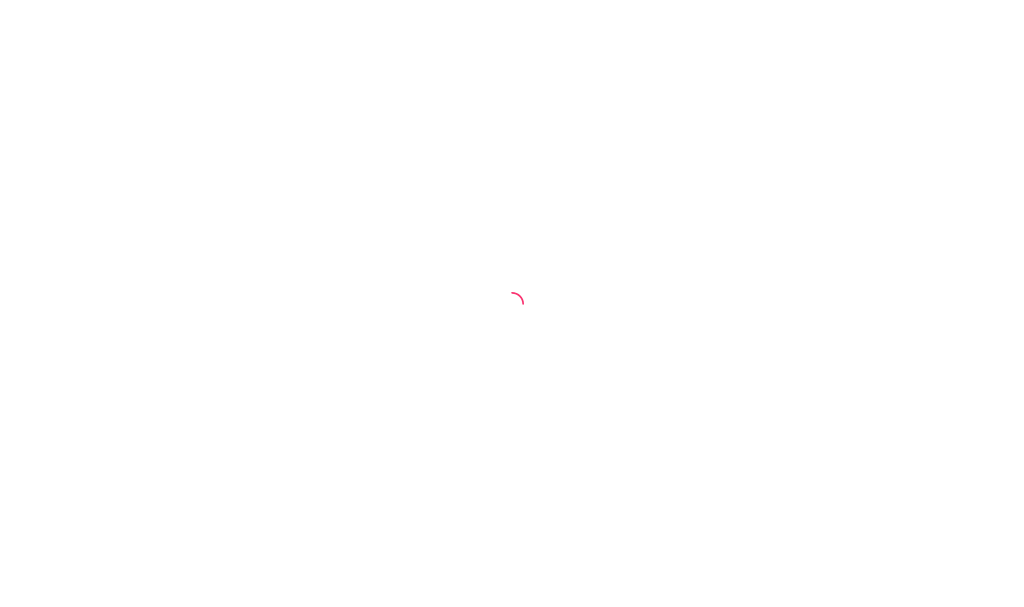 scroll, scrollTop: 0, scrollLeft: 0, axis: both 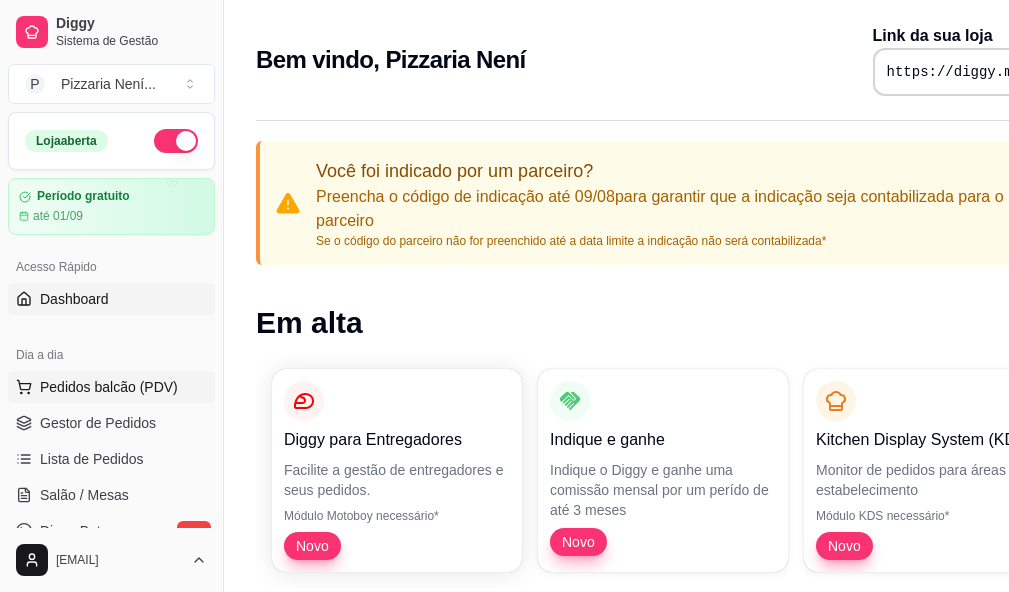 click on "Pedidos balcão (PDV)" at bounding box center (109, 387) 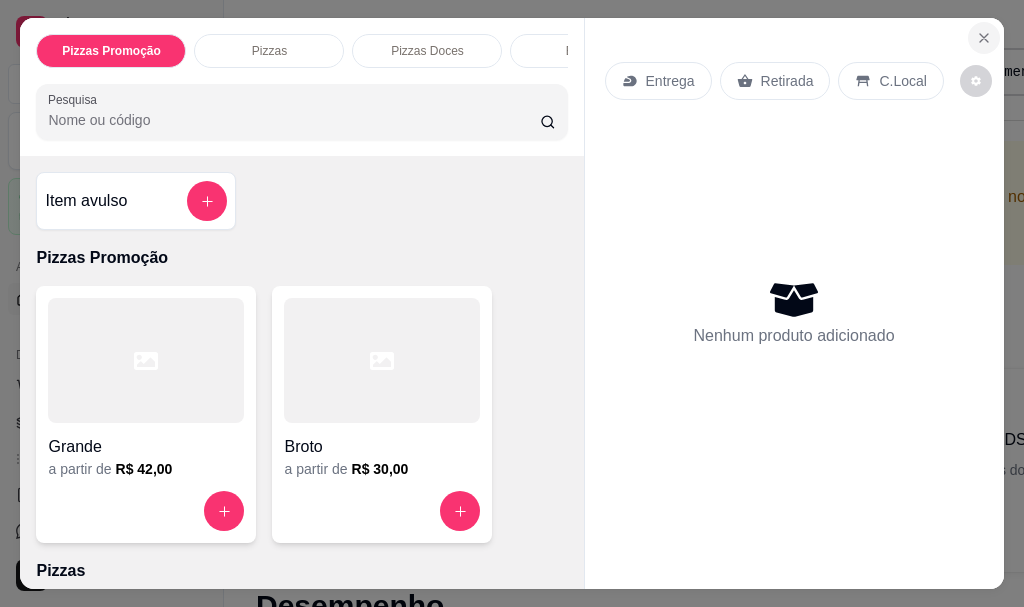 click 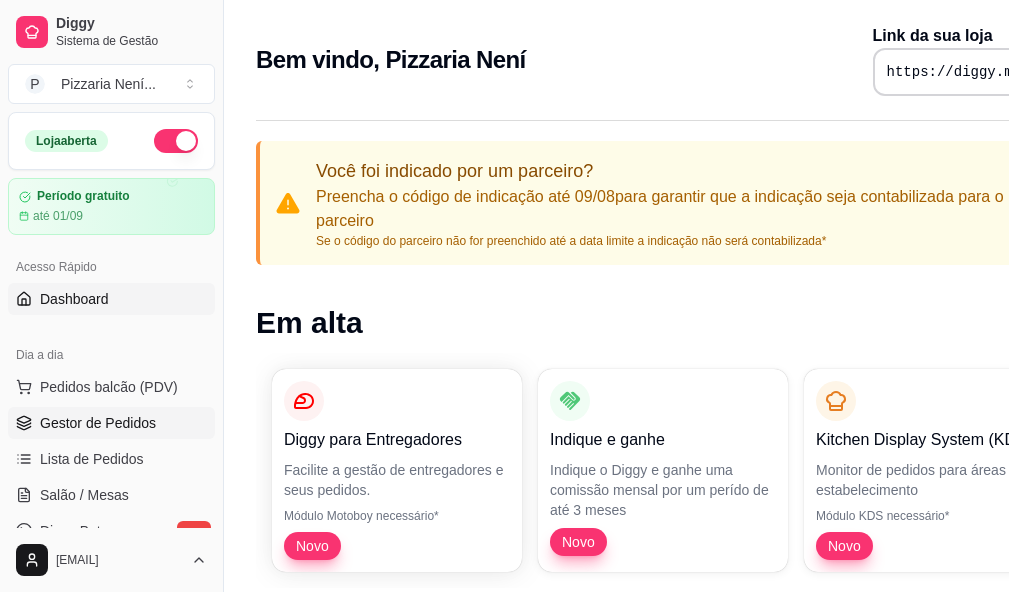click on "Gestor de Pedidos" at bounding box center [98, 423] 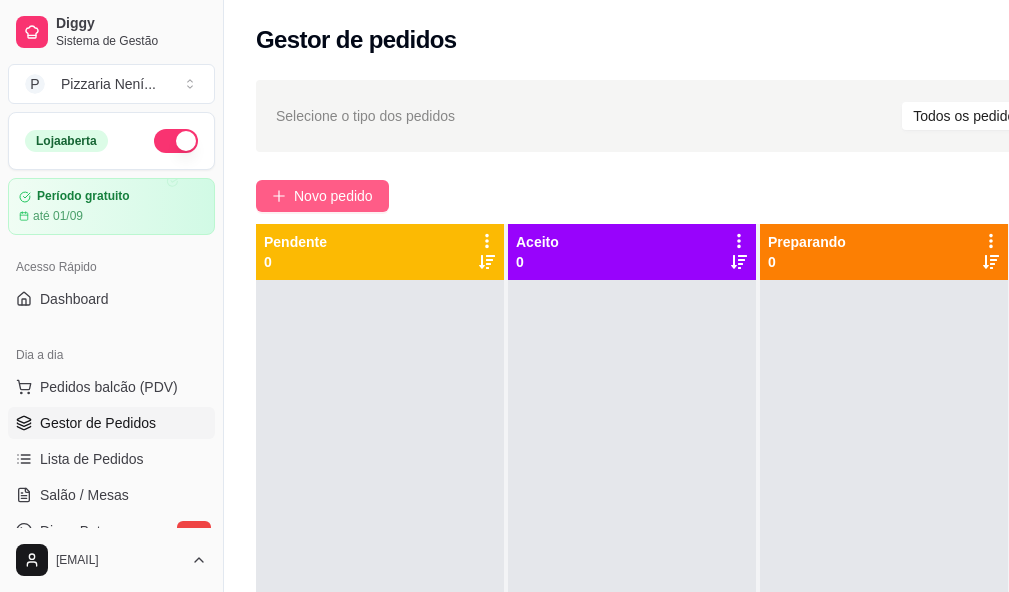click on "Novo pedido" at bounding box center [333, 196] 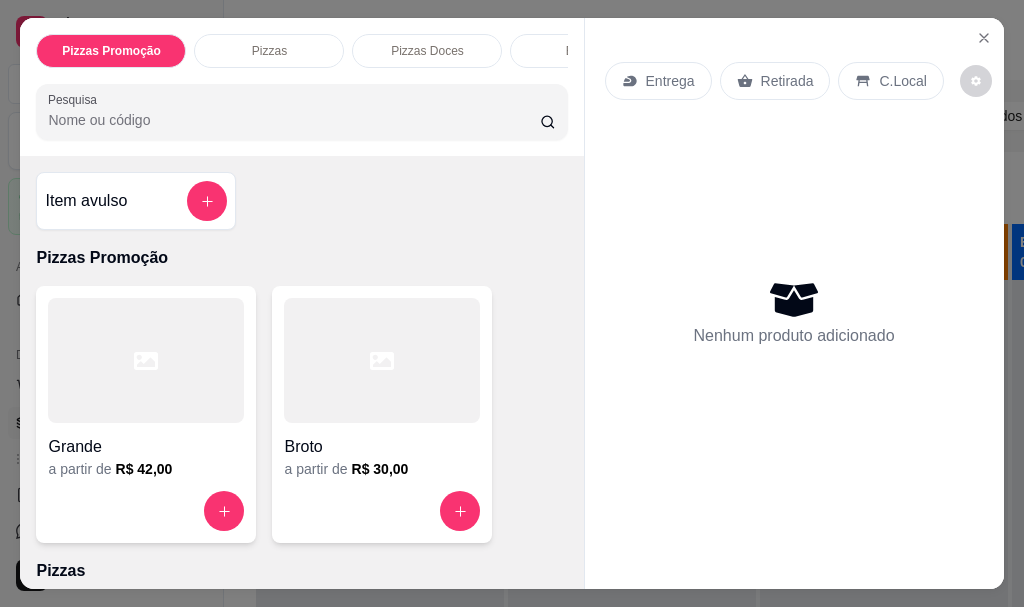 click on "Grande" at bounding box center (146, 441) 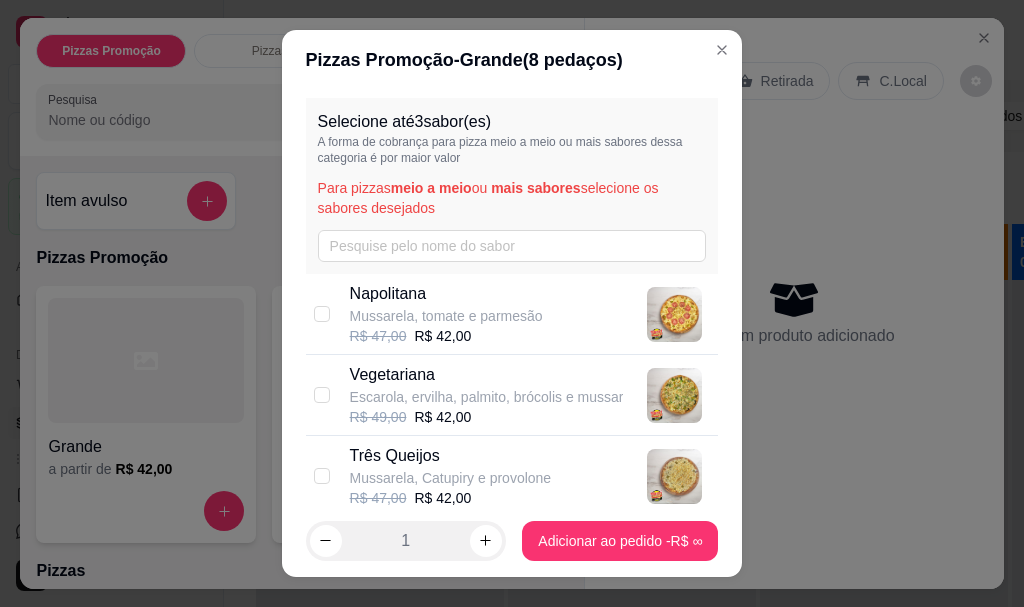 scroll, scrollTop: 100, scrollLeft: 0, axis: vertical 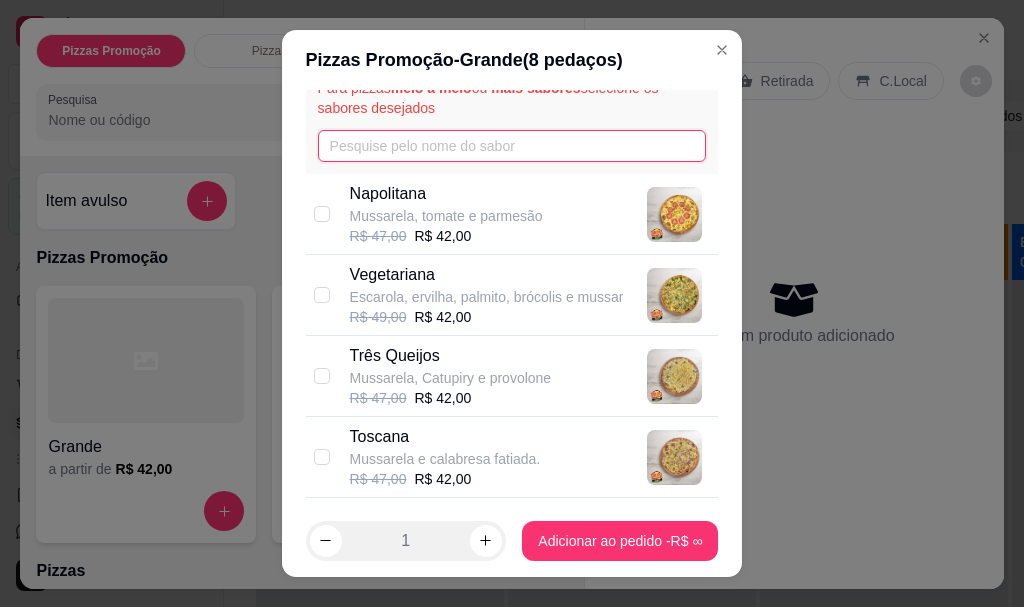 click at bounding box center [512, 146] 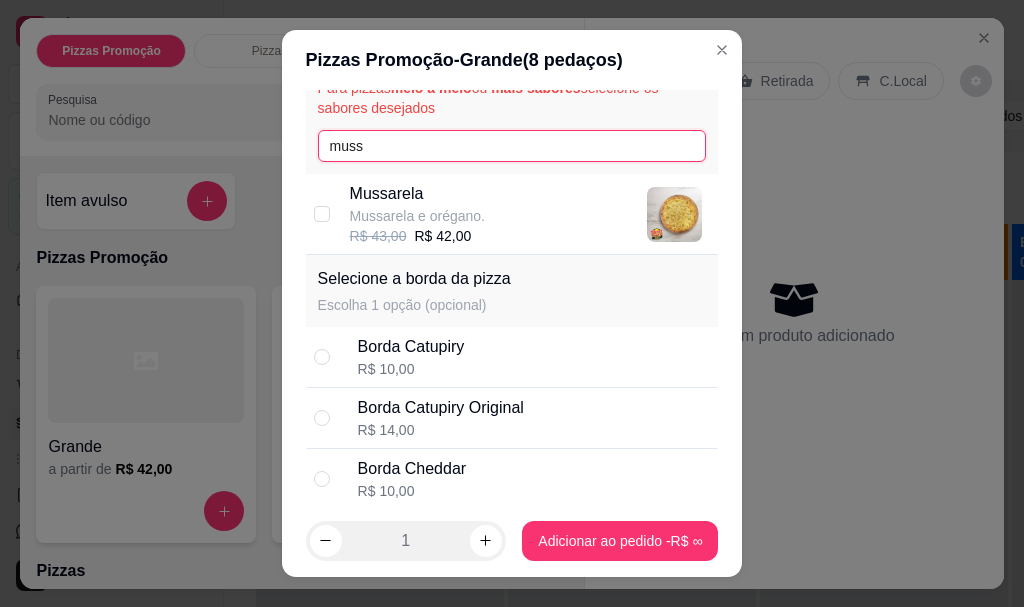 type on "muss" 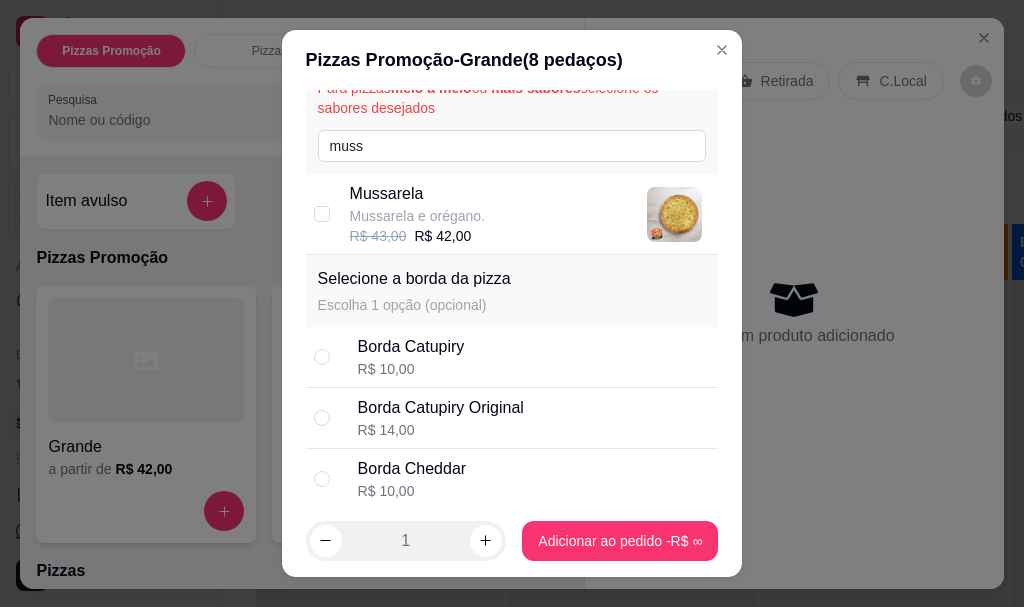 click on "Mussarela" at bounding box center [417, 194] 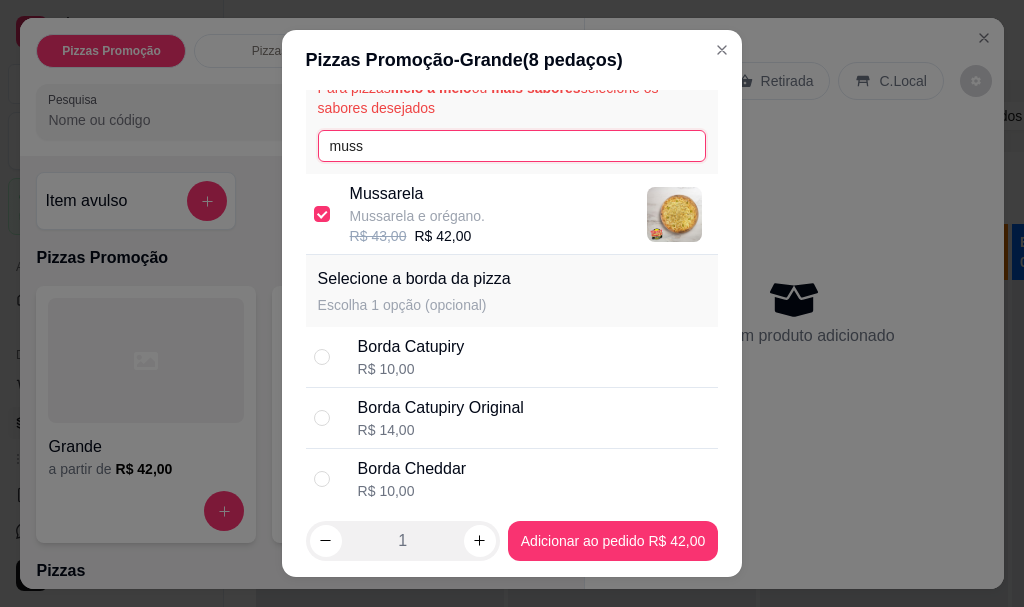 click on "muss" at bounding box center (512, 146) 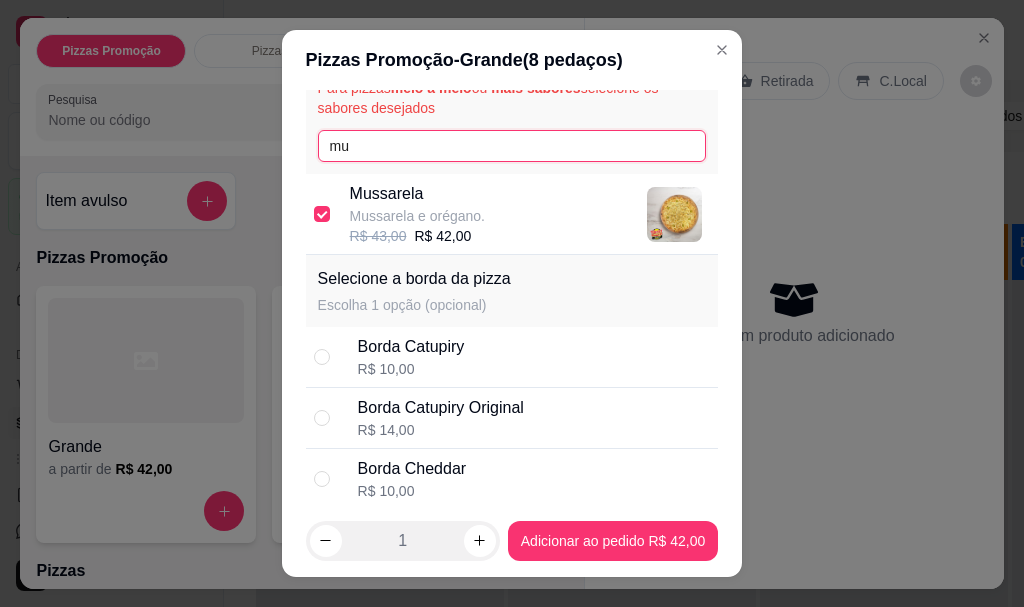 type on "m" 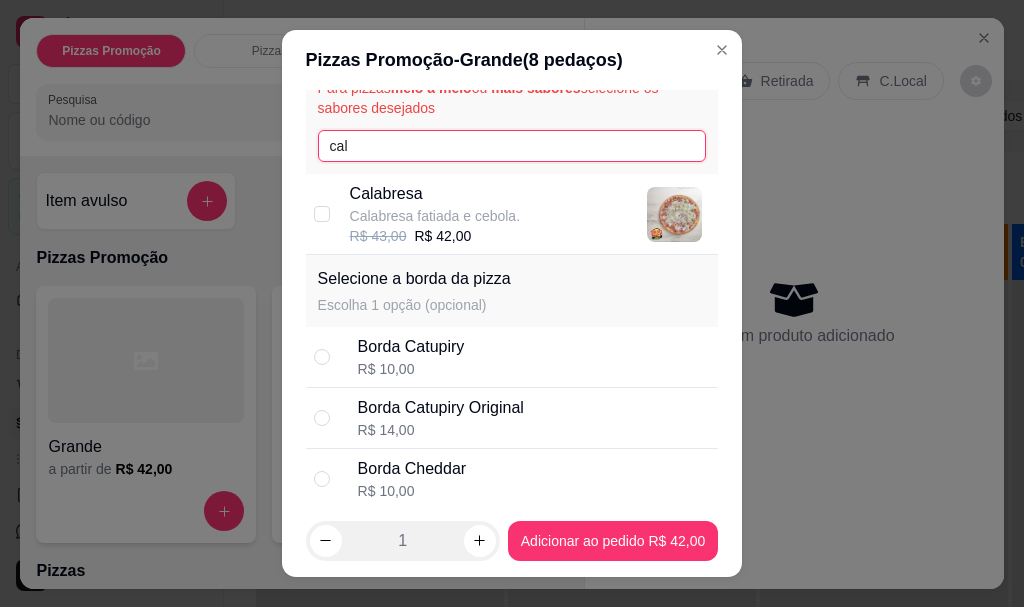 type on "cal" 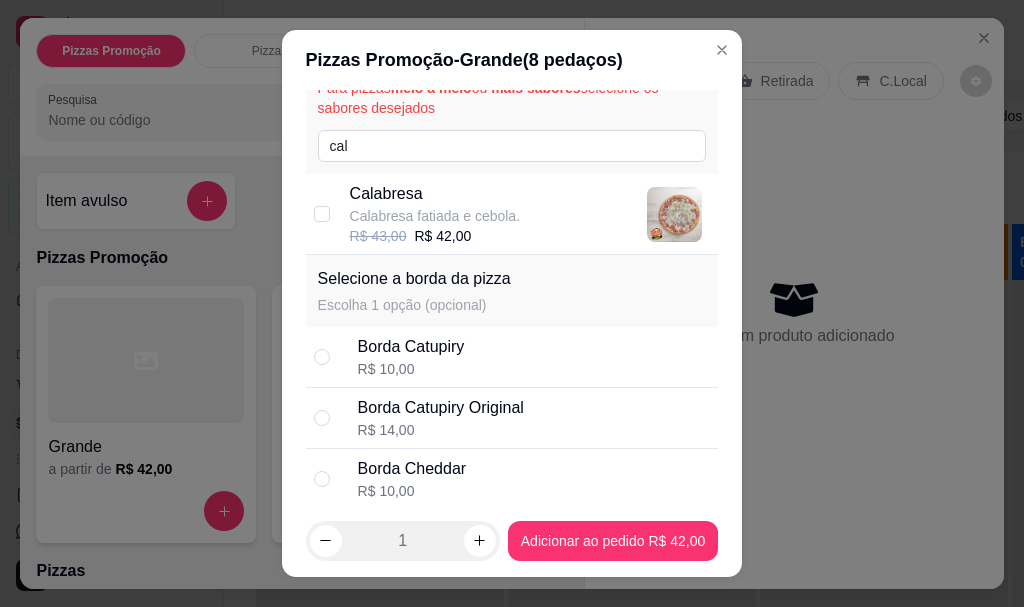 click on "Calabresa fatiada e cebola." at bounding box center [435, 216] 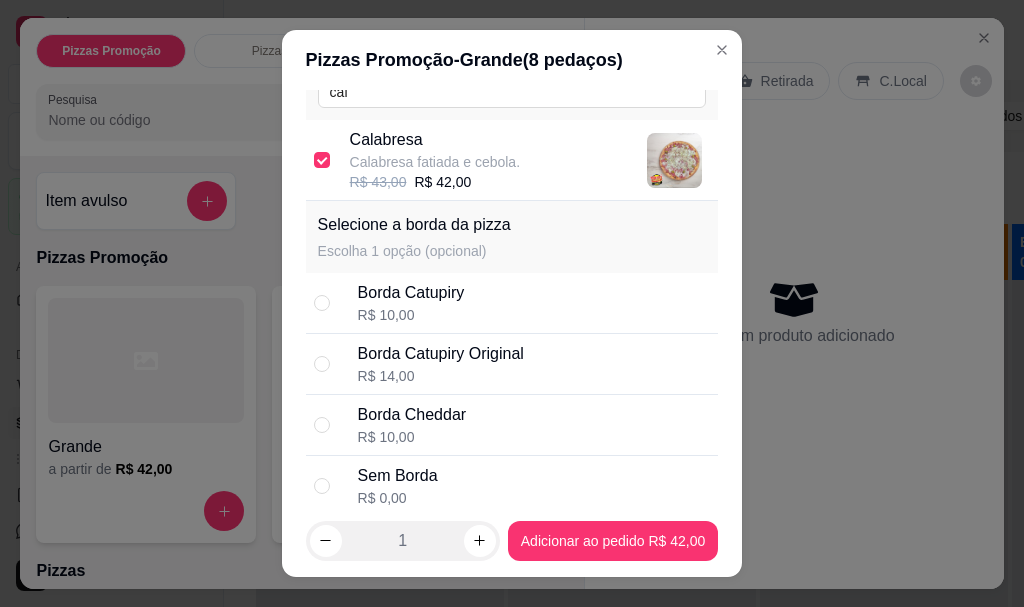 scroll, scrollTop: 254, scrollLeft: 0, axis: vertical 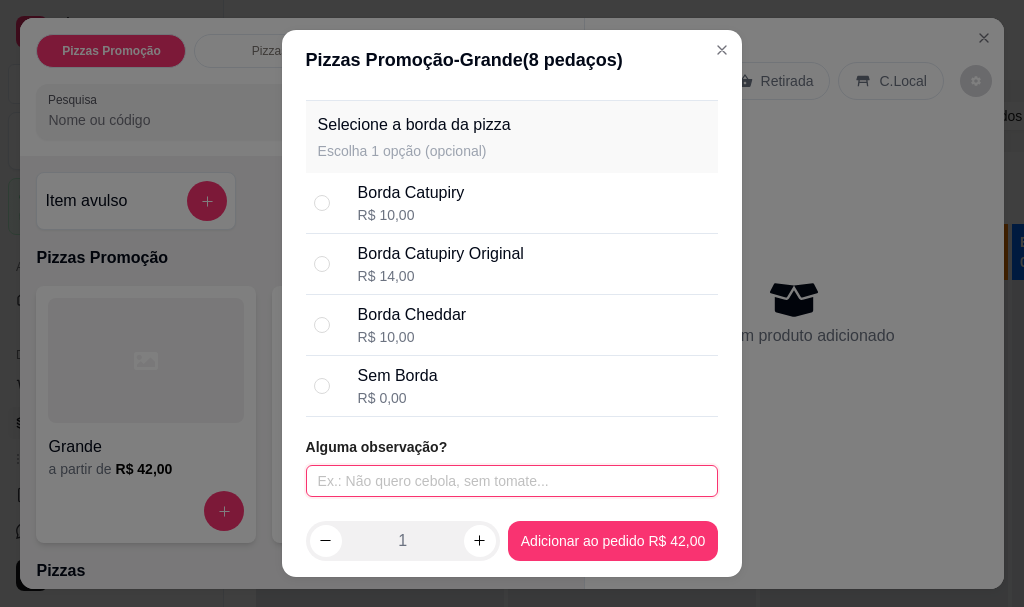click at bounding box center (512, 481) 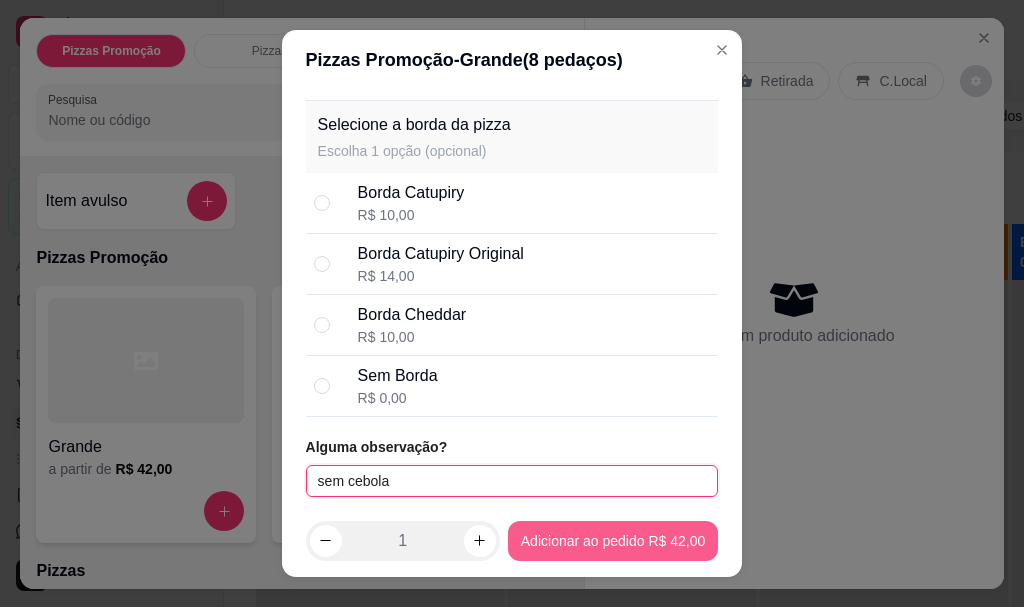 type on "sem cebola" 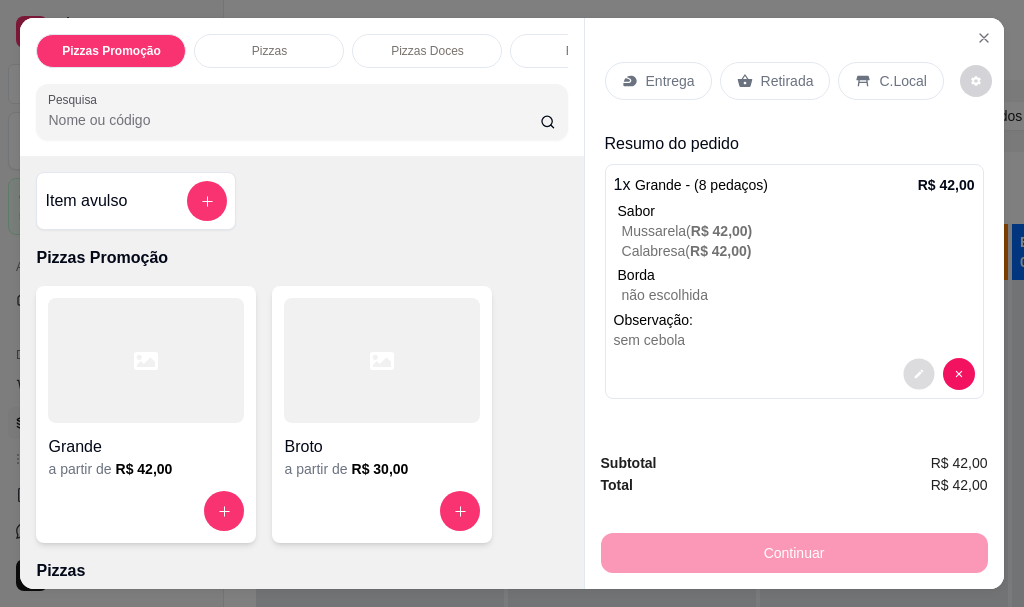 click 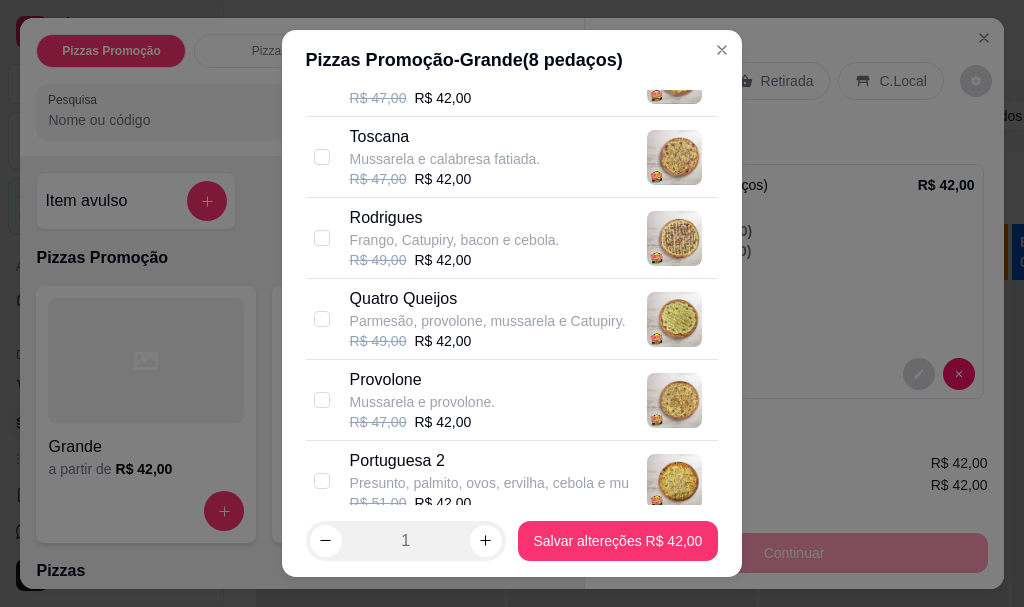 scroll, scrollTop: 0, scrollLeft: 0, axis: both 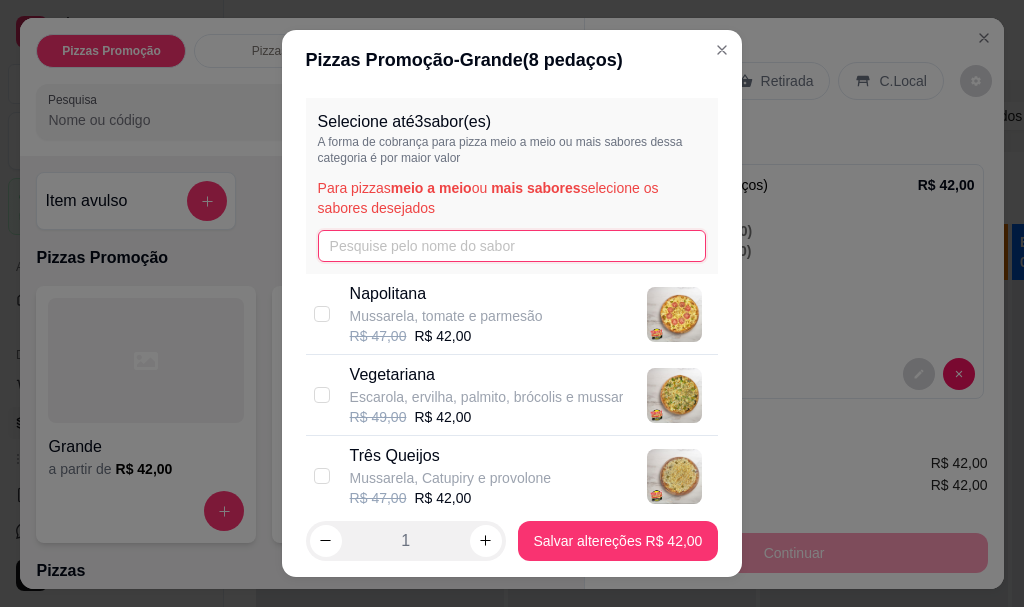 click at bounding box center [512, 246] 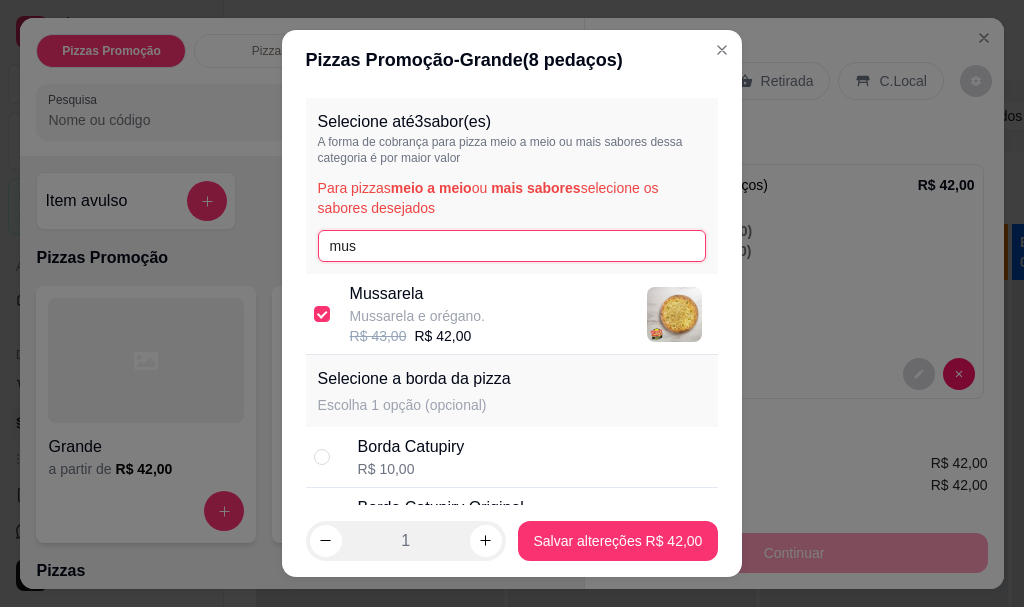 type on "mus" 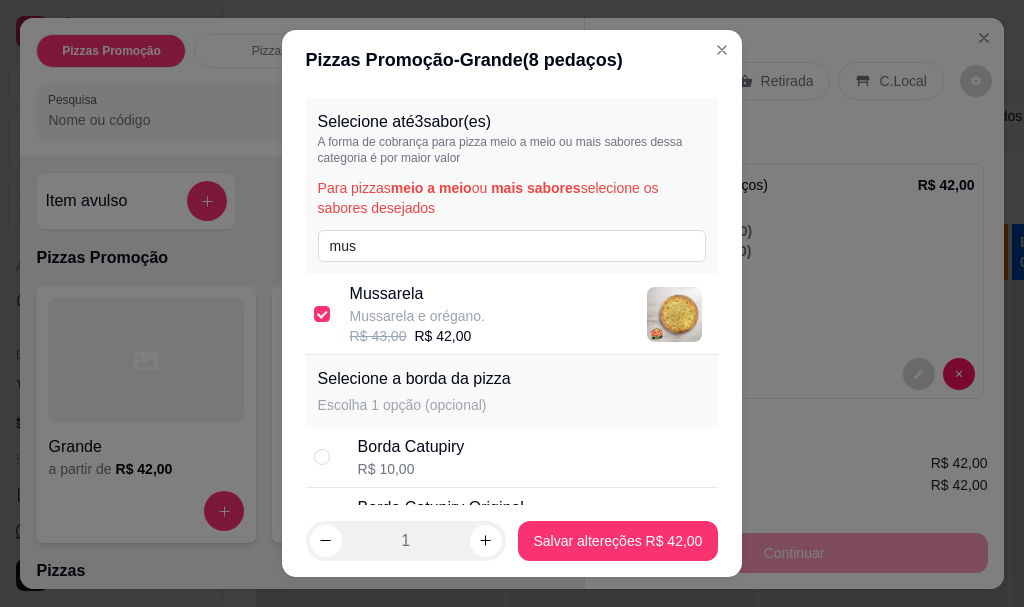click on "Mussarela Mussarela e orégano. R$ 43,00 R$ 42,00" at bounding box center [512, 314] 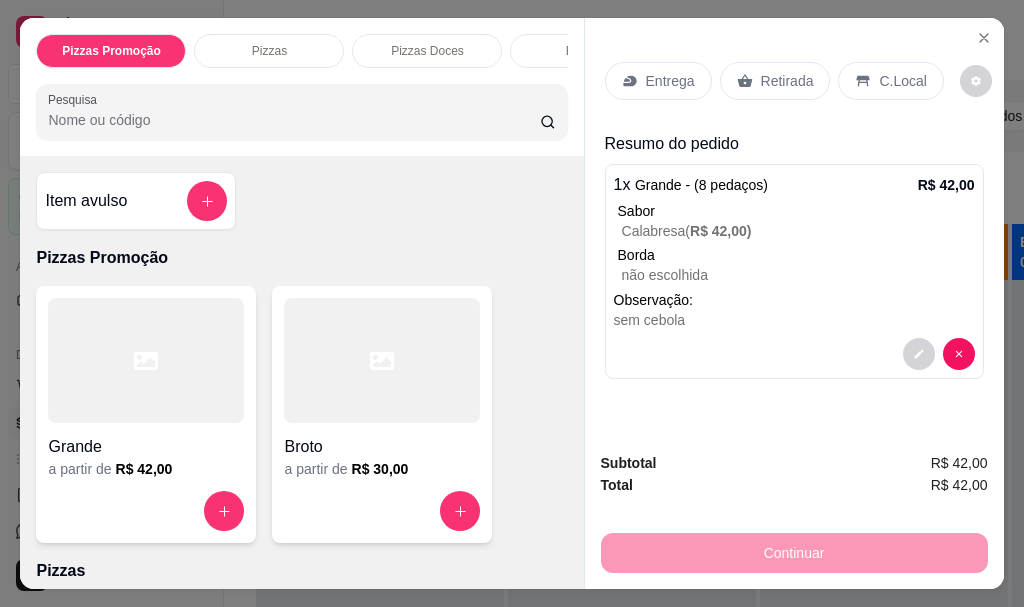 click on "Entrega" at bounding box center [658, 81] 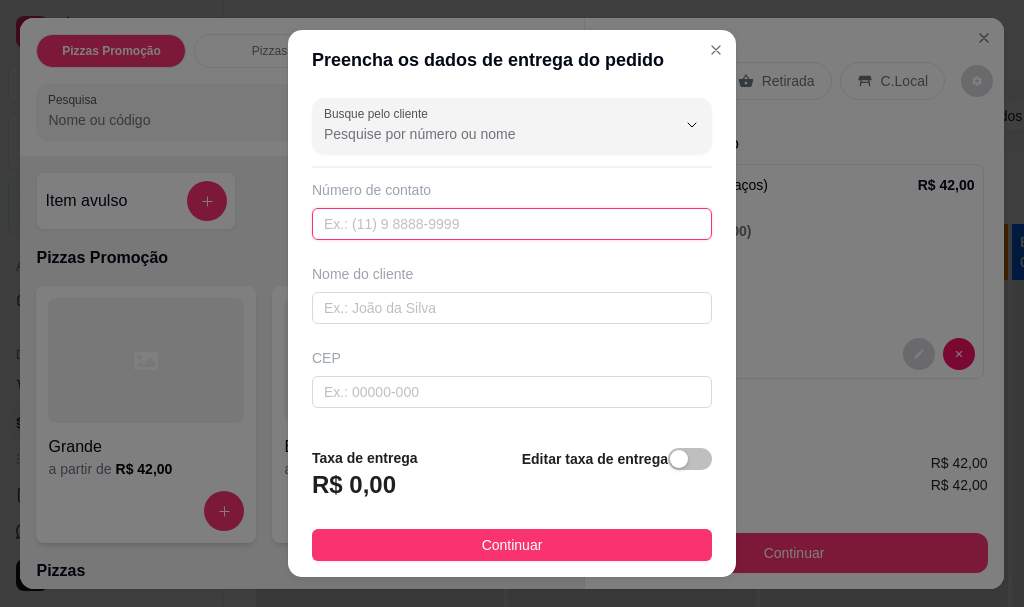 click at bounding box center [512, 224] 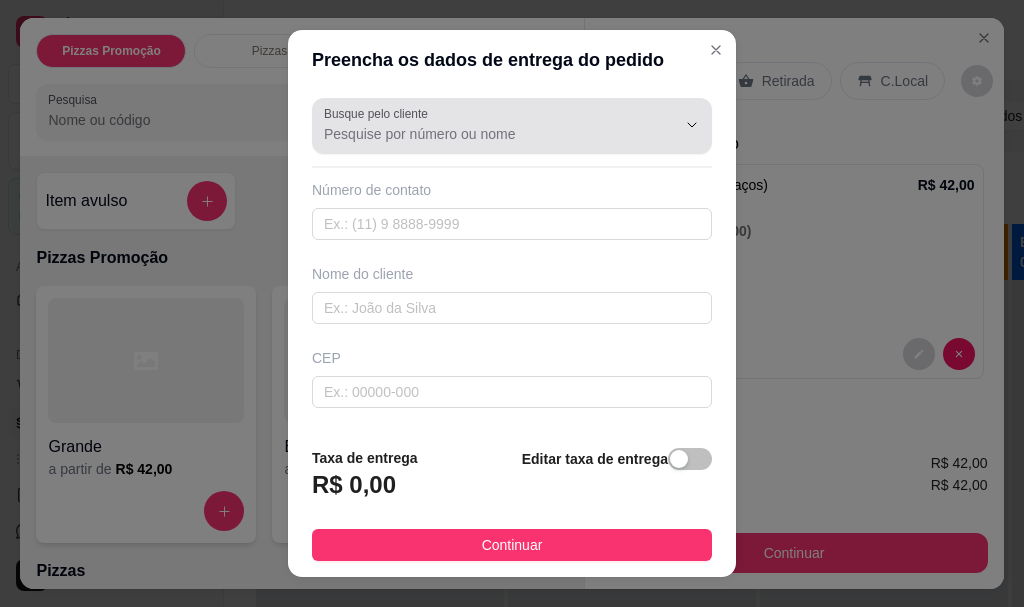 click on "Busque pelo cliente" at bounding box center [512, 126] 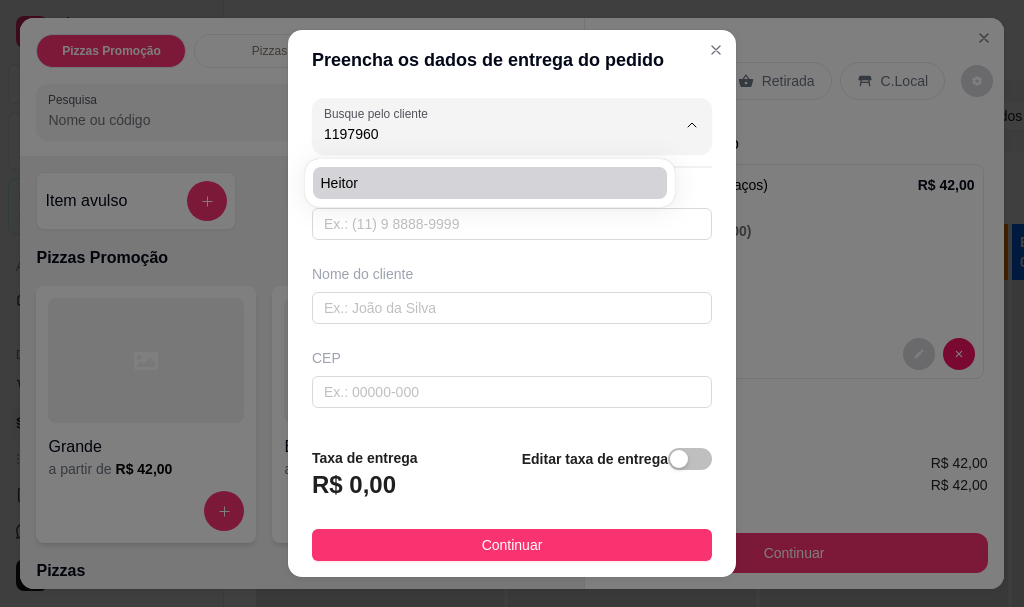 click on "Heitor" at bounding box center [480, 183] 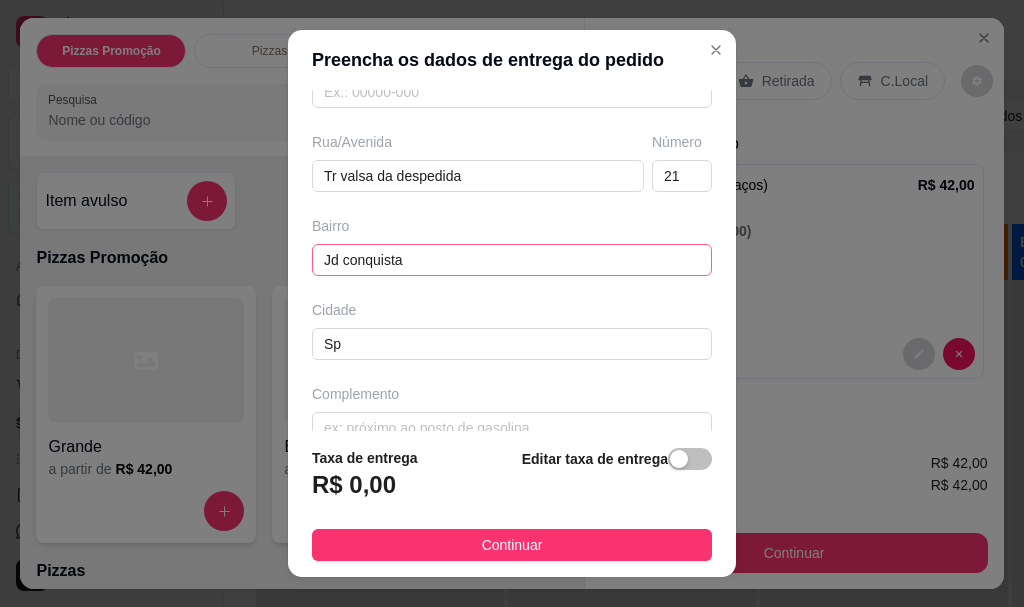 scroll, scrollTop: 333, scrollLeft: 0, axis: vertical 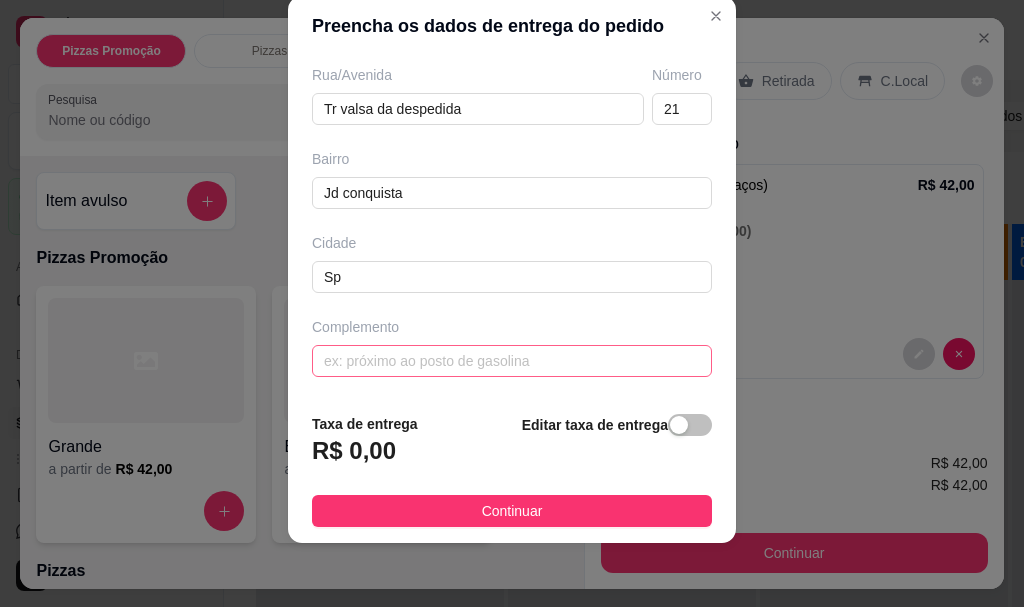 type on "Heitor" 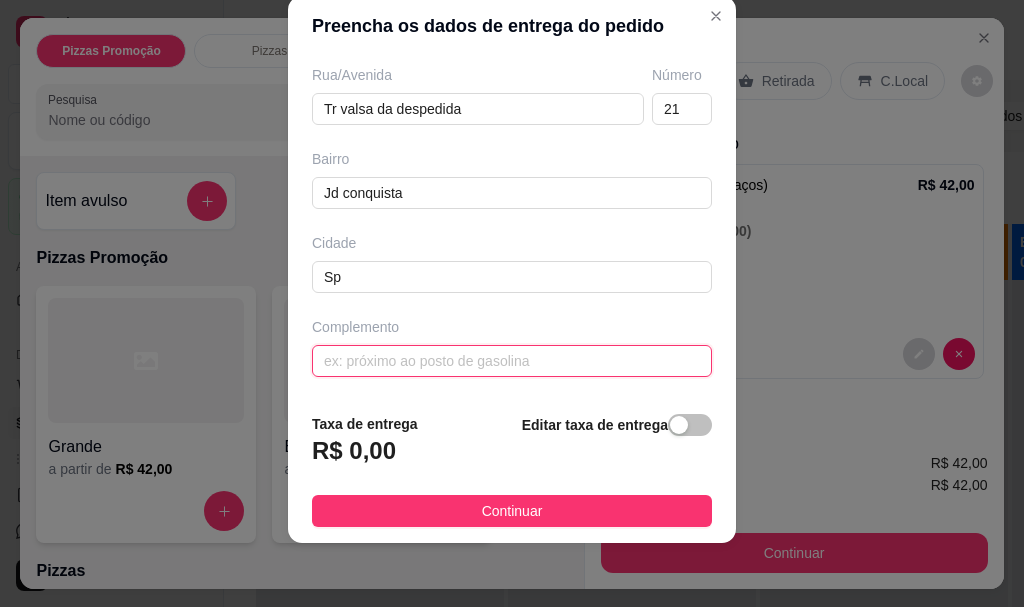 click at bounding box center [512, 361] 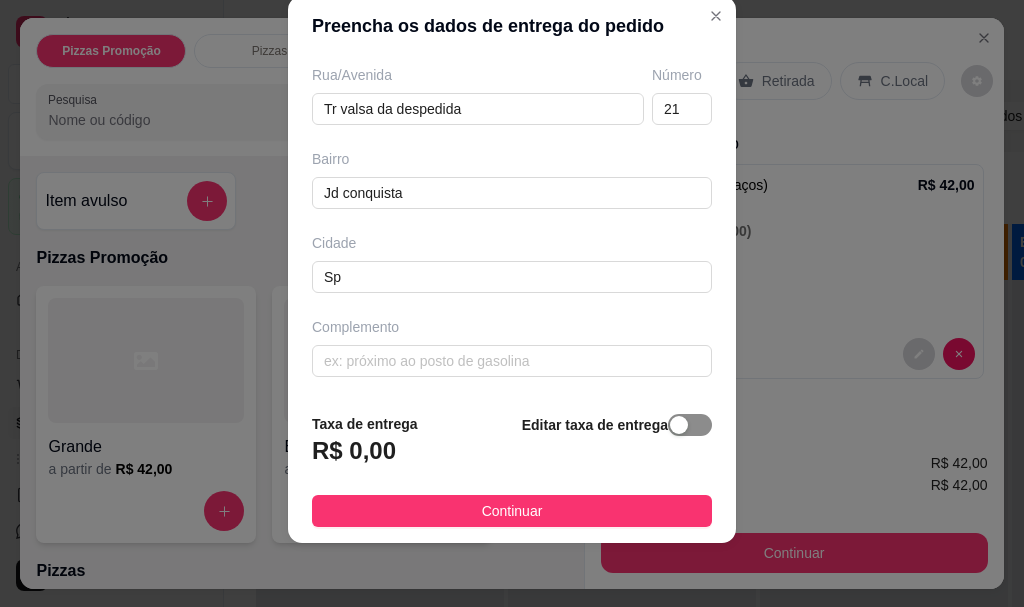 click at bounding box center (679, 425) 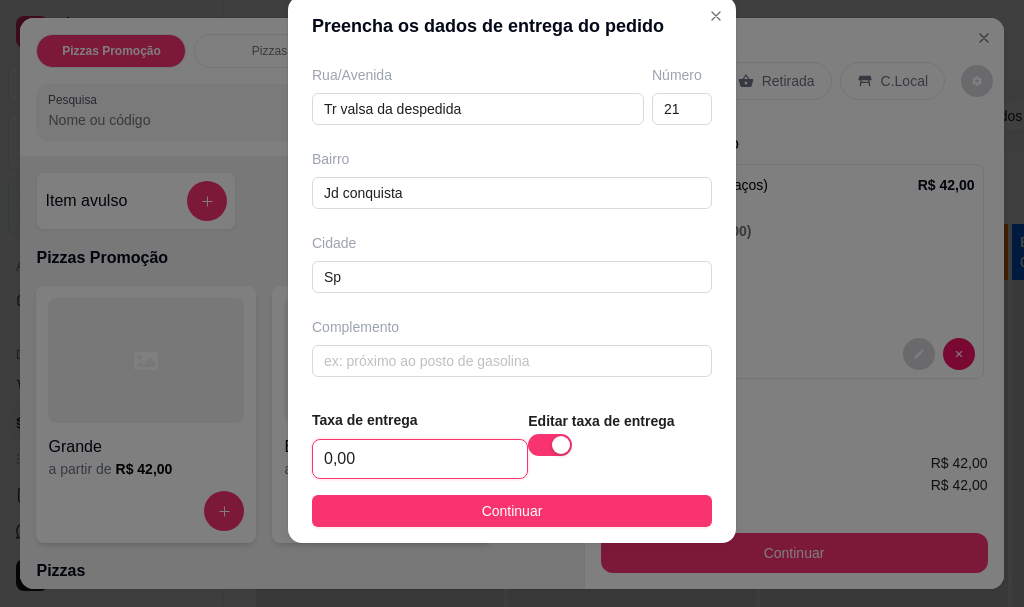 drag, startPoint x: 197, startPoint y: 459, endPoint x: 0, endPoint y: 433, distance: 198.70833 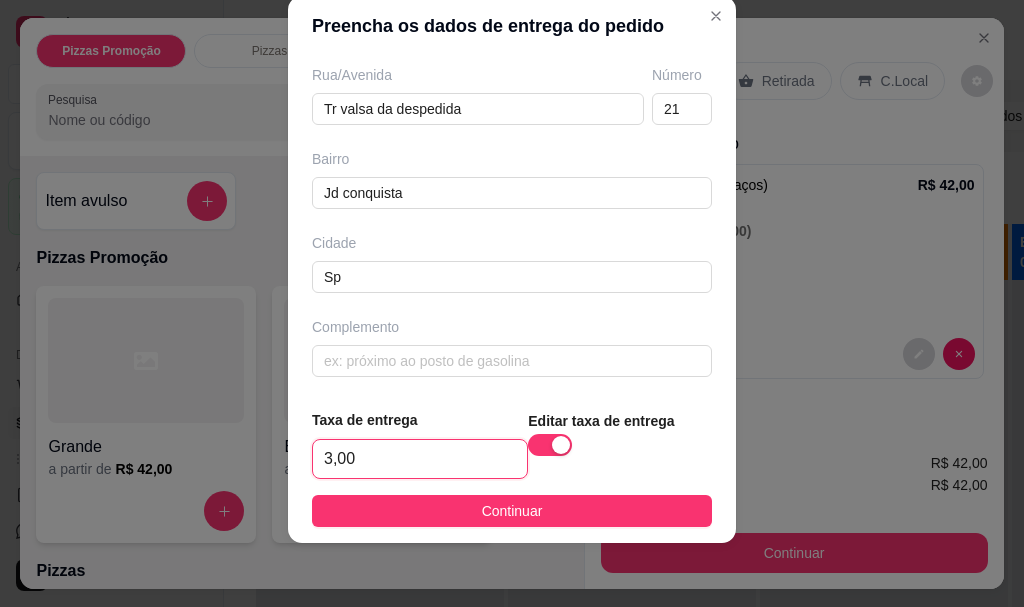 scroll, scrollTop: 0, scrollLeft: 0, axis: both 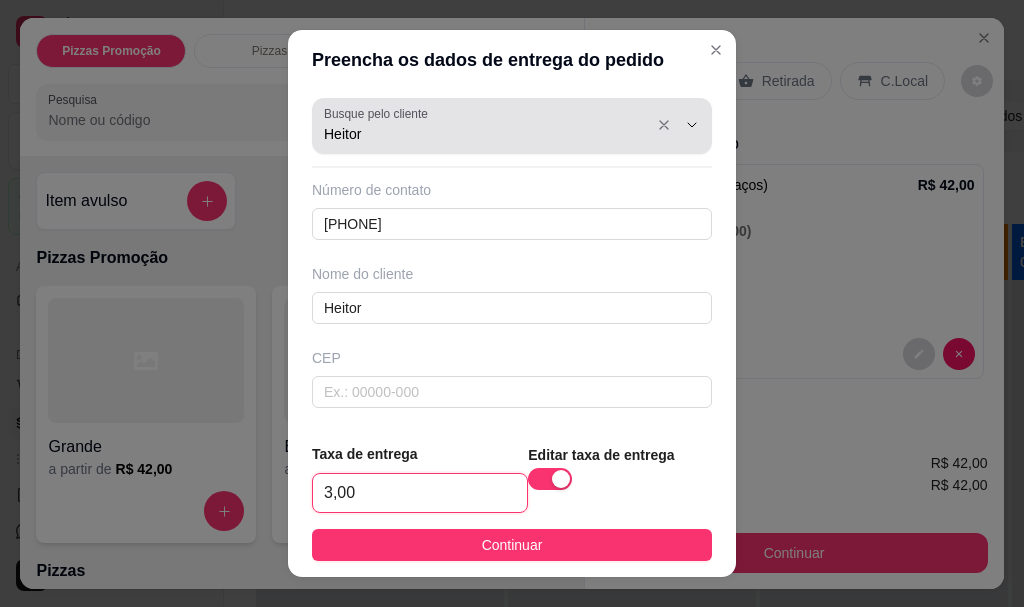 type on "3,00" 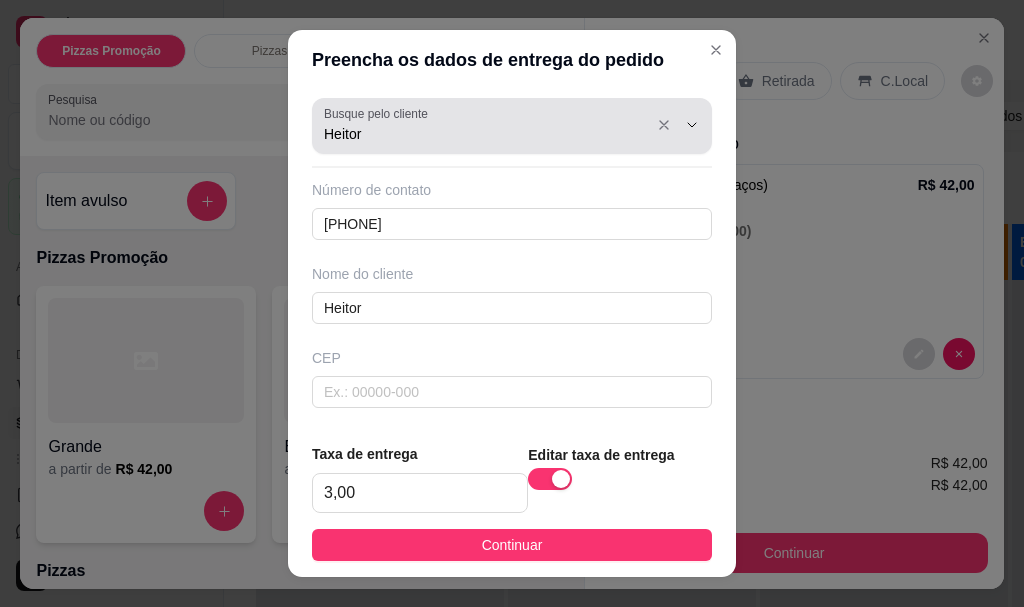 click on "Heitor" at bounding box center [484, 134] 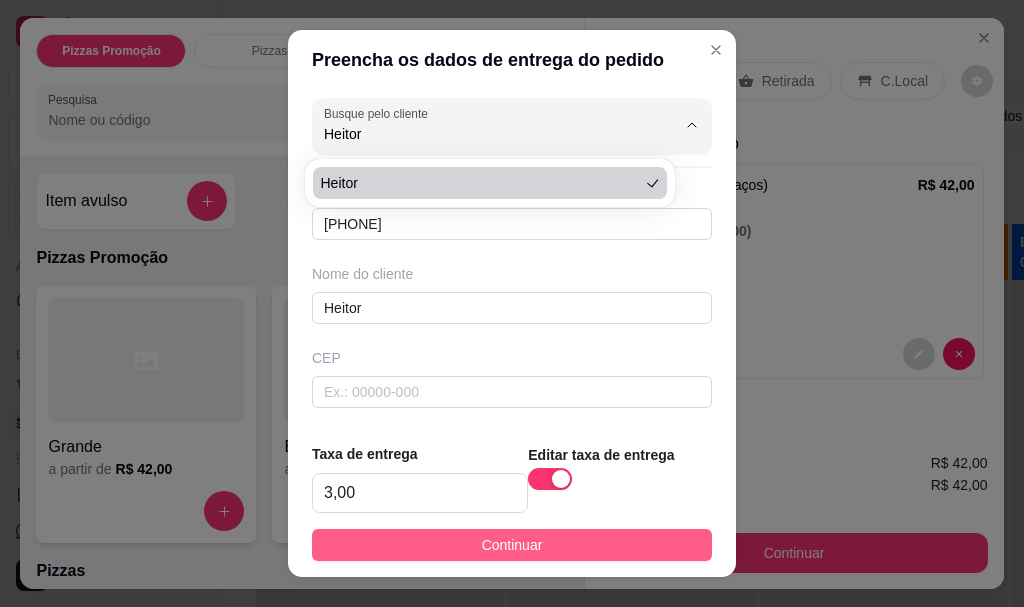 click on "Continuar" at bounding box center (512, 545) 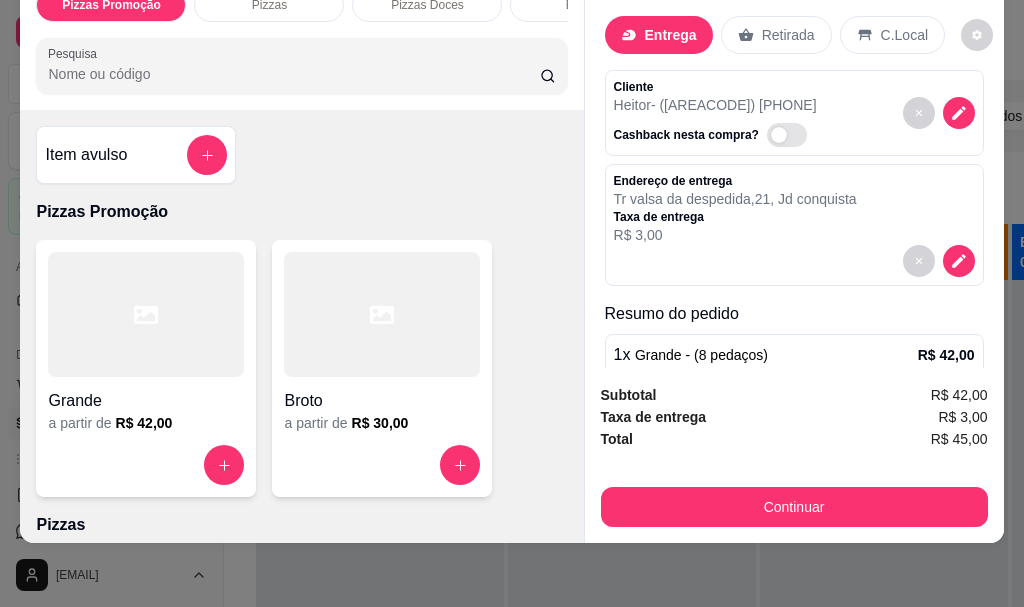 scroll, scrollTop: 0, scrollLeft: 0, axis: both 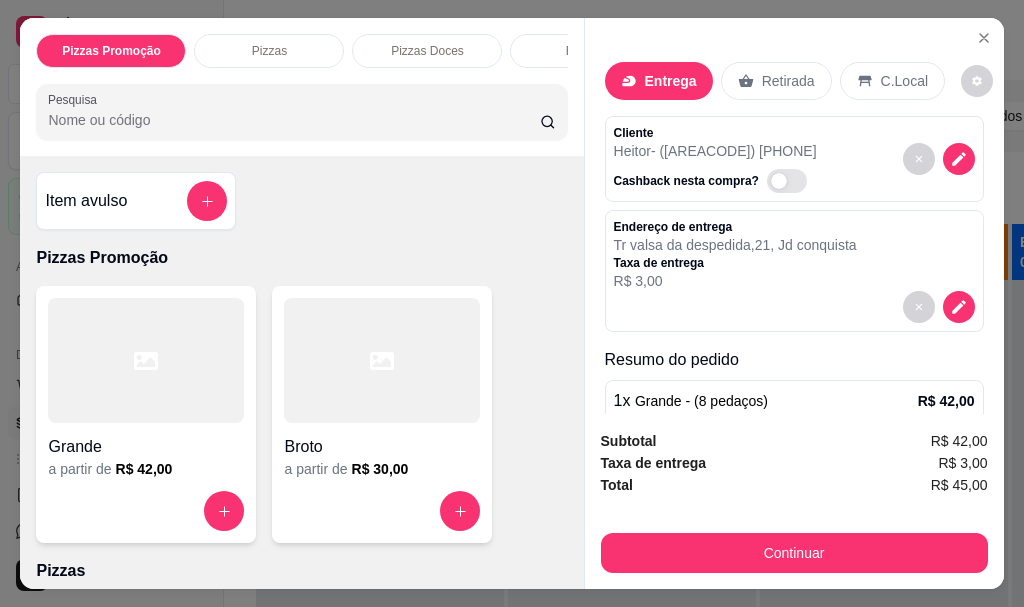 click on "Retirada" at bounding box center (776, 81) 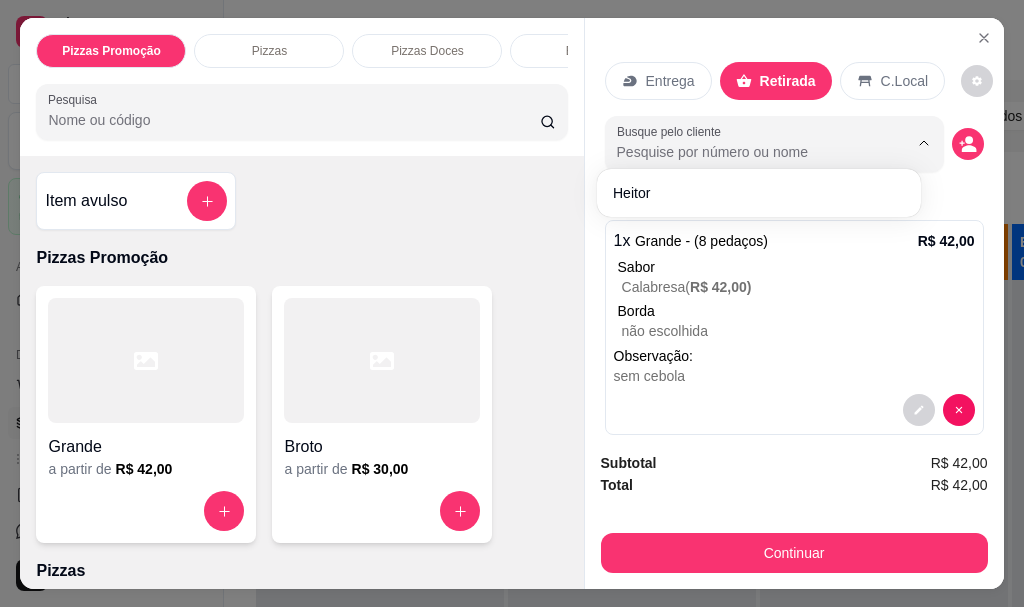 click on "Busque pelo cliente" at bounding box center (746, 152) 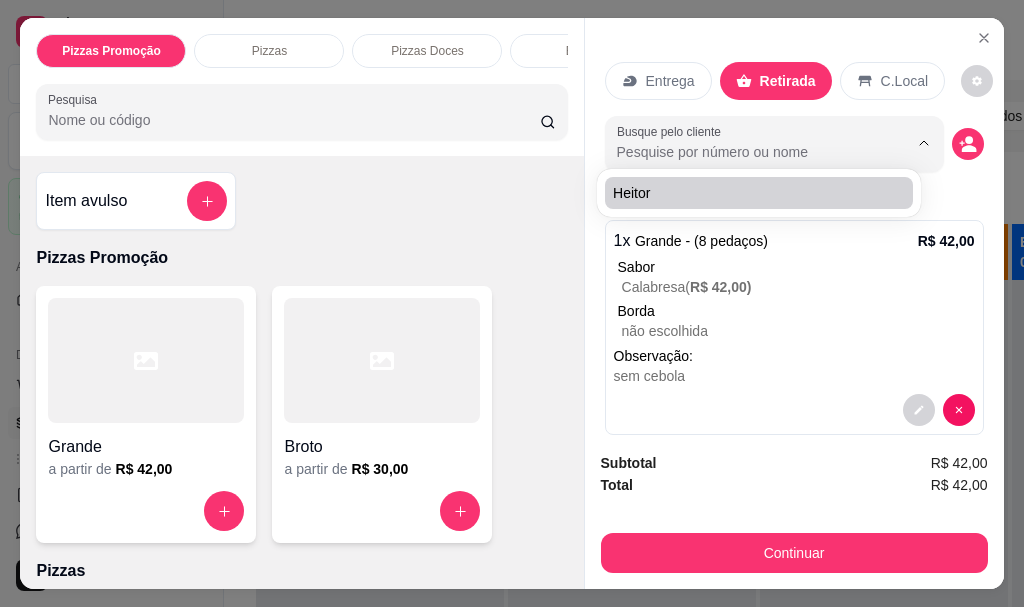 click on "Busque pelo cliente" at bounding box center (746, 152) 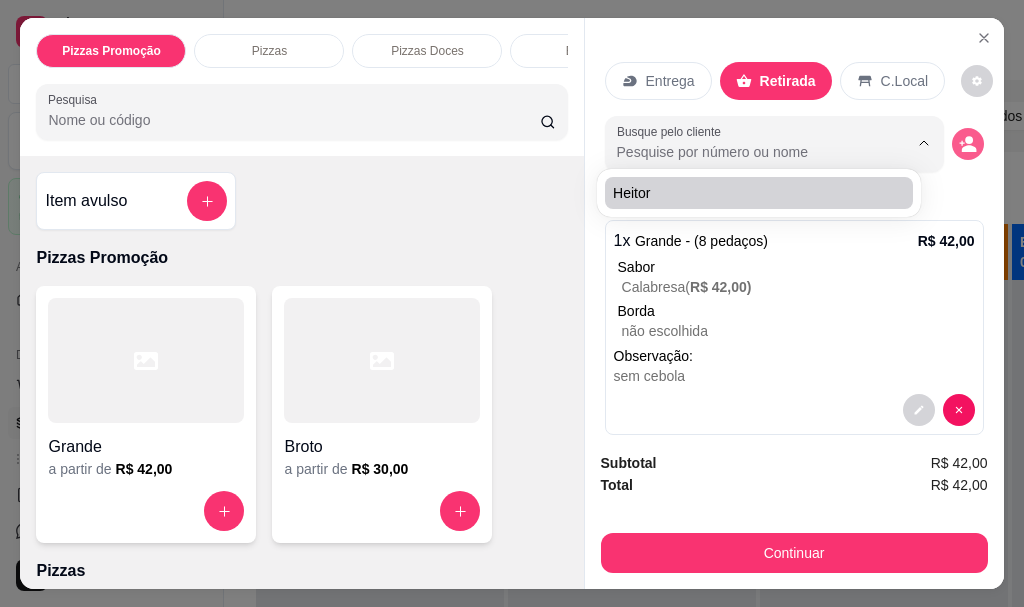 click 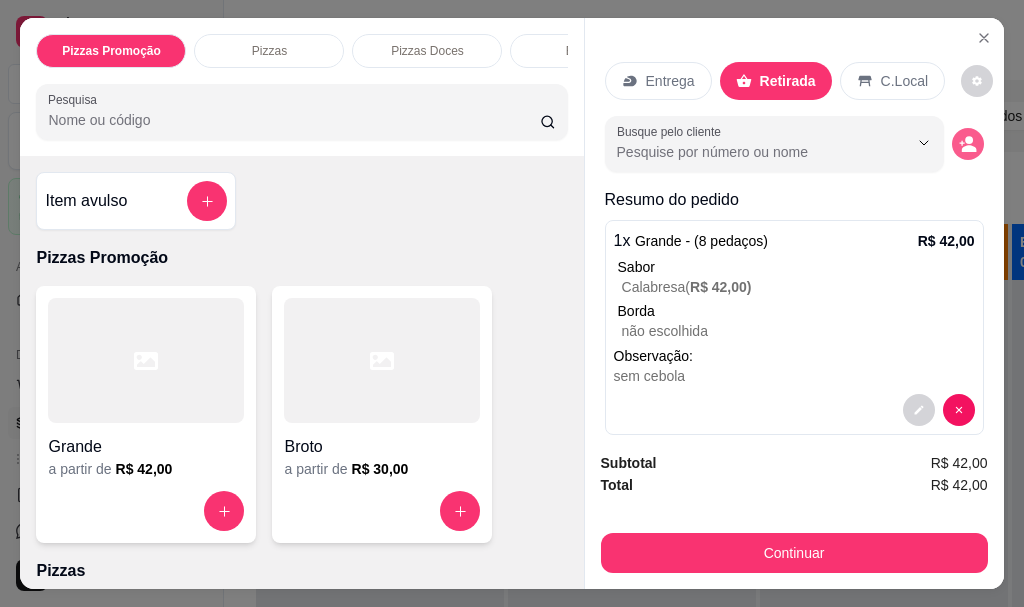 click 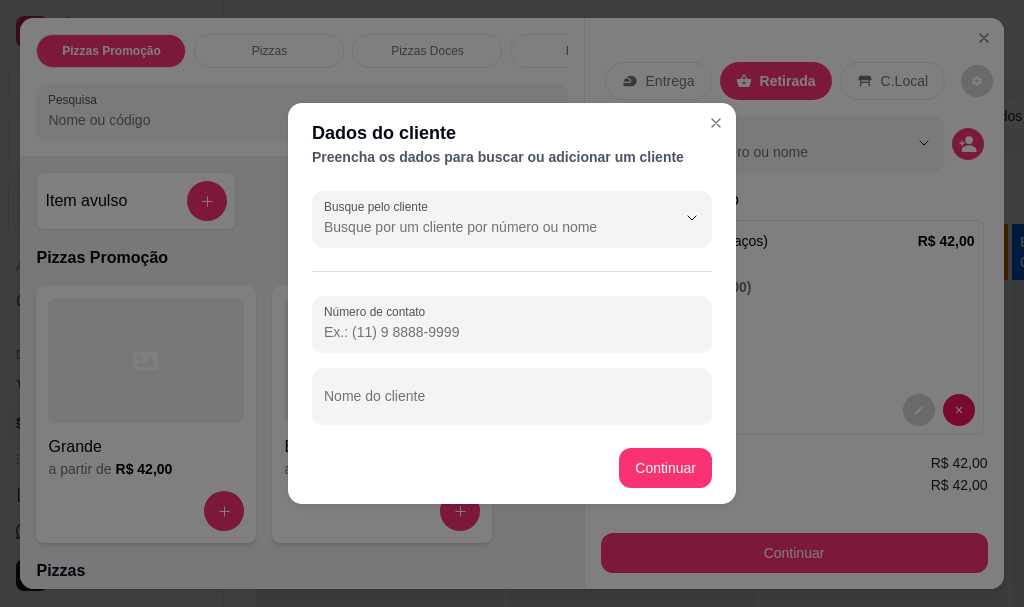 click on "Nome do cliente" at bounding box center [512, 396] 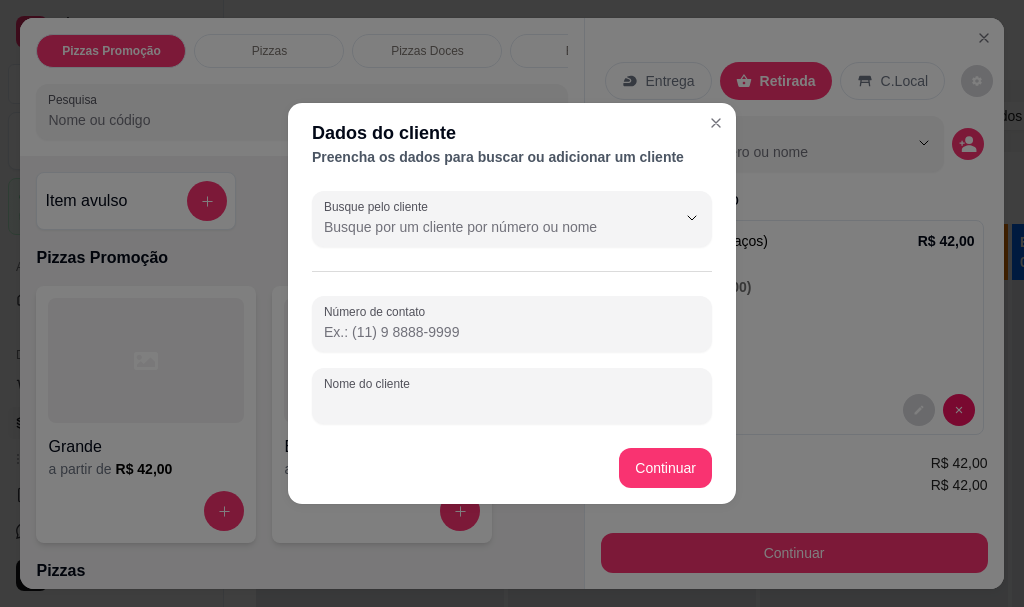 click at bounding box center [512, 396] 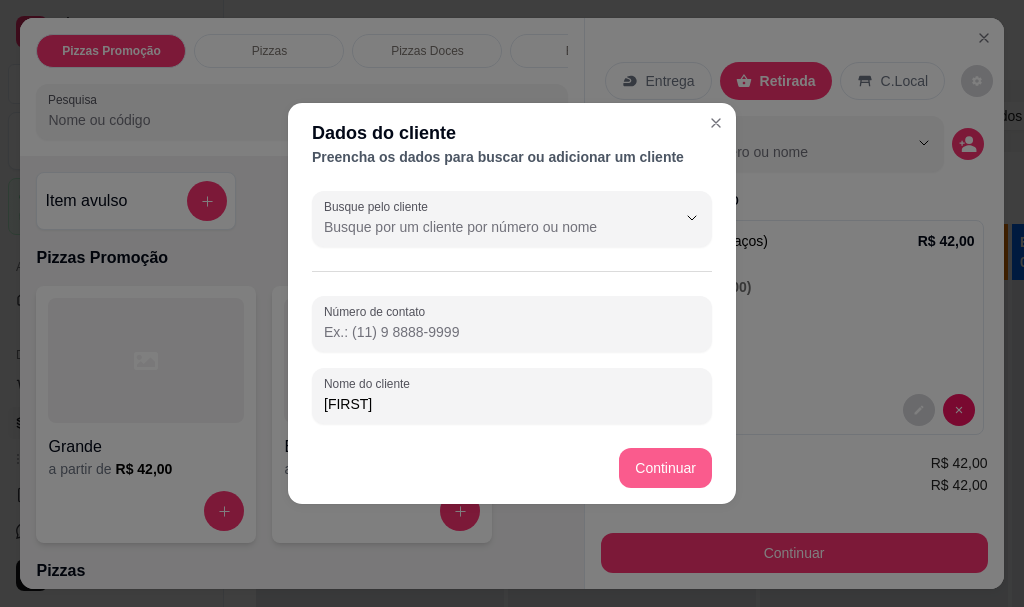 type on "[FIRST]" 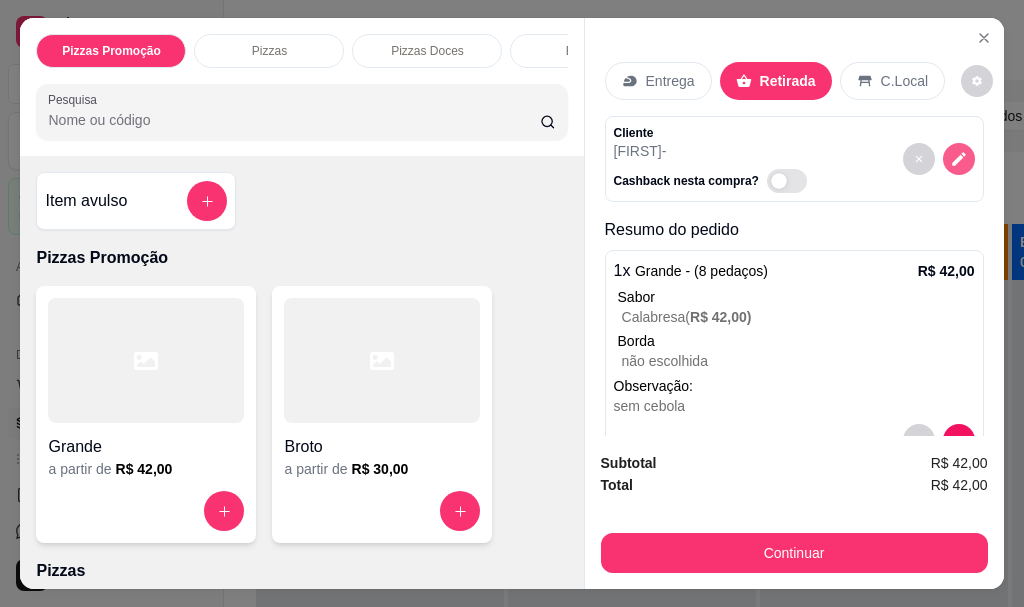 click 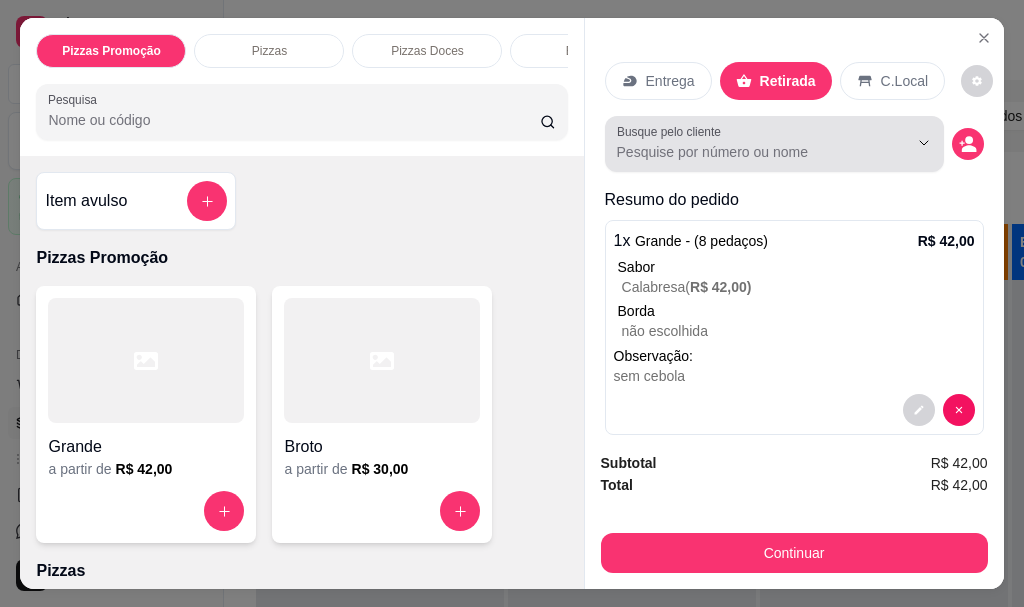 click at bounding box center (774, 144) 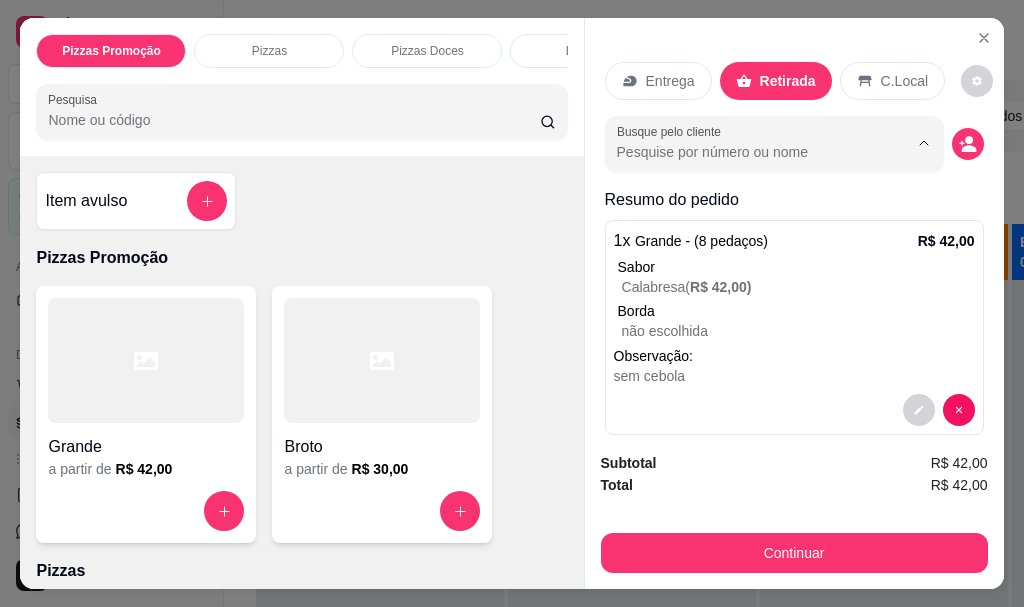 click at bounding box center (774, 144) 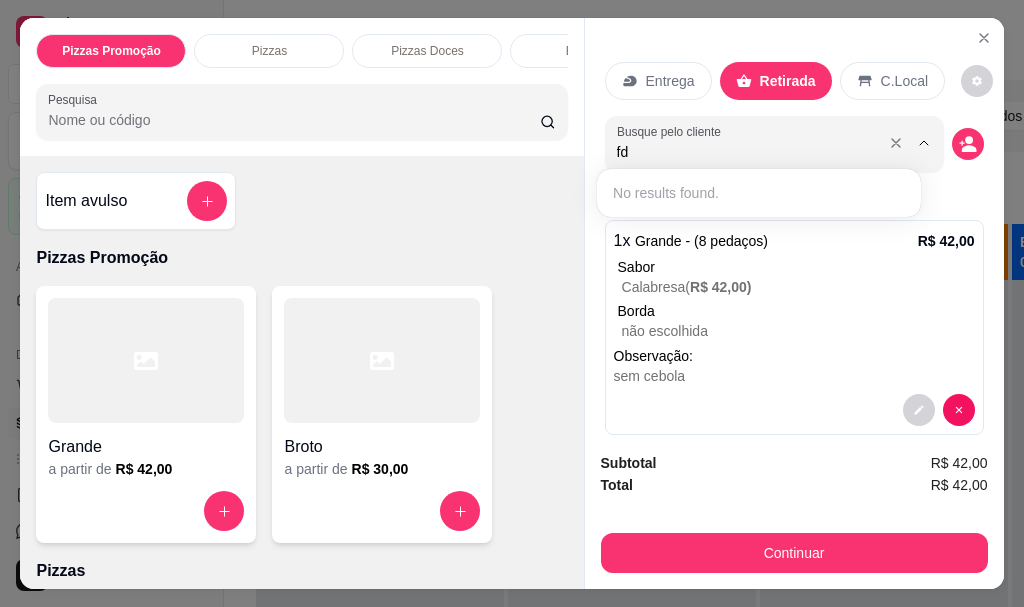 type on "f" 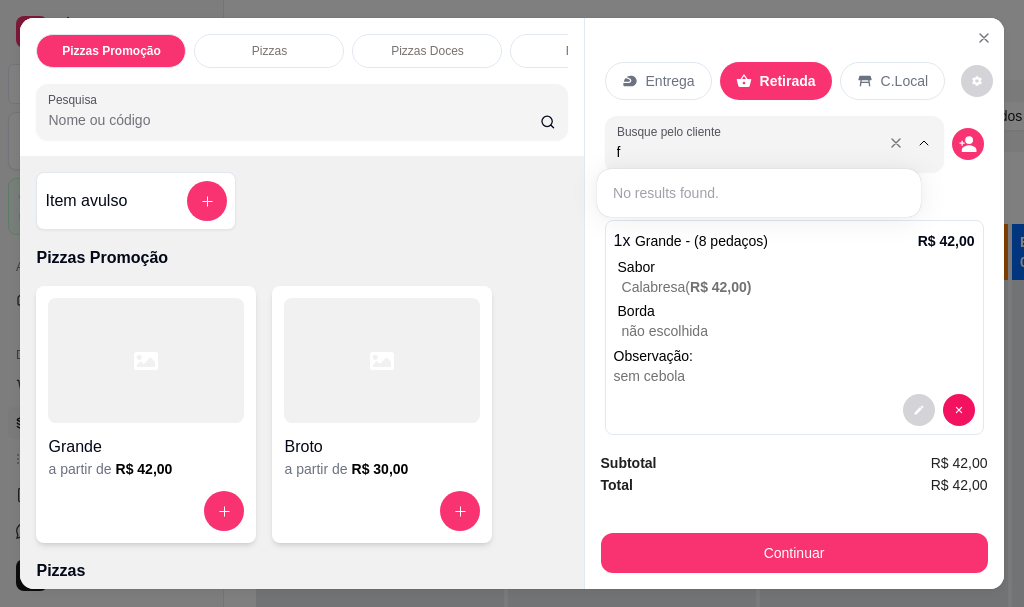 type 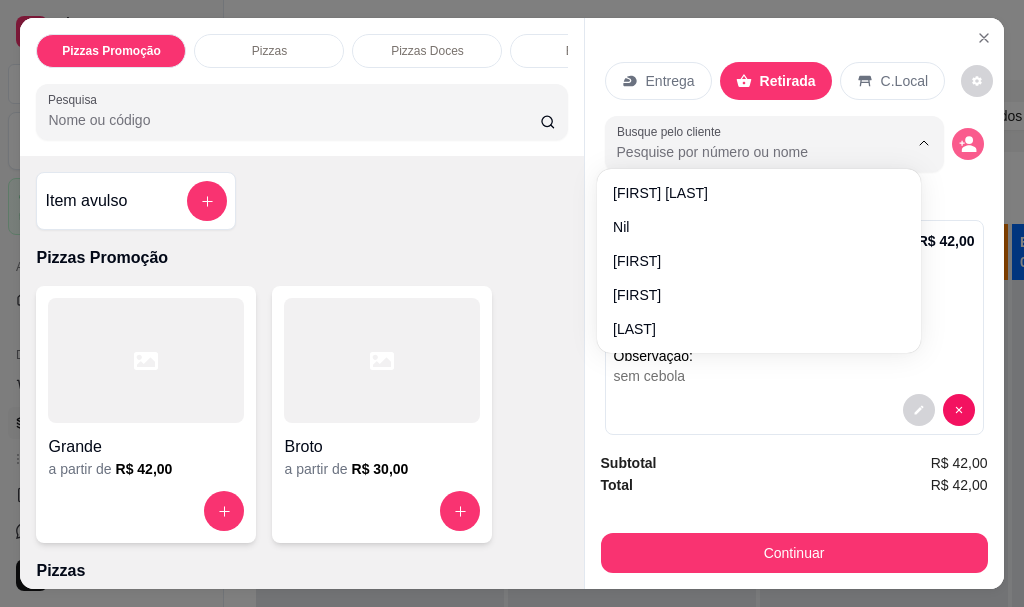 click 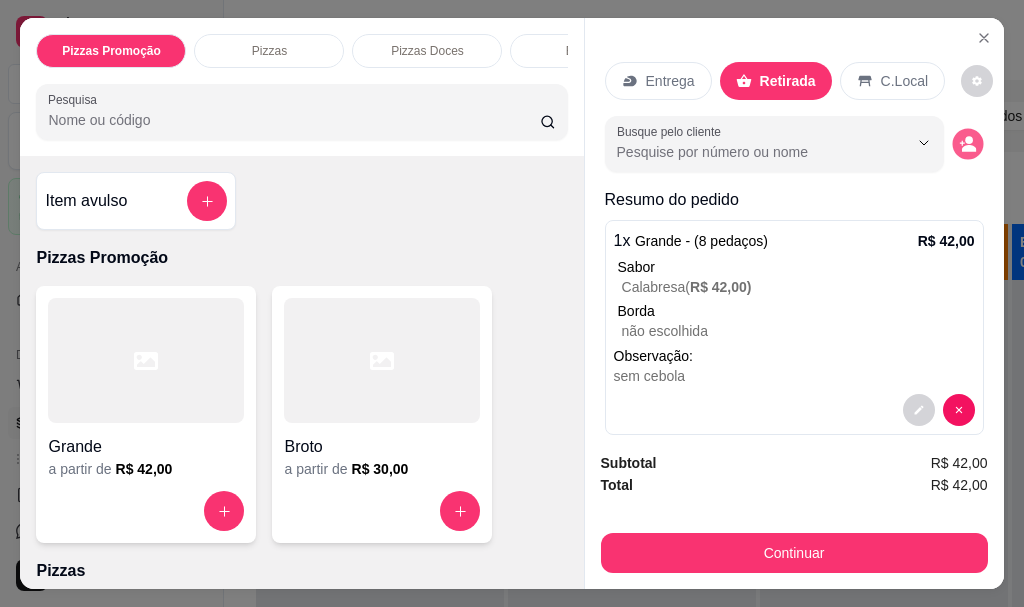 click 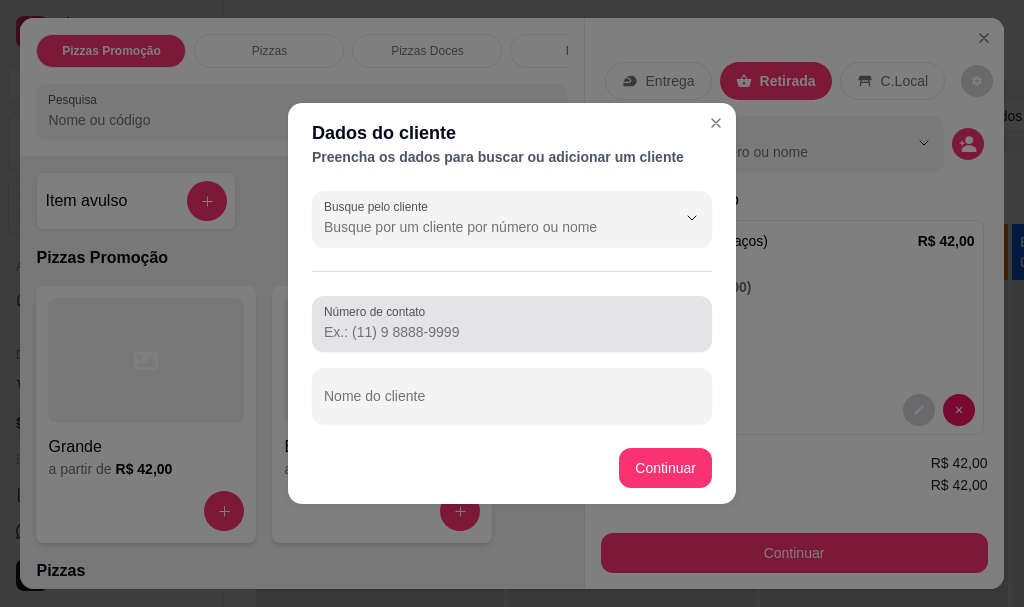 click on "Número de contato" at bounding box center [378, 311] 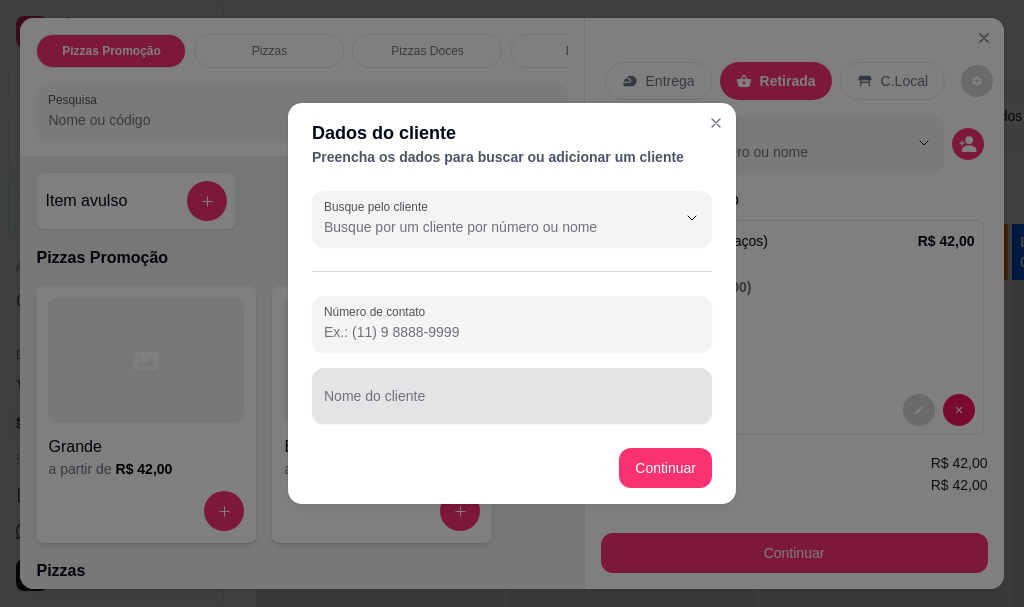 click at bounding box center (512, 396) 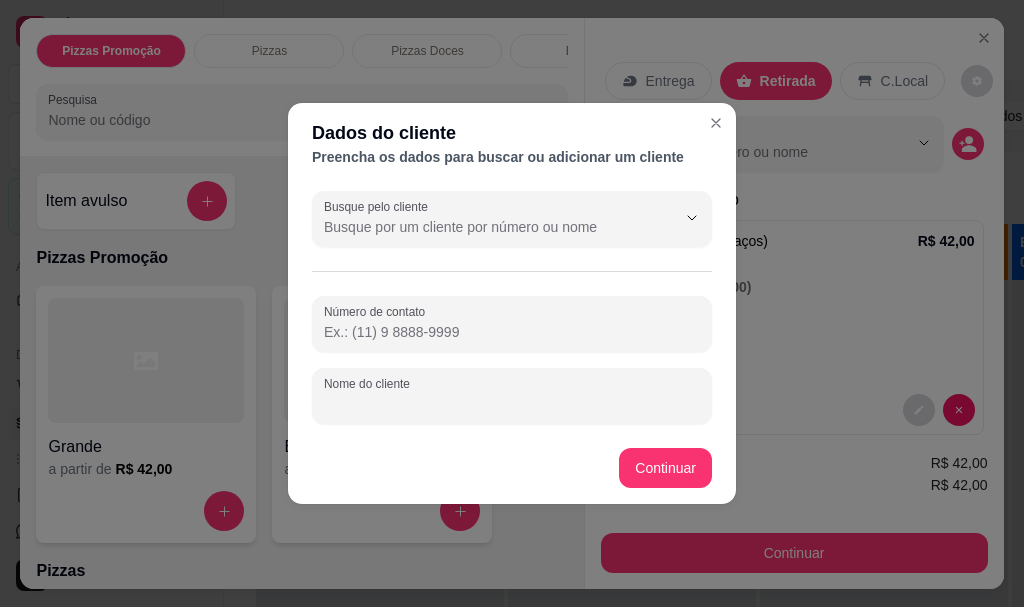 click on "Nome do cliente" at bounding box center [512, 404] 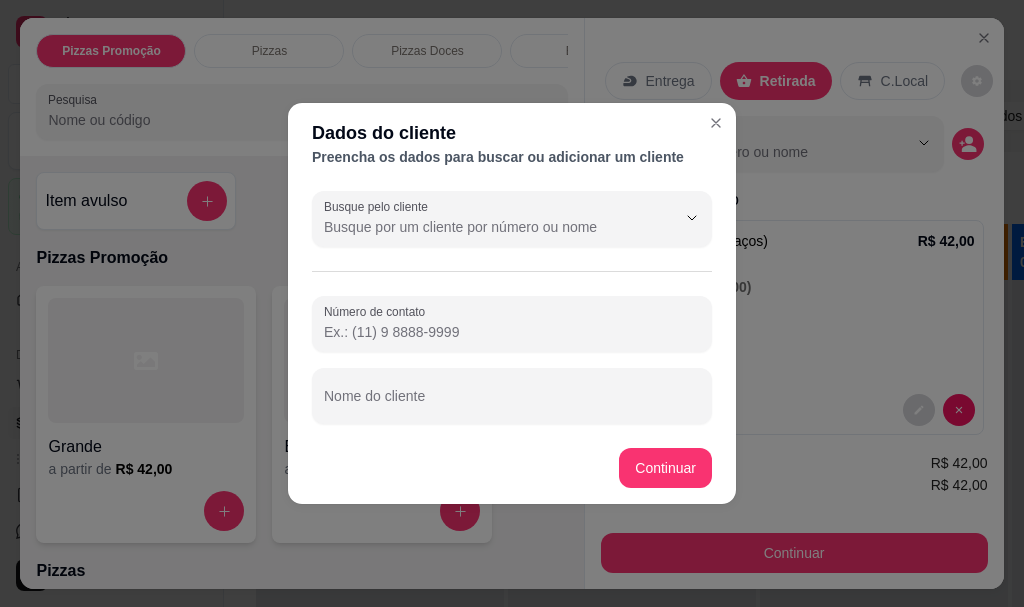 click on "Número de contato" at bounding box center [512, 332] 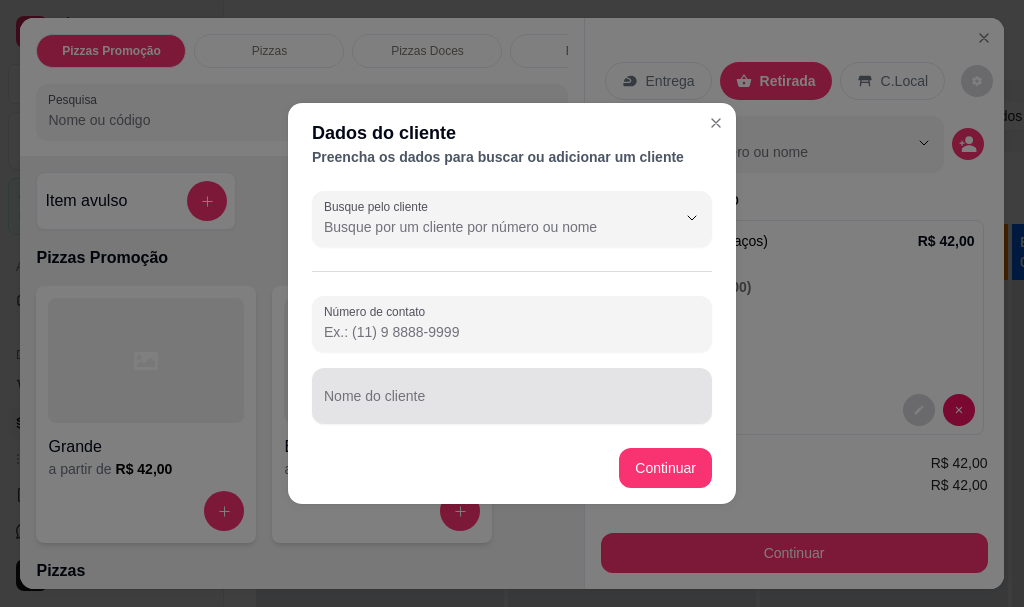 click at bounding box center [512, 396] 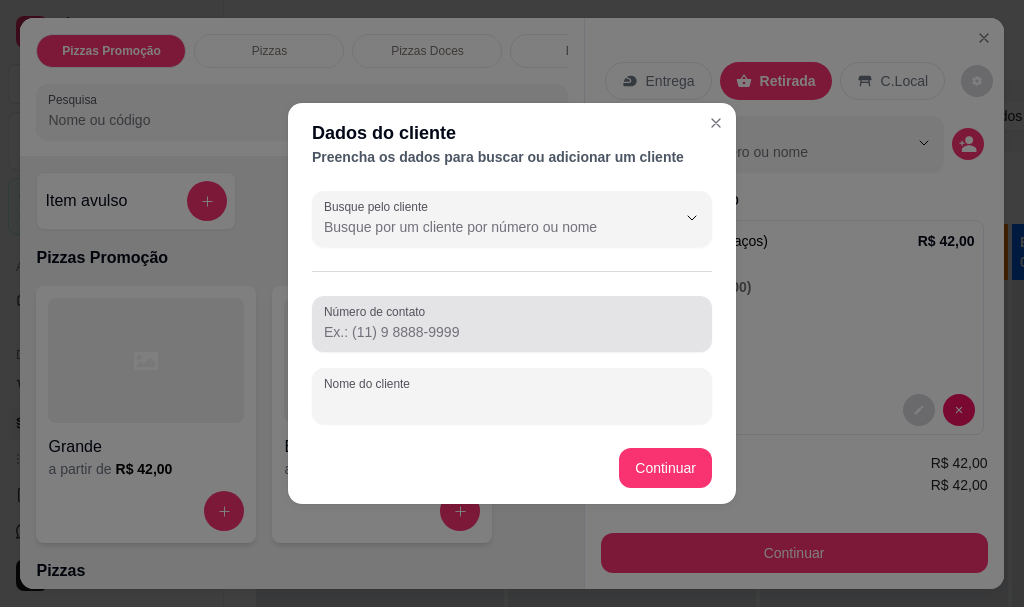 click at bounding box center [512, 324] 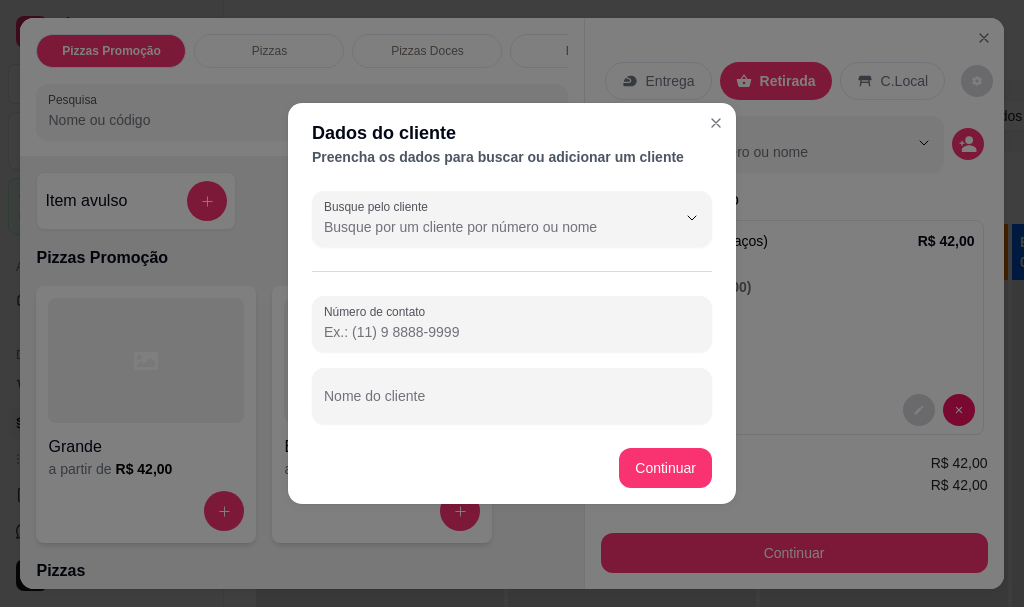 click at bounding box center (512, 396) 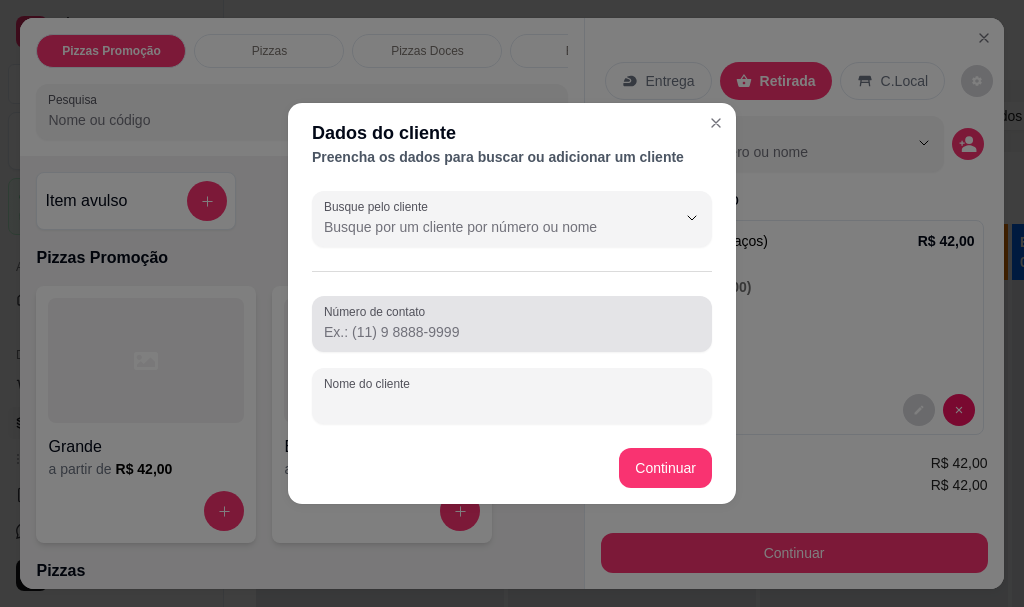 click on "Número de contato" at bounding box center [512, 332] 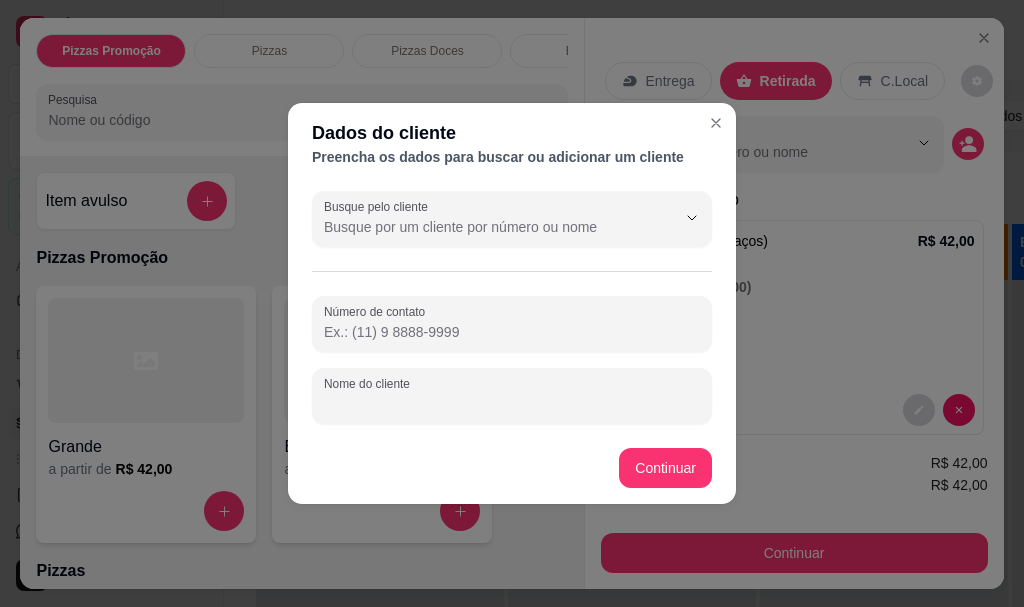 click on "Nome do cliente" at bounding box center [512, 404] 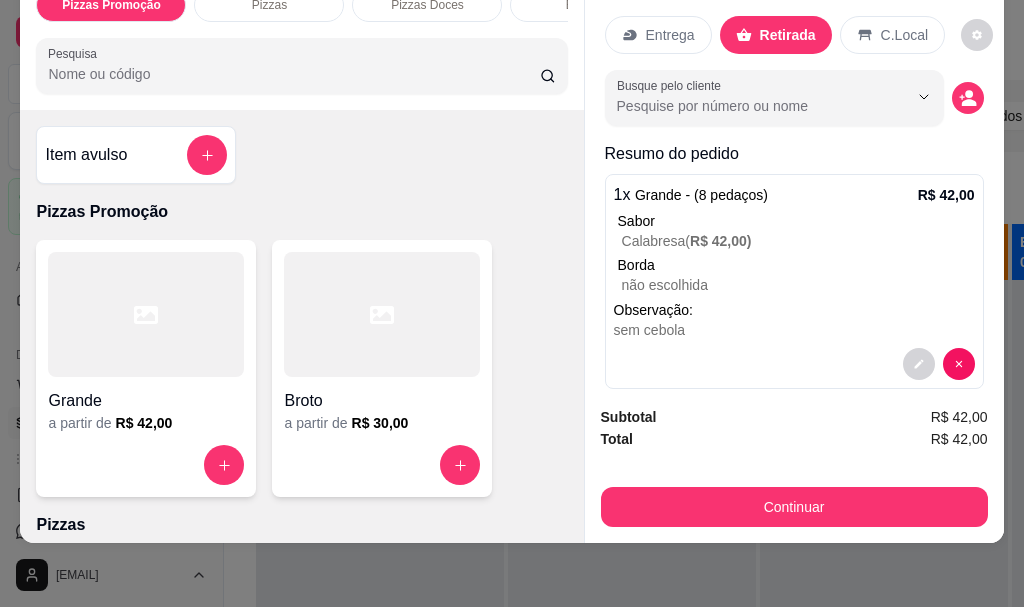 scroll, scrollTop: 0, scrollLeft: 0, axis: both 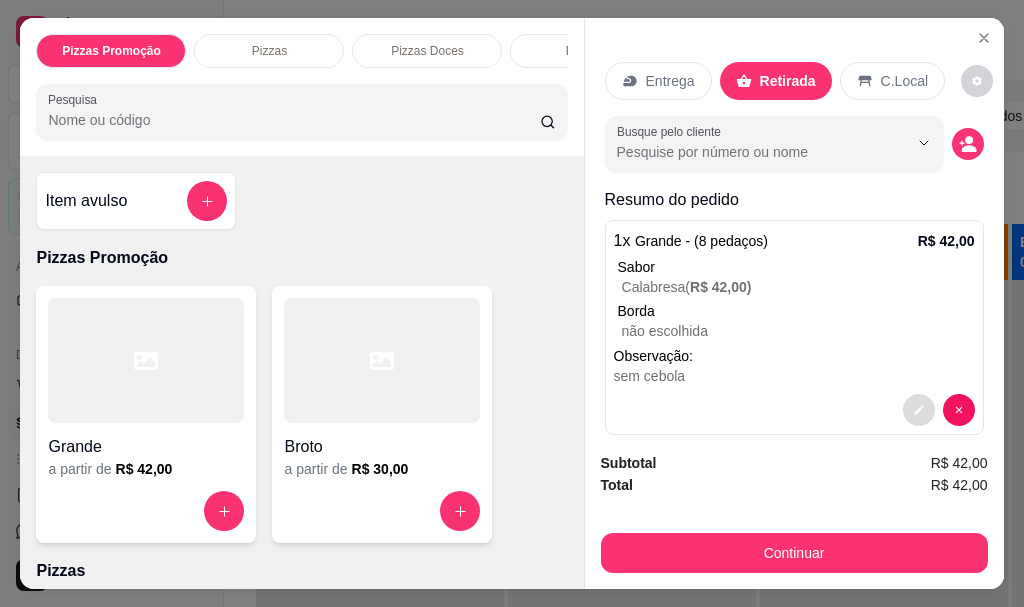 click at bounding box center (919, 410) 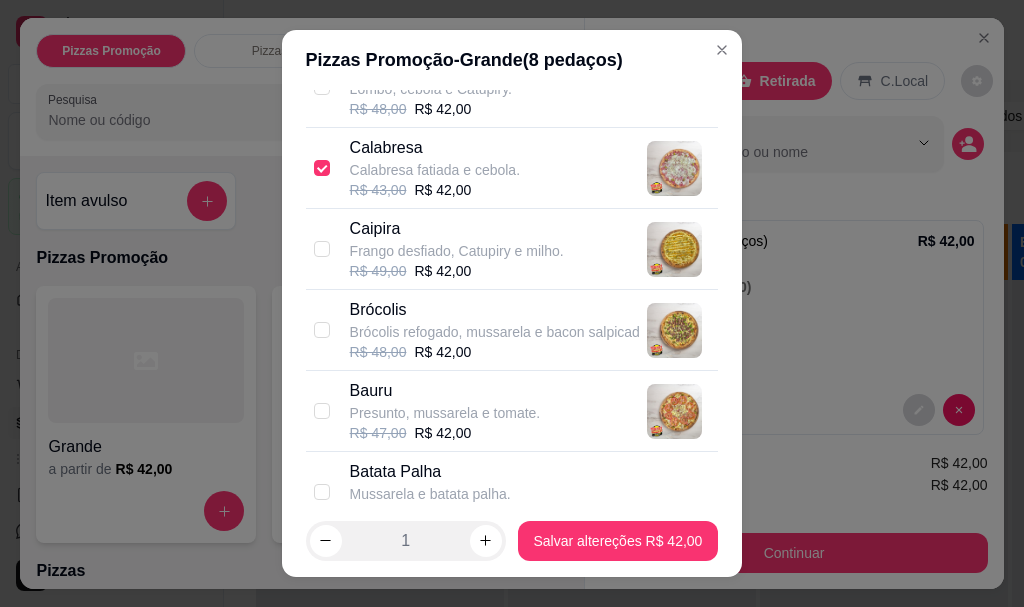 scroll, scrollTop: 3100, scrollLeft: 0, axis: vertical 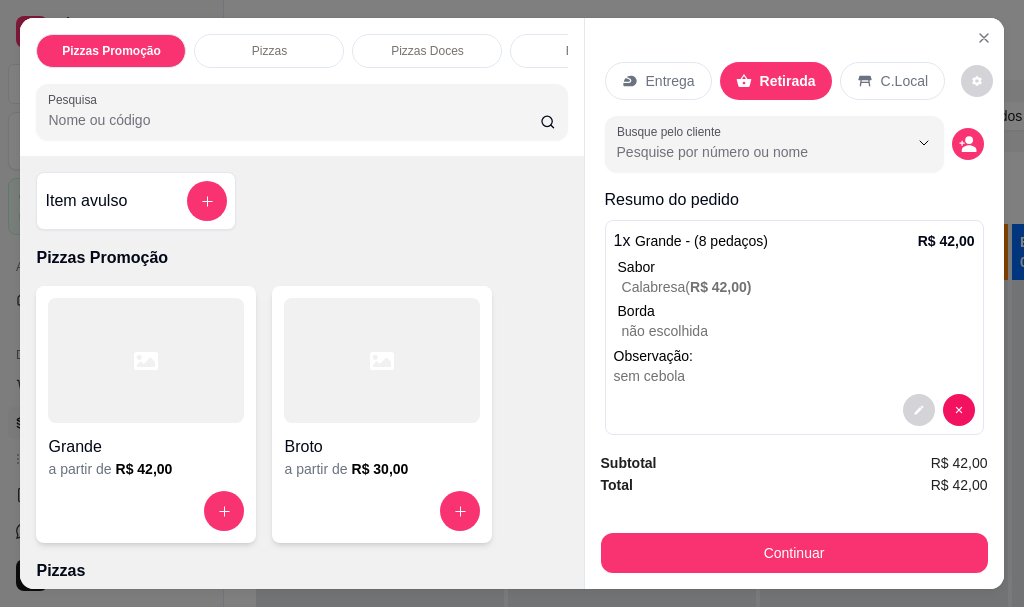 click on "Item avulso" at bounding box center [136, 201] 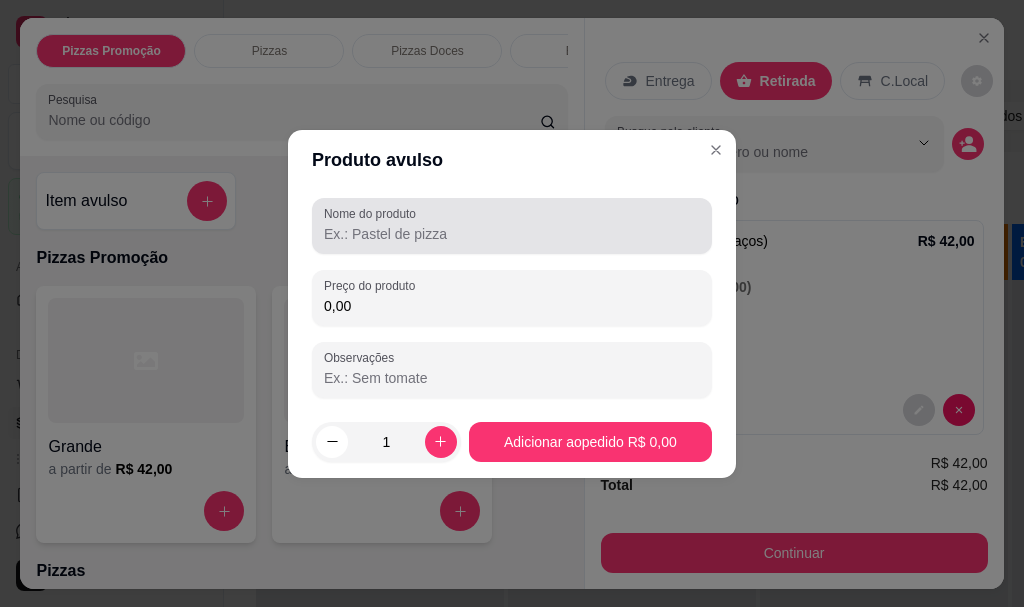 click on "Nome do produto" at bounding box center (512, 234) 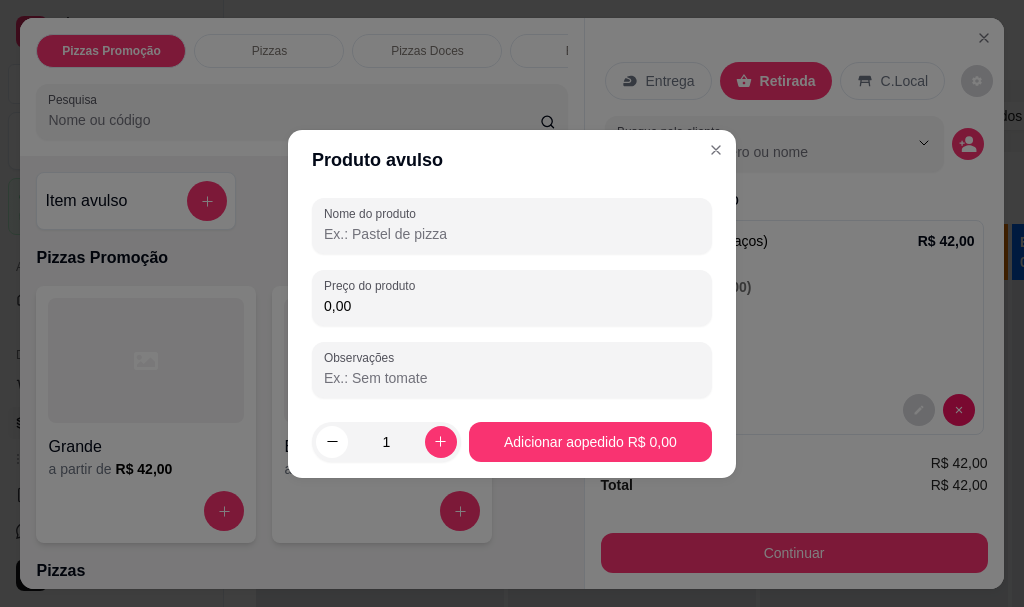click on "Nome do produto" at bounding box center (512, 234) 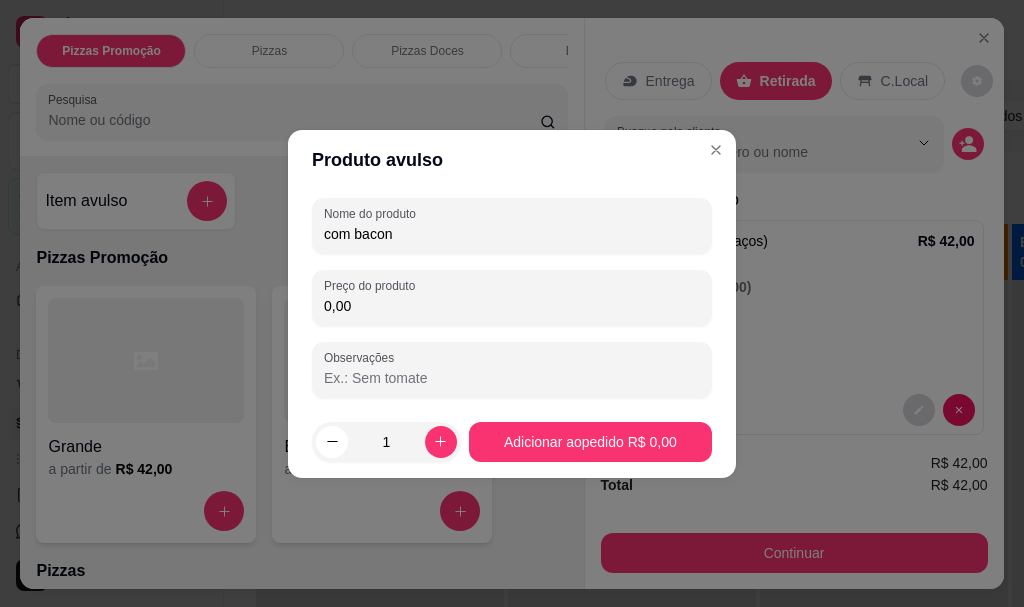 type on "com bacon" 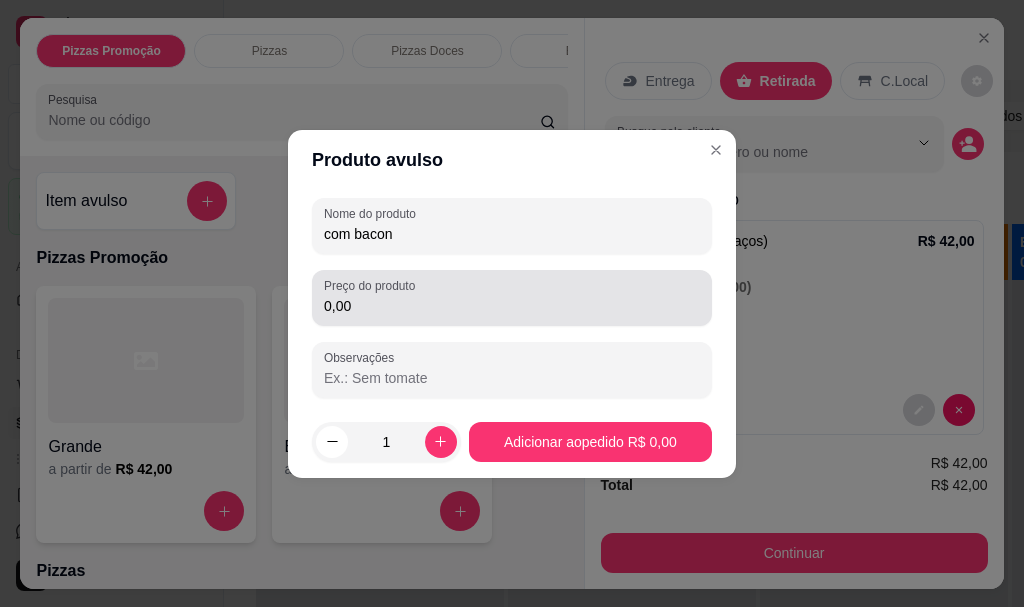 click on "Preço do produto 0,00" at bounding box center [512, 298] 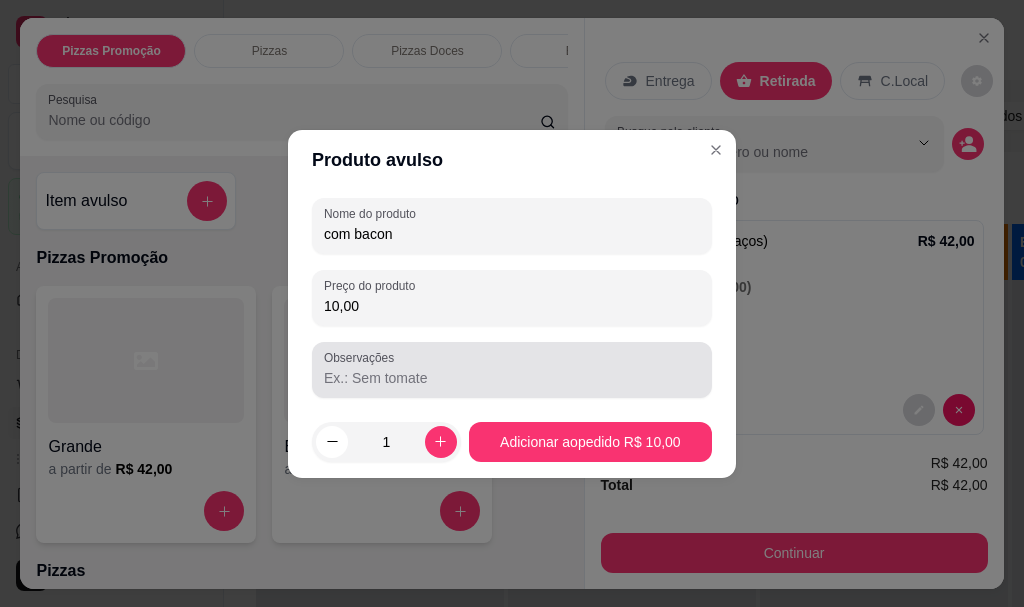 type on "10,00" 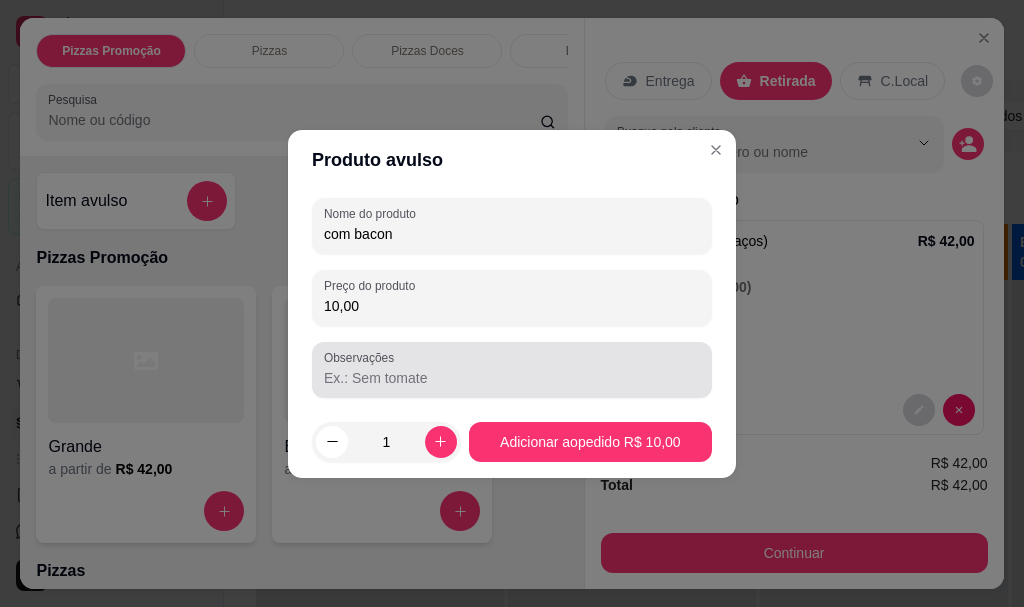 click on "Observações" at bounding box center (512, 378) 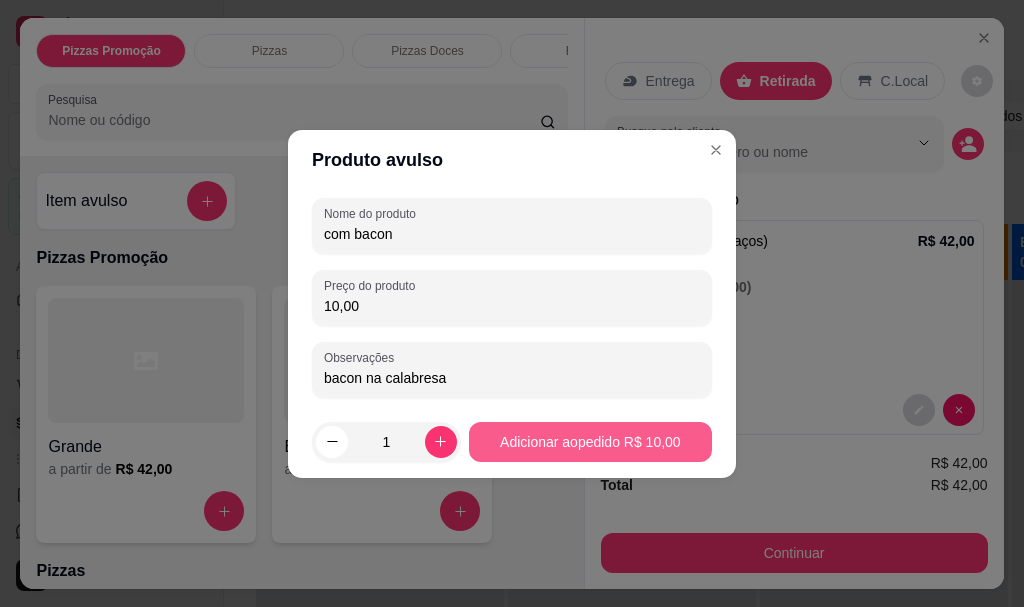 type on "bacon na calabresa" 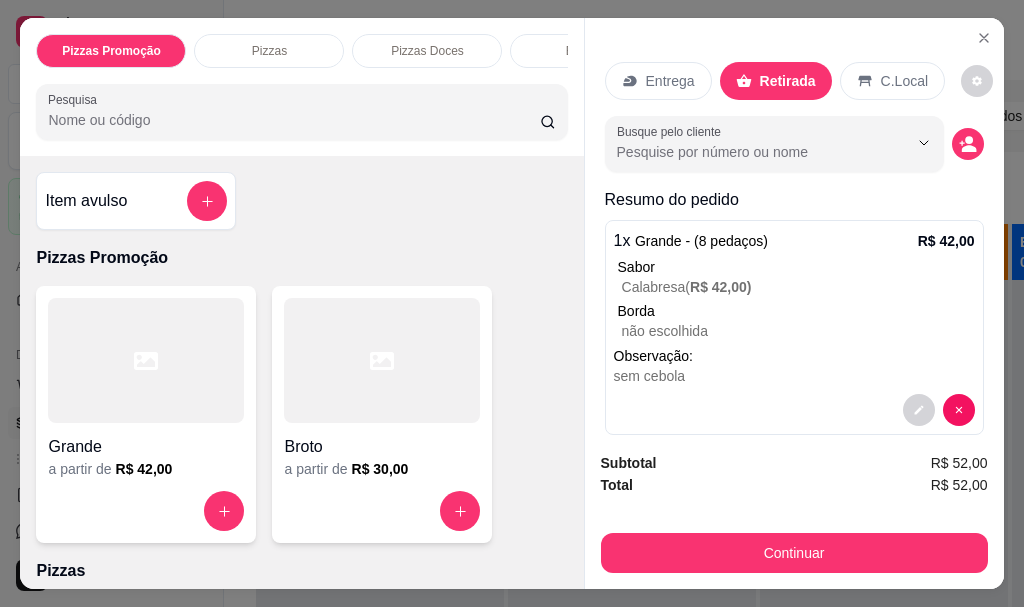 scroll, scrollTop: 162, scrollLeft: 0, axis: vertical 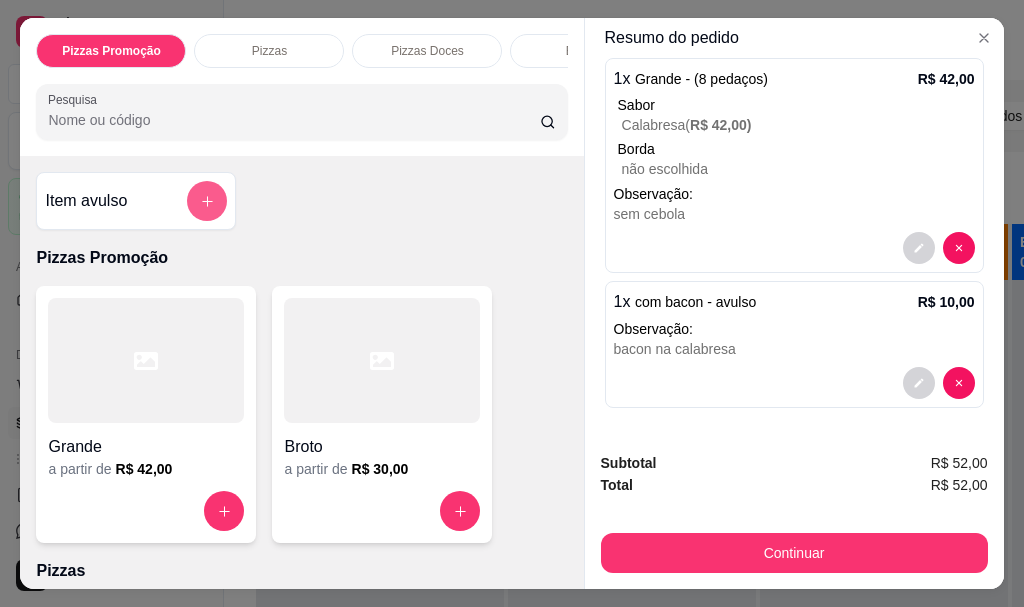 click at bounding box center (207, 201) 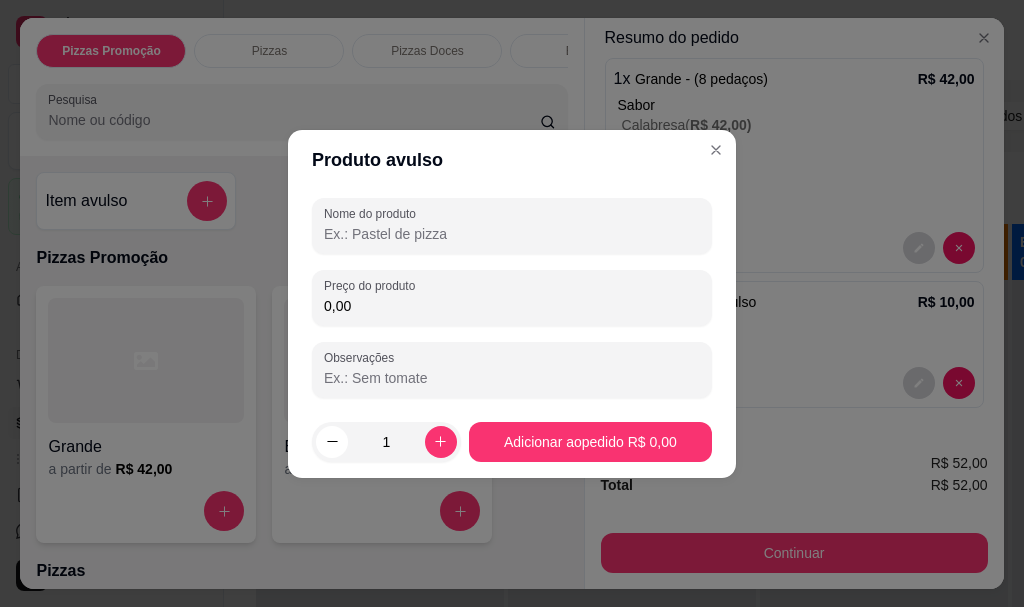 drag, startPoint x: 366, startPoint y: 310, endPoint x: 273, endPoint y: 313, distance: 93.04838 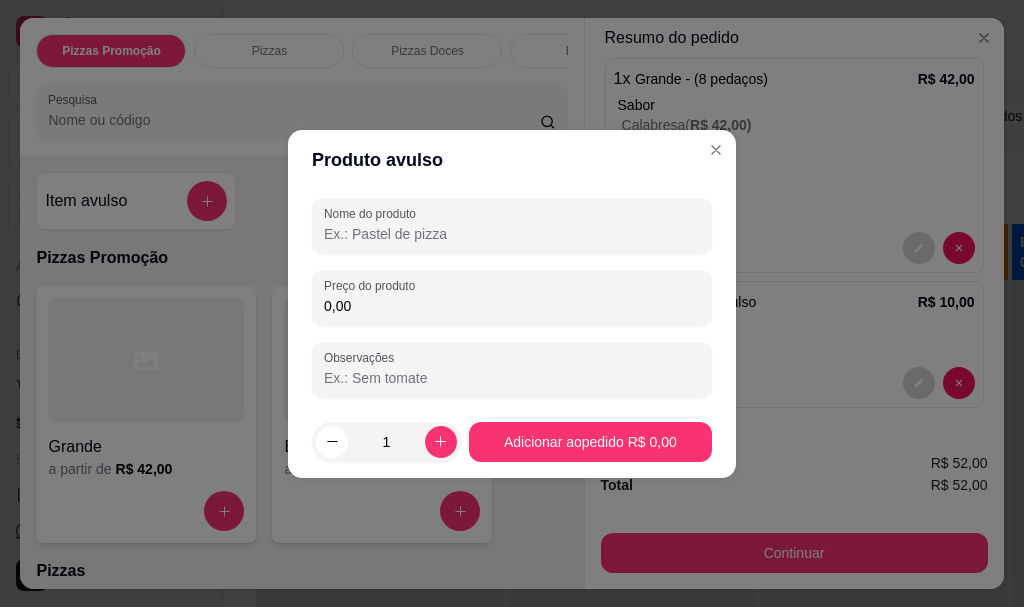 click on "Produto avulso Nome do produto Preço do produto 0,00 Observações 1 Adicionar ao   pedido   R$ 0,00" at bounding box center (512, 303) 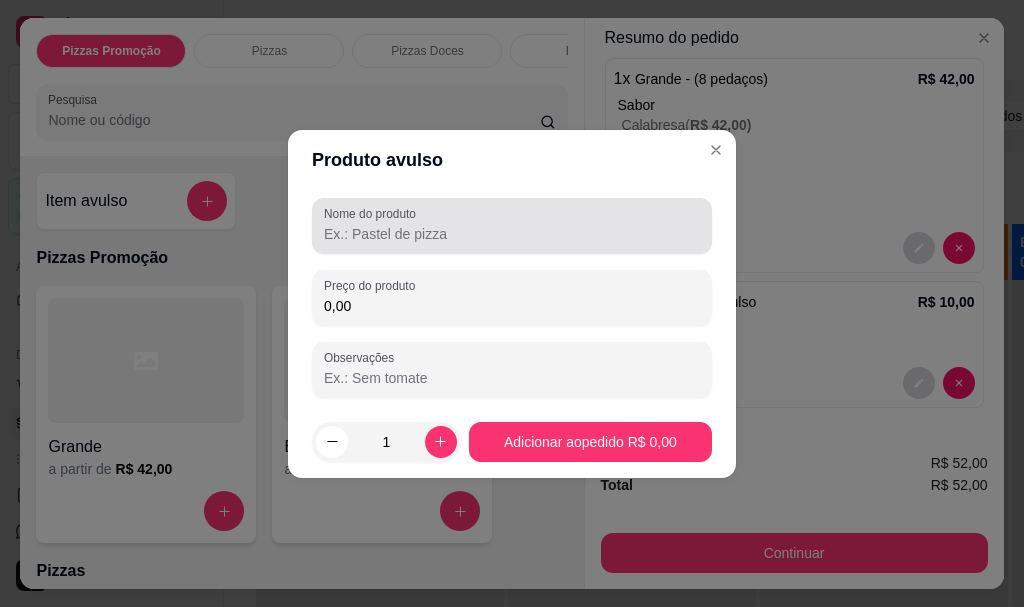 click on "Nome do produto" at bounding box center (512, 234) 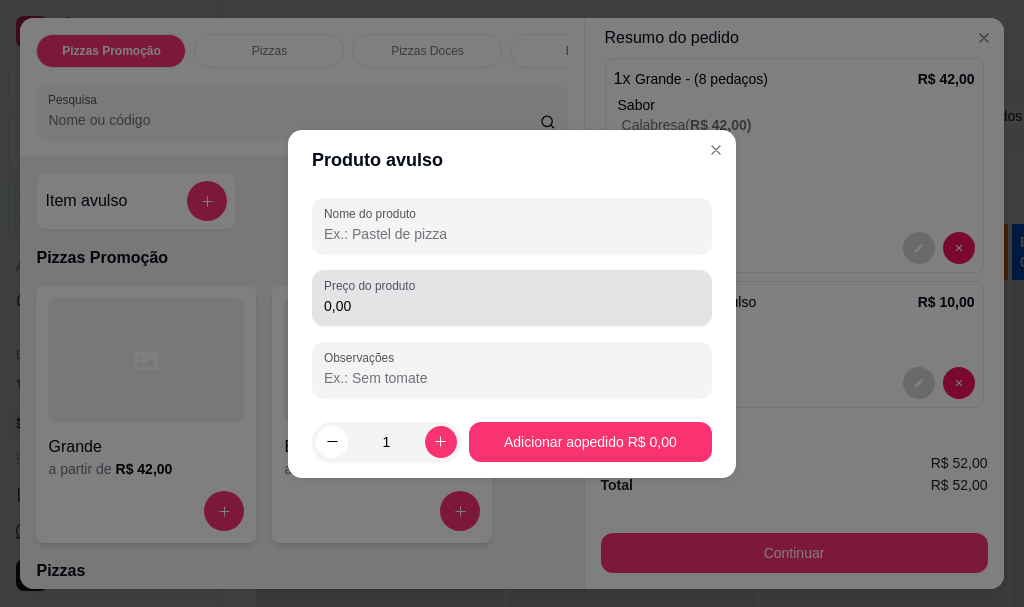 click on "Produto avulso Nome do produto Preço do produto 0,00 Observações 1 Adicionar ao   pedido   R$ 0,00" at bounding box center [512, 303] 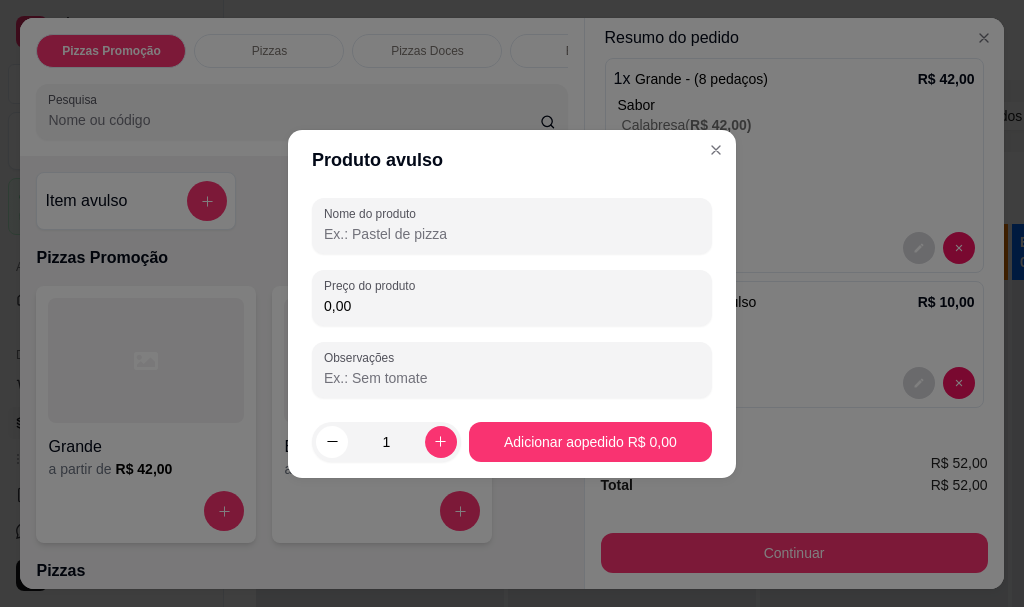 click on "Nome do produto" at bounding box center (512, 234) 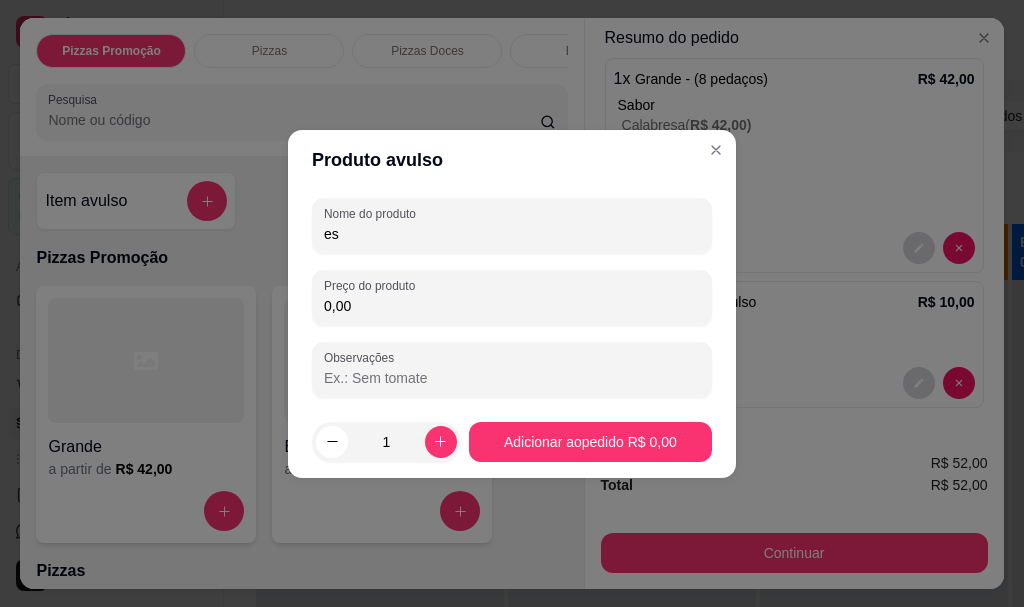 type on "e" 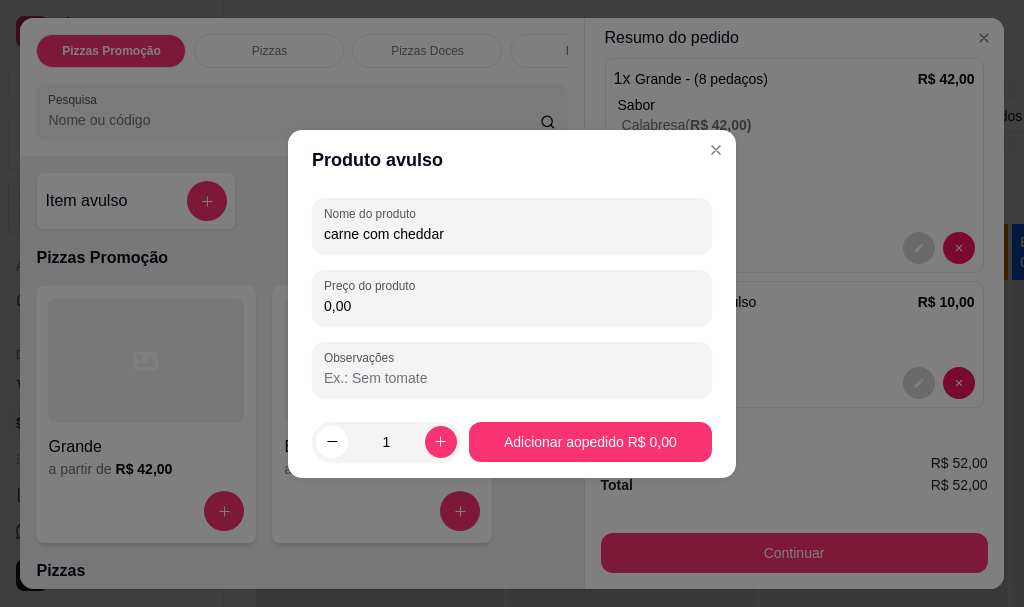 type on "carne com cheddar" 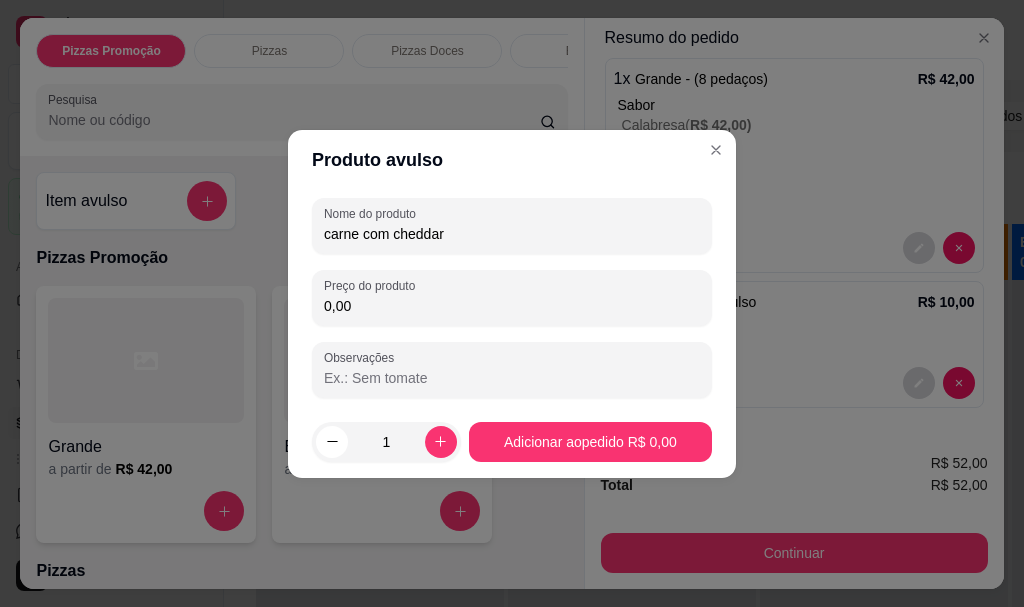 drag, startPoint x: 282, startPoint y: 239, endPoint x: 215, endPoint y: 240, distance: 67.00746 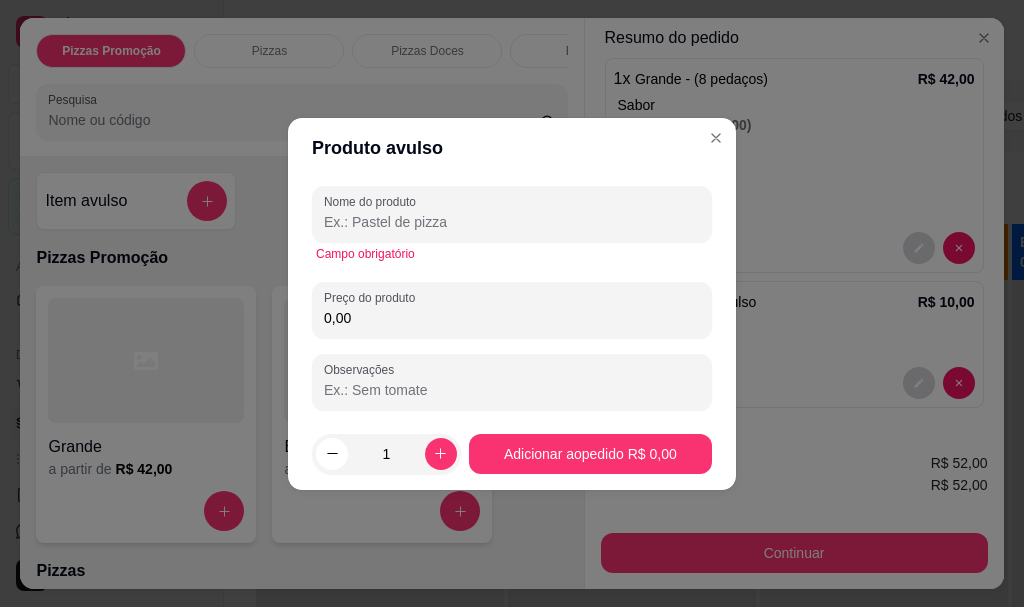 click on "Nome do produto" at bounding box center (512, 222) 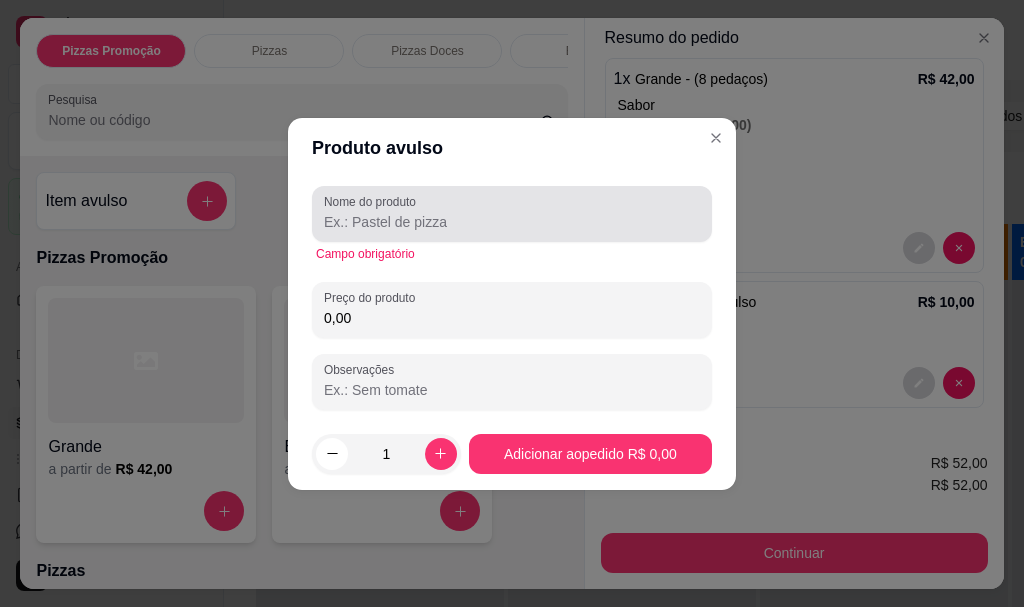 click on "Nome do produto" at bounding box center [512, 214] 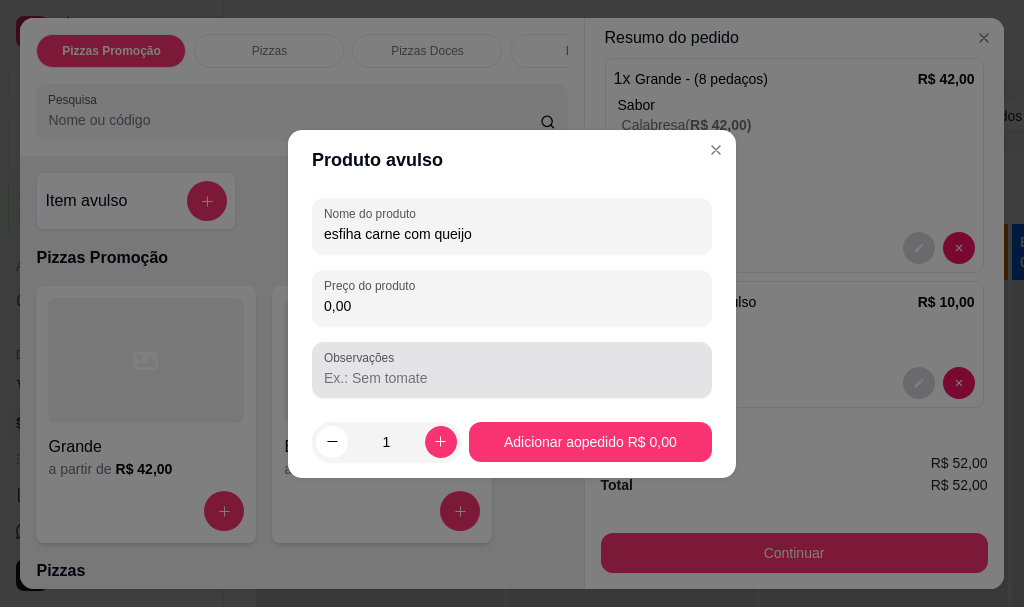 type on "esfiha carne com queijo" 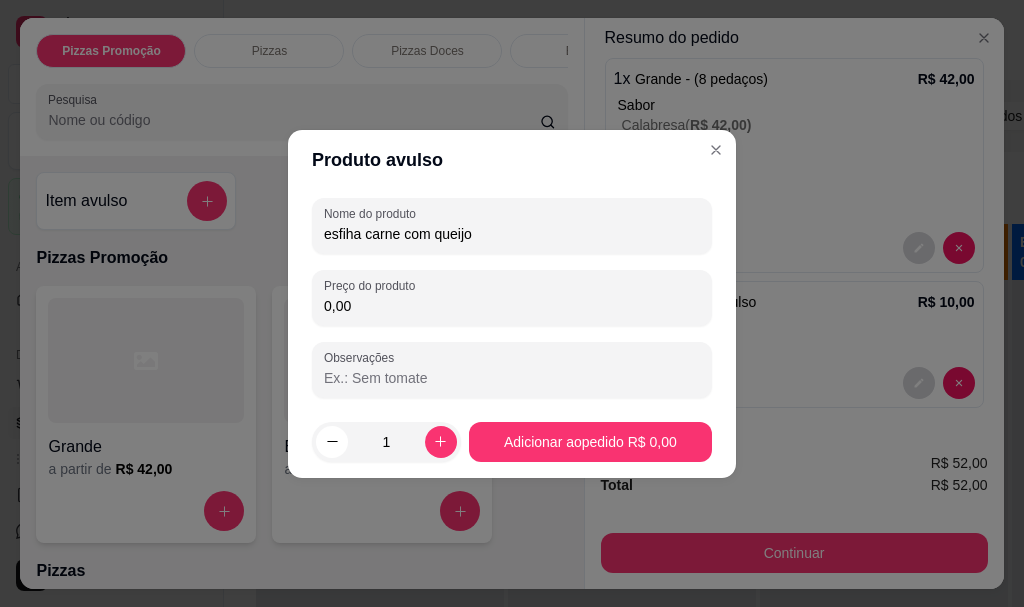 click on "Observações" at bounding box center (512, 378) 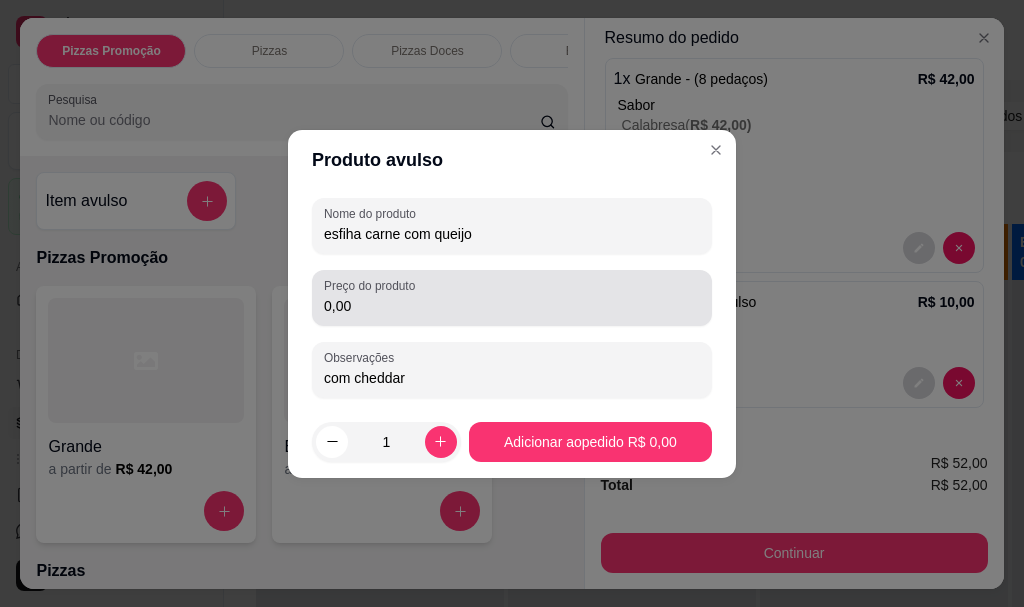 type on "com cheddar" 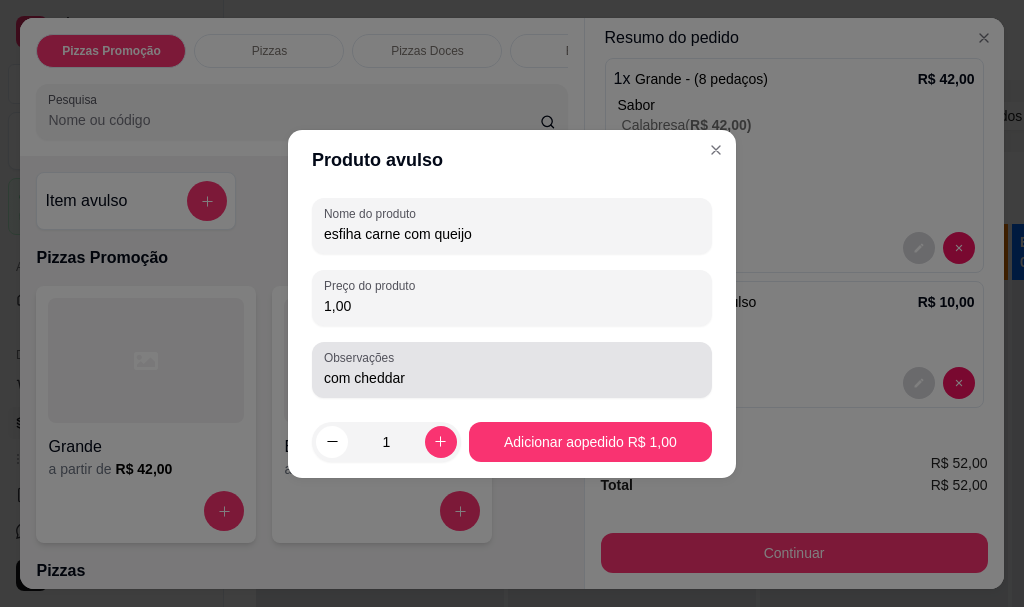 type on "1,00" 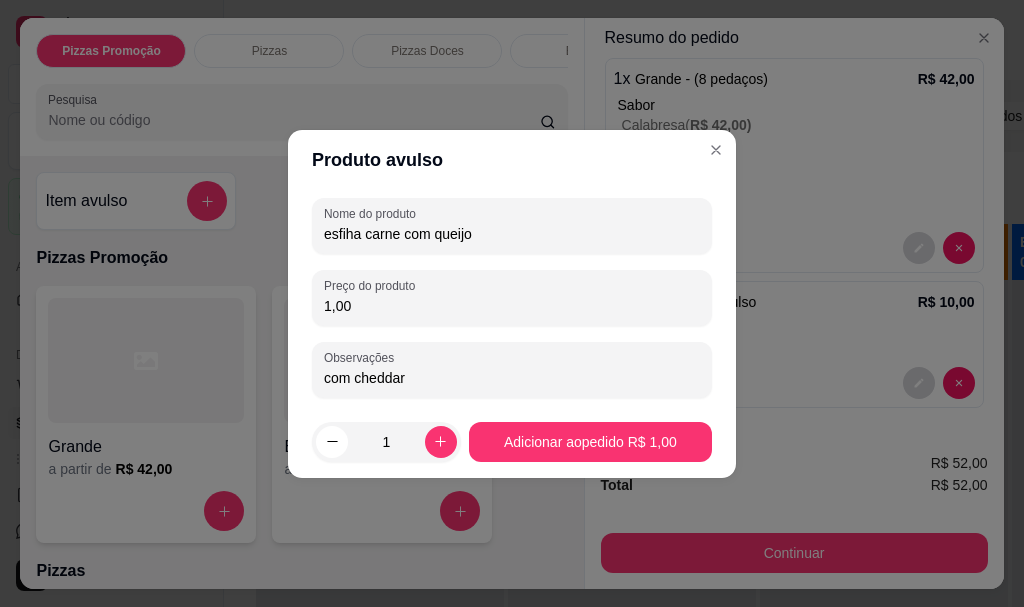 drag, startPoint x: 418, startPoint y: 372, endPoint x: 147, endPoint y: 356, distance: 271.47192 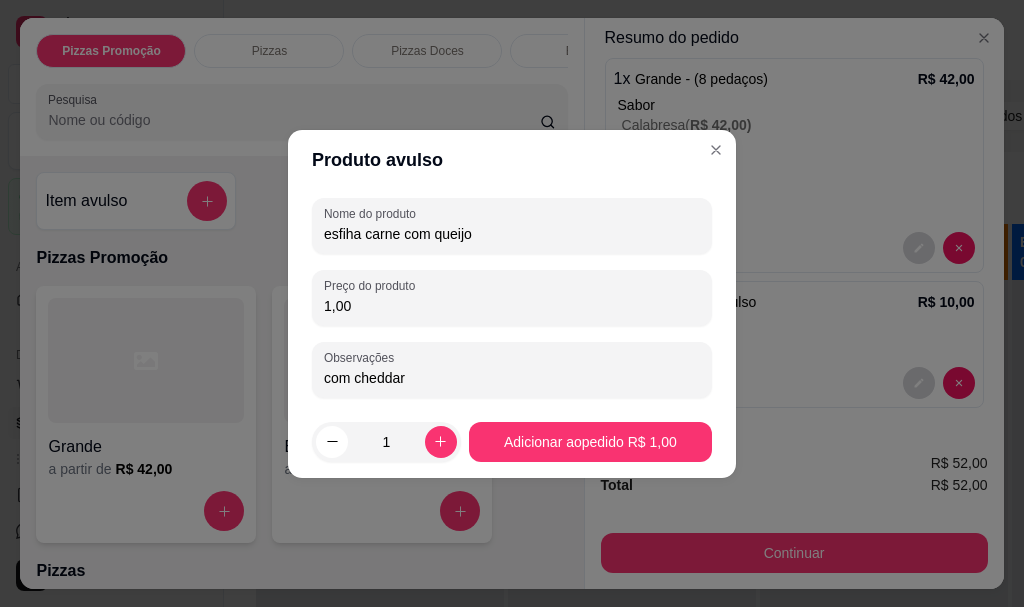 click on "Produto avulso Nome do produto esfiha carne com queijo Preço do produto 1,00 Observações com cheddar 1 Adicionar ao   pedido   R$ 1,00" at bounding box center (512, 303) 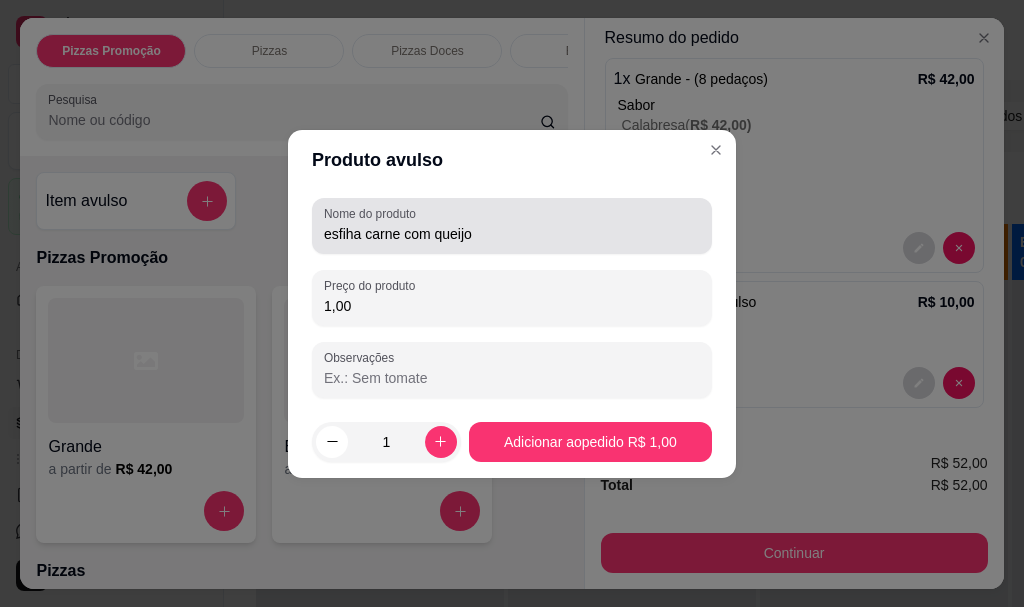 type 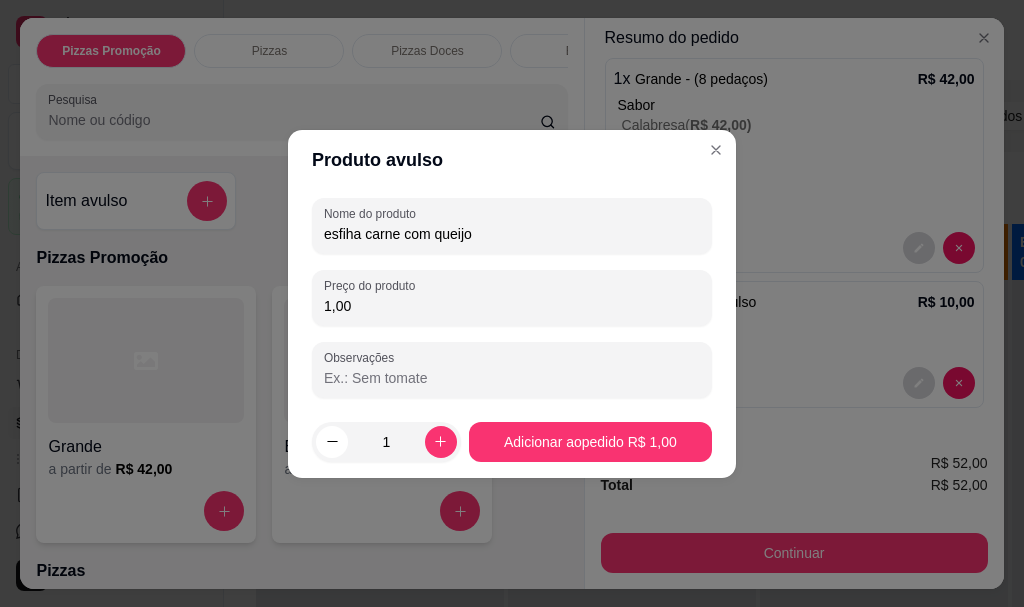 drag, startPoint x: 490, startPoint y: 233, endPoint x: 257, endPoint y: 239, distance: 233.07724 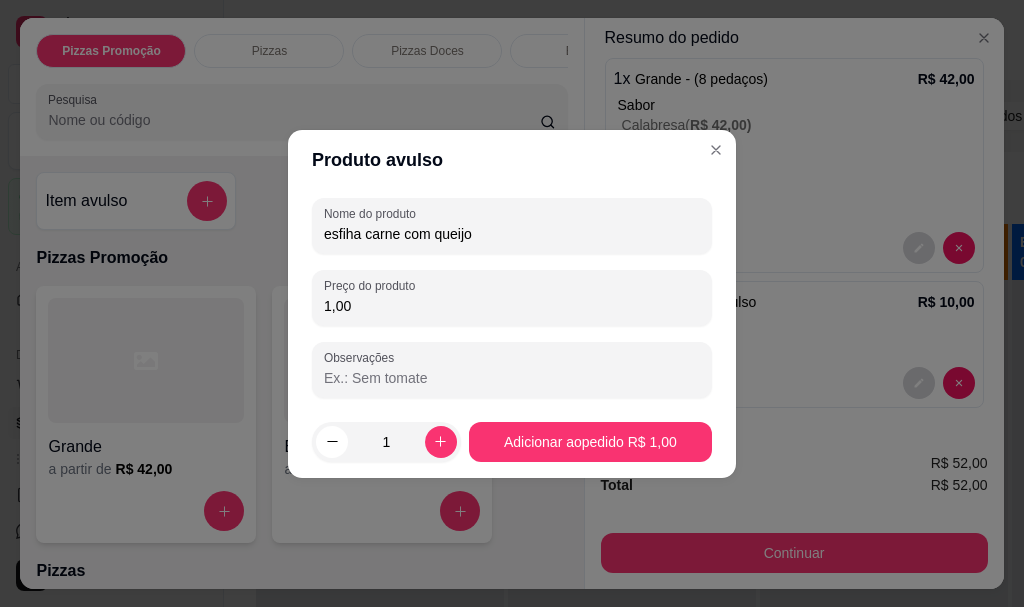 click on "Produto avulso Nome do produto esfiha carne com queijo Preço do produto [PRICE] Observações 1 Adicionar ao   pedido   [PRICE]" at bounding box center (512, 303) 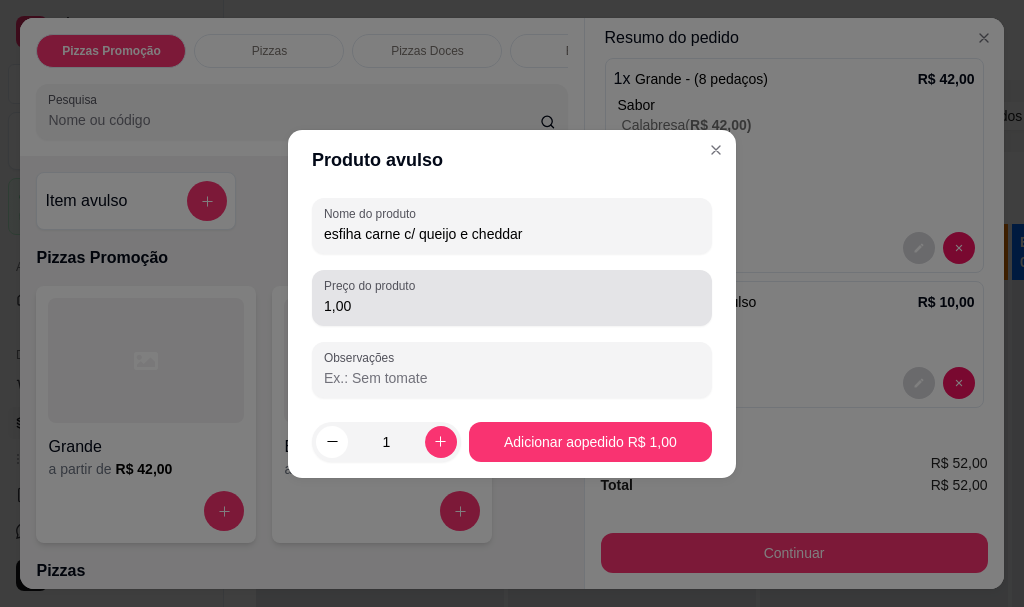 type on "esfiha carne c/ queijo e cheddar" 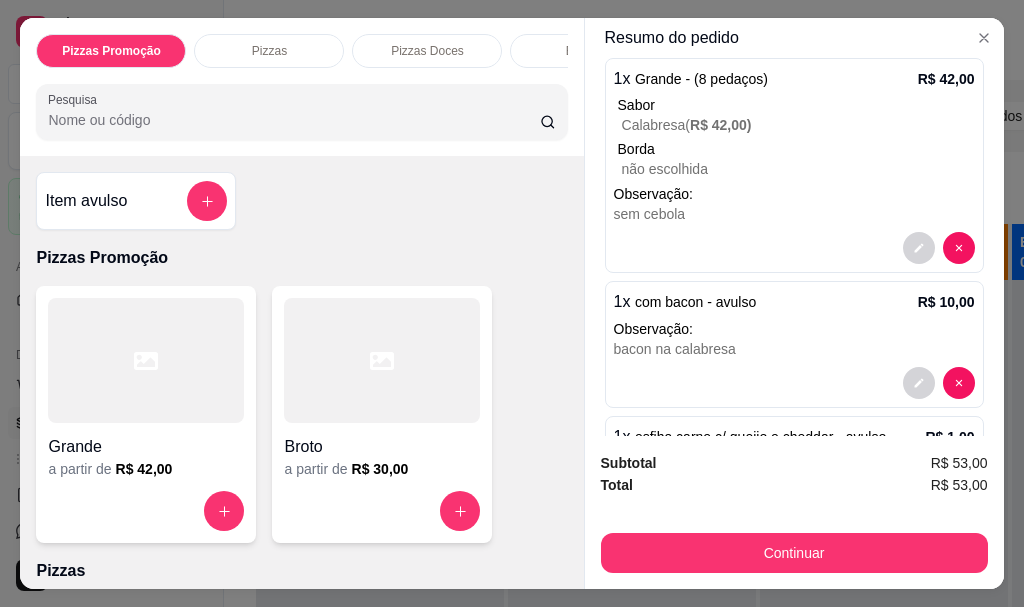 scroll, scrollTop: 252, scrollLeft: 0, axis: vertical 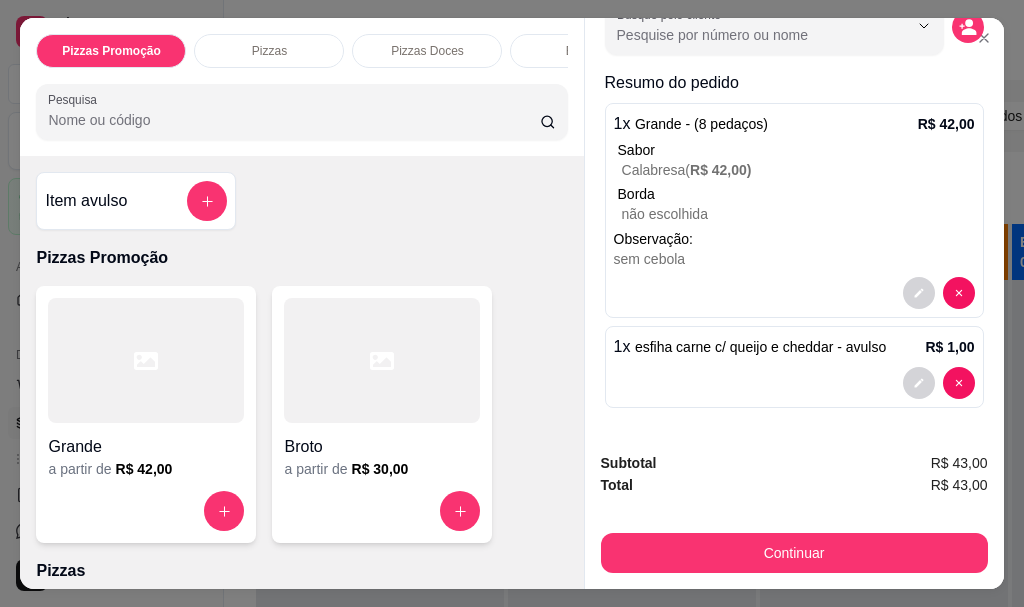 click on "Pizzas" at bounding box center (269, 51) 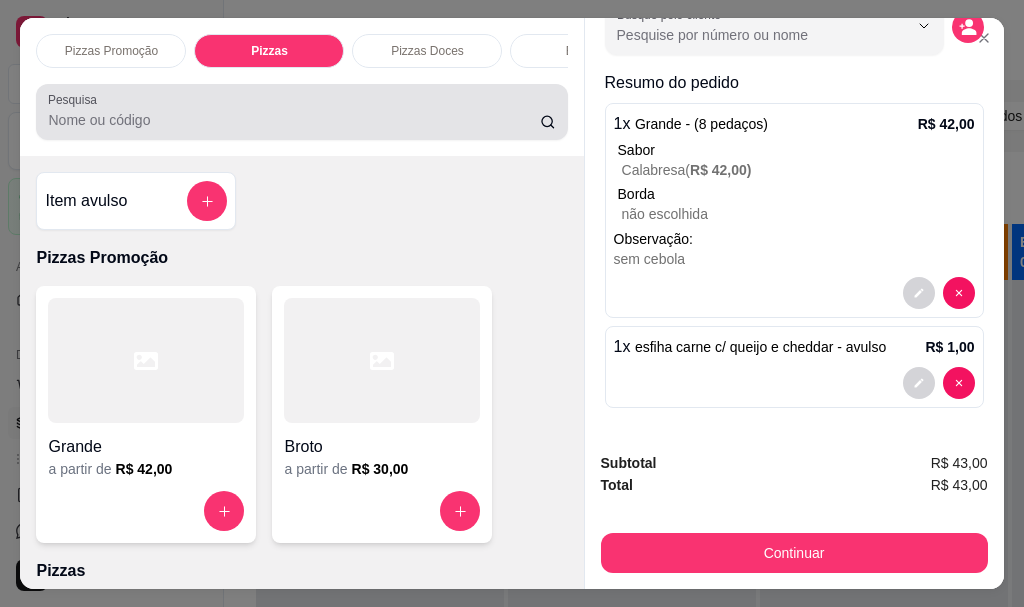 scroll, scrollTop: 403, scrollLeft: 0, axis: vertical 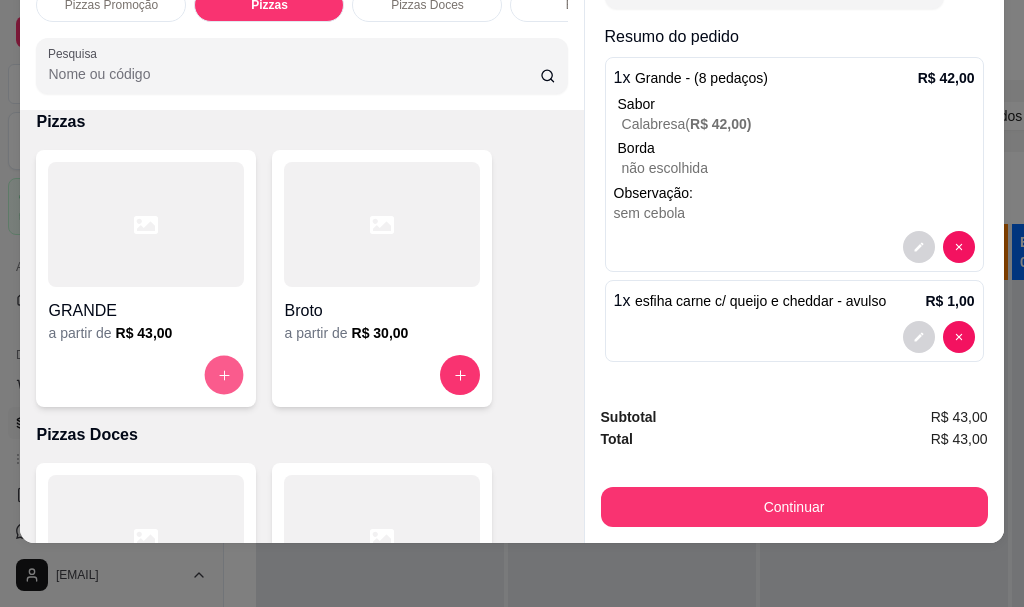 click 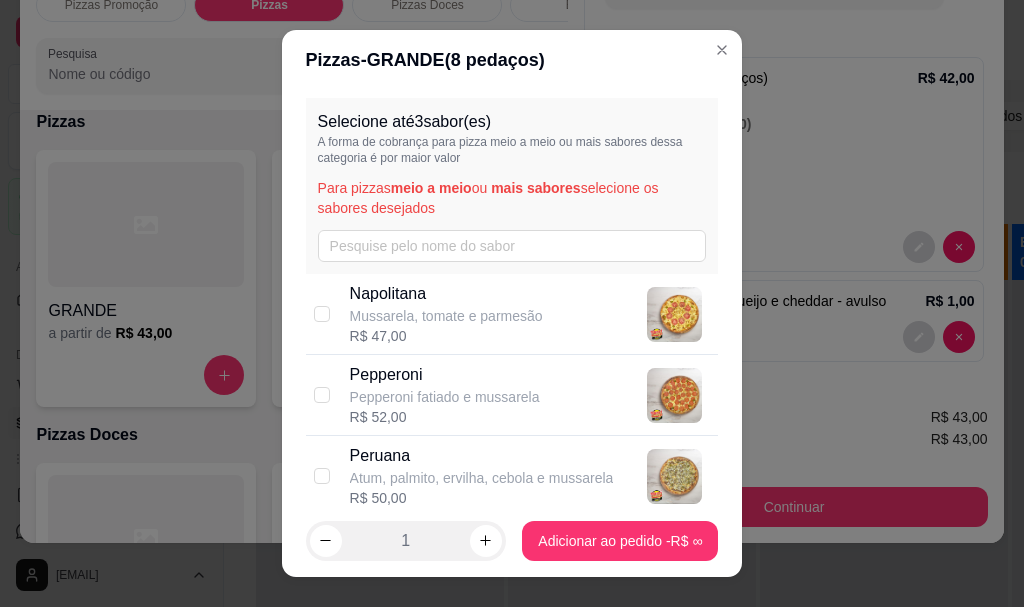 scroll, scrollTop: 100, scrollLeft: 0, axis: vertical 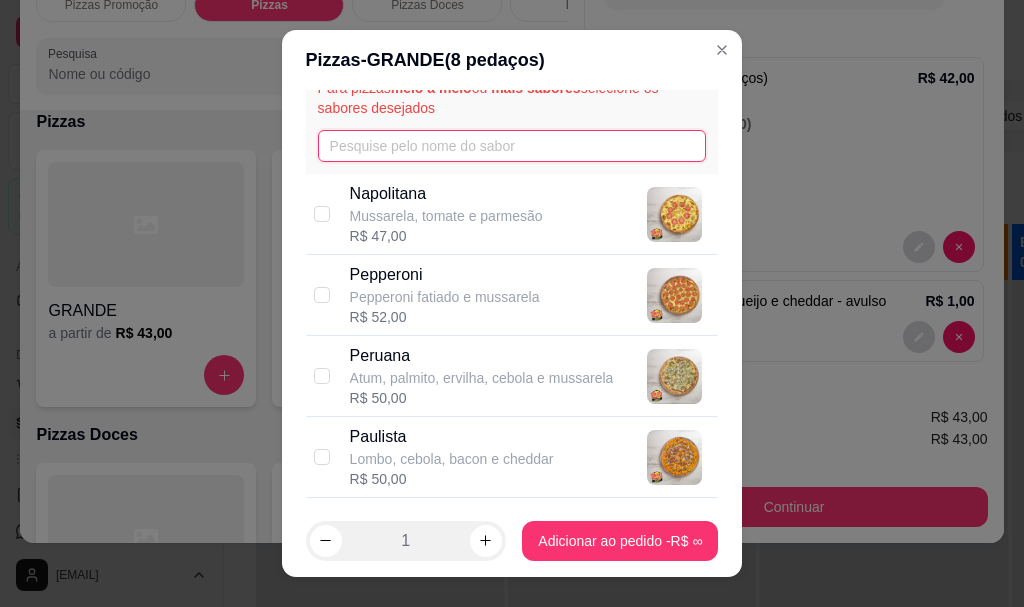 click at bounding box center [512, 146] 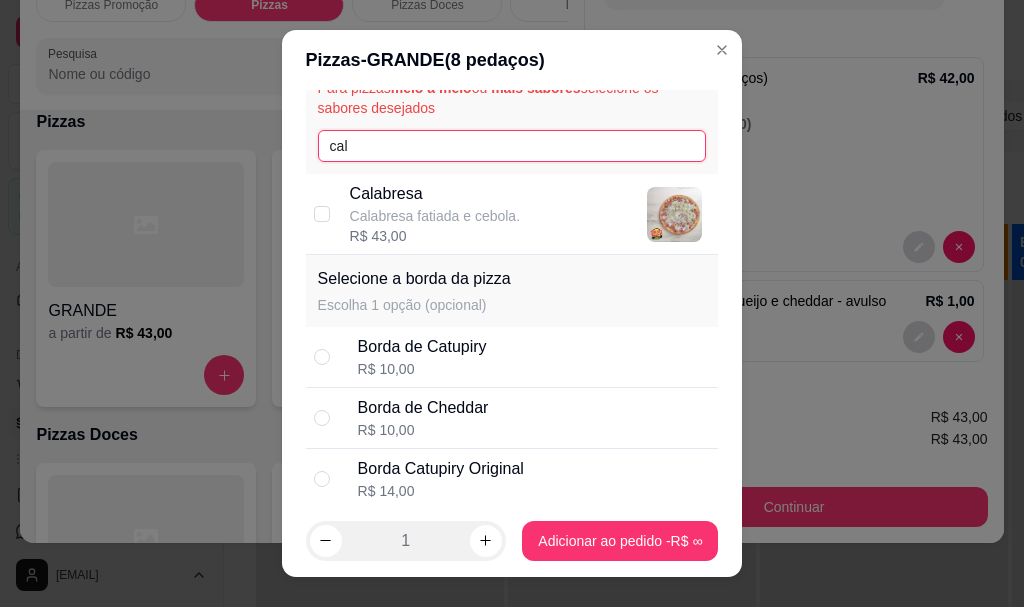 drag, startPoint x: 393, startPoint y: 154, endPoint x: 78, endPoint y: 186, distance: 316.62122 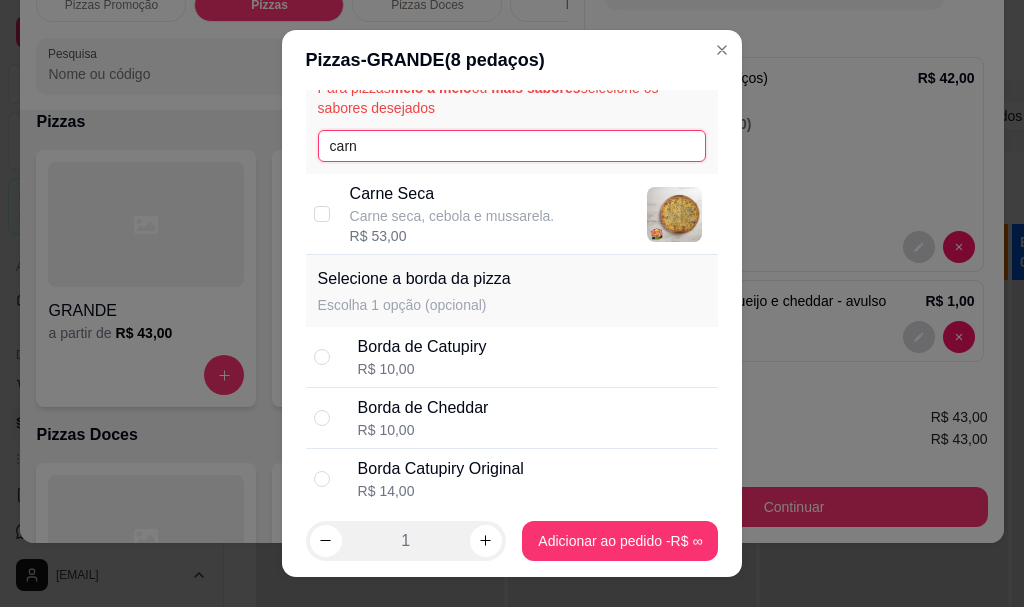 type on "carne" 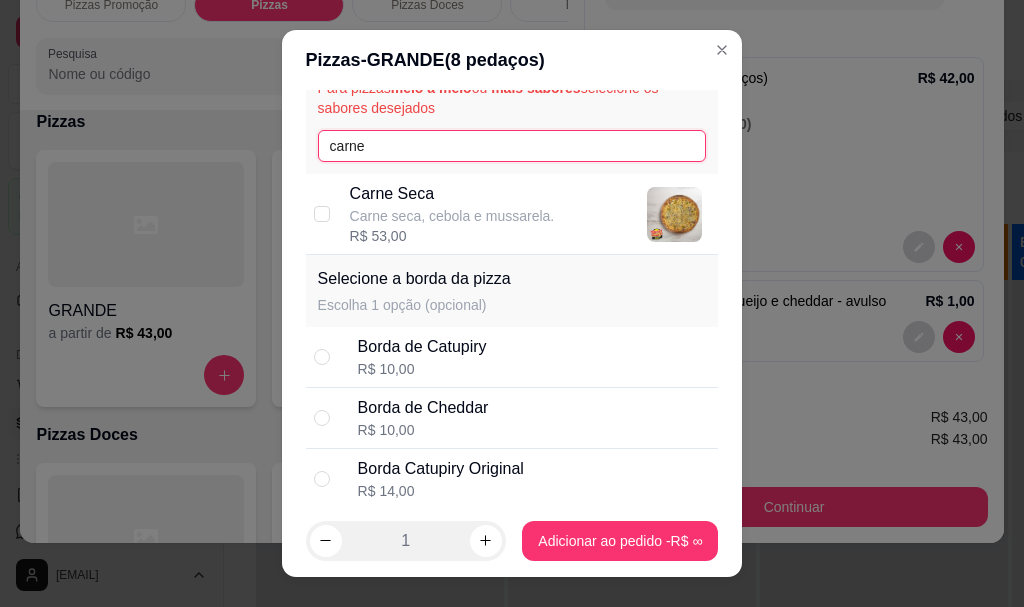 drag, startPoint x: 425, startPoint y: 151, endPoint x: 0, endPoint y: 116, distance: 426.43875 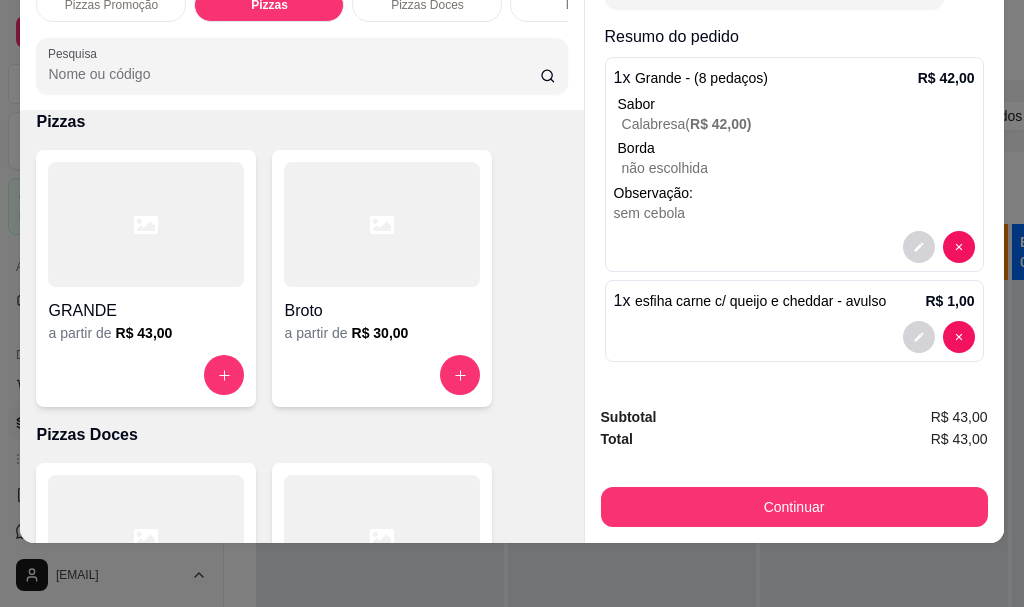 scroll, scrollTop: 103, scrollLeft: 0, axis: vertical 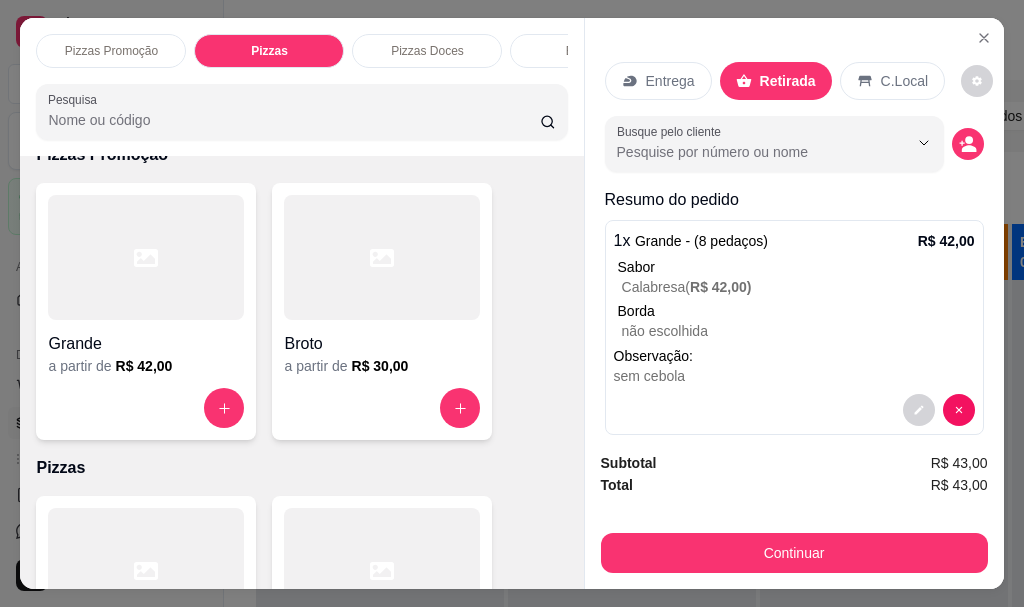 click on "Pizzas Doces" at bounding box center [427, 51] 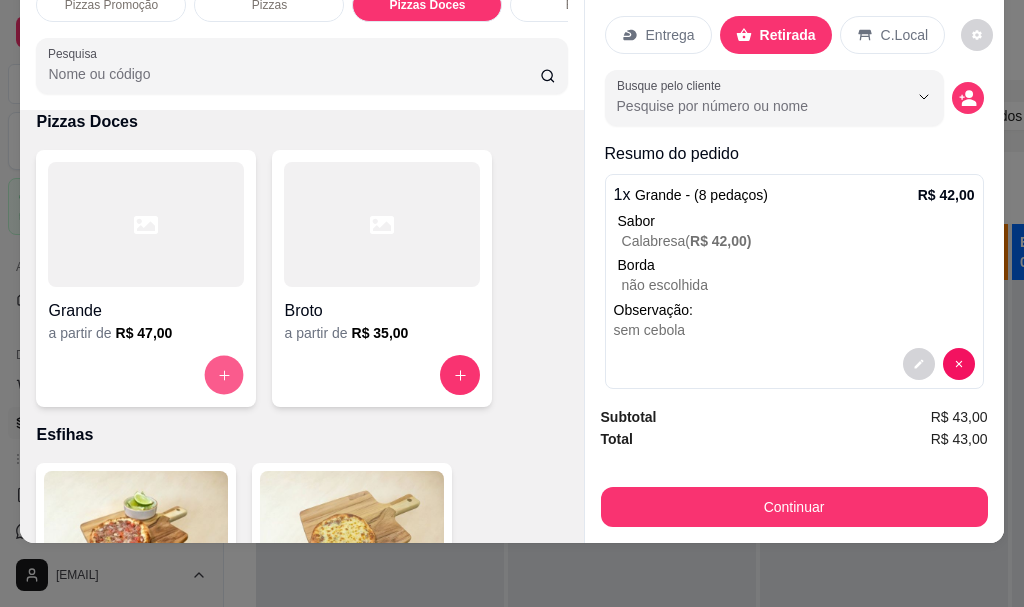 click at bounding box center (224, 375) 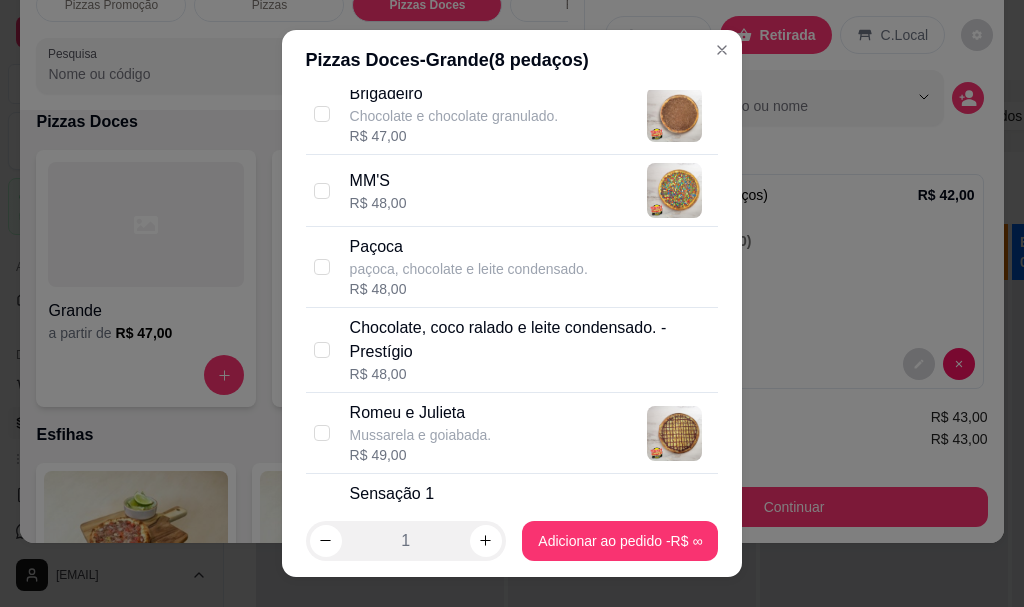 scroll, scrollTop: 300, scrollLeft: 0, axis: vertical 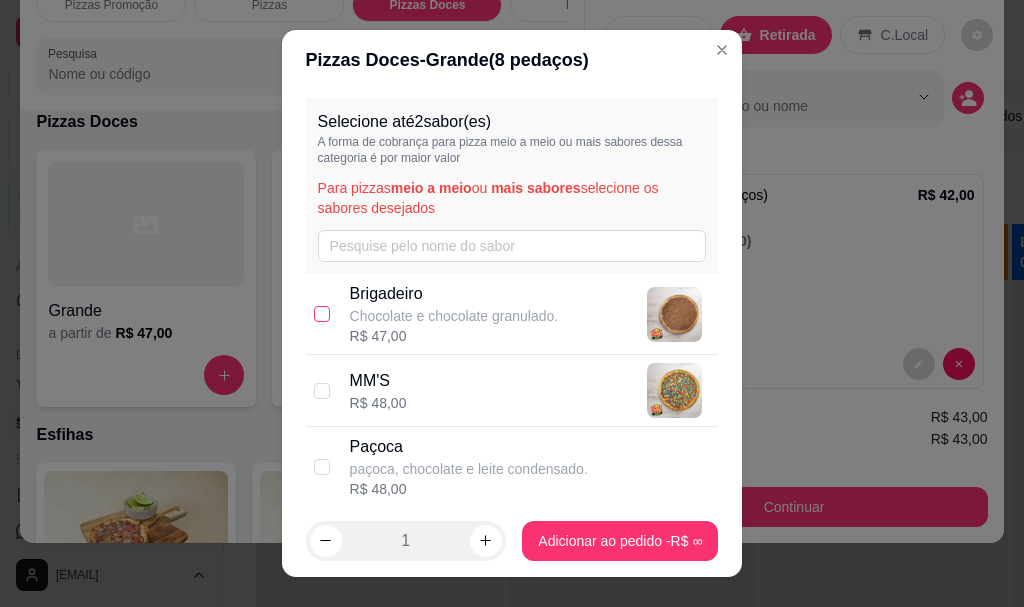 click at bounding box center (322, 314) 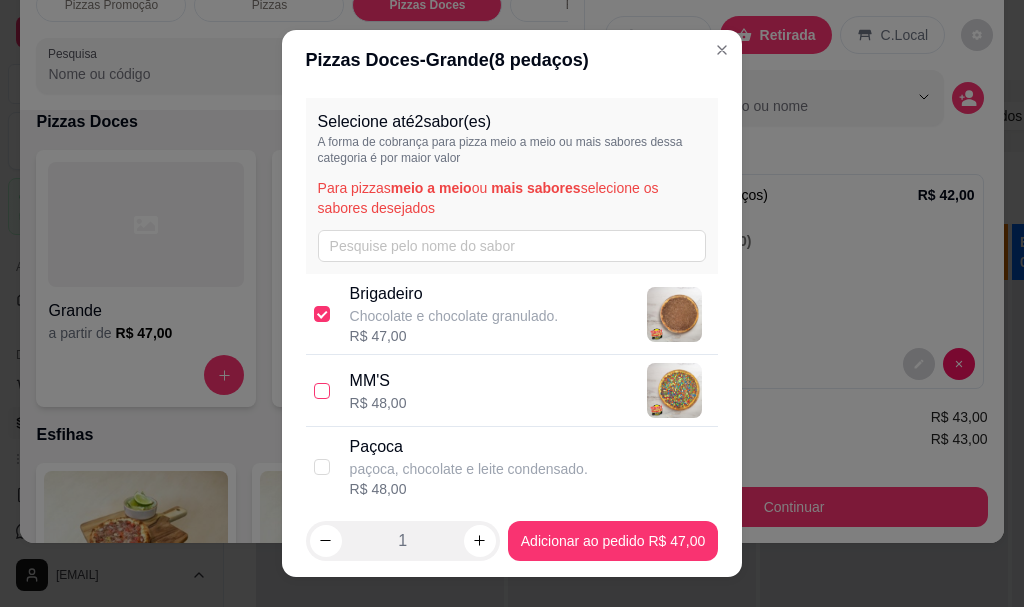 click at bounding box center (322, 391) 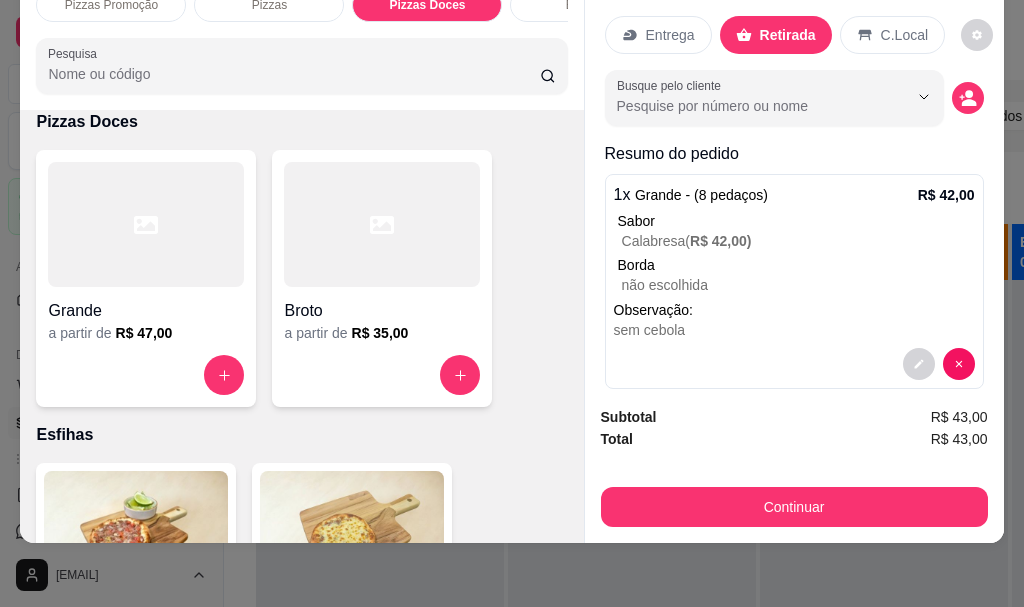 scroll, scrollTop: 0, scrollLeft: 0, axis: both 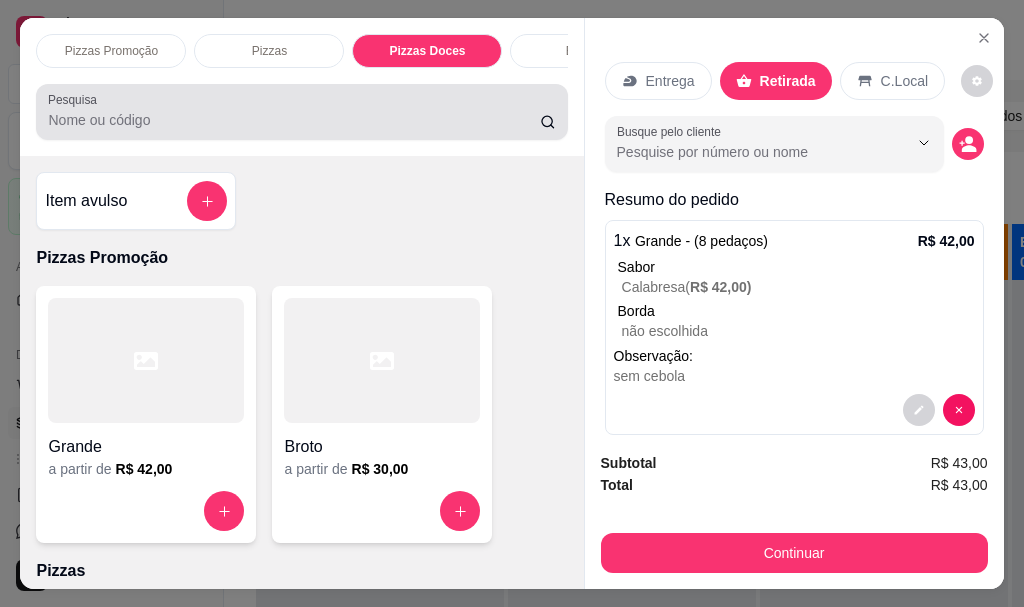 click at bounding box center [301, 112] 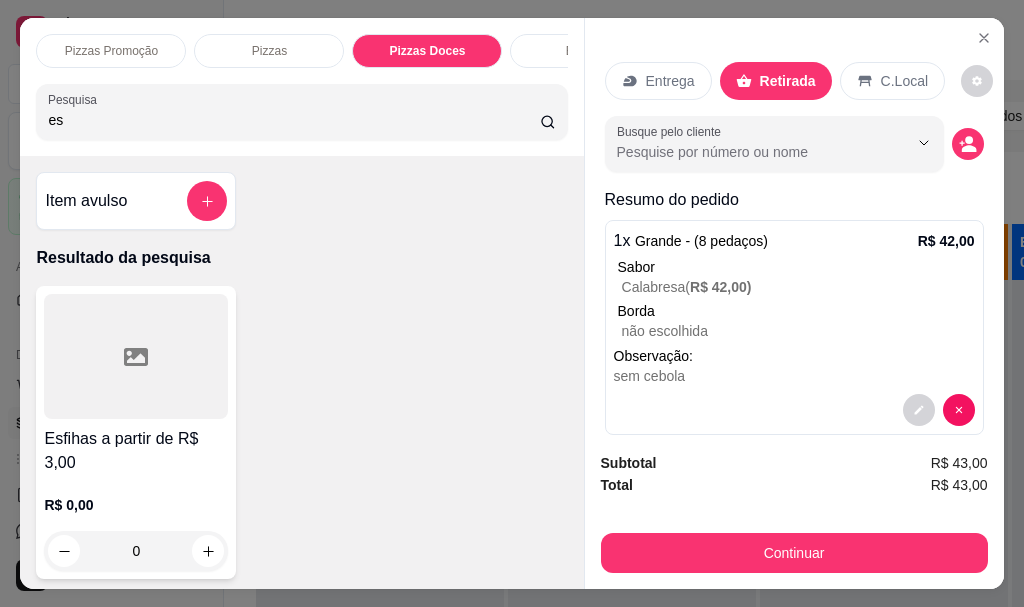 type on "e" 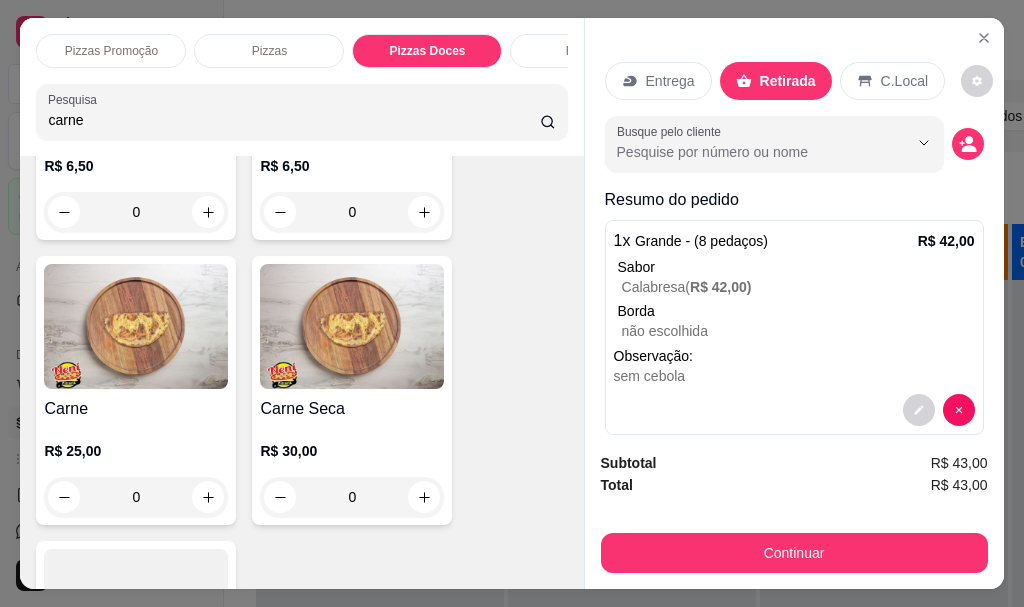 scroll, scrollTop: 800, scrollLeft: 0, axis: vertical 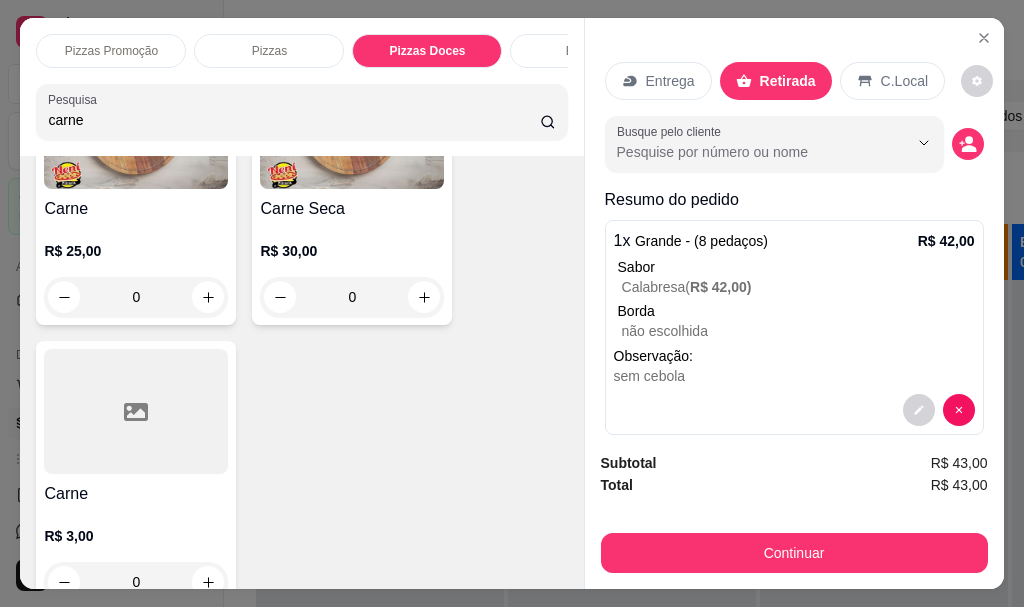 type on "carne" 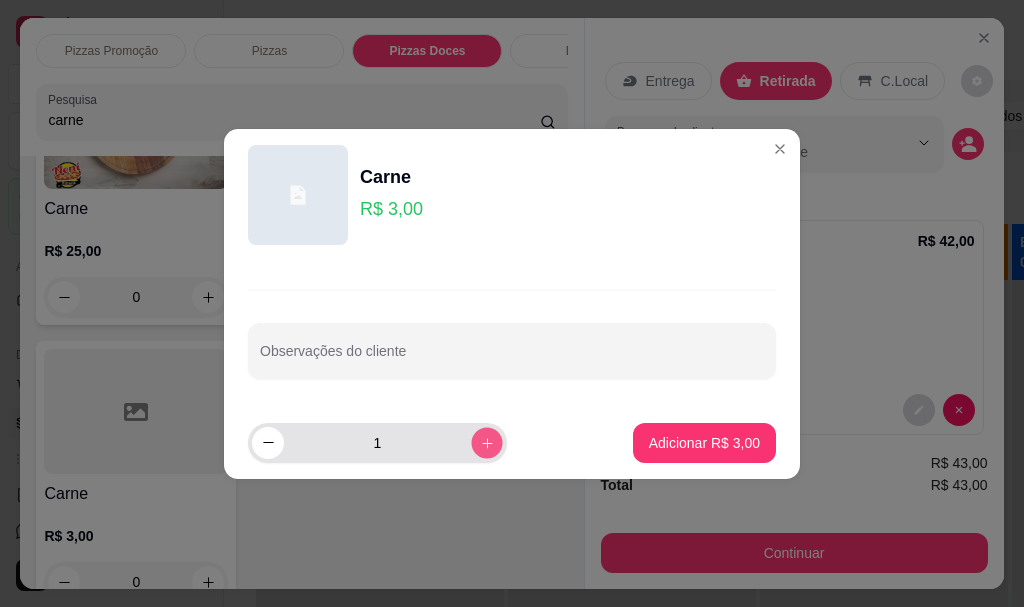 click 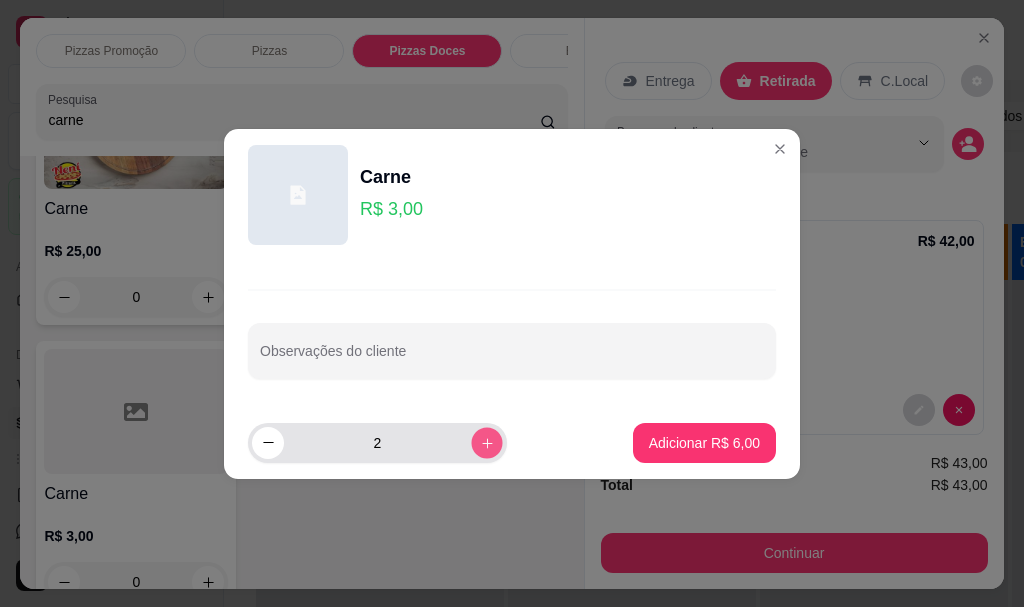 click 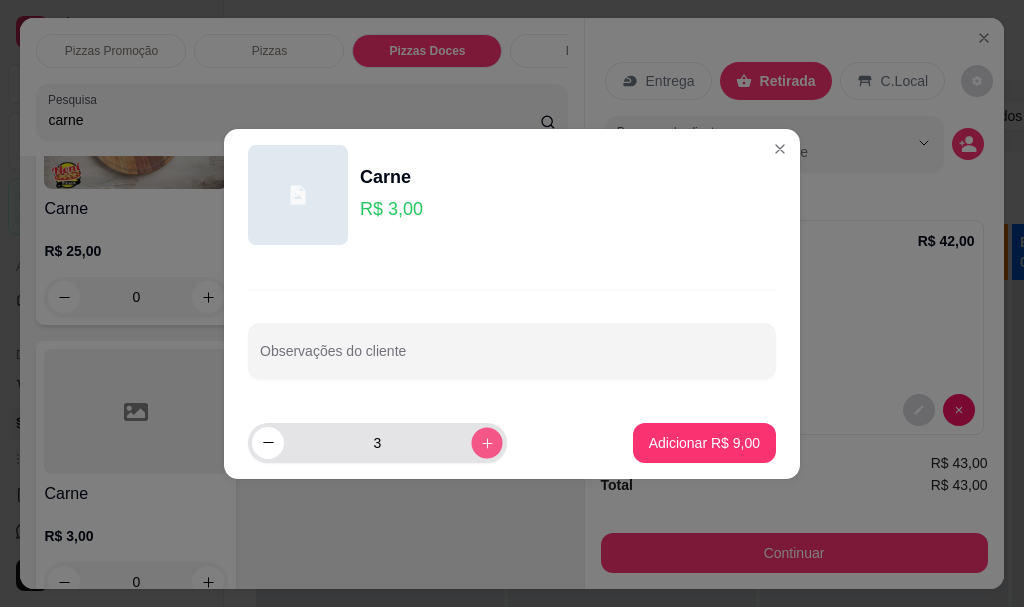 click 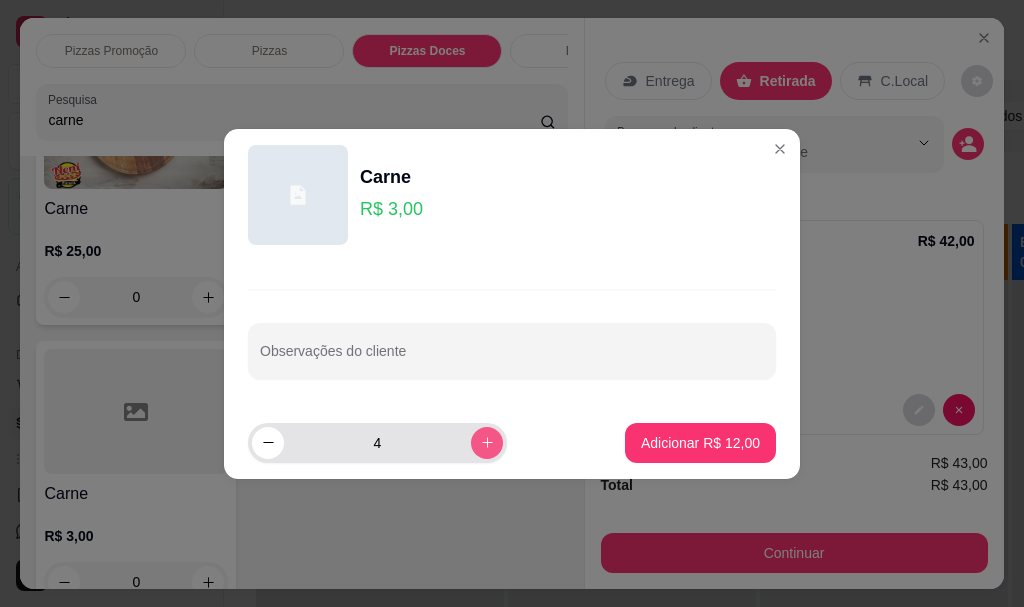 click 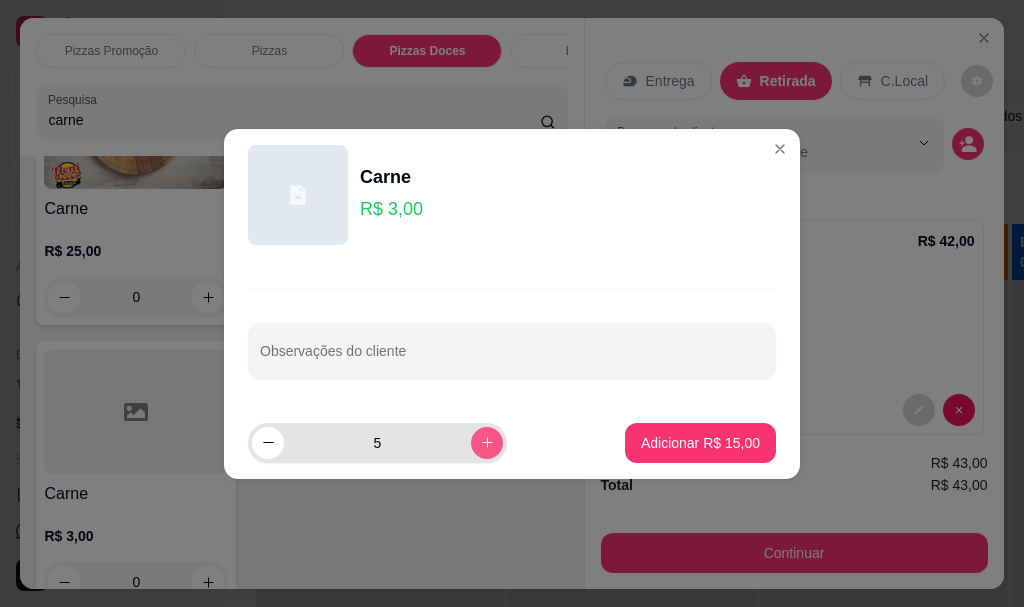 click 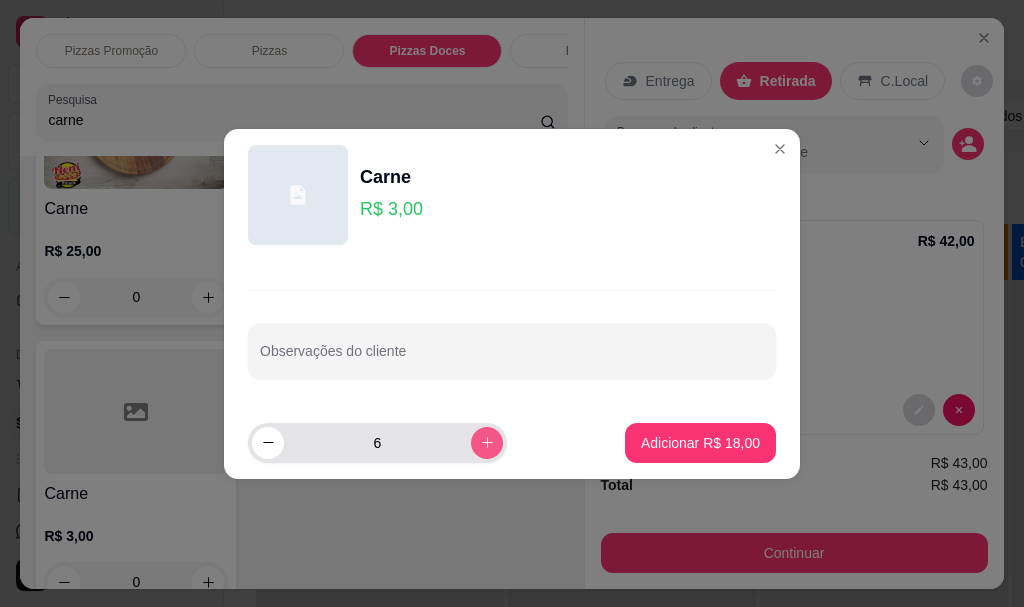 click 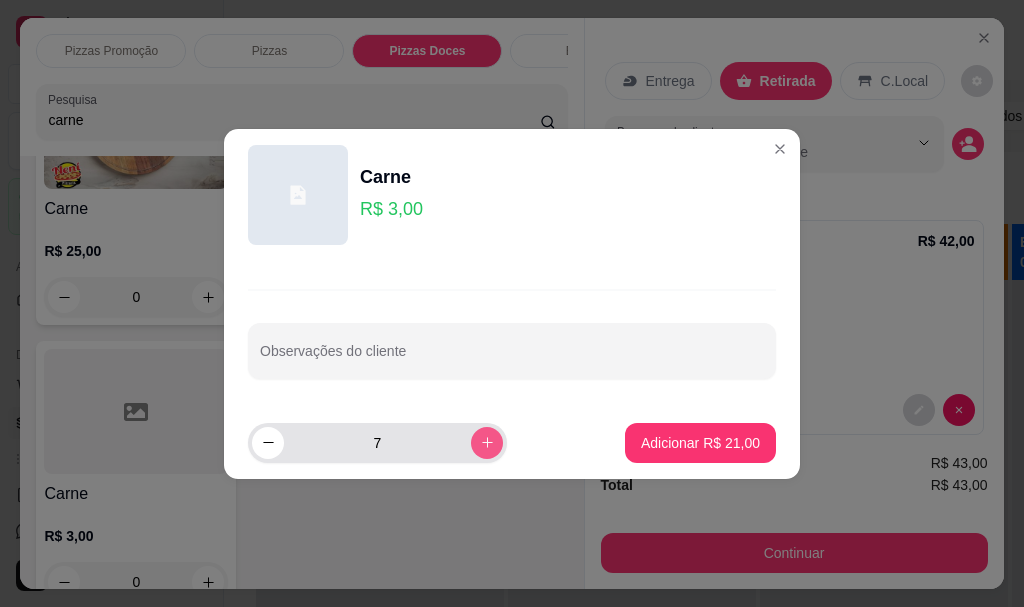 click 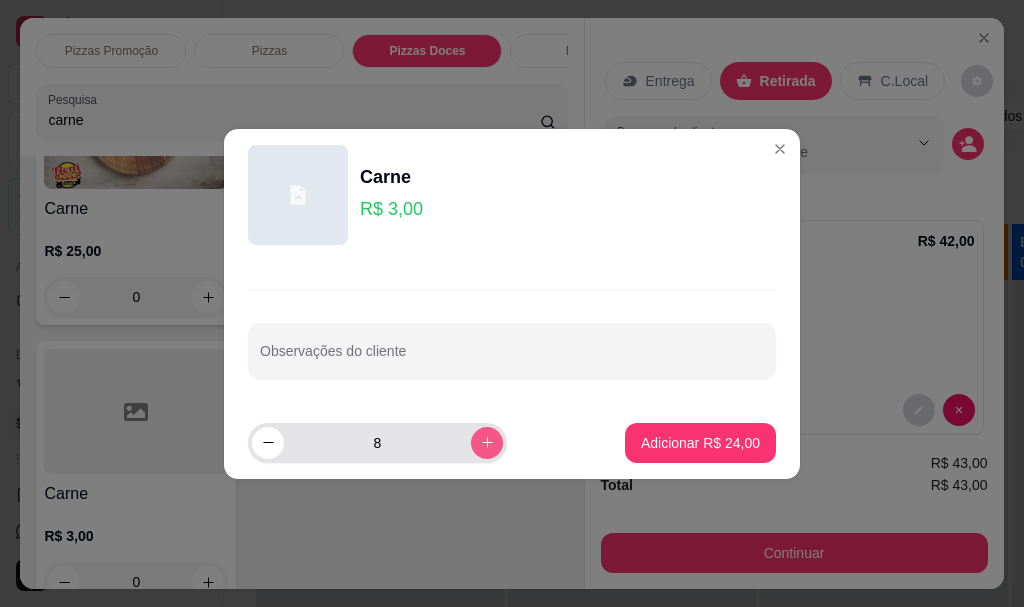 click 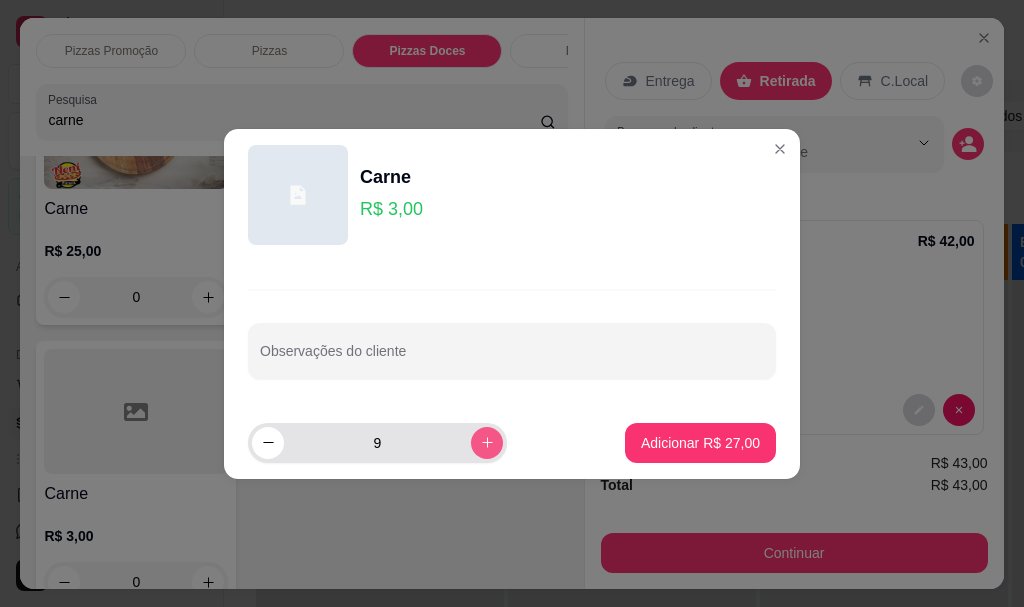 click at bounding box center [487, 443] 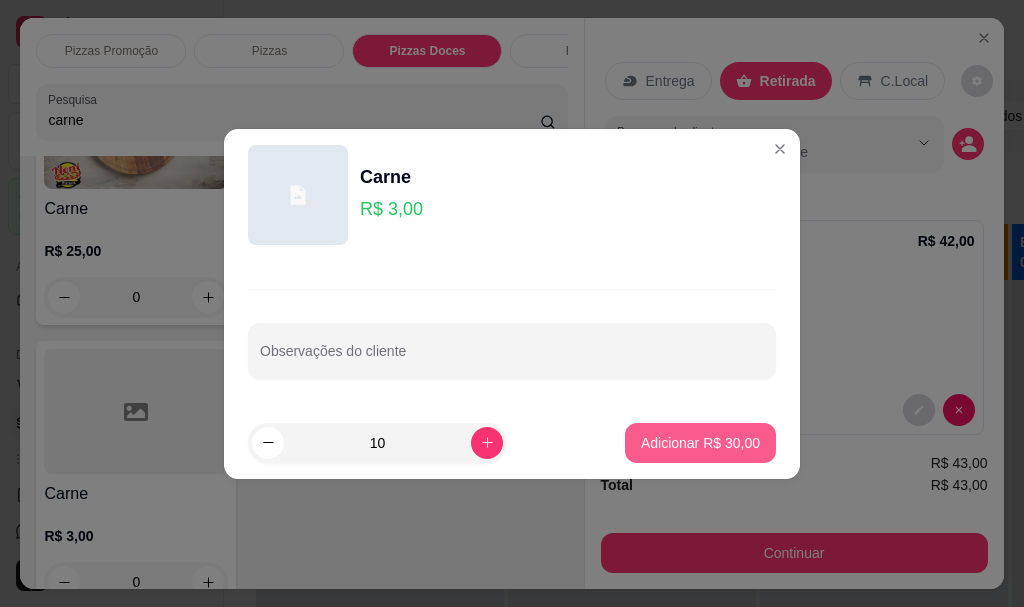 click on "Adicionar   R$ 30,00" at bounding box center [700, 443] 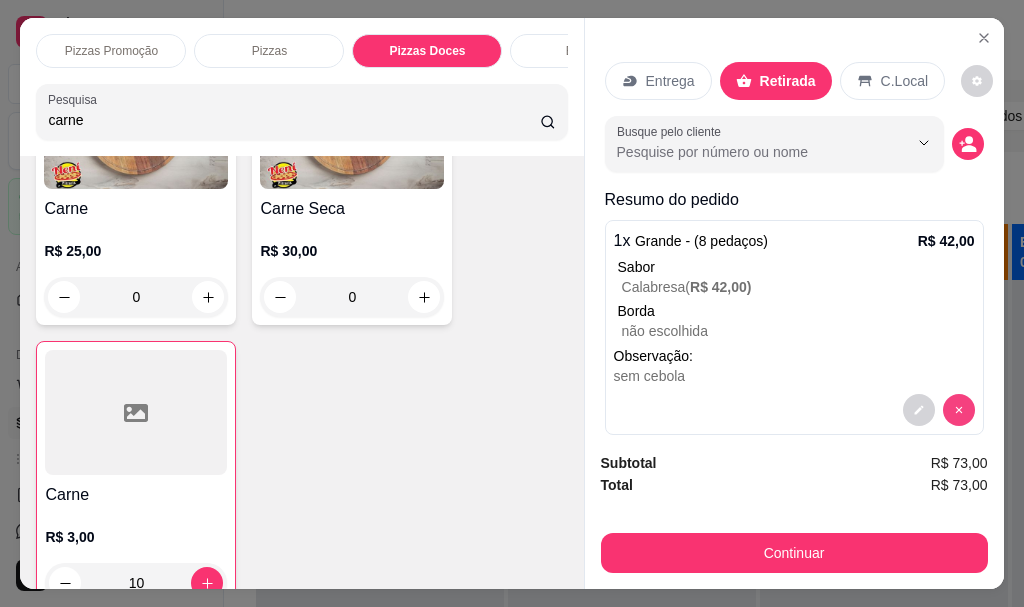 scroll, scrollTop: 207, scrollLeft: 0, axis: vertical 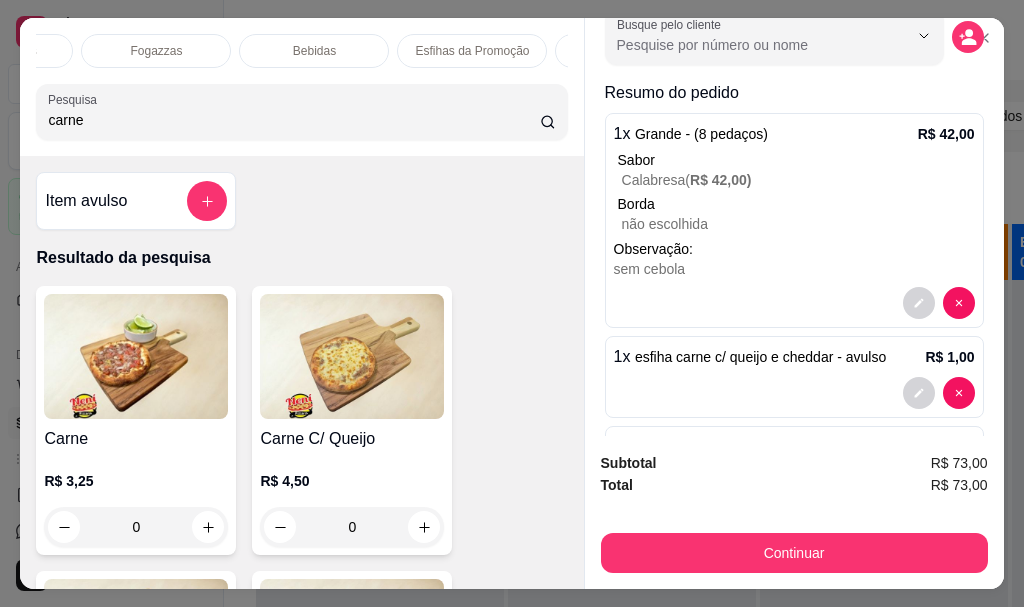 click on "Esfihas da Promoção" at bounding box center [472, 51] 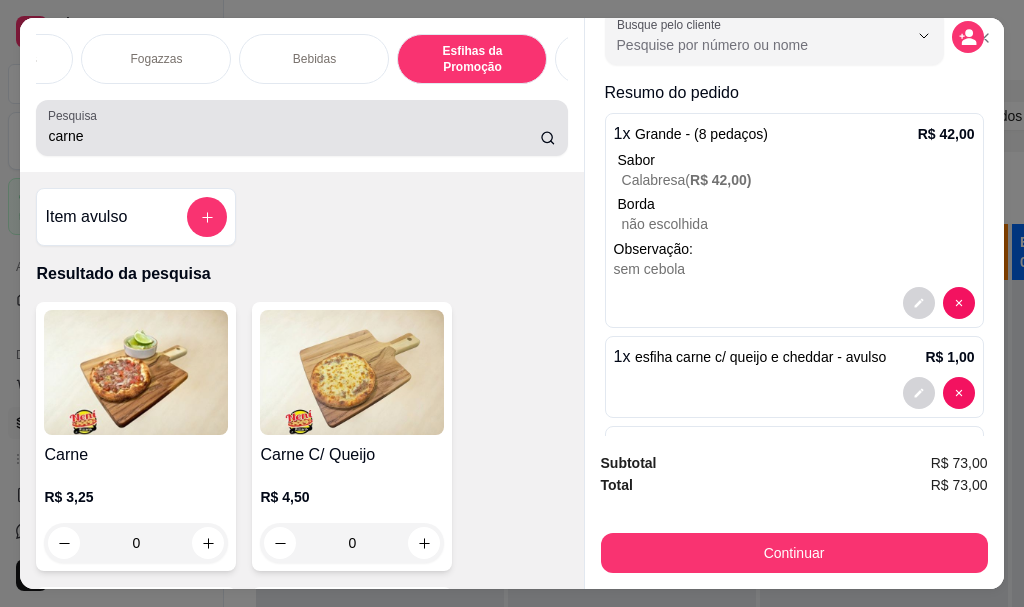scroll, scrollTop: 13297, scrollLeft: 0, axis: vertical 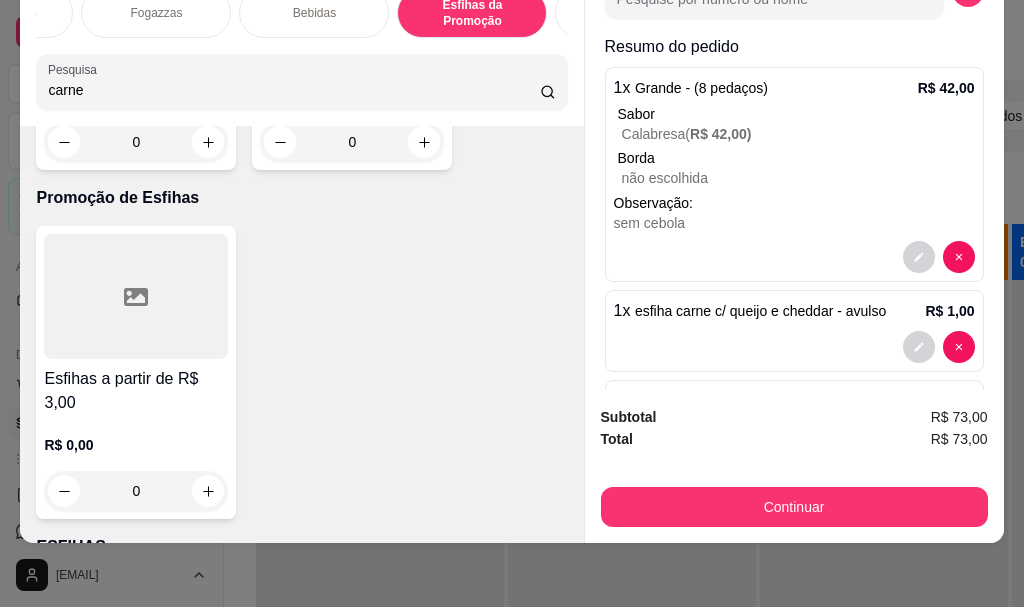 click on "Esfihas a partir de R$ 3,00" at bounding box center [136, 391] 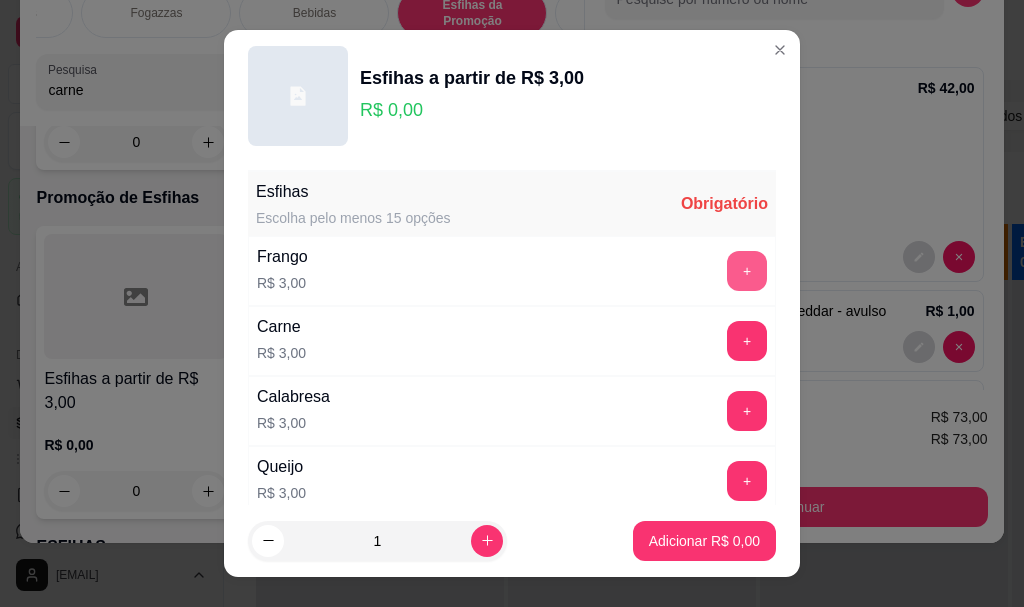 click on "+" at bounding box center [747, 271] 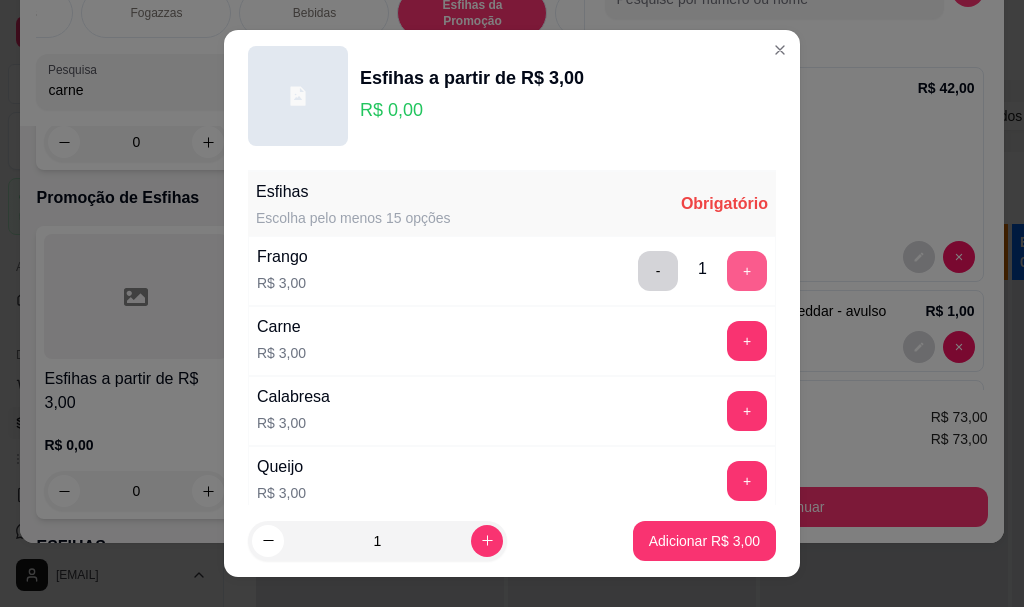 click on "+" at bounding box center (747, 271) 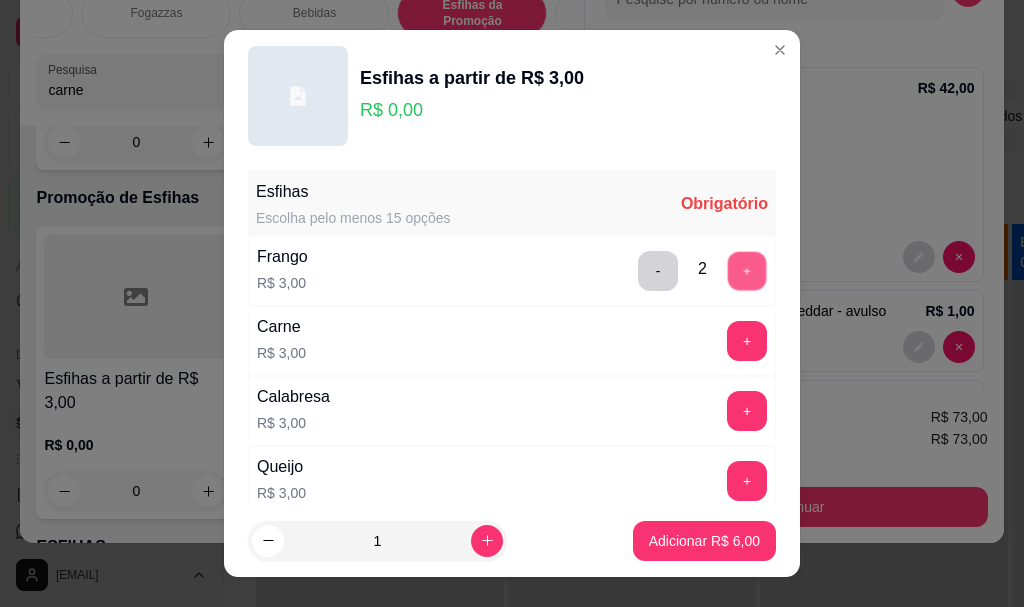 click on "+" at bounding box center (747, 271) 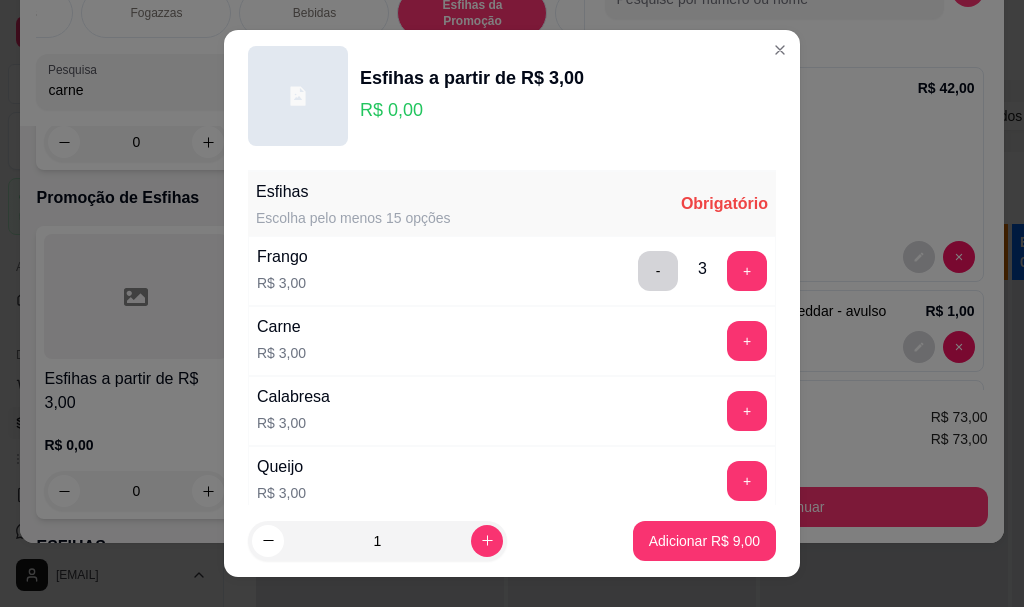 click on "1 Adicionar   R$ 9,00" at bounding box center (512, 541) 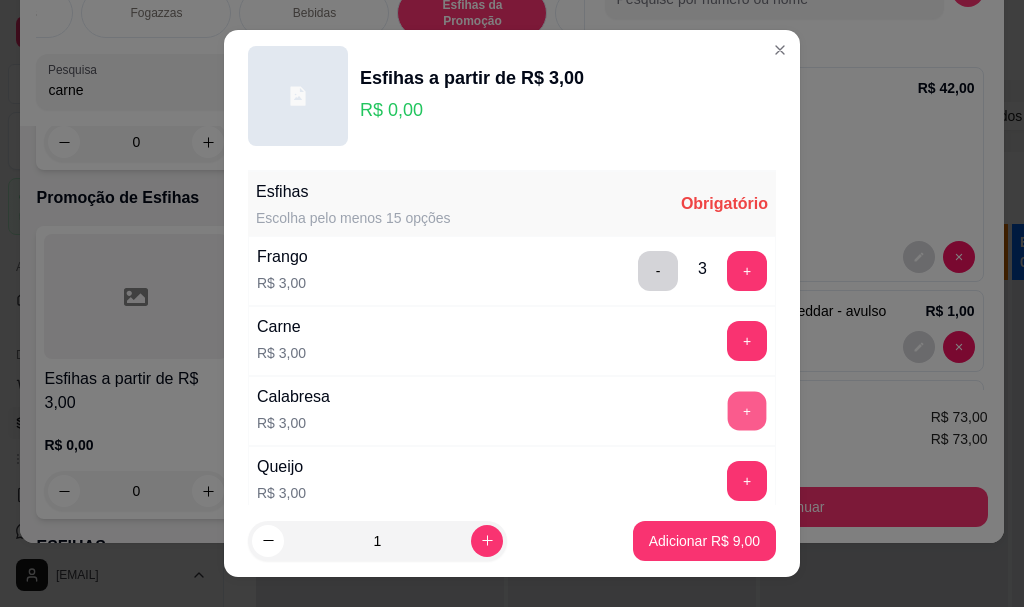 click on "+" at bounding box center [747, 411] 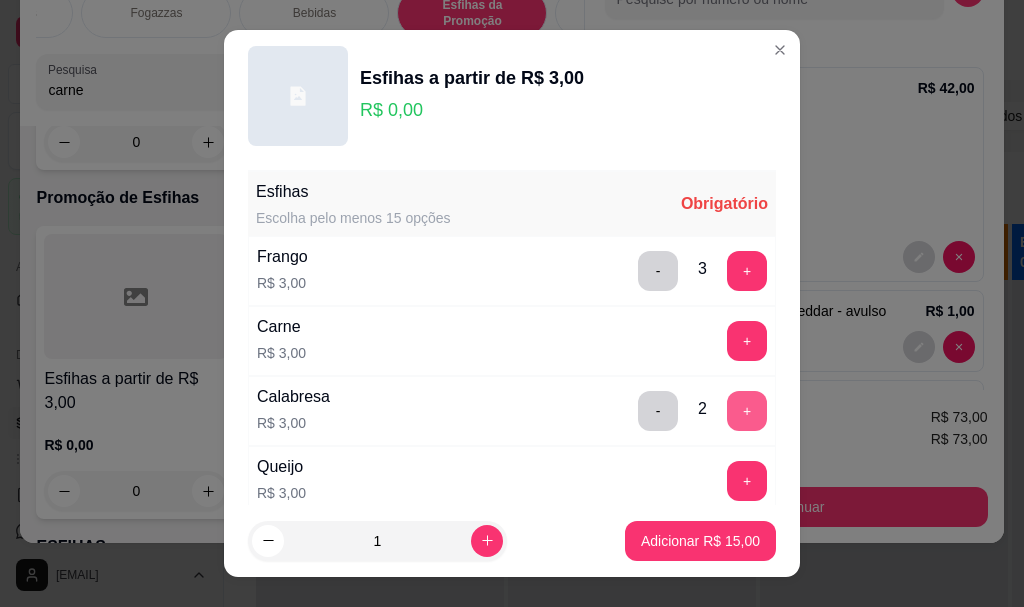 click on "+" at bounding box center (747, 411) 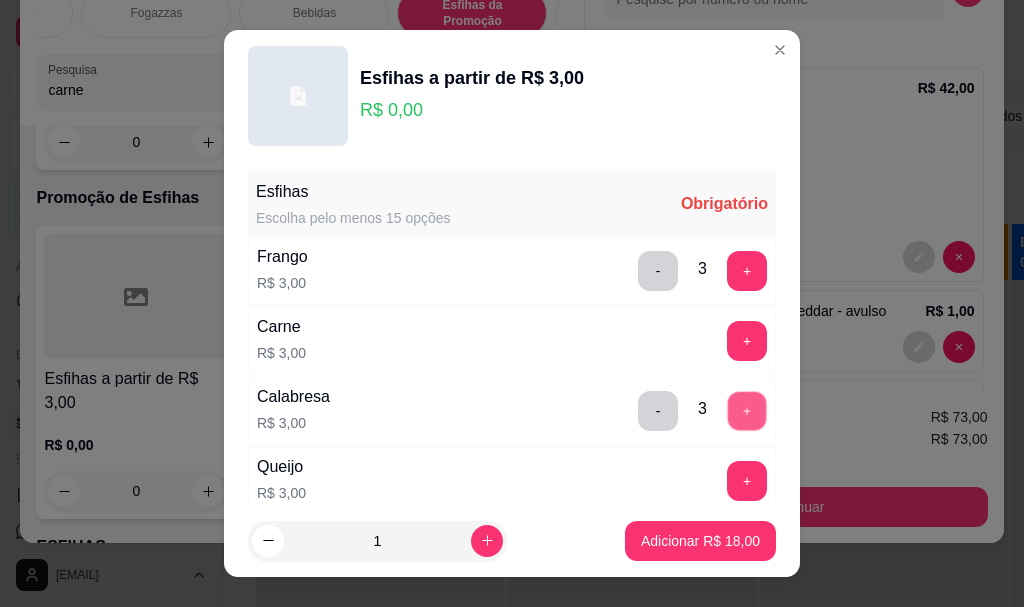 click on "+" at bounding box center [747, 411] 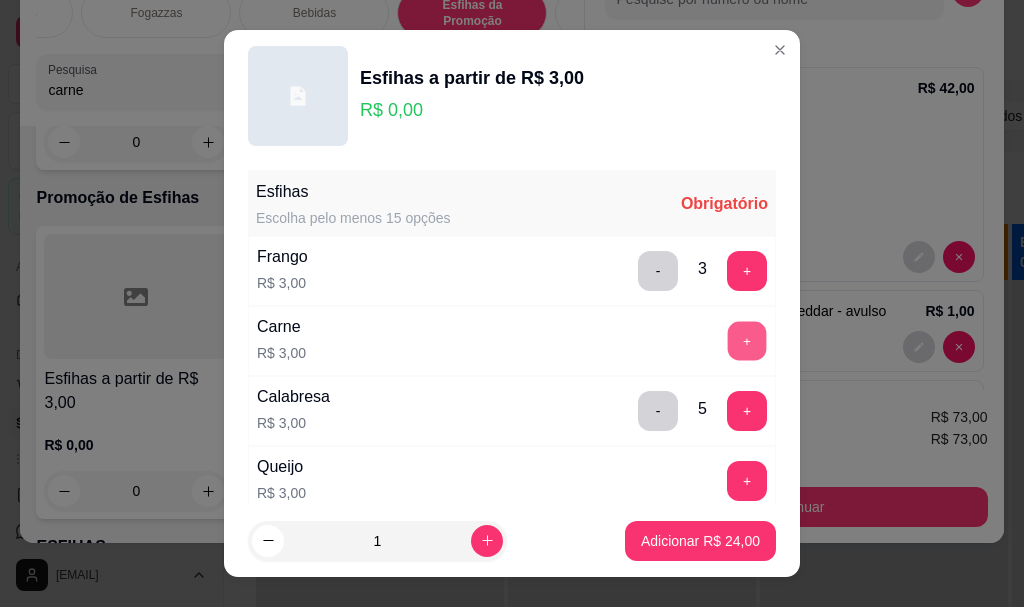 click on "+" at bounding box center (747, 341) 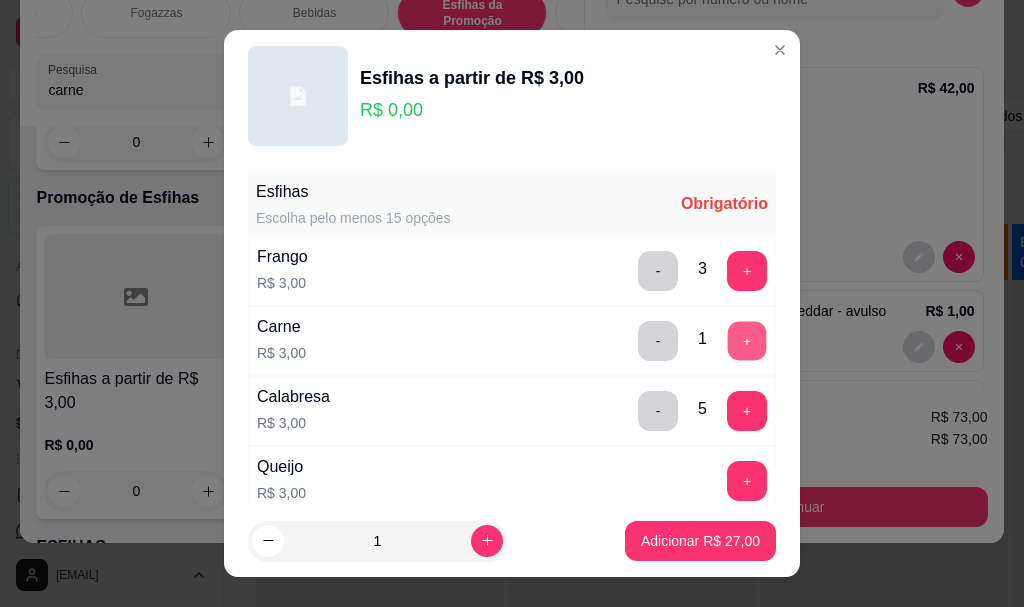 click on "+" at bounding box center (747, 341) 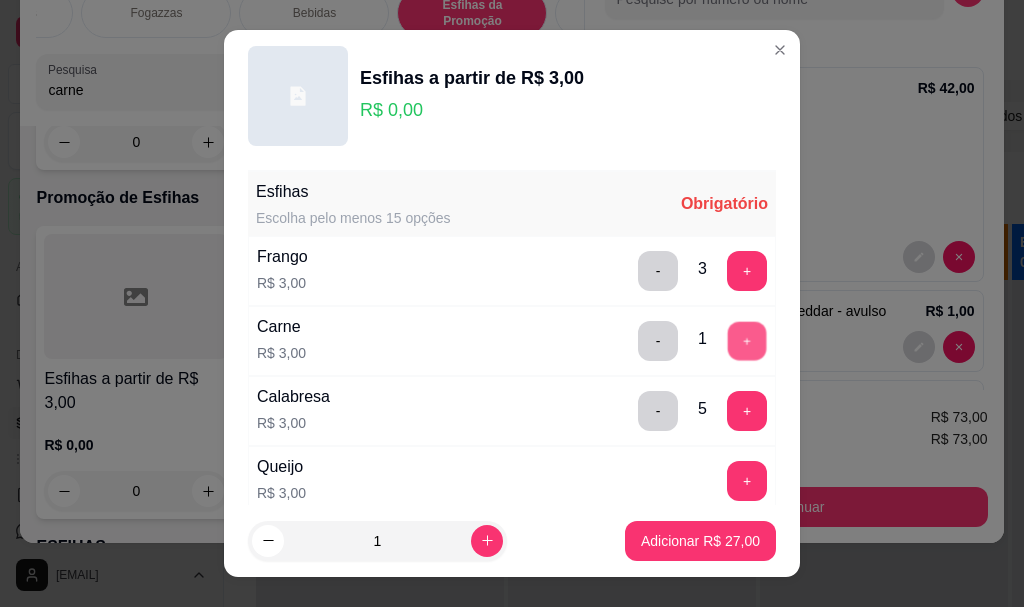 click on "+" at bounding box center (747, 341) 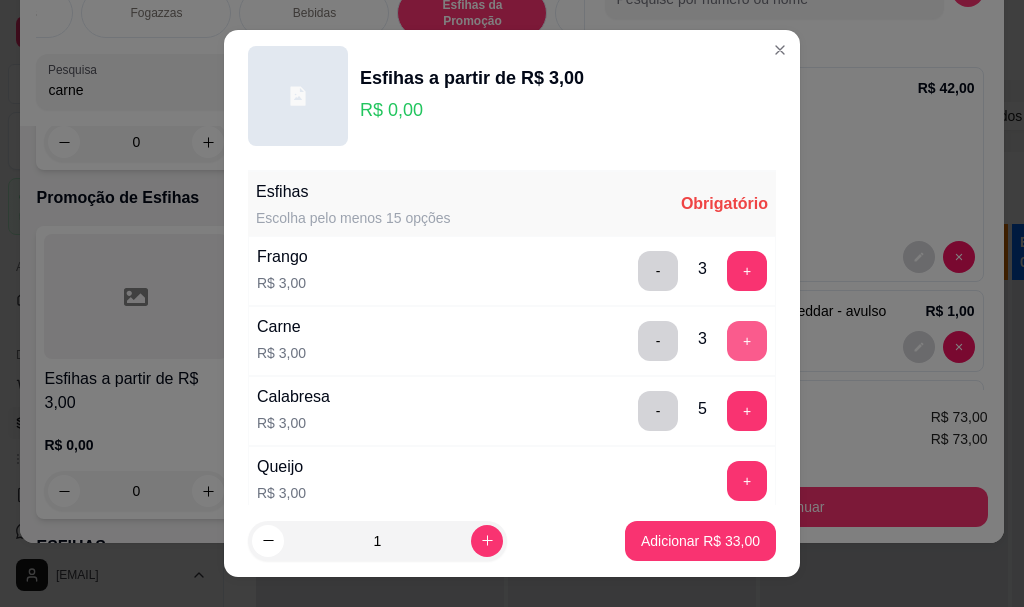 click on "+" at bounding box center (747, 341) 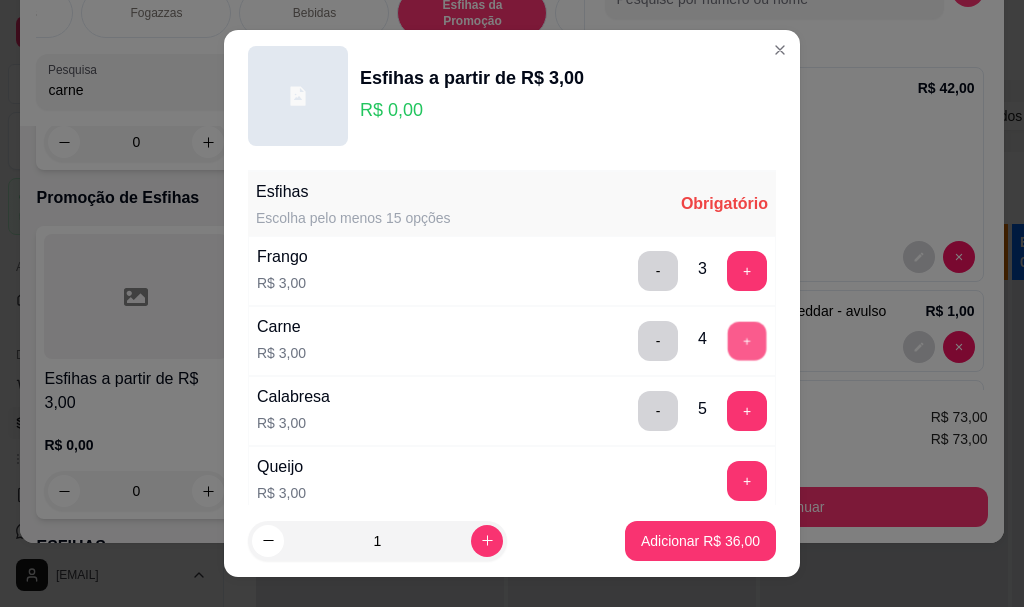 click on "+" at bounding box center [747, 341] 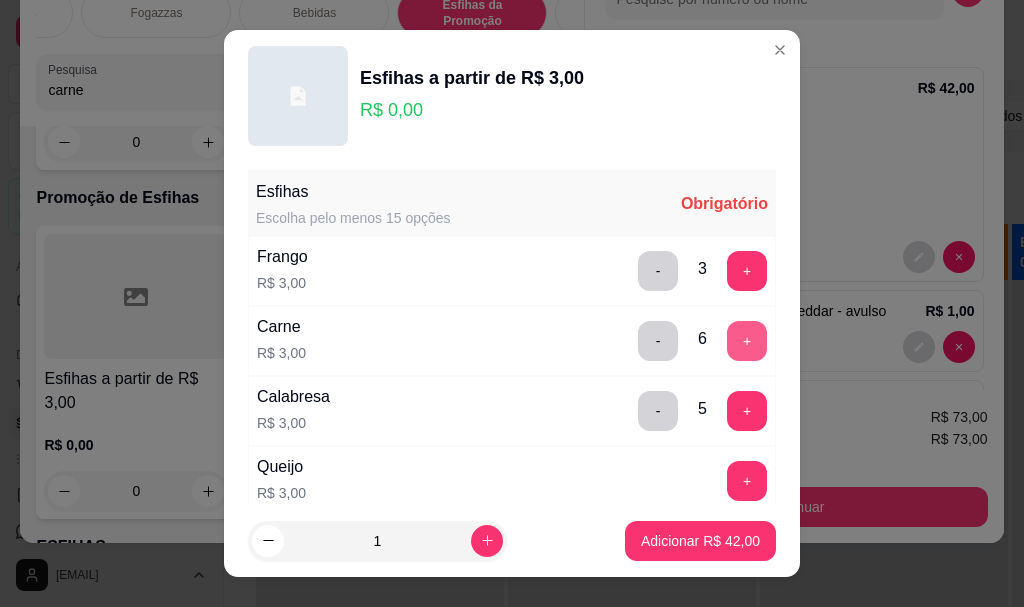 click on "+" at bounding box center [747, 341] 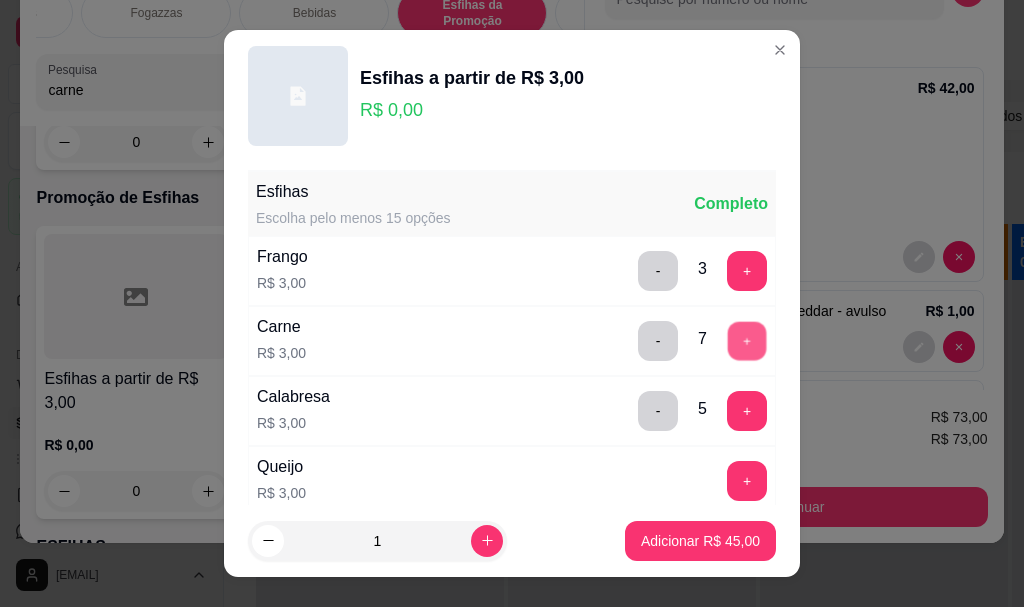 click on "+" at bounding box center (747, 341) 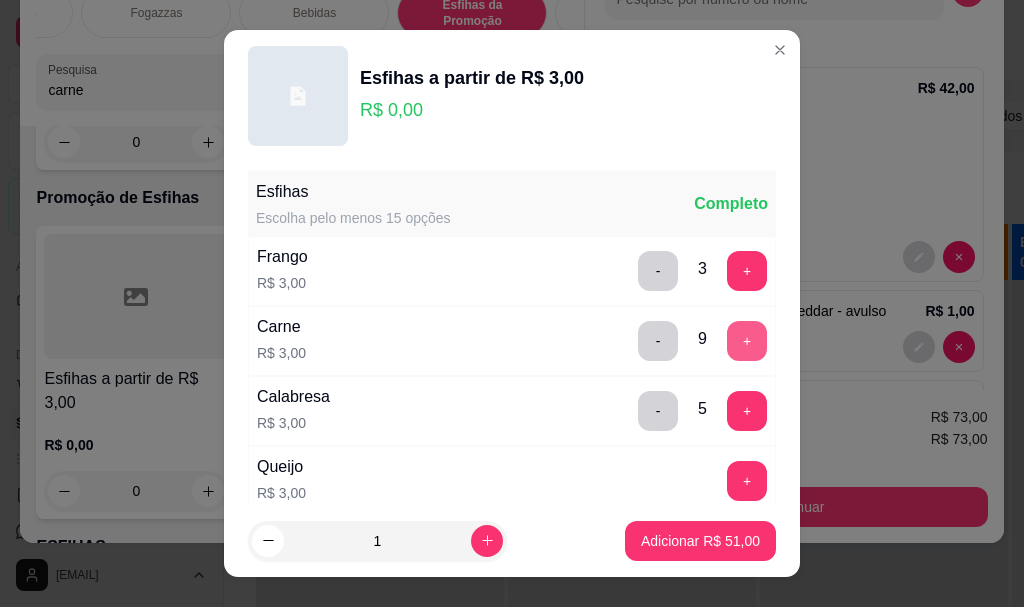 click on "+" at bounding box center [747, 341] 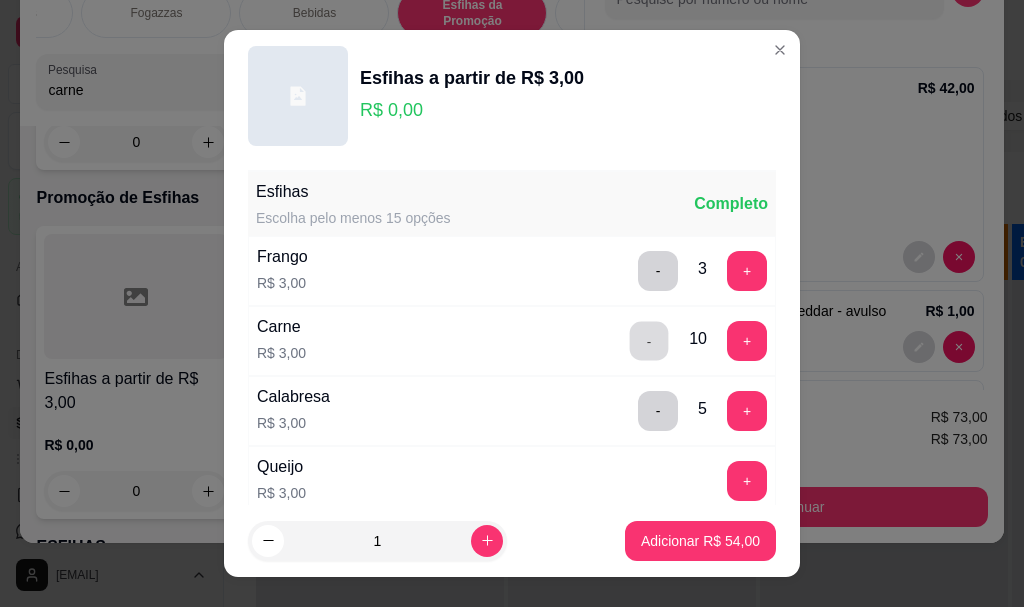 click on "-" at bounding box center (649, 341) 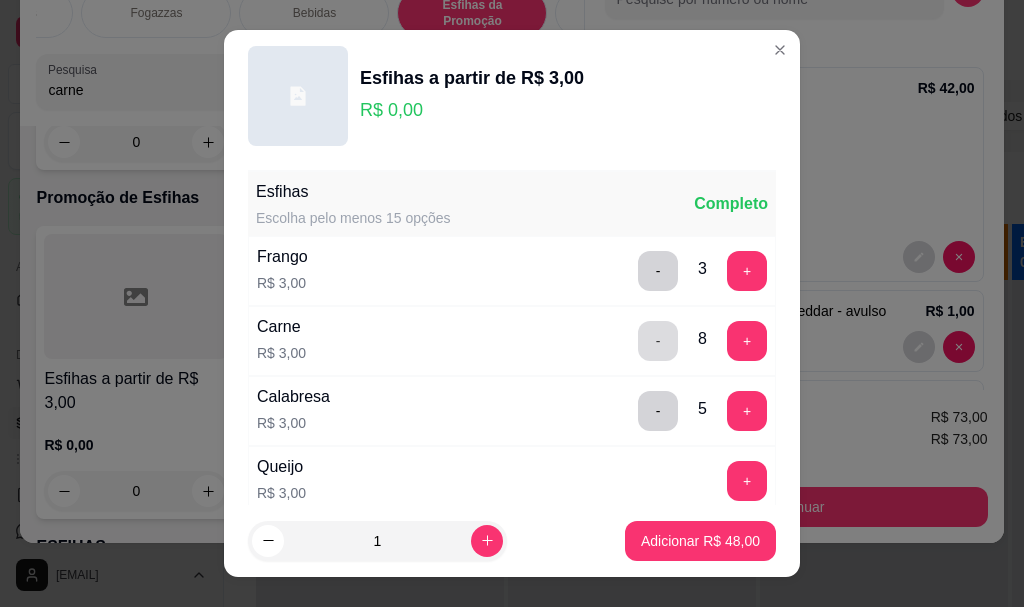 click on "-" at bounding box center [658, 341] 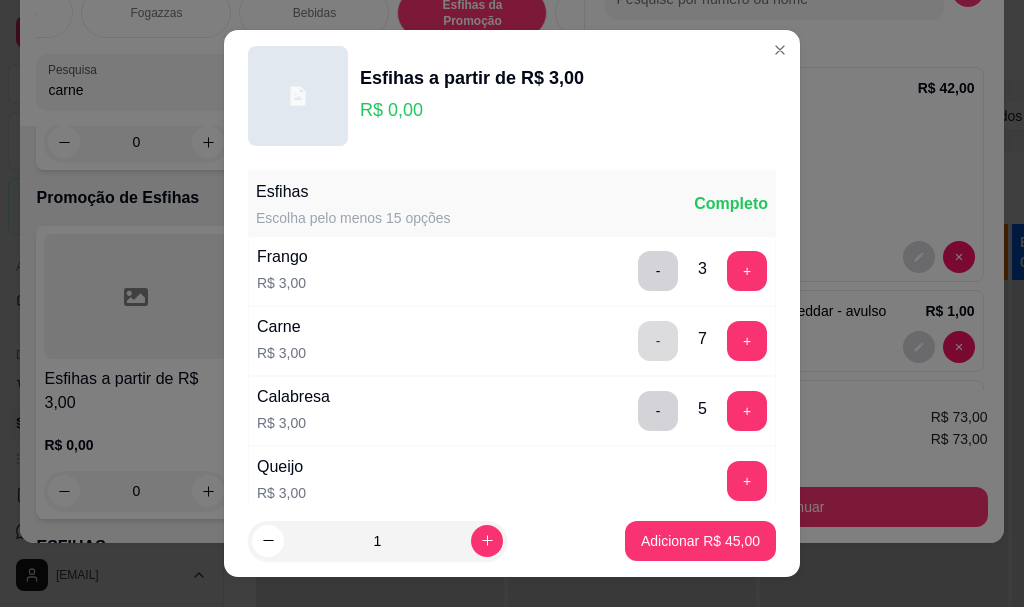 click on "-" at bounding box center (658, 341) 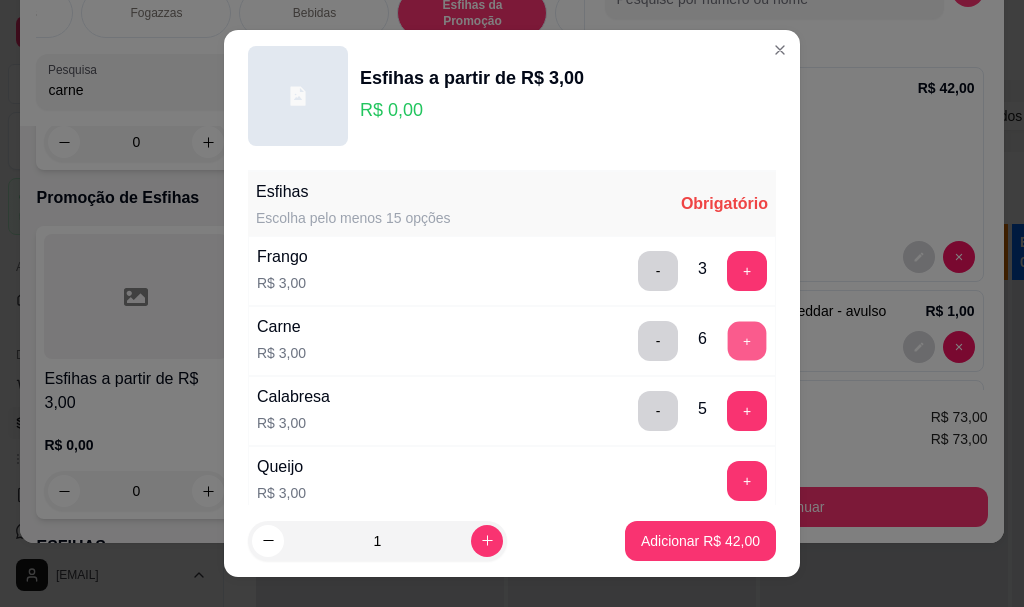 click on "+" at bounding box center [747, 341] 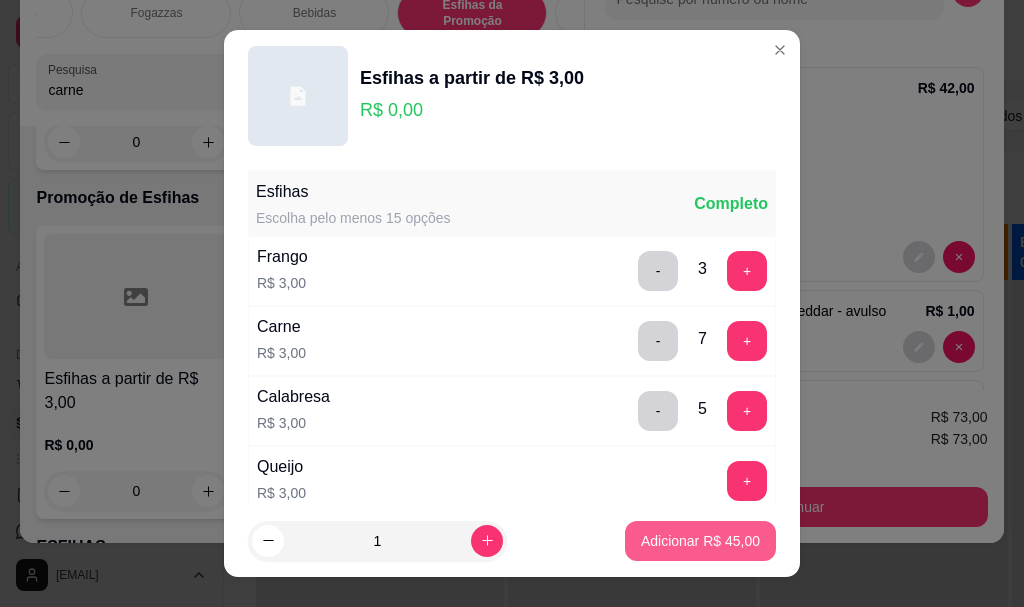 click on "Adicionar   R$ 45,00" at bounding box center (700, 541) 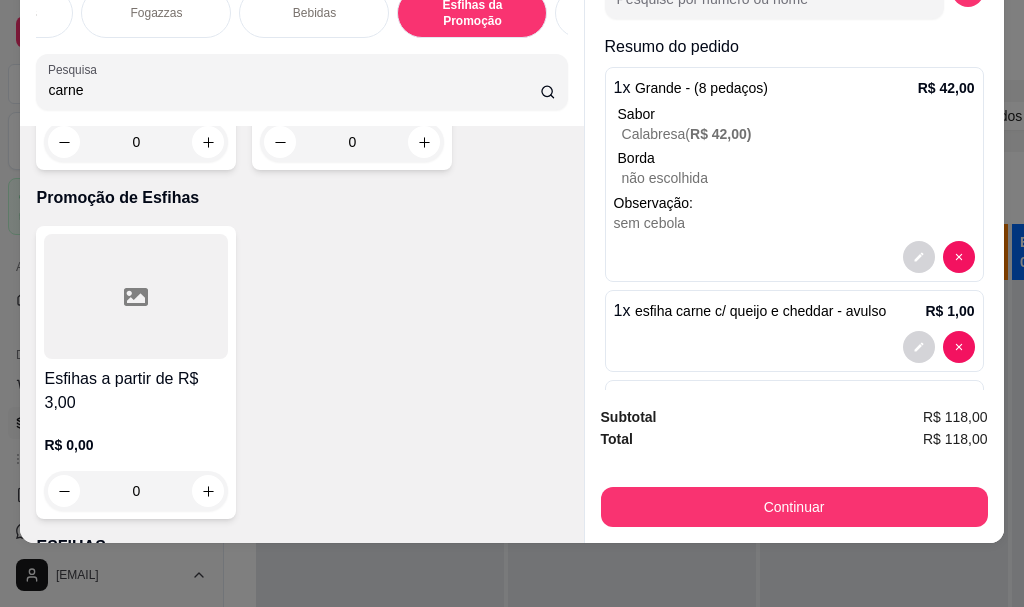 scroll, scrollTop: 397, scrollLeft: 0, axis: vertical 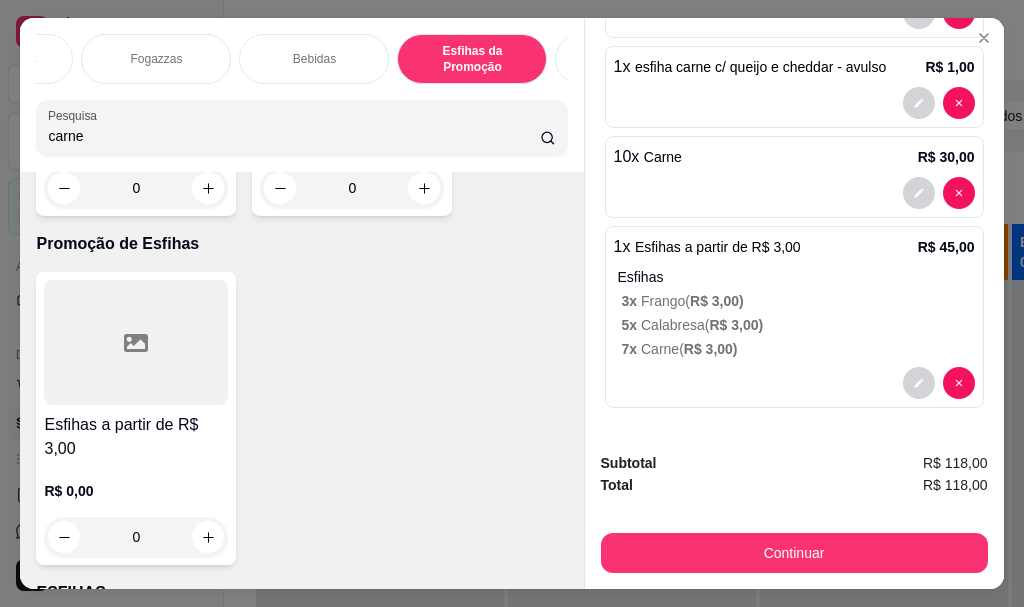 click on "Bebidas" at bounding box center [314, 59] 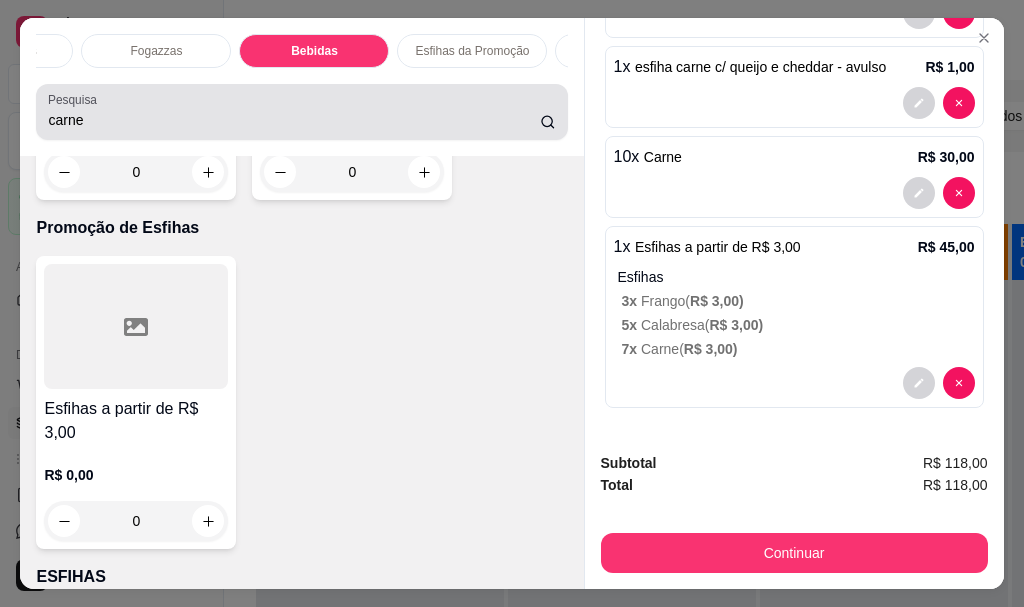 scroll, scrollTop: 9741, scrollLeft: 0, axis: vertical 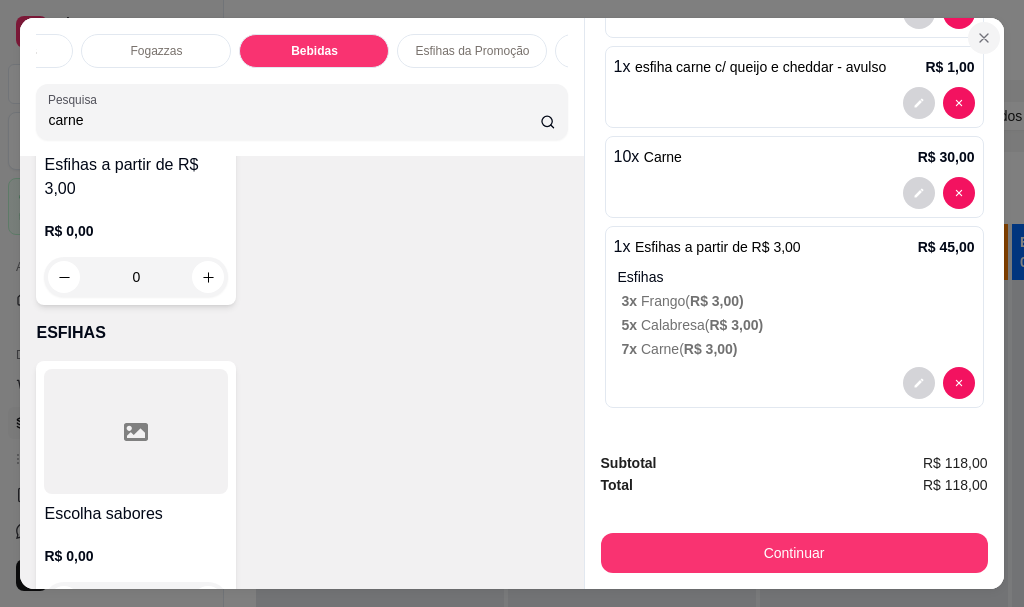 click 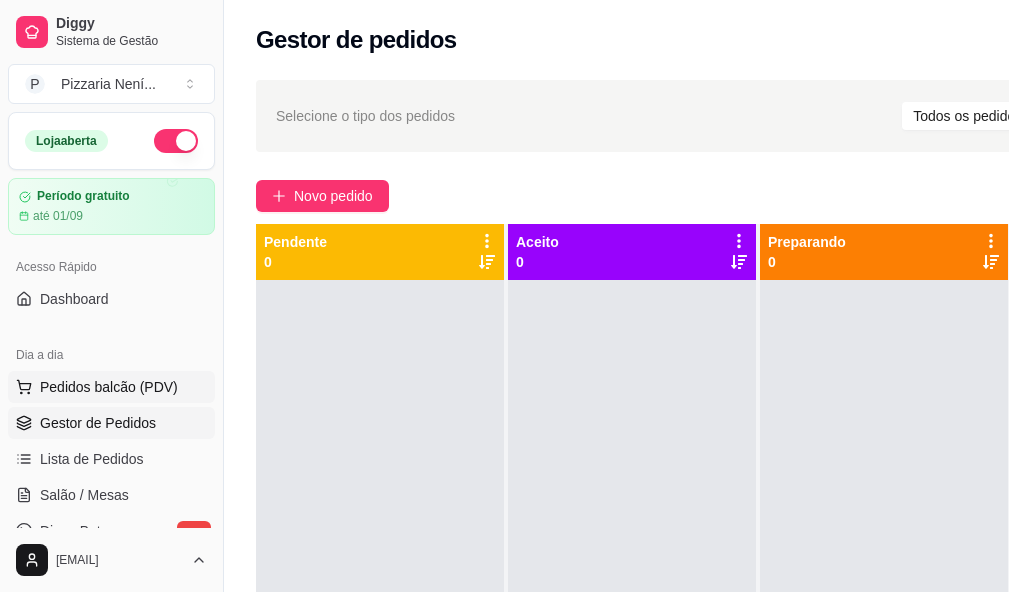click on "Pedidos balcão (PDV)" at bounding box center [111, 387] 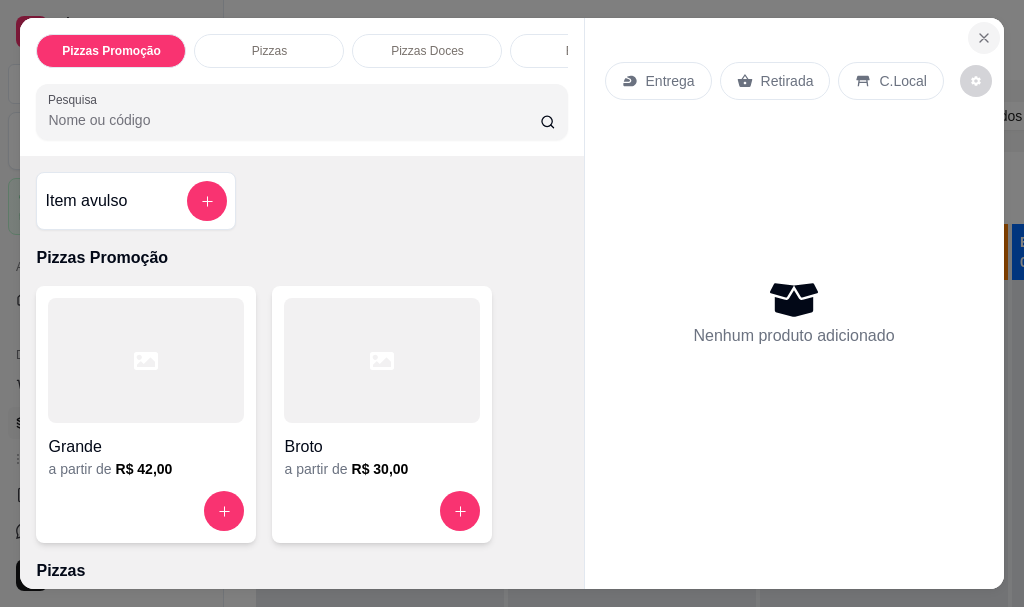 click 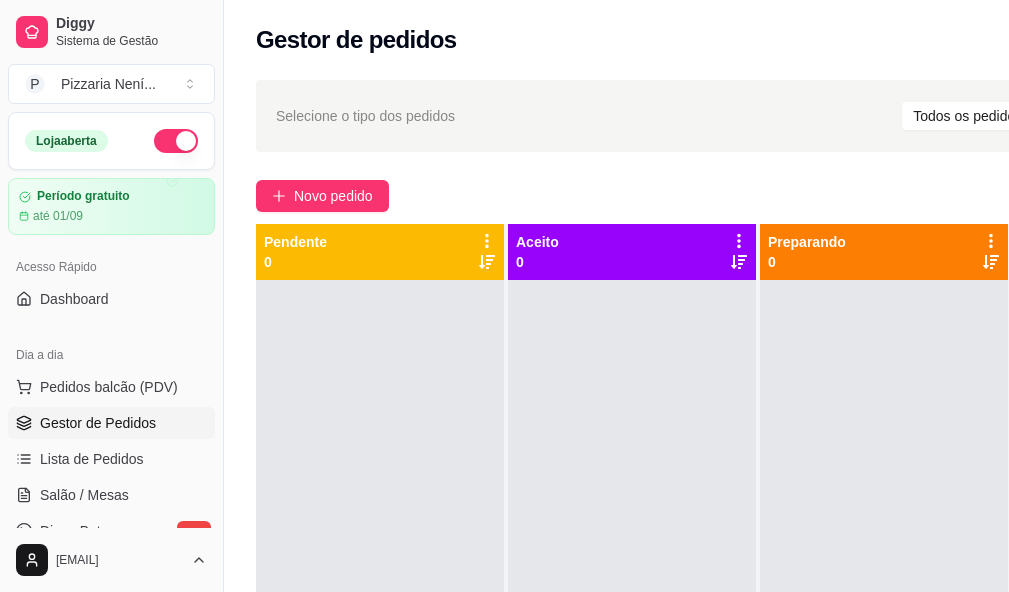 click on "Gestor de Pedidos" at bounding box center [98, 423] 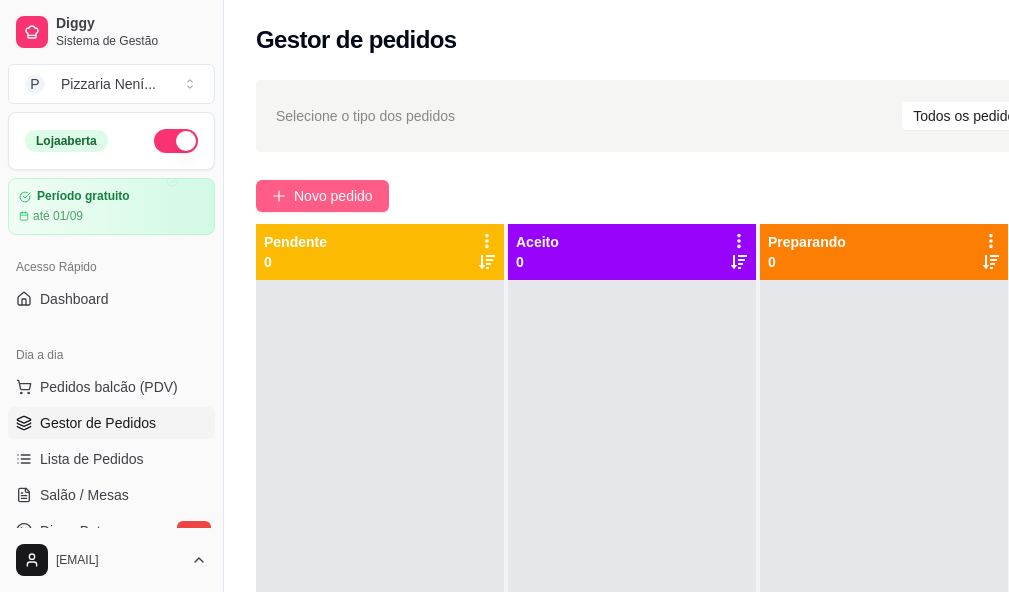 click on "Novo pedido" at bounding box center (333, 196) 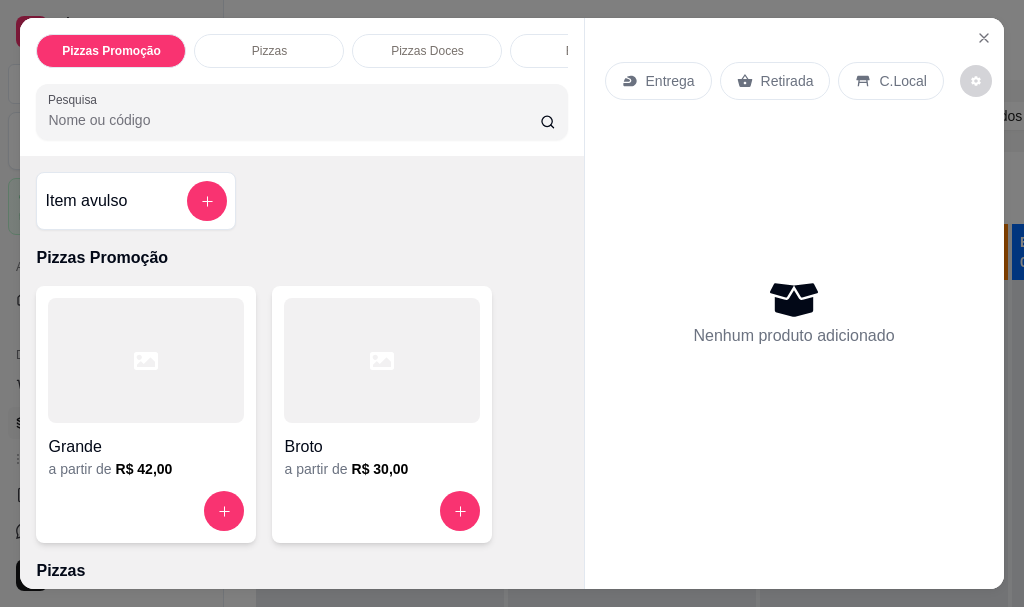 click on "Entrega" at bounding box center [670, 81] 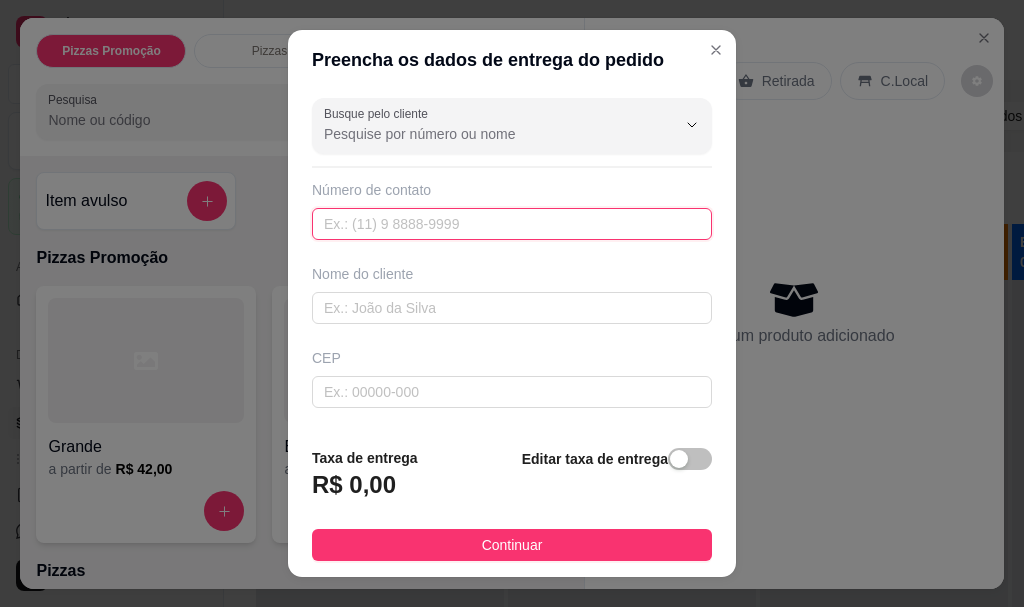 paste on "99354-5450" 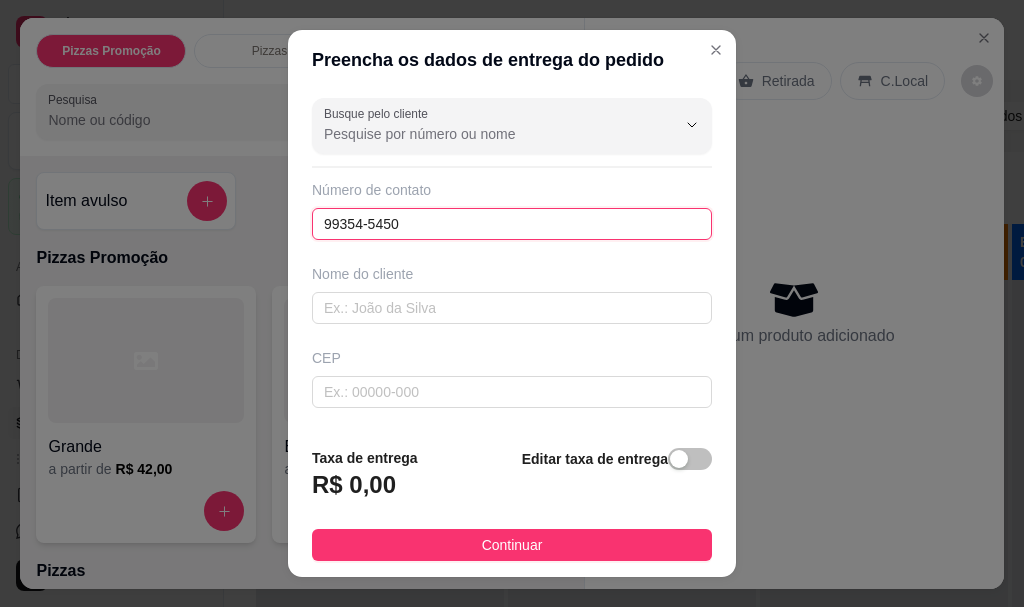 type on "99354-5450" 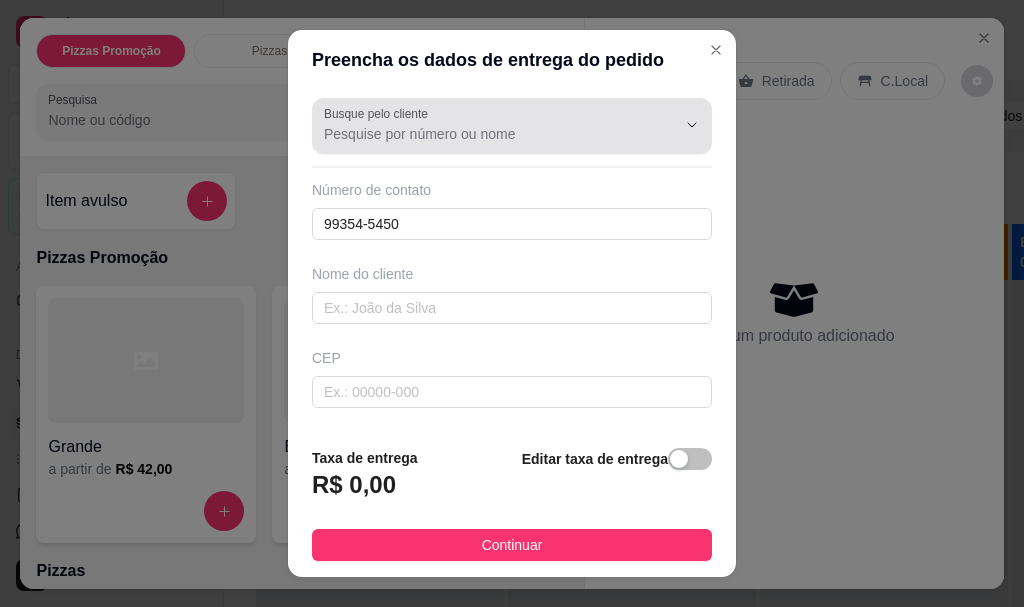 click on "Busque pelo cliente" at bounding box center [512, 126] 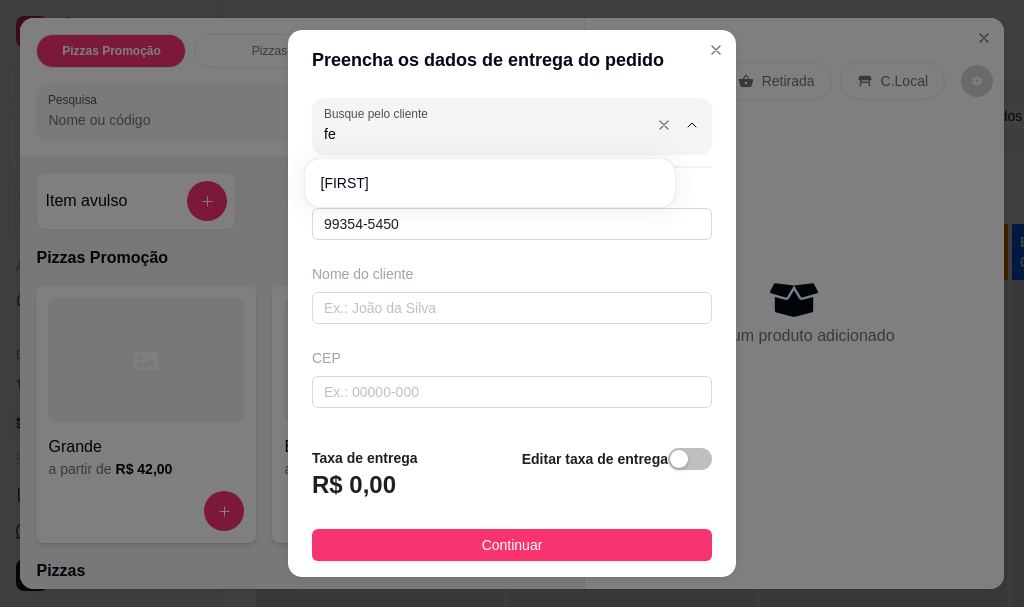 type on "f" 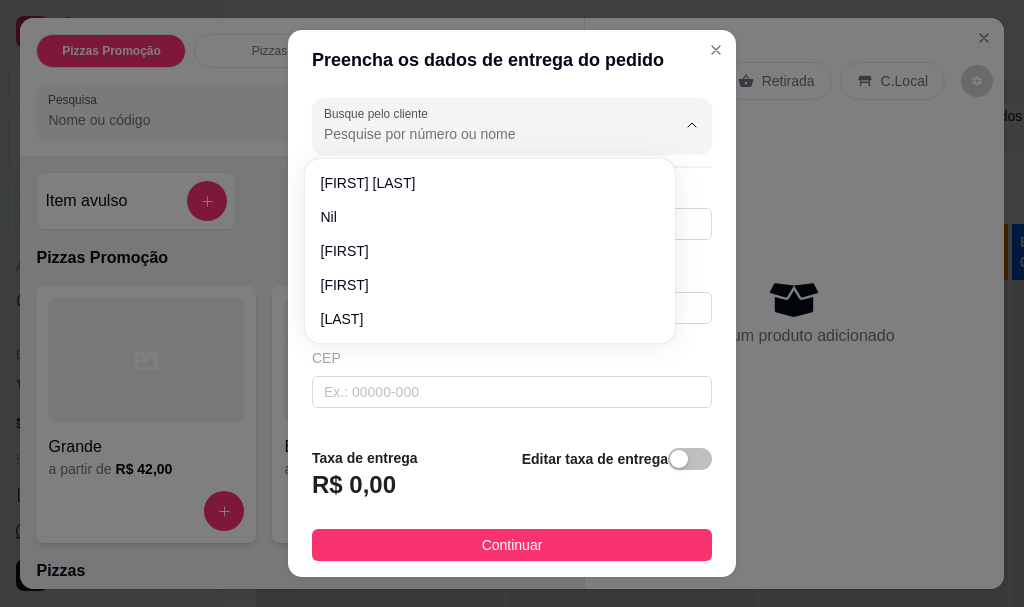 paste on "99354-5450" 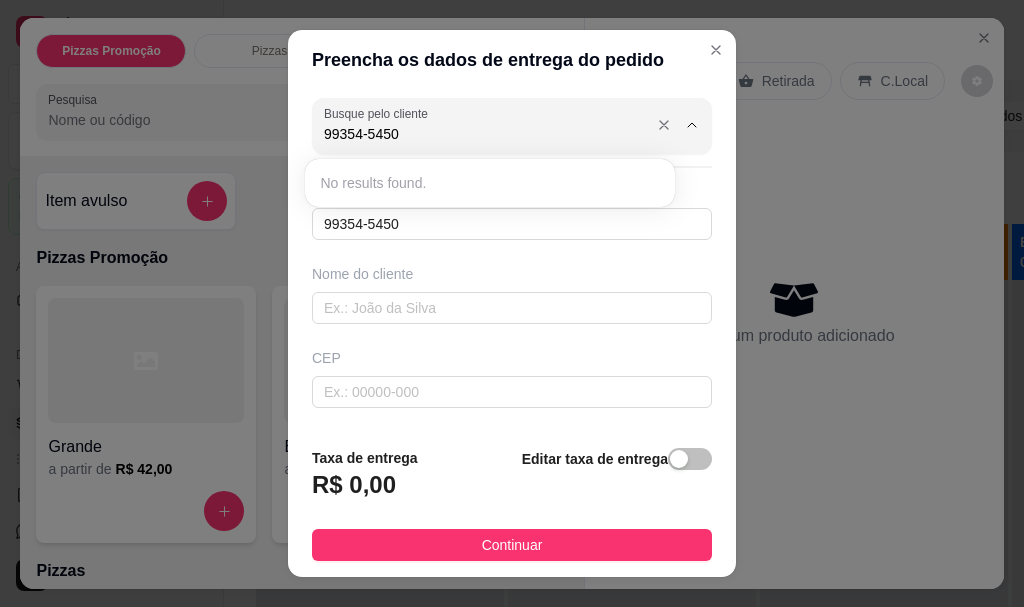 click on "99354-5450" at bounding box center (484, 134) 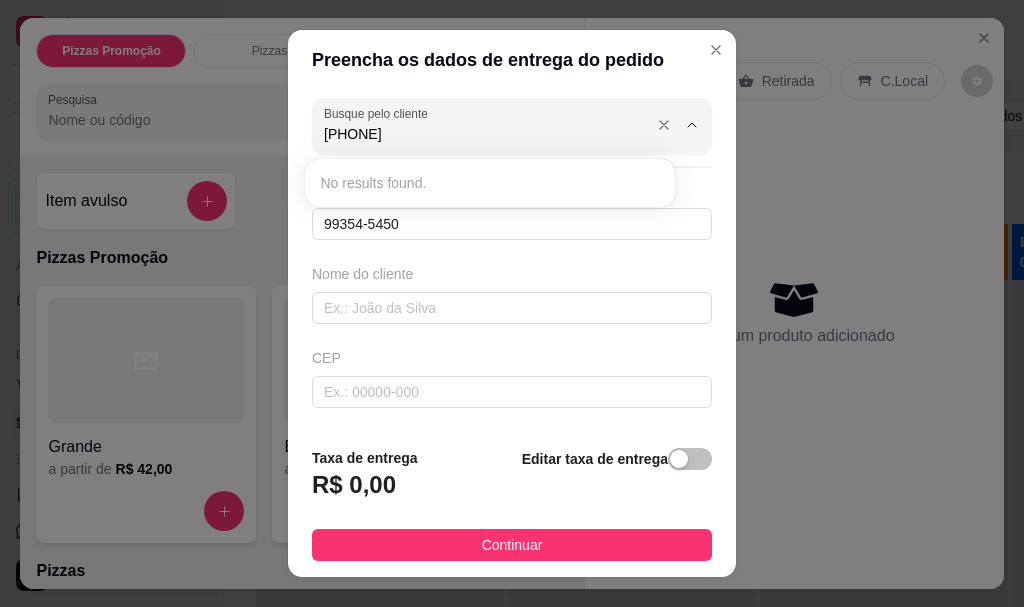 type on "[PHONE]" 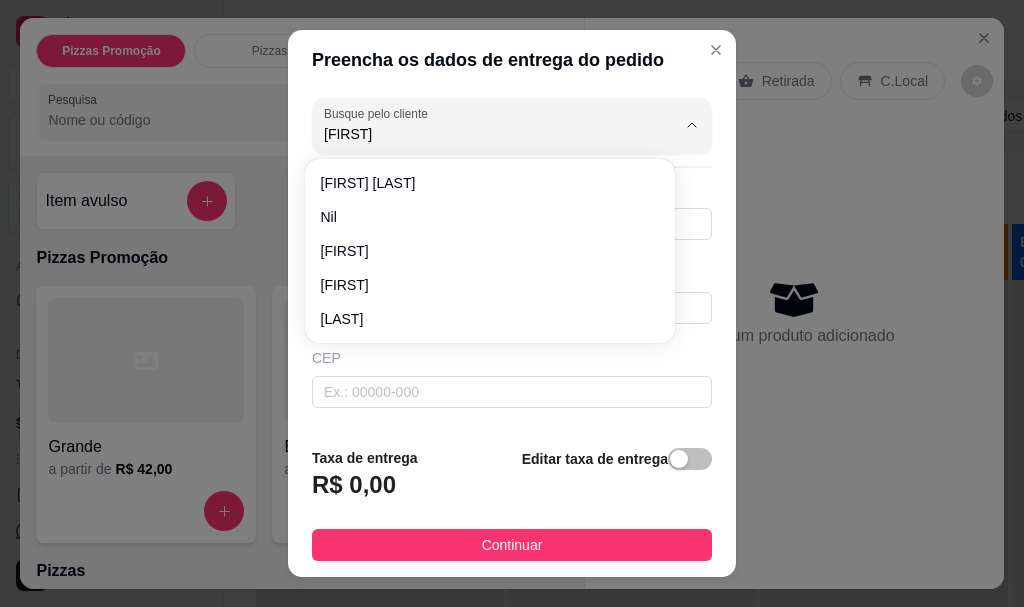 type on "[FIRST]" 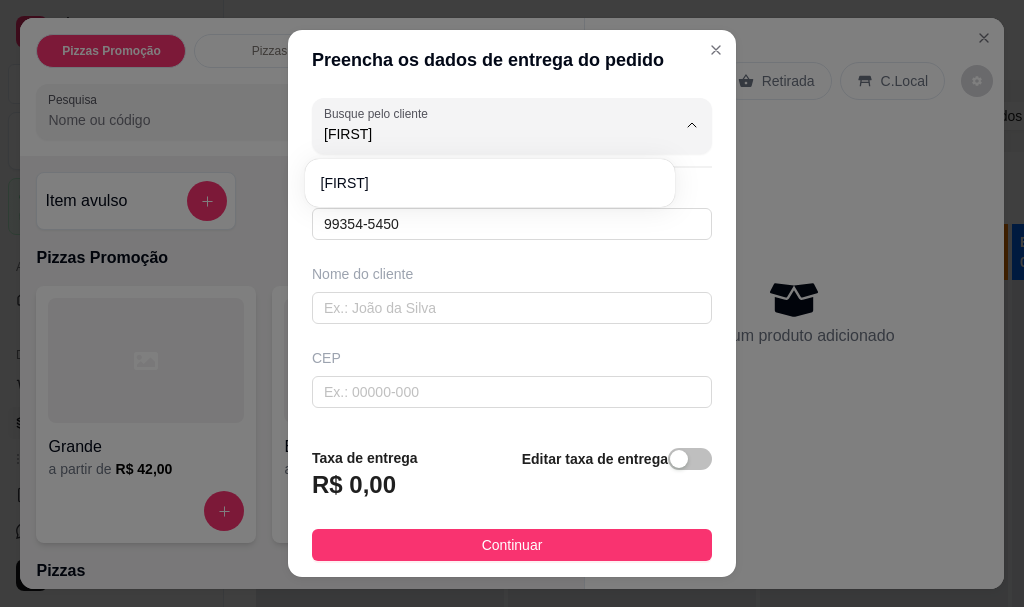 scroll, scrollTop: 34, scrollLeft: 0, axis: vertical 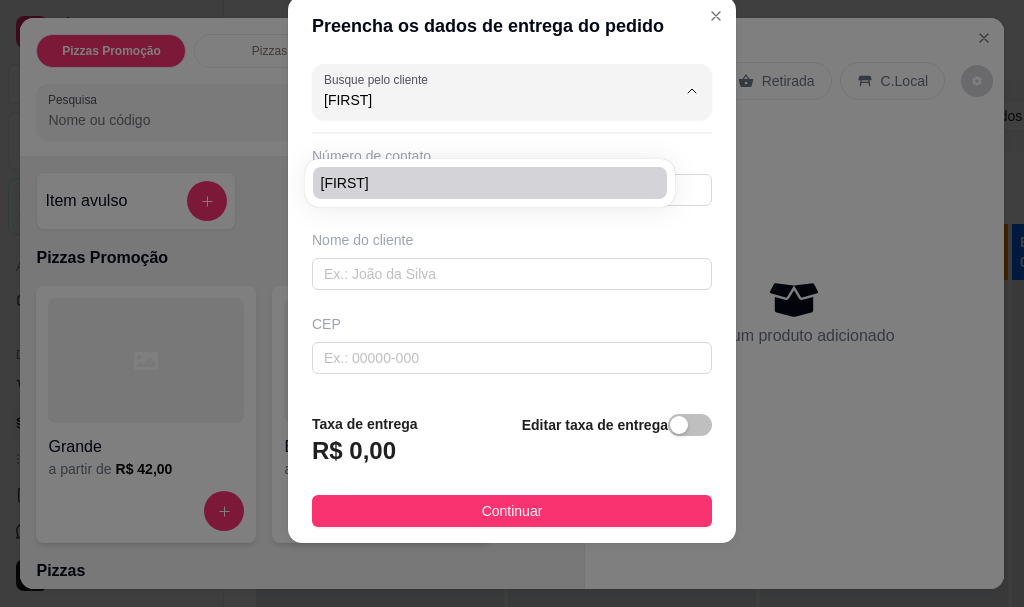 click on "[FIRST]" at bounding box center [480, 183] 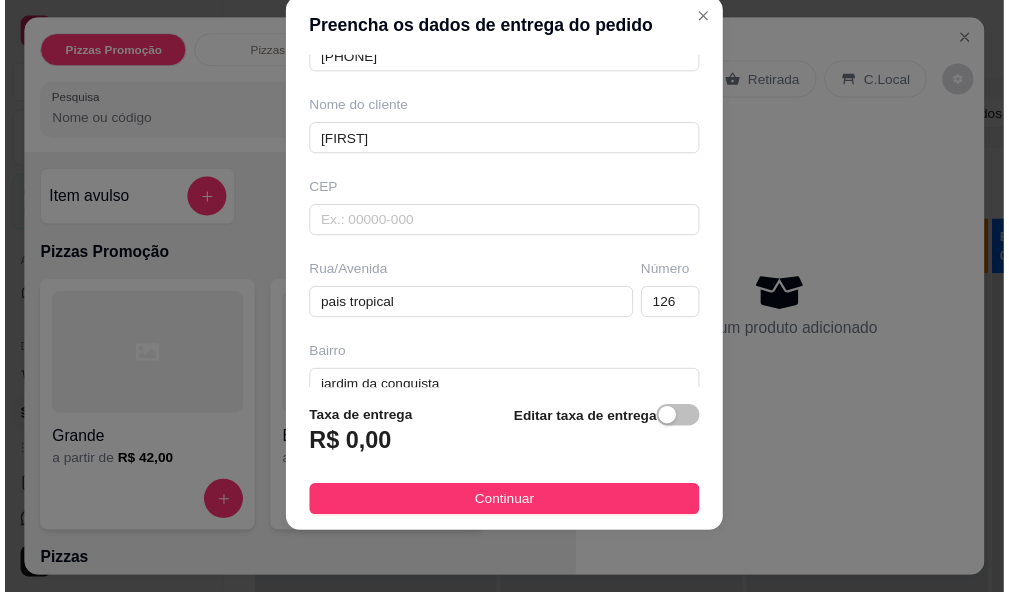 scroll, scrollTop: 0, scrollLeft: 0, axis: both 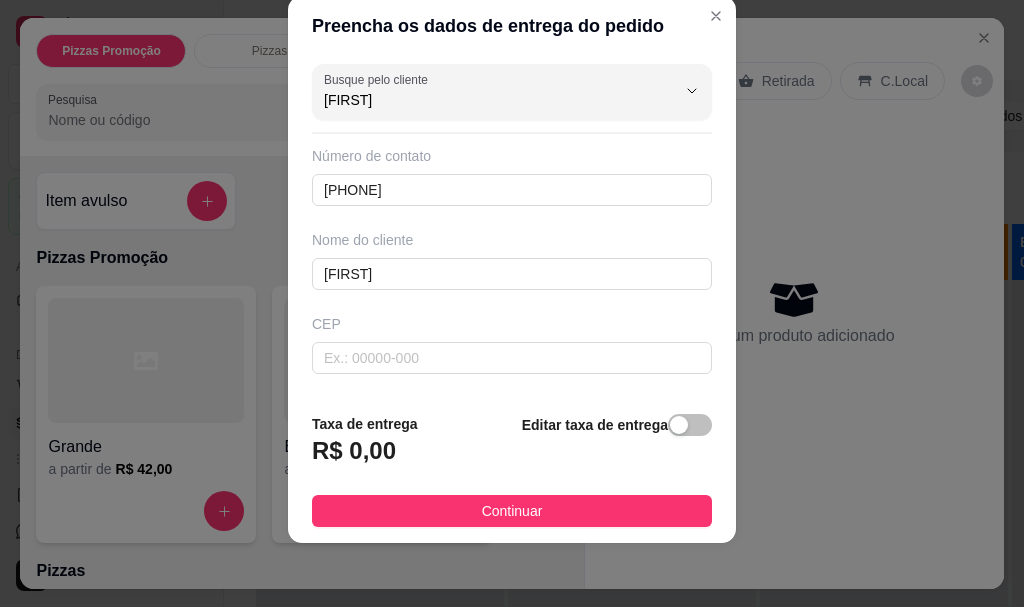 type on "[FIRST]" 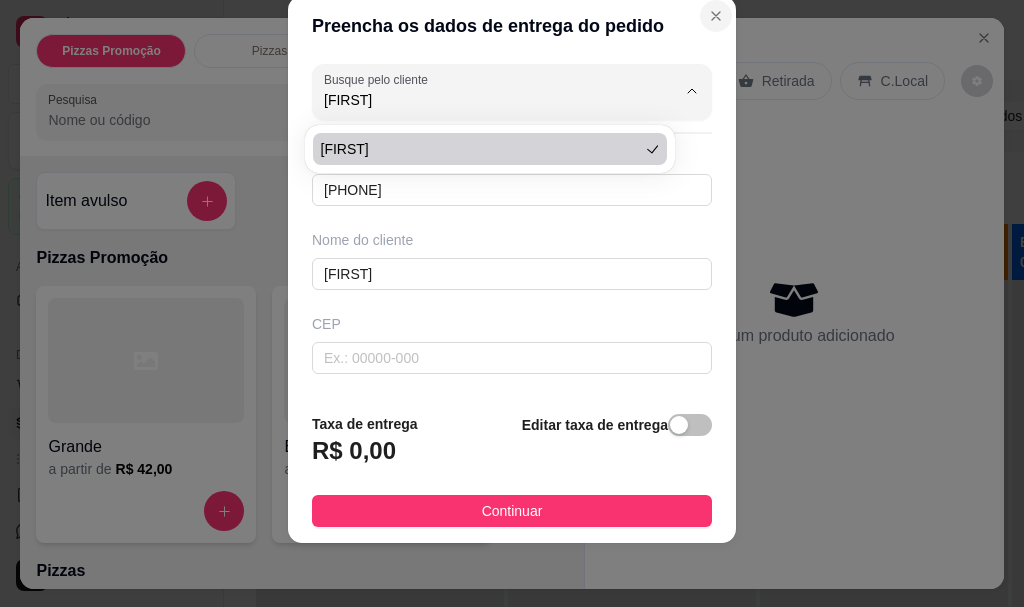 click at bounding box center [716, 16] 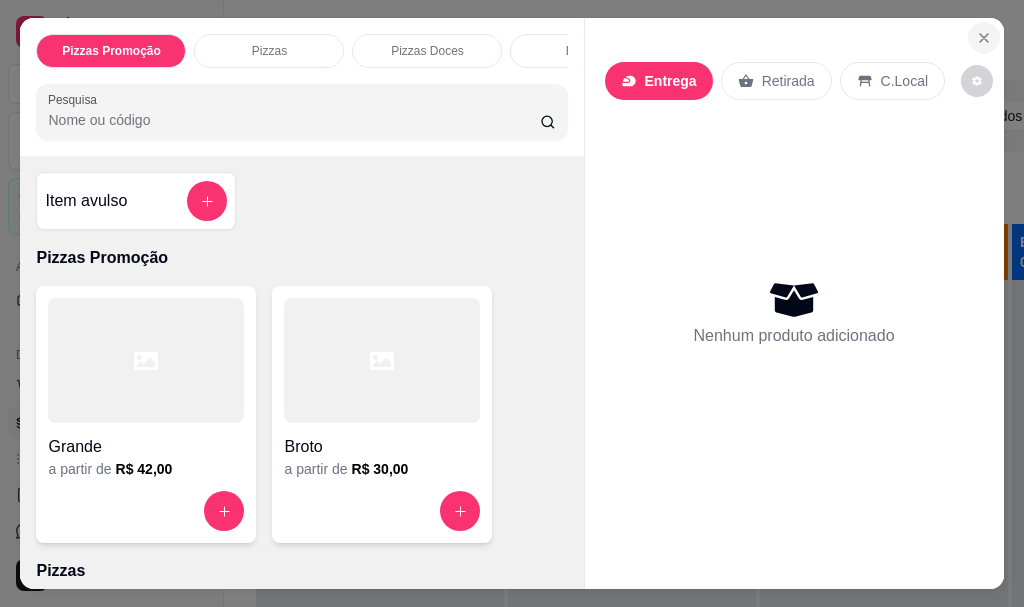 click 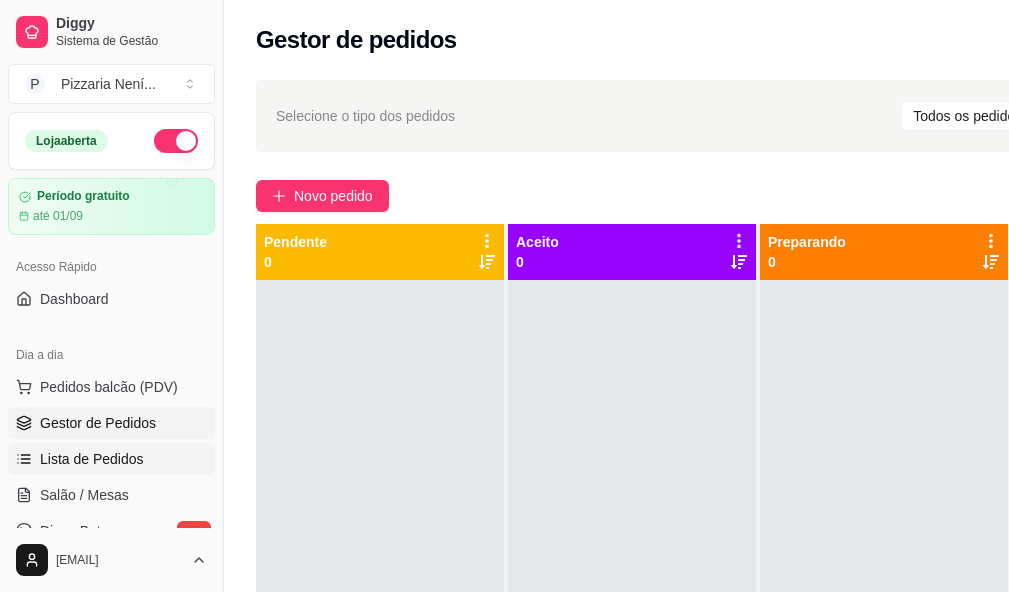 click on "Lista de Pedidos" at bounding box center [92, 459] 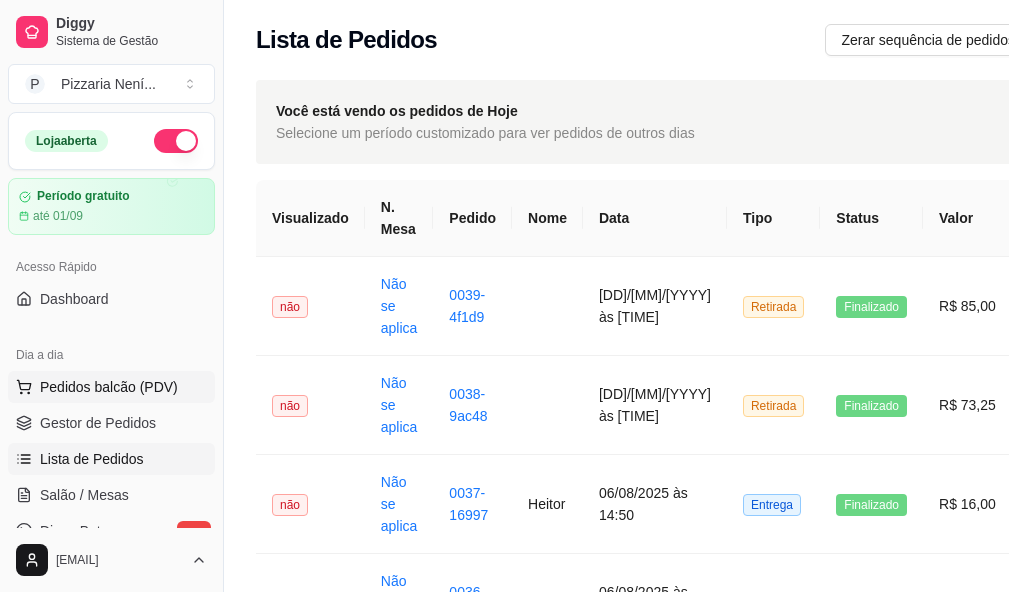 scroll, scrollTop: 100, scrollLeft: 0, axis: vertical 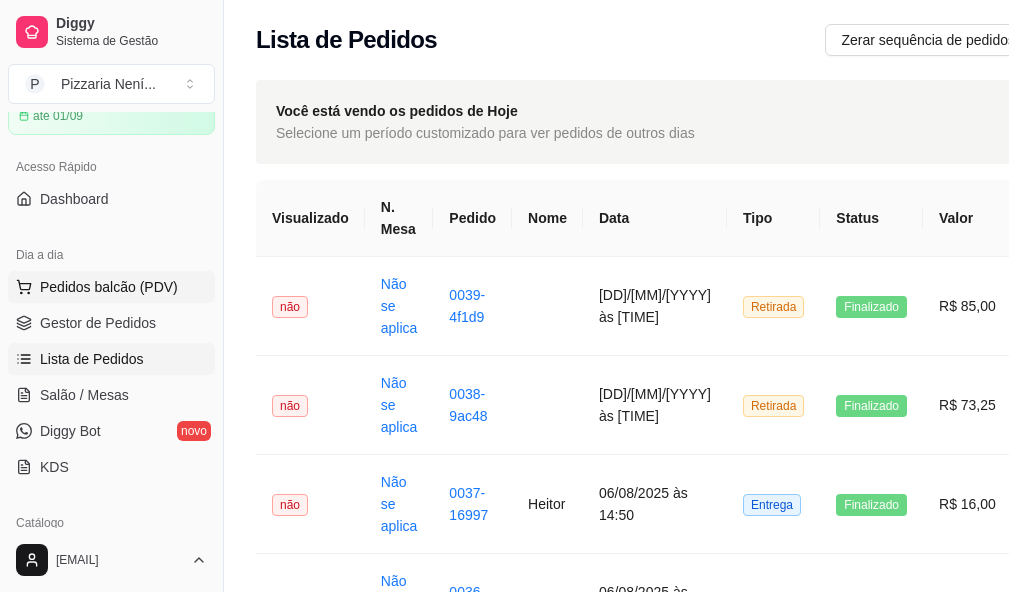 click on "Pedidos balcão (PDV)" at bounding box center (109, 287) 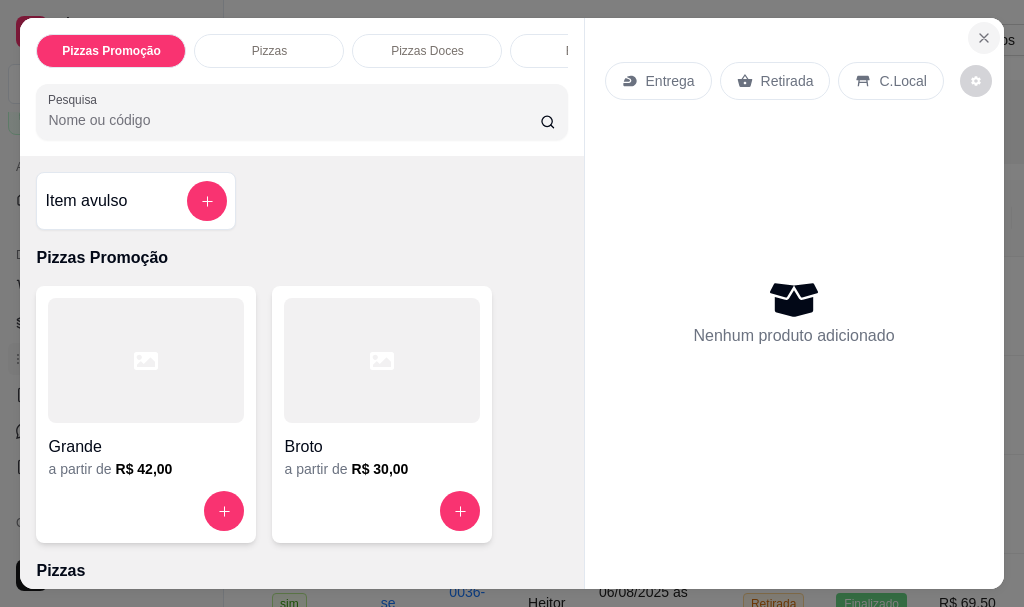 click 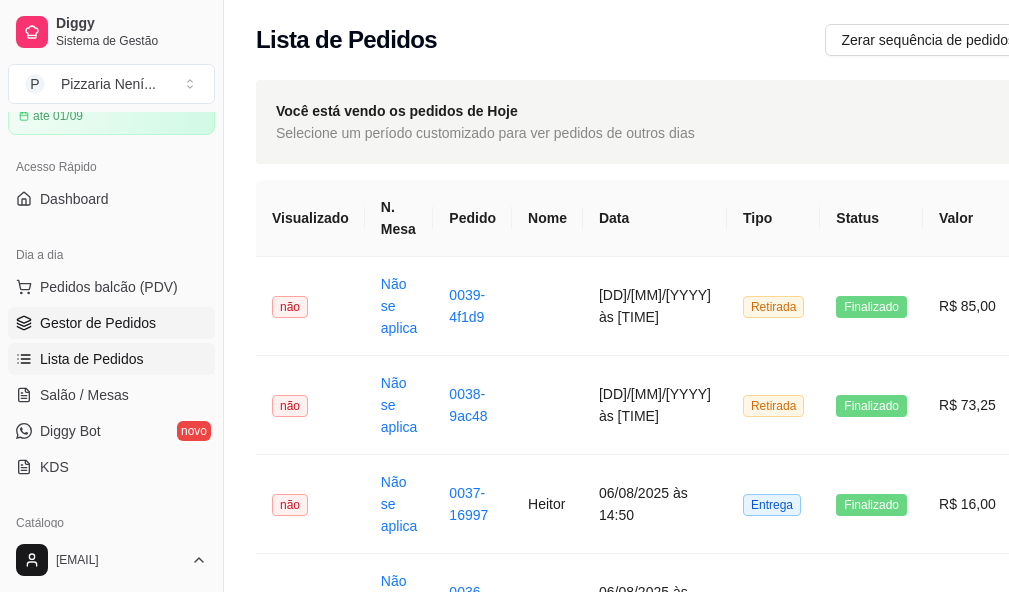 click on "Gestor de Pedidos" at bounding box center [98, 323] 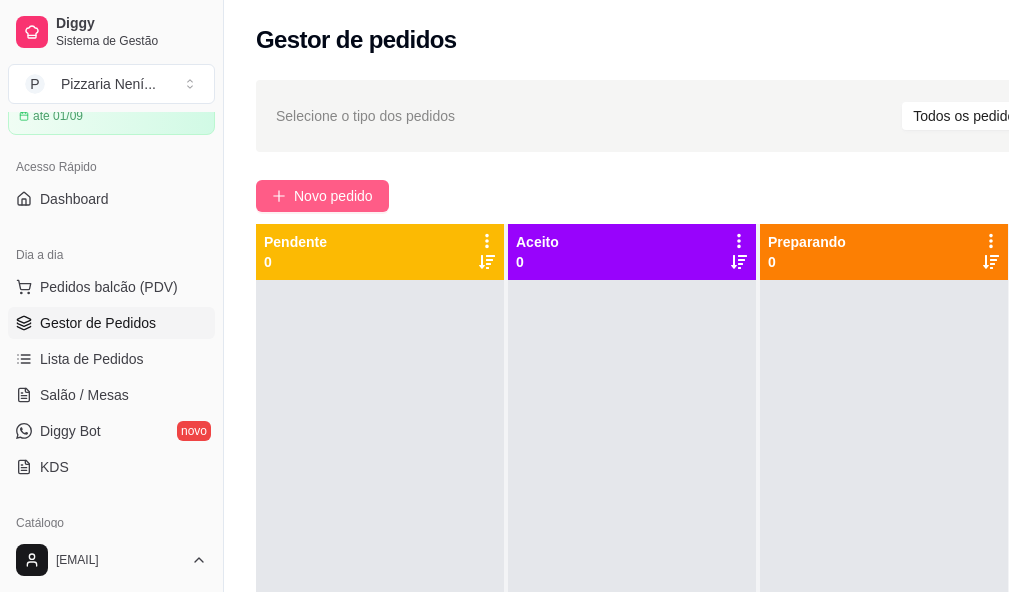 click on "Novo pedido" at bounding box center [333, 196] 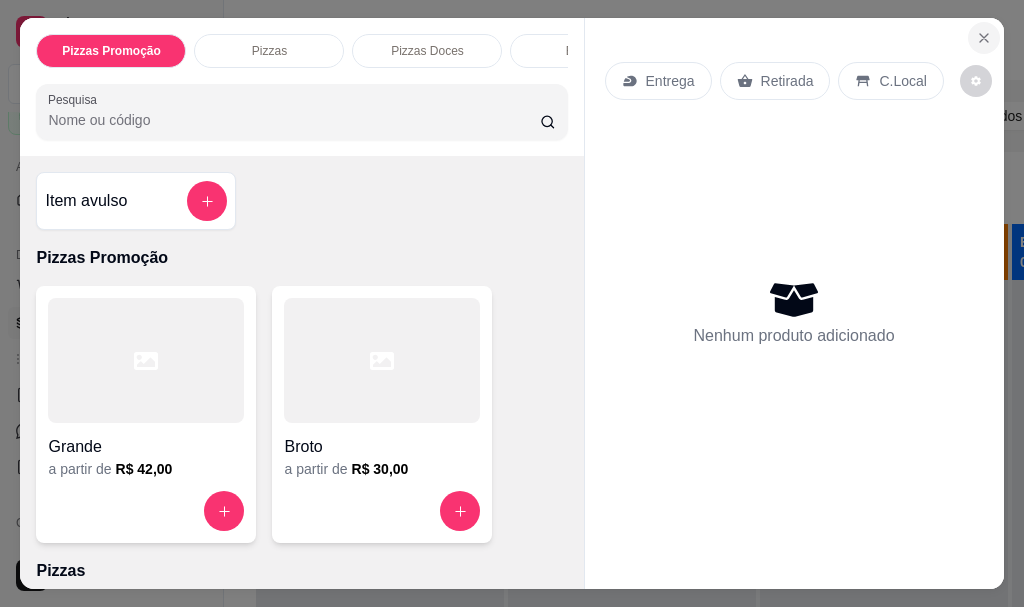 click 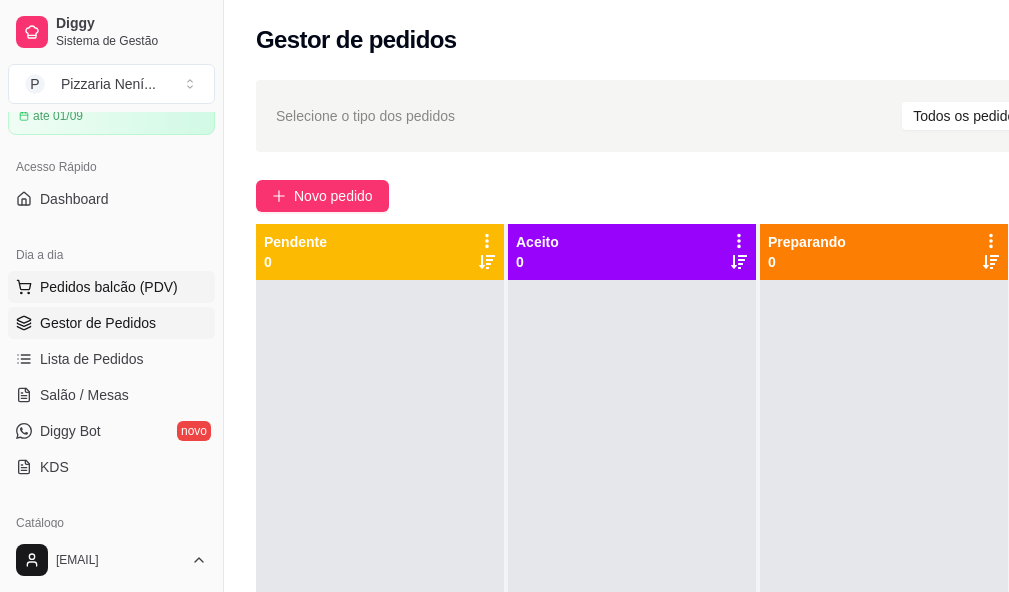 click on "Pedidos balcão (PDV)" at bounding box center (109, 287) 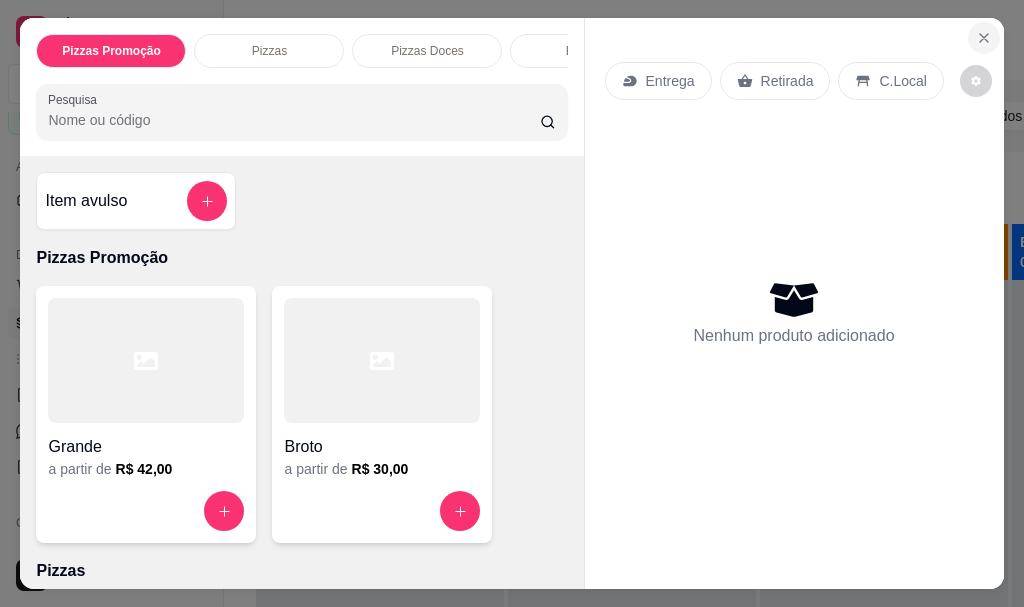 click 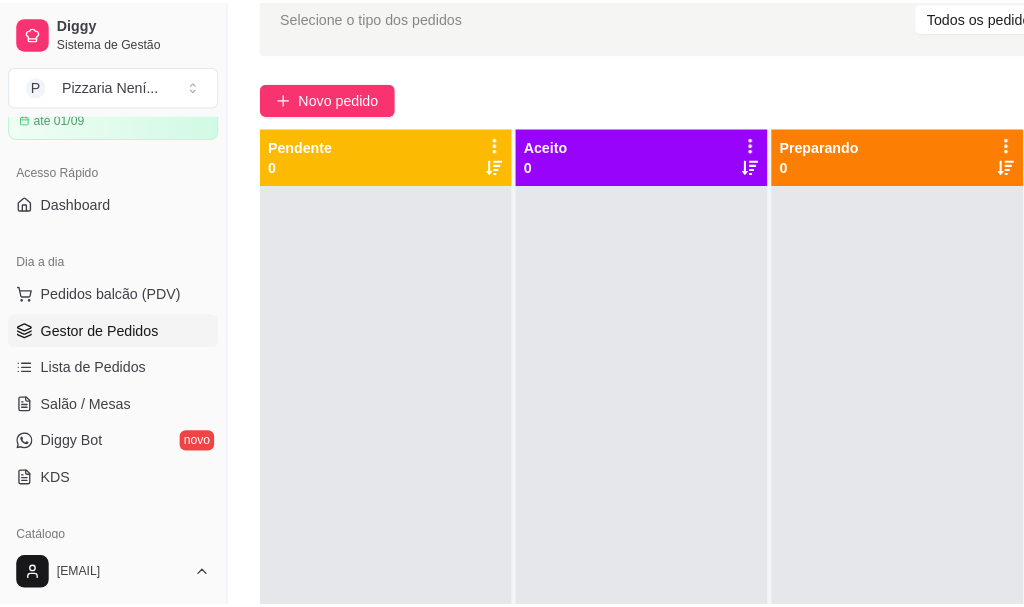 scroll, scrollTop: 200, scrollLeft: 0, axis: vertical 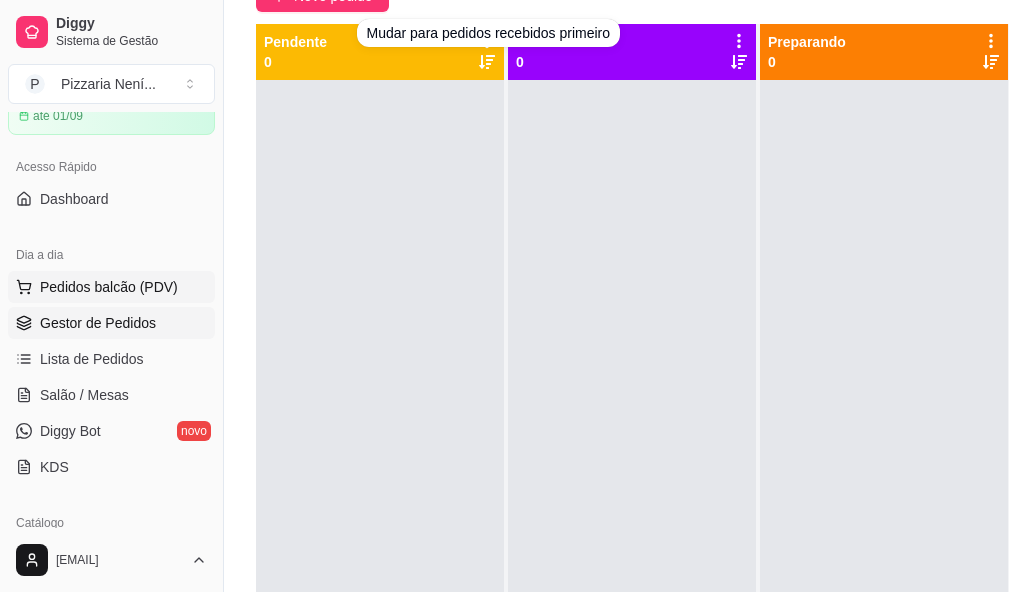 click on "Pedidos balcão (PDV)" at bounding box center [109, 287] 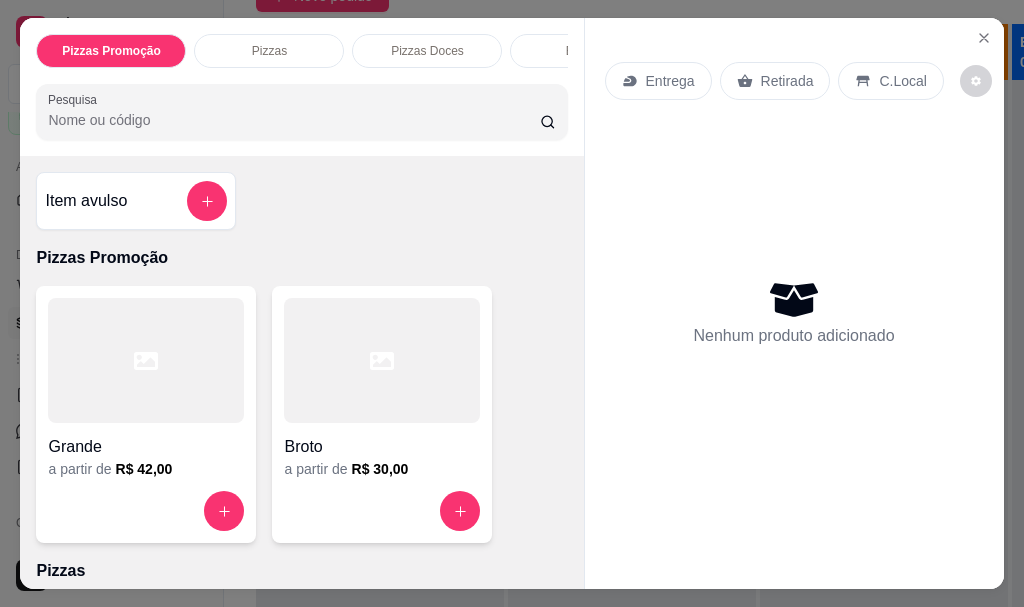 scroll, scrollTop: 0, scrollLeft: 465, axis: horizontal 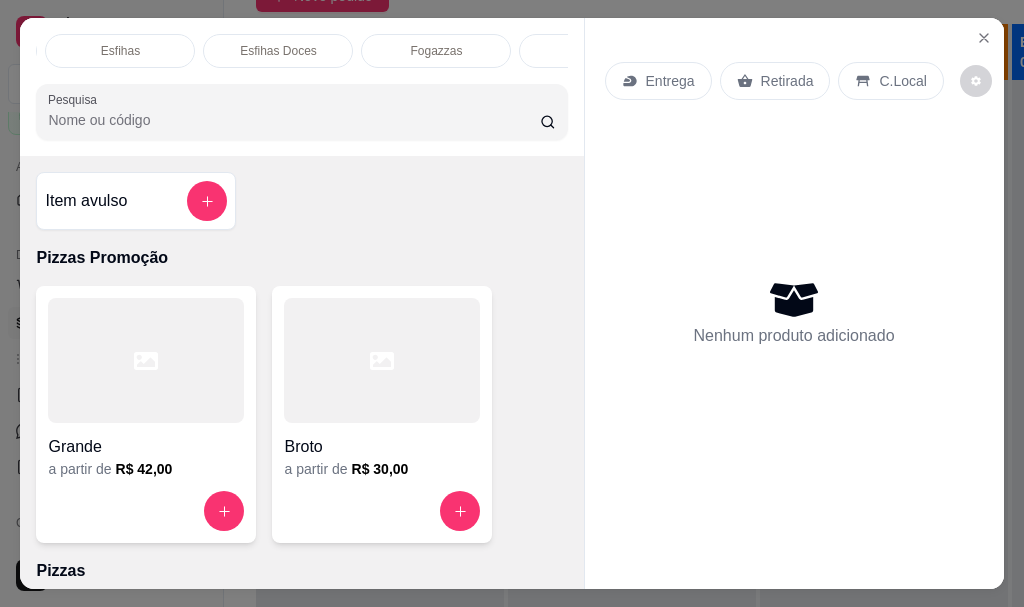 click on "Esfihas Doces" at bounding box center (278, 51) 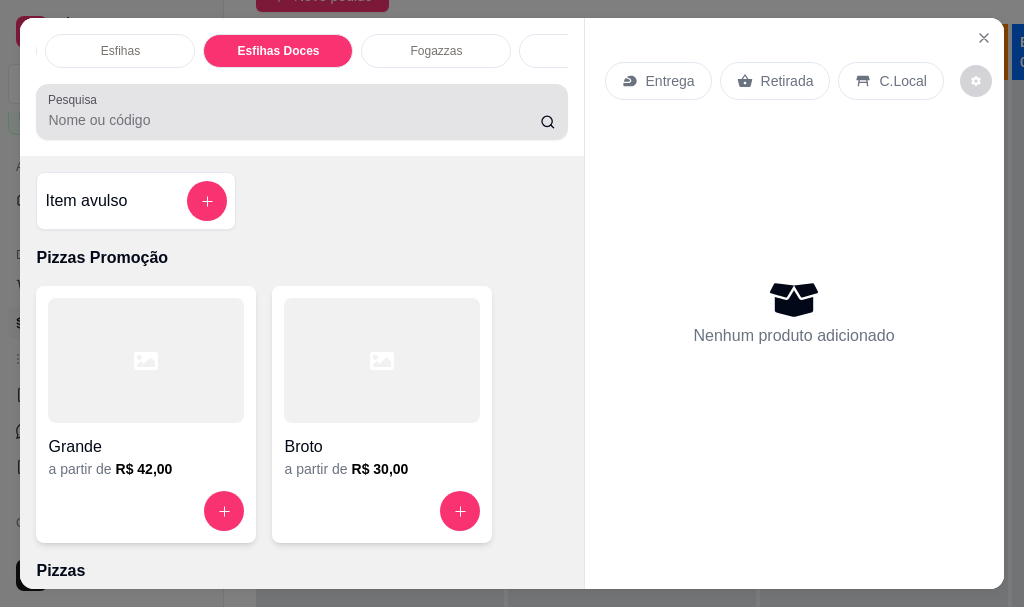 scroll, scrollTop: 5059, scrollLeft: 0, axis: vertical 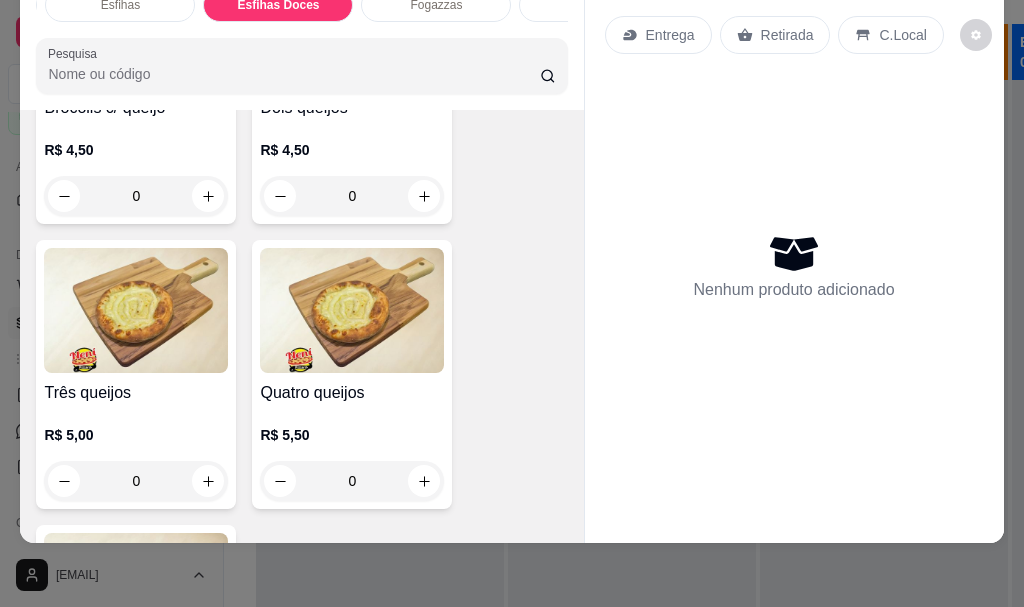 click on "Pizzas Promoção Pizzas Pizzas Doces Esfihas Esfihas Doces Fogazzas Bebidas Esfihas da Promoção Promoção de Esfihas ESFIHAS Pesquisa Item avulso Pizzas Promoção Grande a partir de     R$ 42,00 Broto a partir de     R$ 30,00 Pizzas GRANDE a partir de     R$ 43,00 Broto a partir de     R$ 30,00 Pizzas Doces Grande a partir de     R$ 47,00 Broto a partir de     R$ 35,00 Esfihas Carne   R$ 3,25 0 Carne C/ Queijo   R$ 4,50 0 Calabresa   R$ 3,25 0 Calabresa C/ Catupiry   R$ 4,00 0 Calabresa C/ Cheddar   R$ 4,00 0 Calabresa C/ Queijo   R$ 4,00 0 Frango   R$ 3,25 0 Frango C/ Catupiry   R$ 4,50 0 Bacon   R$ 4,25 0 Bauru   R$ 4,50 0 Escarola C/ Queijo   R$ 4,25 0 Palmito   R$ 4,50 0 Milho C/ Queijo   R$ 4,00 0 Queijo   R$ 3,25 0 Atum   R$ 5,00 0 Lombo C/ Catupiry   R$ 4,75 0 Lombo C/ Cheddar   R$ 4,75 0 Carne Seca C/ Queijo   R$ 6,50 0 Carne Seca C/ Catupiry   R$ 6,50 0 Camarão C/ Catupiry   R$ 9,00 0 Camarão C/ Queijo   R$ 9,00 0 Pepperoni   R$ 6,50 0 Brócolis c/ queijo   R$ 4,50" at bounding box center (512, 303) 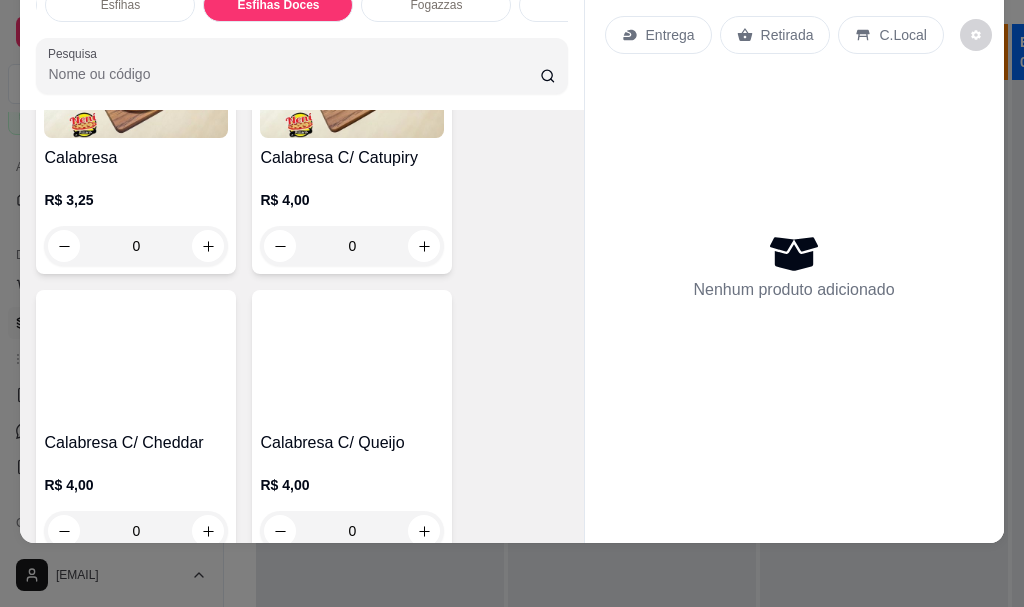 scroll, scrollTop: 1059, scrollLeft: 0, axis: vertical 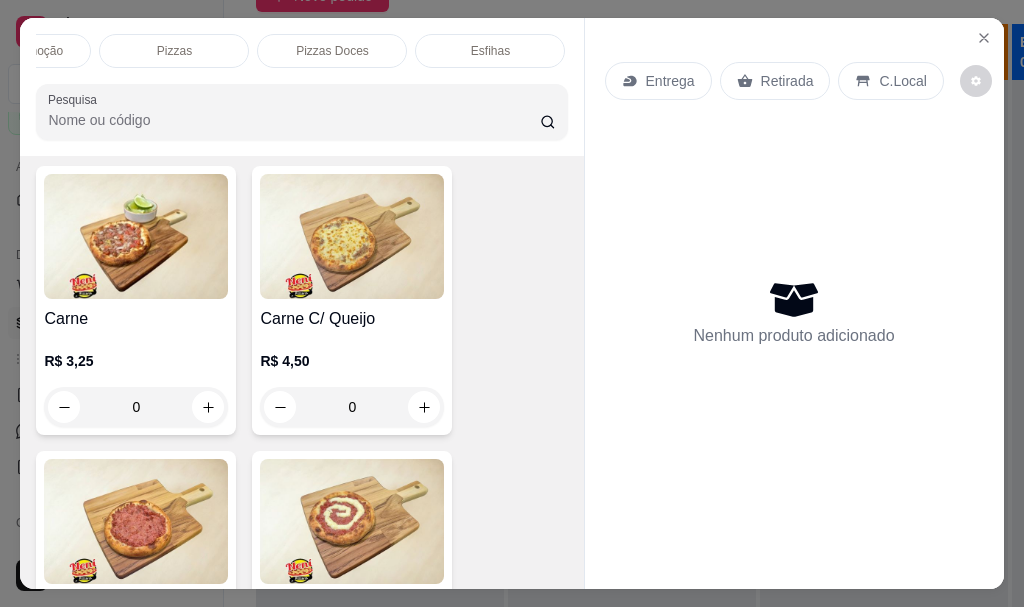 click on "Pizzas" at bounding box center [174, 51] 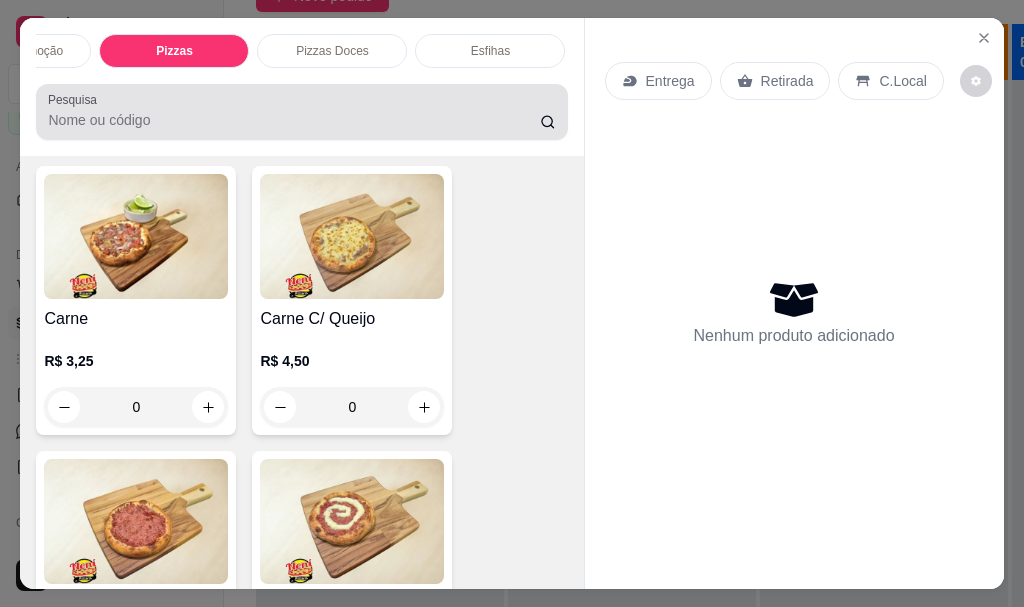 scroll, scrollTop: 403, scrollLeft: 0, axis: vertical 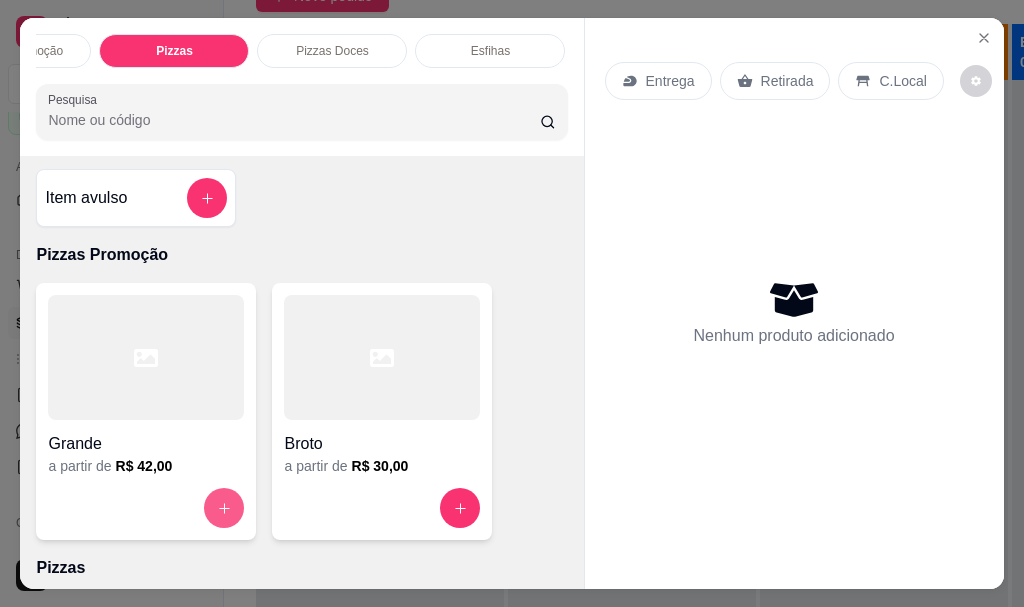 click 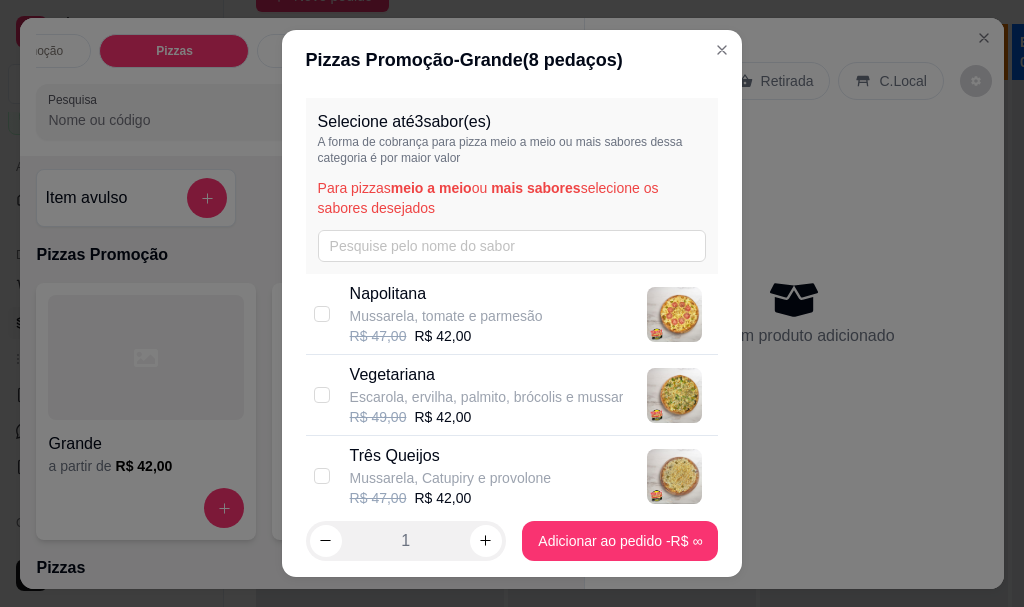 click on "Selecione até  3  sabor(es) A forma de cobrança para pizza meio a meio ou mais sabores dessa categoria é por   maior valor Para pizzas  meio a meio  ou   mais sabores  selecione os sabores desejados" at bounding box center [512, 186] 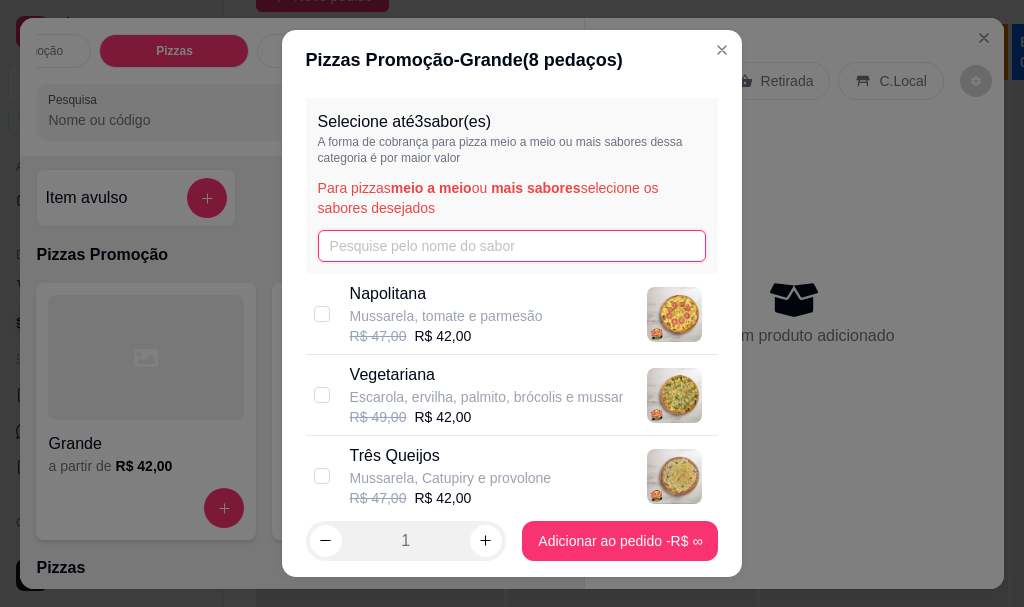 click at bounding box center [512, 246] 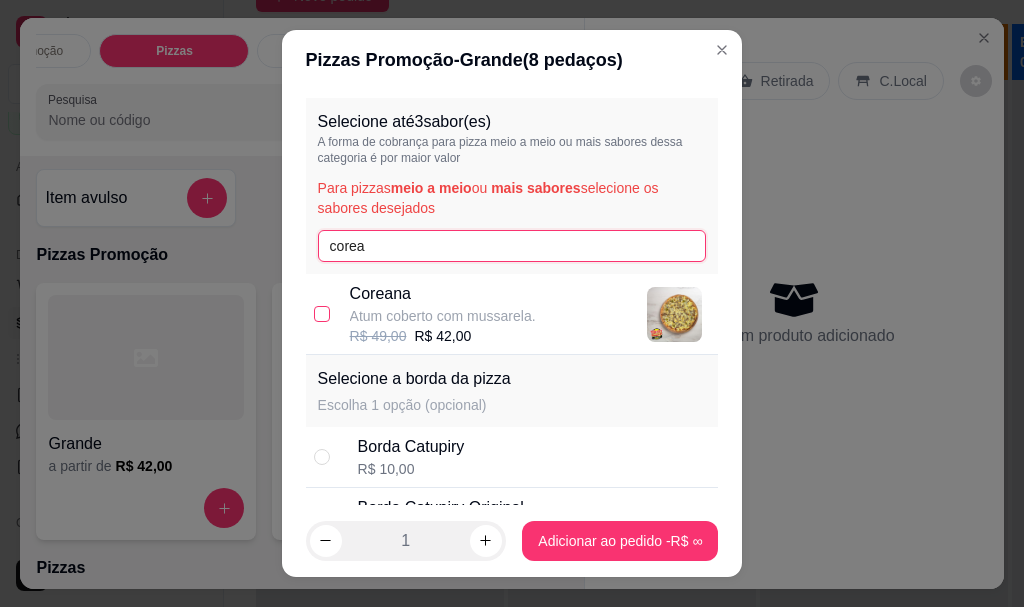 type on "corea" 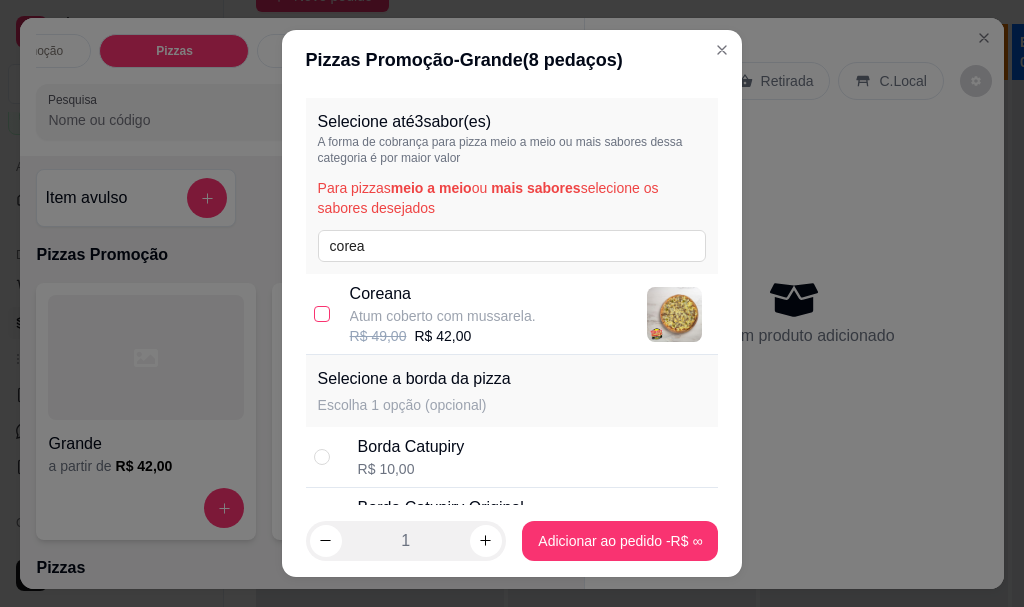 click at bounding box center (322, 314) 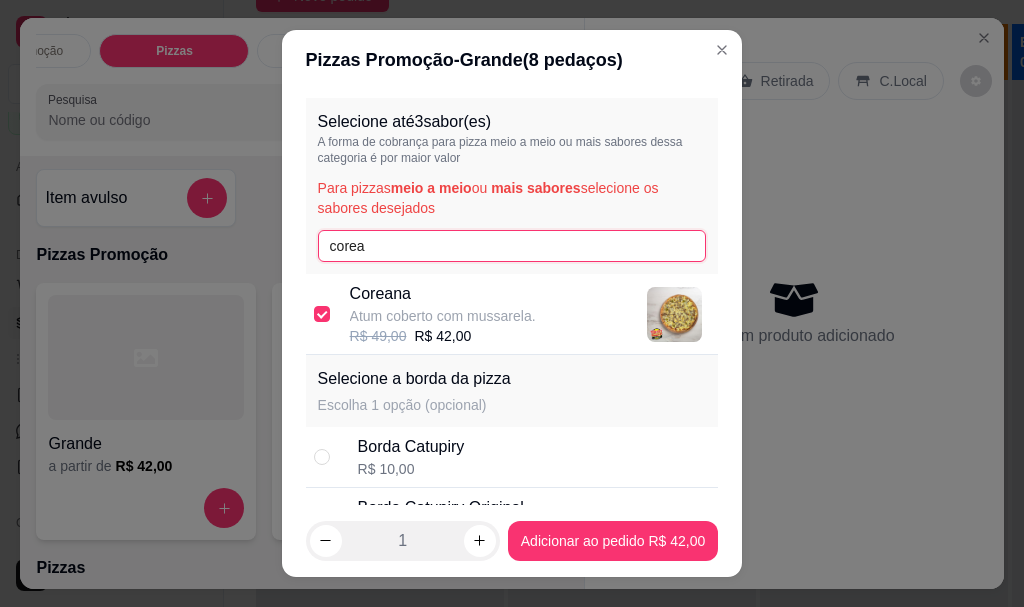 click on "Pizzas Promoção  -  Grande  ( 8   pedaços) Selecione até  3  sabor(es) A forma de cobrança para pizza meio a meio ou mais sabores dessa categoria é por   maior valor Para pizzas  meio a meio  ou   mais sabores  selecione os sabores desejados corea Coreana Atum coberto com mussarela. R$ 49,00 R$ 42,00 Selecione a borda da pizza Escolha 1 opção (opcional) Borda Catupiry R$ 10,00 Borda  Catupiry Original R$ 14,00 Borda Cheddar R$ 10,00 Sem Borda R$ 0,00 Alguma observação? 1 Adicionar ao pedido   R$ 42,00" at bounding box center [512, 303] 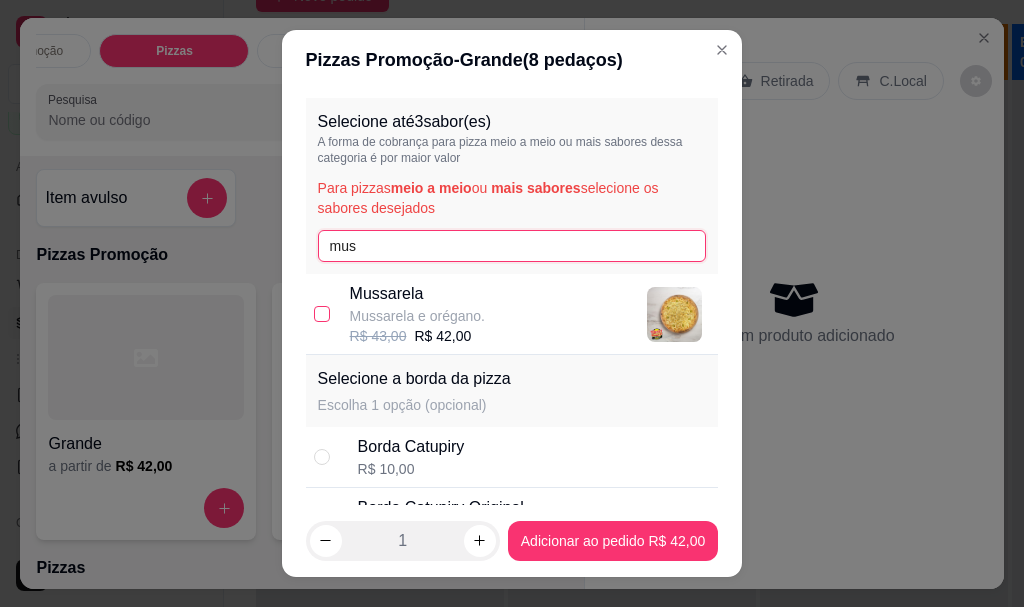 type on "mus" 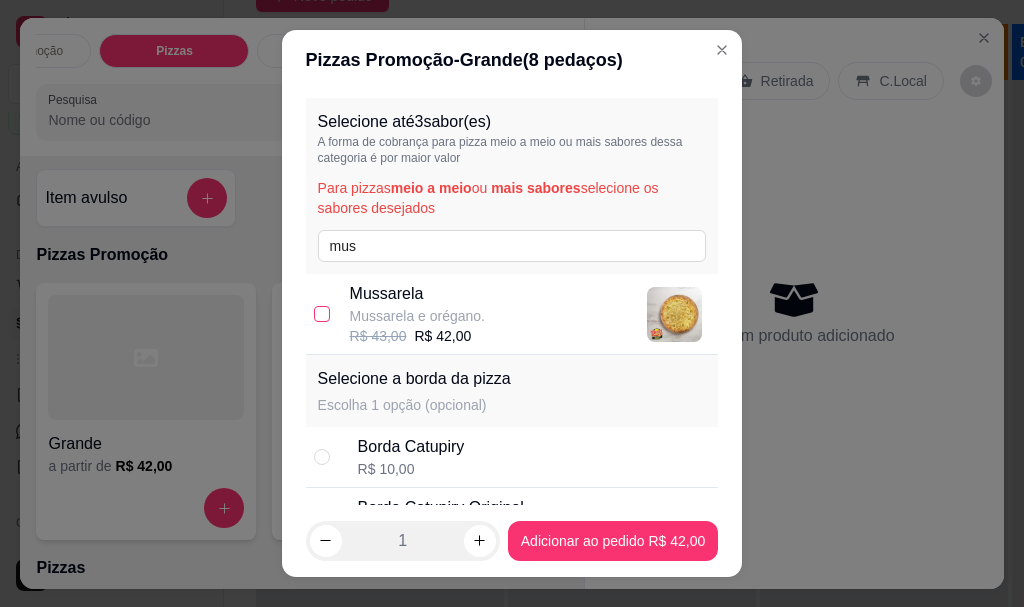 click at bounding box center (322, 314) 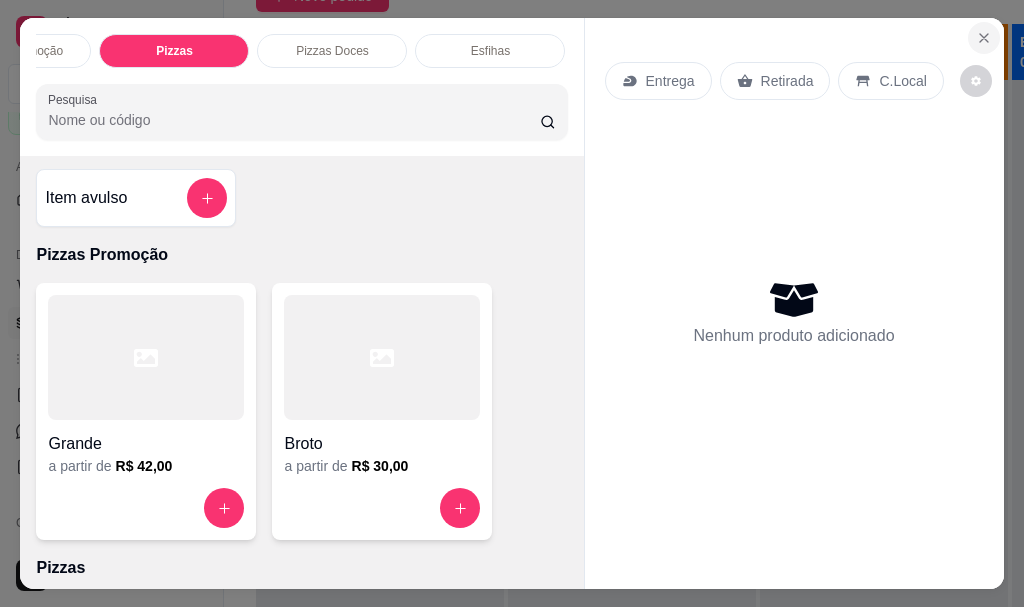 click 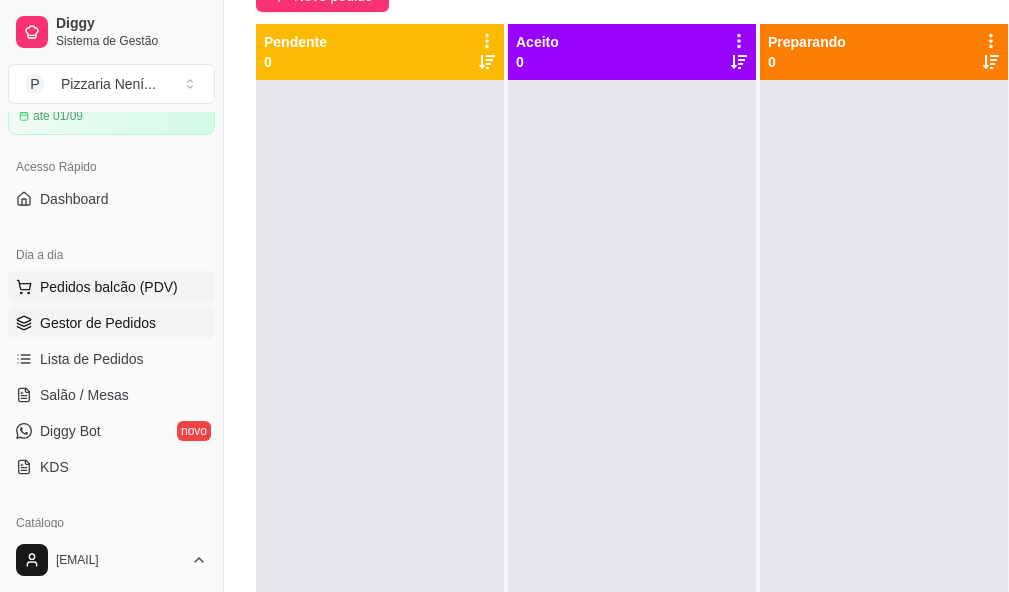 click on "Pedidos balcão (PDV)" at bounding box center (109, 287) 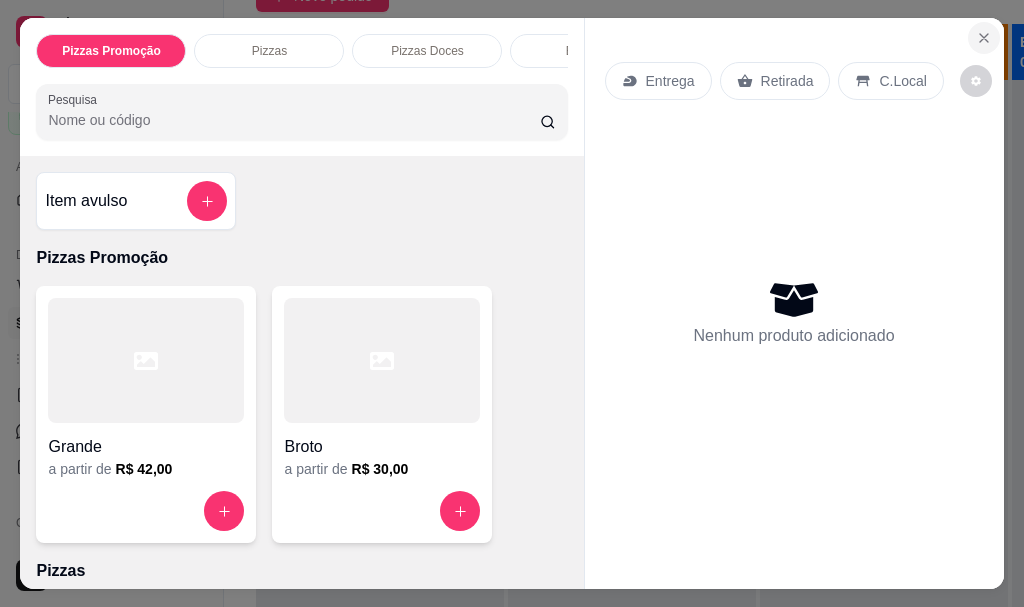 click 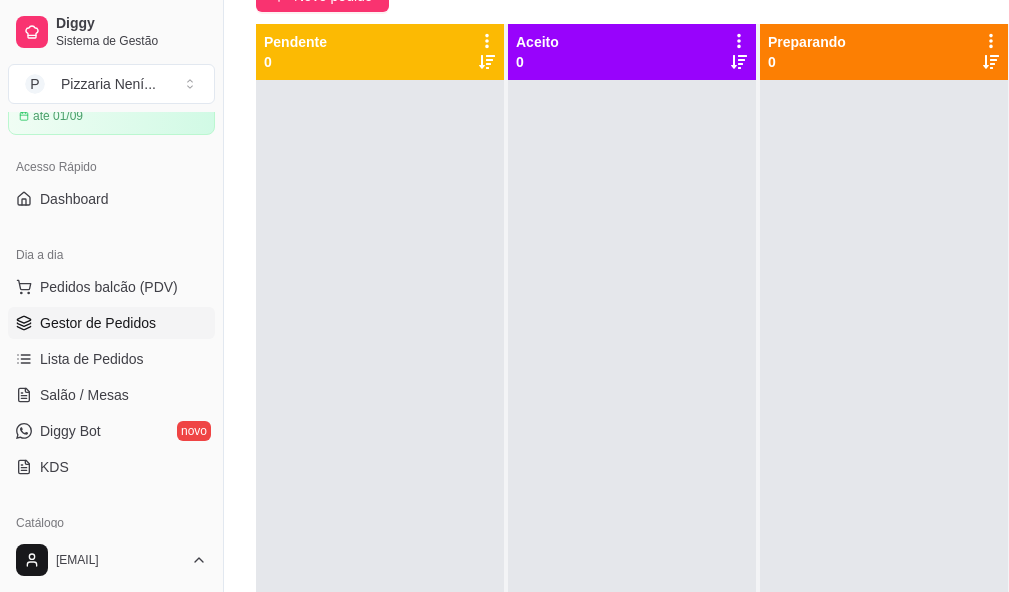 click on "Gestor de Pedidos" at bounding box center (98, 323) 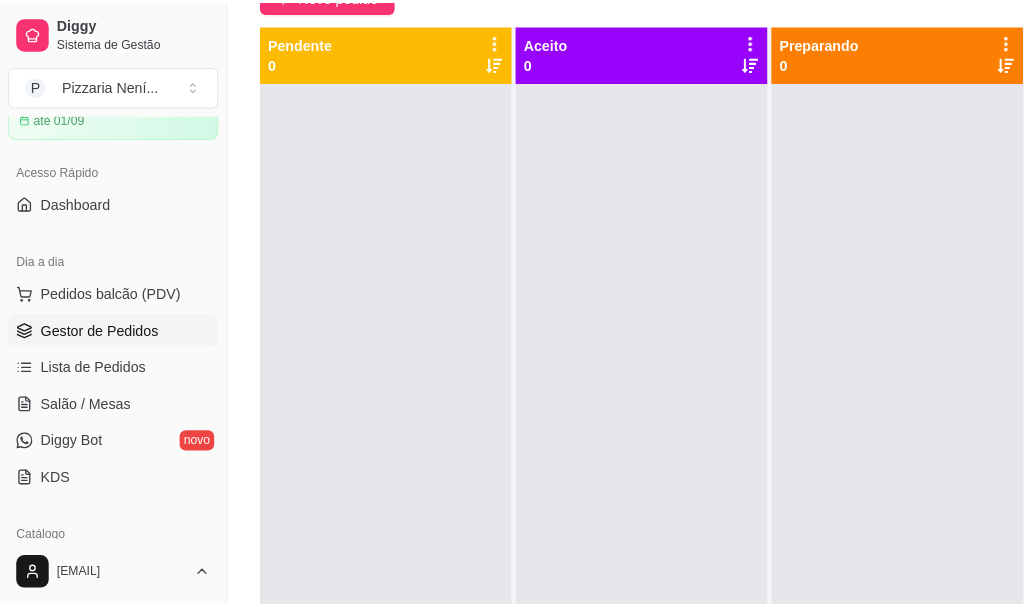 scroll, scrollTop: 0, scrollLeft: 0, axis: both 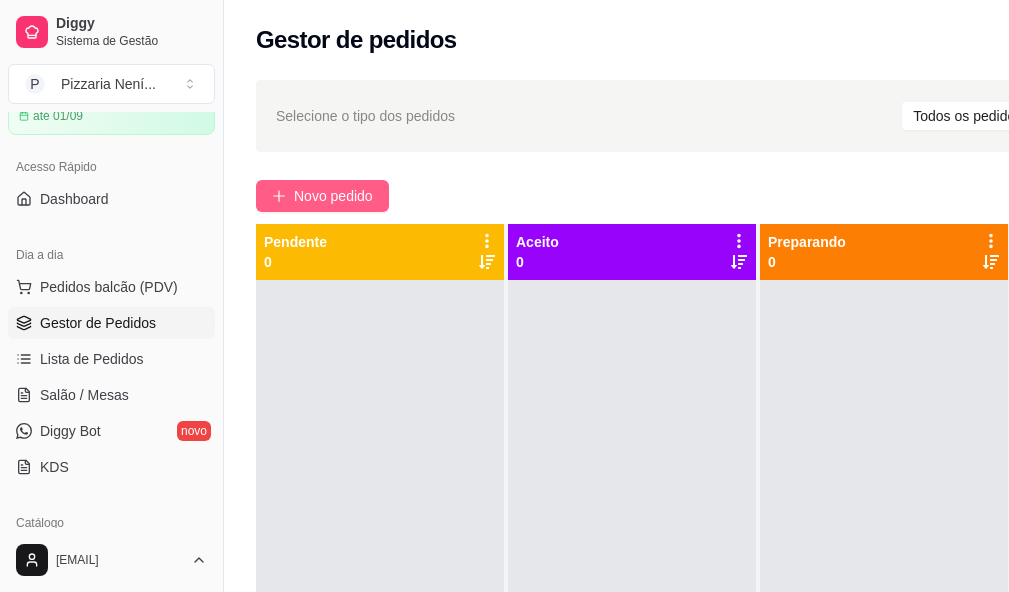 click on "Novo pedido" at bounding box center (322, 196) 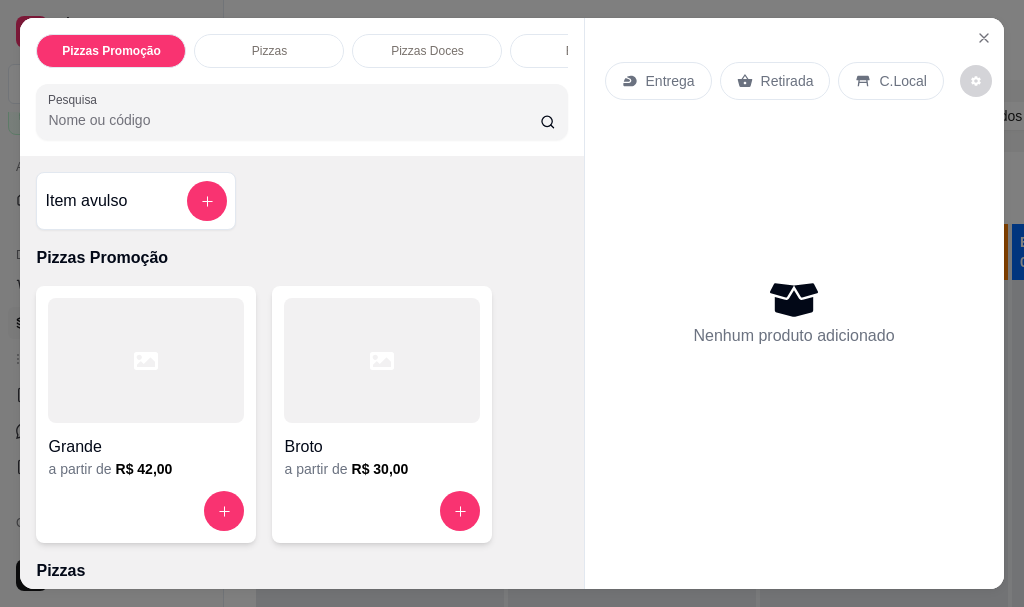 click 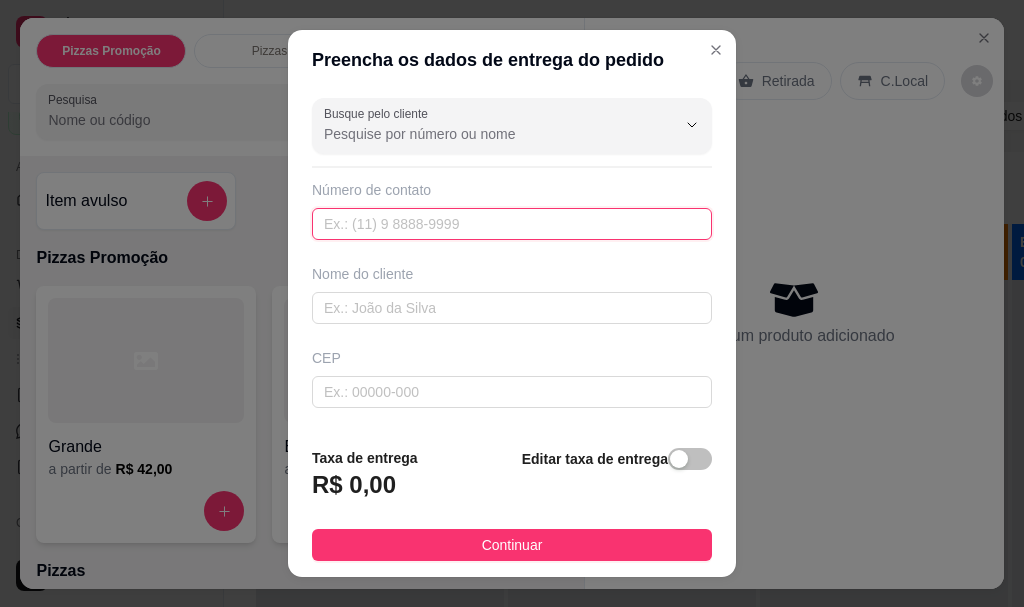 click at bounding box center (512, 224) 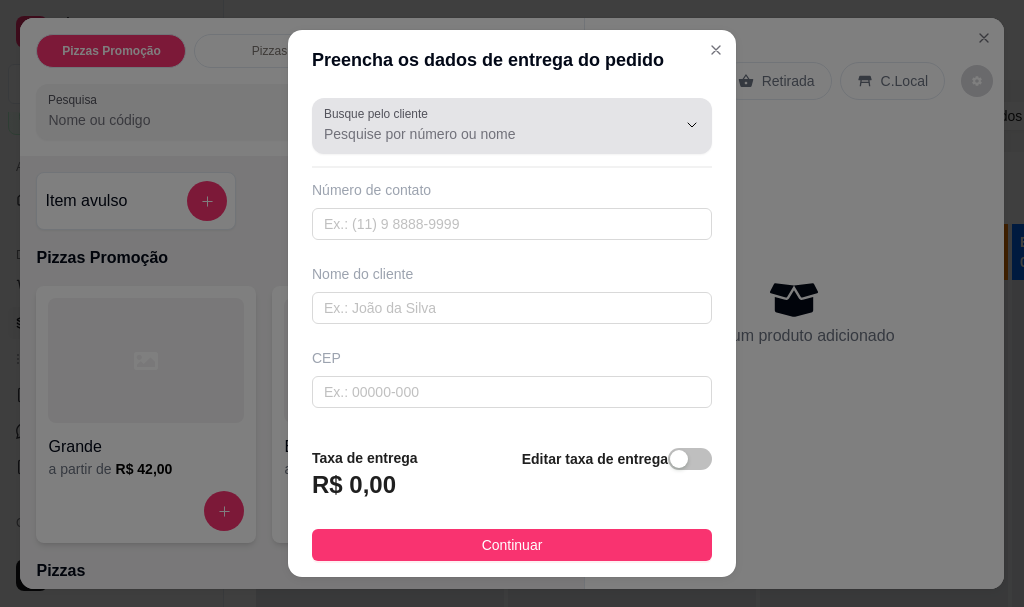 click on "Busque pelo cliente" at bounding box center (484, 134) 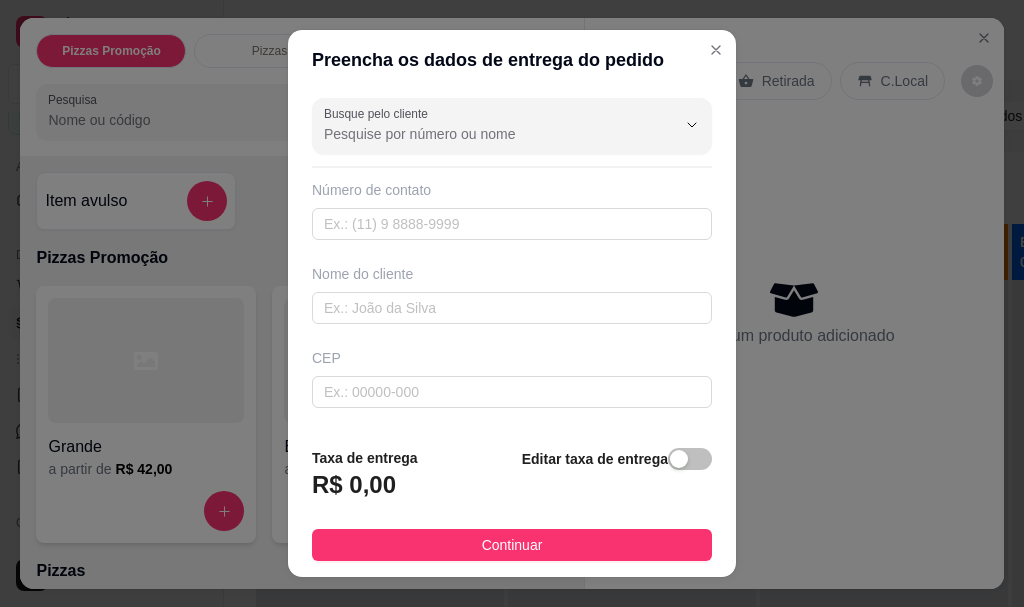 scroll, scrollTop: 298, scrollLeft: 0, axis: vertical 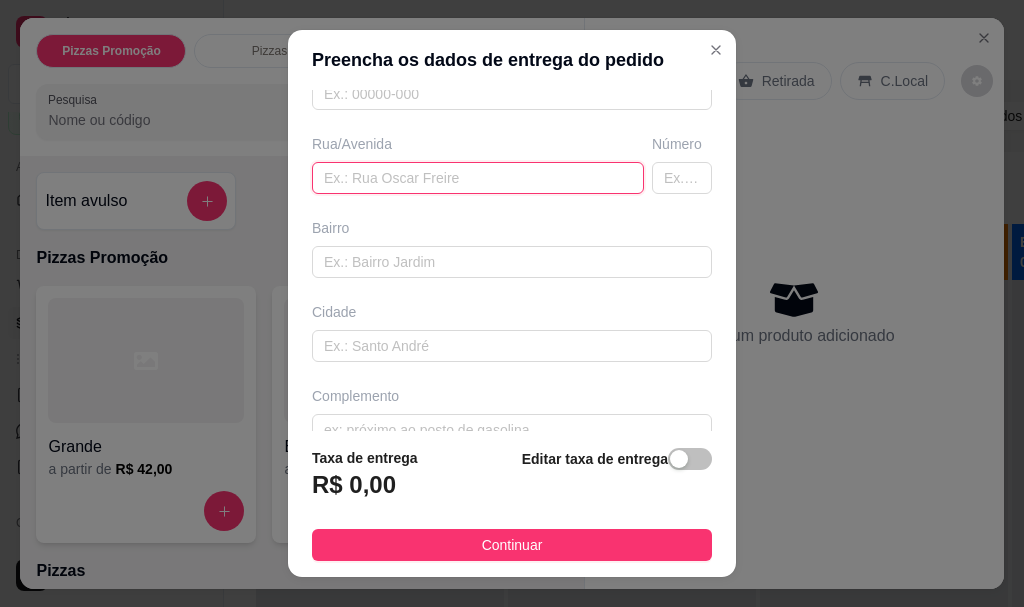 click at bounding box center (478, 178) 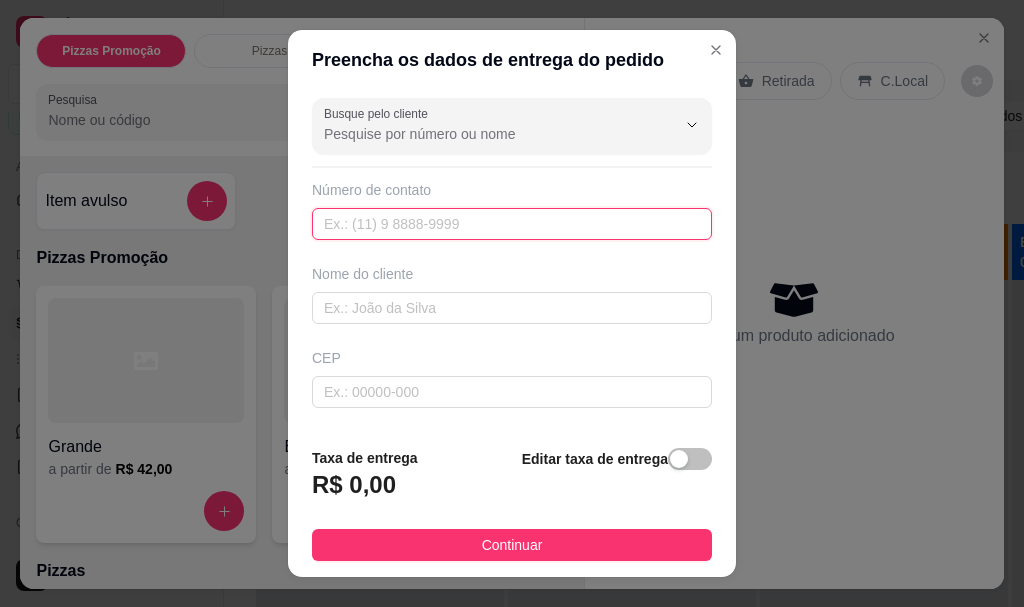 click at bounding box center [512, 224] 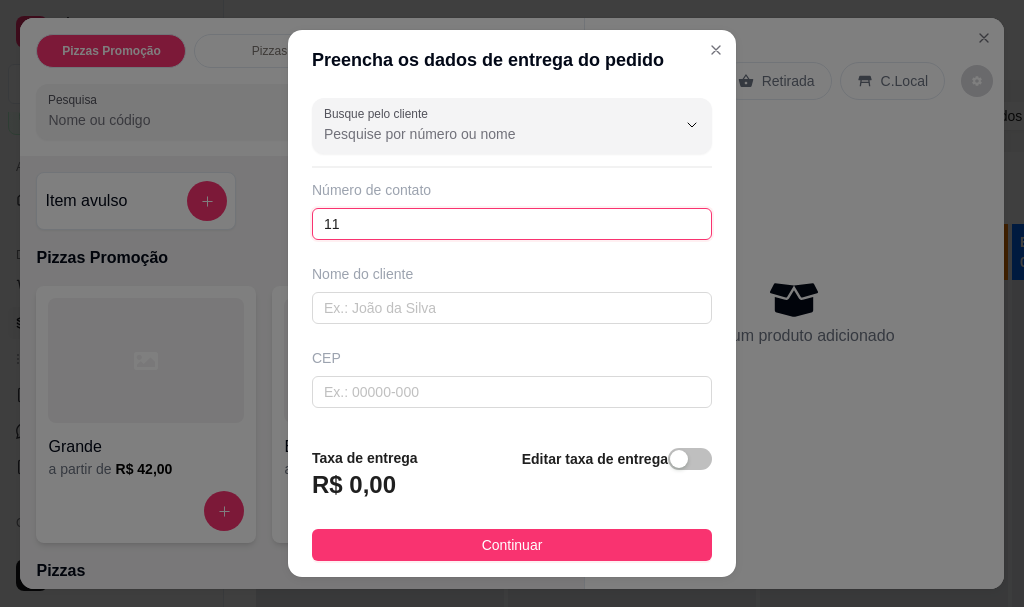 drag, startPoint x: 379, startPoint y: 231, endPoint x: 173, endPoint y: 234, distance: 206.02185 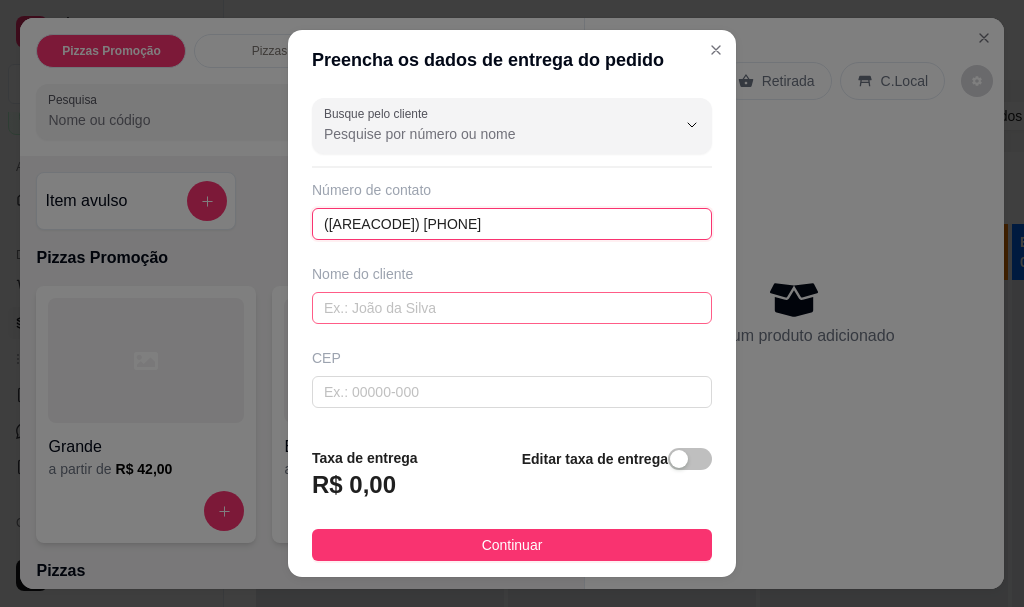type on "([AREACODE]) [PHONE]" 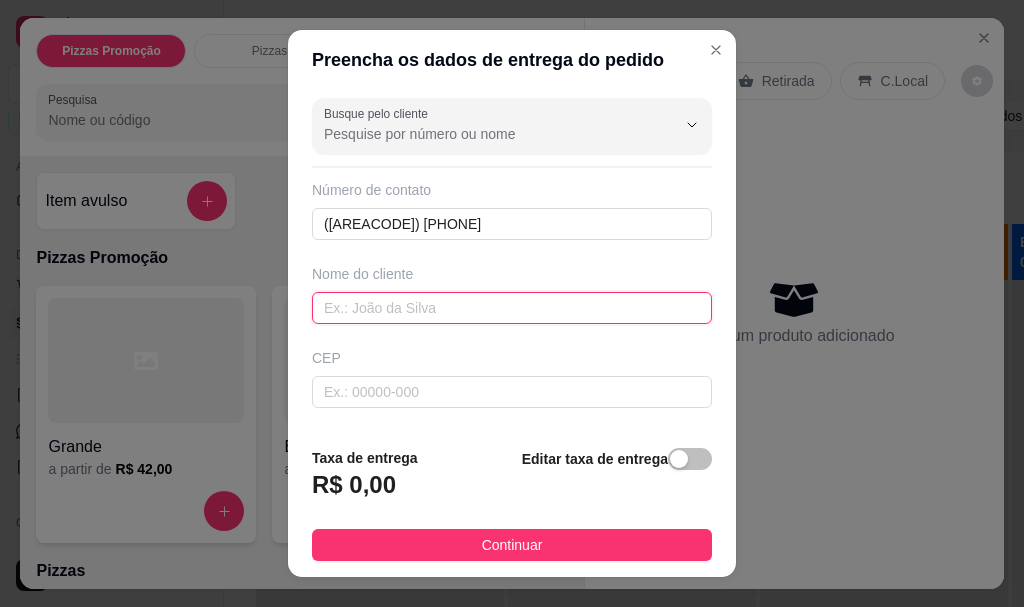click at bounding box center [512, 308] 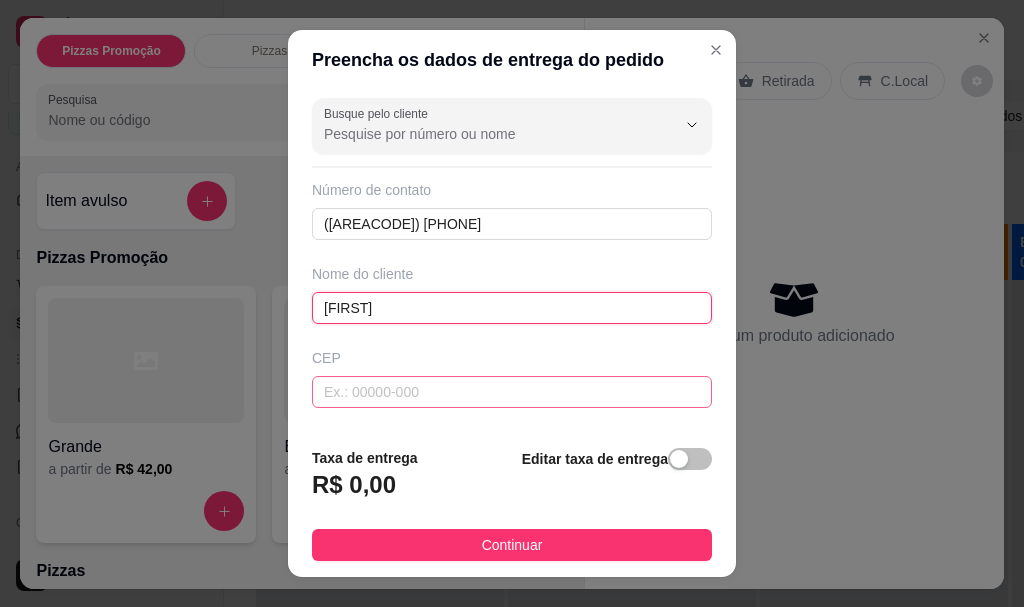 type on "[FIRST]" 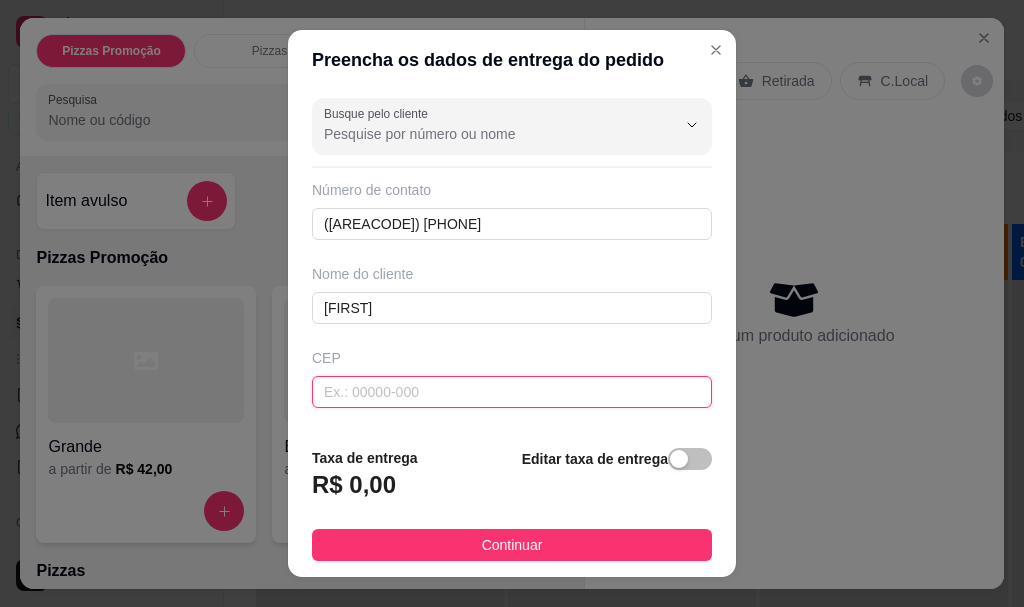 click at bounding box center (512, 392) 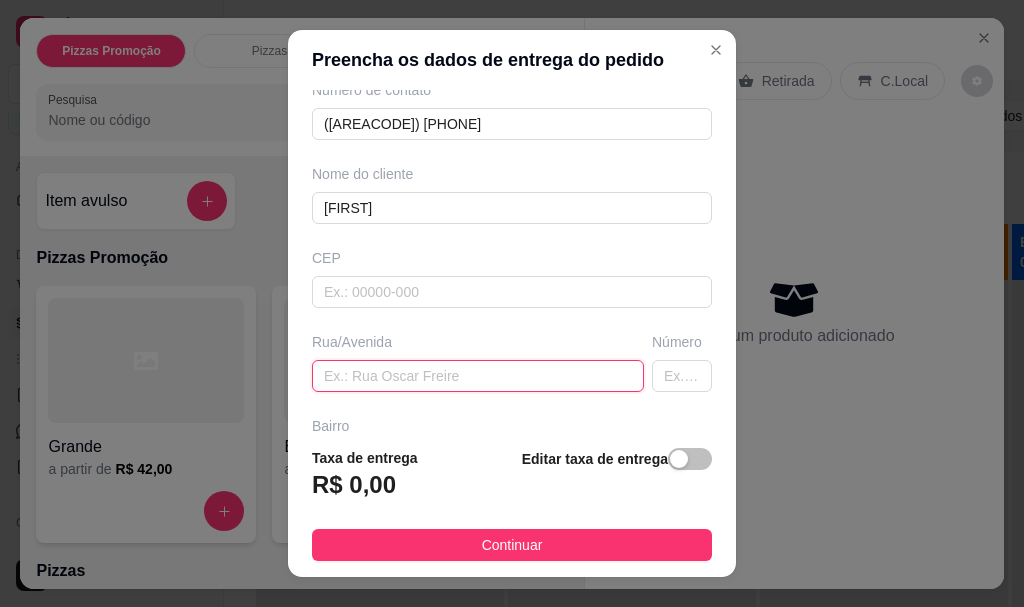 click at bounding box center (478, 376) 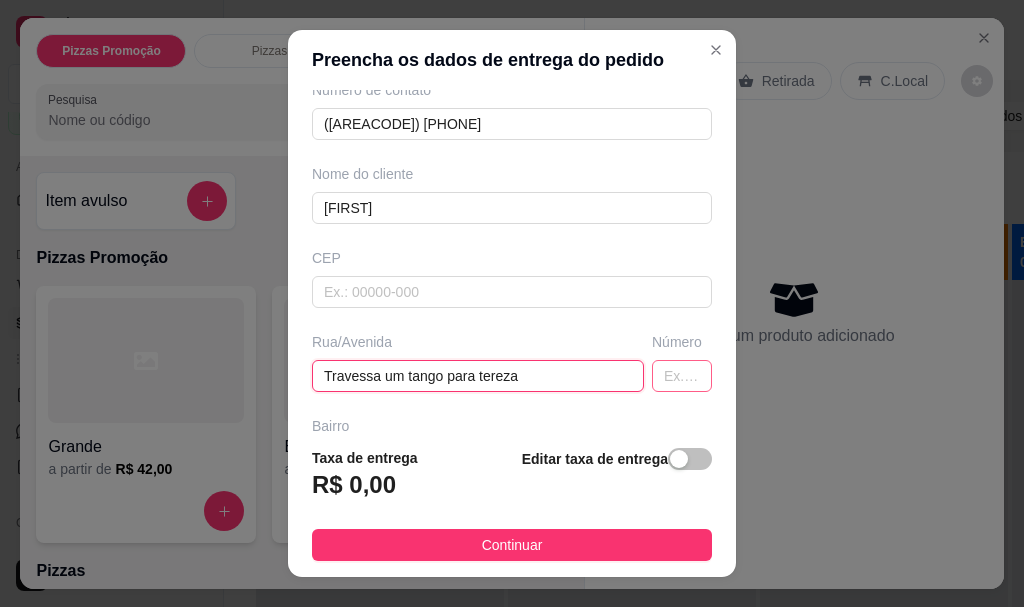 type on "Travessa um tango para tereza" 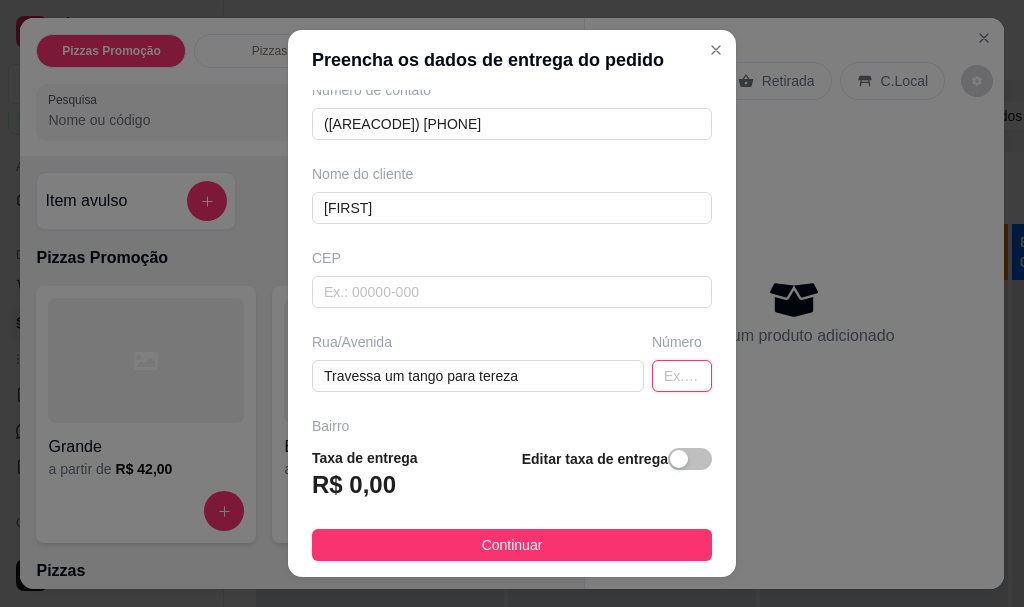 click at bounding box center [682, 376] 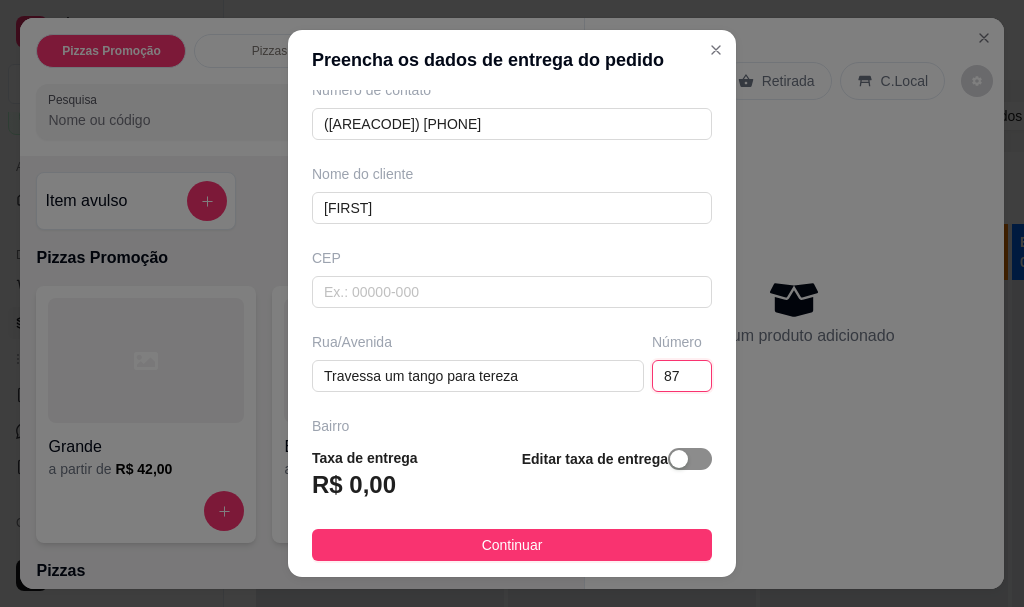 type on "87" 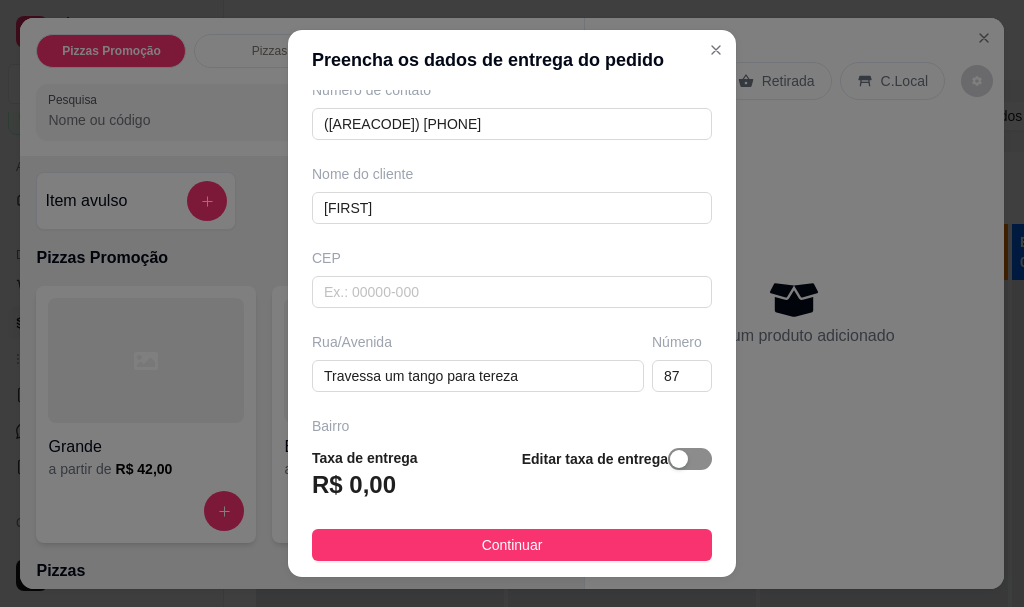 click at bounding box center (679, 459) 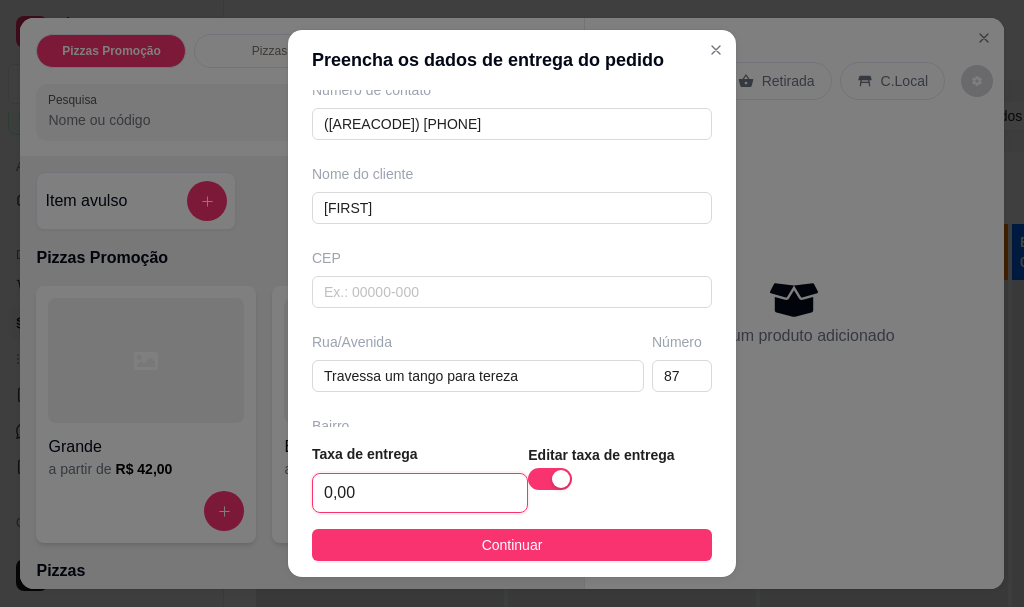 drag, startPoint x: 369, startPoint y: 495, endPoint x: 189, endPoint y: 485, distance: 180.27756 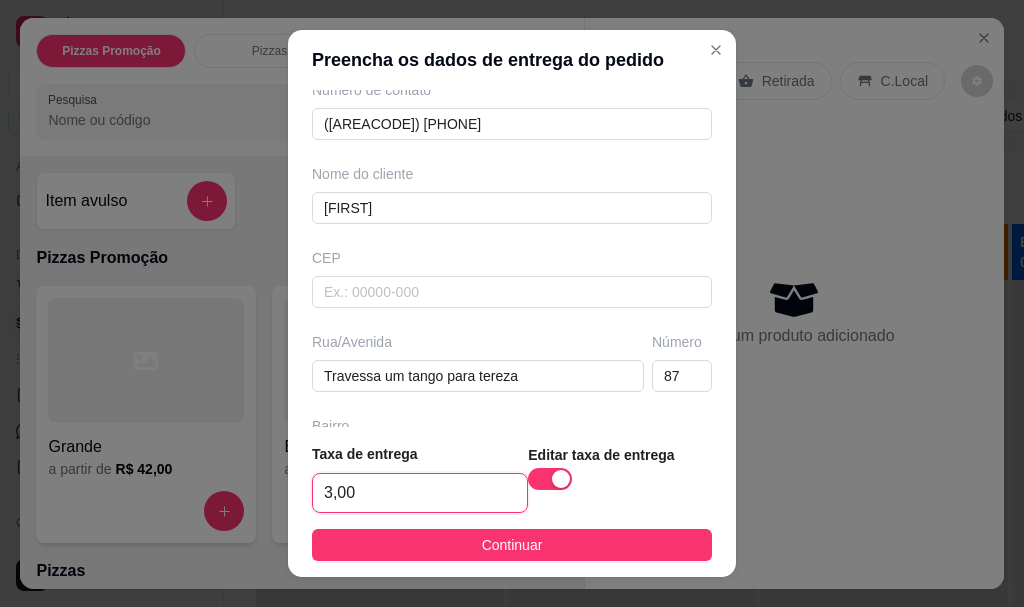 scroll, scrollTop: 337, scrollLeft: 0, axis: vertical 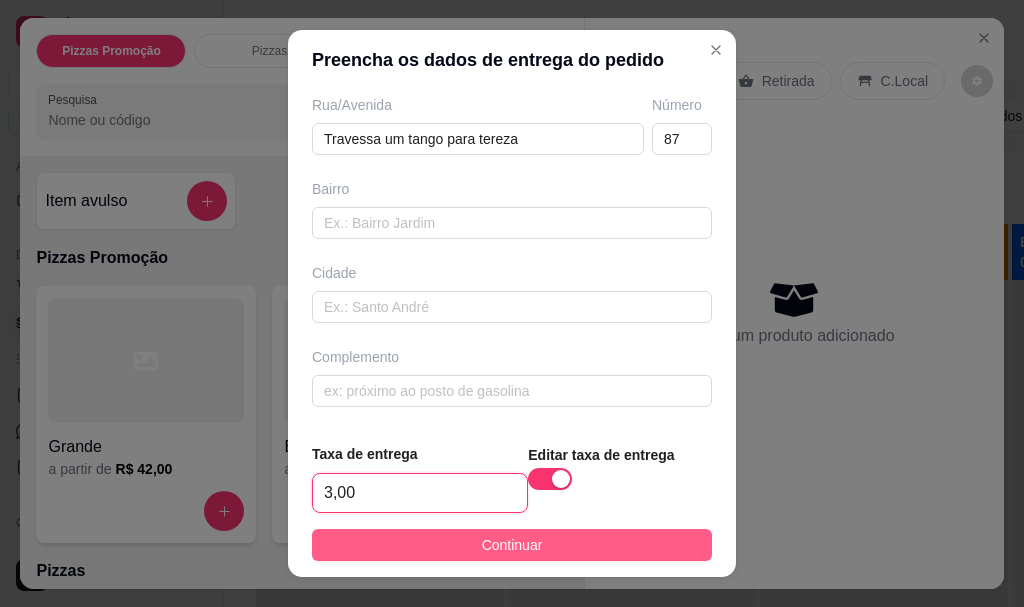 type on "3,00" 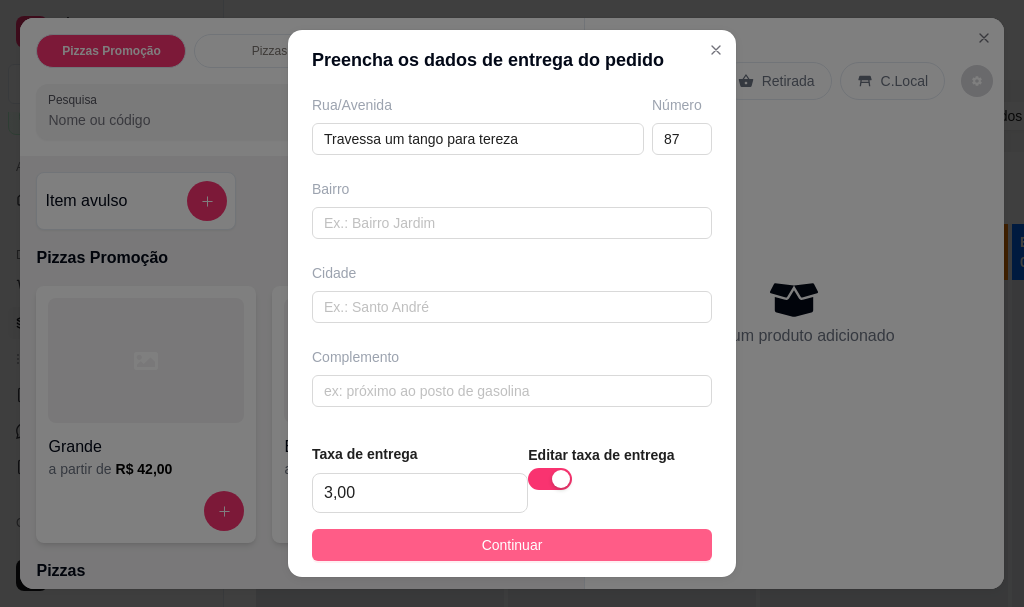 click on "Continuar" at bounding box center (512, 545) 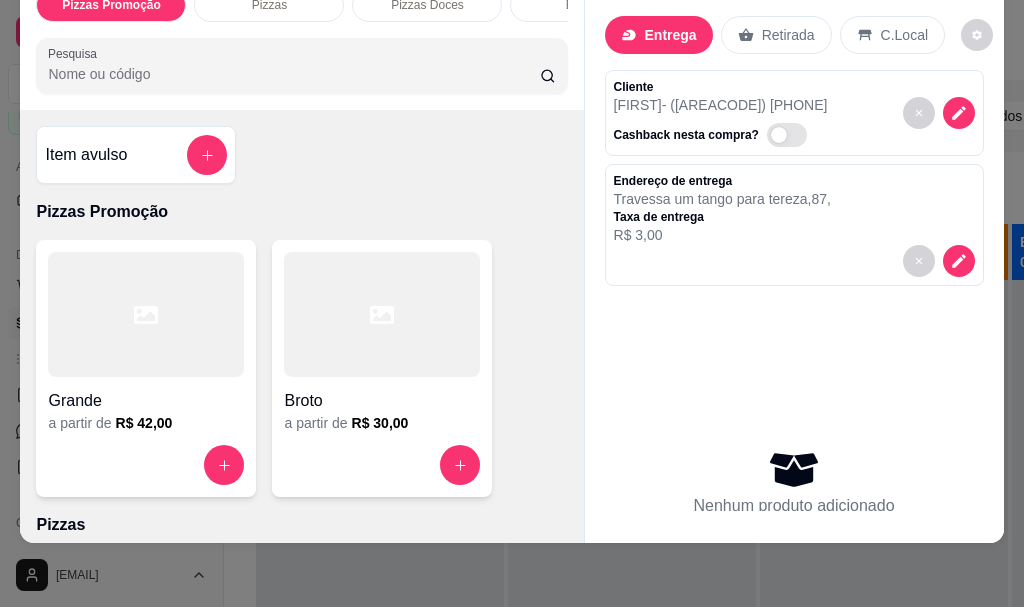 scroll, scrollTop: 0, scrollLeft: 0, axis: both 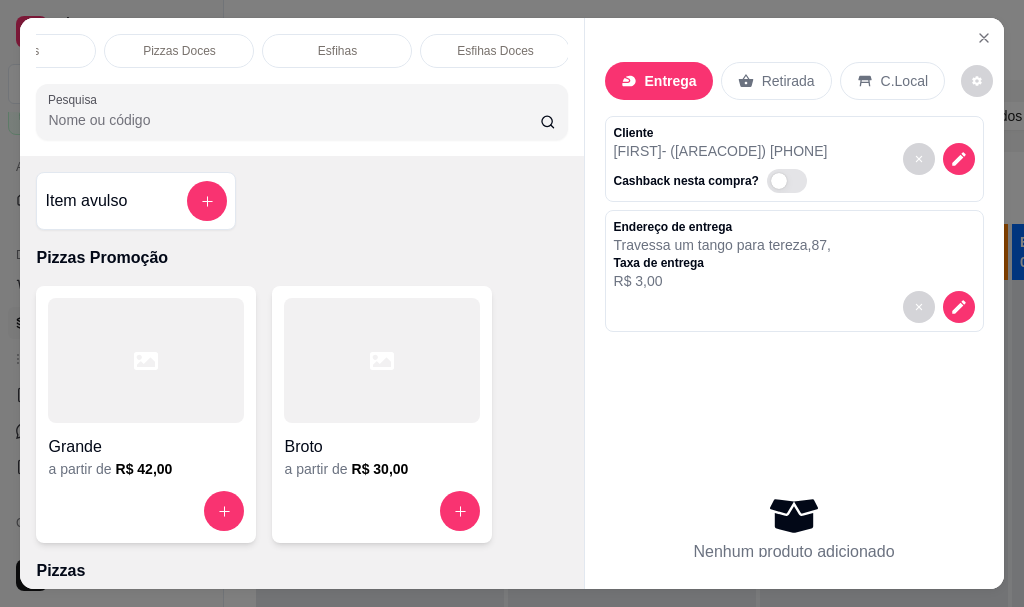 click on "Esfihas" at bounding box center [337, 51] 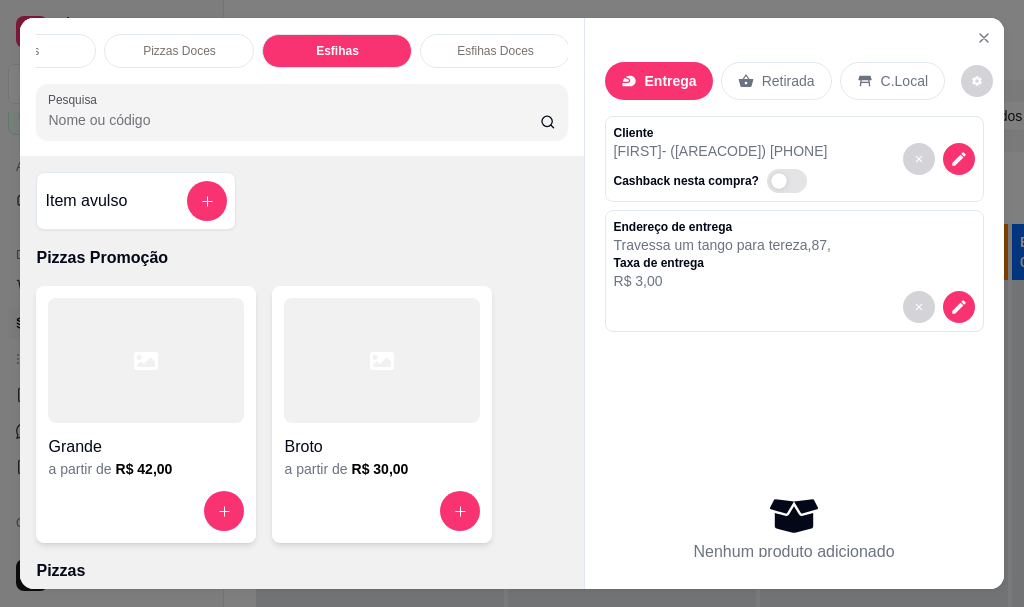 scroll, scrollTop: 1029, scrollLeft: 0, axis: vertical 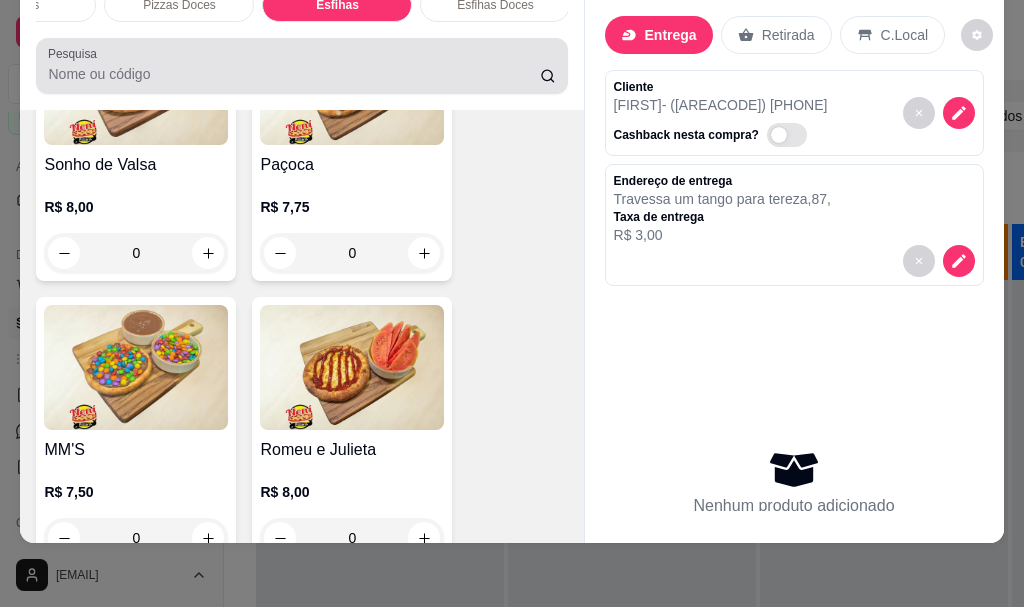 click on "Pesquisa" at bounding box center [294, 74] 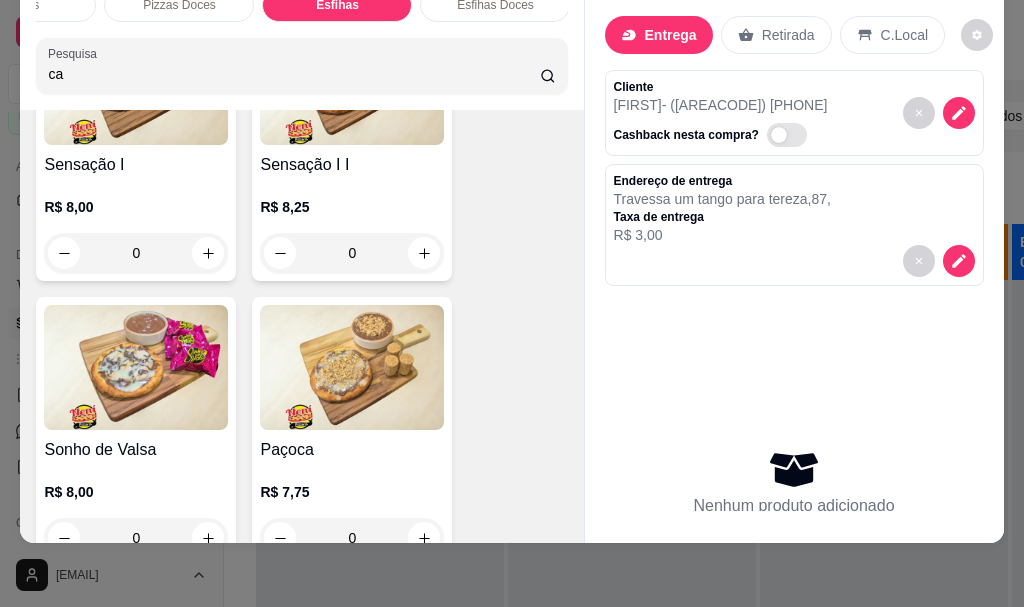 type on "c" 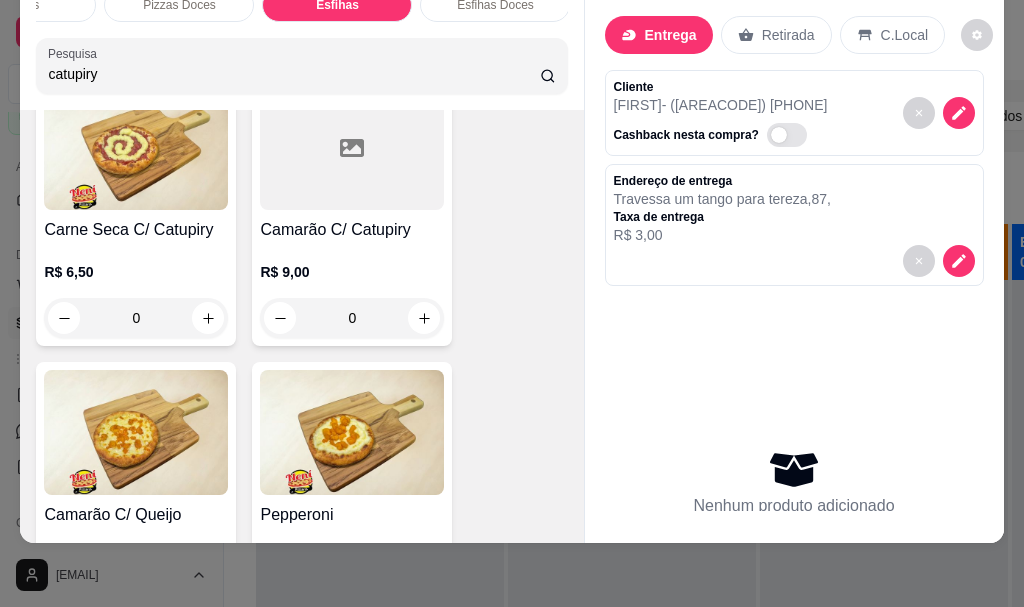scroll, scrollTop: 3962, scrollLeft: 0, axis: vertical 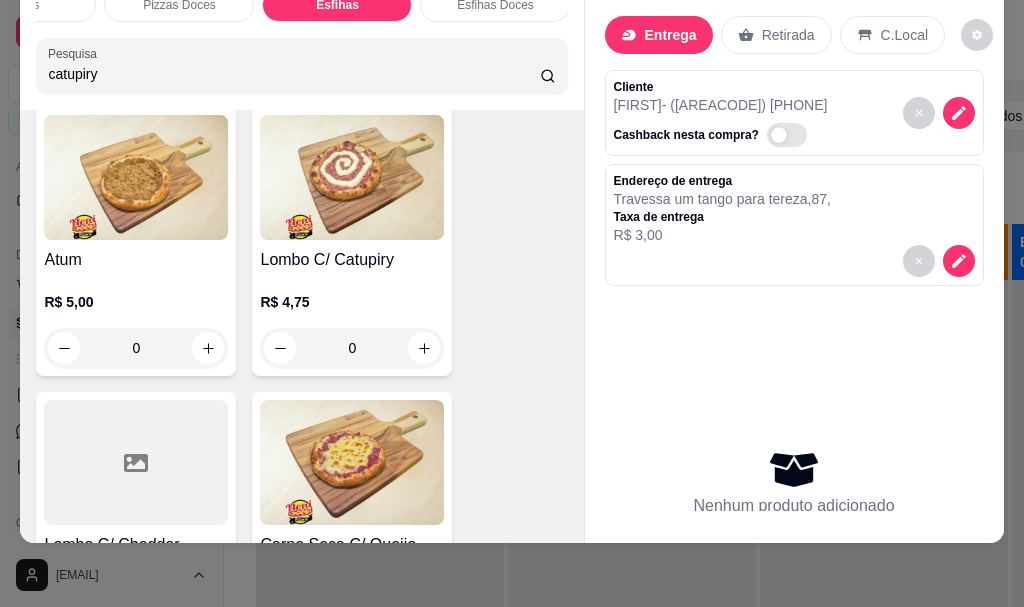 type on "catupiry" 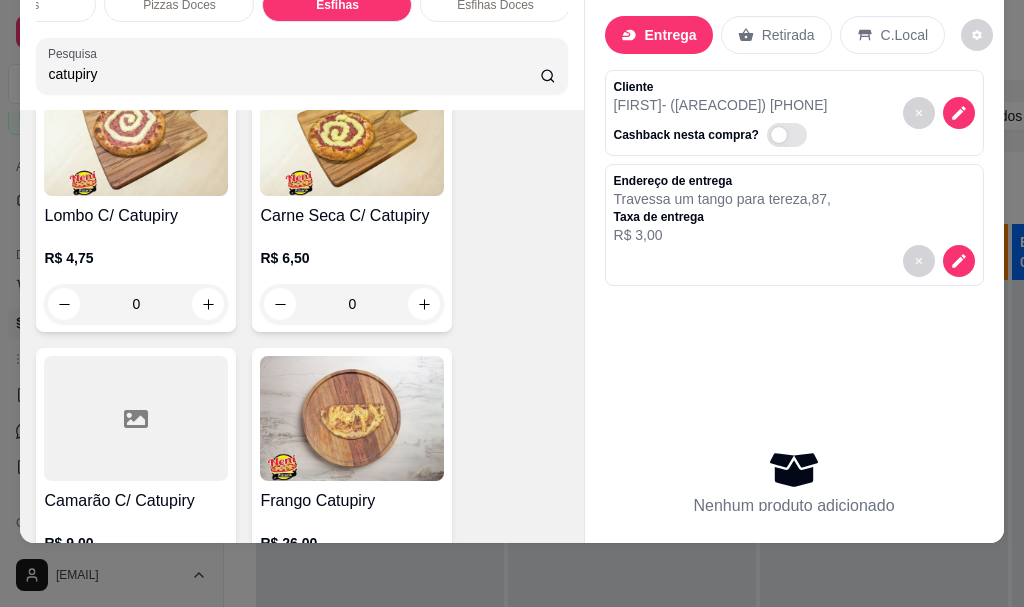 scroll, scrollTop: 0, scrollLeft: 0, axis: both 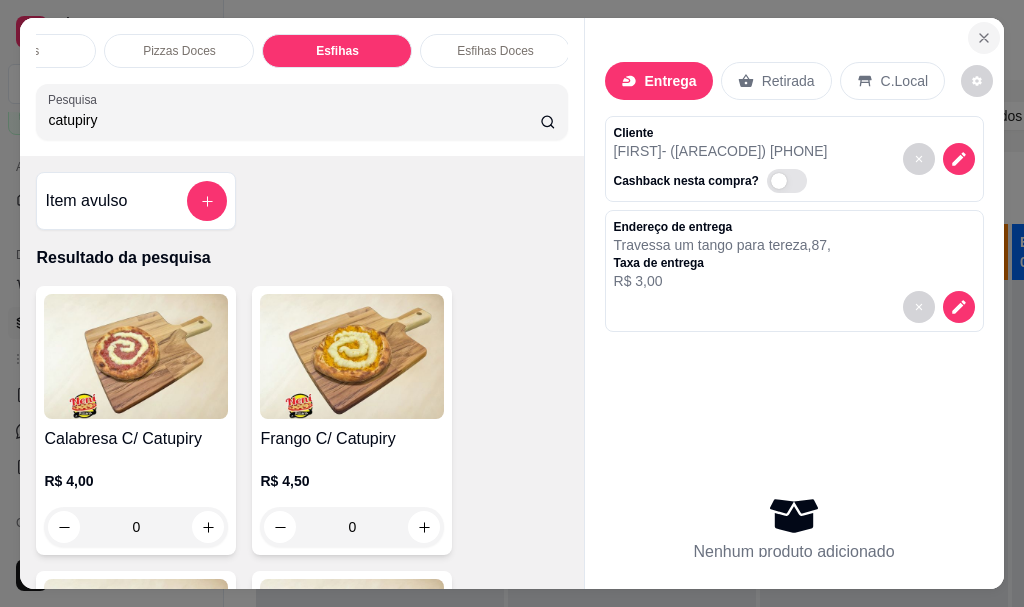 click 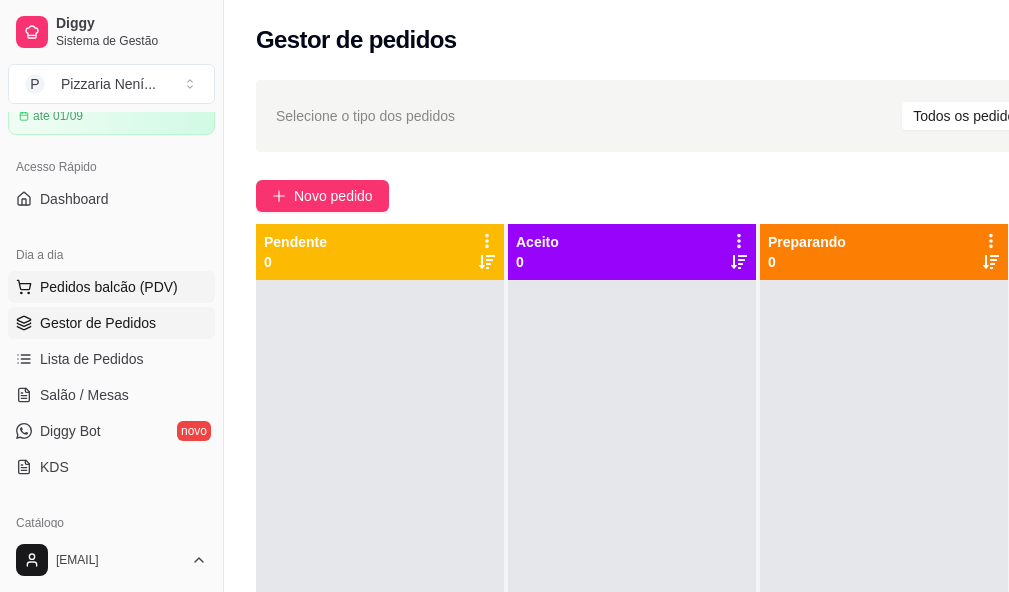 click on "Pedidos balcão (PDV)" at bounding box center [109, 287] 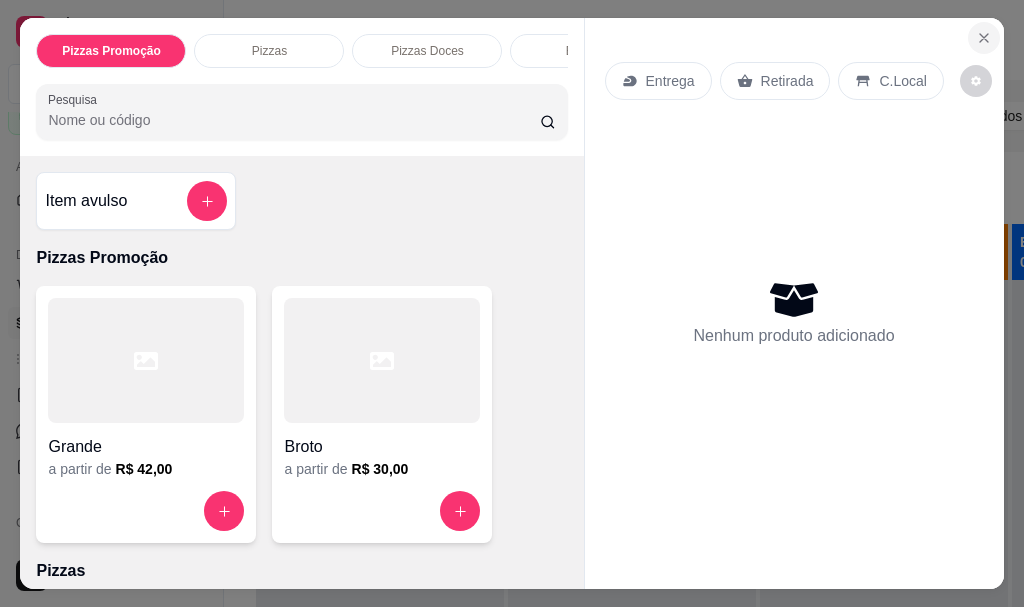 click 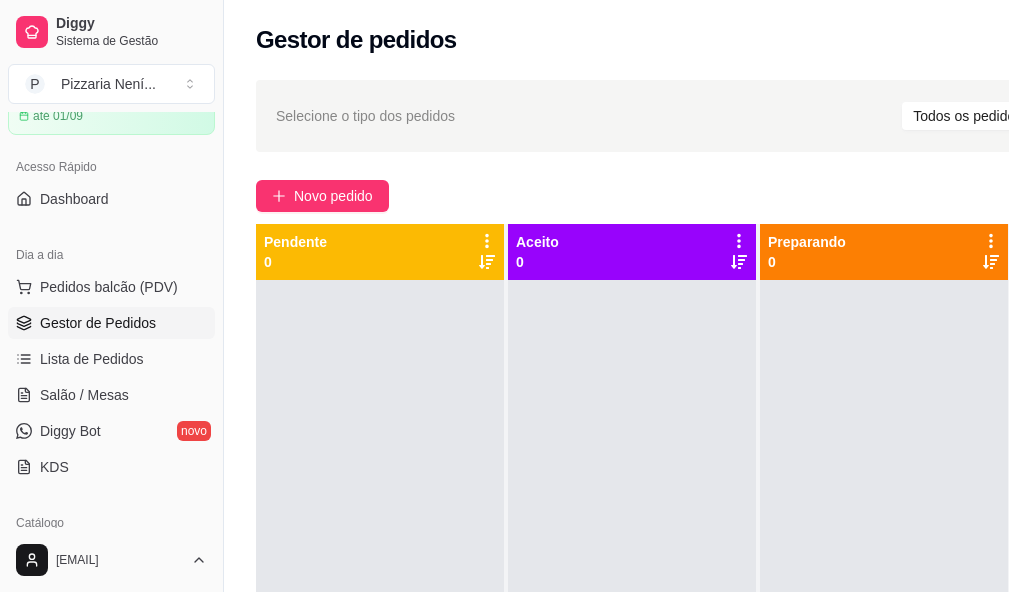 click on "Gestor de Pedidos" at bounding box center [98, 323] 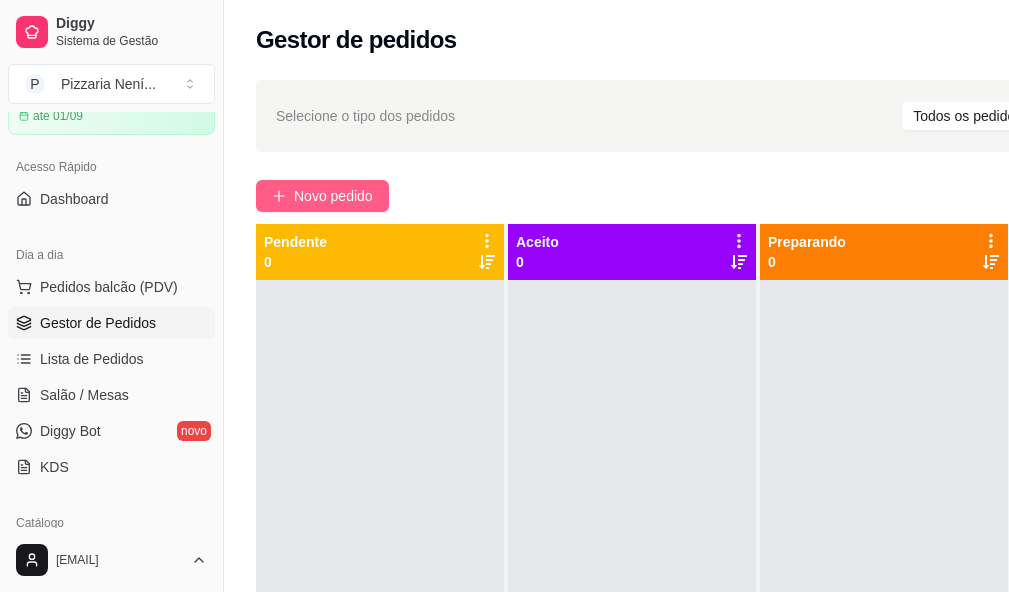 click on "Novo pedido" at bounding box center (333, 196) 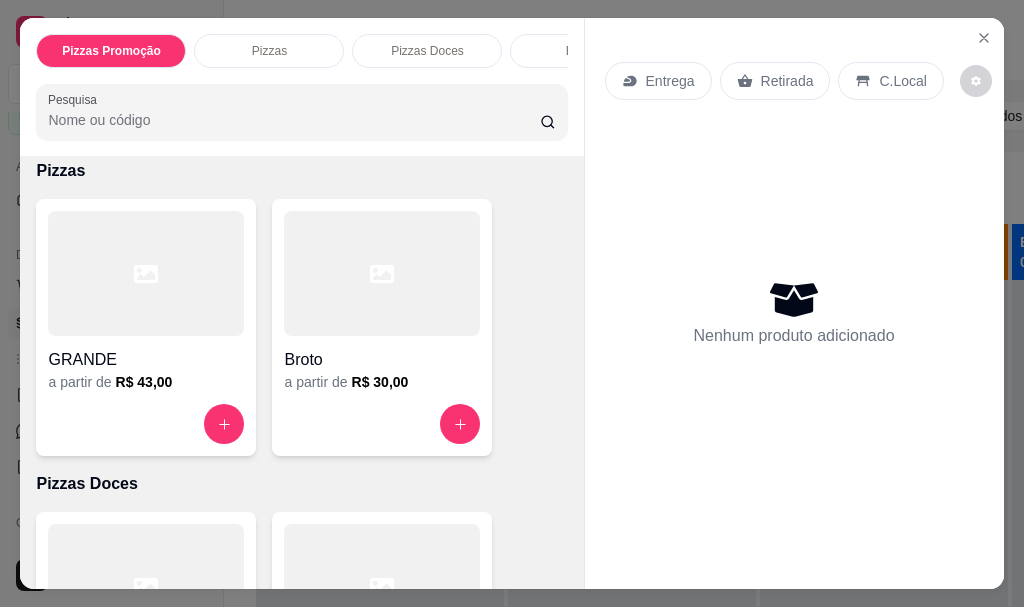 scroll, scrollTop: 0, scrollLeft: 0, axis: both 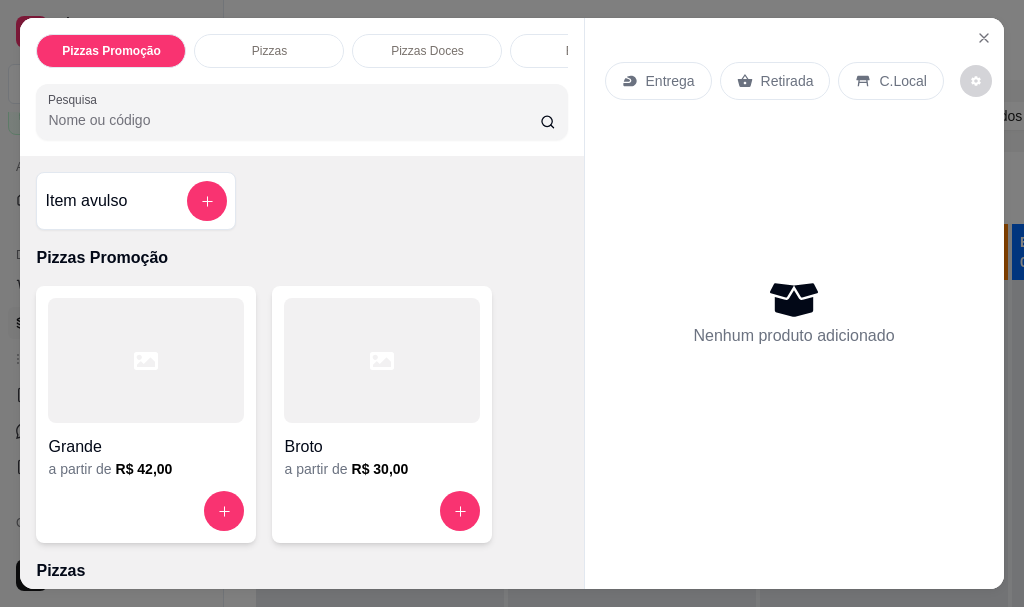 click on "Pizzas" at bounding box center (269, 51) 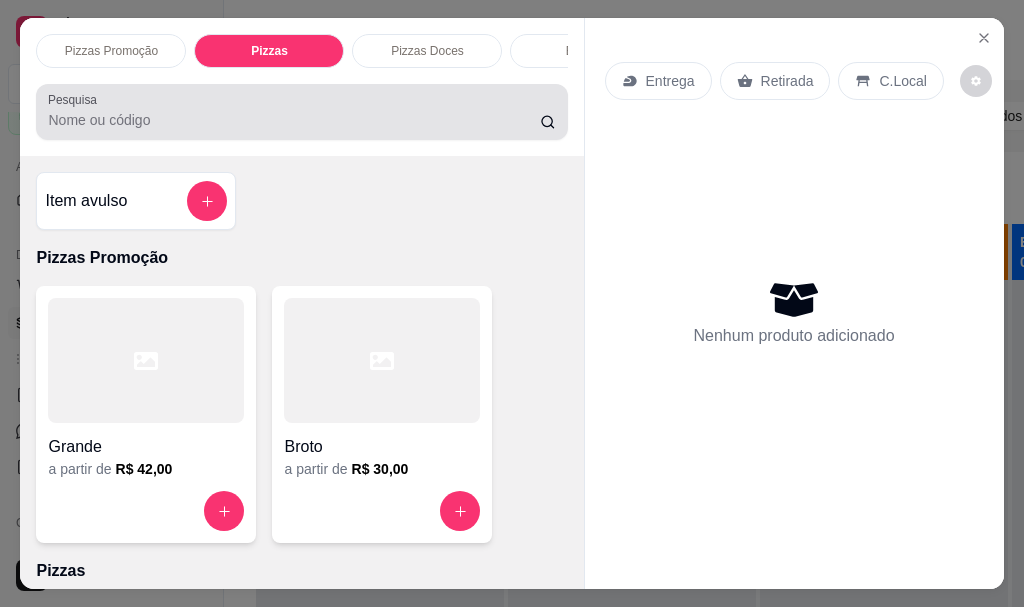 scroll, scrollTop: 403, scrollLeft: 0, axis: vertical 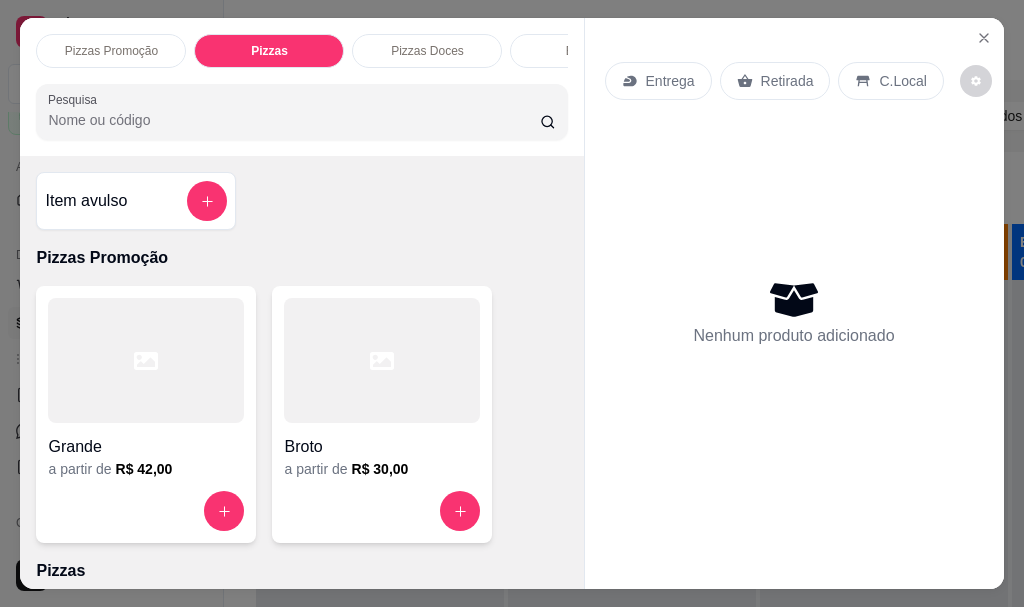 click on "Pizzas Promoção" at bounding box center (111, 51) 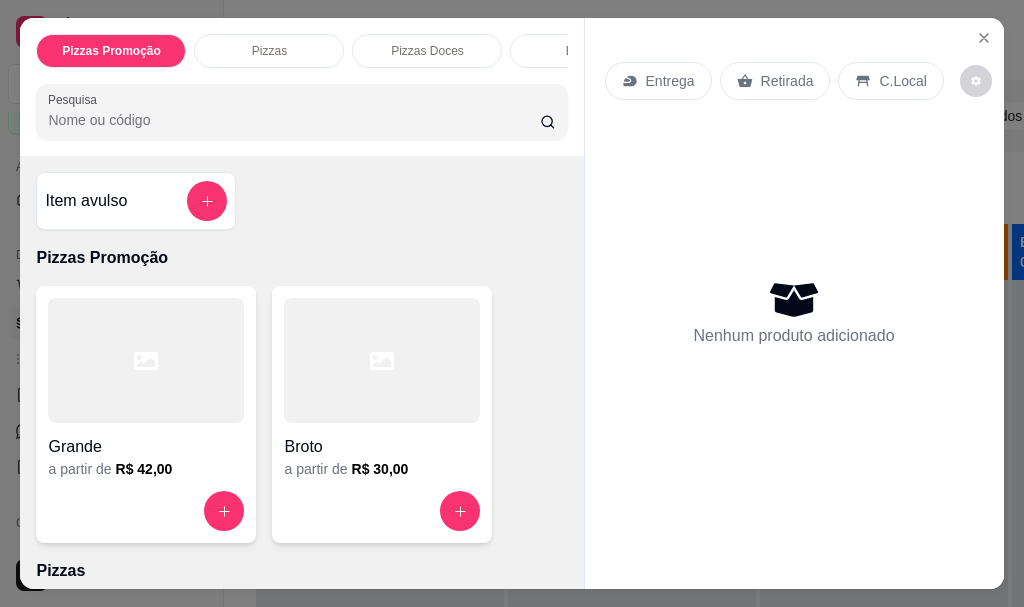 scroll, scrollTop: 90, scrollLeft: 0, axis: vertical 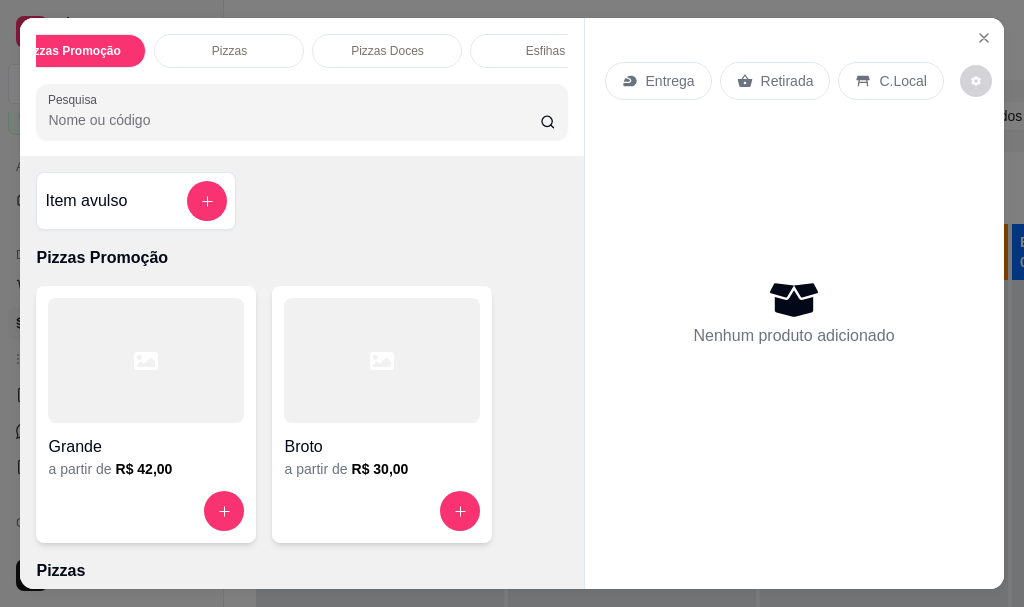 click on "Esfihas" at bounding box center [545, 51] 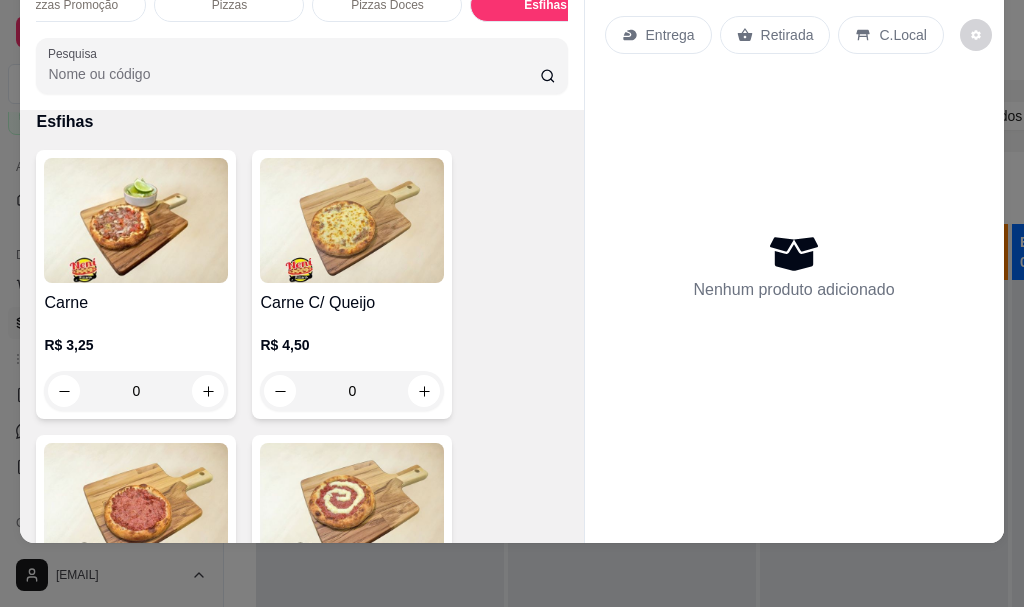 scroll, scrollTop: 0, scrollLeft: 0, axis: both 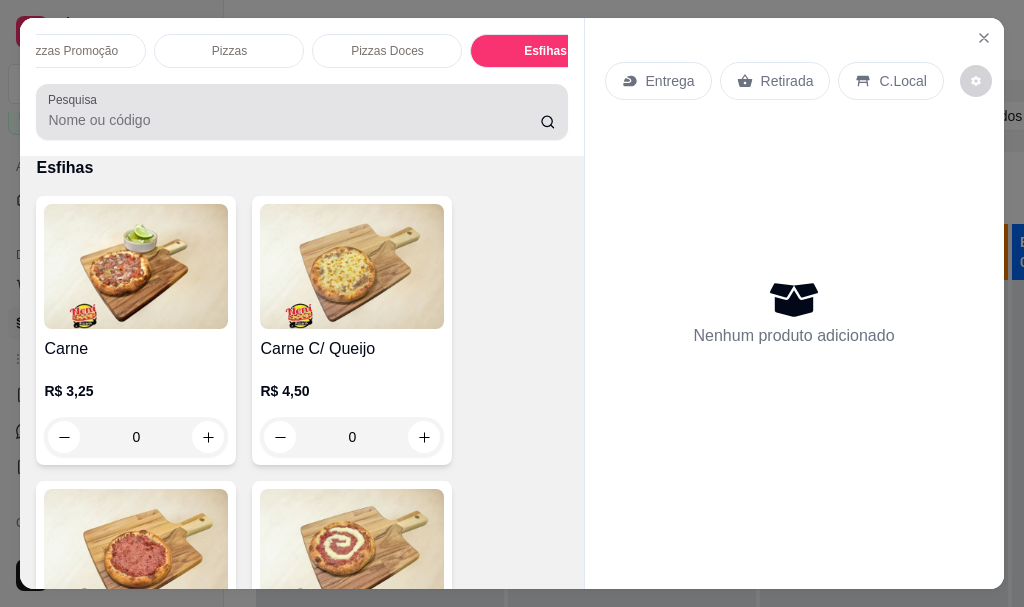 click at bounding box center (301, 112) 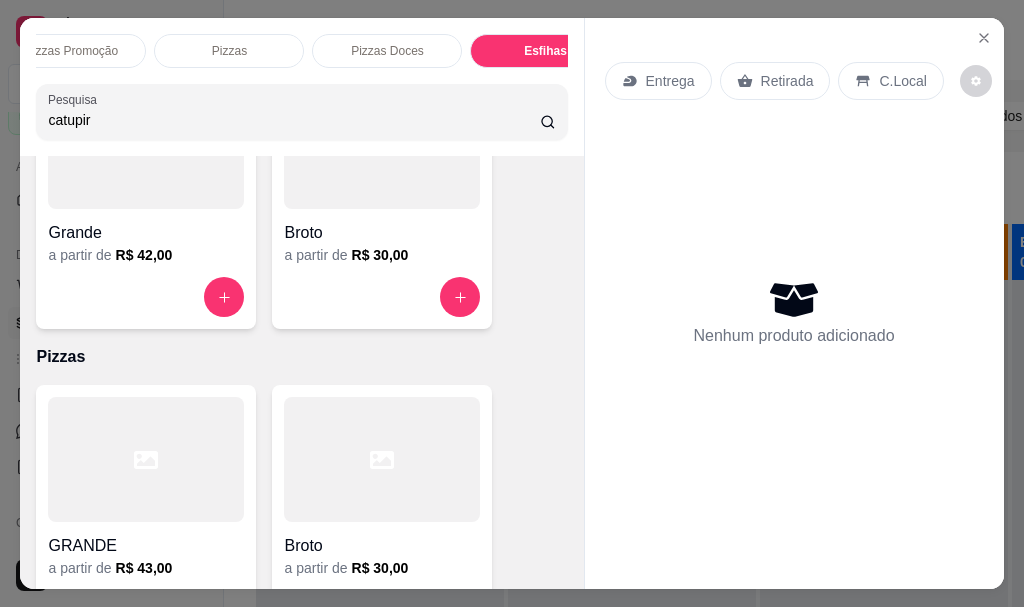 scroll, scrollTop: 1924, scrollLeft: 0, axis: vertical 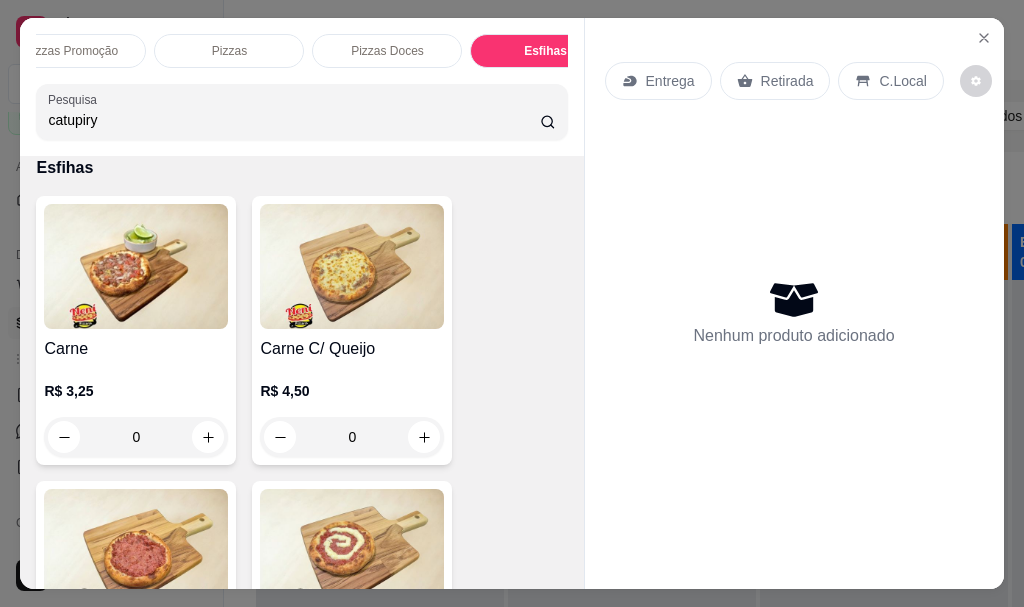 drag, startPoint x: 111, startPoint y: 132, endPoint x: 0, endPoint y: 132, distance: 111 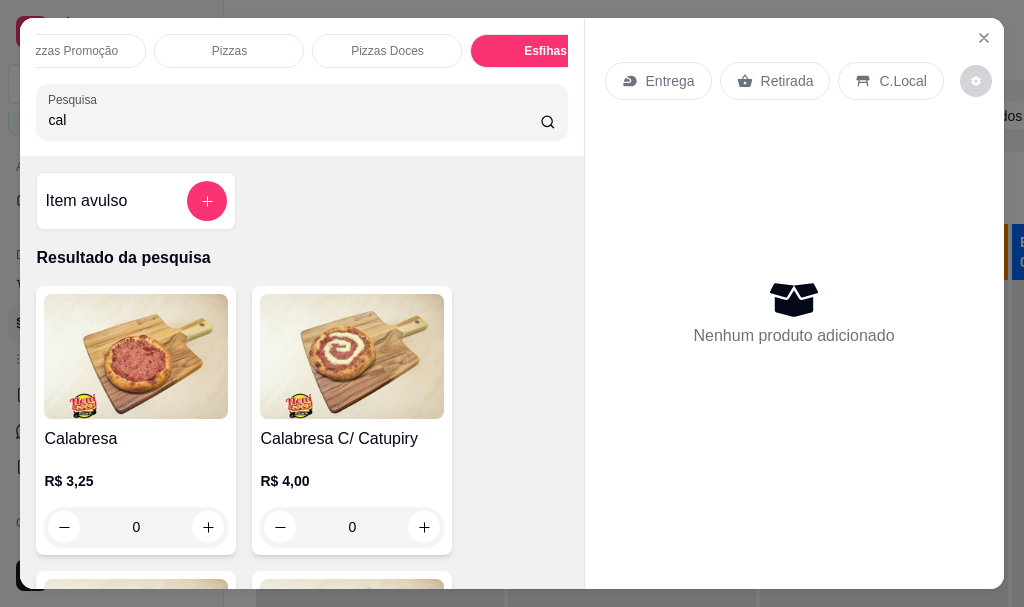 scroll, scrollTop: 0, scrollLeft: 0, axis: both 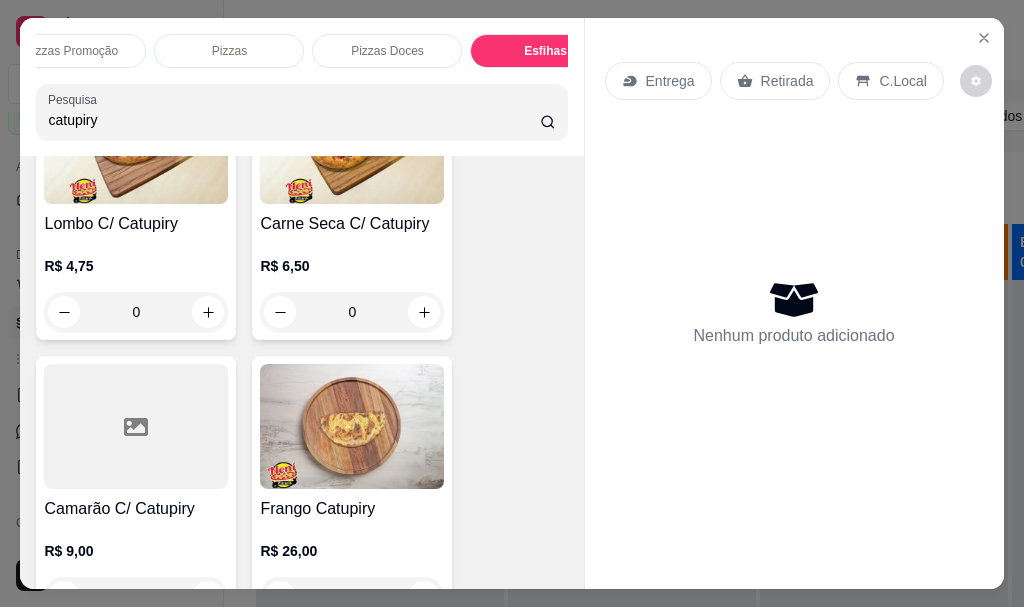type on "catupiry" 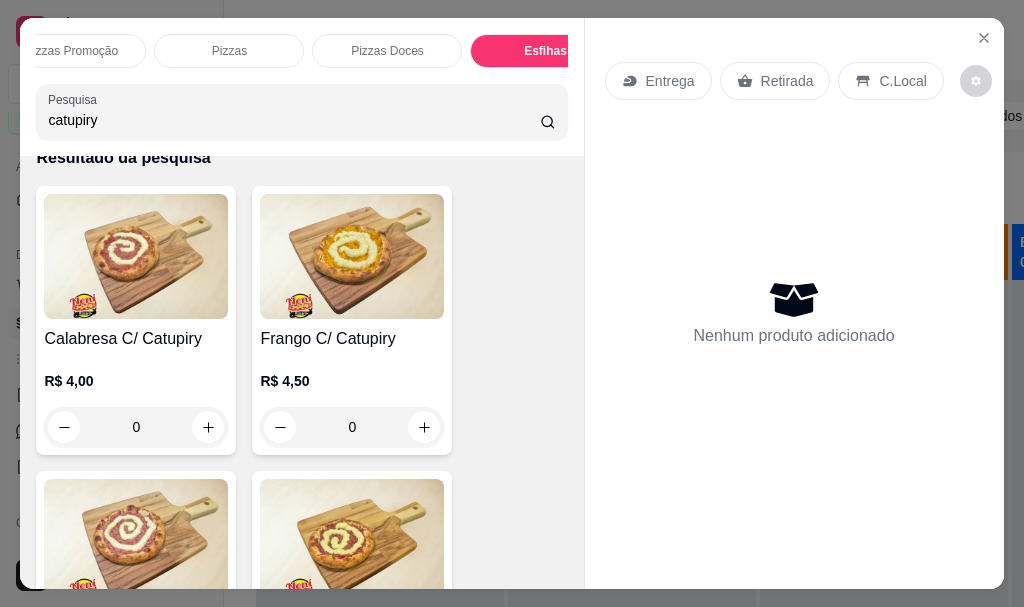 scroll, scrollTop: 0, scrollLeft: 0, axis: both 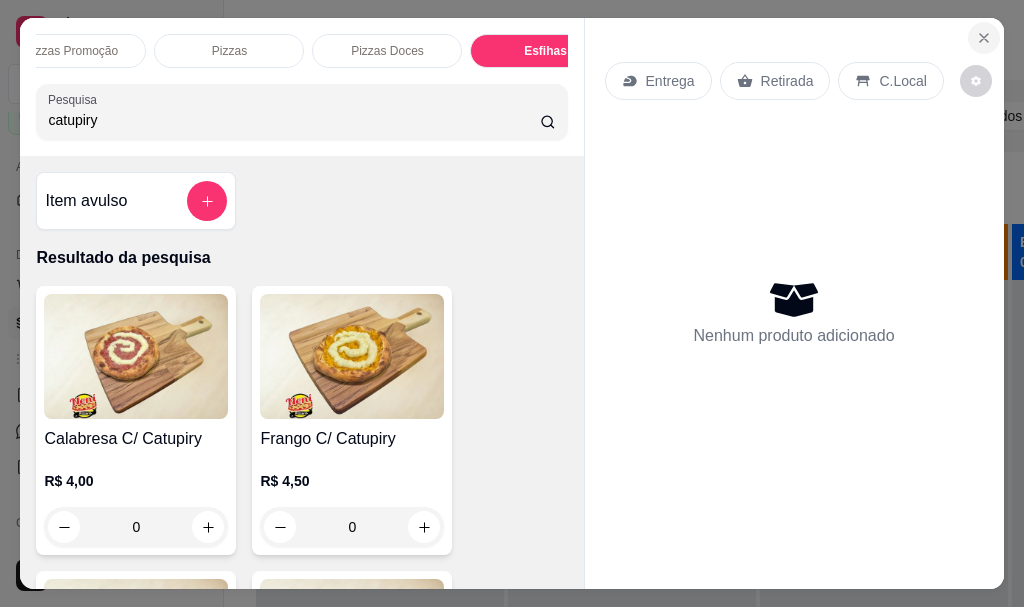 click 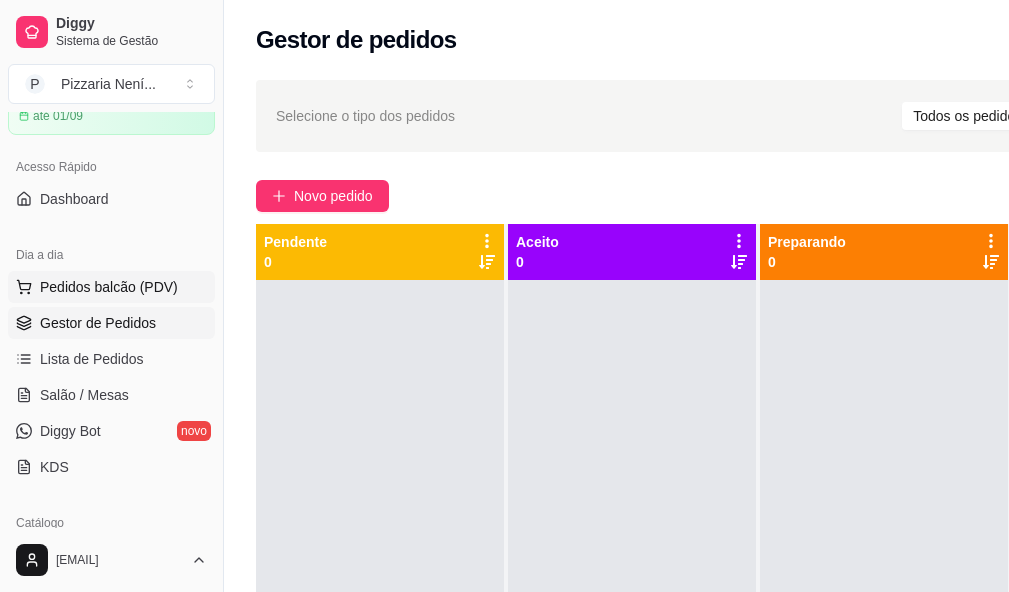click on "Pedidos balcão (PDV)" at bounding box center [109, 287] 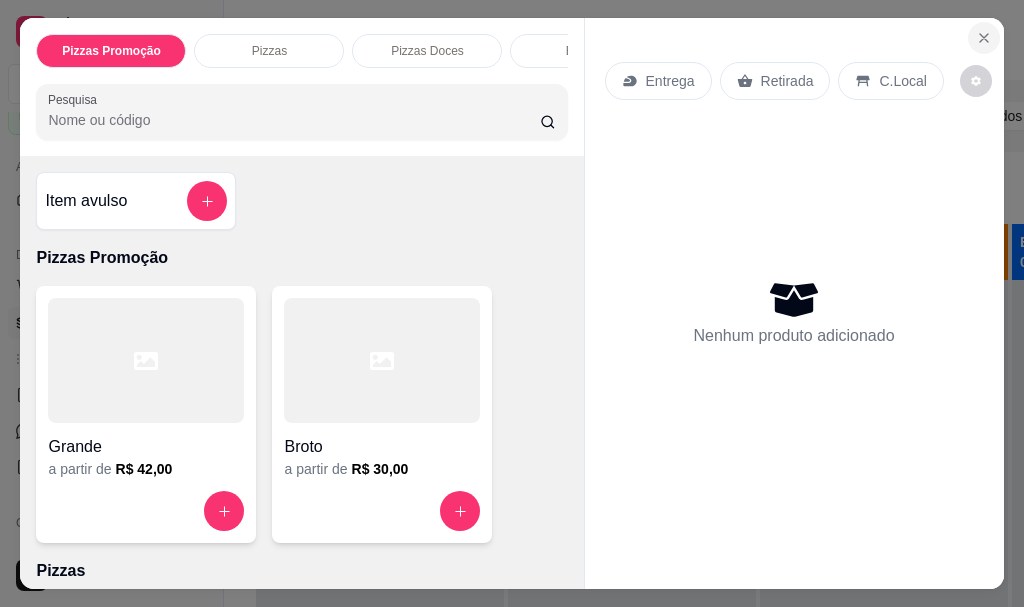 click 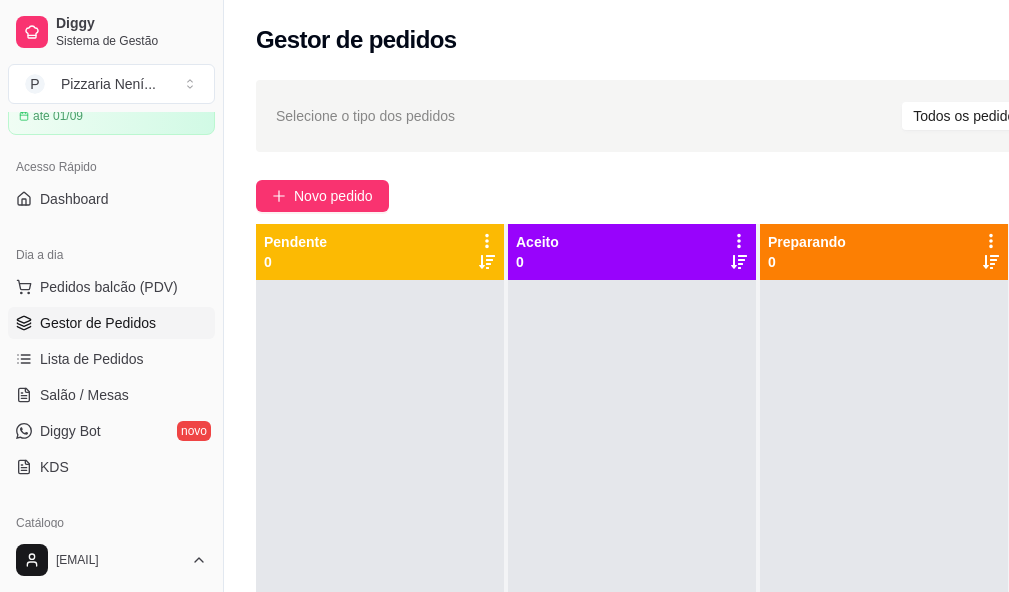 click on "Gestor de Pedidos" at bounding box center (98, 323) 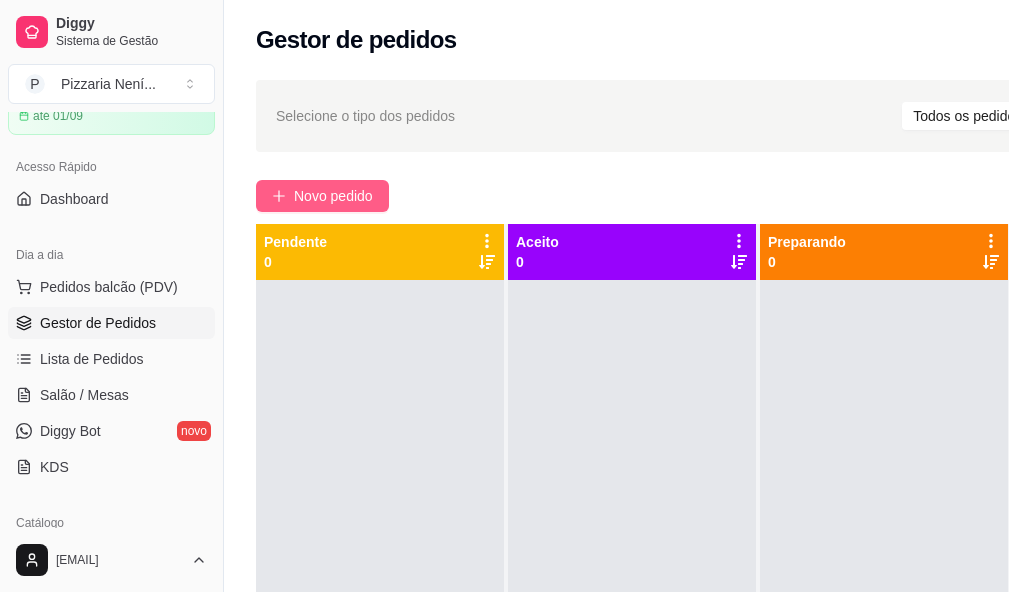 click on "Novo pedido" at bounding box center [322, 196] 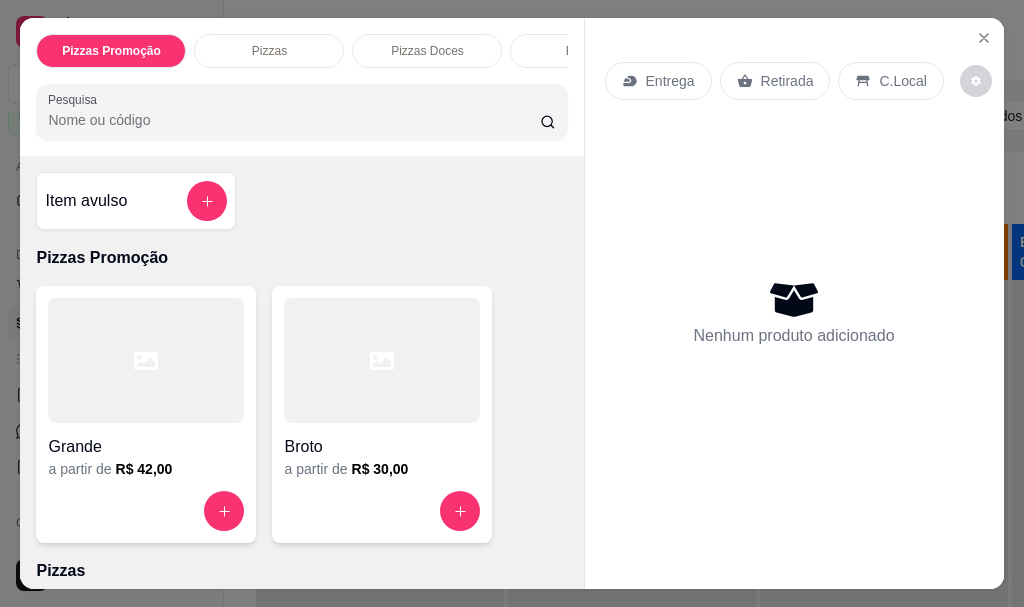 scroll, scrollTop: 0, scrollLeft: 40, axis: horizontal 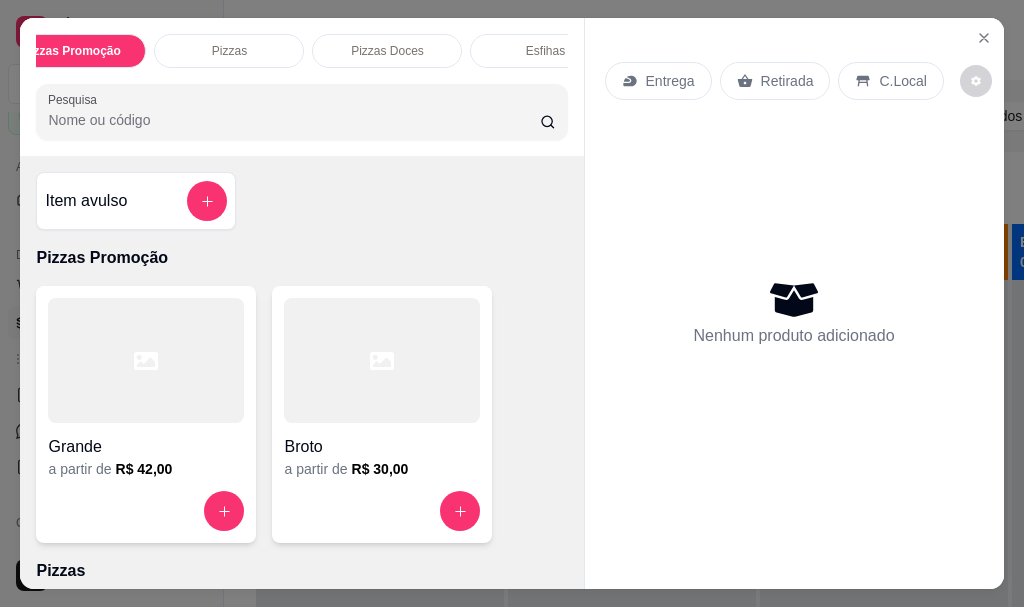 click on "Esfihas" at bounding box center [545, 51] 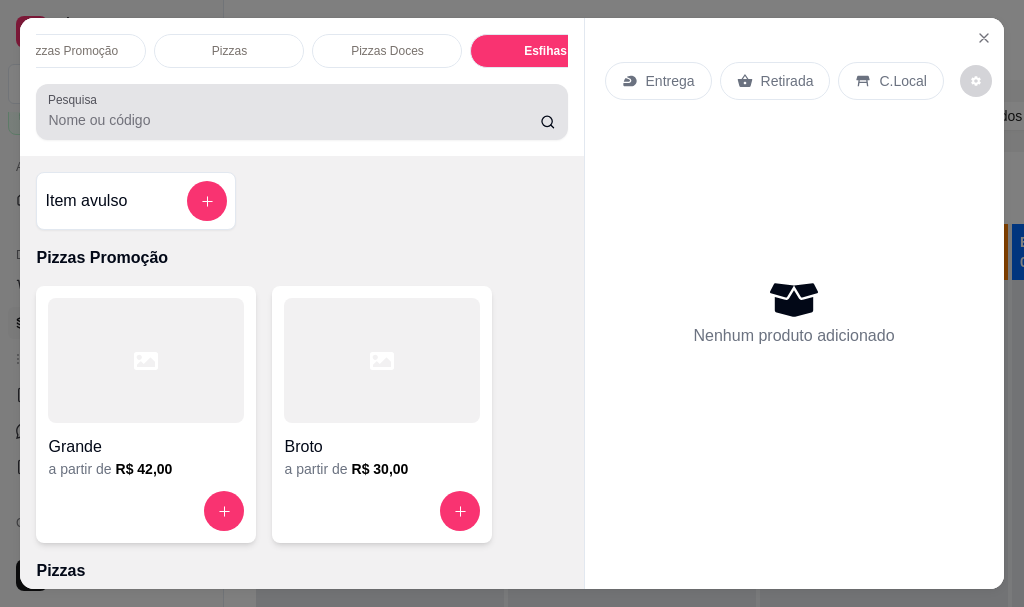 scroll, scrollTop: 1029, scrollLeft: 0, axis: vertical 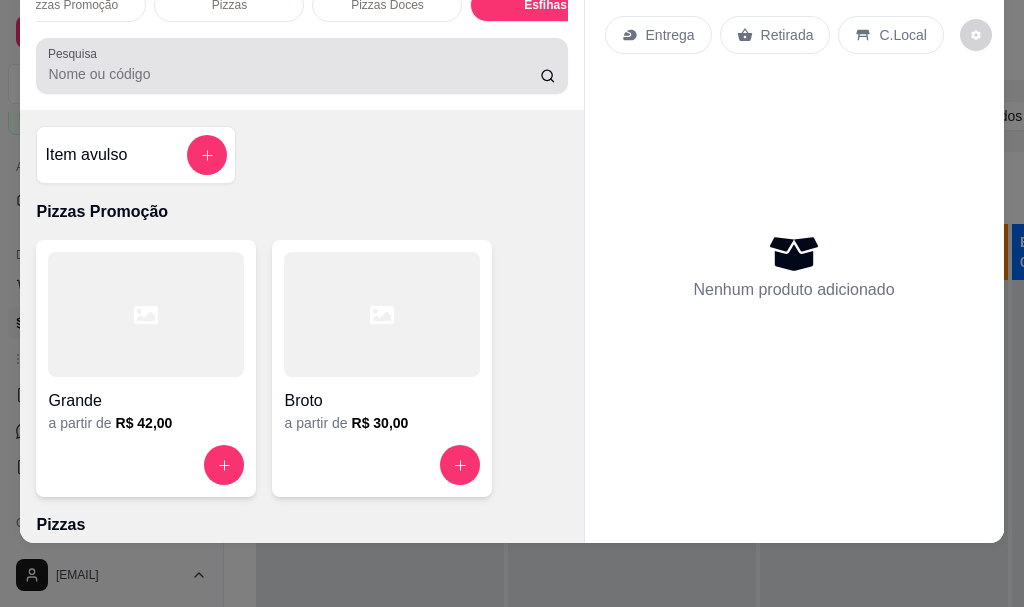 click on "Pesquisa" at bounding box center (294, 74) 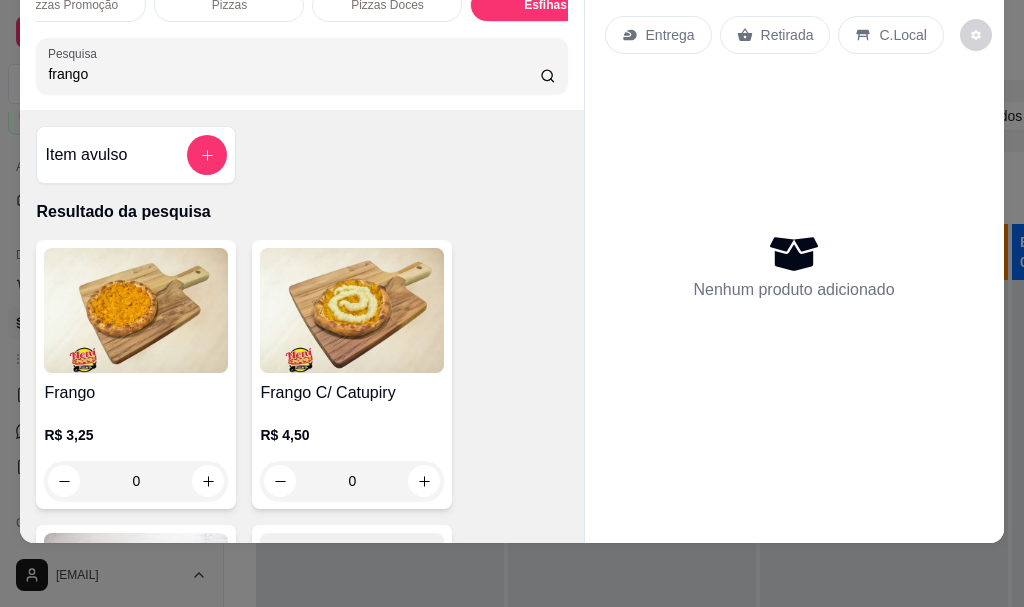 type on "frango" 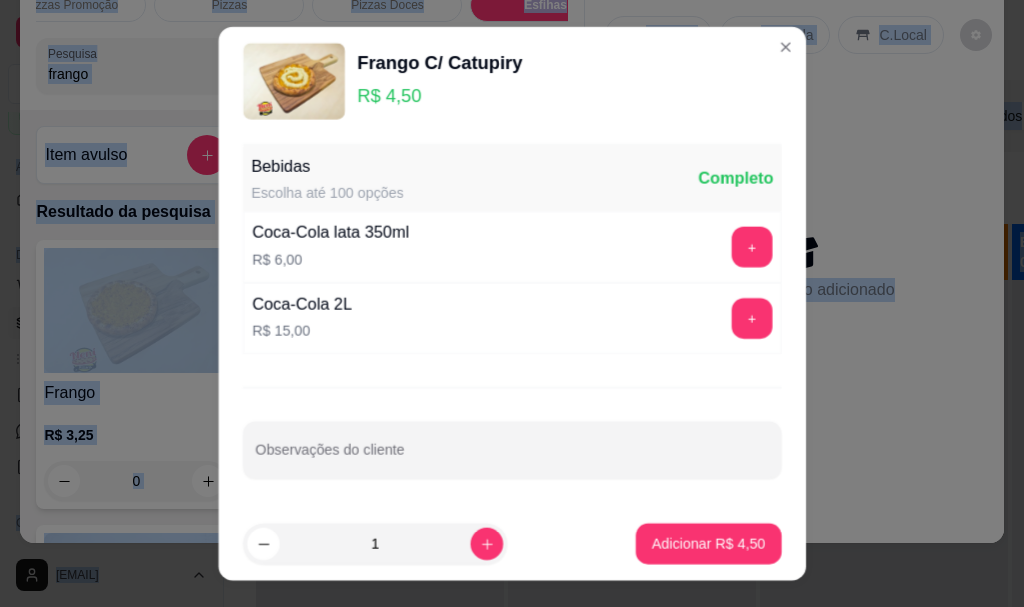 click on "Bebidas Escolha até 100 opções Completo Coca-Cola lata 350ml R$ 6,00 + Coca-Cola 2L R$ 15,00 + Observações do cliente" at bounding box center (512, 321) 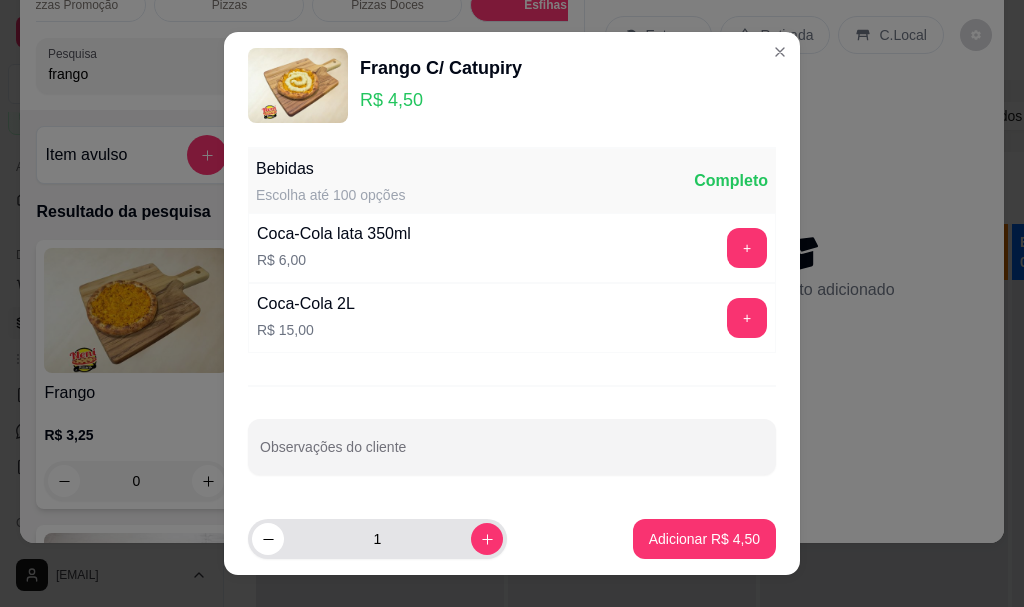 click on "1" at bounding box center [377, 539] 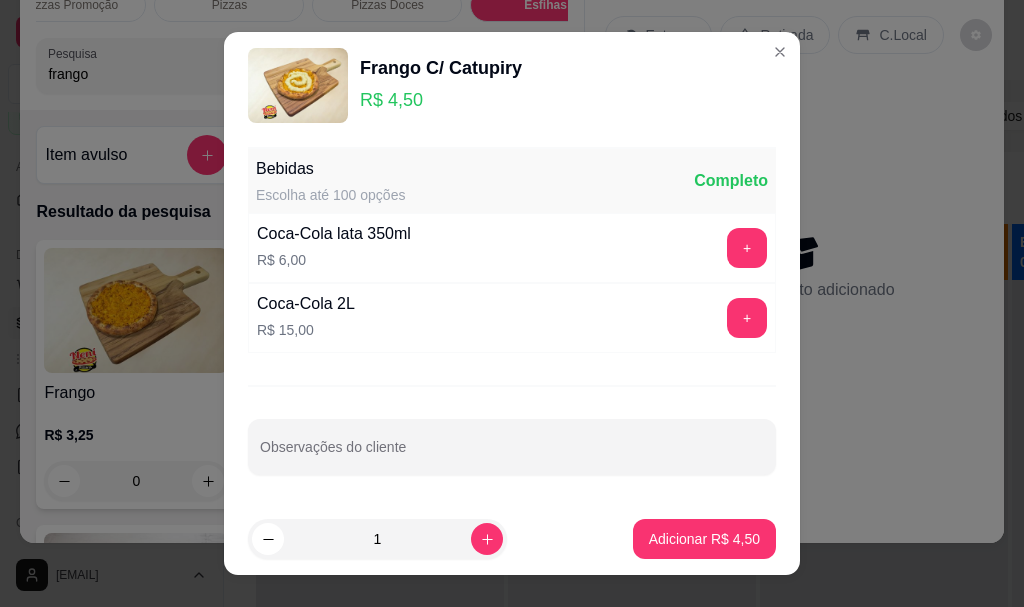 click at bounding box center [487, 539] 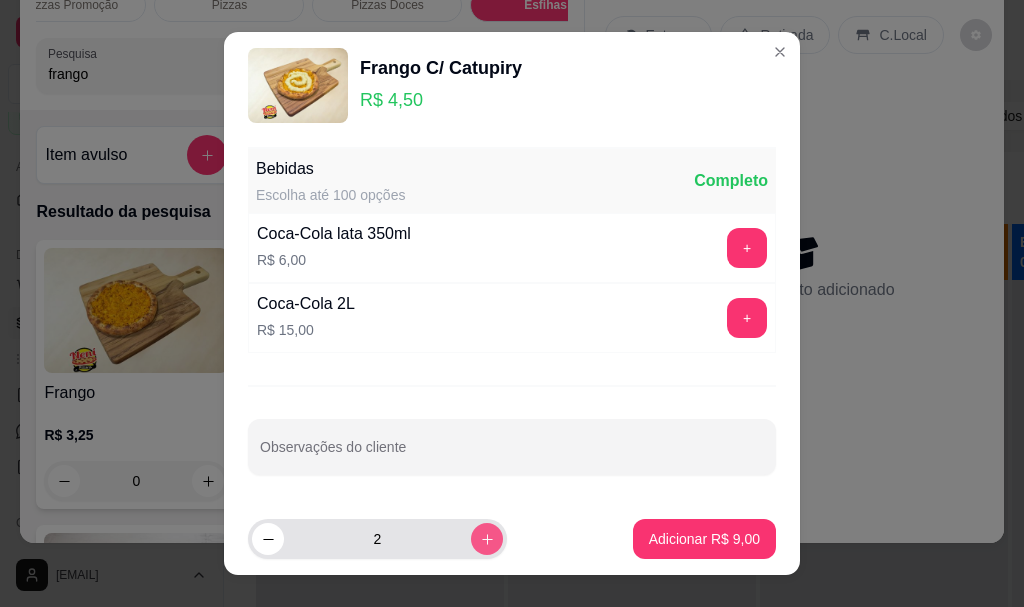 click at bounding box center [487, 539] 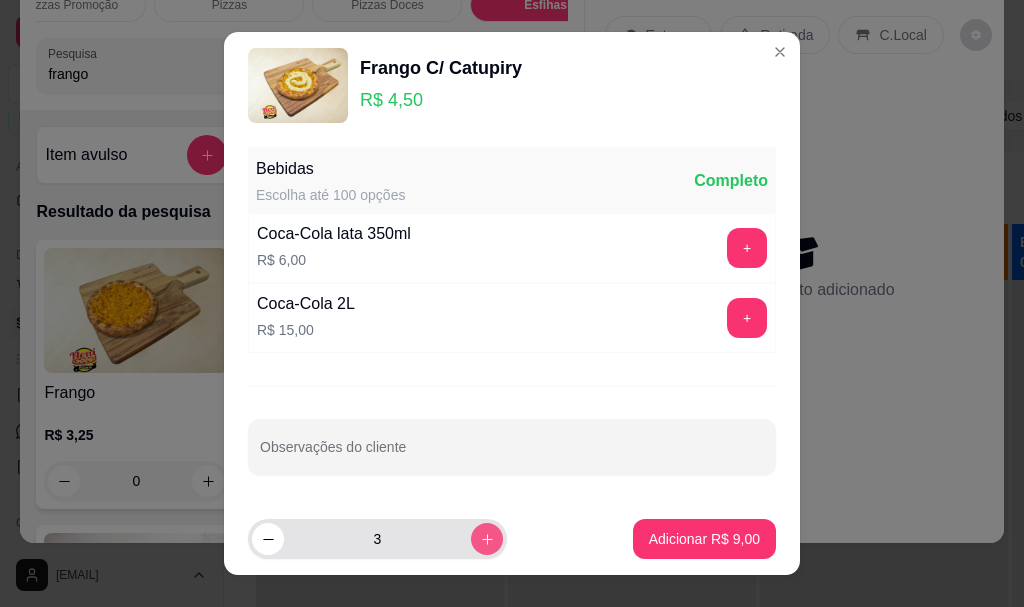 click 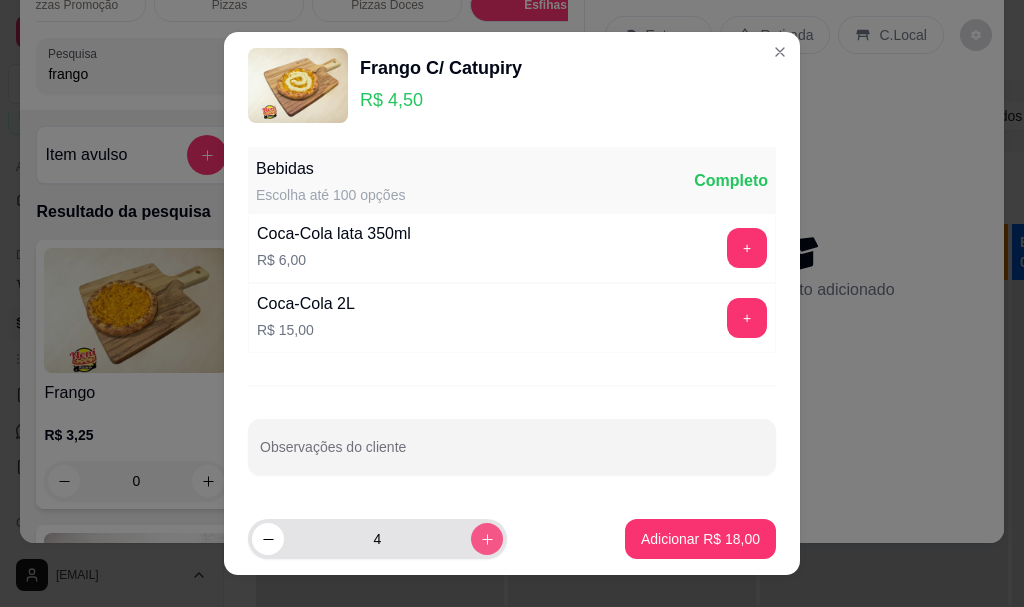 click 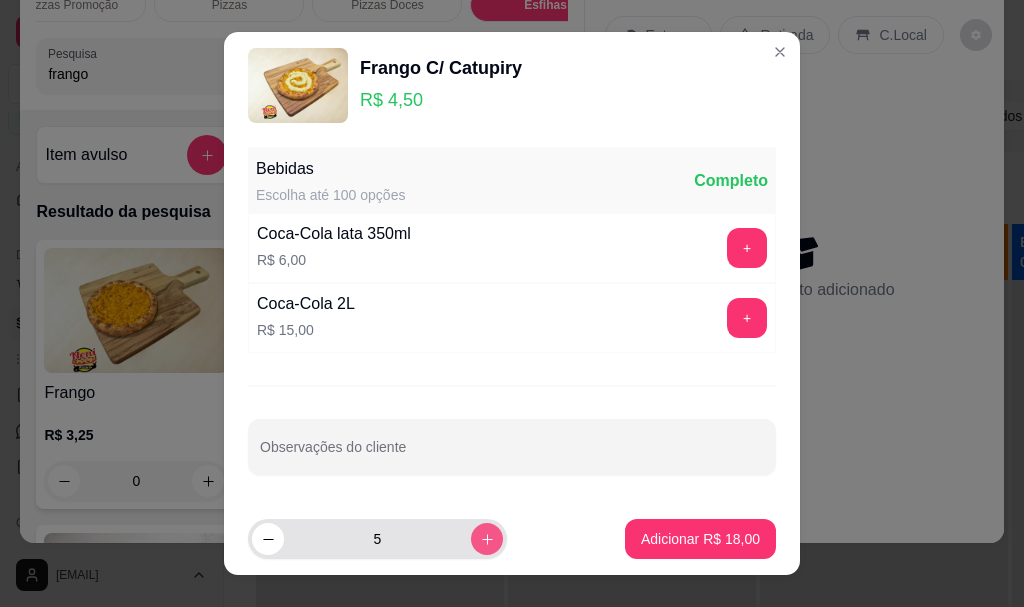 click 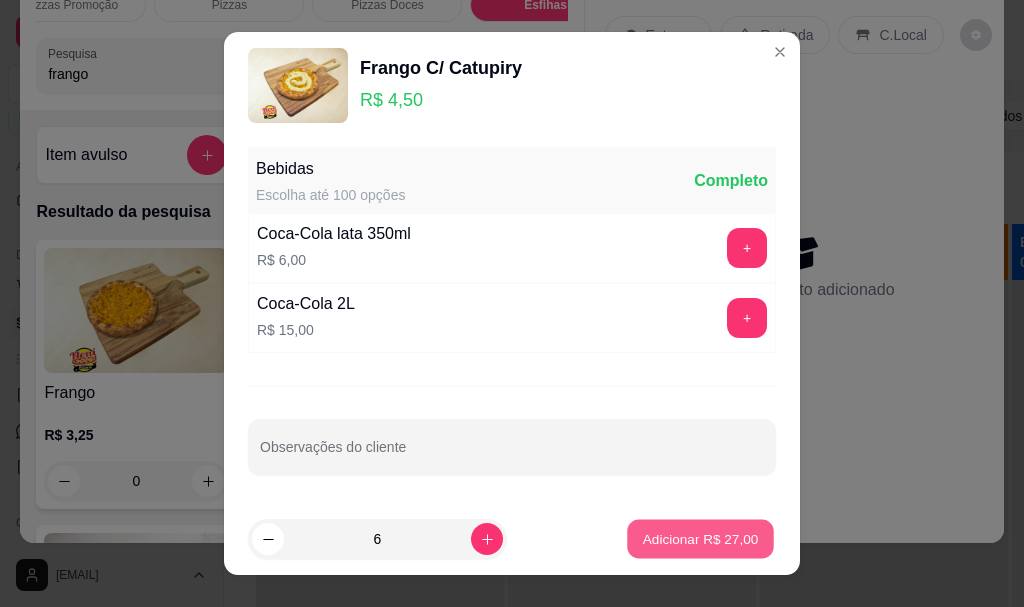 click on "Adicionar   R$ 27,00" at bounding box center (701, 538) 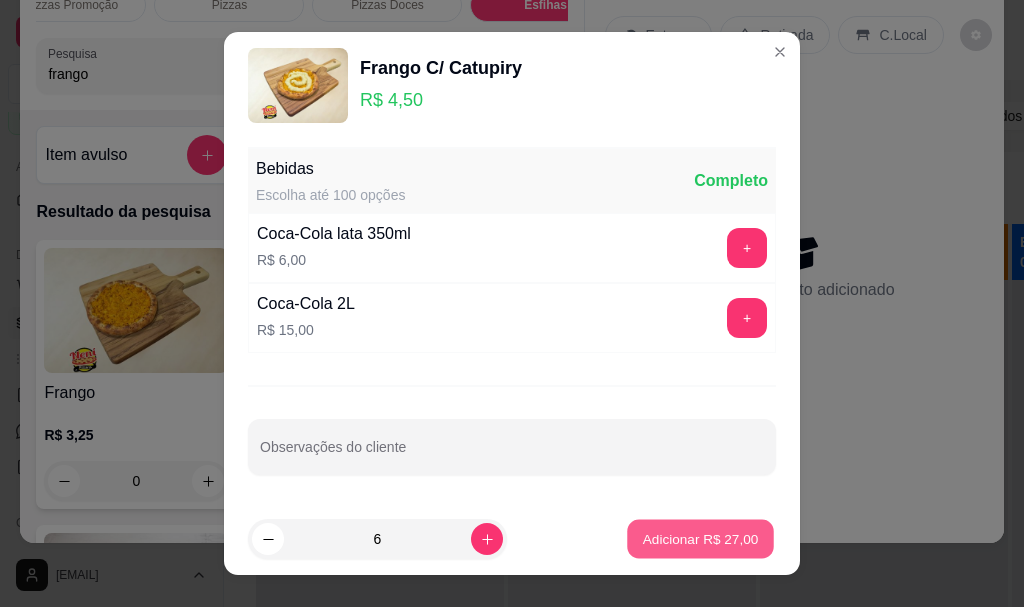 type on "6" 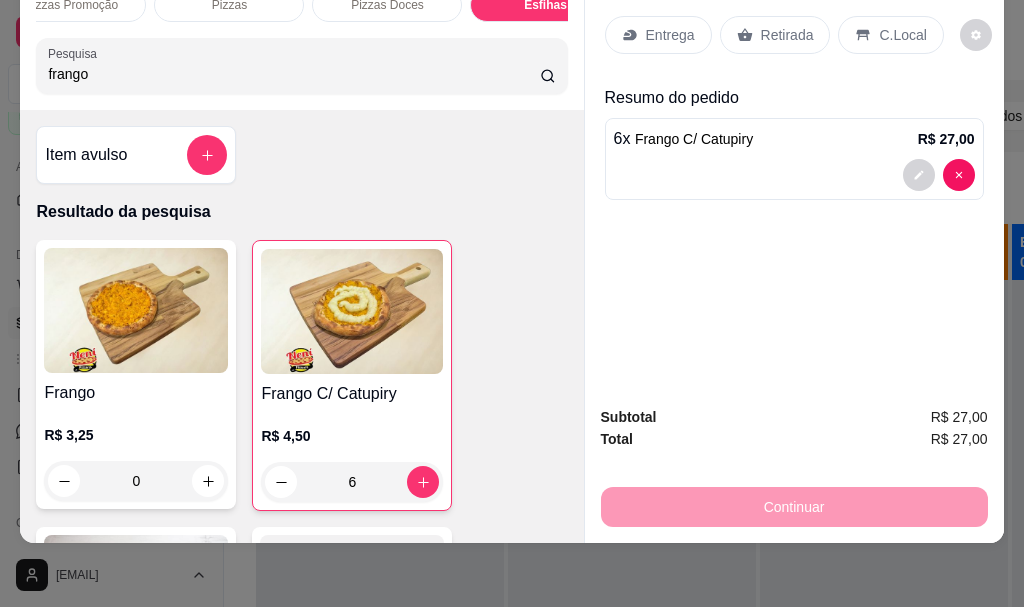 scroll, scrollTop: 0, scrollLeft: 0, axis: both 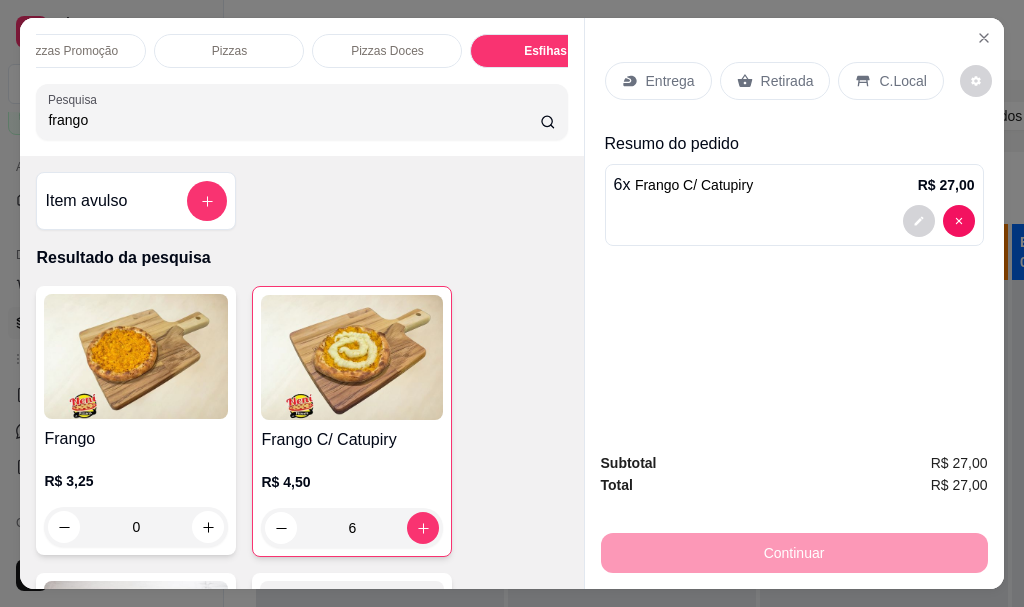 drag, startPoint x: 100, startPoint y: 119, endPoint x: 0, endPoint y: 107, distance: 100.71743 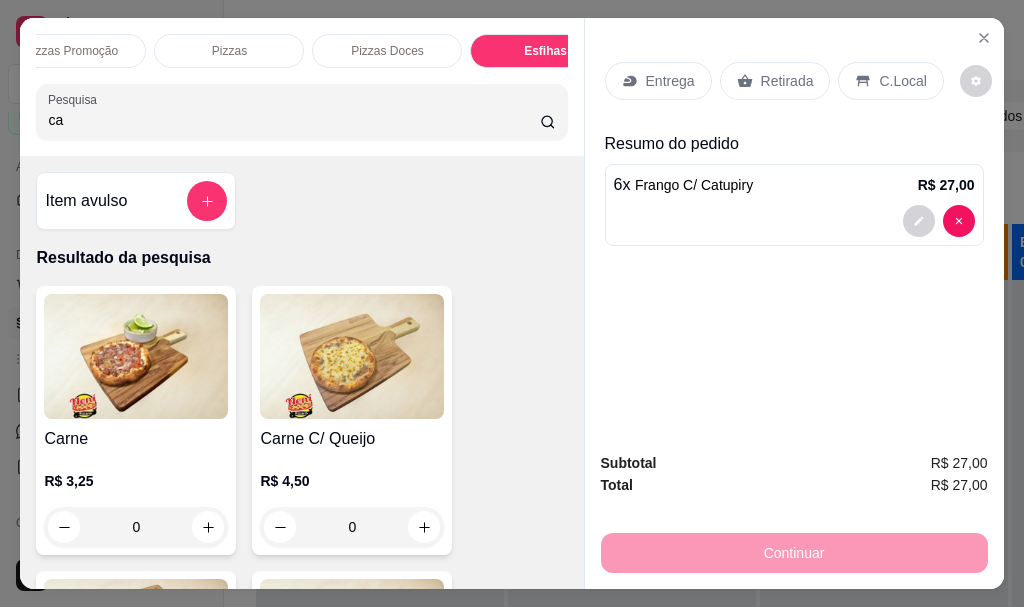 type on "c" 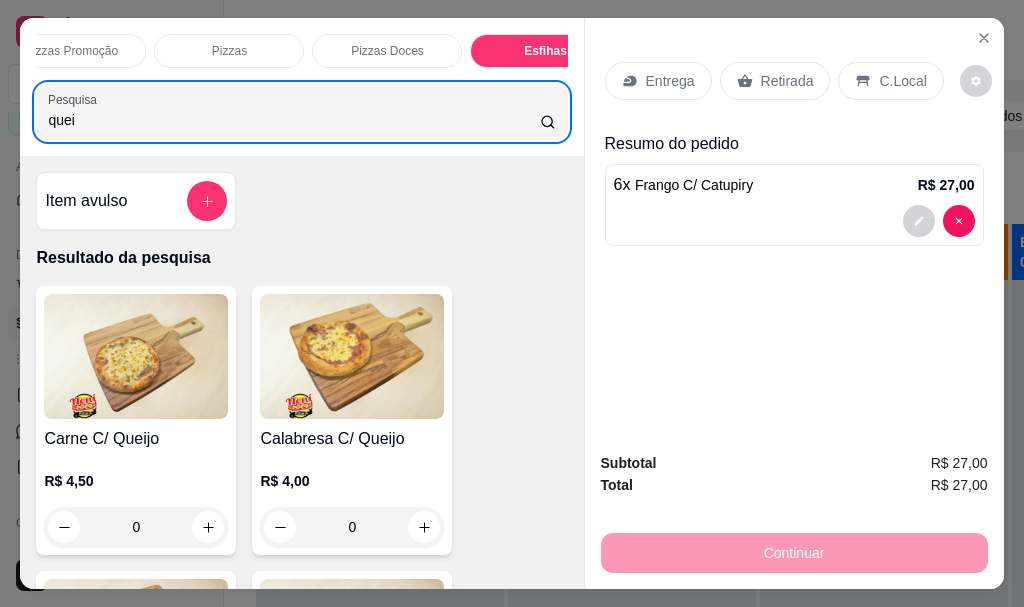 drag, startPoint x: 53, startPoint y: 135, endPoint x: 0, endPoint y: 142, distance: 53.460266 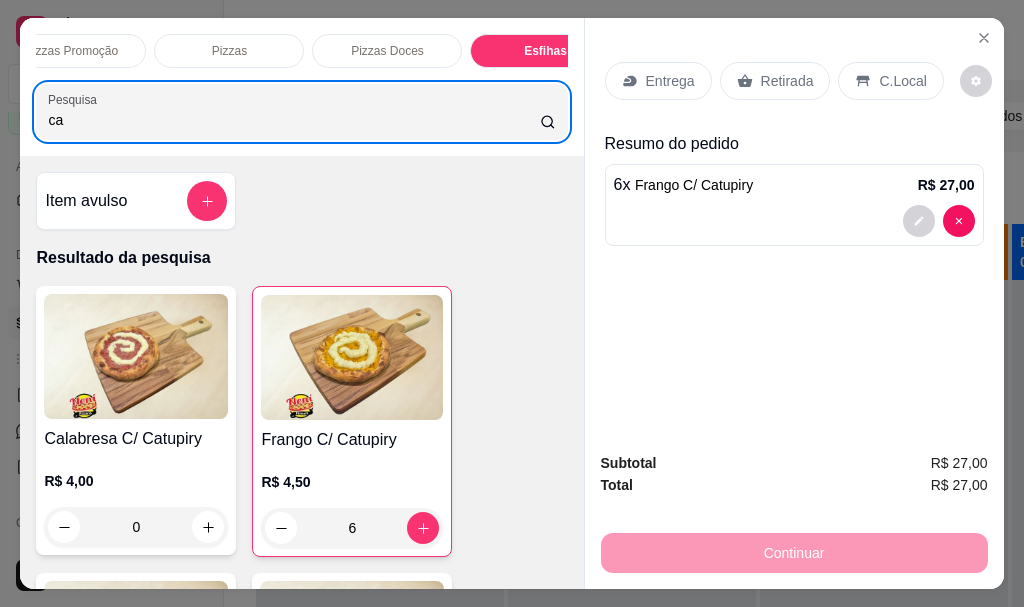 type on "c" 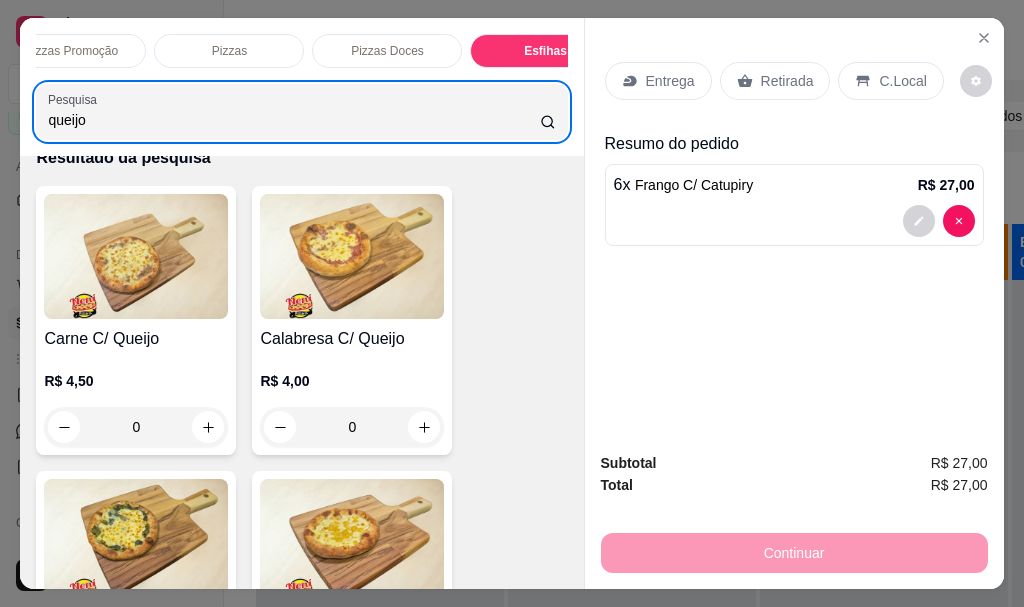 scroll, scrollTop: 0, scrollLeft: 0, axis: both 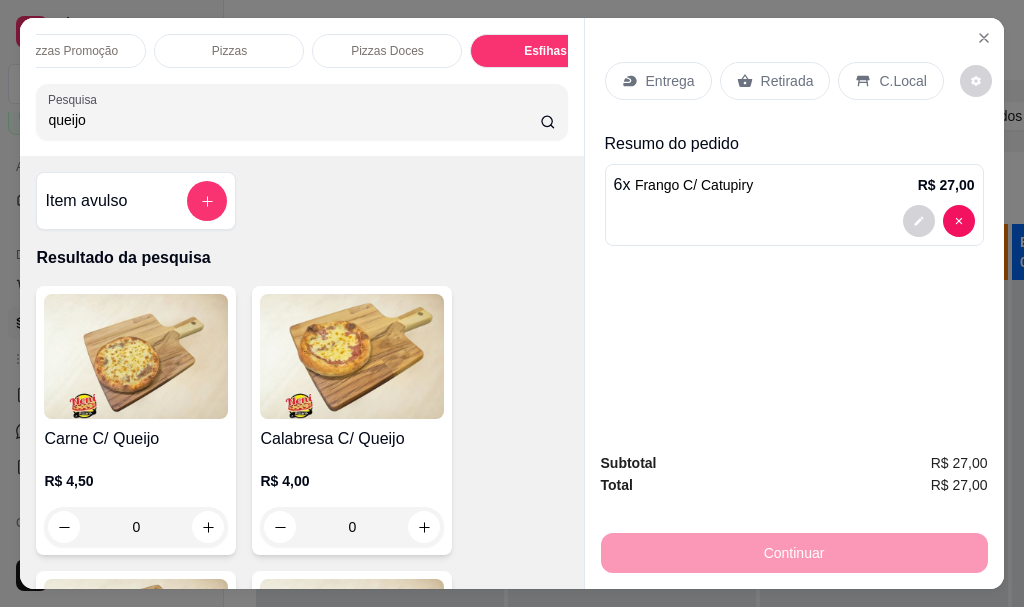drag, startPoint x: 93, startPoint y: 130, endPoint x: 0, endPoint y: 103, distance: 96.84007 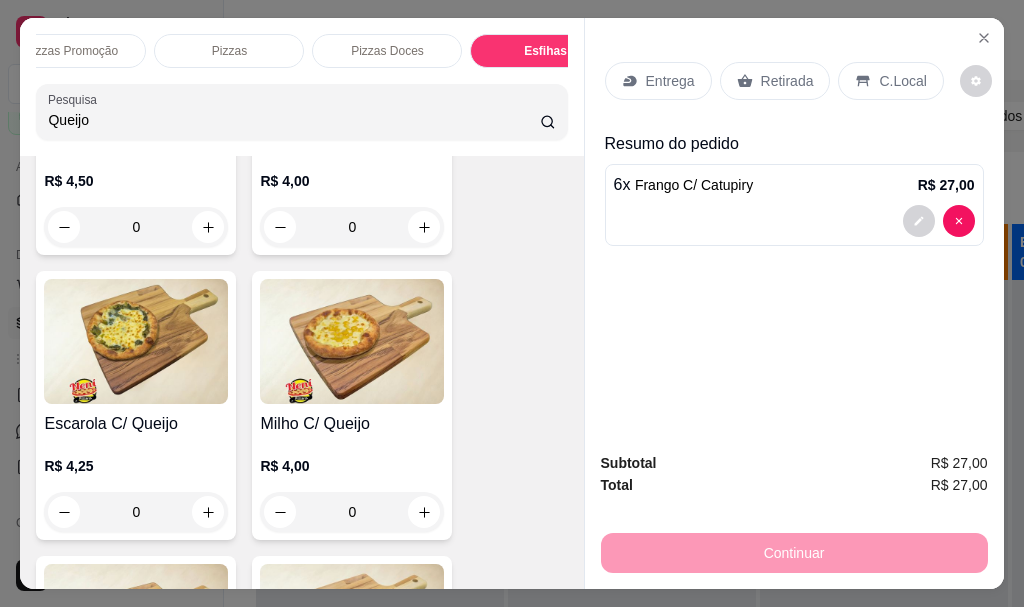 scroll, scrollTop: 600, scrollLeft: 0, axis: vertical 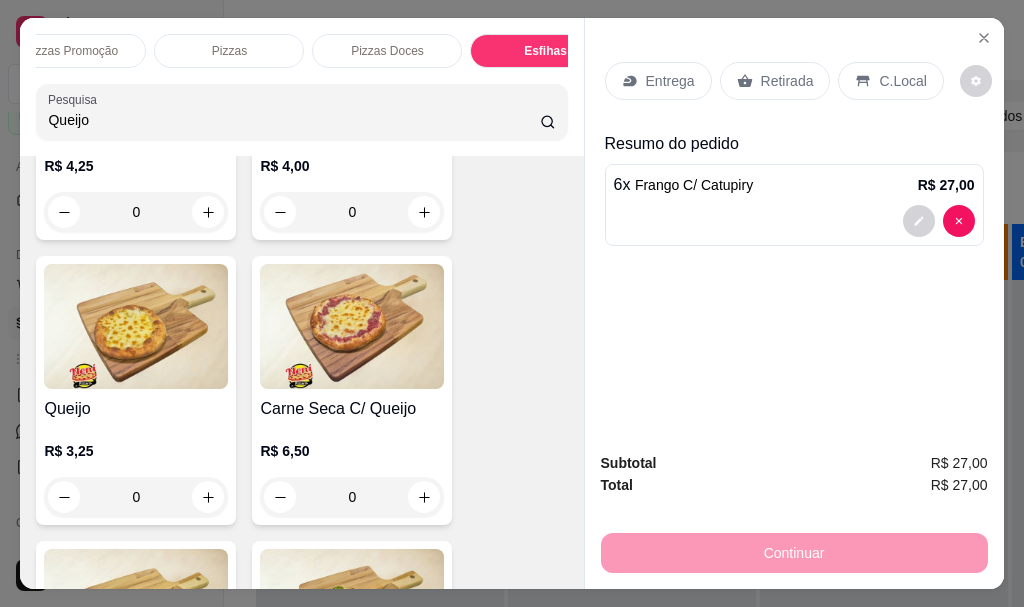 type on "Queijo" 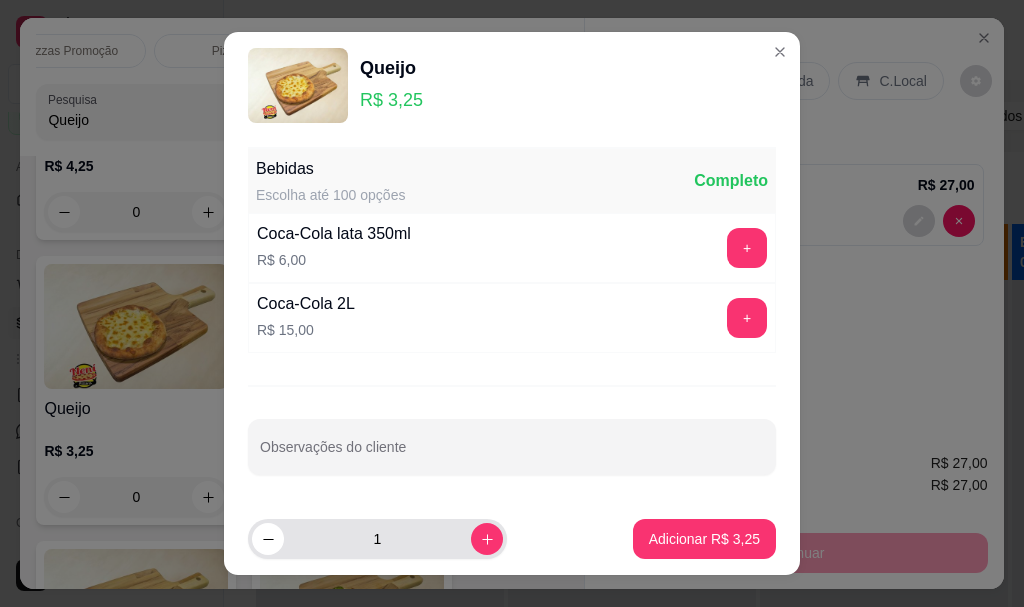 click on "1" at bounding box center [377, 539] 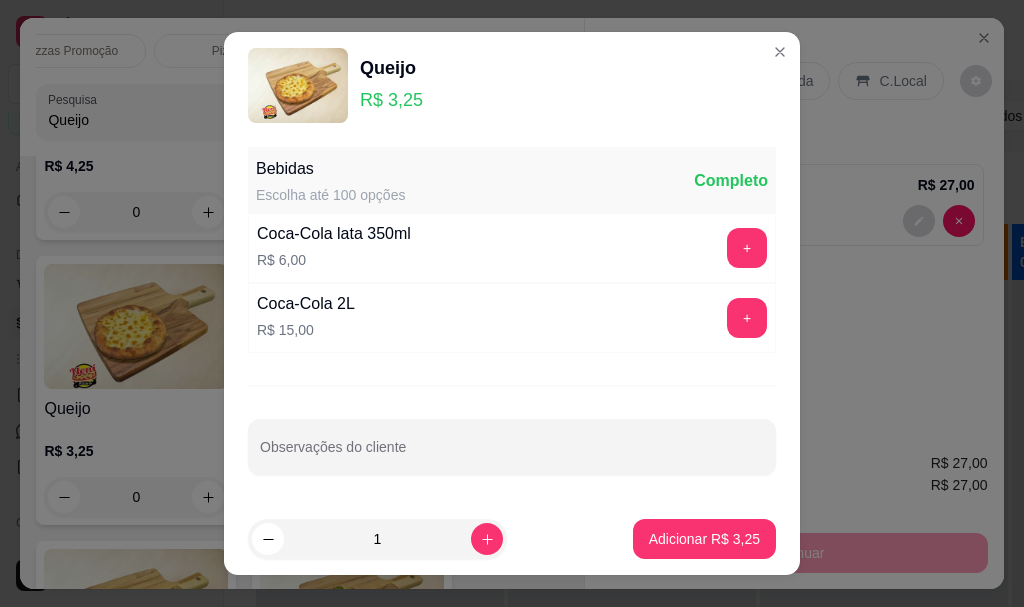 click on "1" at bounding box center (377, 539) 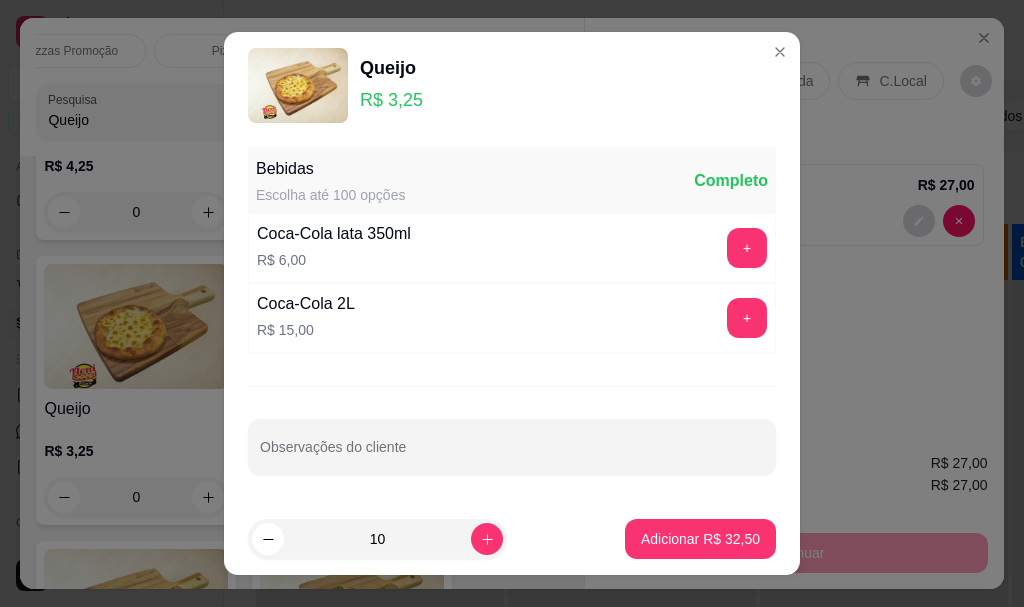 type on "10" 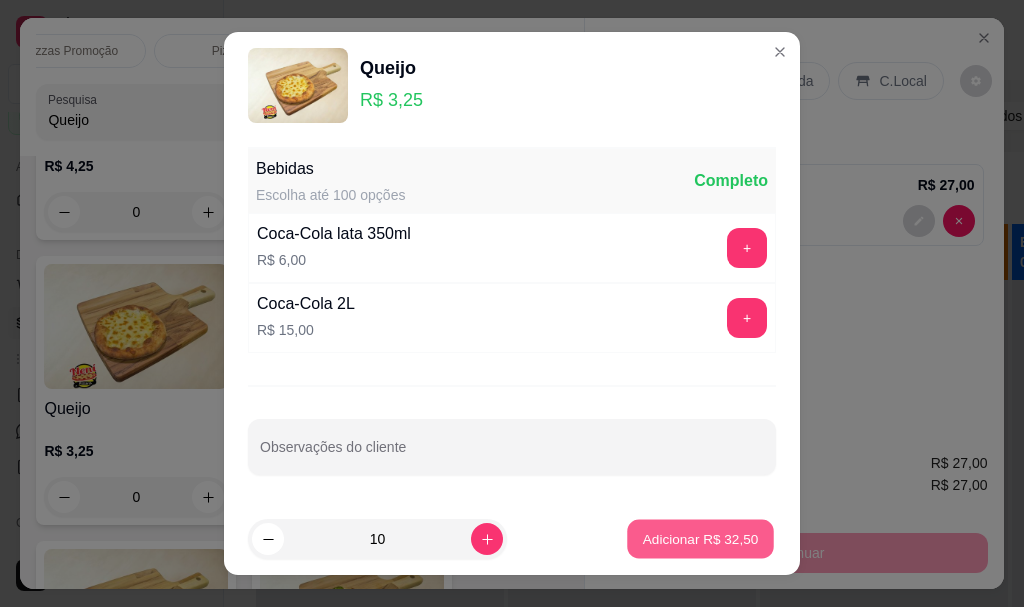 click on "Adicionar   R$ 32,50" at bounding box center (701, 538) 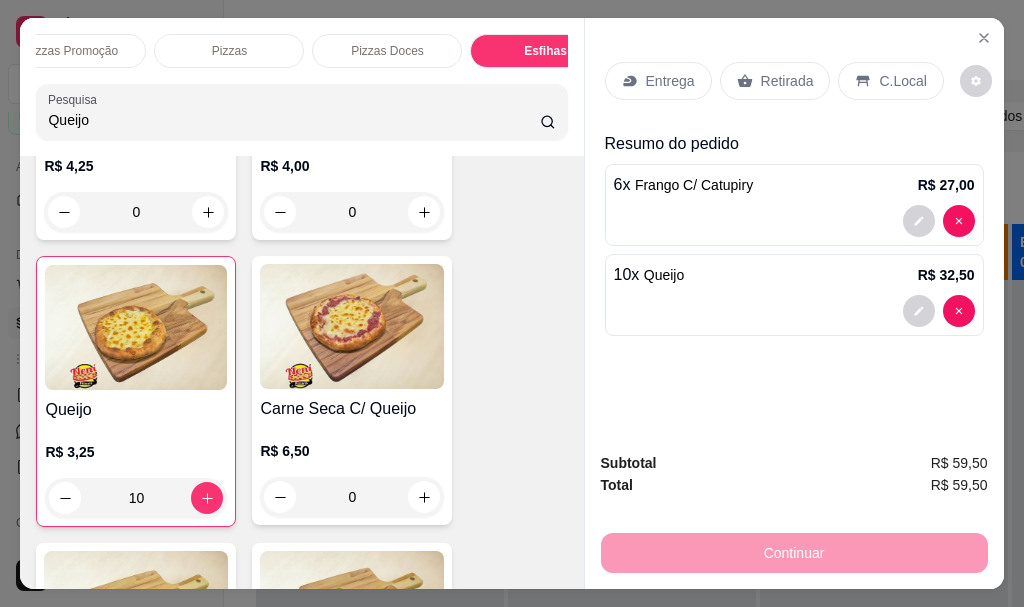 click on "Retirada" at bounding box center (787, 81) 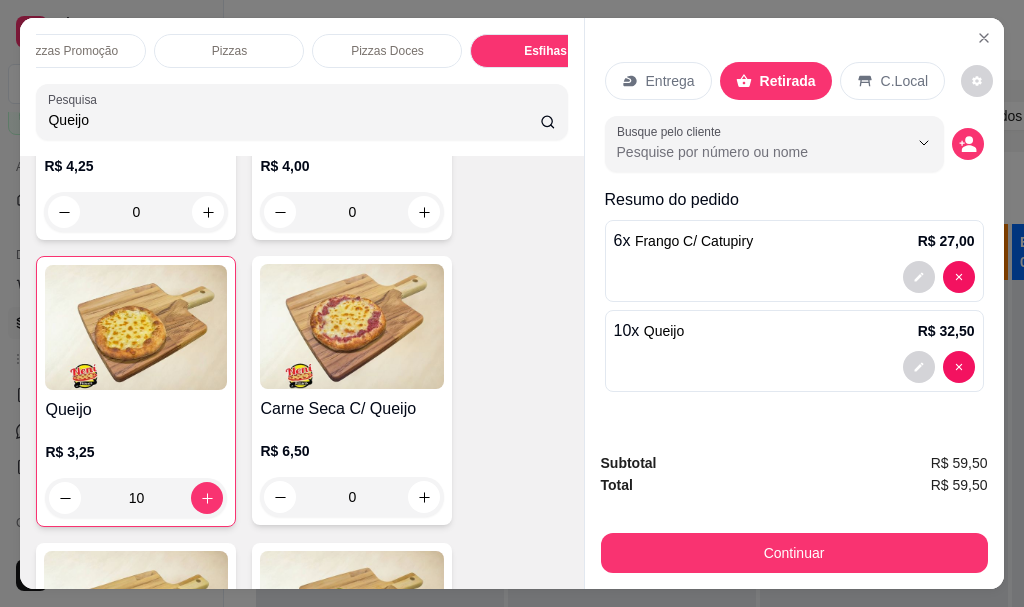 click on "Entrega" at bounding box center [658, 81] 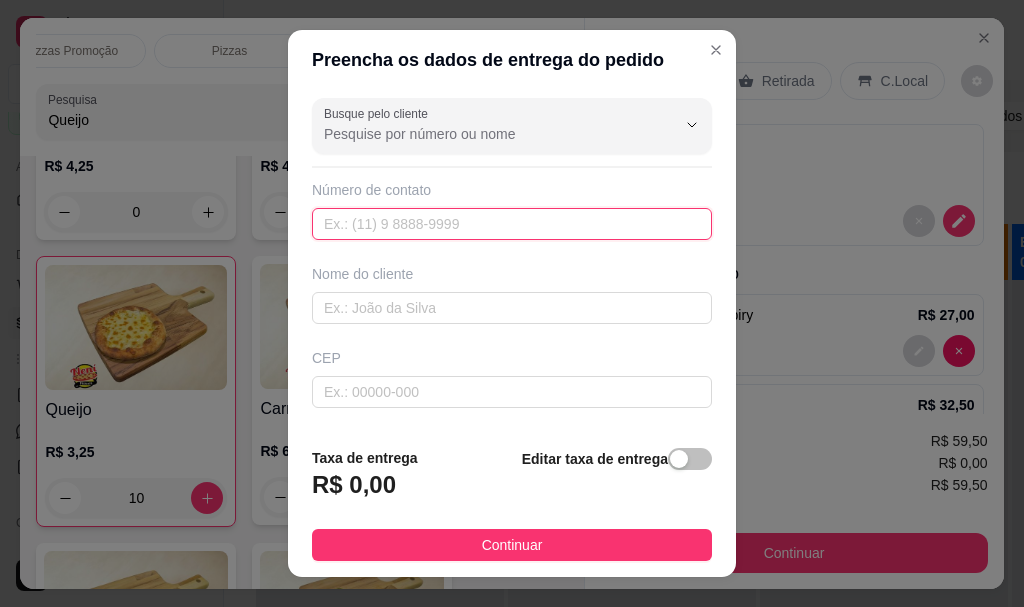 click at bounding box center [512, 224] 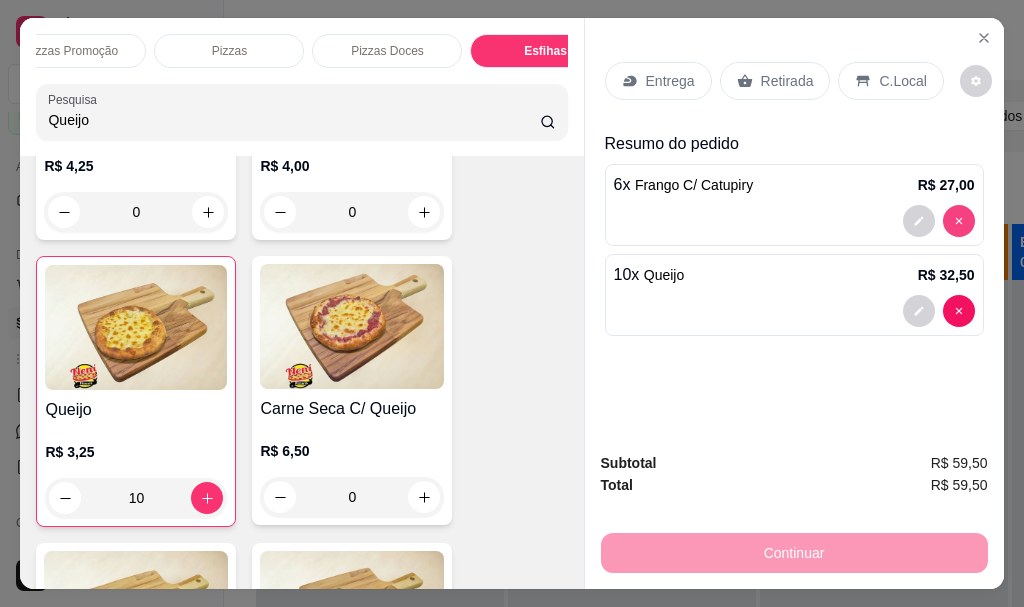 type on "0" 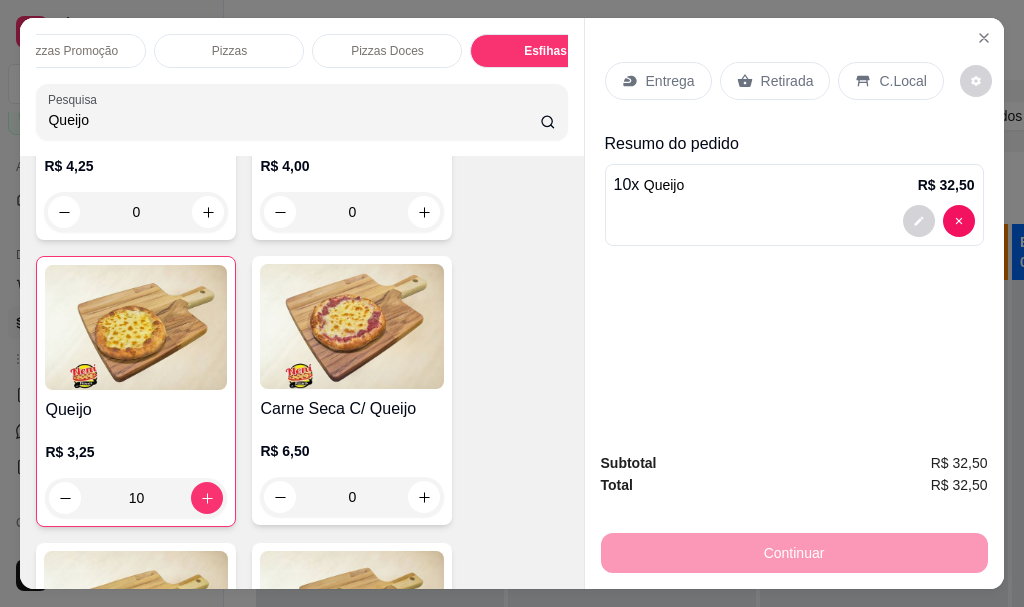 click at bounding box center (939, 221) 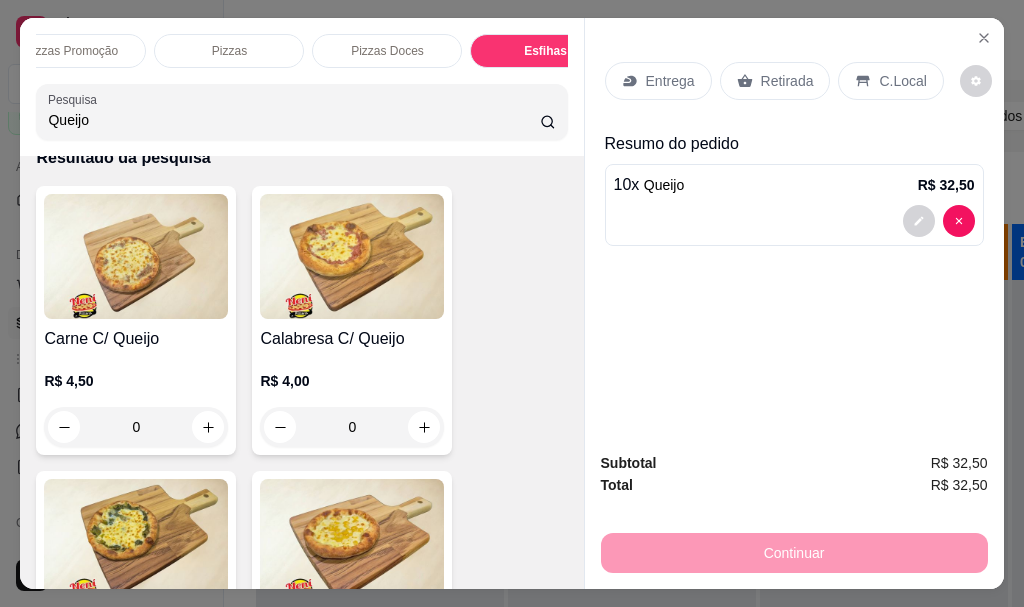 scroll, scrollTop: 0, scrollLeft: 0, axis: both 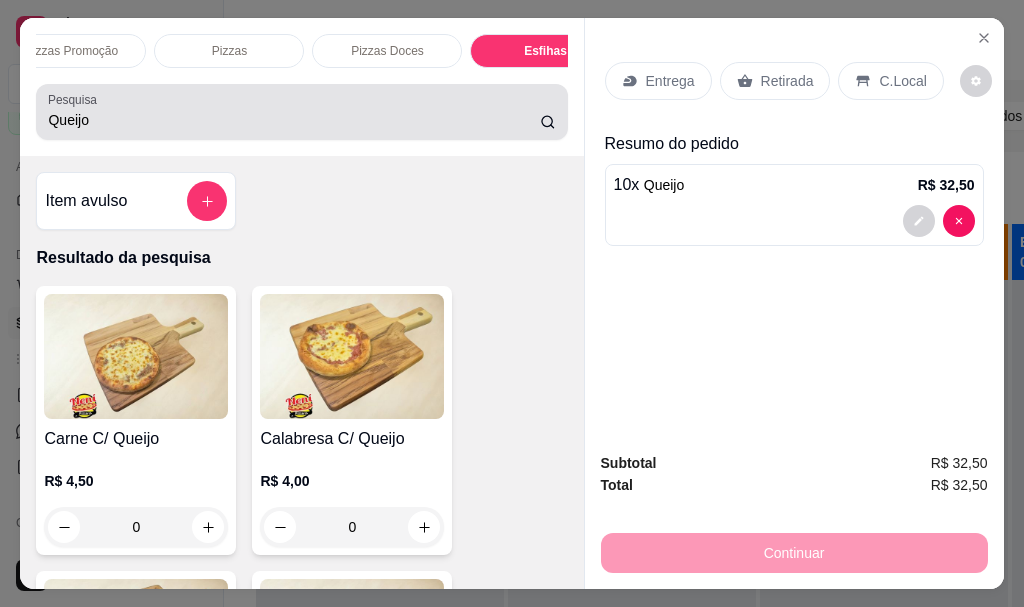 click on "Pizzas Promoção Pizzas Pizzas Doces Esfihas Esfihas Doces Fogazzas Bebidas Esfihas da Promoção Promoção de Esfihas ESFIHAS Pesquisa Queijo Item avulso Resultado da pesquisa Carne C/ Queijo   R$ 4,50 0 Calabresa C/ Queijo   R$ 4,00 0 Escarola C/ Queijo   R$ 4,25 0 Milho C/ Queijo   R$ 4,00 0 Queijo   R$ 3,25 10 Carne Seca C/ Queijo   R$ 6,50 0 Camarão C/ Queijo   R$ 9,00 0 Brócolis c/ queijo   R$ 4,50 0 Dois queijos   R$ 4,50 0 Três queijos   R$ 5,00 0 Quatro queijos   R$ 5,50 0 Atum C/ Queijo   R$ 6,25 0 Dois Queijos   R$ 26,00 0 Queijo   R$ 3,00 0 Pizzas Promoção Grande a partir de     R$ 42,00 Broto a partir de     R$ 30,00 Pizzas GRANDE a partir de     R$ 43,00 Broto a partir de     R$ 30,00 Pizzas Doces Grande a partir de     R$ 47,00 Broto a partir de     R$ 35,00 Esfihas Carne   R$ 3,25 0 Carne C/ Queijo   R$ 4,50 0 Calabresa   R$ 3,25 0 Calabresa C/ Catupiry   R$ 4,00 0 Calabresa C/ Cheddar   R$ 4,00 0 Calabresa C/ Queijo   R$ 4,00 0 Frango   R$ 3,25 0   R$ 4,50 0" at bounding box center (512, 303) 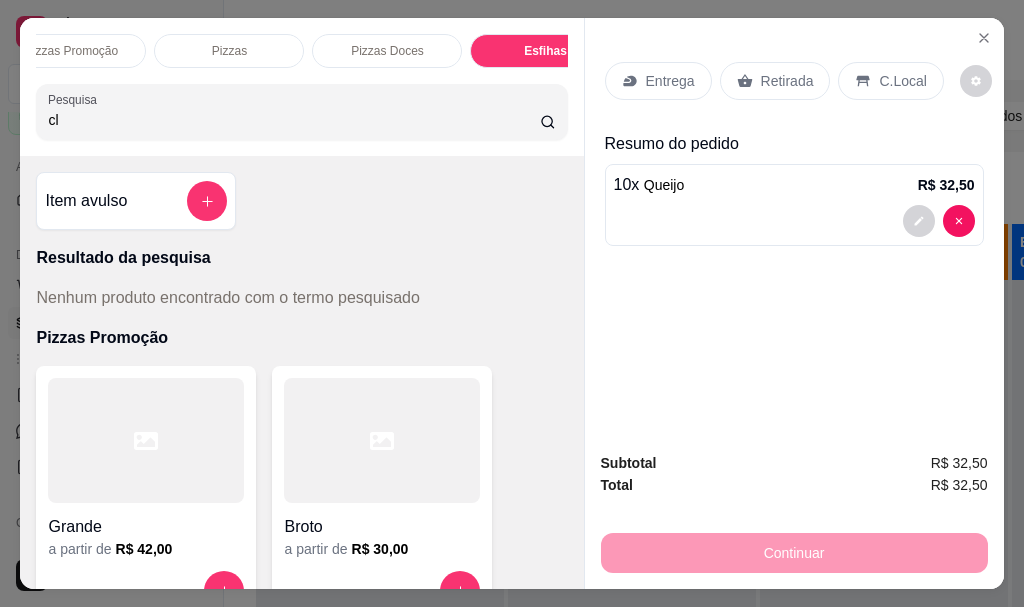 type on "c" 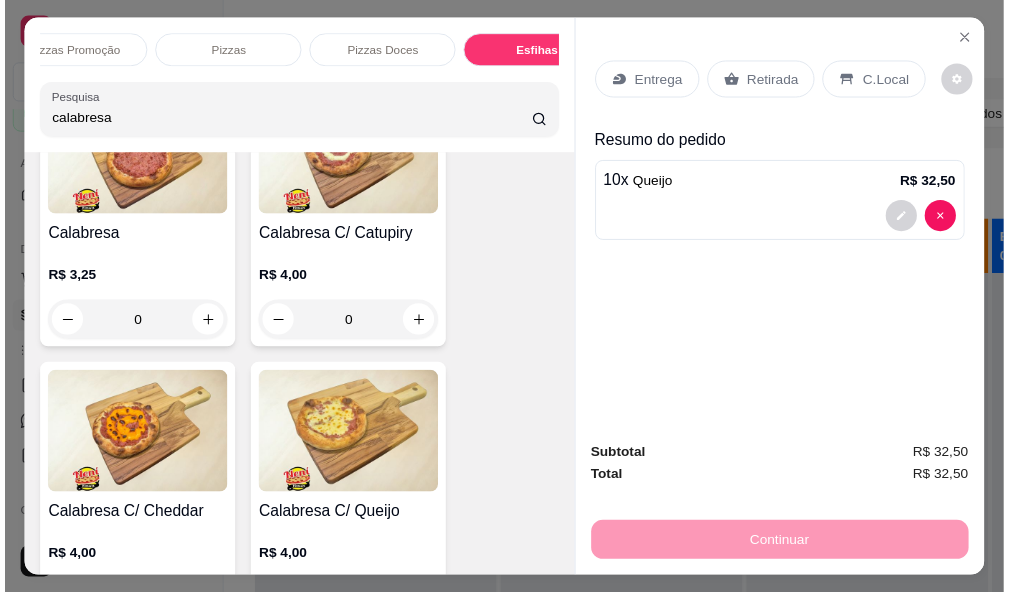 scroll, scrollTop: 0, scrollLeft: 0, axis: both 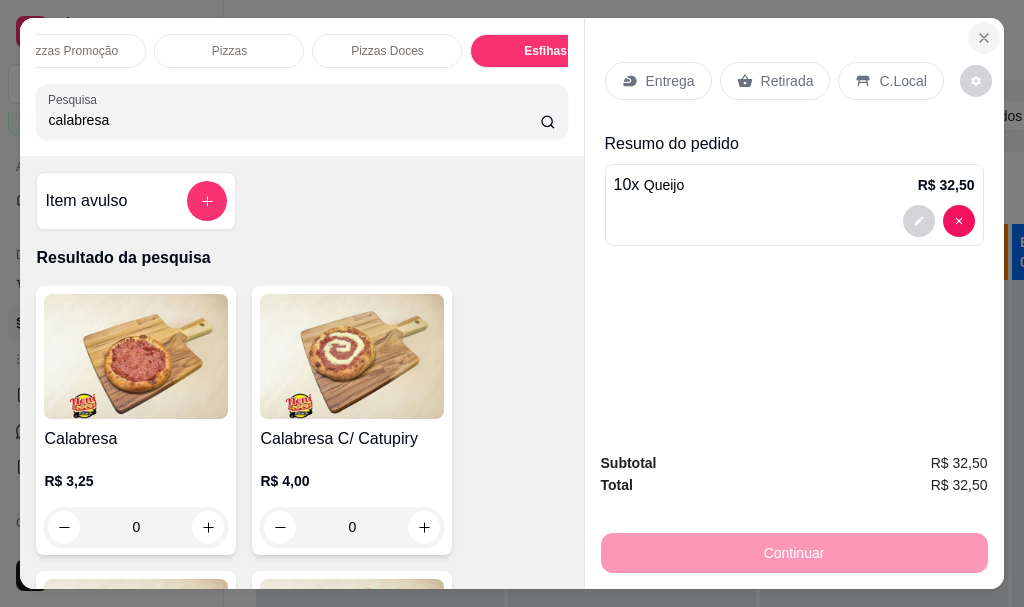 type on "calabresa" 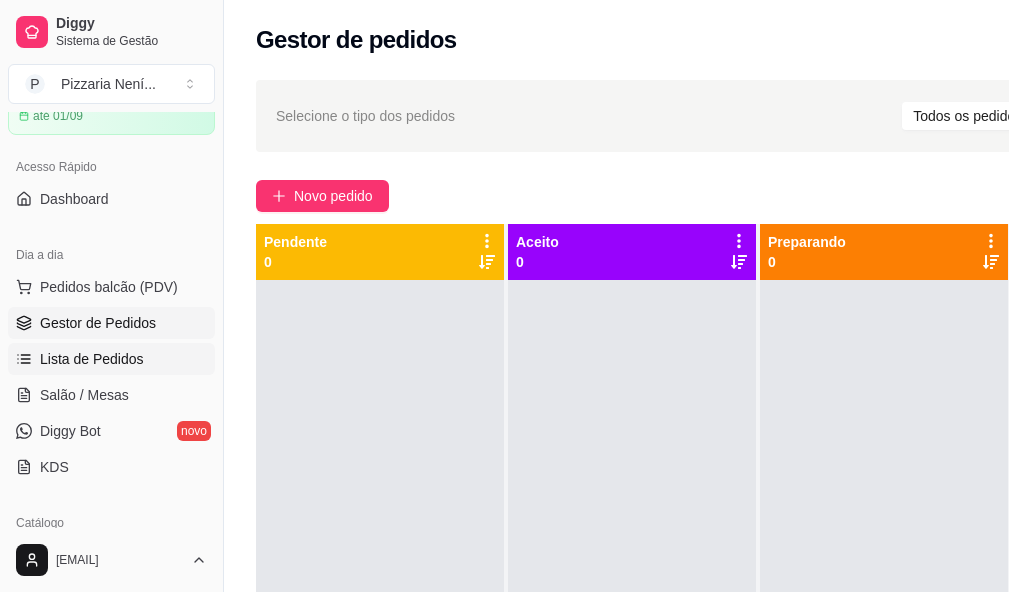click on "Lista de Pedidos" at bounding box center [92, 359] 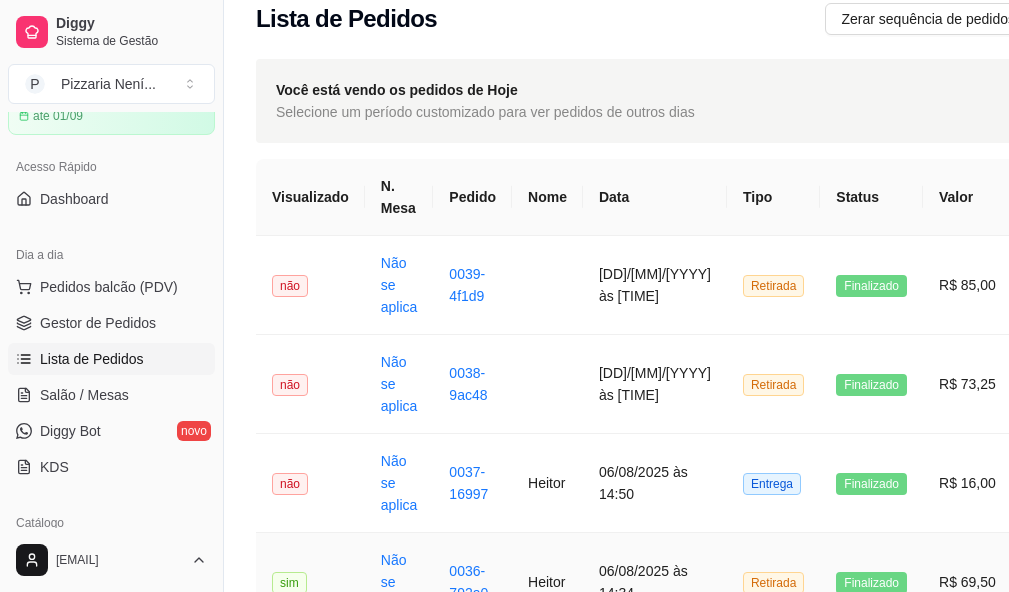 scroll, scrollTop: 0, scrollLeft: 0, axis: both 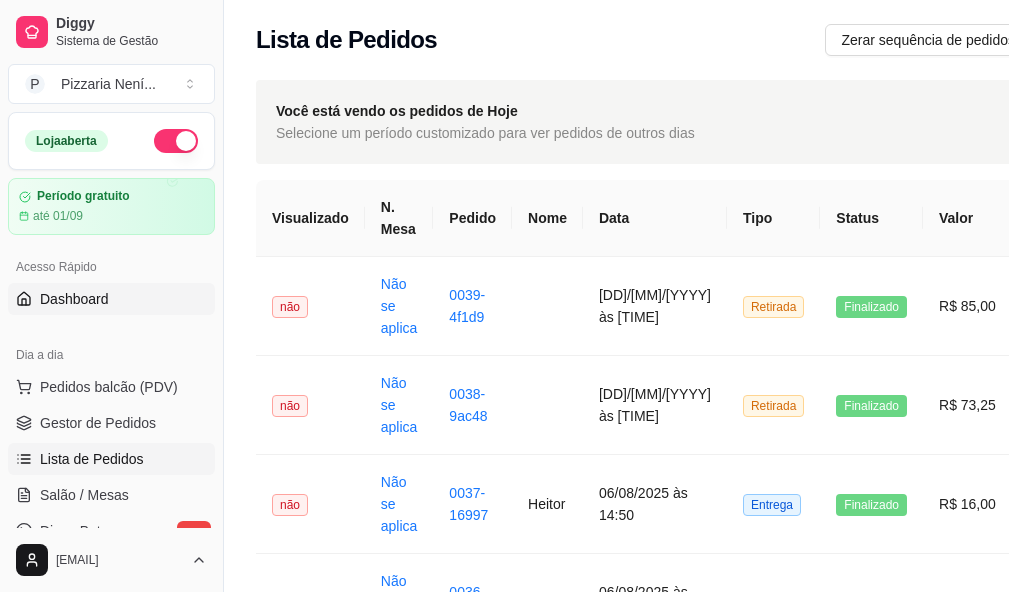 click on "Dashboard" at bounding box center (111, 299) 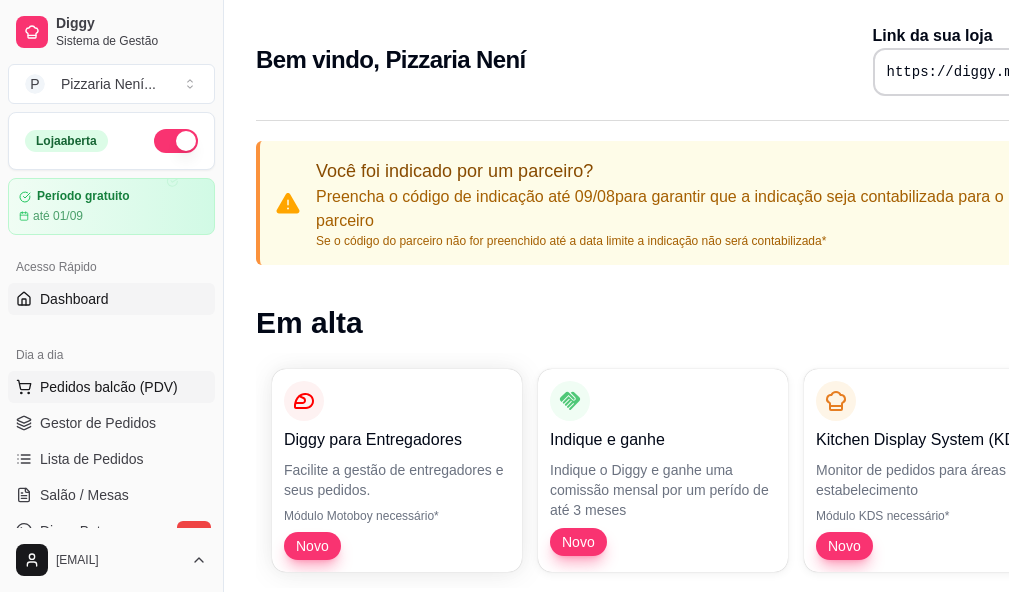 click on "Pedidos balcão (PDV)" at bounding box center (109, 387) 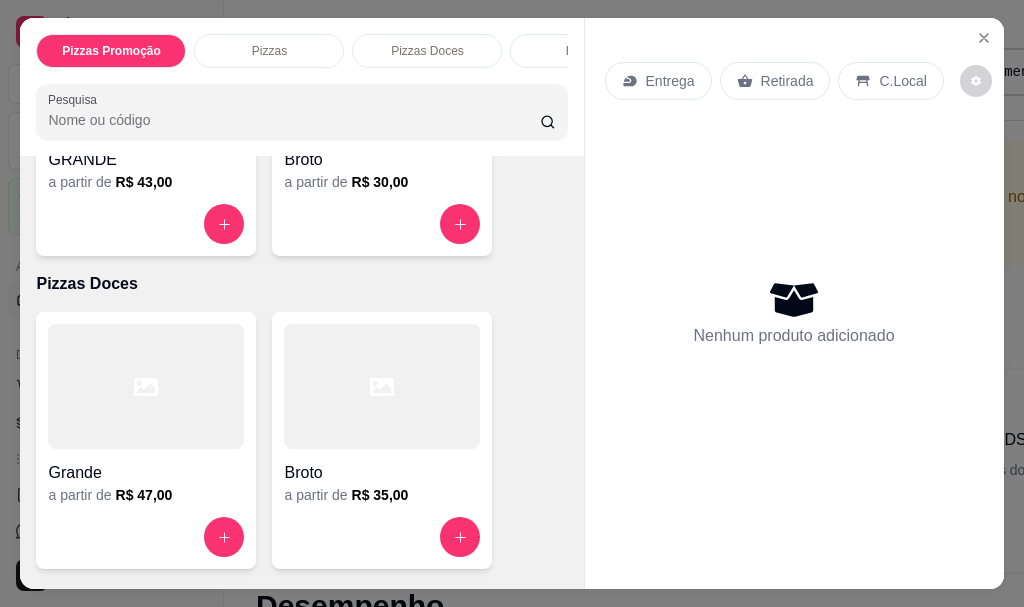 scroll, scrollTop: 0, scrollLeft: 0, axis: both 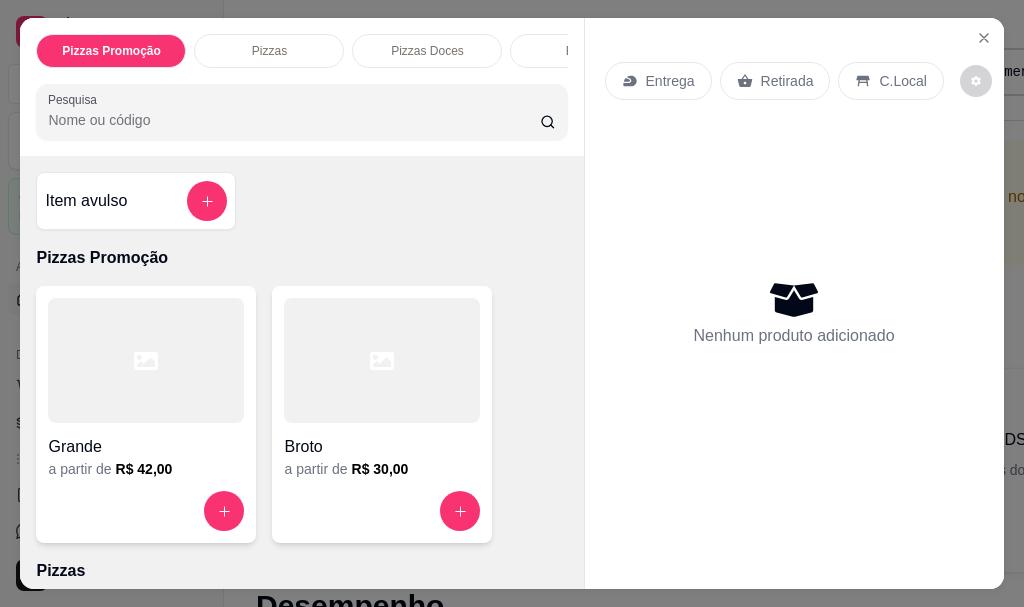 click on "Pizzas" at bounding box center [269, 51] 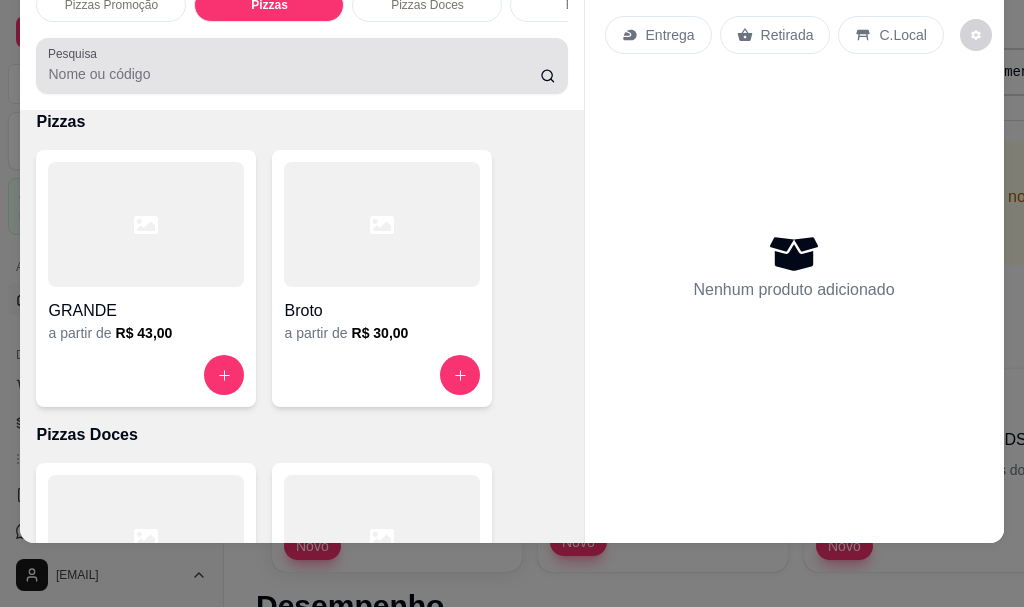scroll, scrollTop: 0, scrollLeft: 0, axis: both 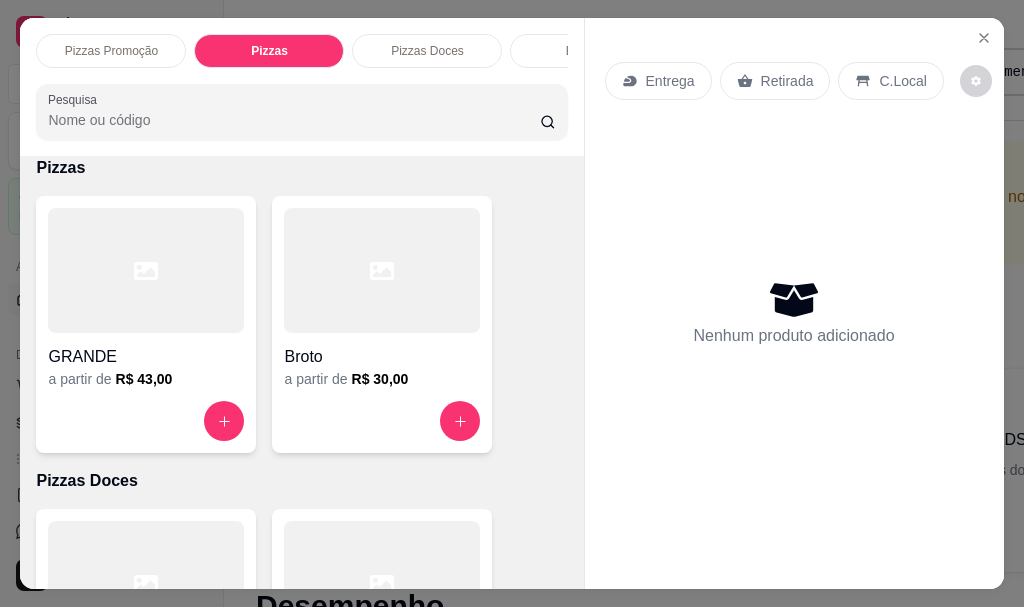 click on "Pizzas Promoção" at bounding box center [111, 51] 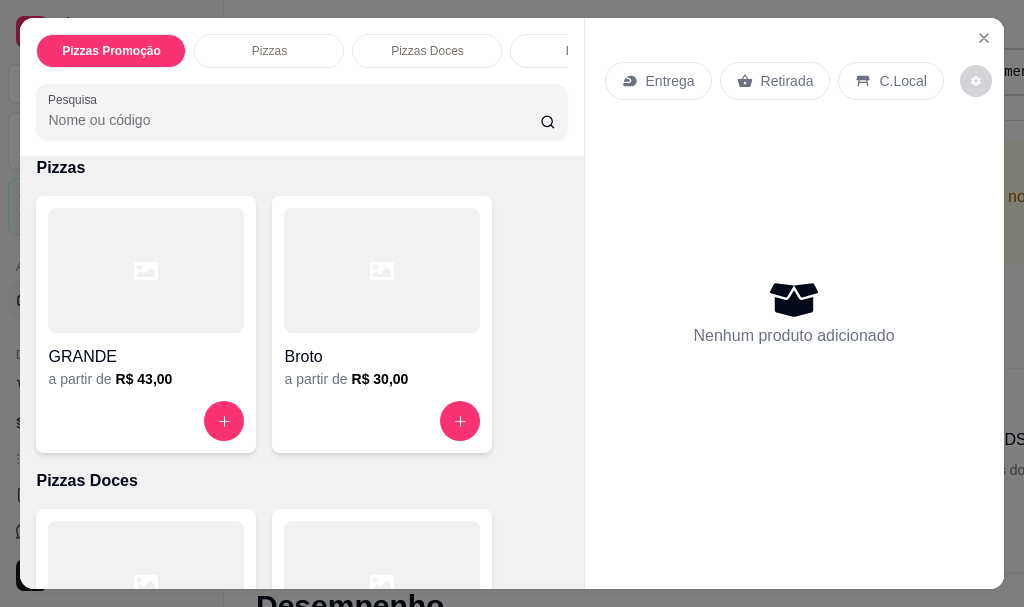 scroll, scrollTop: 90, scrollLeft: 0, axis: vertical 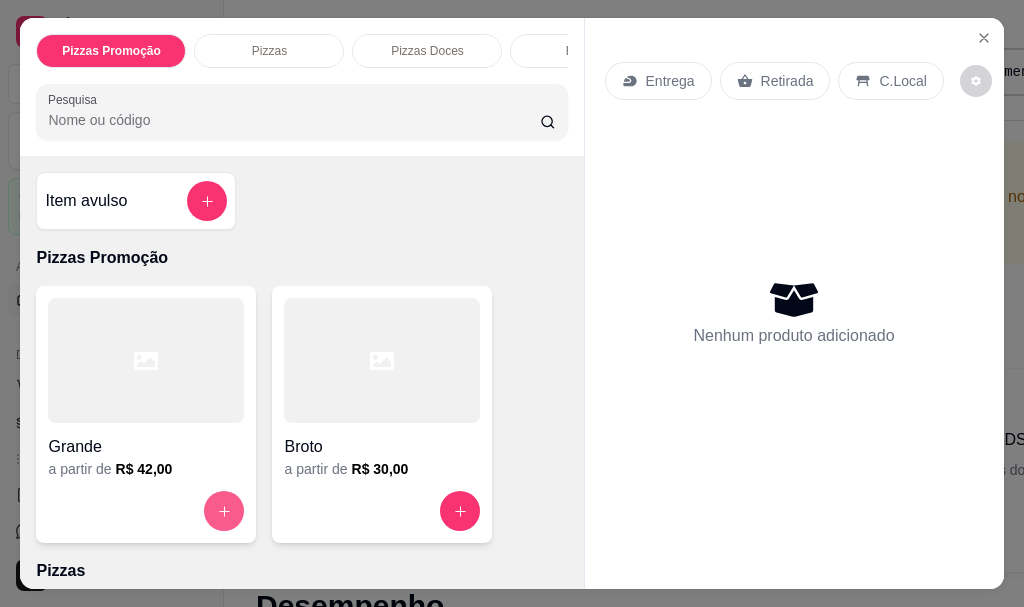 click 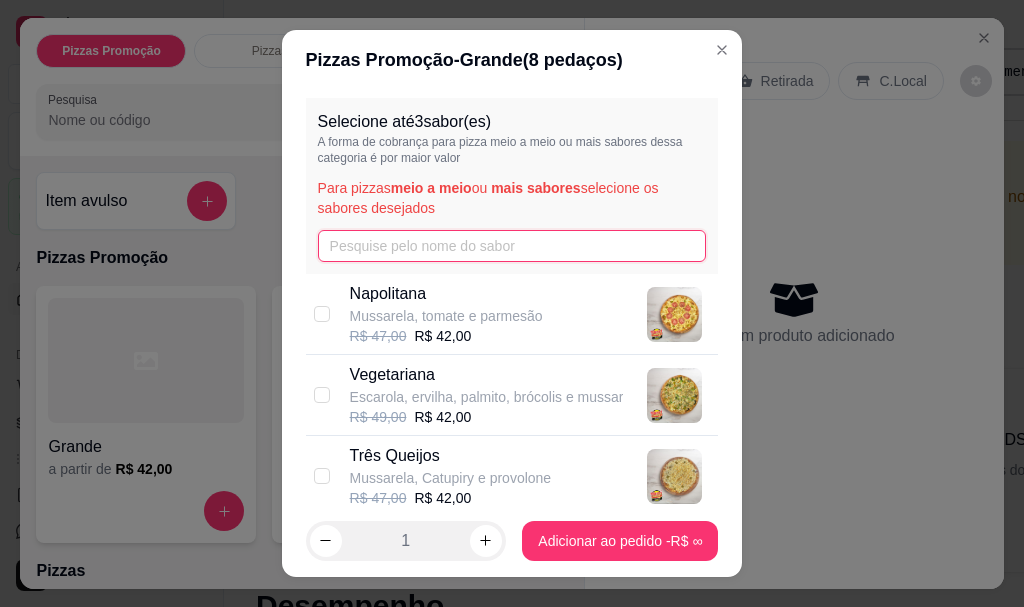 click at bounding box center (512, 246) 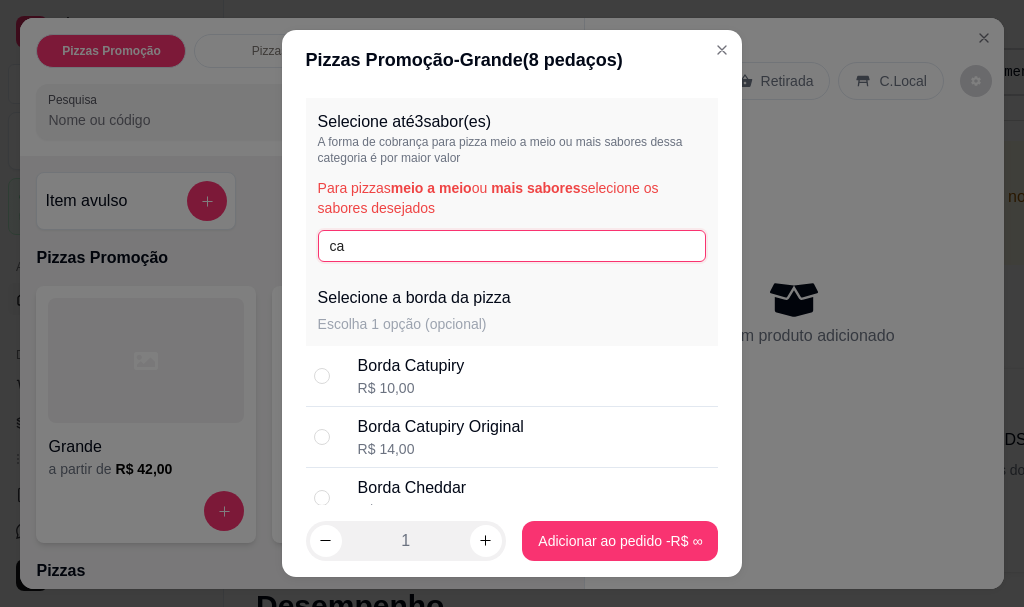 type on "c" 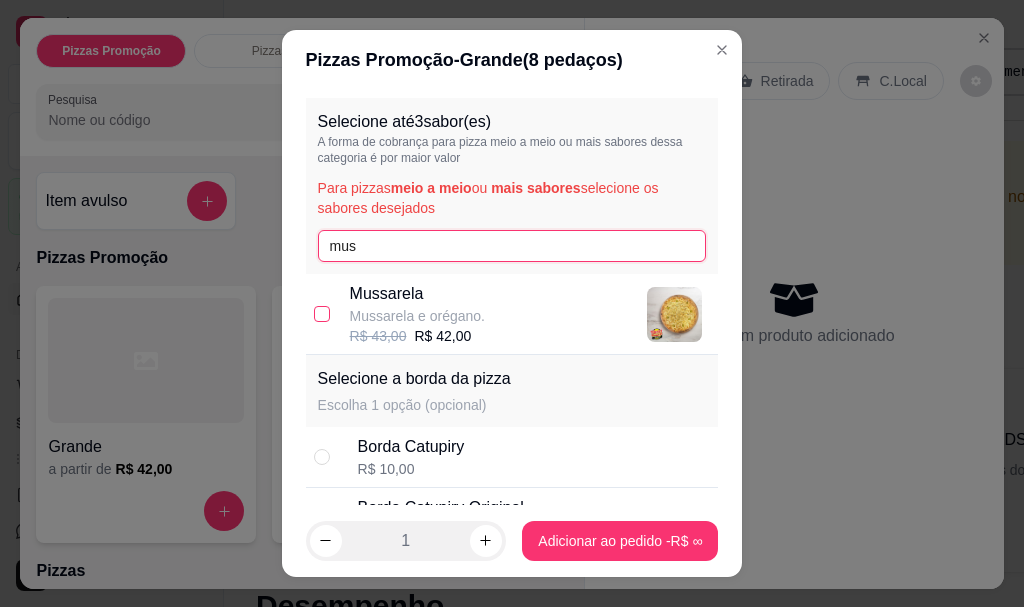 type on "mus" 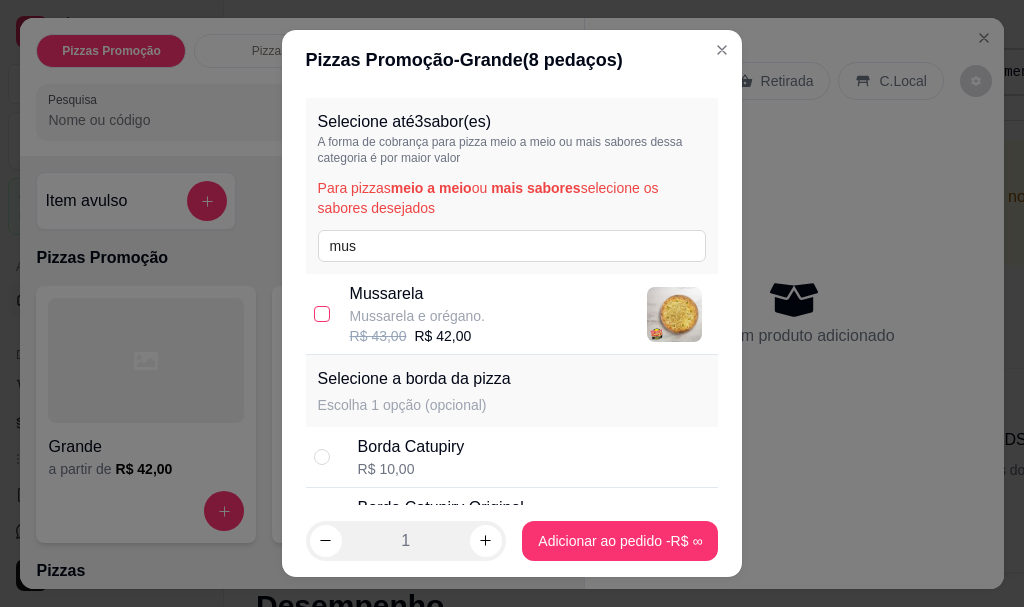 click at bounding box center [322, 314] 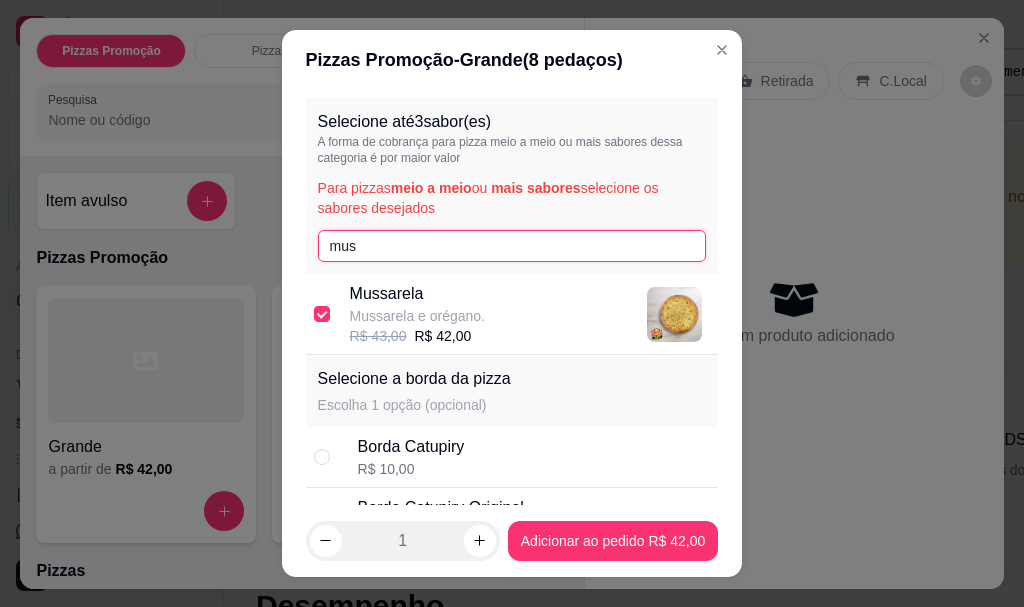 drag, startPoint x: 368, startPoint y: 248, endPoint x: 196, endPoint y: 242, distance: 172.10461 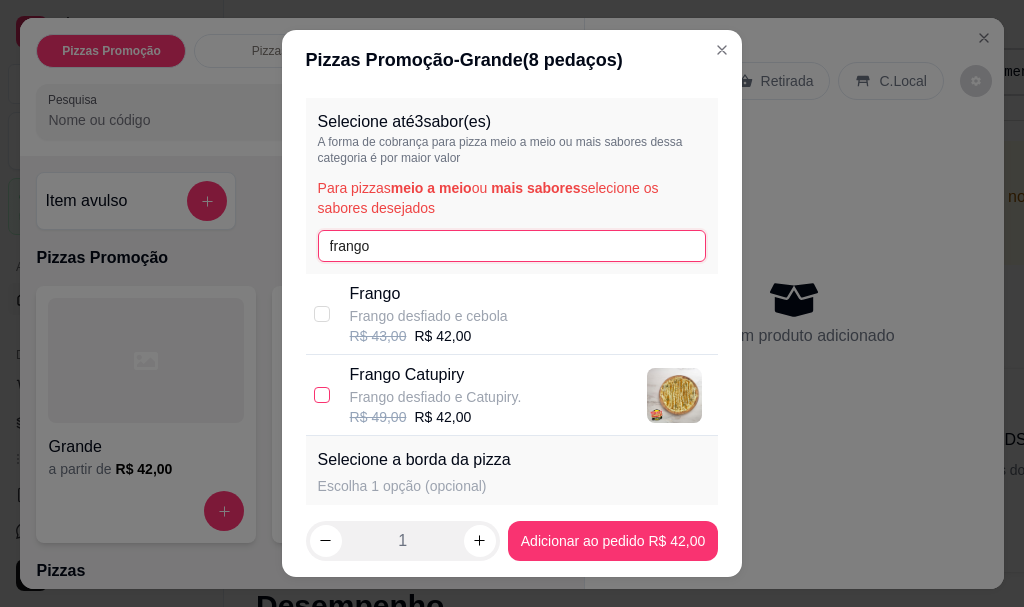 type on "frango" 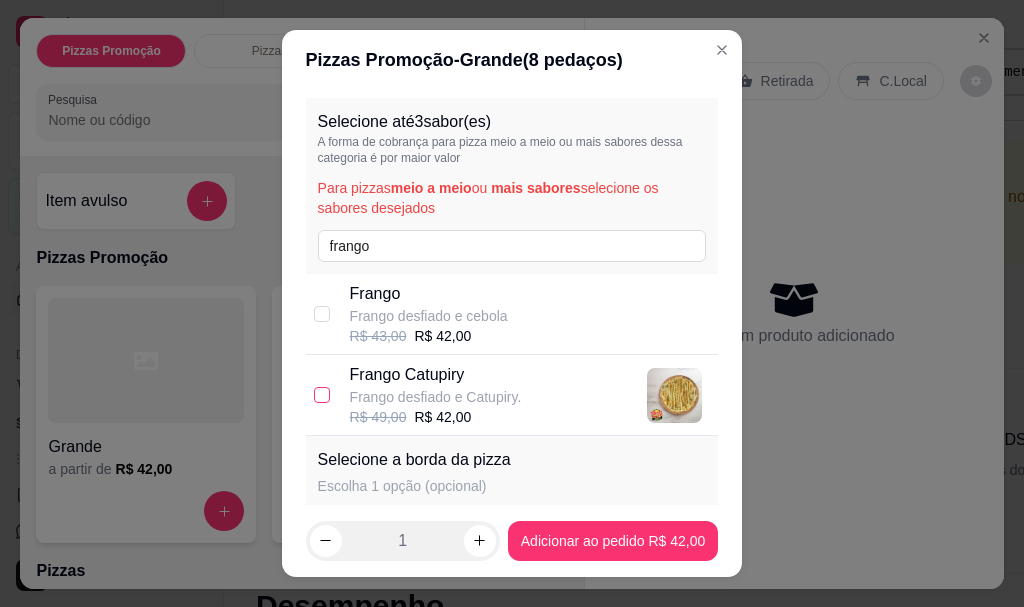click at bounding box center (322, 395) 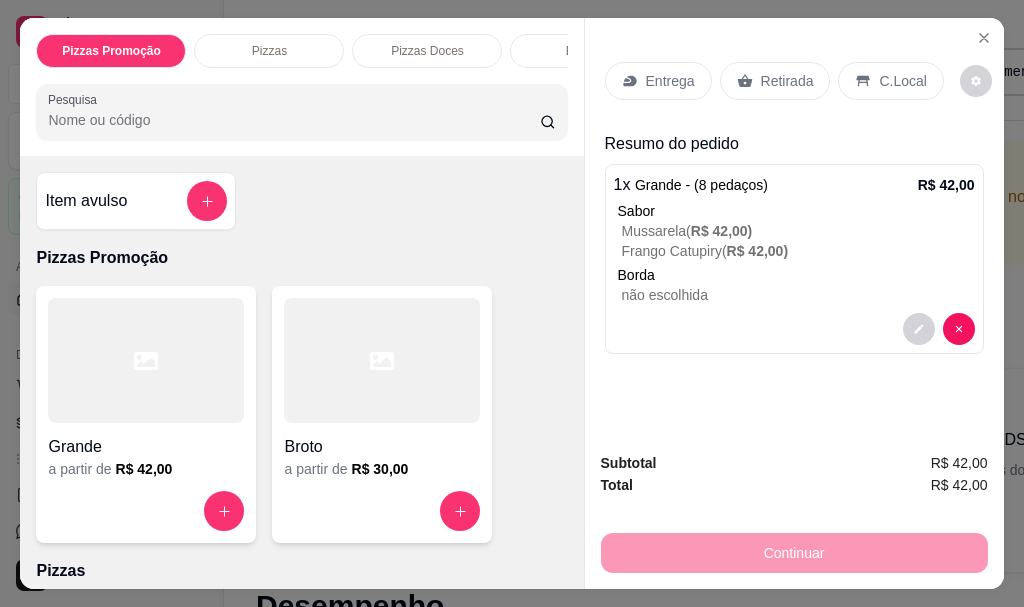 click on "Entrega" at bounding box center [670, 81] 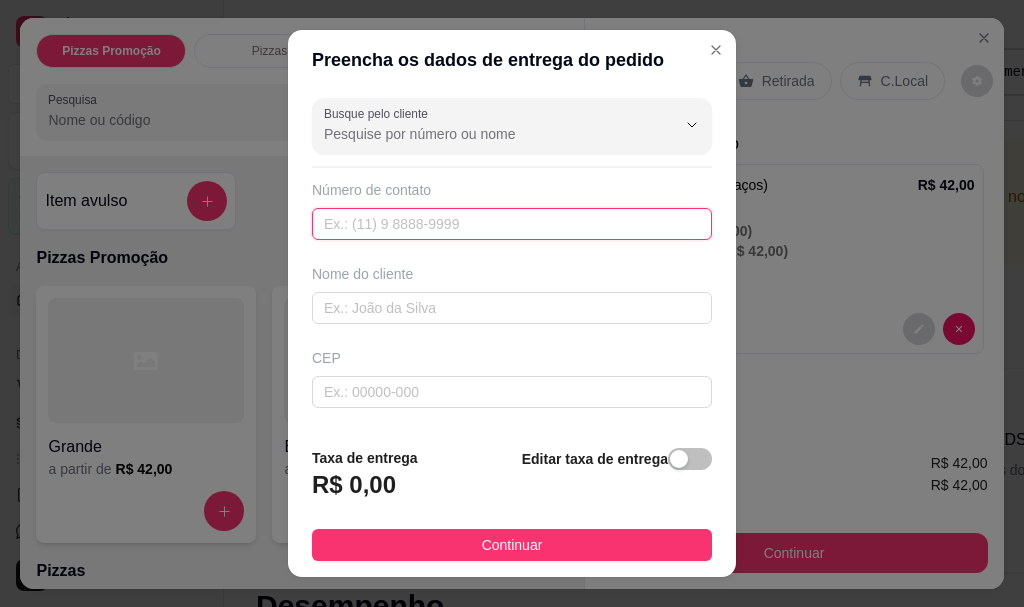 click at bounding box center (512, 224) 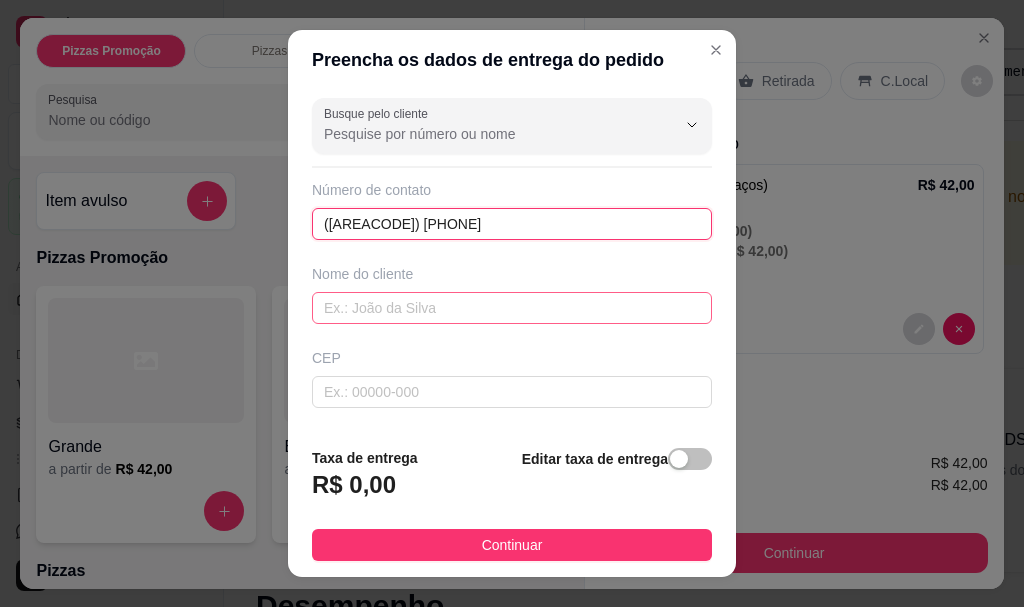 type on "([AREACODE]) [PHONE]" 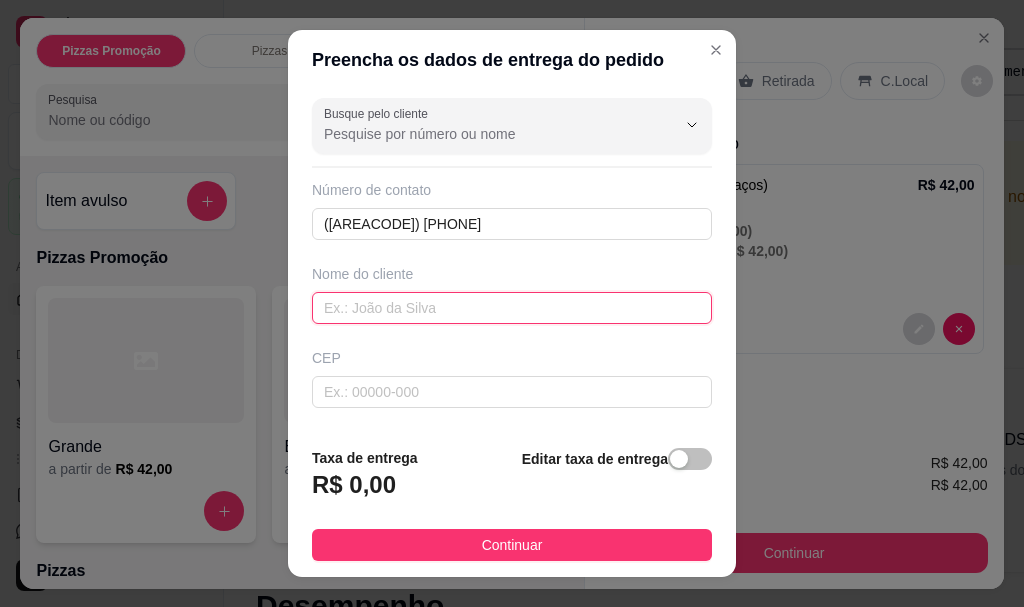 click at bounding box center (512, 308) 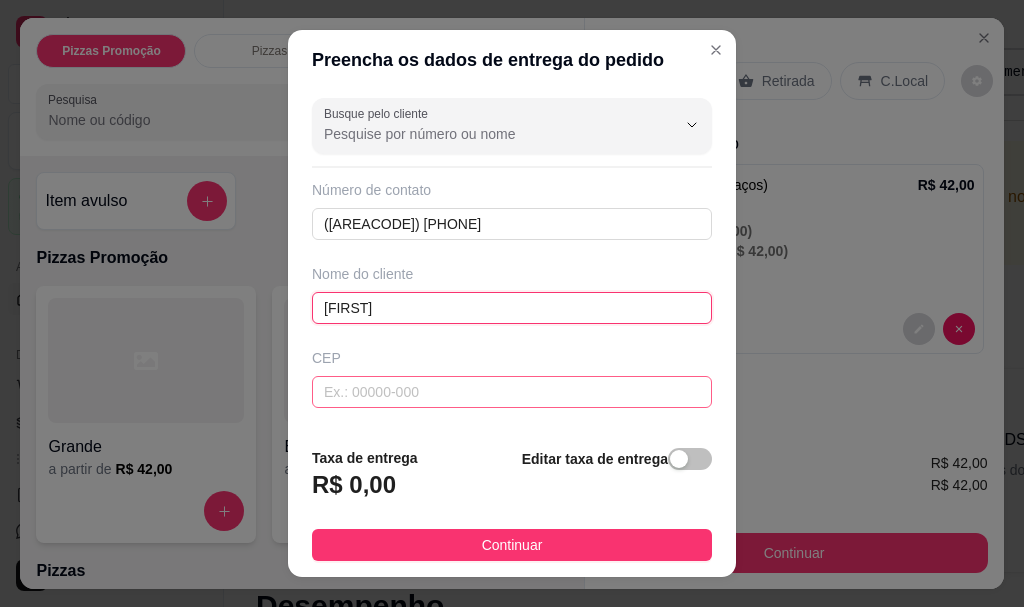 scroll, scrollTop: 100, scrollLeft: 0, axis: vertical 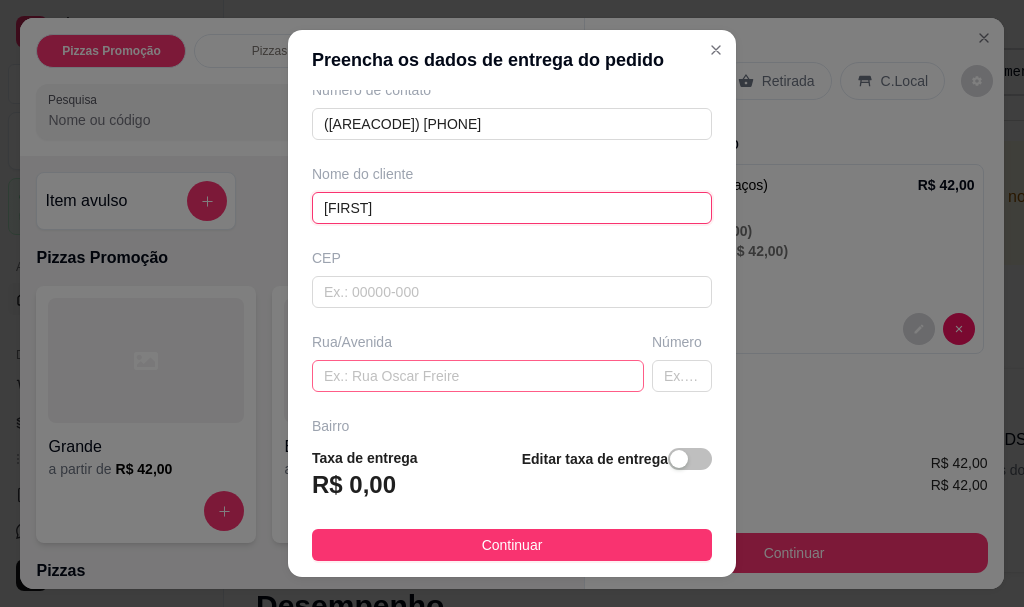 type on "[FIRST]" 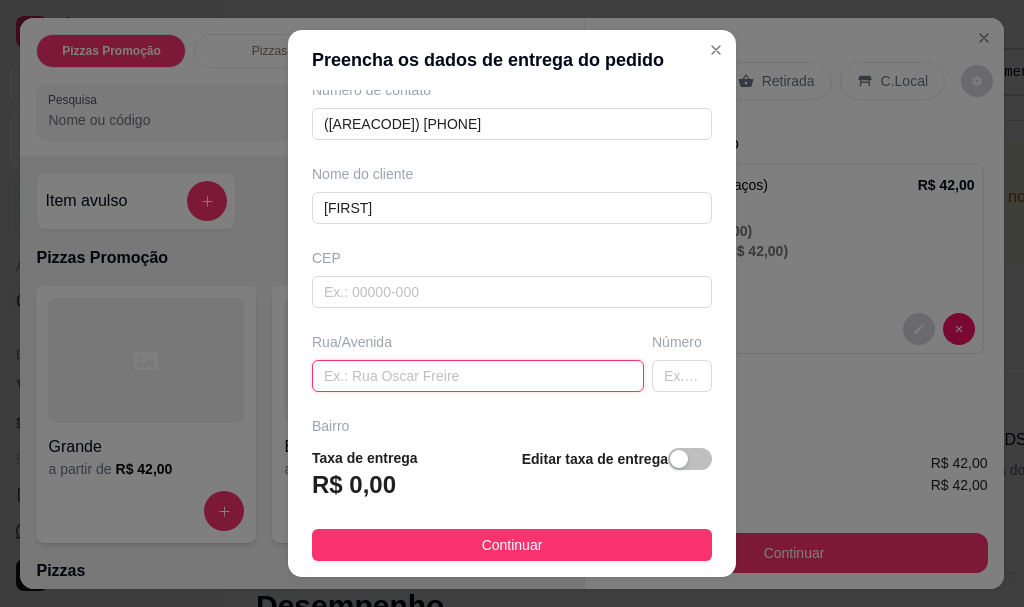 click at bounding box center (478, 376) 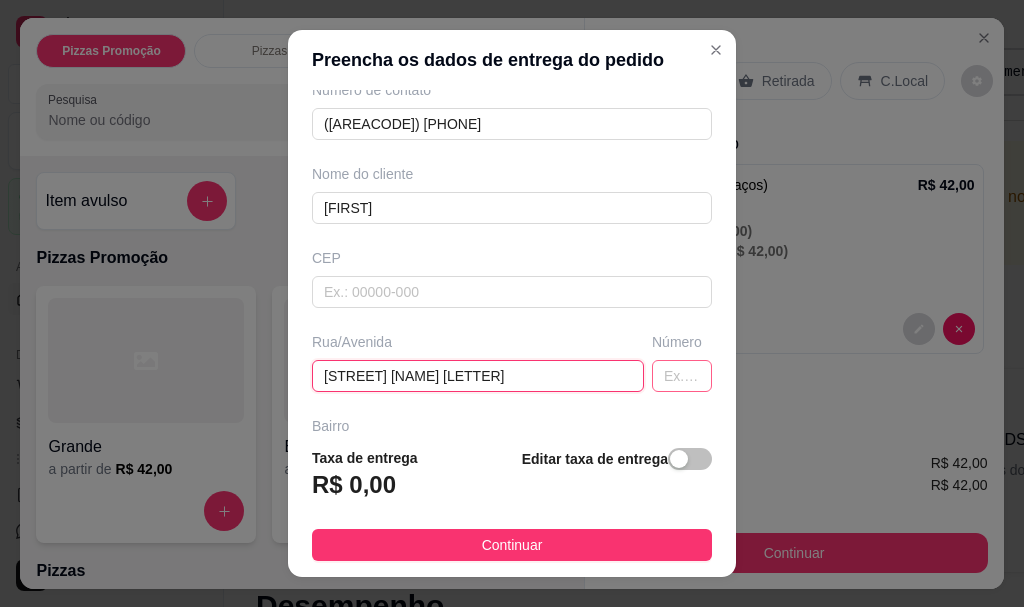 type on "[STREET] [NAME] [LETTER]" 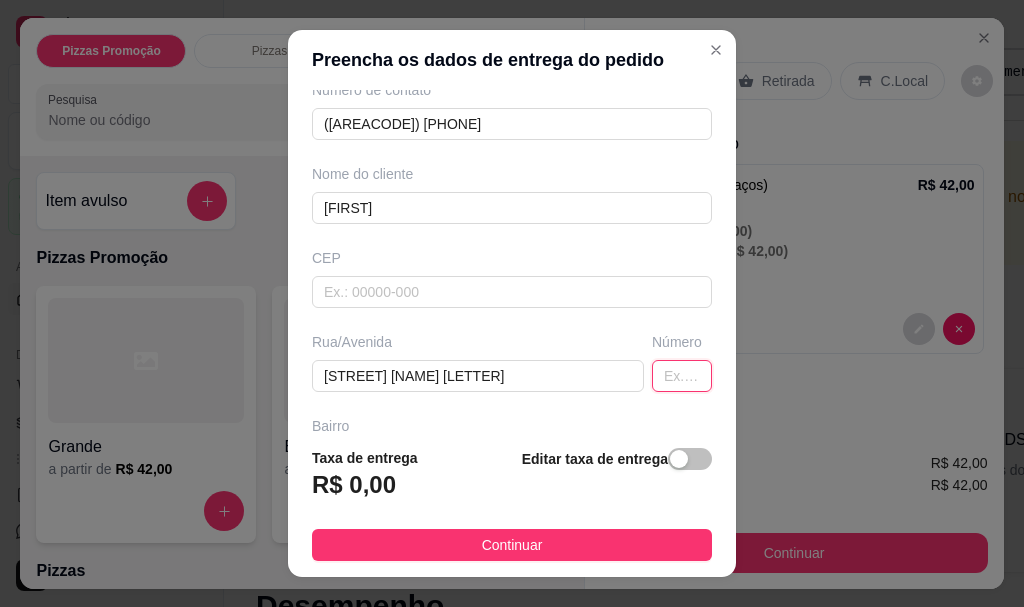 click at bounding box center (682, 376) 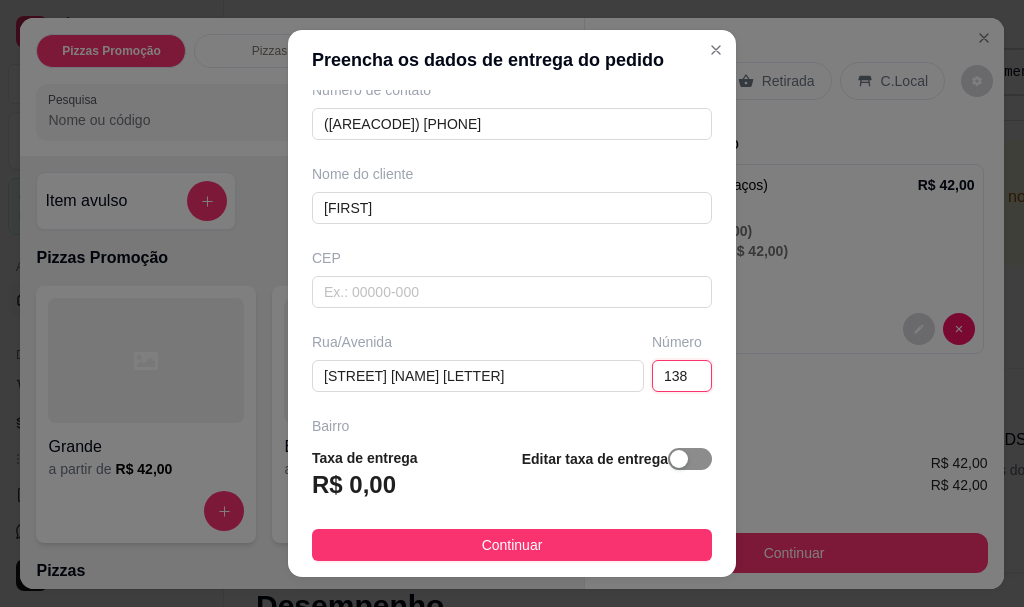 type on "138" 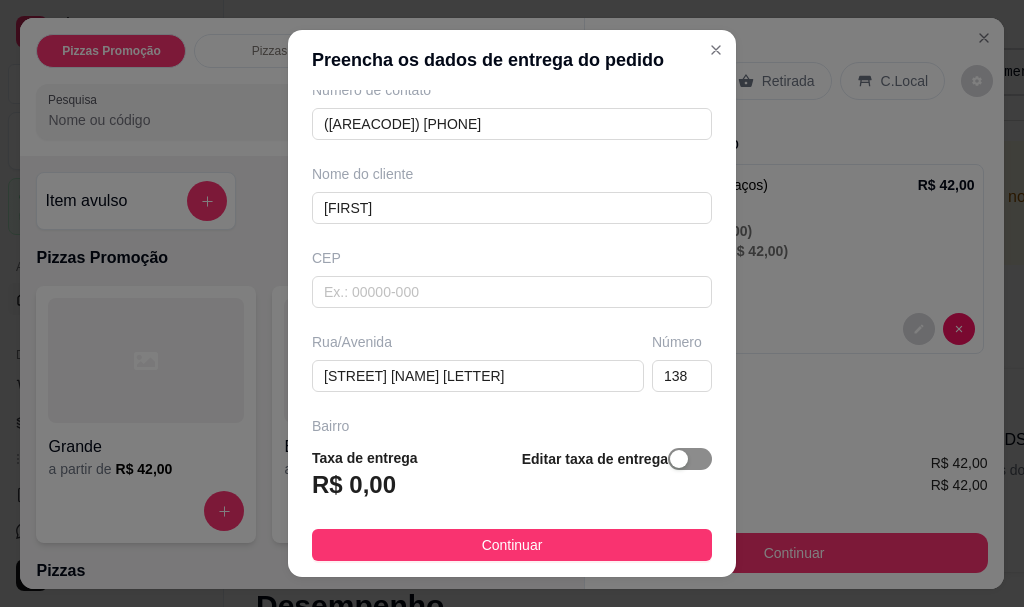 click at bounding box center [679, 459] 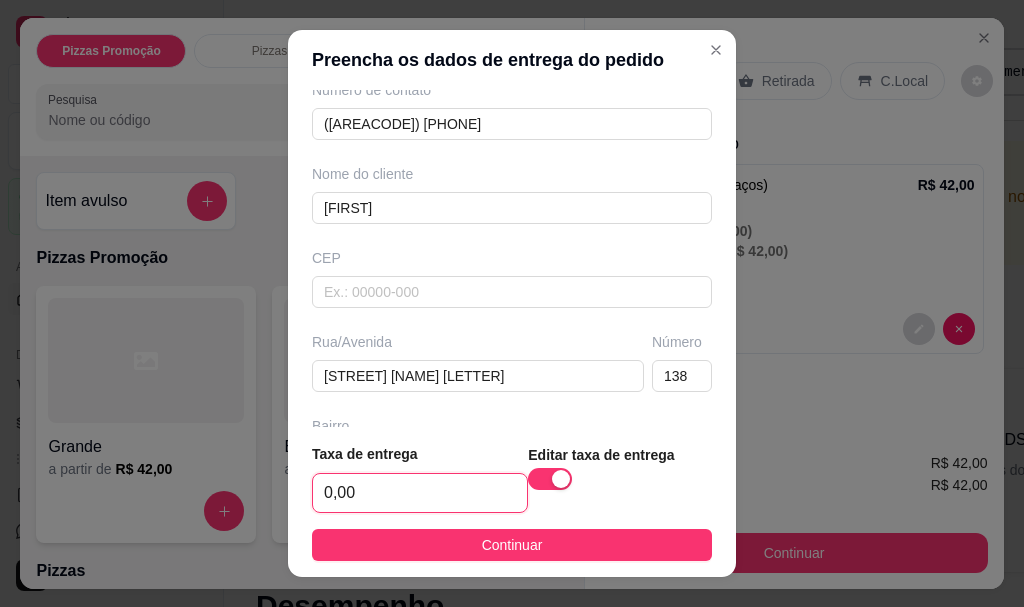 click on "0,00" at bounding box center [420, 493] 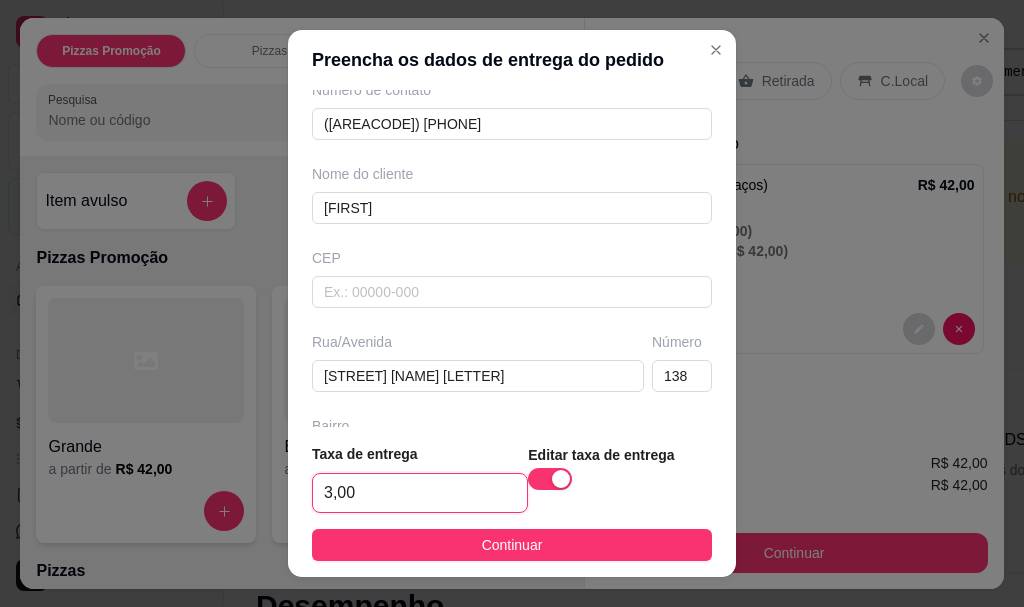 scroll, scrollTop: 300, scrollLeft: 0, axis: vertical 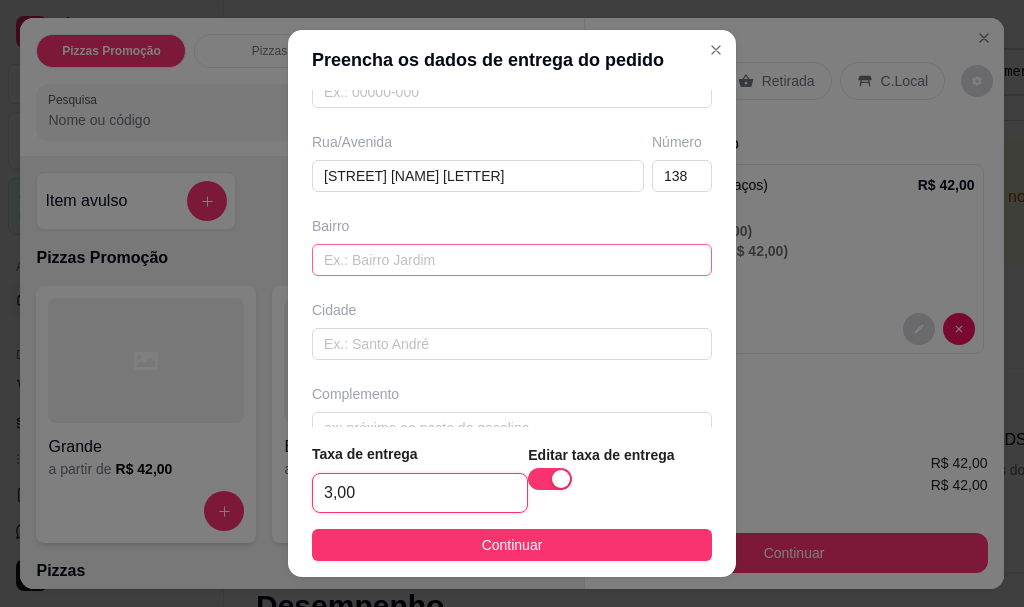 type on "3,00" 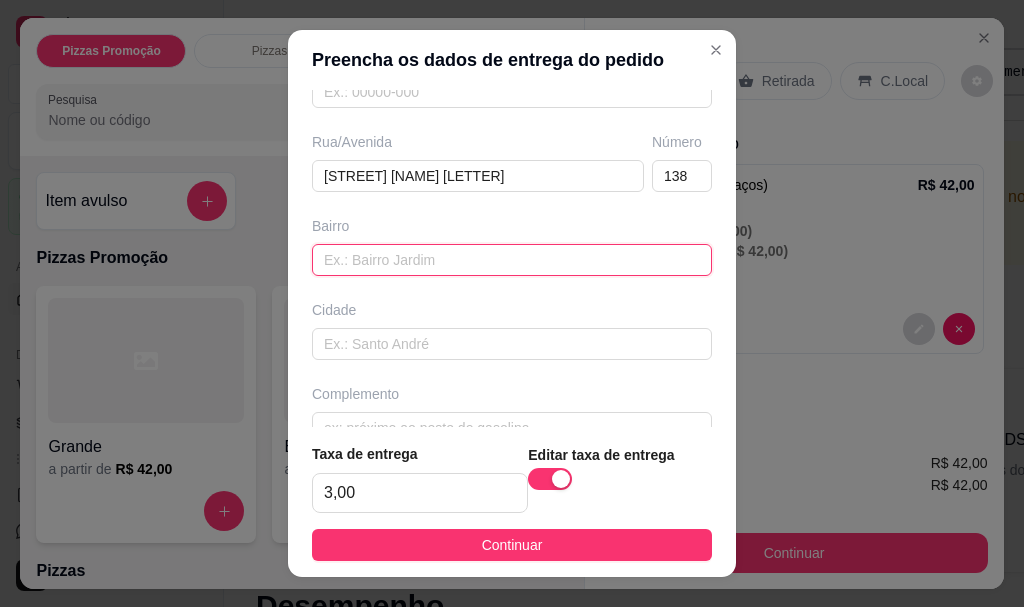 click at bounding box center [512, 260] 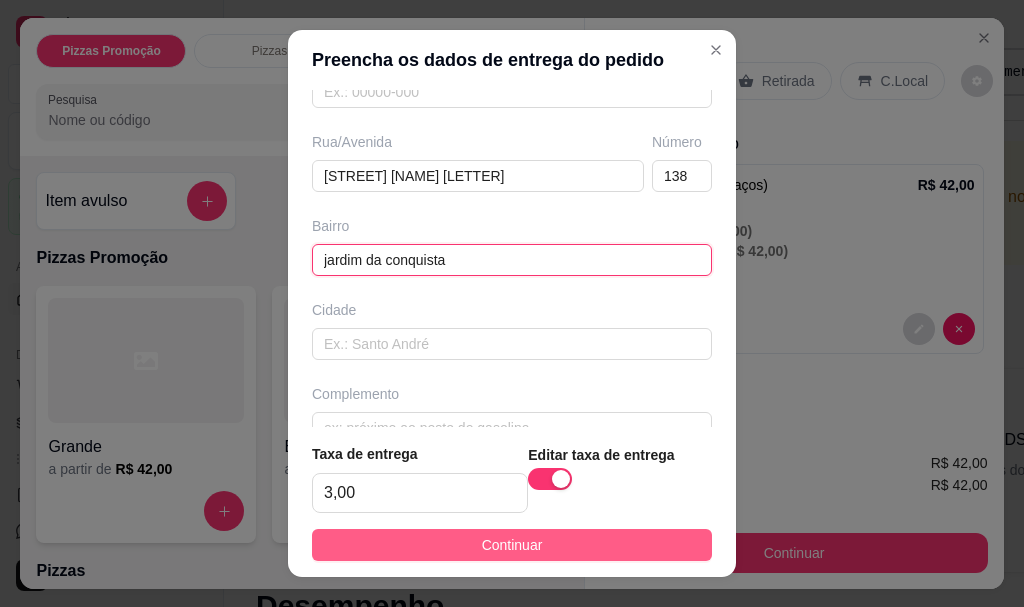 type on "jardim da conquista" 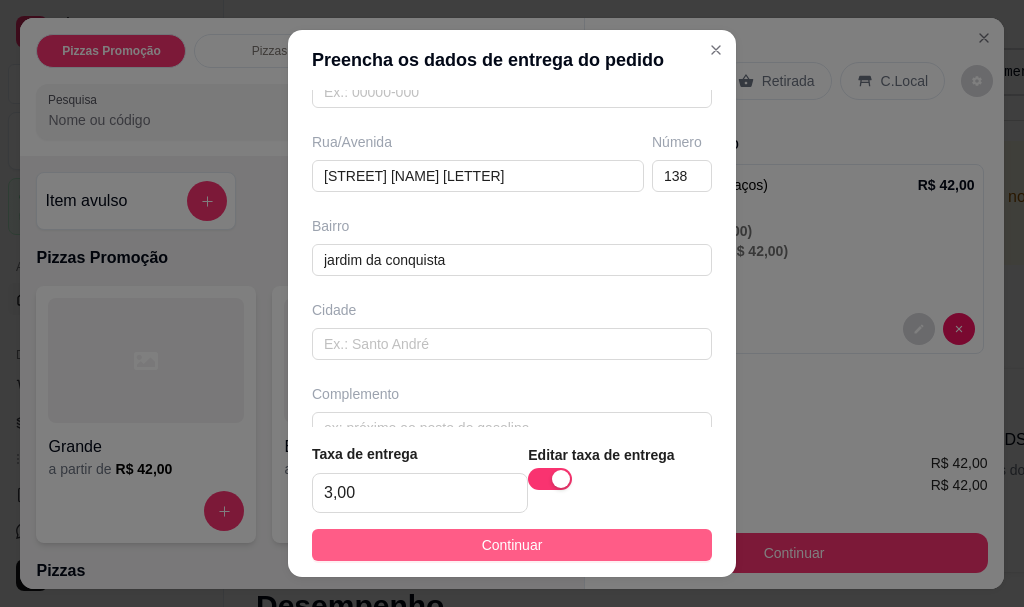 click on "Continuar" at bounding box center (512, 545) 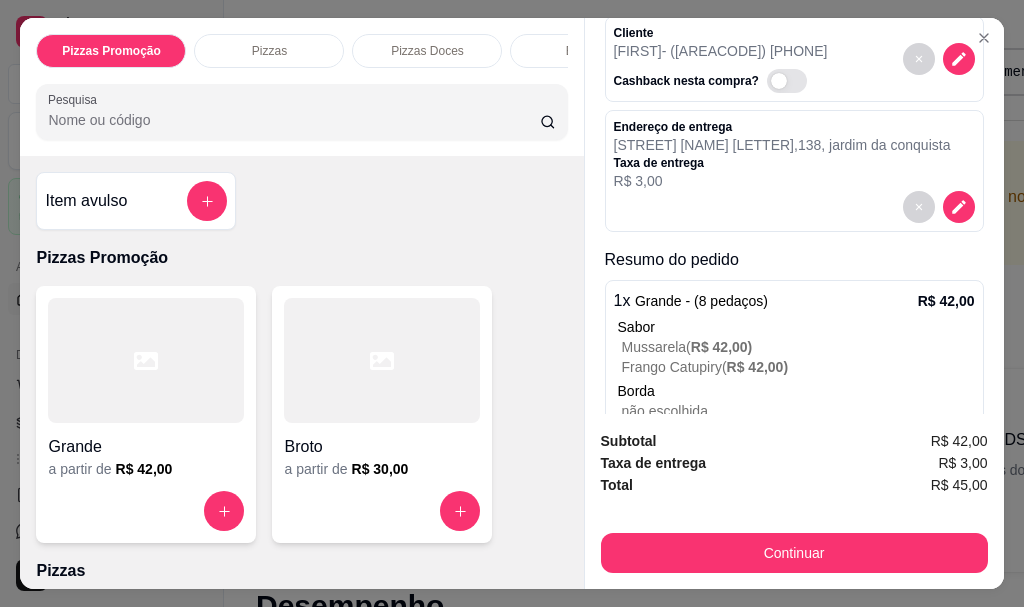 scroll, scrollTop: 184, scrollLeft: 0, axis: vertical 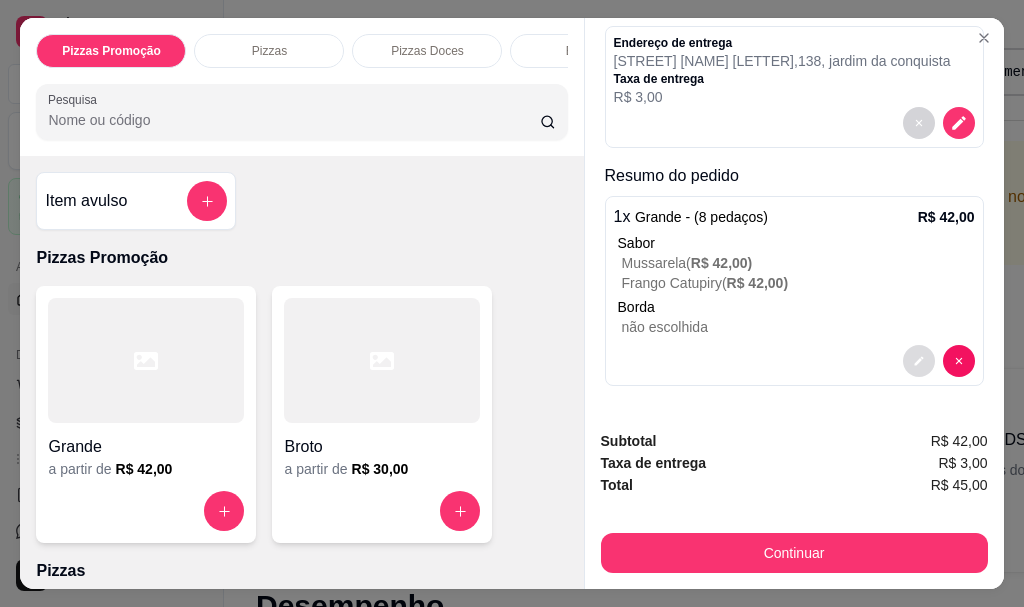 click at bounding box center (919, 361) 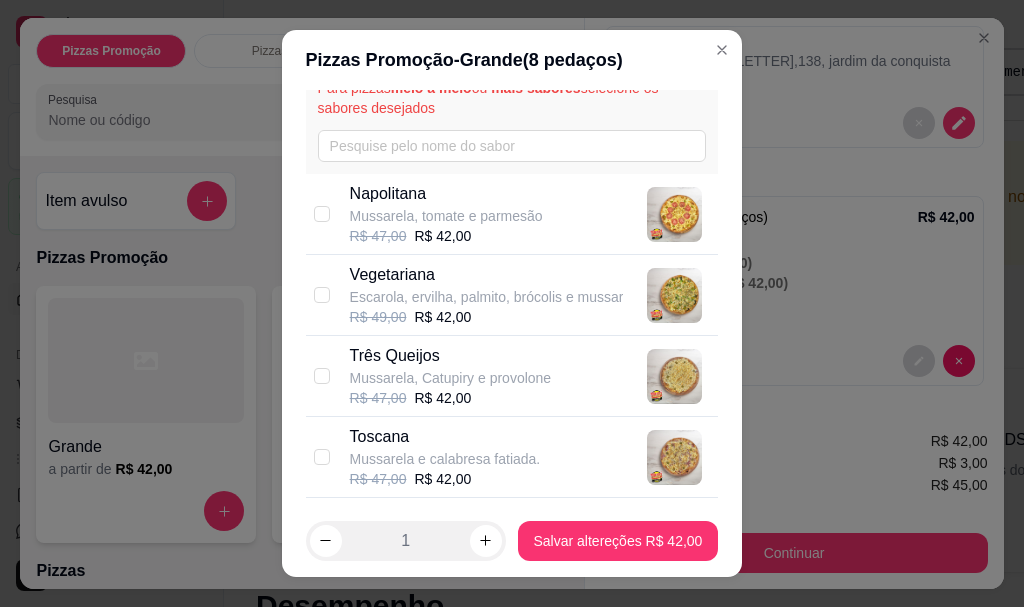 scroll, scrollTop: 300, scrollLeft: 0, axis: vertical 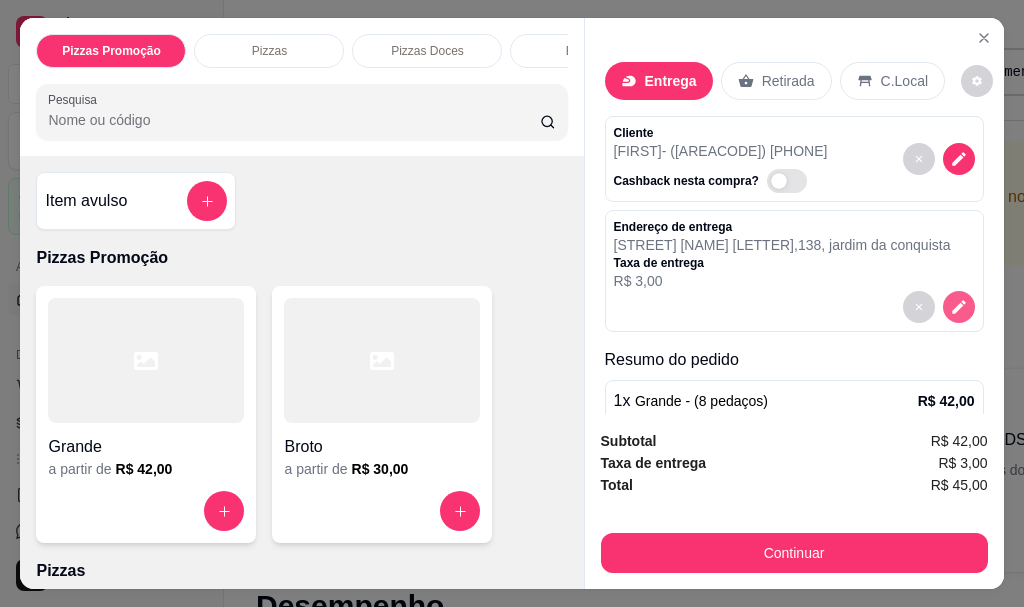 click 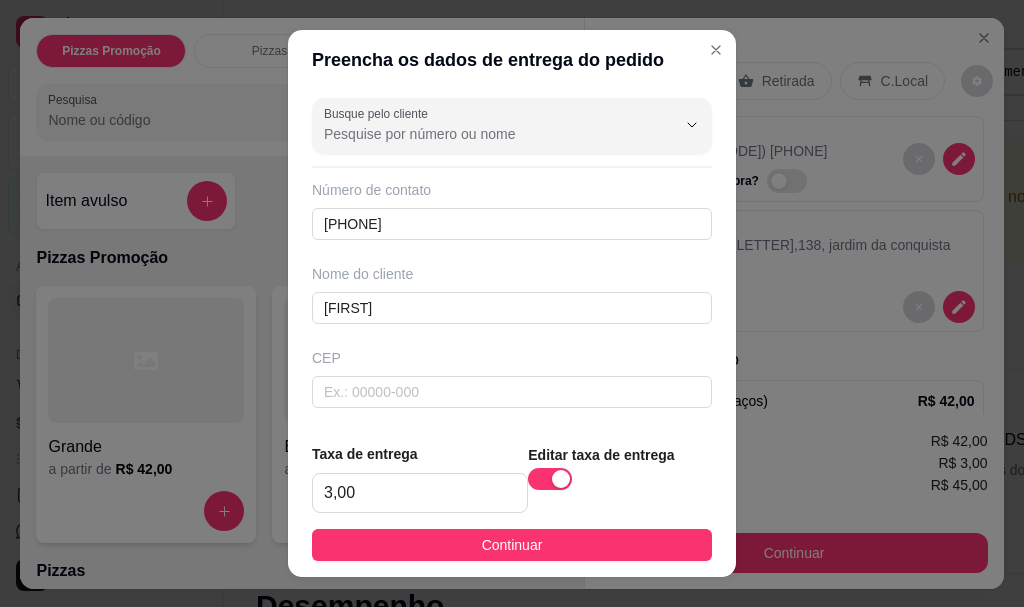 scroll, scrollTop: 337, scrollLeft: 0, axis: vertical 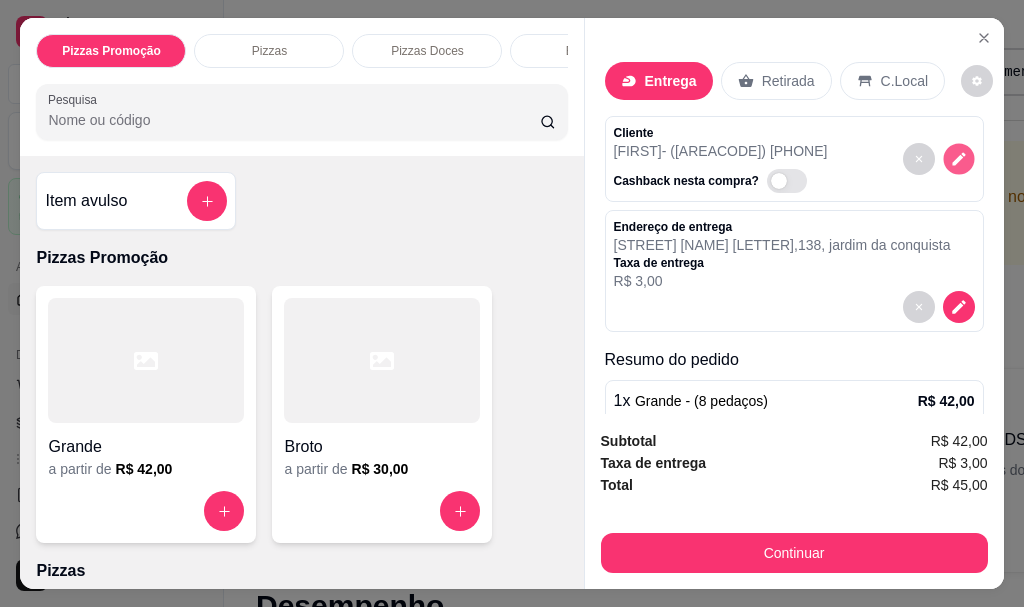 click 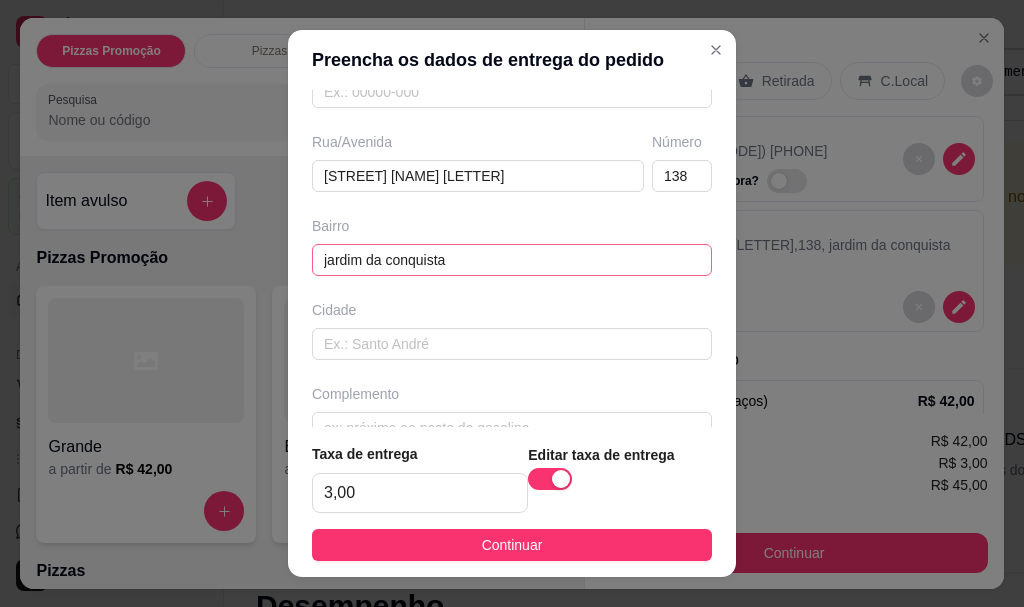 scroll, scrollTop: 337, scrollLeft: 0, axis: vertical 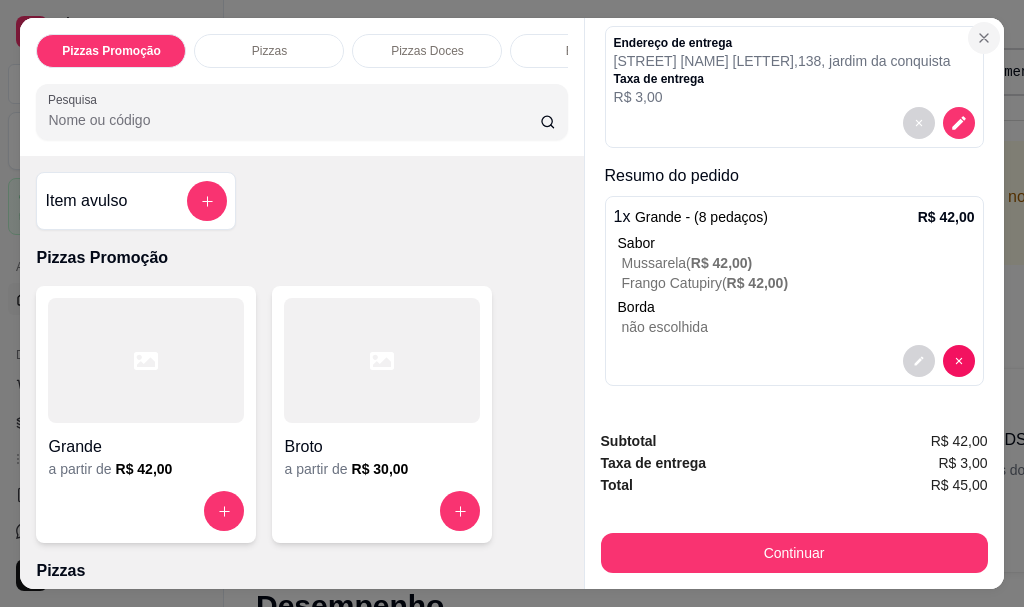 click 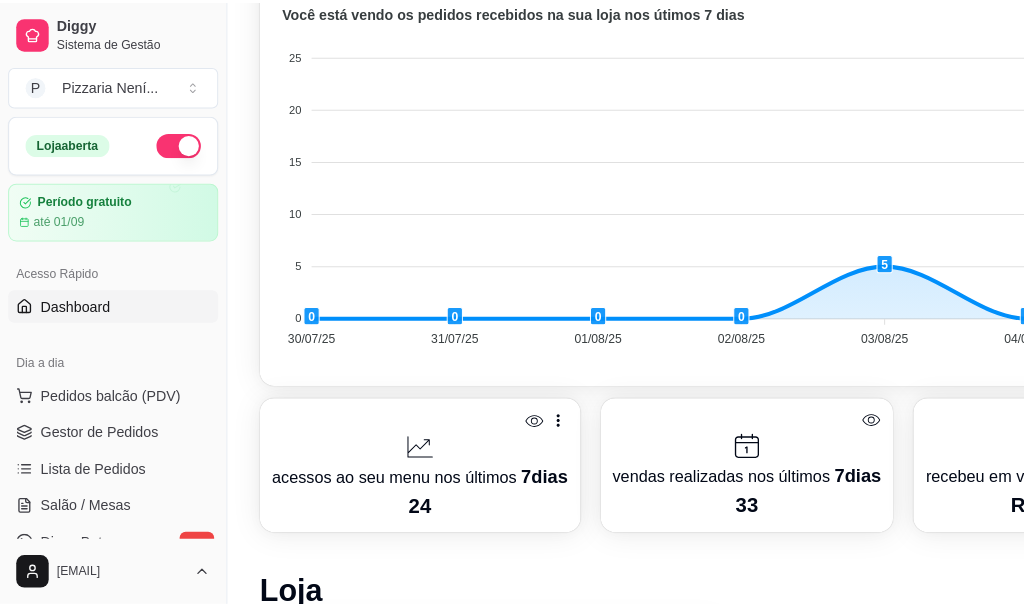 scroll, scrollTop: 0, scrollLeft: 0, axis: both 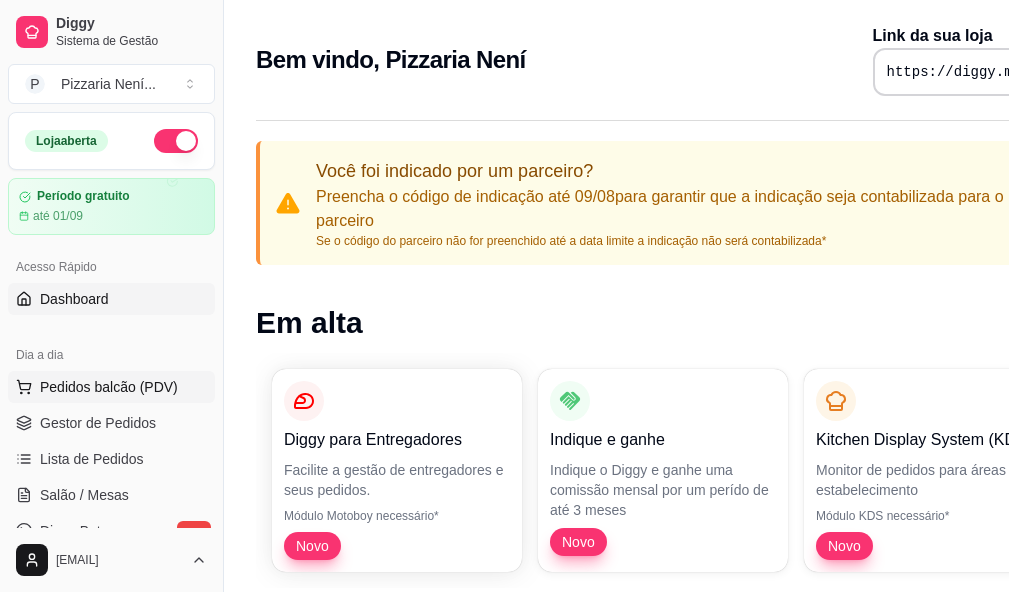 click on "Pedidos balcão (PDV)" at bounding box center [109, 387] 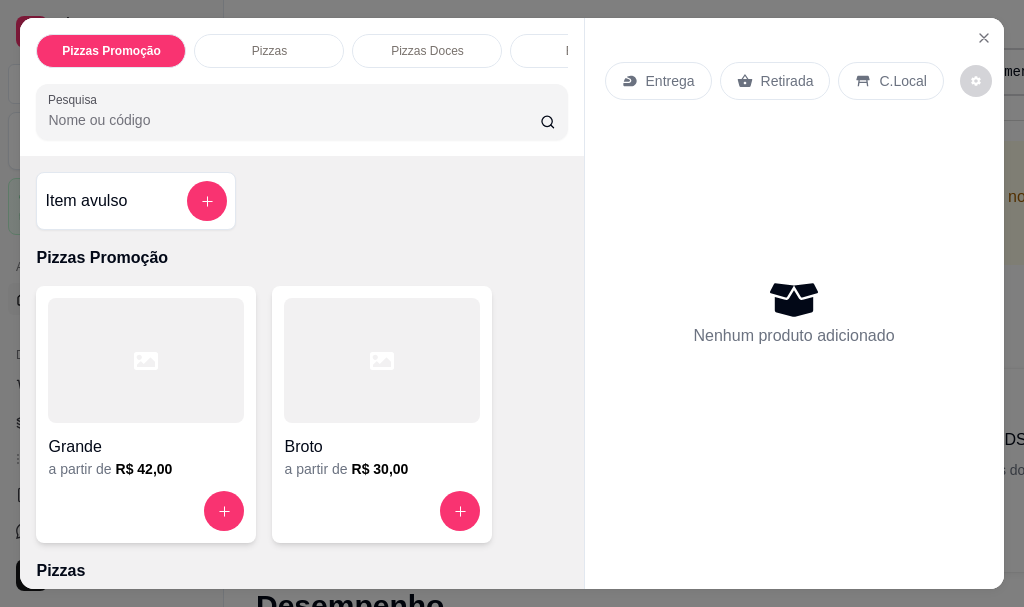 click on "Retirada" at bounding box center (787, 81) 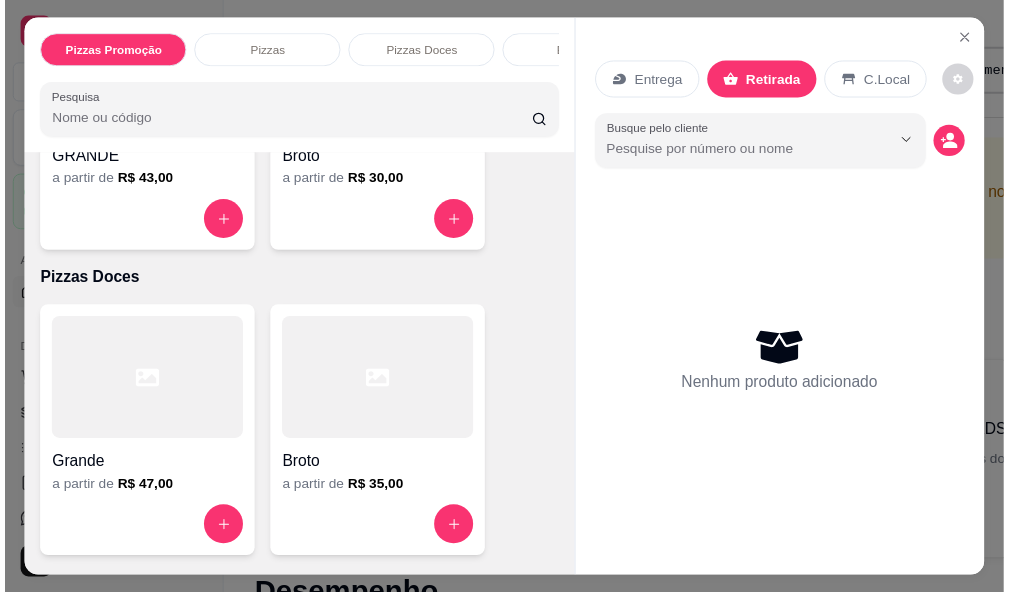 scroll, scrollTop: 0, scrollLeft: 0, axis: both 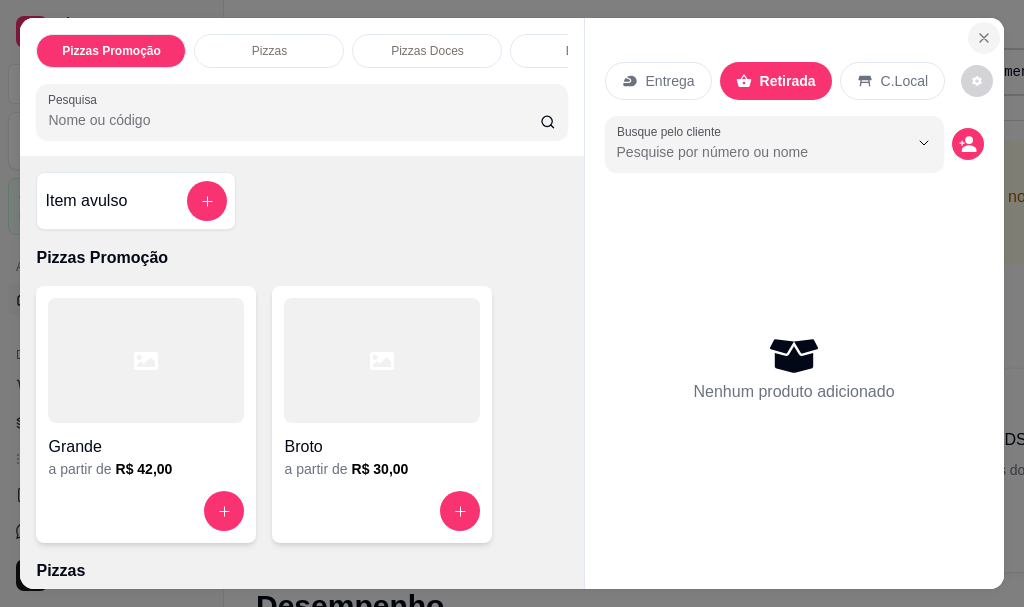 click at bounding box center (984, 38) 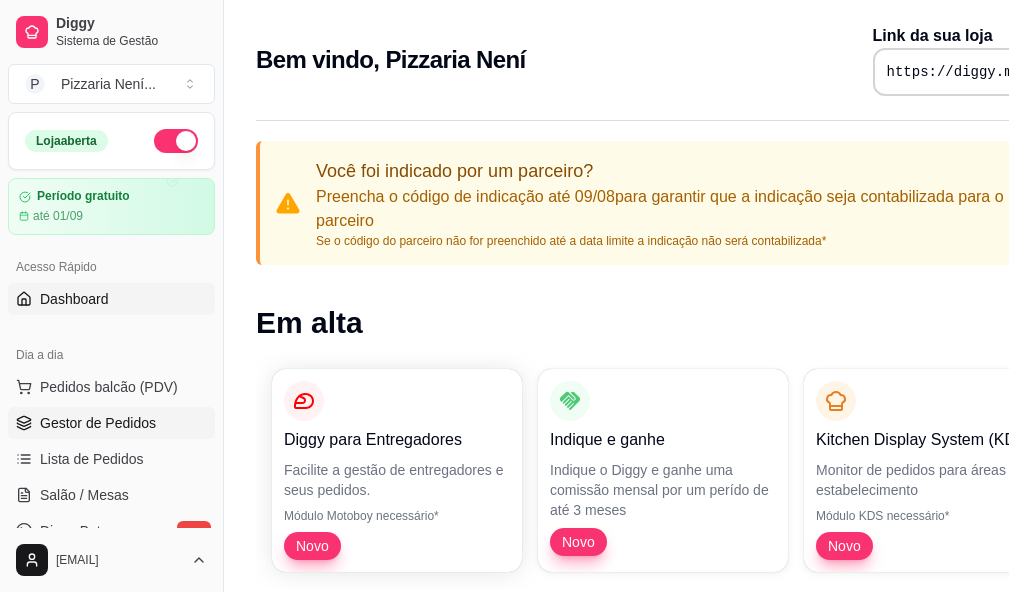 click on "Gestor de Pedidos" at bounding box center (111, 423) 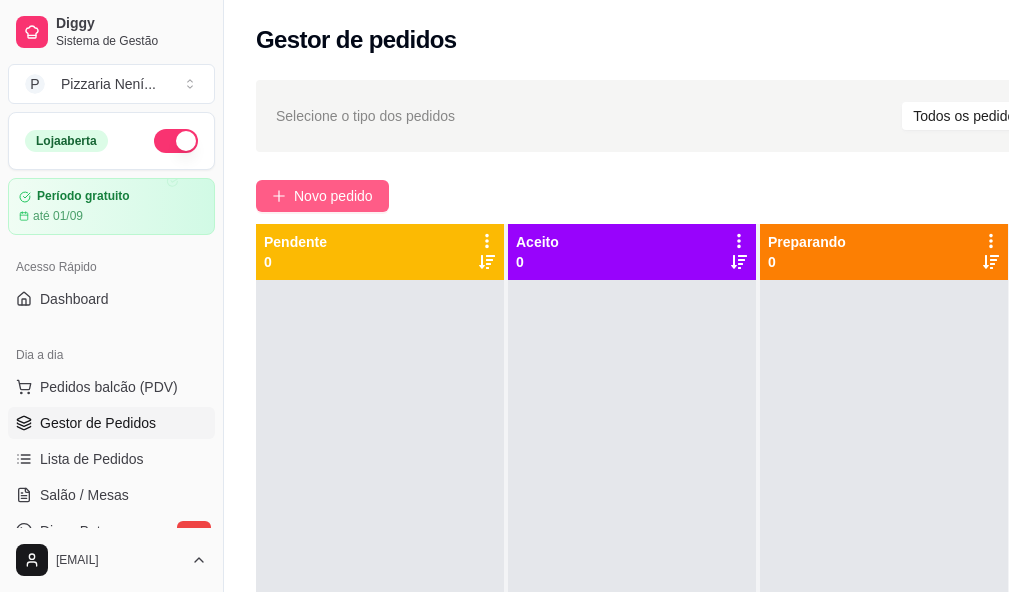 click on "Novo pedido" at bounding box center [333, 196] 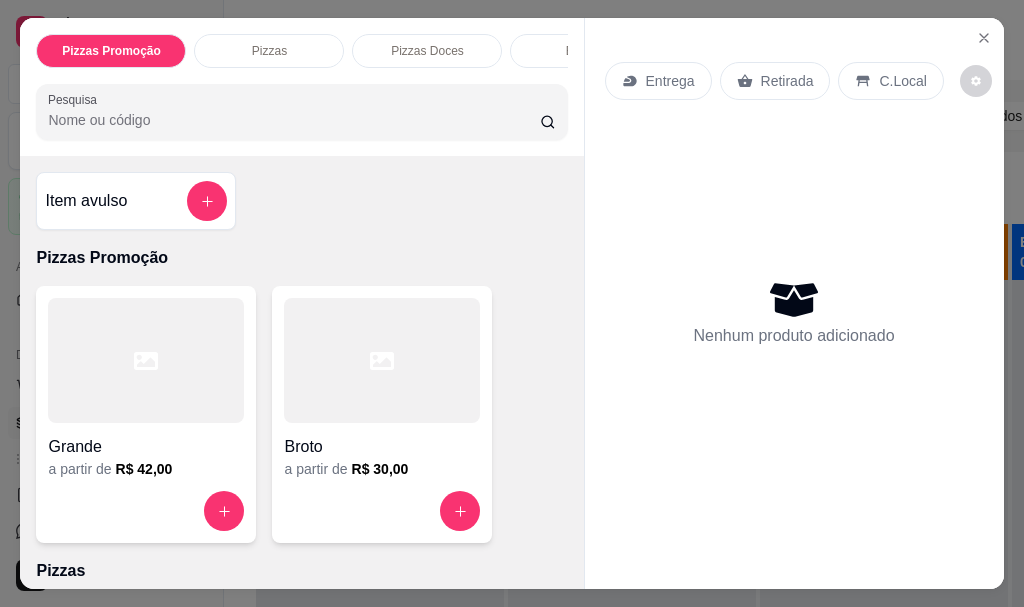 click on "Entrega" at bounding box center [658, 81] 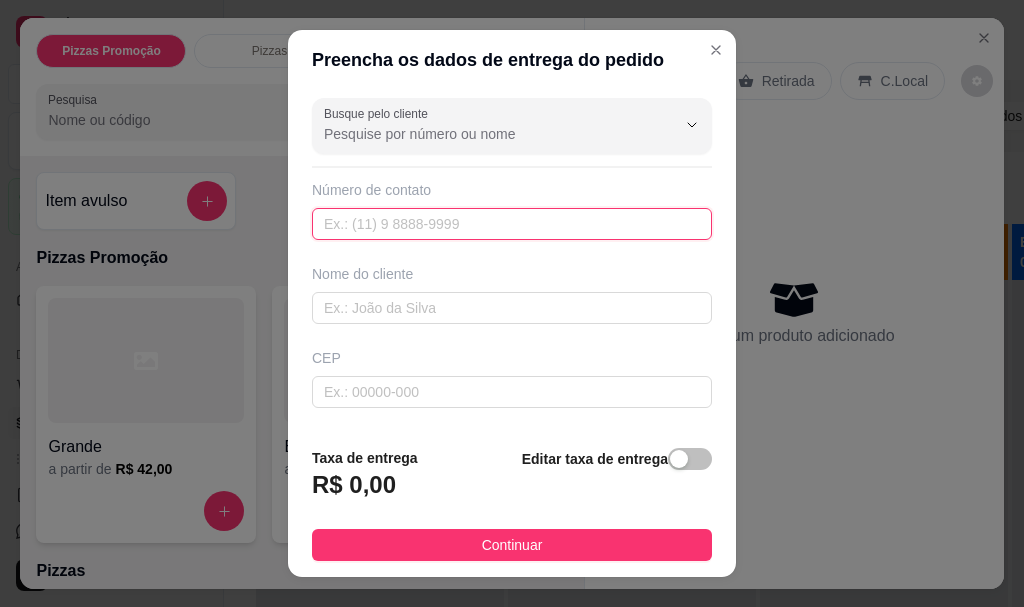 click at bounding box center [512, 224] 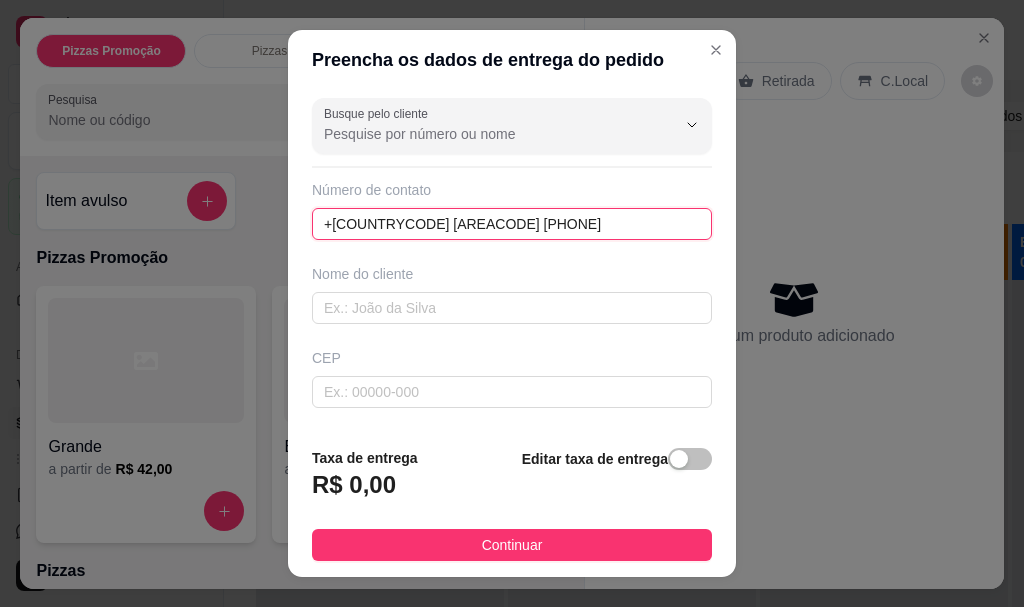 click on "+[COUNTRYCODE] [AREACODE] [PHONE]" at bounding box center (512, 224) 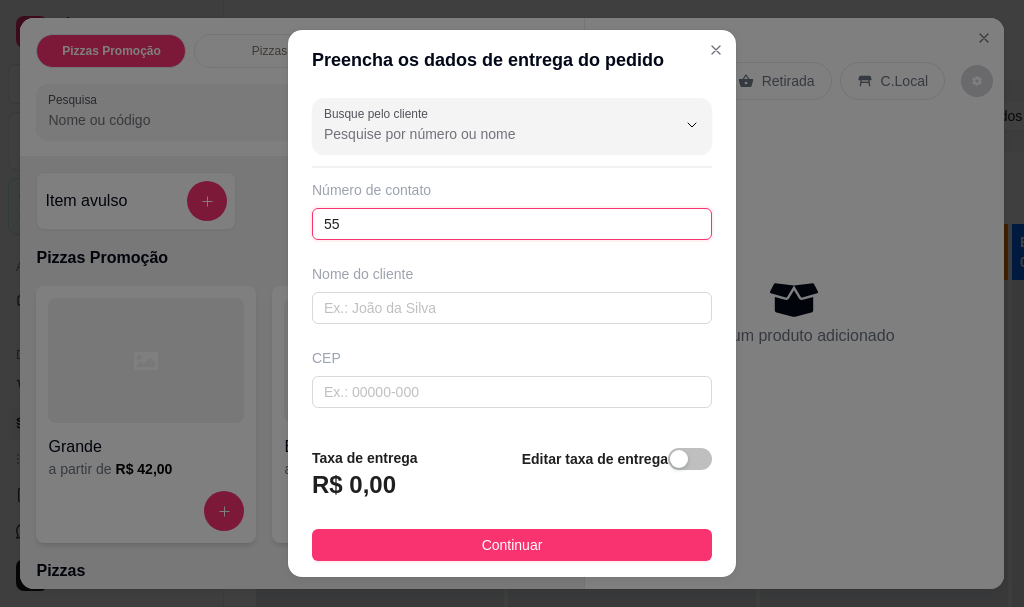type on "5" 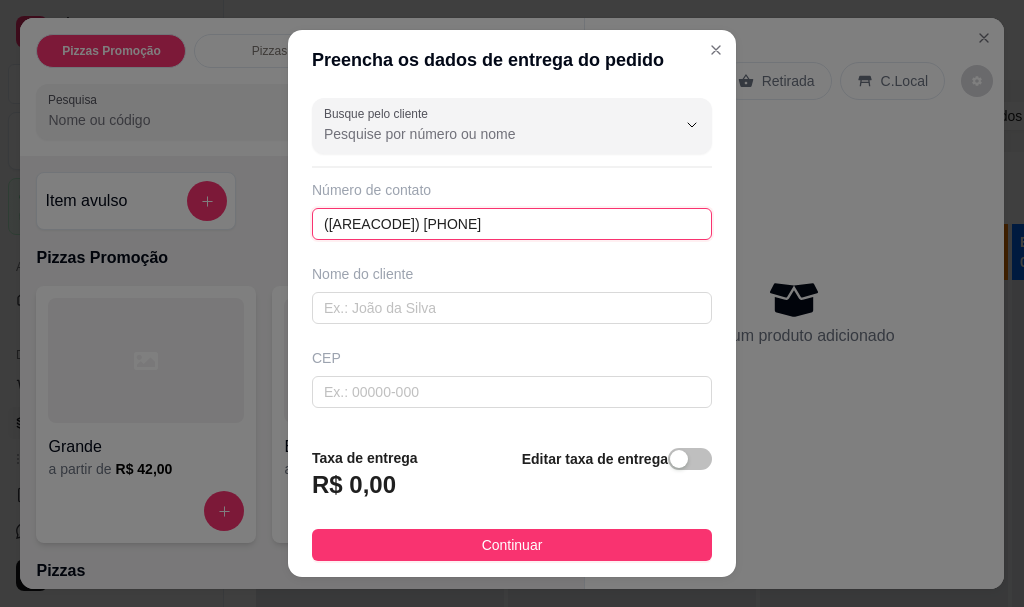 type on "([AREACODE]) [PHONE]" 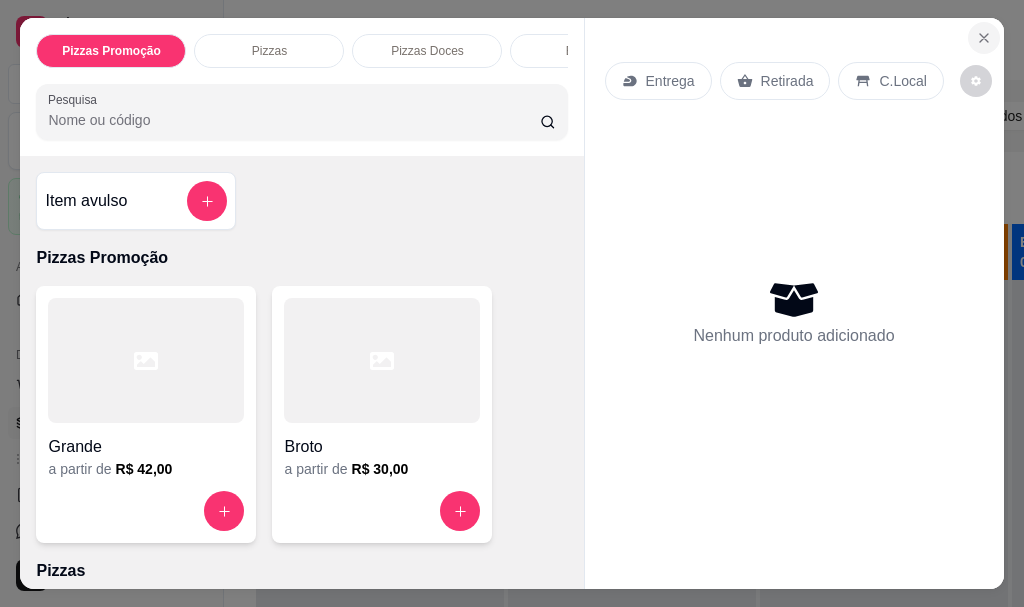 click 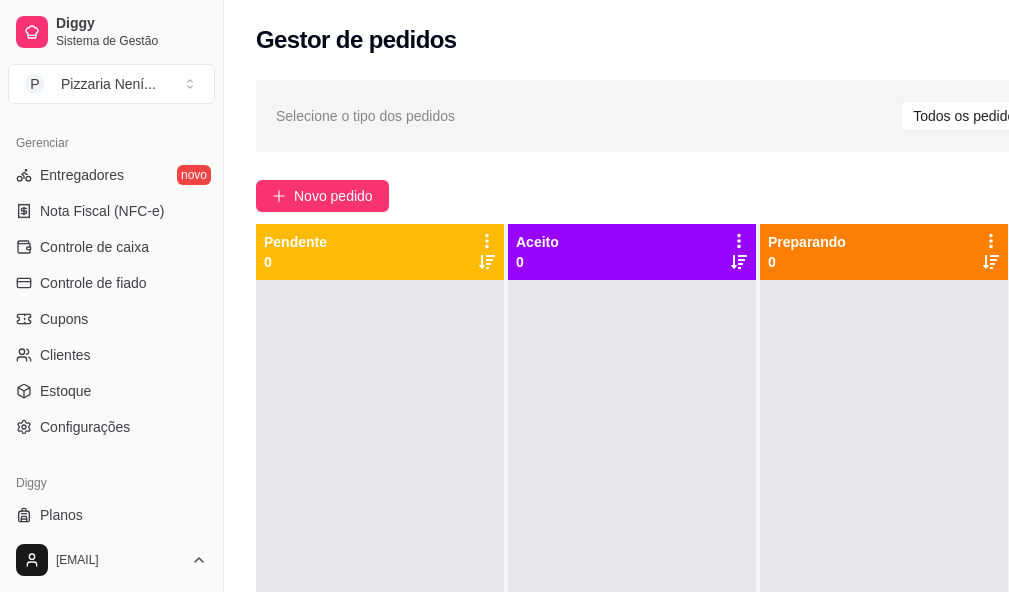 scroll, scrollTop: 832, scrollLeft: 0, axis: vertical 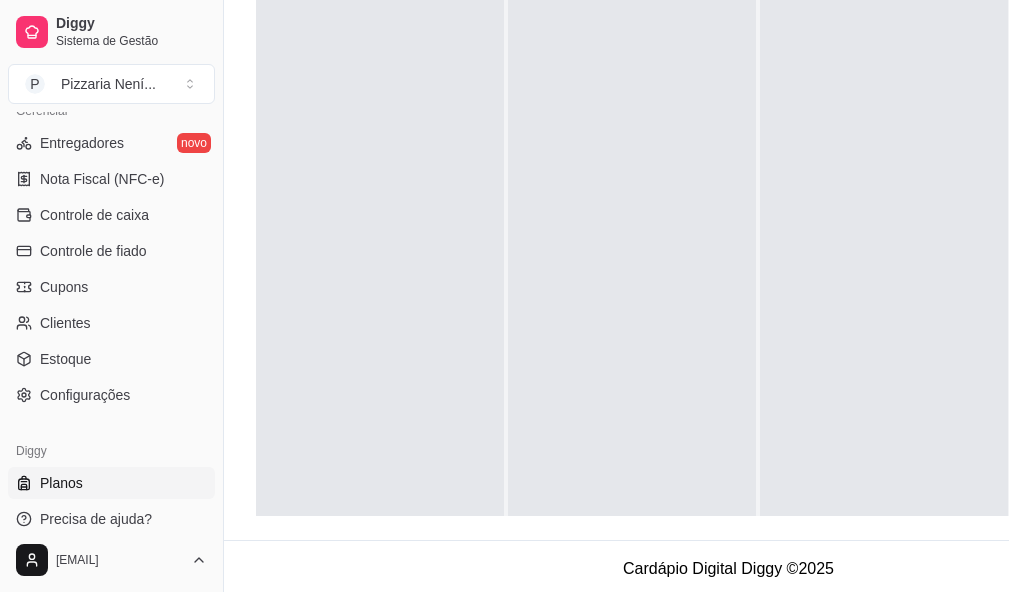 click on "Planos" at bounding box center [61, 483] 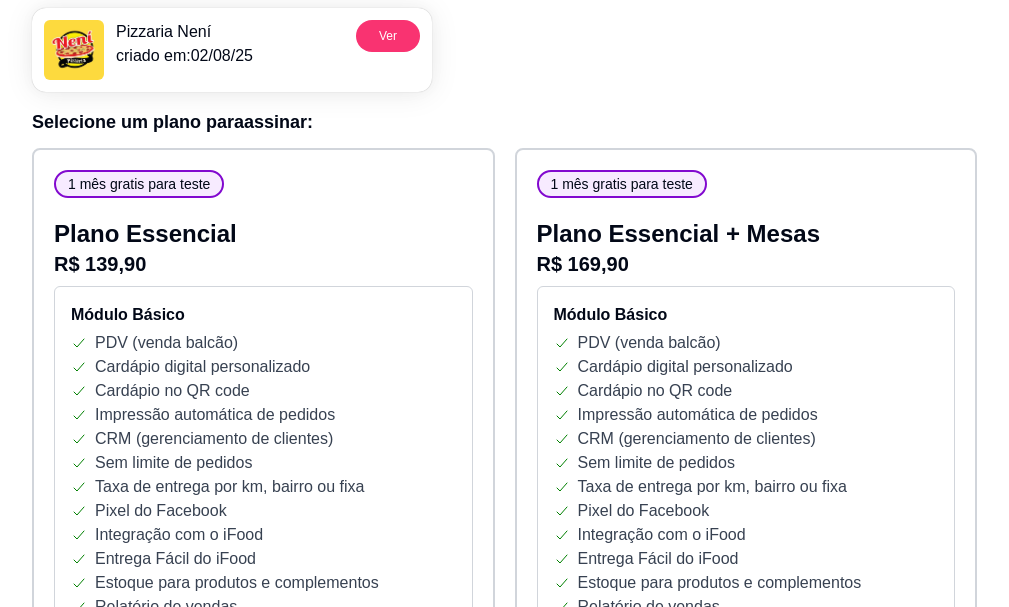 scroll, scrollTop: 0, scrollLeft: 0, axis: both 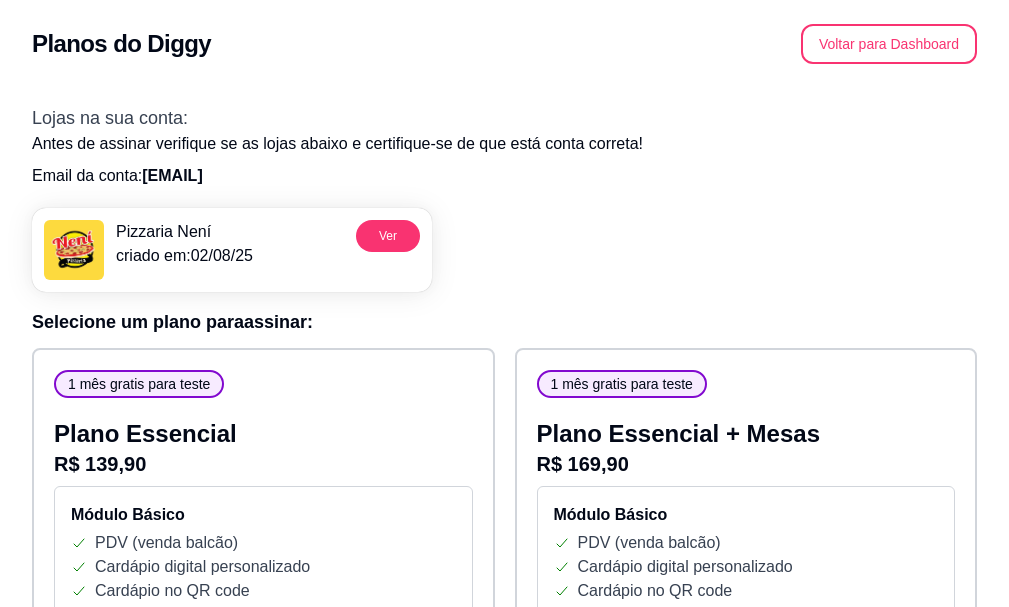 click on "Planos do Diggy Voltar para Dashboard" at bounding box center (504, 38) 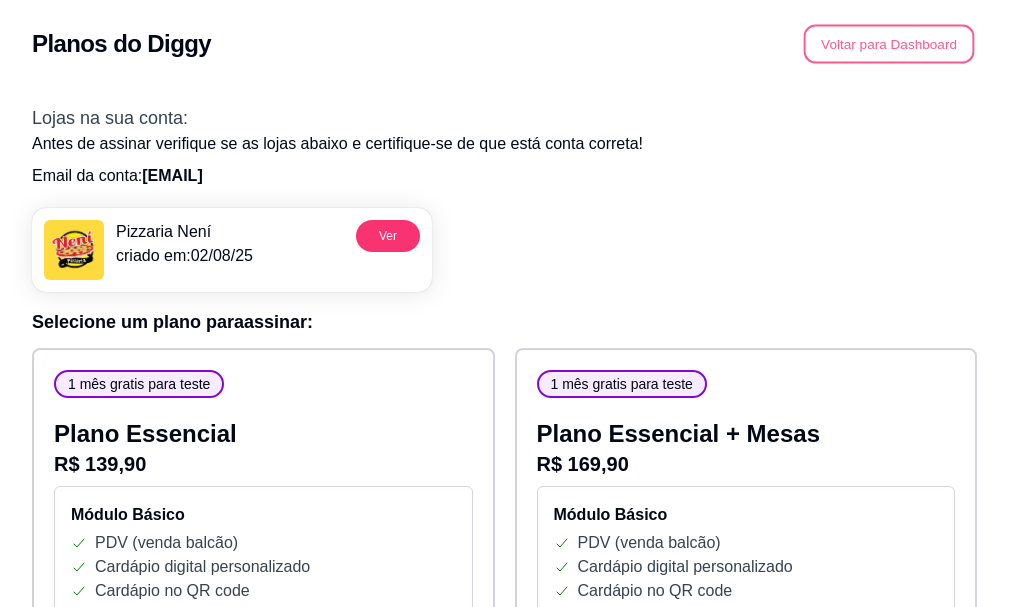 click on "Voltar para Dashboard" at bounding box center [889, 44] 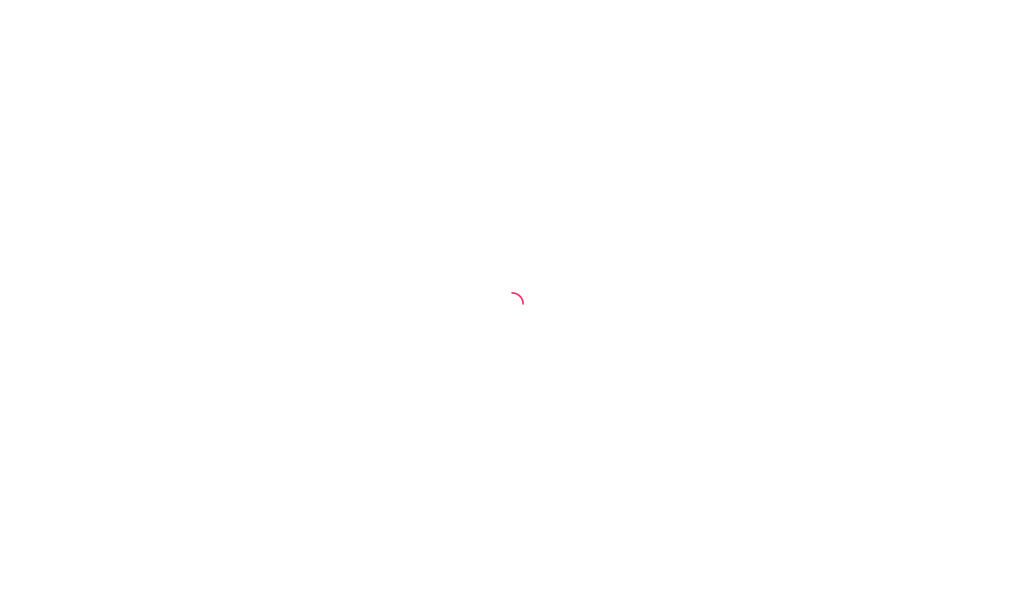 scroll, scrollTop: 0, scrollLeft: 0, axis: both 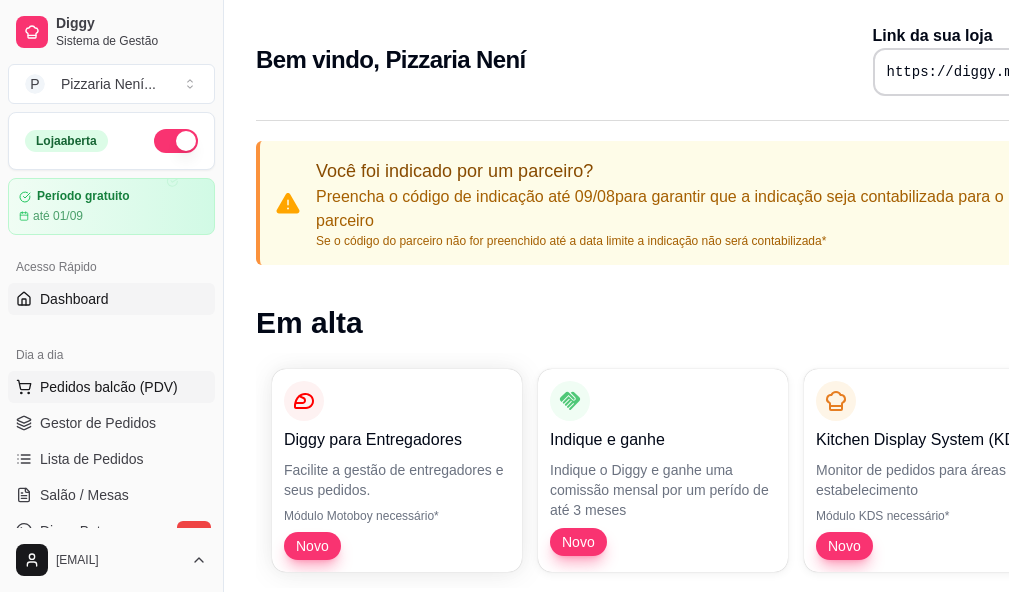 click on "Pedidos balcão (PDV)" at bounding box center [109, 387] 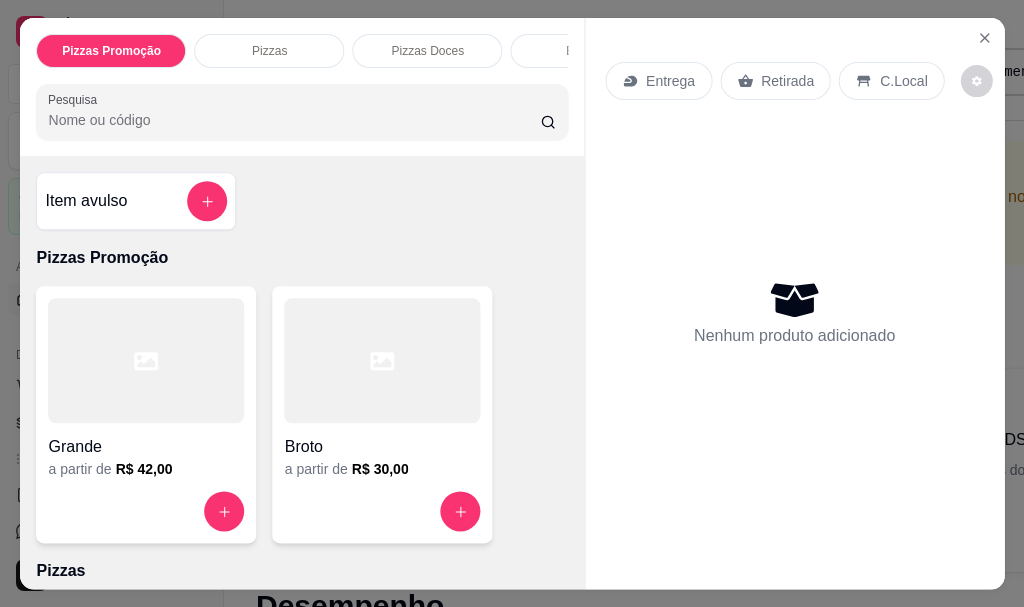 click at bounding box center (146, 360) 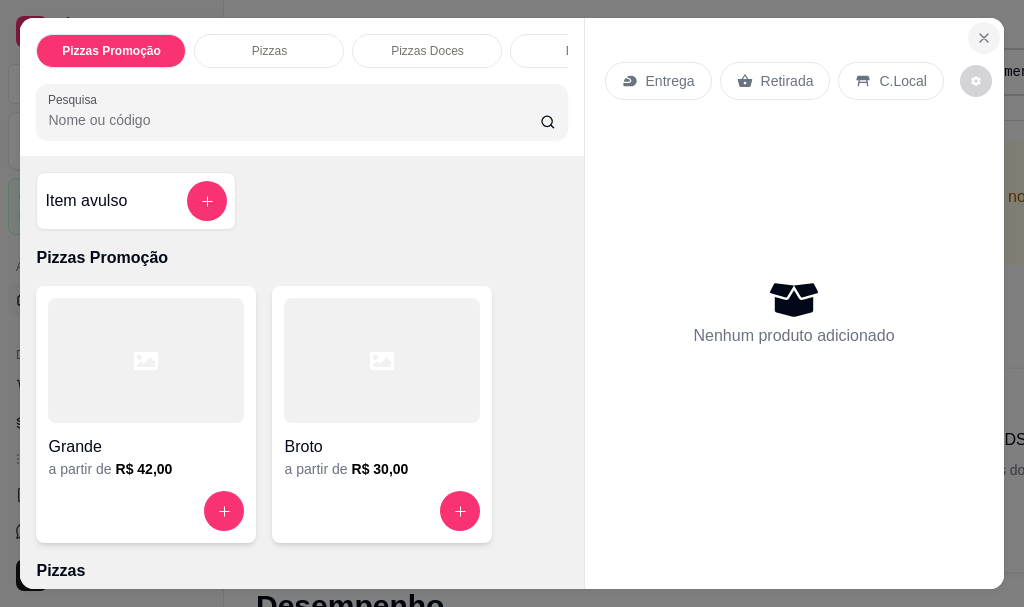 click at bounding box center [984, 38] 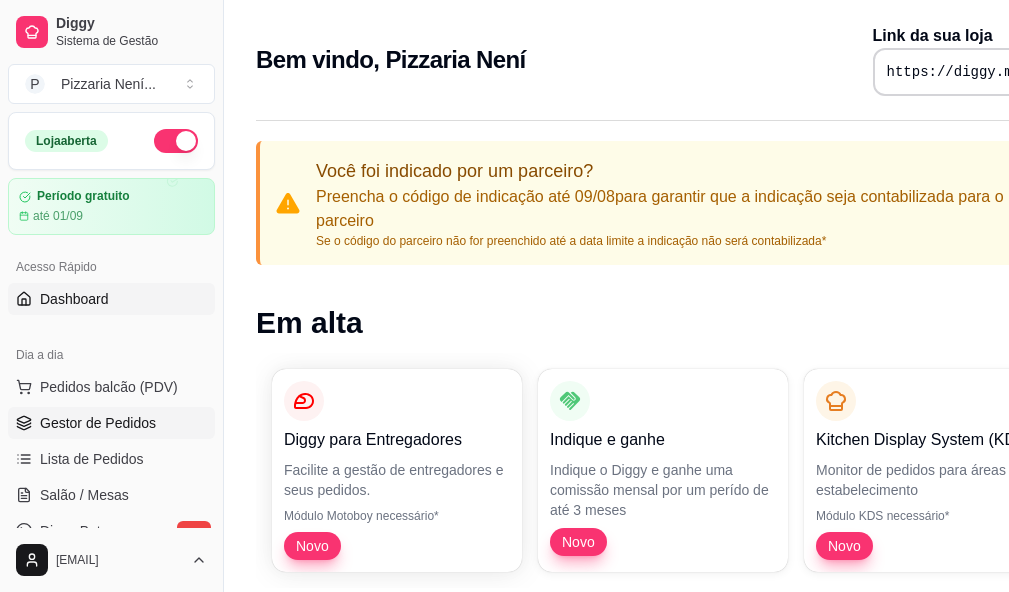 click on "Gestor de Pedidos" at bounding box center [98, 423] 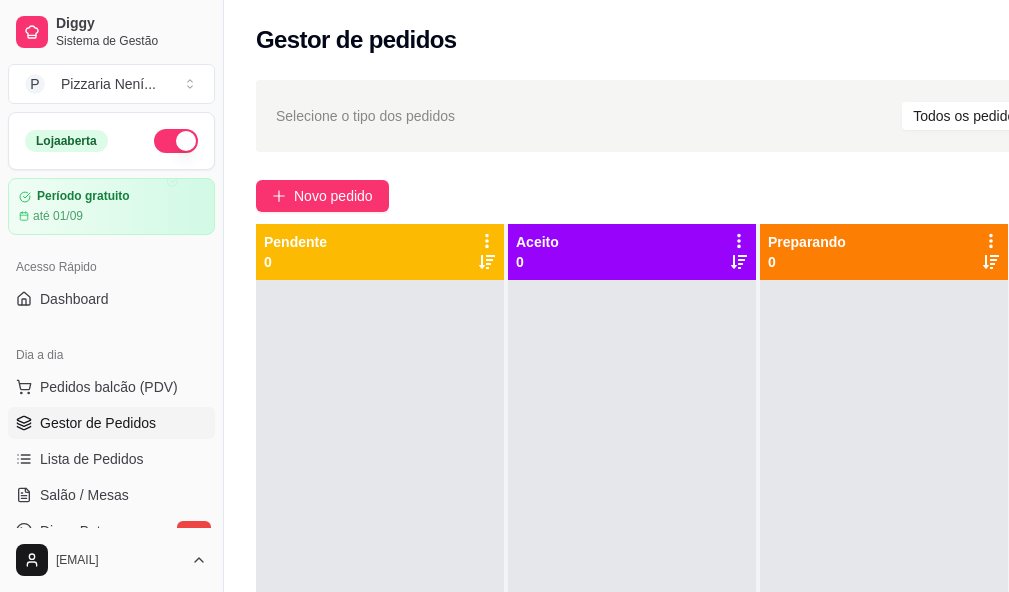 click on "Selecione o tipo dos pedidos Todos os pedidos Pedidos agendados Novo pedido Pendente 0 Aceito 0 Preparando 0 Em entrega 0" at bounding box center [728, 454] 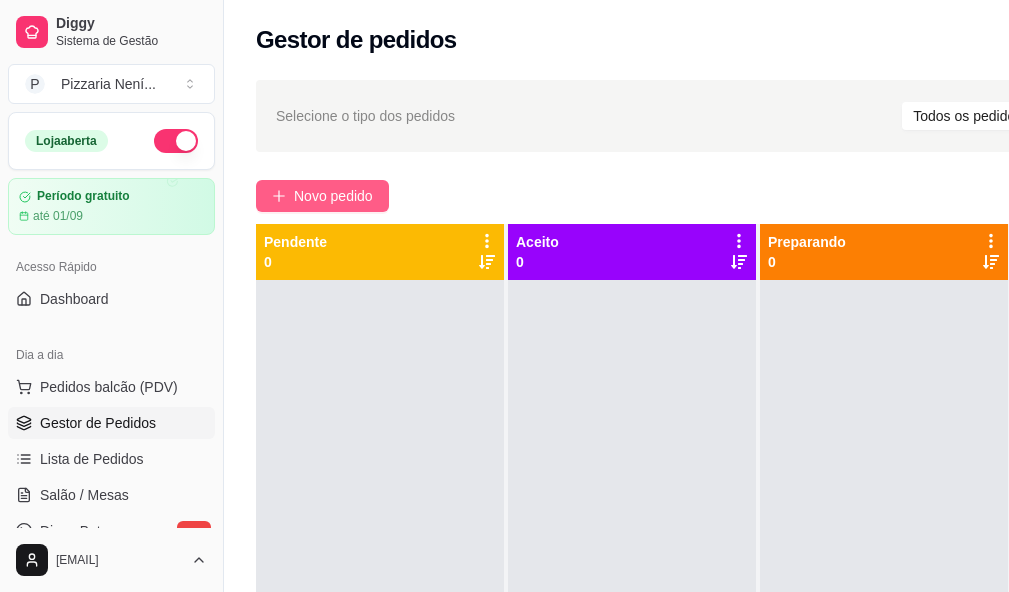 click on "Novo pedido" at bounding box center [333, 196] 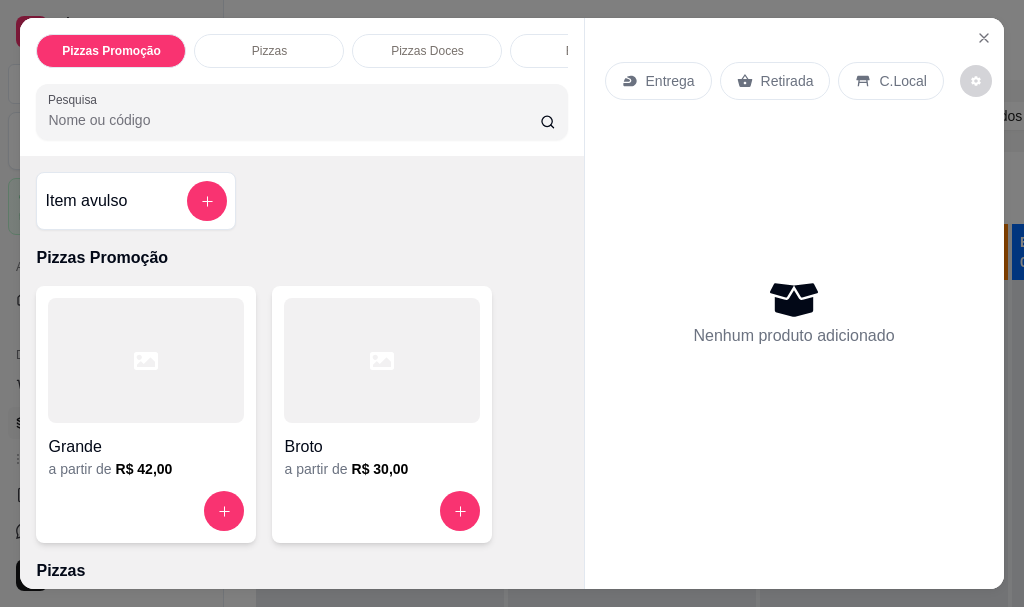 click on "Entrega" at bounding box center [670, 81] 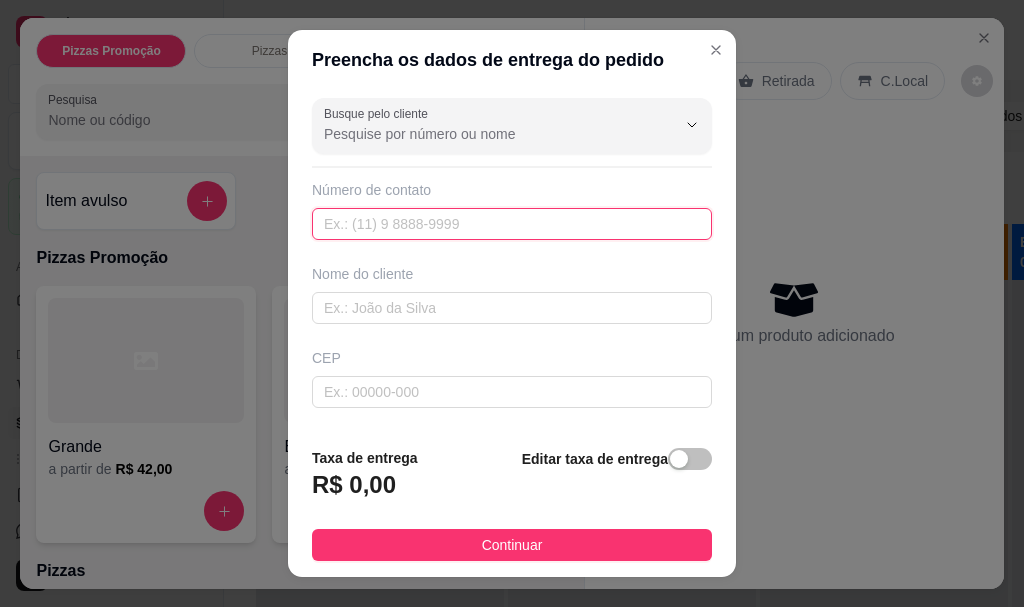 click at bounding box center [512, 224] 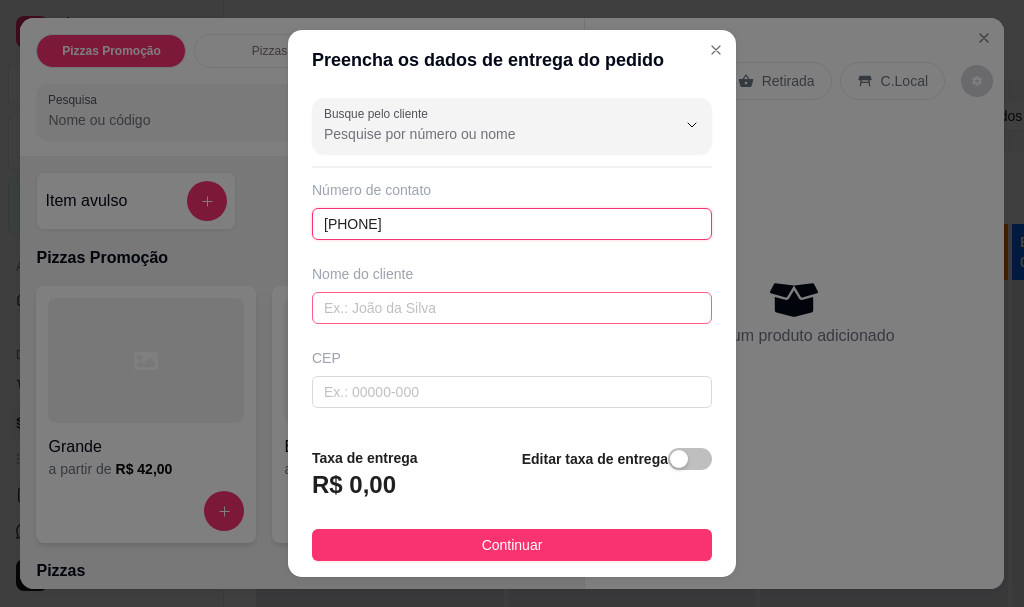 type on "96392-5915" 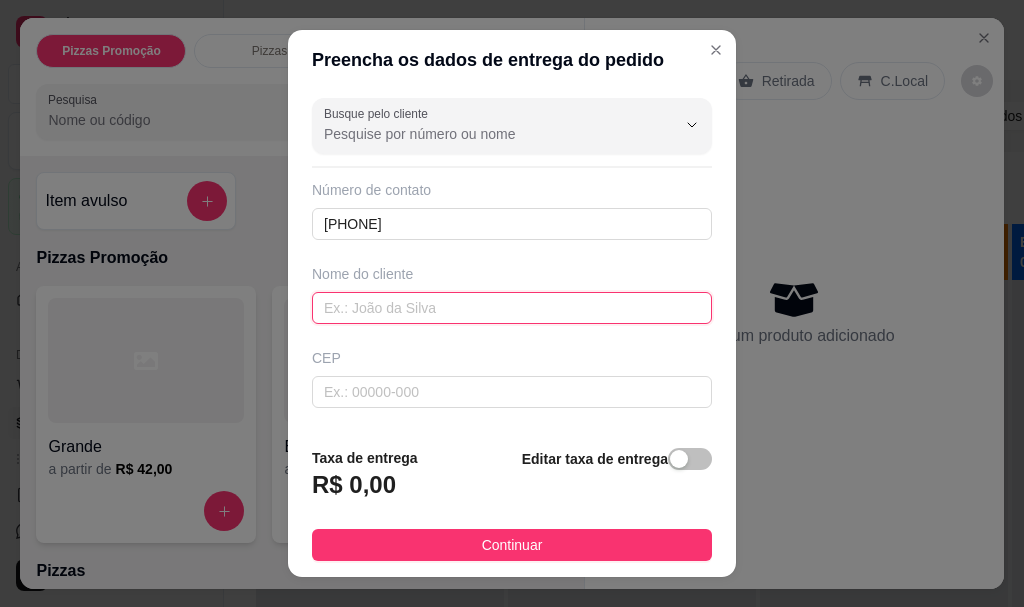 click at bounding box center (512, 308) 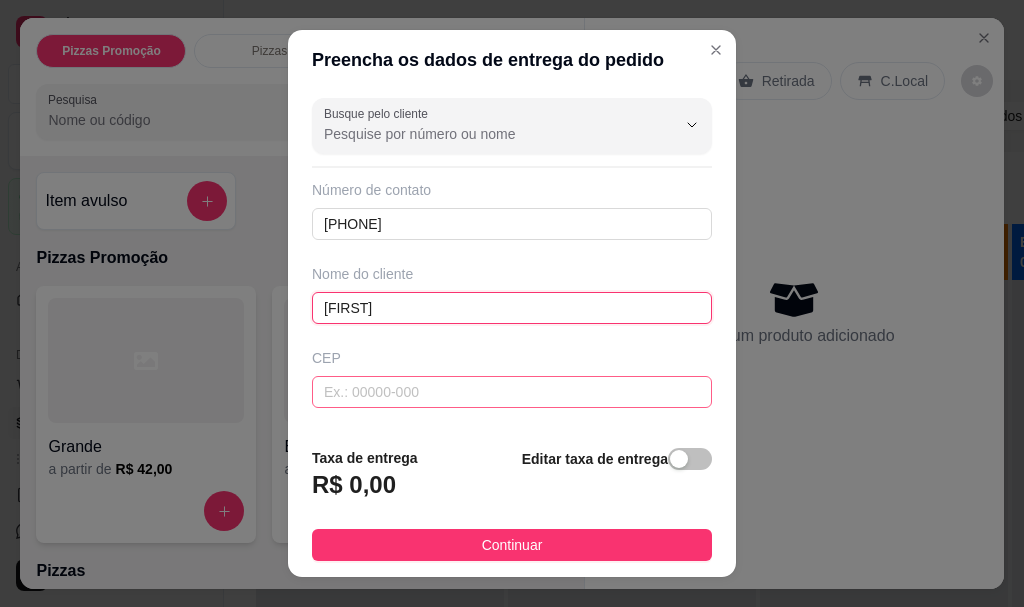 scroll, scrollTop: 200, scrollLeft: 0, axis: vertical 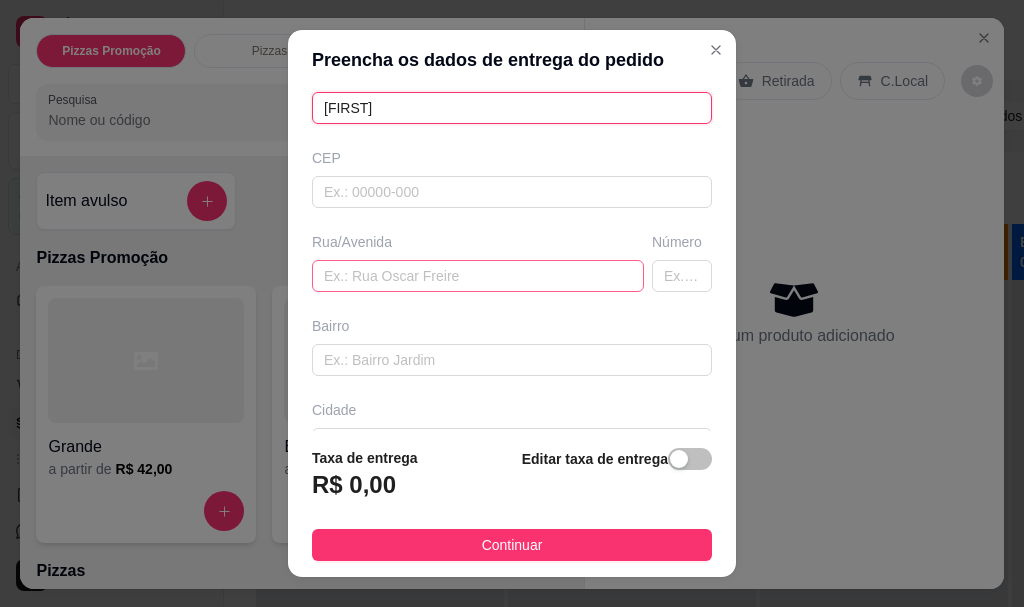 type on "daiane" 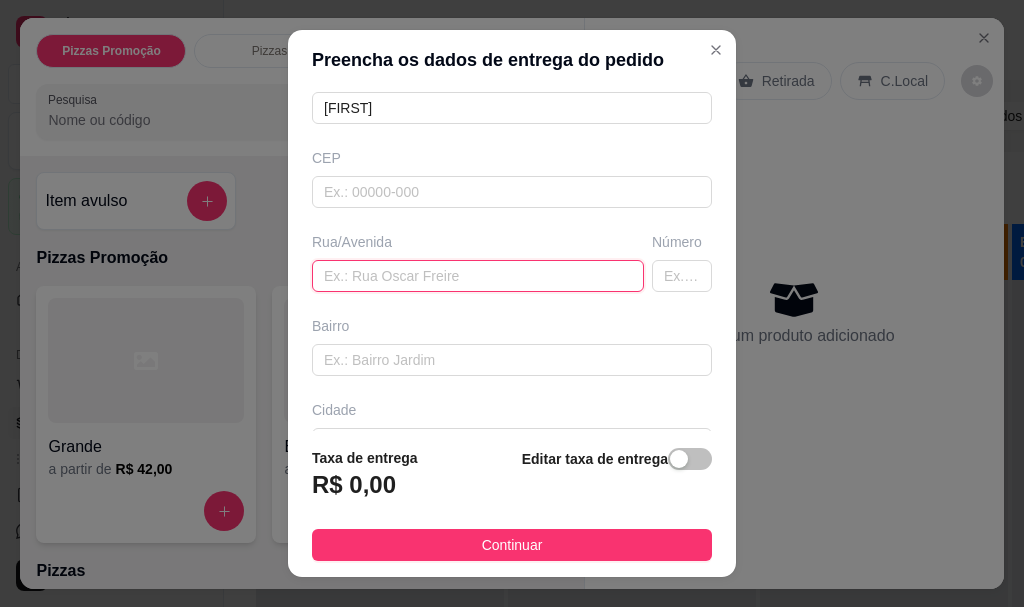 click at bounding box center (478, 276) 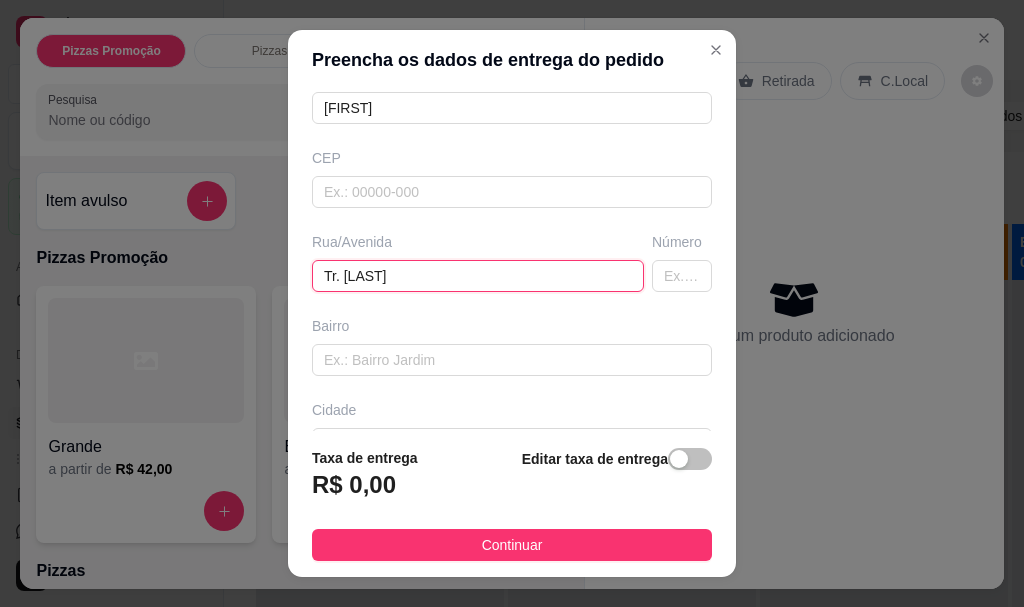 type on "Tr. Zingara" 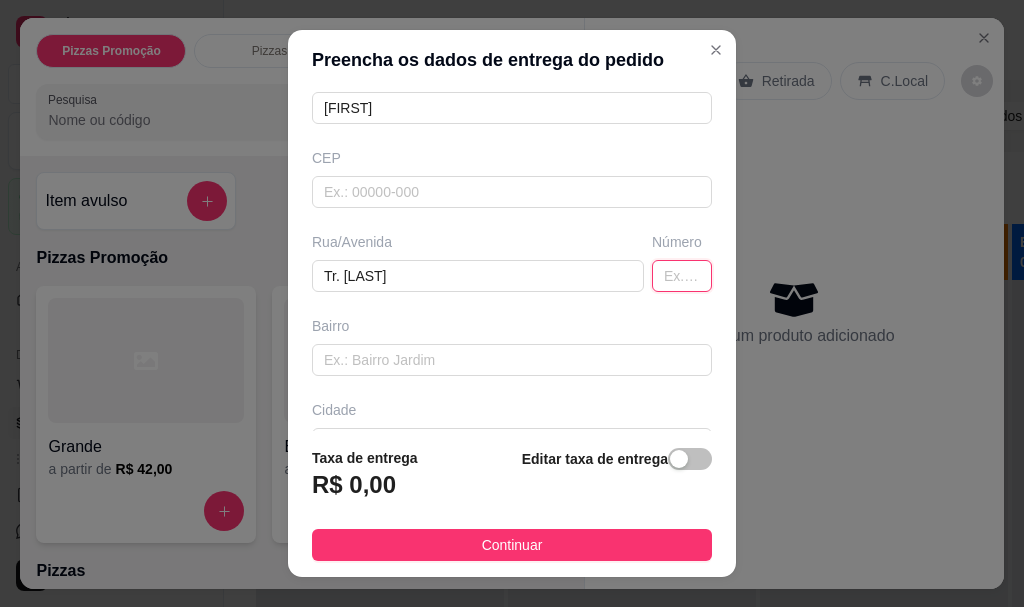 click at bounding box center (682, 276) 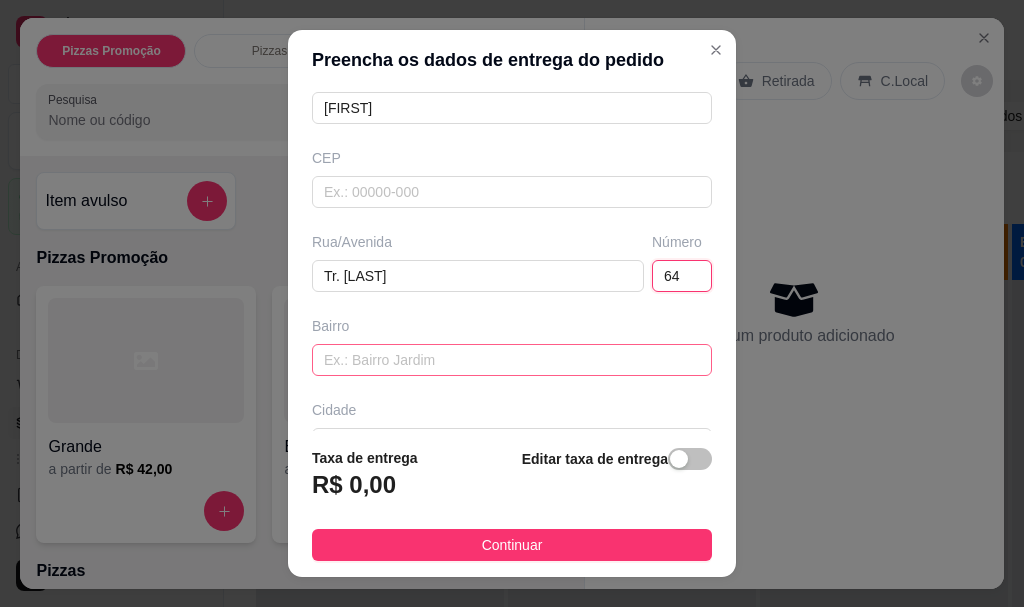 type on "64" 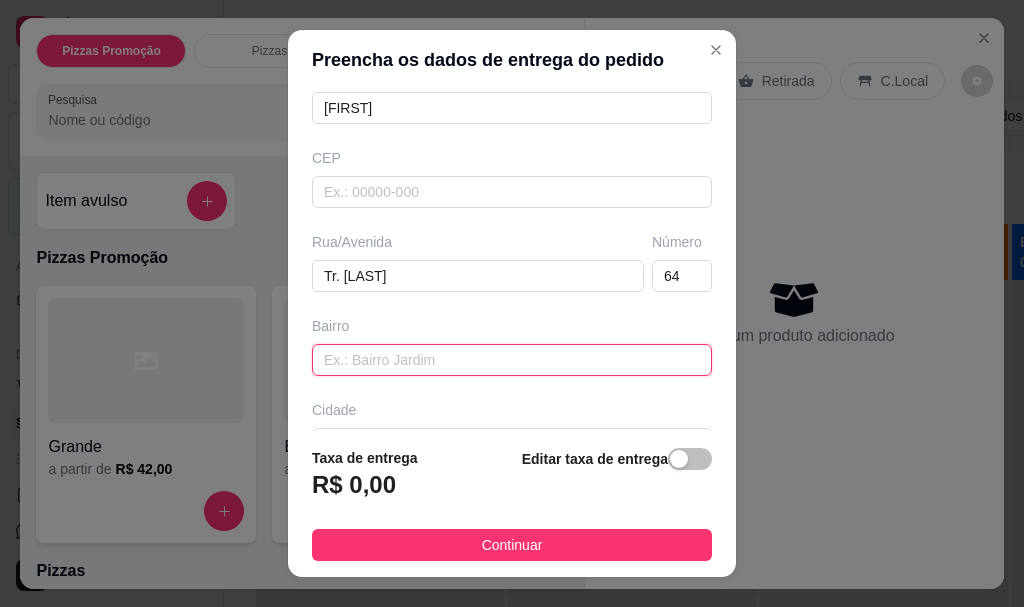 click at bounding box center [512, 360] 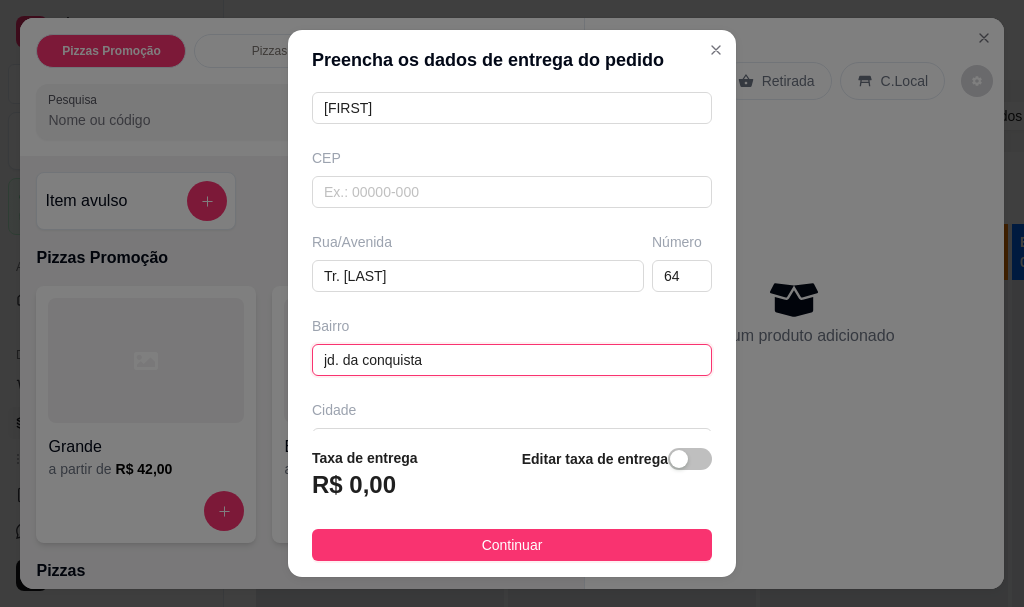 type on "jd. da conquista" 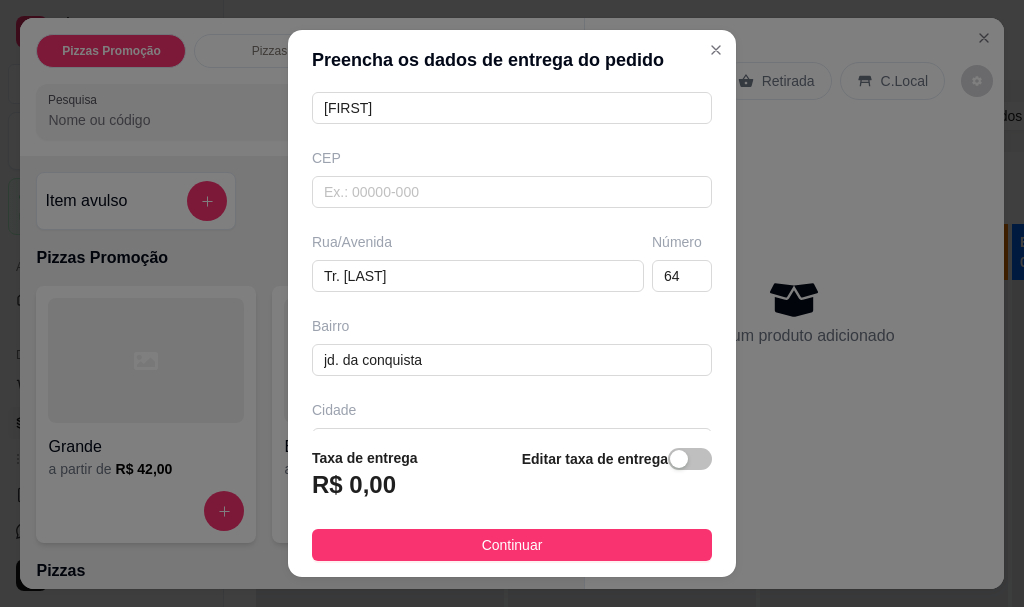 click on "Editar taxa de entrega" at bounding box center [617, 480] 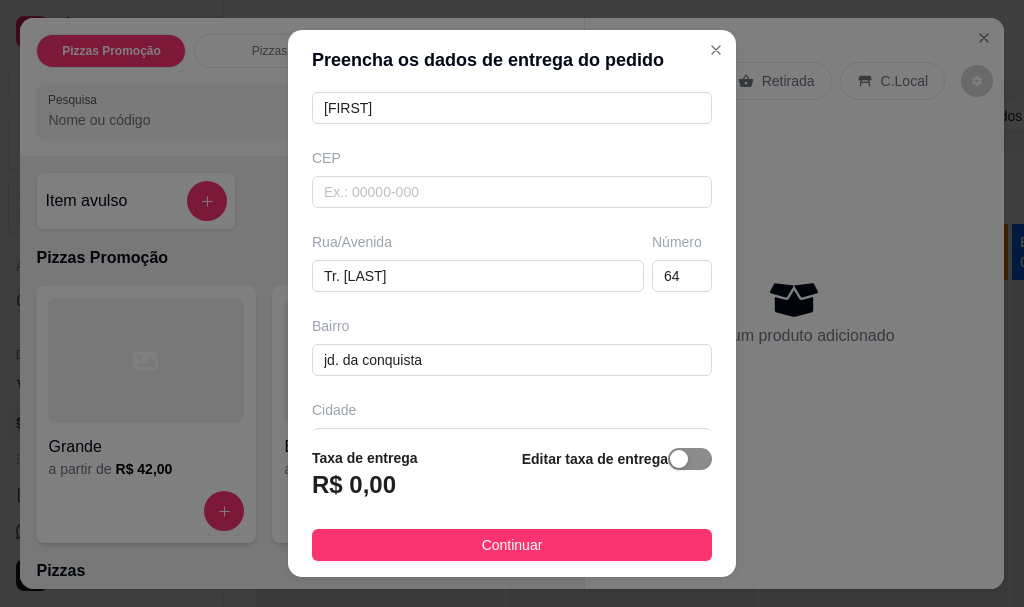 click at bounding box center (690, 459) 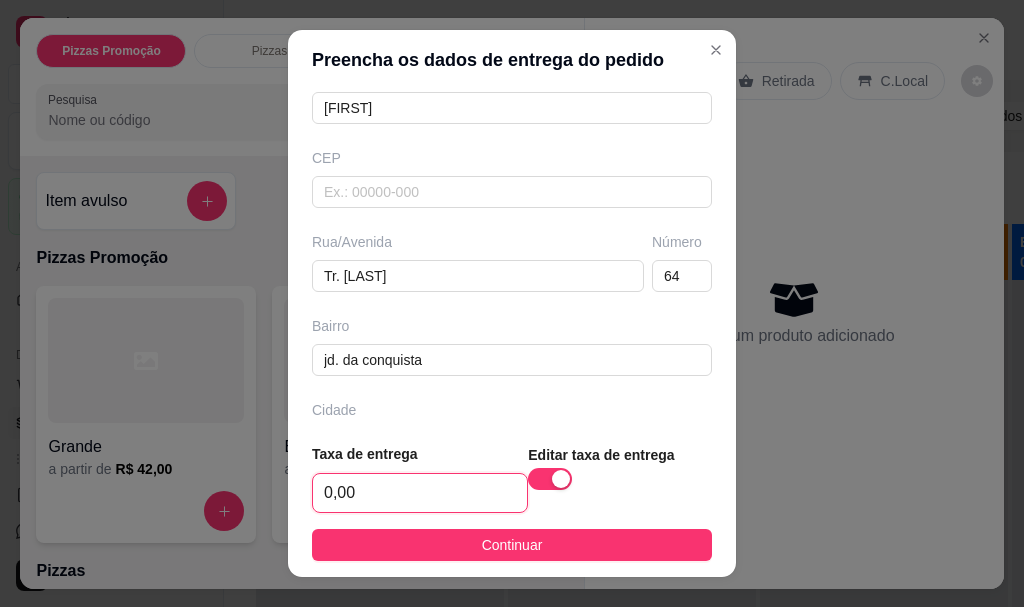 click on "0,00" at bounding box center [420, 493] 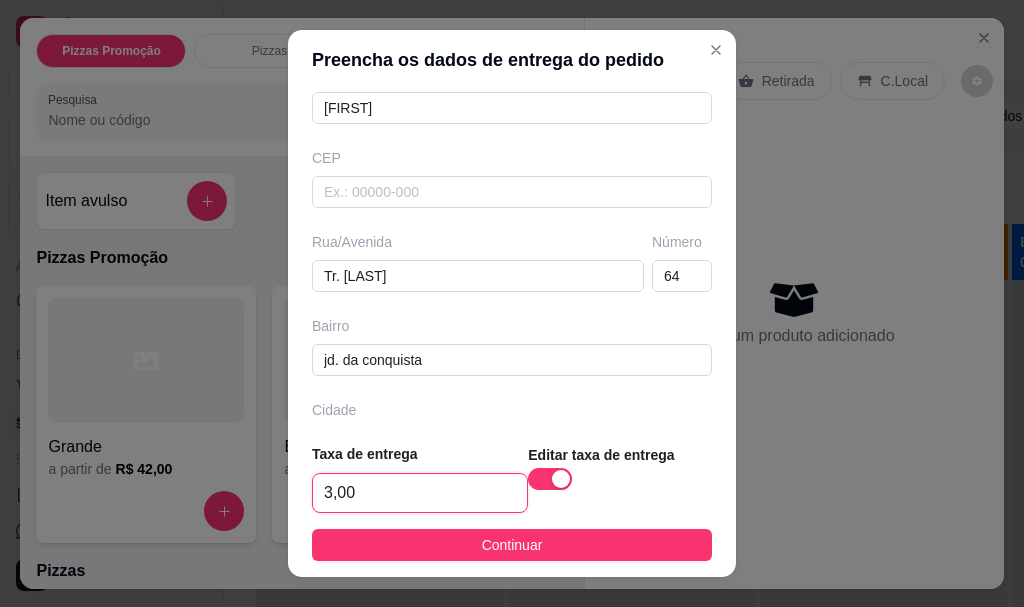 type on "3,00" 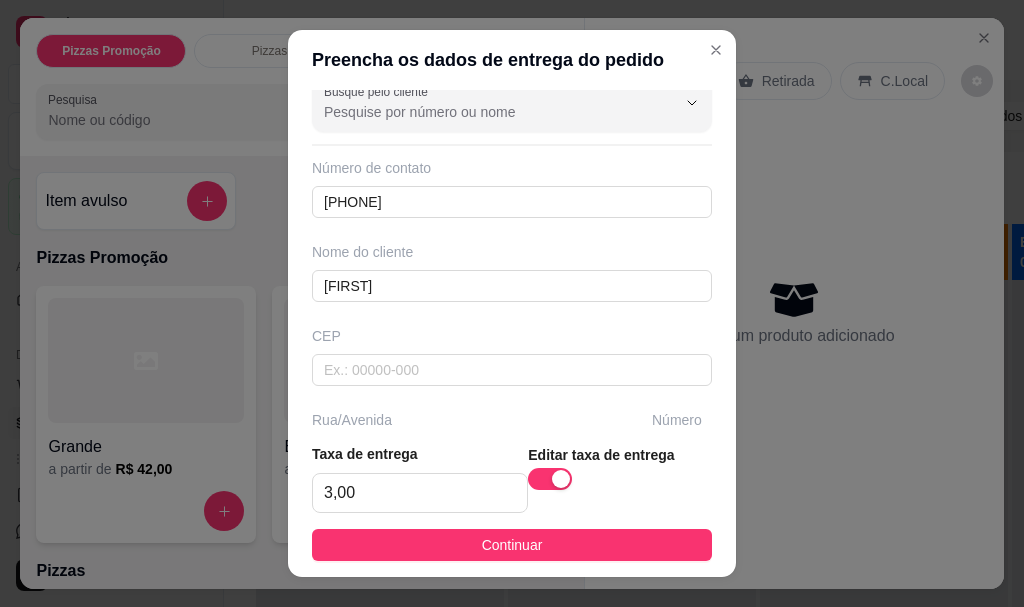 scroll, scrollTop: 0, scrollLeft: 0, axis: both 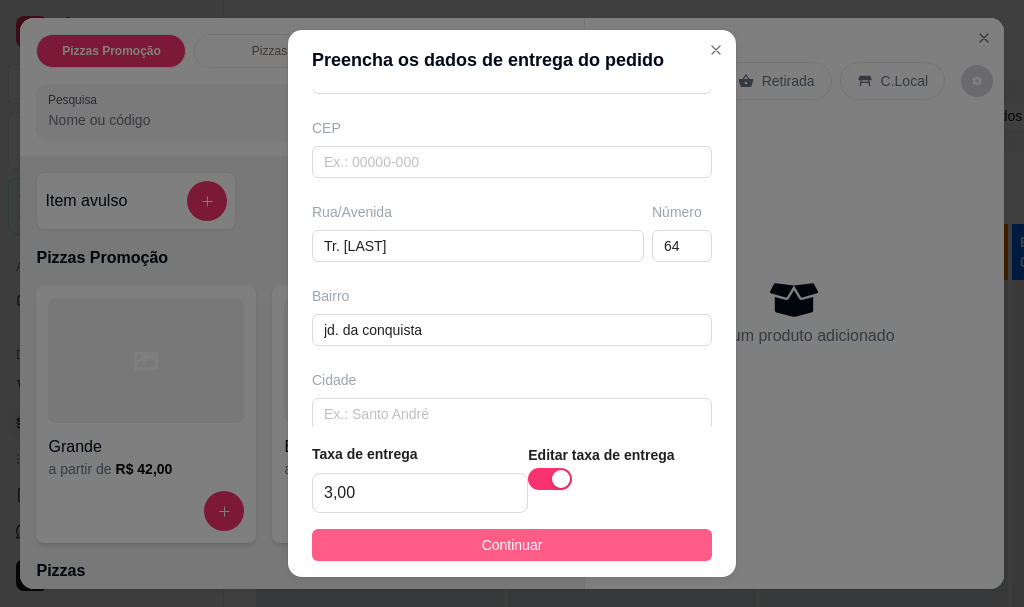 click on "Continuar" at bounding box center [512, 545] 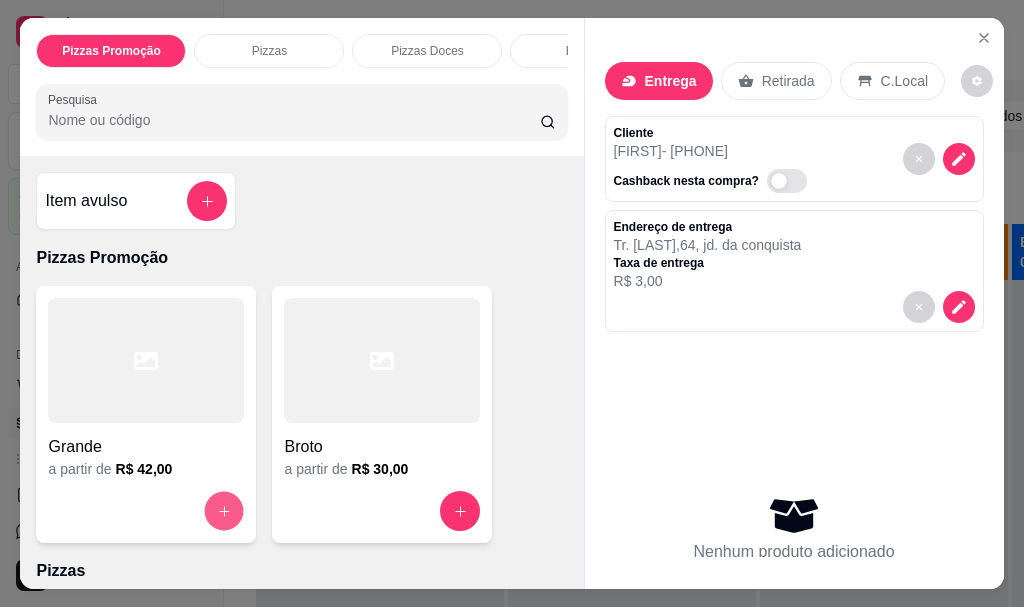 click at bounding box center [224, 511] 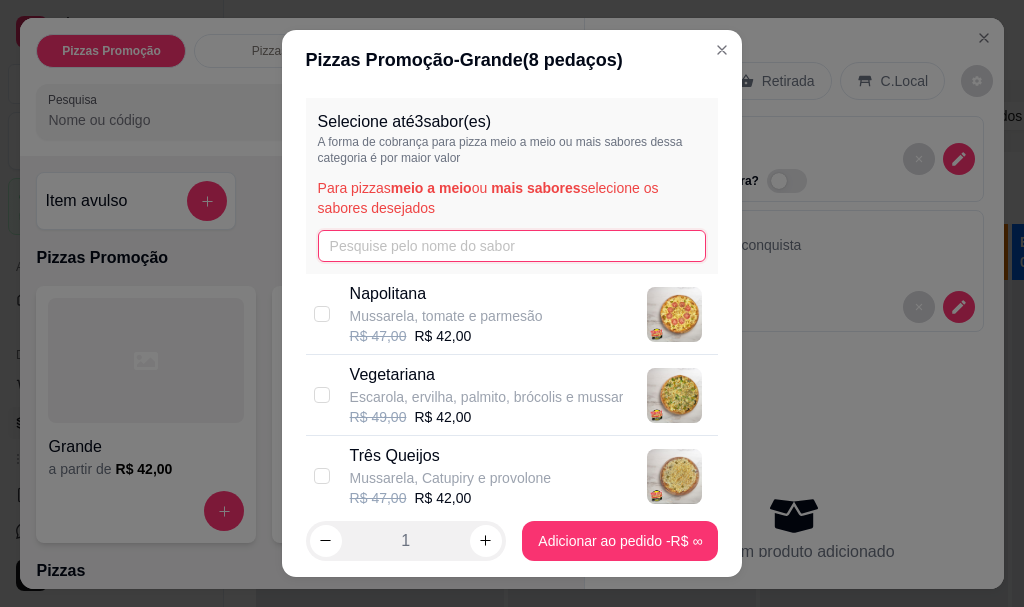 click at bounding box center [512, 246] 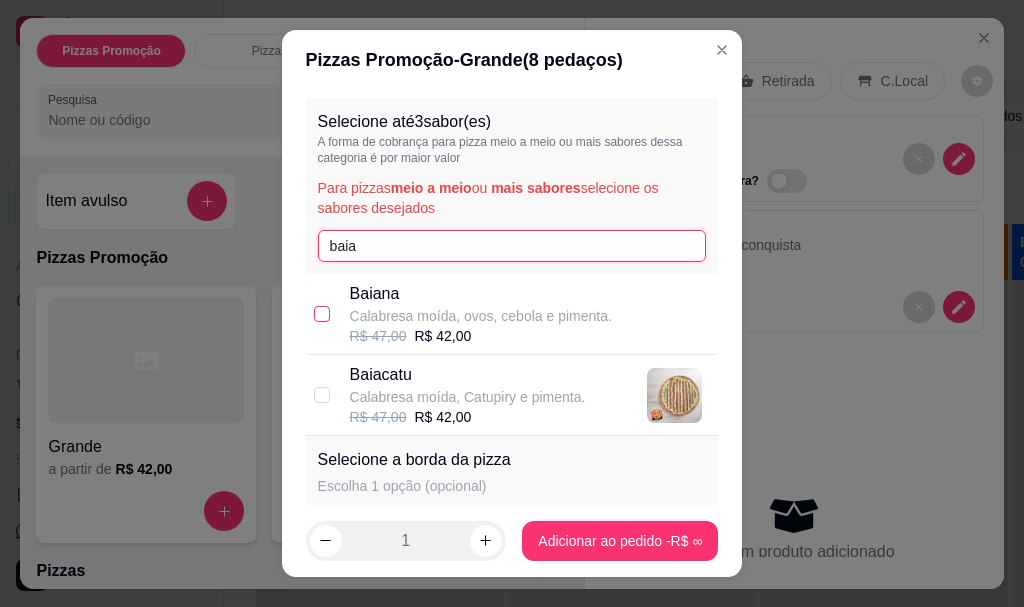 type on "baia" 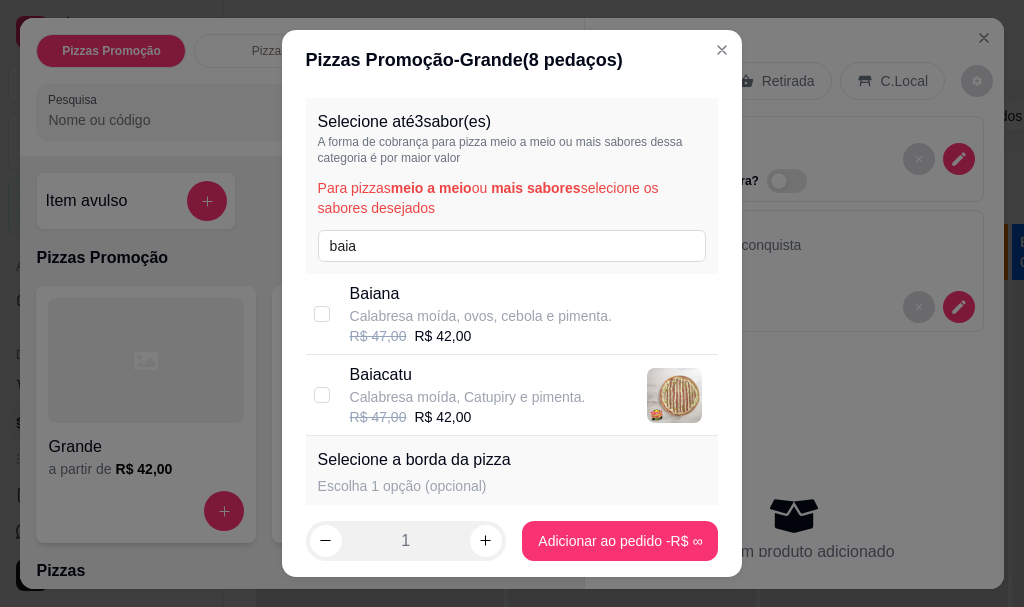 drag, startPoint x: 316, startPoint y: 318, endPoint x: 310, endPoint y: 266, distance: 52.34501 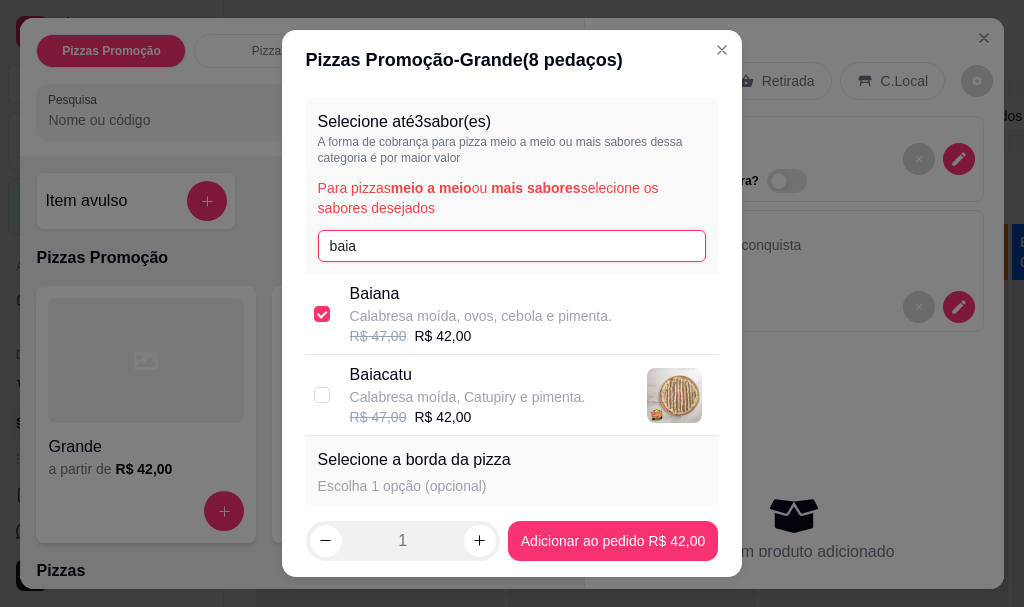 drag, startPoint x: 369, startPoint y: 247, endPoint x: 239, endPoint y: 241, distance: 130.13838 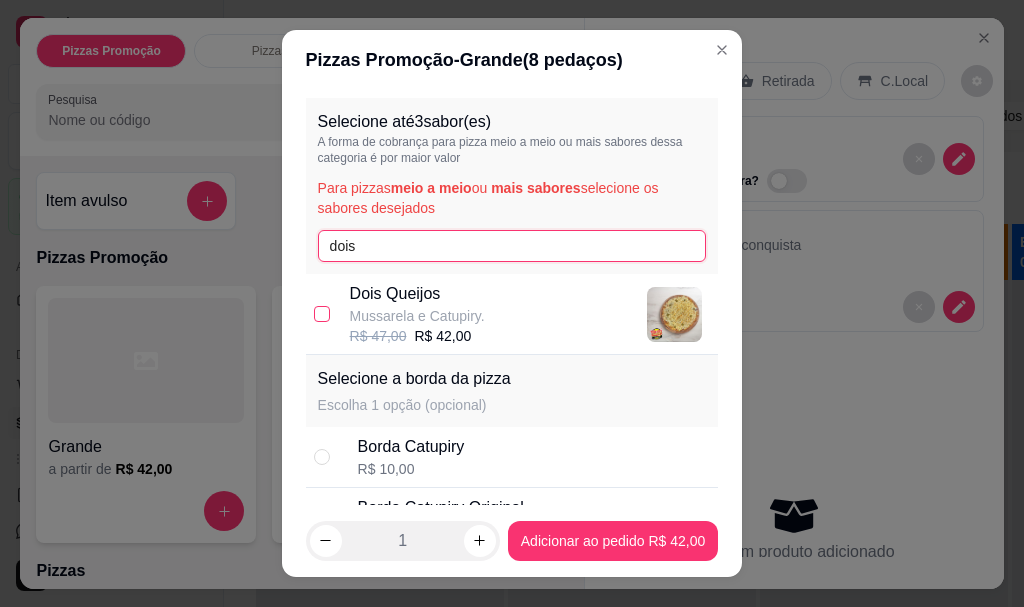 type on "dois" 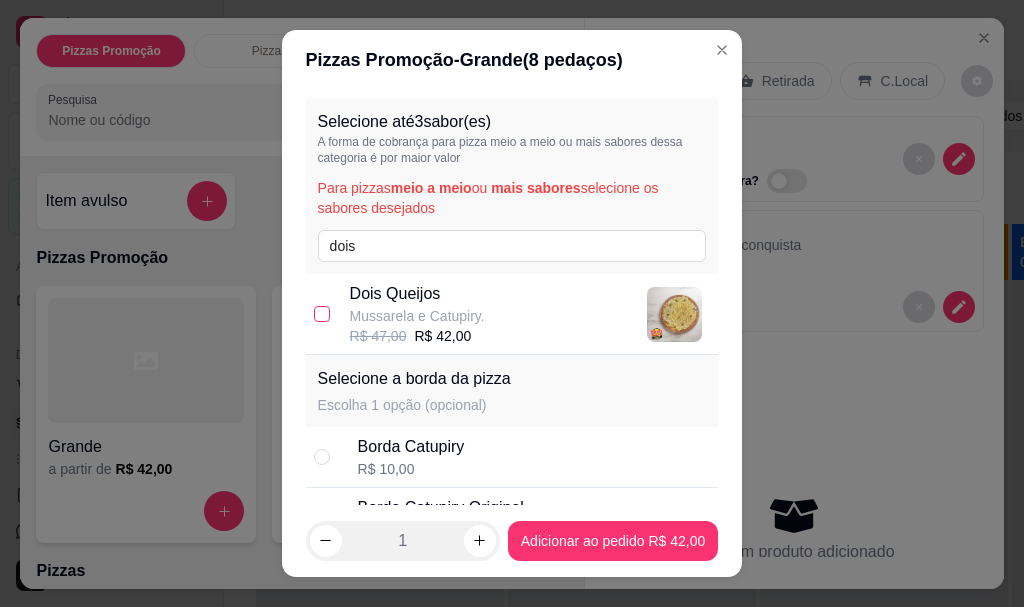 click at bounding box center [322, 314] 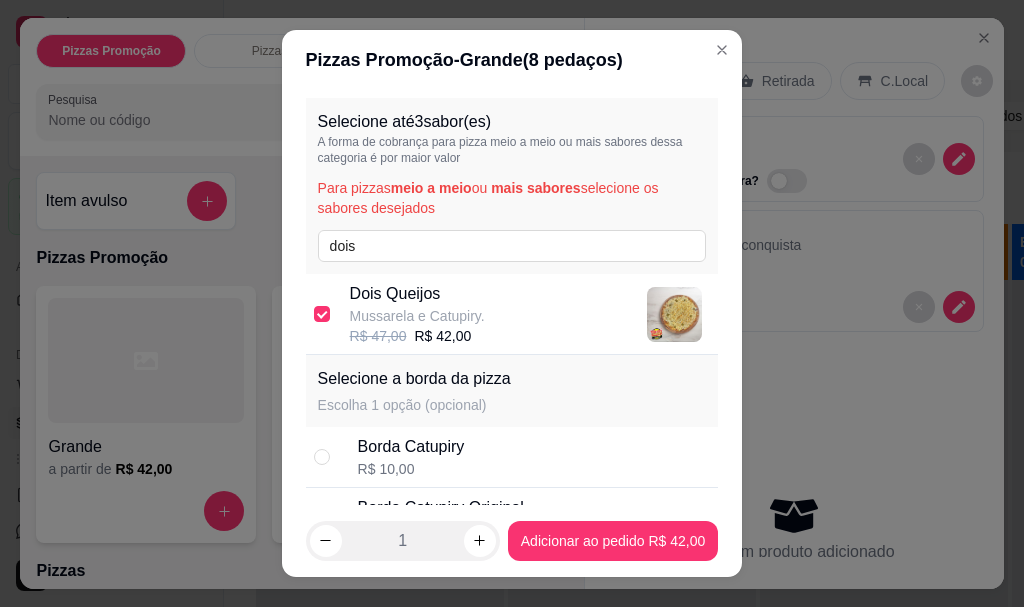 scroll, scrollTop: 254, scrollLeft: 0, axis: vertical 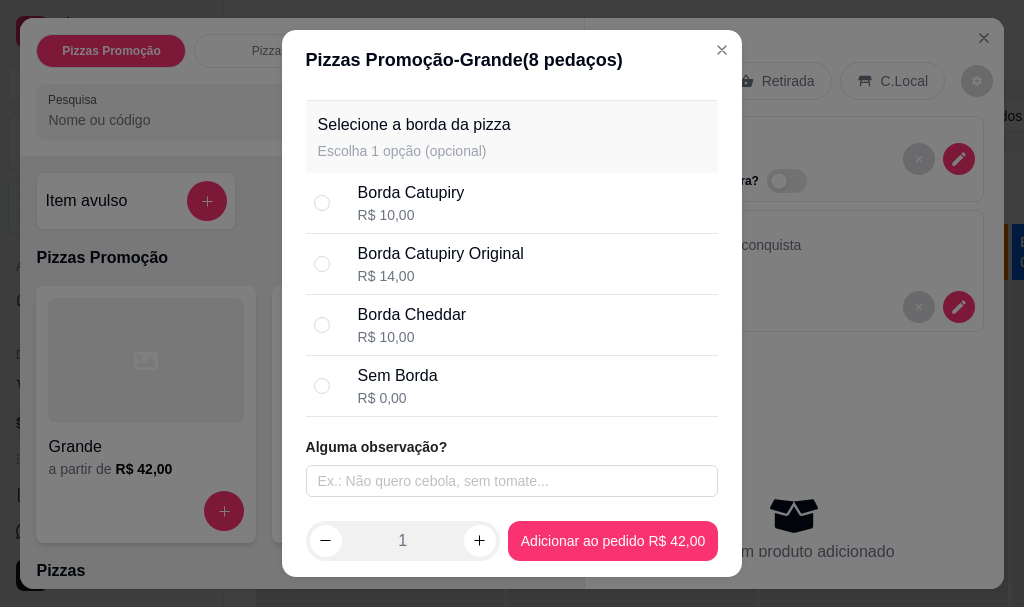 click on "Selecione até  3  sabor(es) A forma de cobrança para pizza meio a meio ou mais sabores dessa categoria é por   maior valor Para pizzas  meio a meio  ou   mais sabores  selecione os sabores desejados dois Dois Queijos Mussarela e Catupiry. R$ 47,00 R$ 42,00 Selecione a borda da pizza Escolha 1 opção (opcional) Borda Catupiry R$ 10,00 Borda  Catupiry Original R$ 14,00 Borda Cheddar R$ 10,00 Sem Borda R$ 0,00 Alguma observação?" at bounding box center [512, 297] 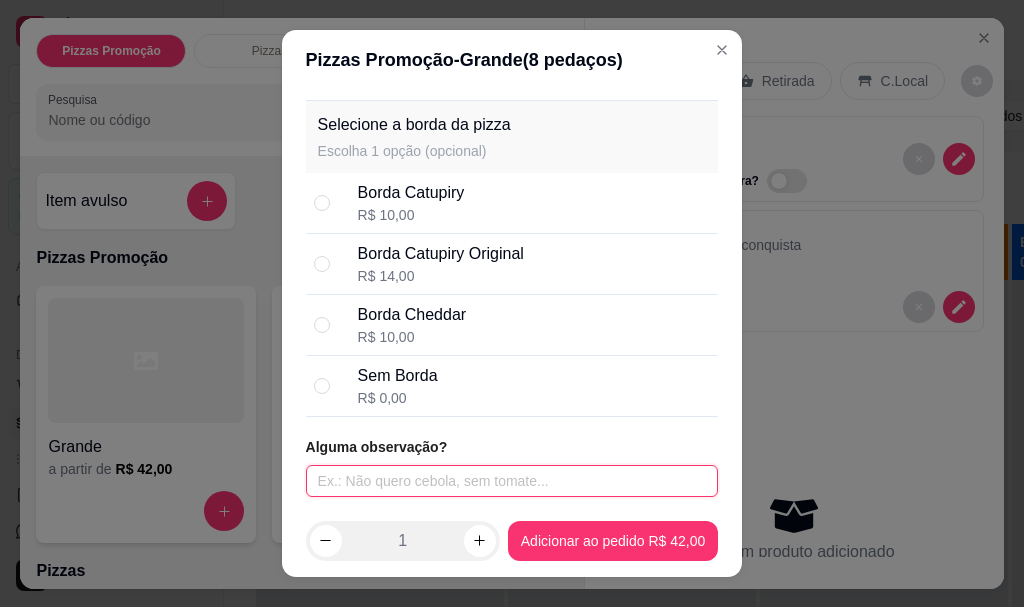 click at bounding box center [512, 481] 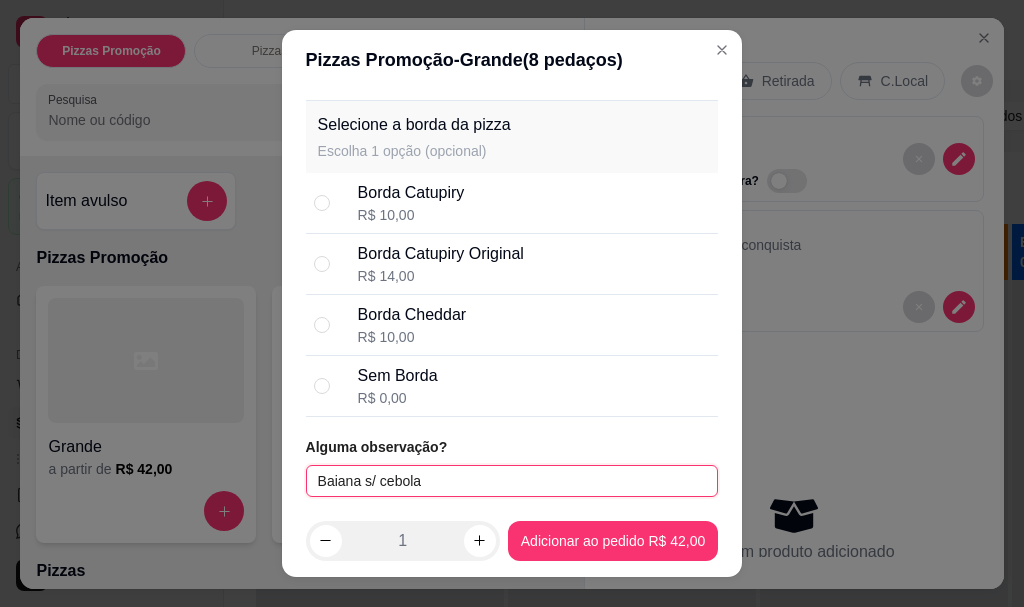 type on "Baiana s/ cebola" 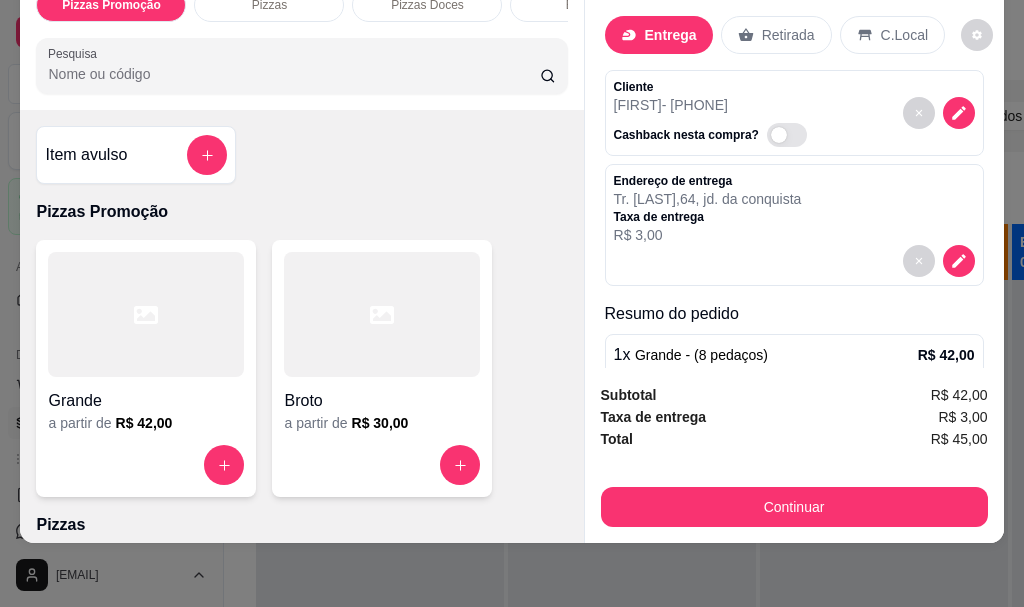 scroll, scrollTop: 0, scrollLeft: 0, axis: both 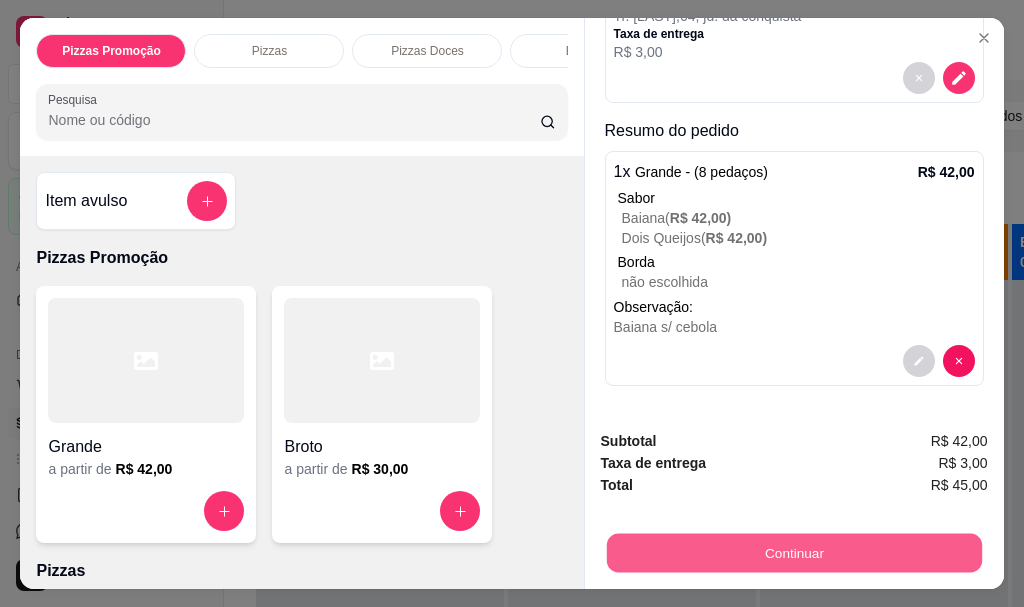 click on "Continuar" at bounding box center (793, 552) 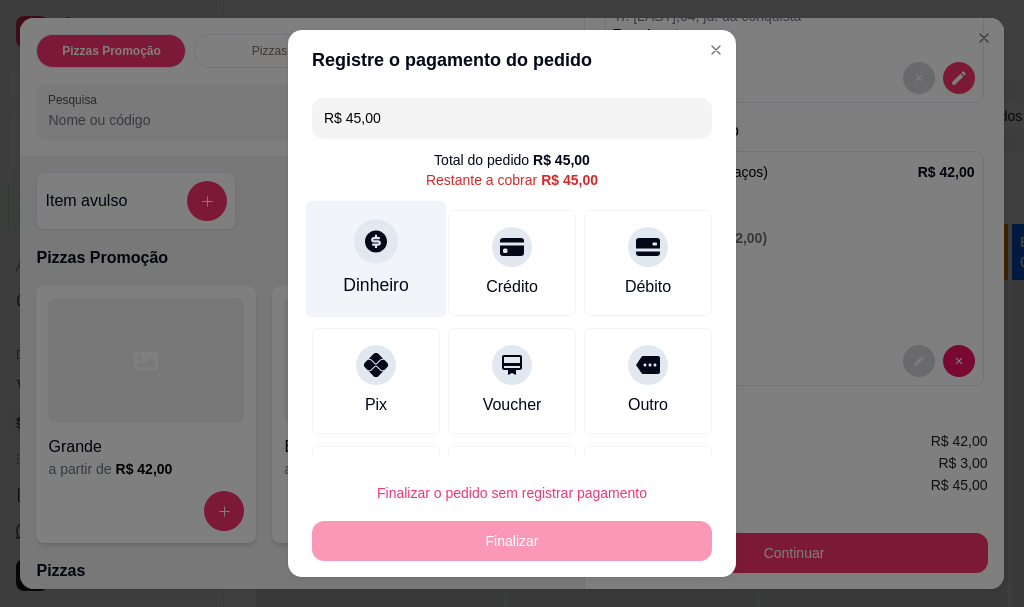 click 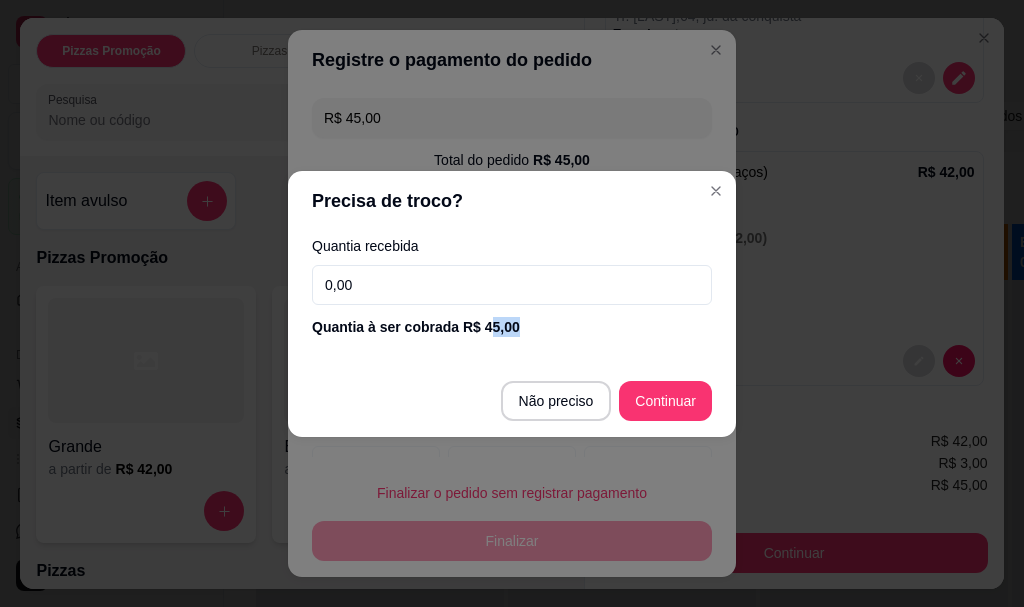 drag, startPoint x: 537, startPoint y: 324, endPoint x: 462, endPoint y: 325, distance: 75.00667 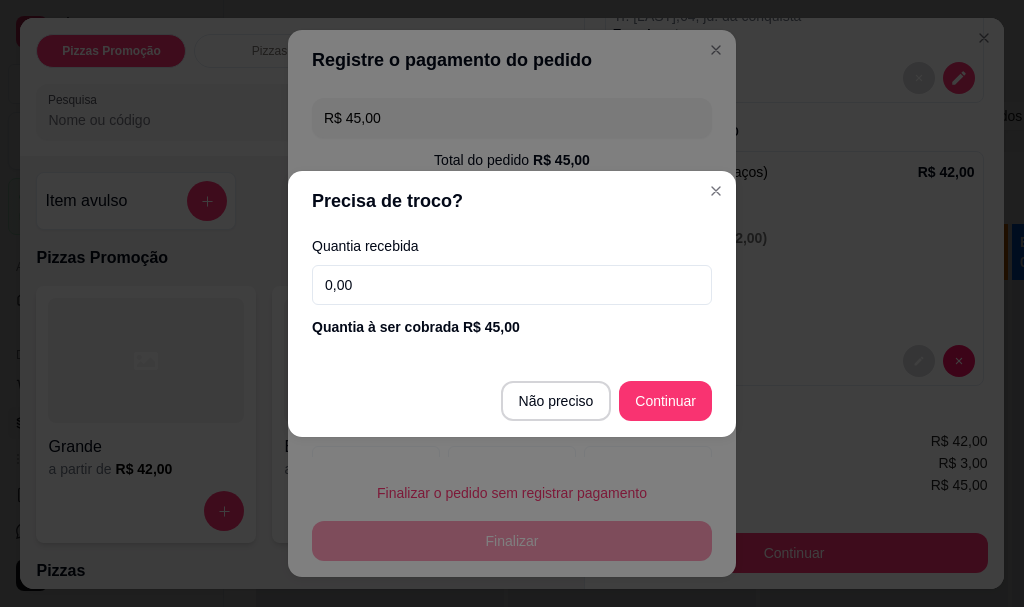 drag, startPoint x: 397, startPoint y: 291, endPoint x: 210, endPoint y: 289, distance: 187.0107 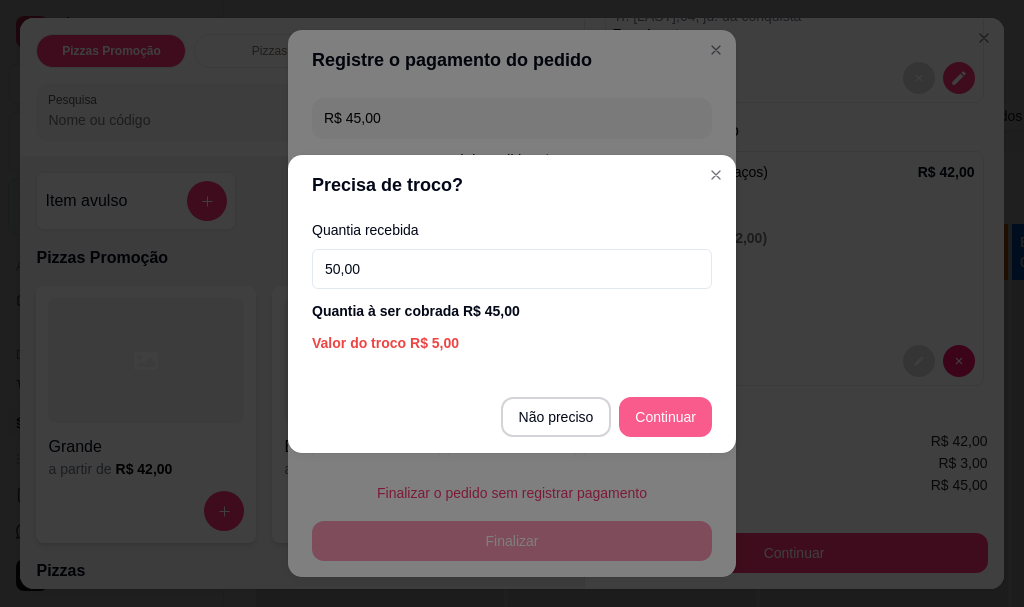 type on "50,00" 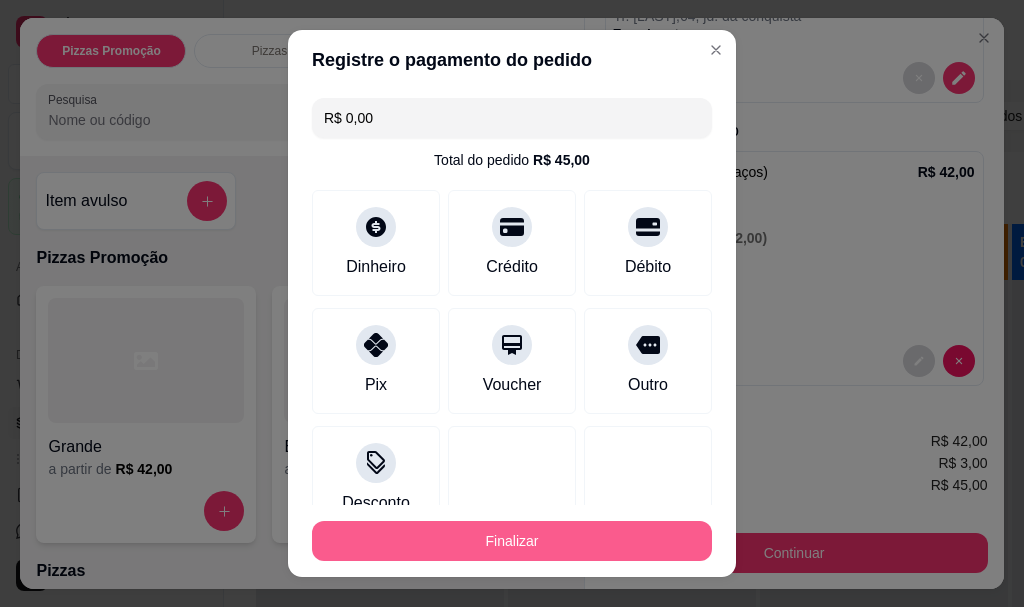 click on "Finalizar" at bounding box center (512, 541) 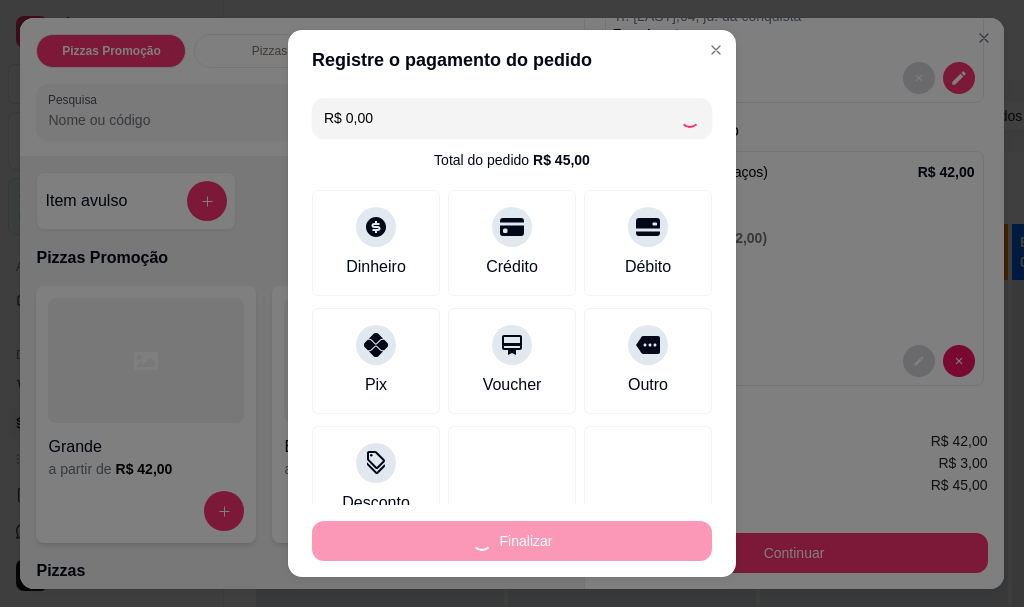 type on "-R$ 45,00" 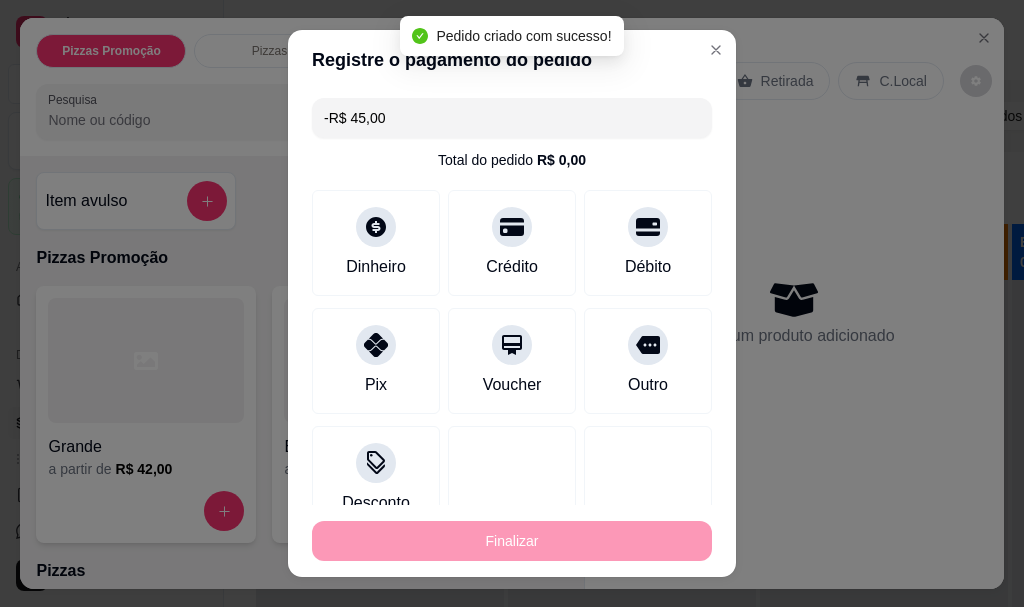 scroll, scrollTop: 0, scrollLeft: 0, axis: both 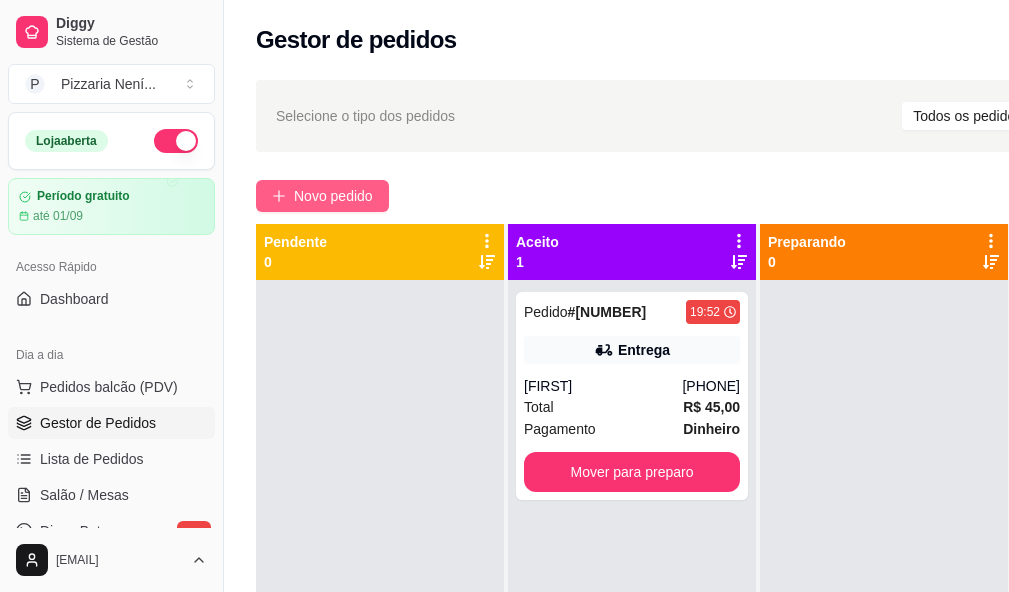 click on "Novo pedido" at bounding box center [333, 196] 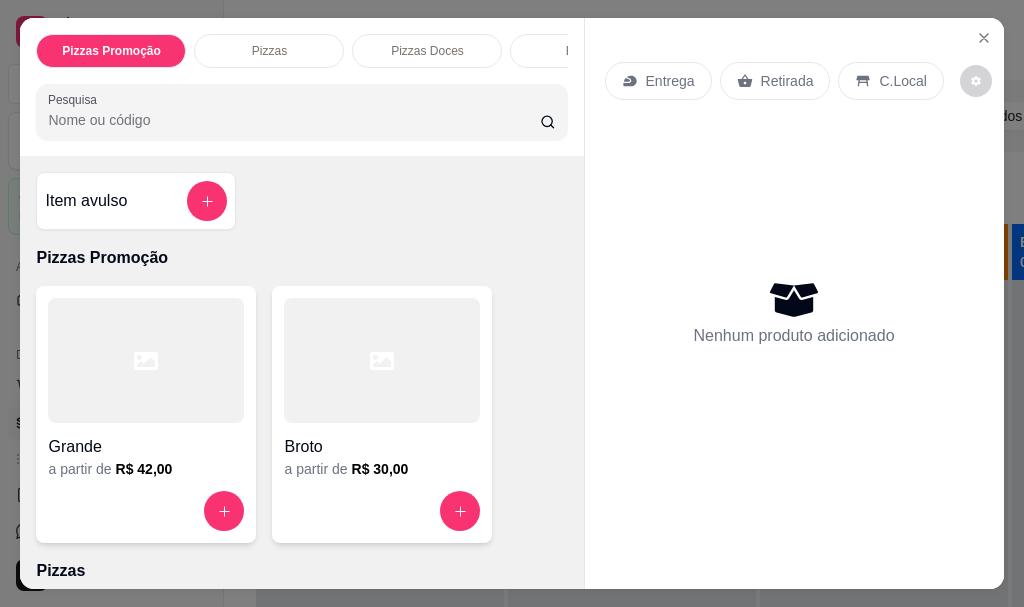 click on "Entrega" at bounding box center [670, 81] 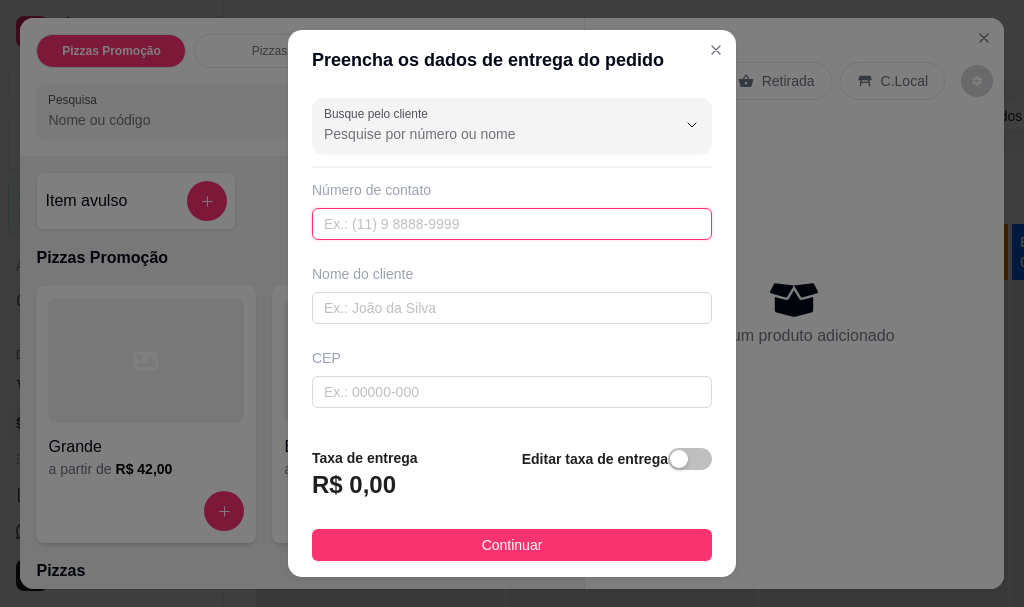 click at bounding box center [512, 224] 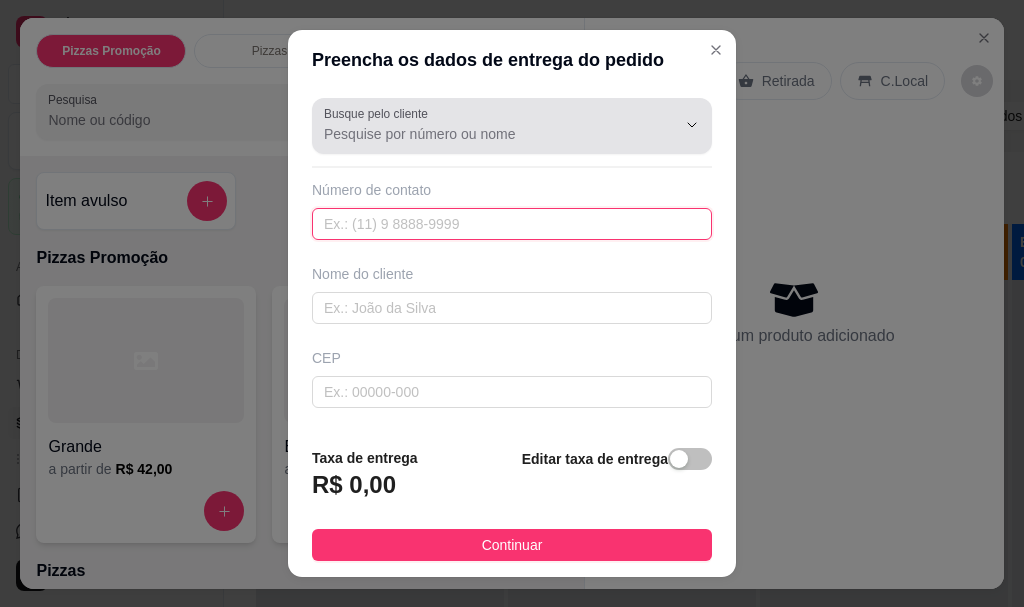 paste on "(11) 95950-5530" 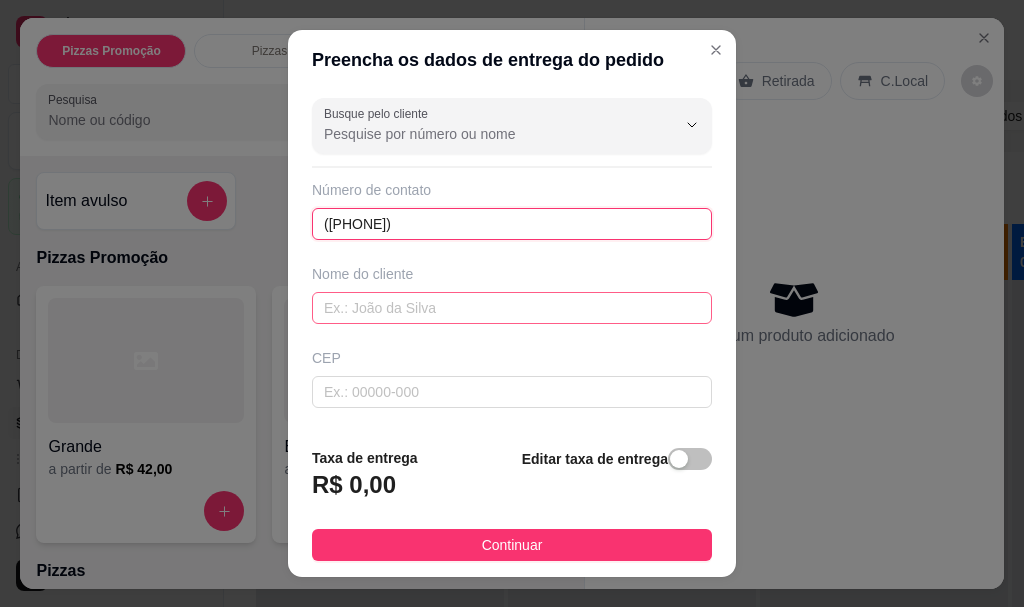 type on "(11) 95950-5530" 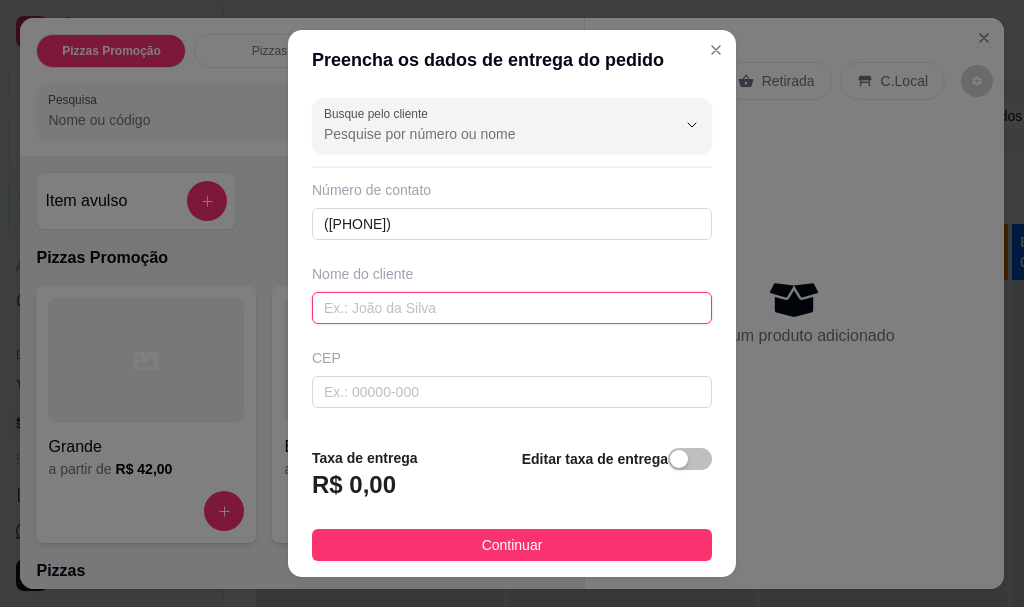 click at bounding box center [512, 308] 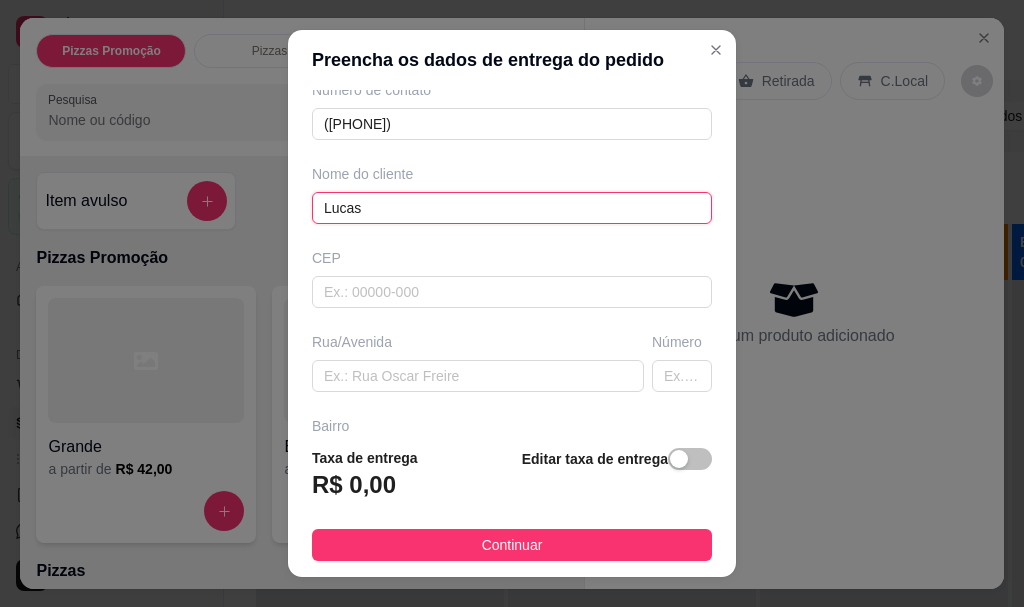 scroll, scrollTop: 200, scrollLeft: 0, axis: vertical 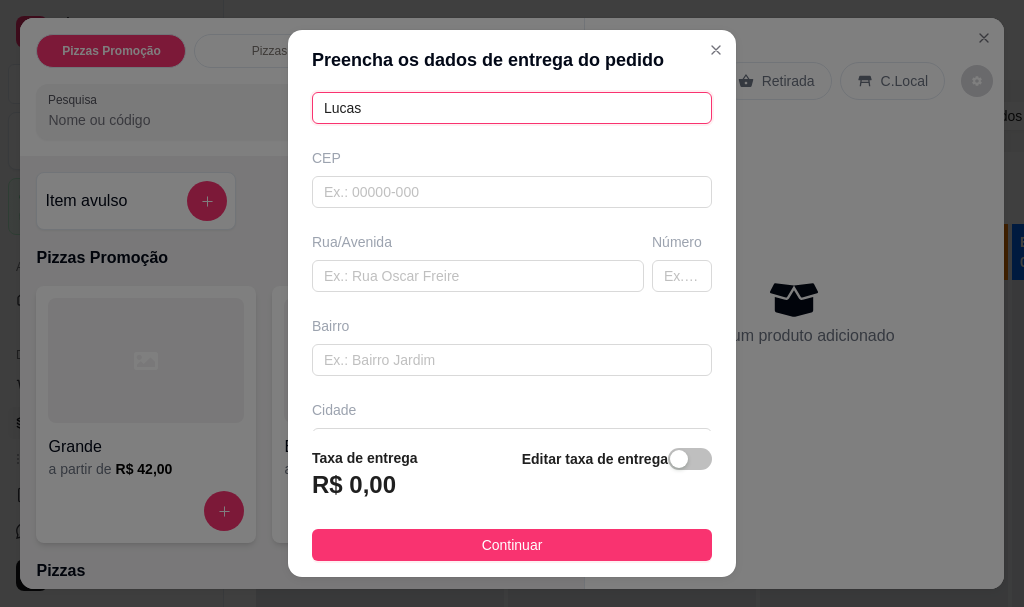 type on "Lucas" 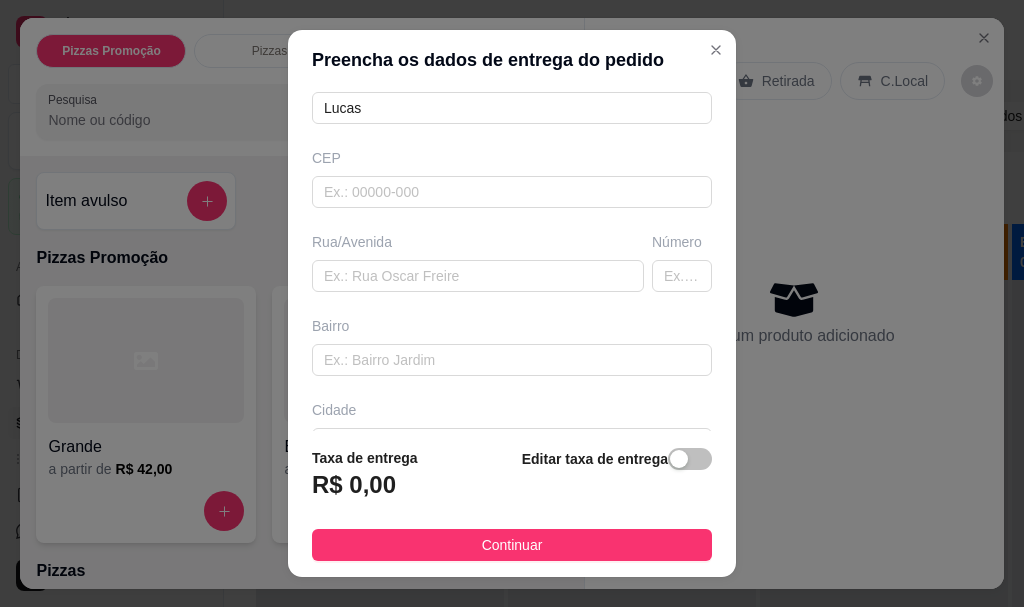 click on "Busque pelo cliente Número de contato (11) 95950-5530 Nome do cliente Lucas CEP Rua/Avenida Número Bairro Cidade Complemento" at bounding box center (512, 260) 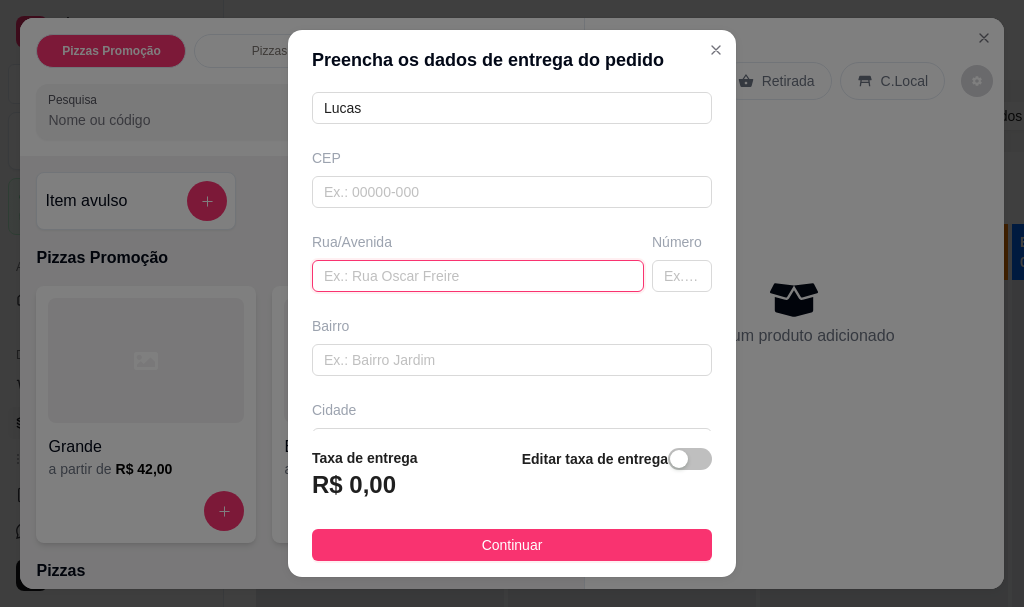 click at bounding box center (478, 276) 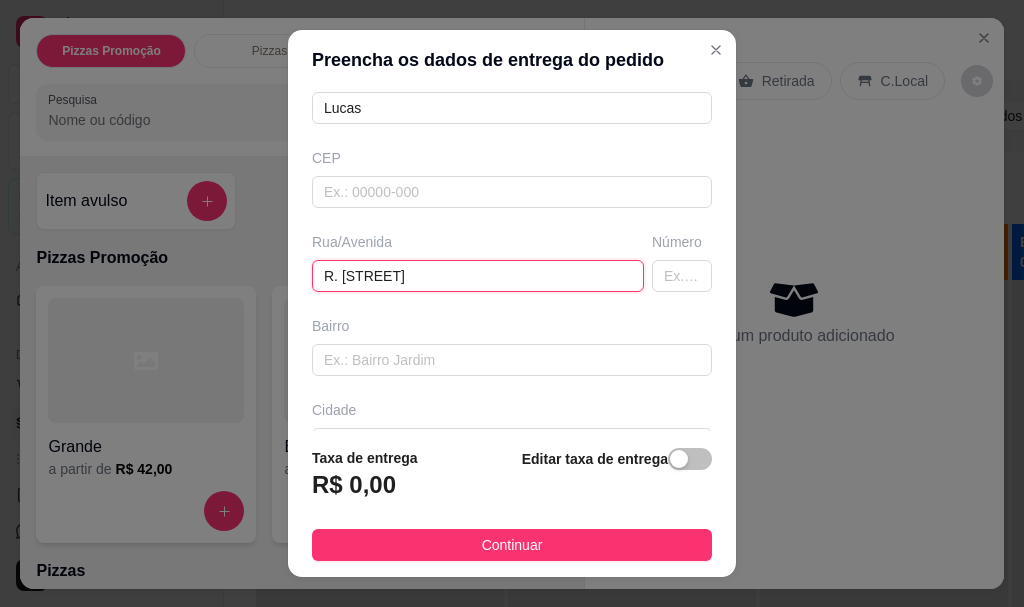 type on "R. Alessandro Melani" 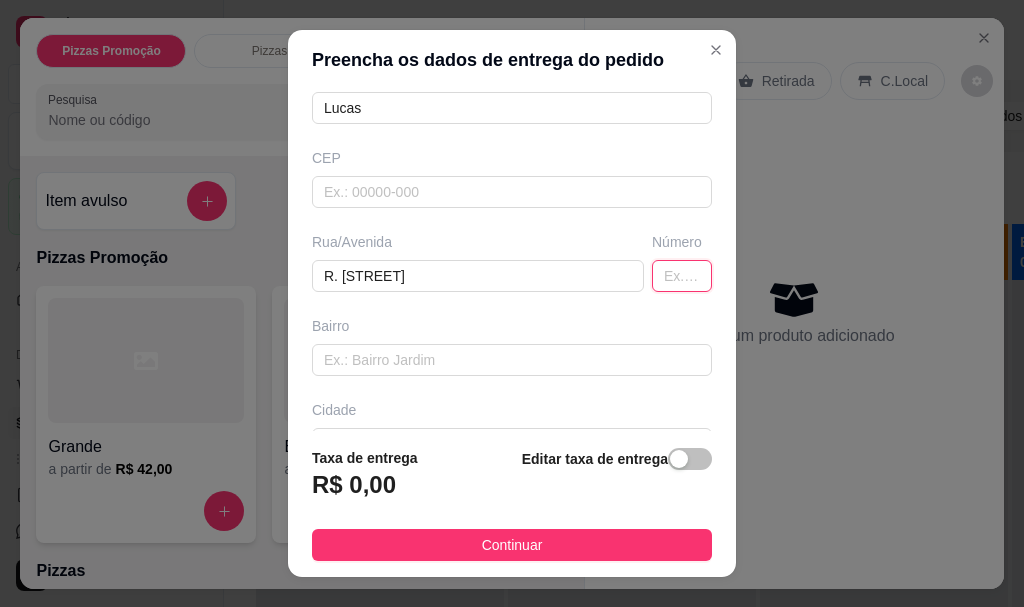 click at bounding box center (682, 276) 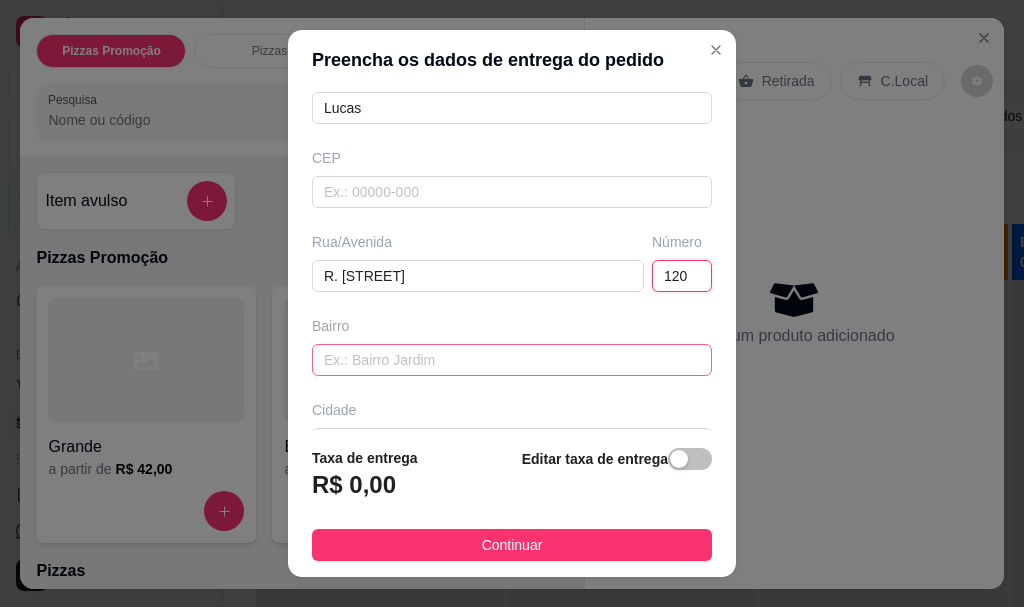 type on "120" 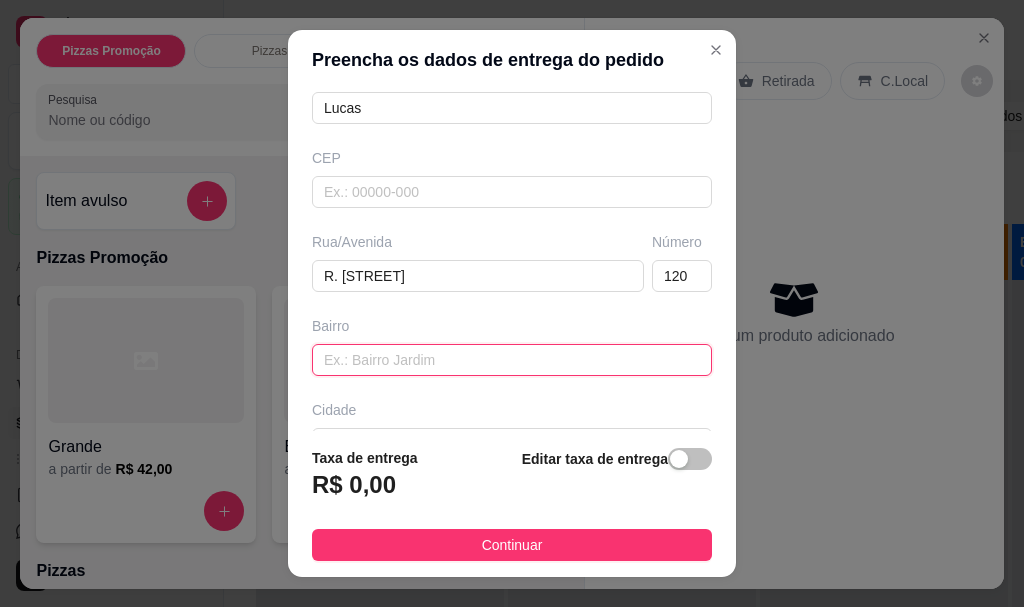 drag, startPoint x: 442, startPoint y: 359, endPoint x: 419, endPoint y: 331, distance: 36.23534 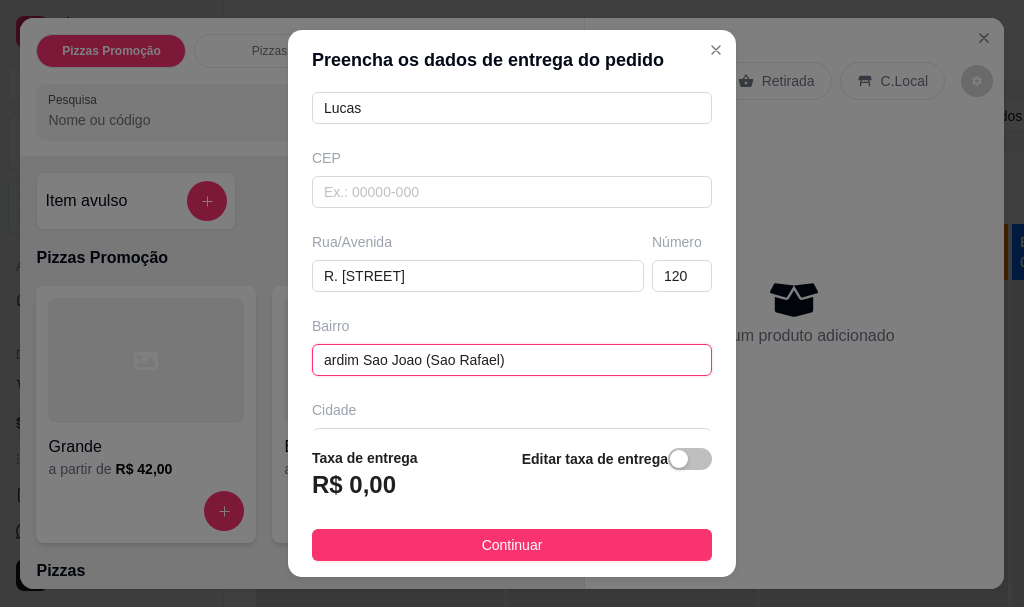 click on "ardim Sao Joao (Sao Rafael)" at bounding box center (512, 360) 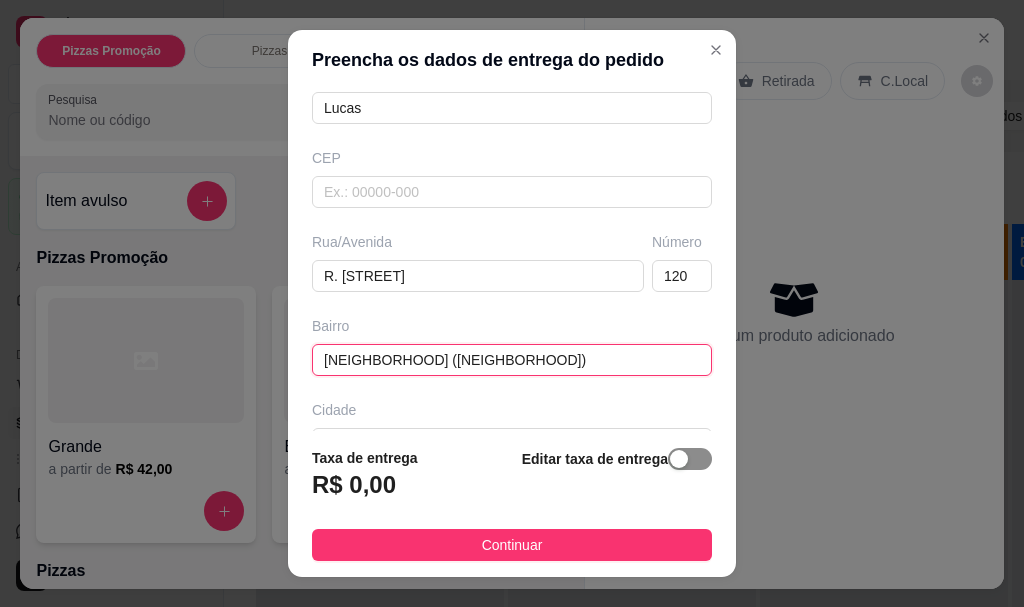 type on "Jardim Sao Joao (Sao Rafael)" 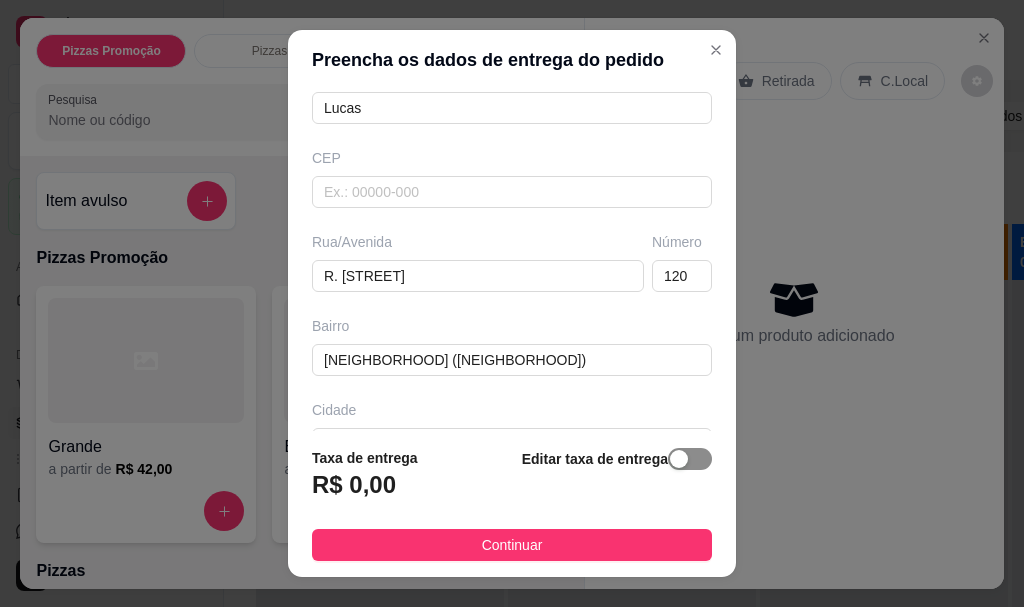 click at bounding box center (679, 459) 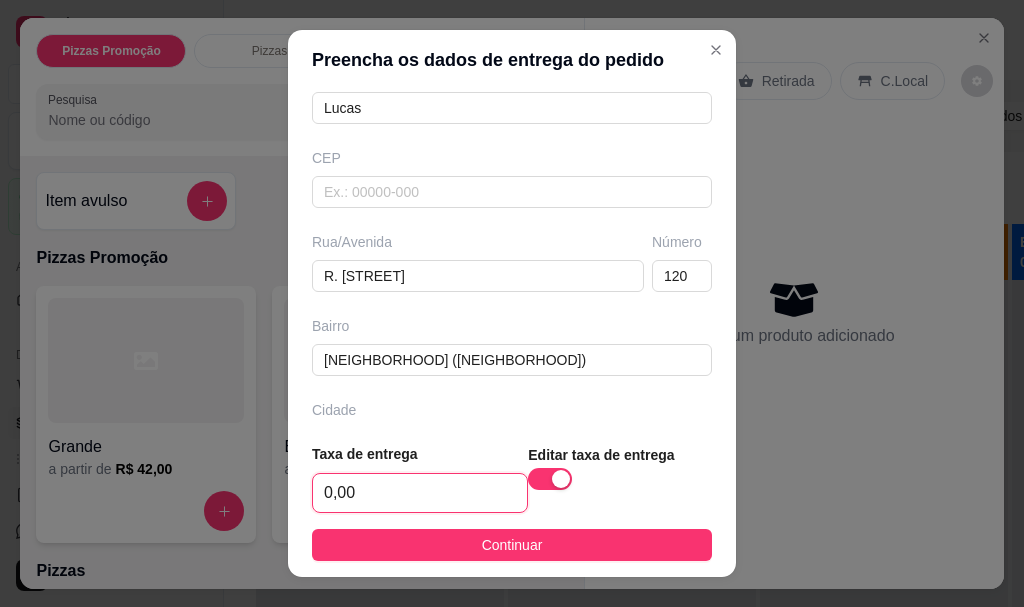 click on "0,00" at bounding box center [420, 493] 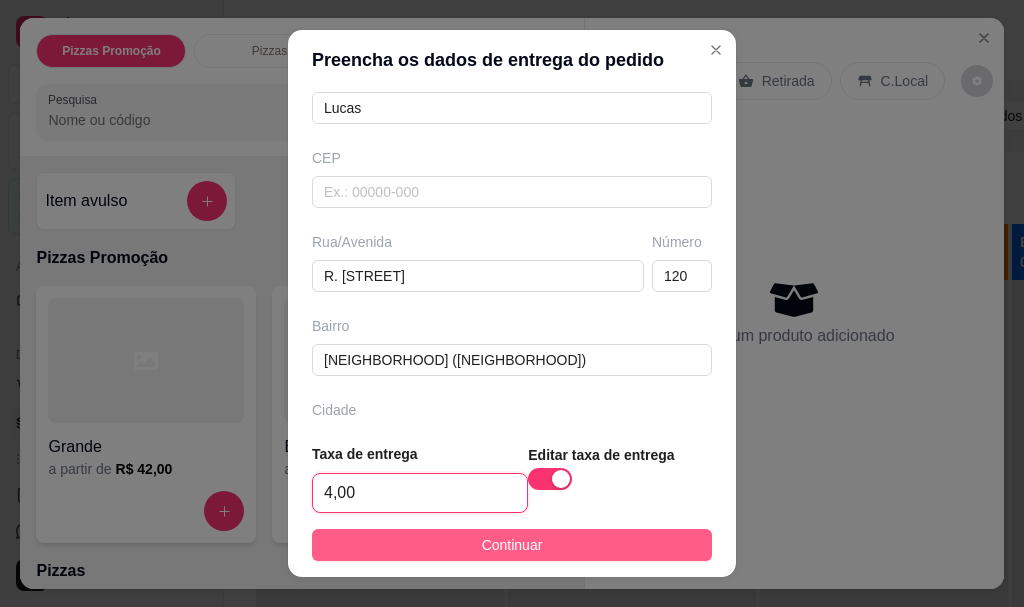 type on "4,00" 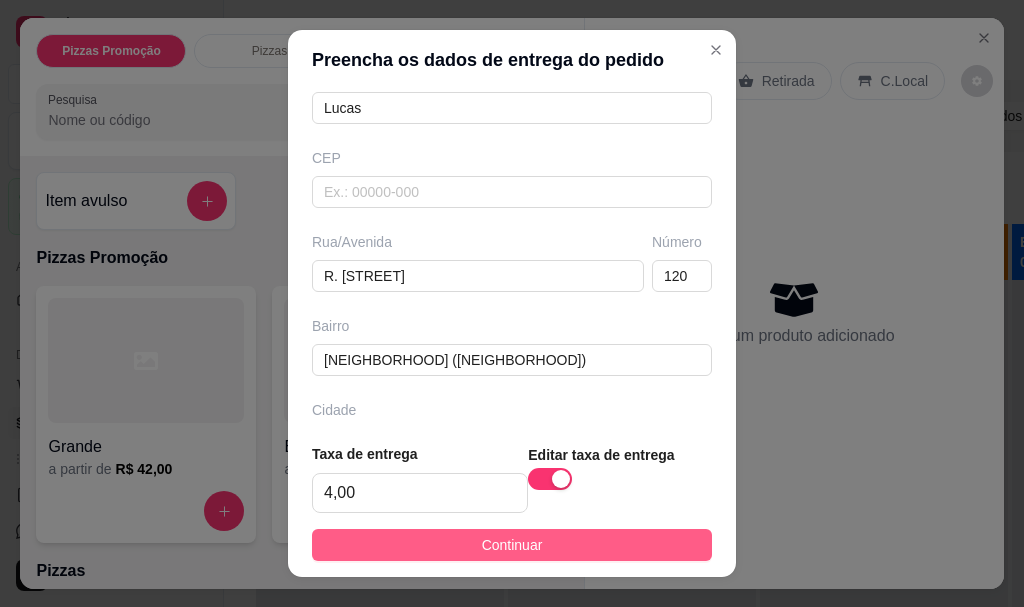 click on "Continuar" at bounding box center [512, 545] 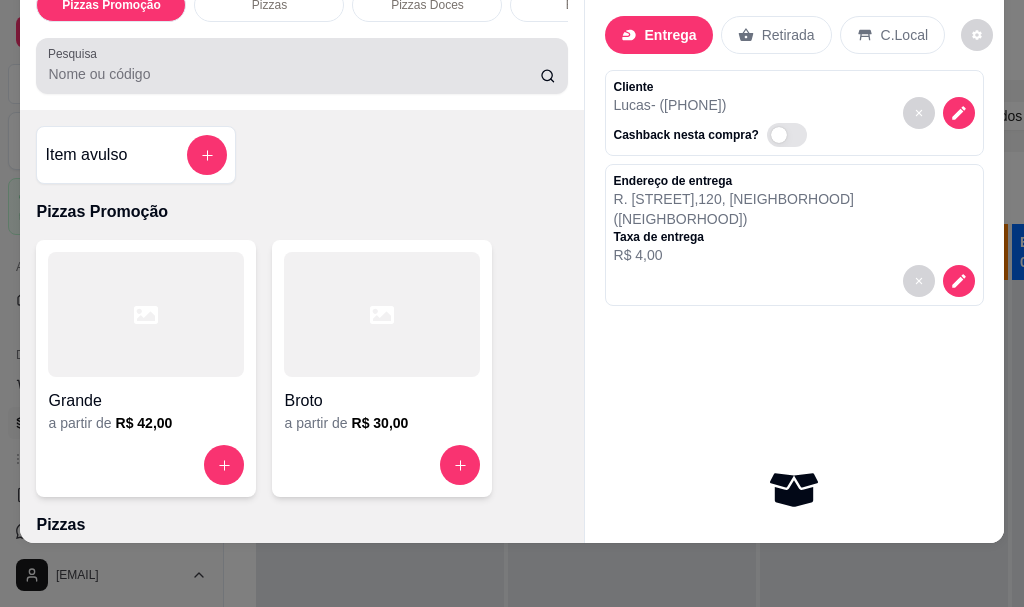 scroll, scrollTop: 0, scrollLeft: 0, axis: both 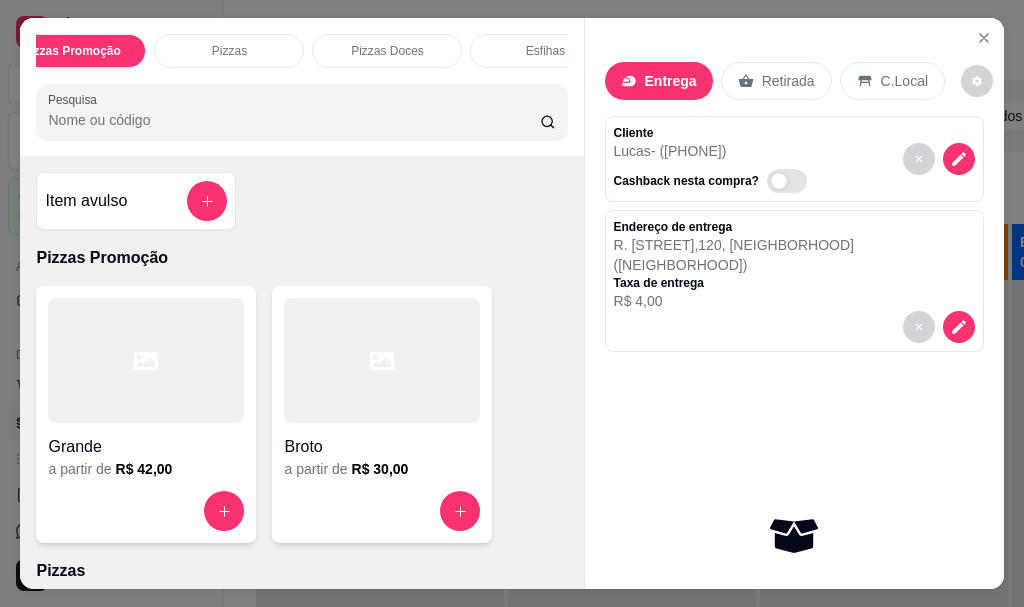 click on "Esfihas" at bounding box center [545, 51] 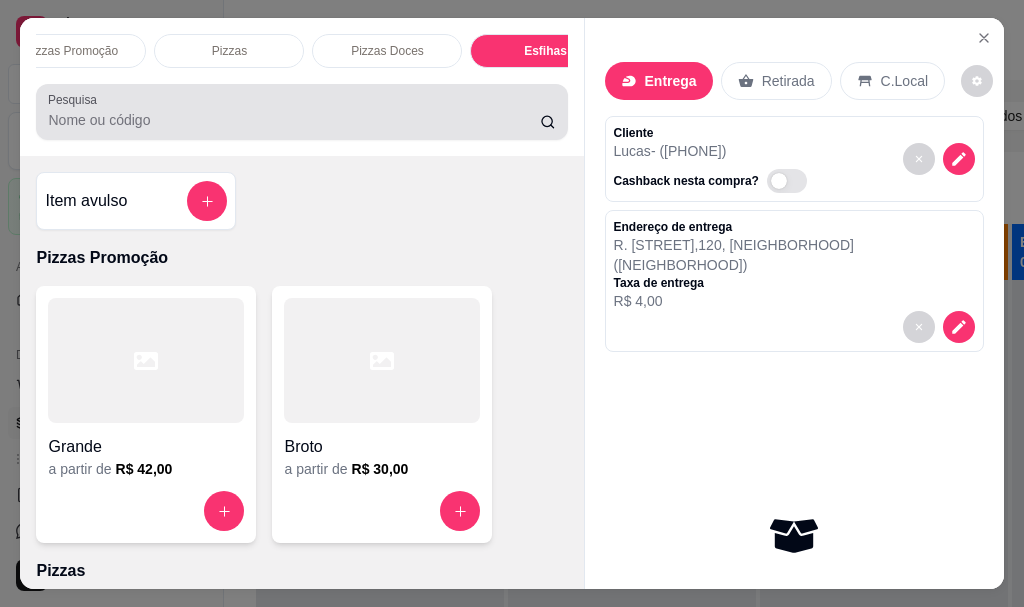 scroll, scrollTop: 1029, scrollLeft: 0, axis: vertical 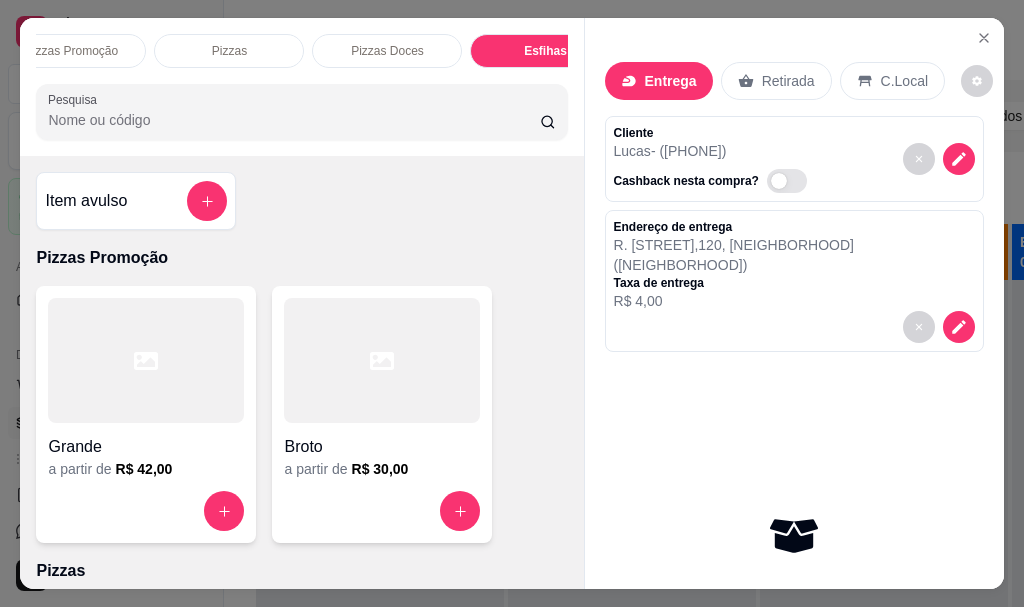 click on "Pesquisa" at bounding box center [294, 120] 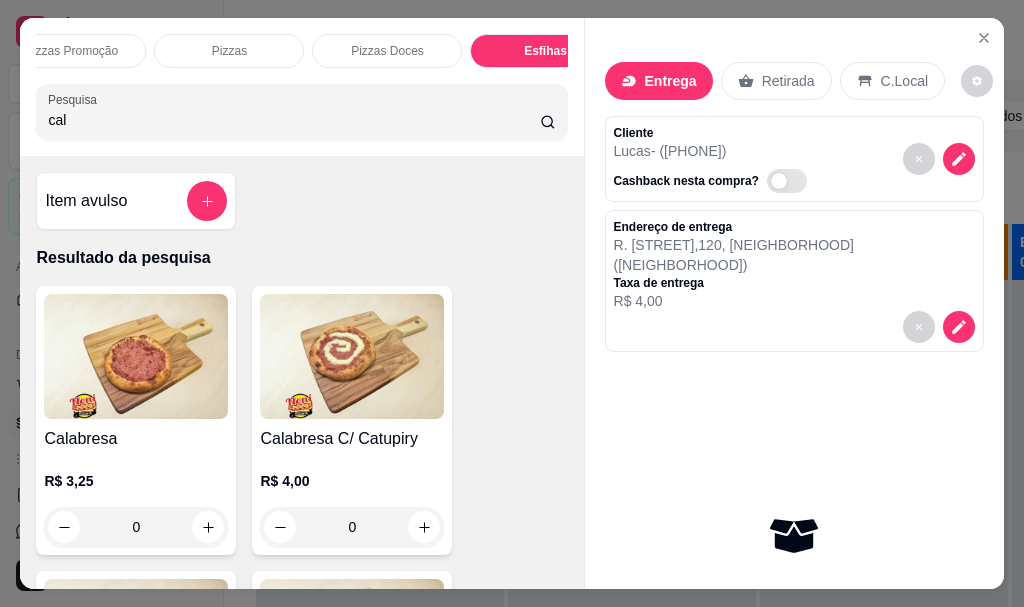 scroll, scrollTop: 300, scrollLeft: 0, axis: vertical 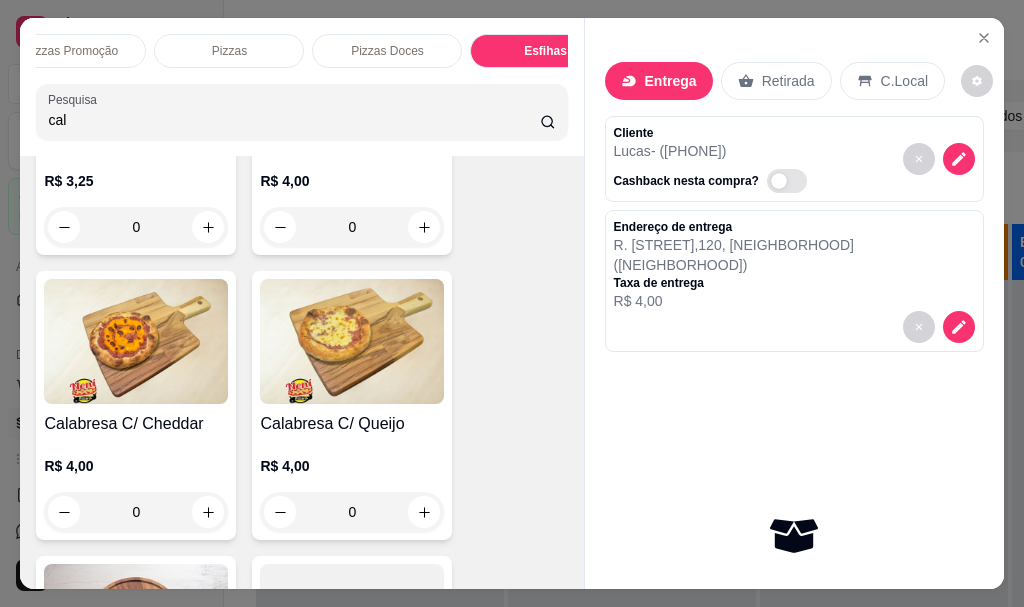 type on "cal" 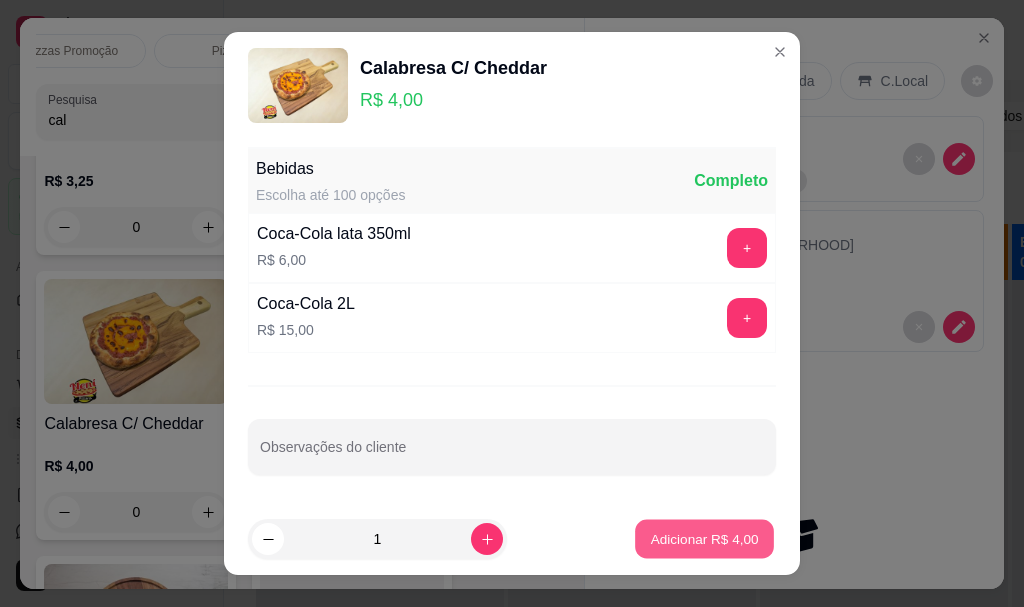 click on "Adicionar   R$ 4,00" at bounding box center (704, 539) 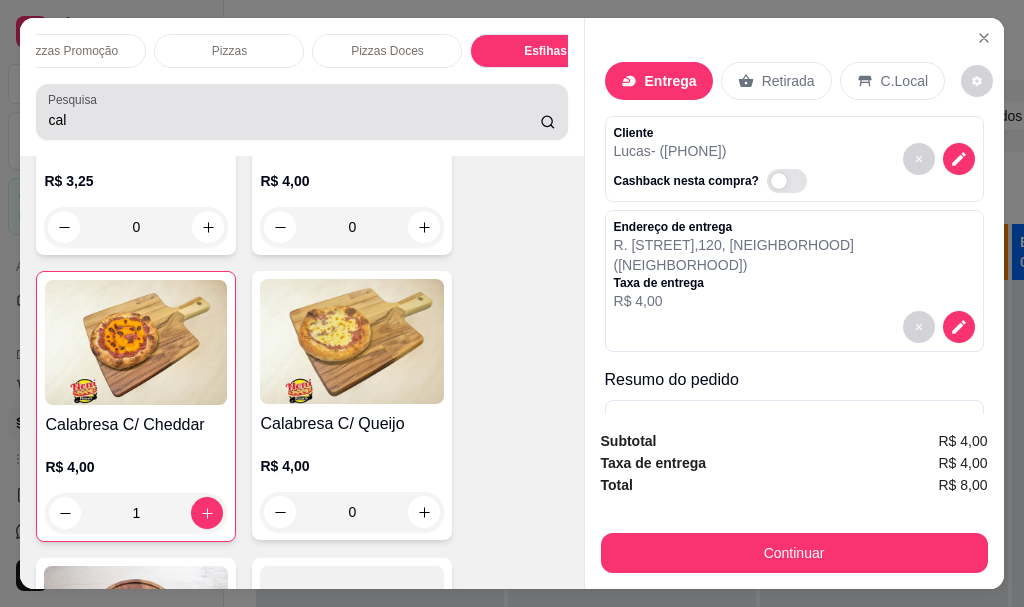 click on "cal" at bounding box center [301, 112] 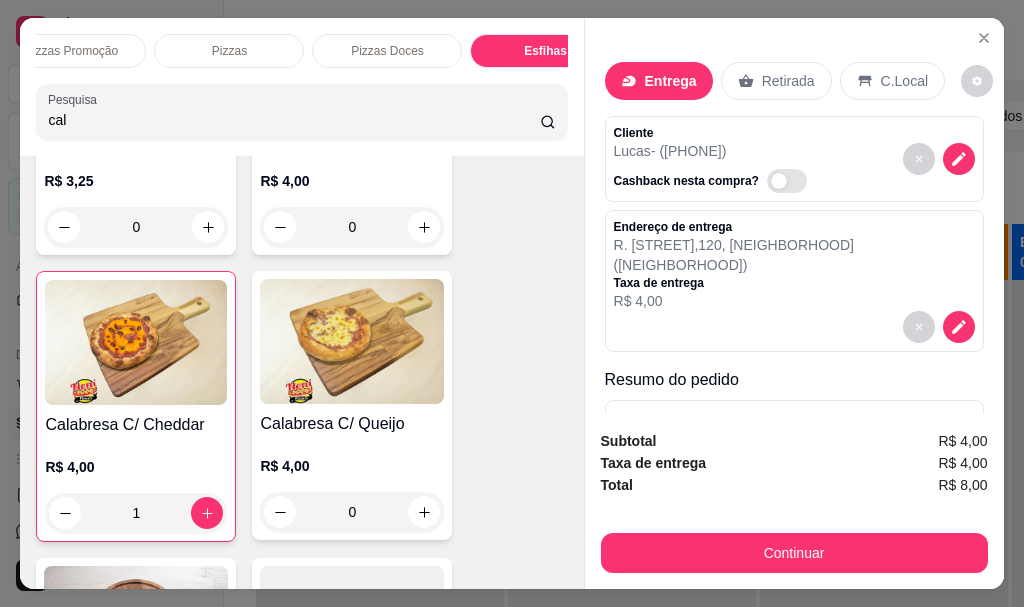 drag, startPoint x: 181, startPoint y: 120, endPoint x: 0, endPoint y: 103, distance: 181.79659 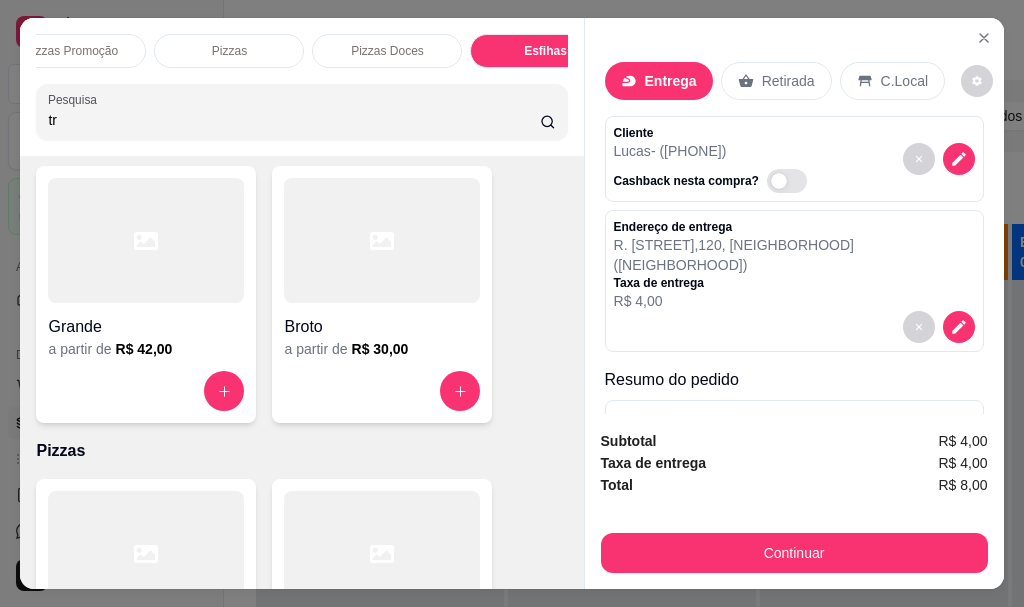 scroll, scrollTop: 0, scrollLeft: 0, axis: both 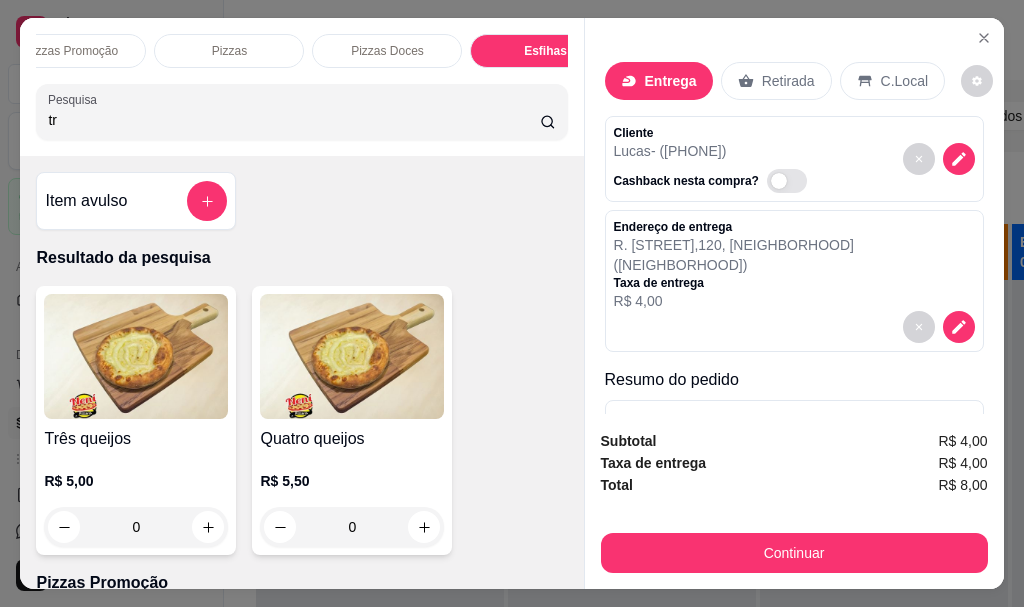 type on "tr" 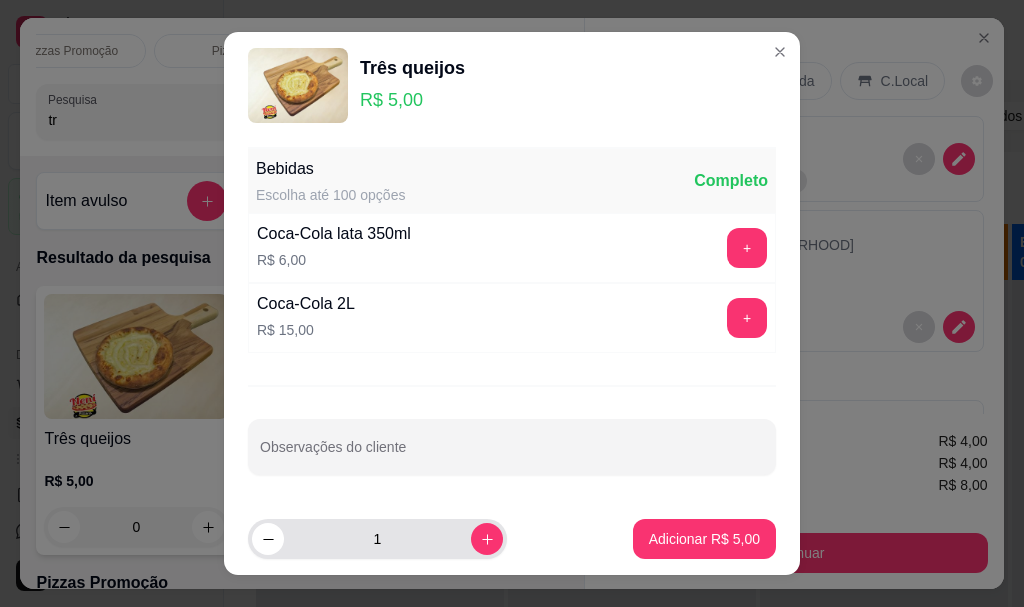 click at bounding box center (487, 539) 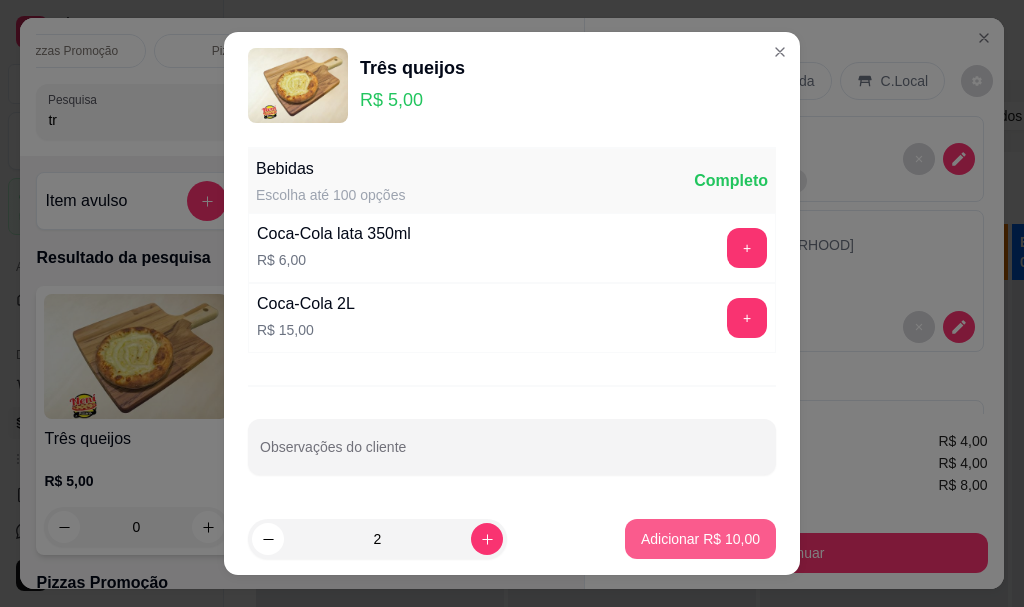 click on "Adicionar   R$ 10,00" at bounding box center [700, 539] 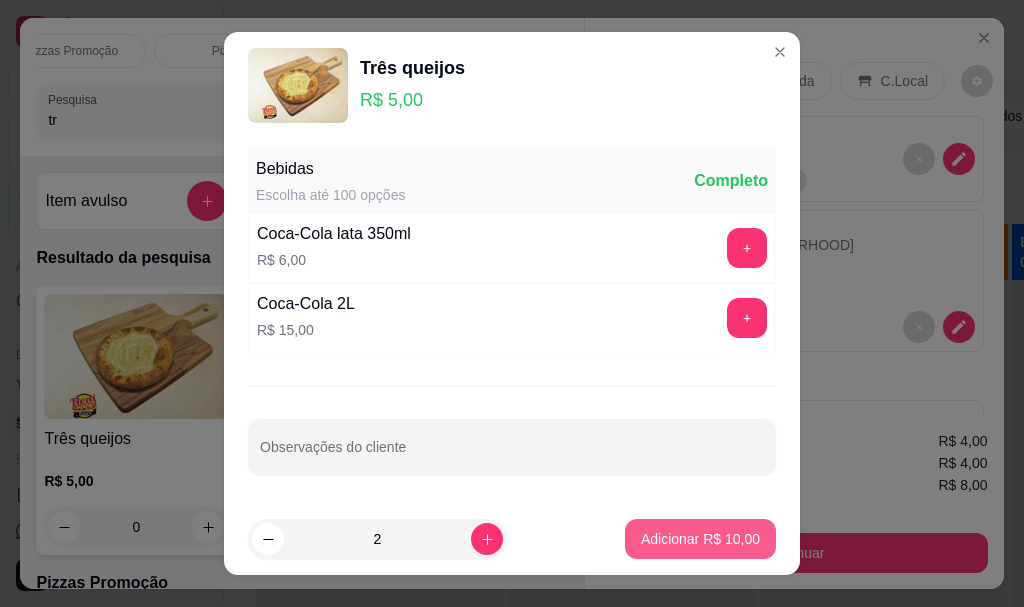 type on "2" 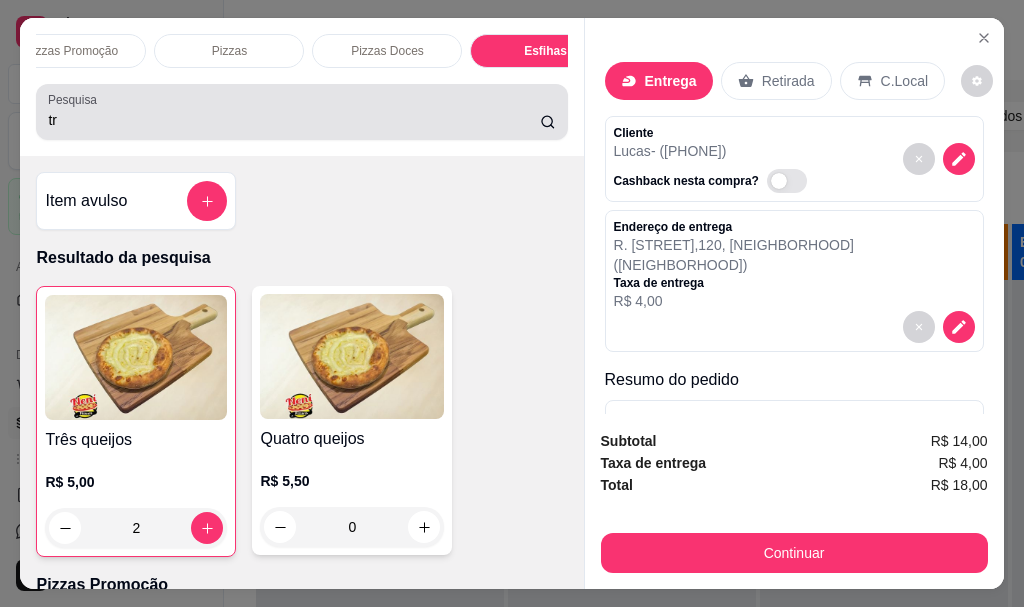 click on "Pizzas Promoção Pizzas Pizzas Doces Esfihas Esfihas Doces Fogazzas Bebidas Esfihas da Promoção Promoção de Esfihas ESFIHAS Pesquisa tr Item avulso Resultado da pesquisa Três queijos   R$ 5,00 2 Quatro queijos   R$ 5,50 0 Pizzas Promoção Grande a partir de     R$ 42,00 Broto a partir de     R$ 30,00 Pizzas GRANDE a partir de     R$ 43,00 Broto a partir de     R$ 30,00 Pizzas Doces Grande a partir de     R$ 47,00 Broto a partir de     R$ 35,00 Esfihas Carne   R$ 3,25 0 Carne C/ Queijo   R$ 4,50 0 Calabresa   R$ 3,25 0 Calabresa C/ Catupiry   R$ 4,00 0 Calabresa C/ Cheddar   R$ 4,00 1 Calabresa C/ Queijo   R$ 4,00 0 Frango   R$ 3,25 0 Frango C/ Catupiry   R$ 4,50 0 Bacon   R$ 4,25 0 Bauru   R$ 4,50 0 Escarola C/ Queijo   R$ 4,25 0 Palmito   R$ 4,50 0 Milho C/ Queijo   R$ 4,00 0 Queijo   R$ 3,25 0 Atum   R$ 5,00 0 Lombo C/ Catupiry   R$ 4,75 0 Lombo C/ Cheddar   R$ 4,75 0 Carne Seca C/ Queijo   R$ 6,50 0 Carne Seca C/ Catupiry   R$ 6,50 0 Camarão C/ Catupiry   R$ 9,00 0   0" at bounding box center [512, 303] 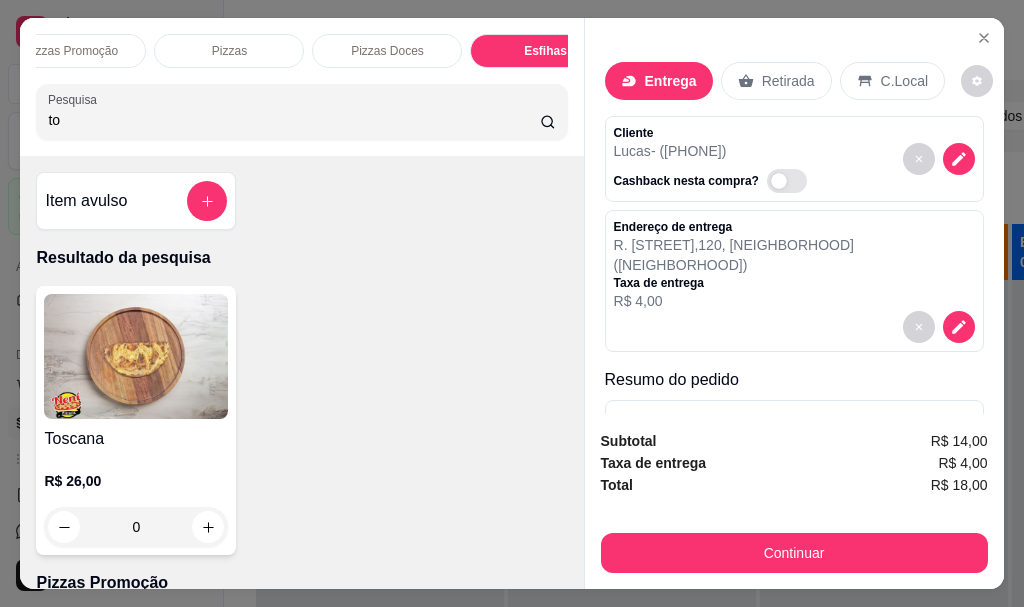type on "t" 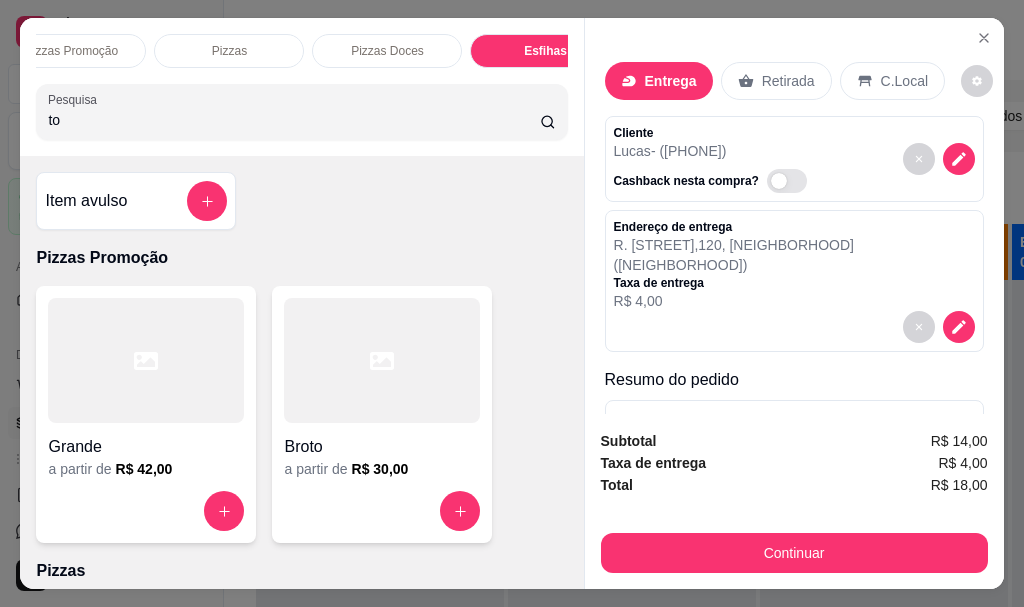 type on "tos" 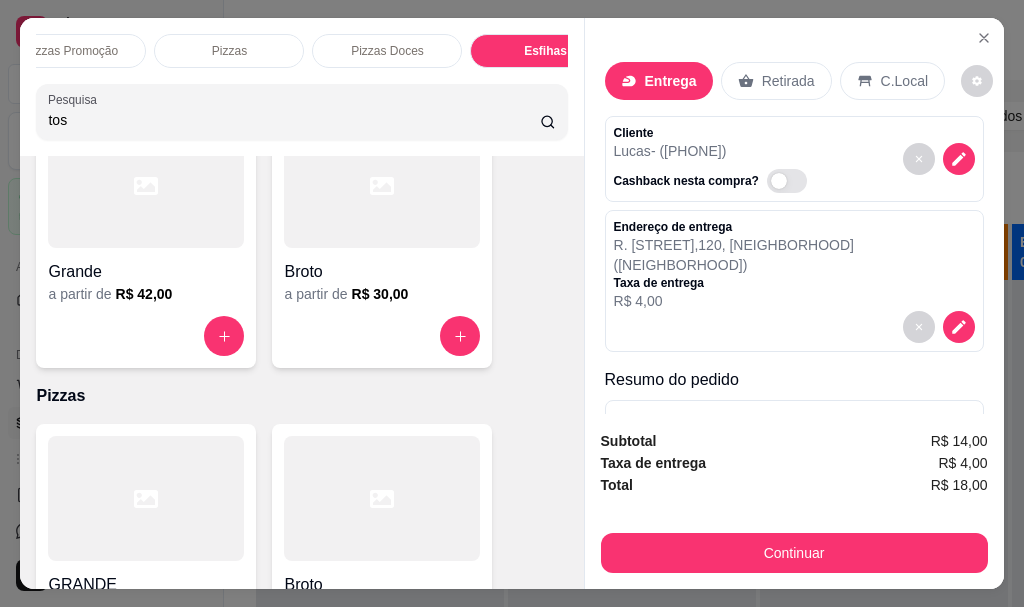 scroll, scrollTop: 0, scrollLeft: 0, axis: both 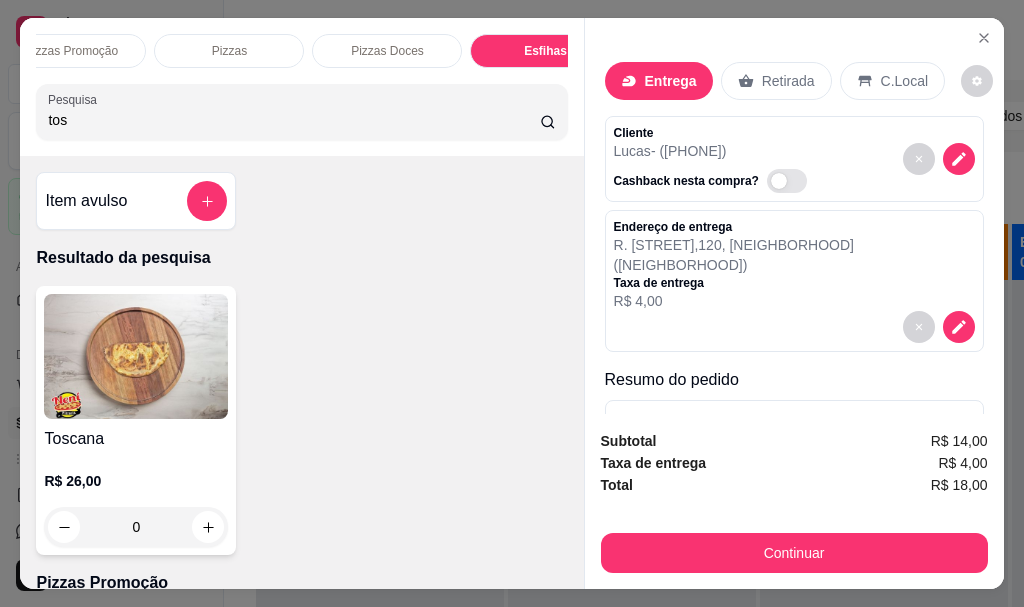 drag, startPoint x: 133, startPoint y: 131, endPoint x: 0, endPoint y: 129, distance: 133.01503 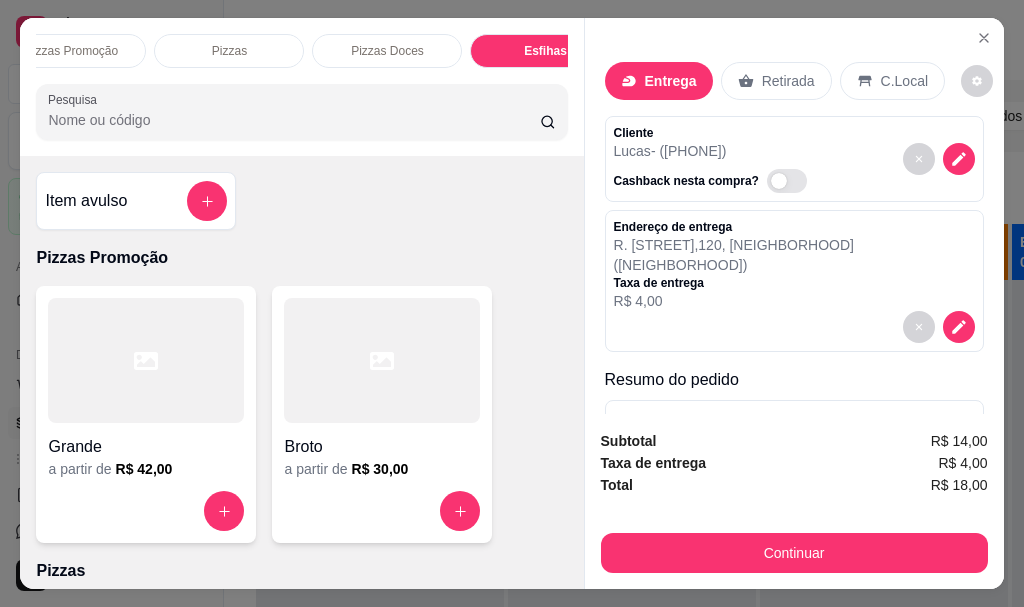 click on "Esfihas" at bounding box center (545, 51) 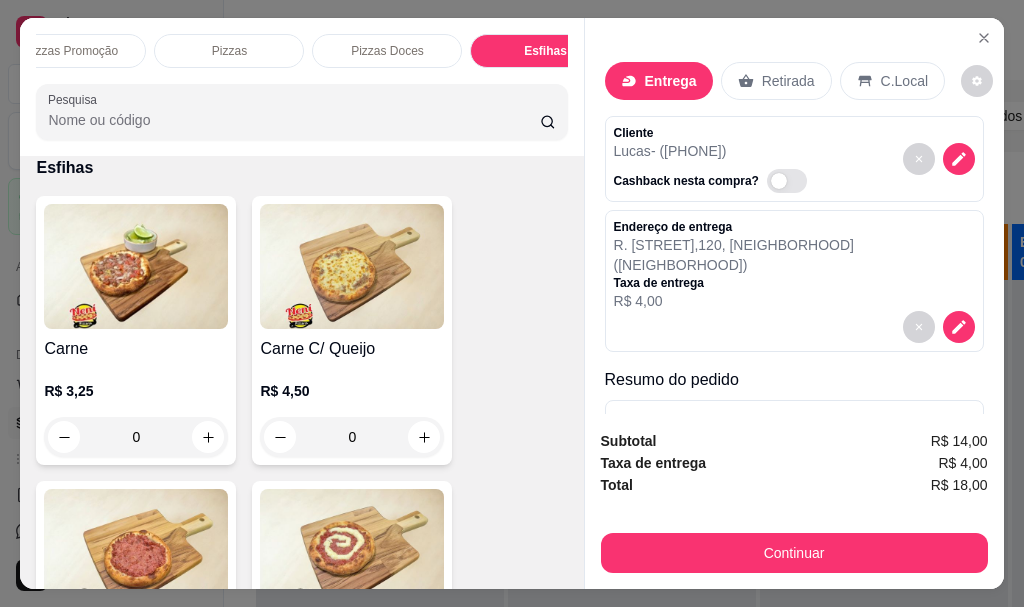 scroll, scrollTop: 53, scrollLeft: 0, axis: vertical 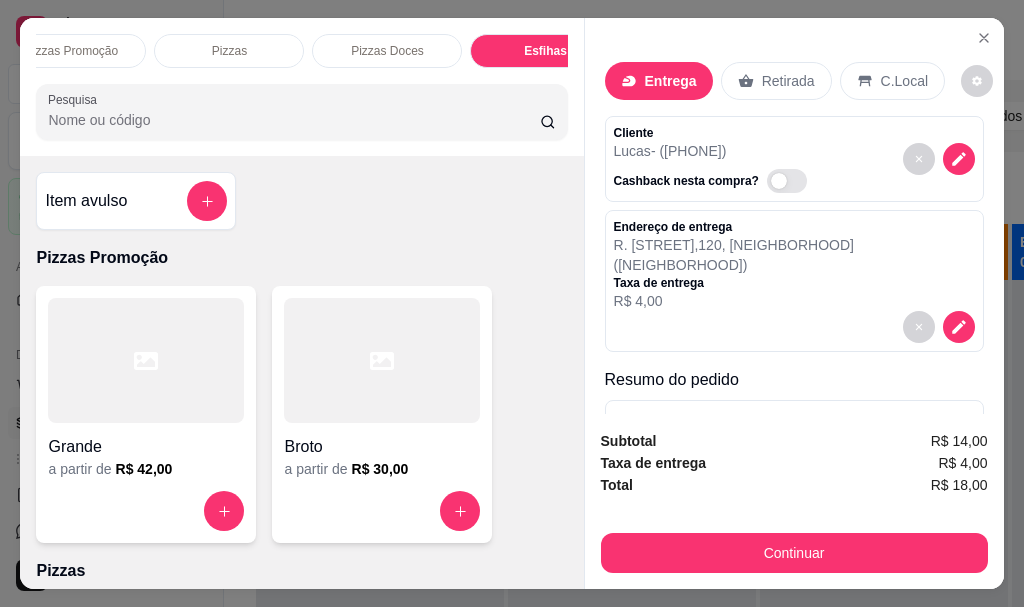 click at bounding box center [301, 112] 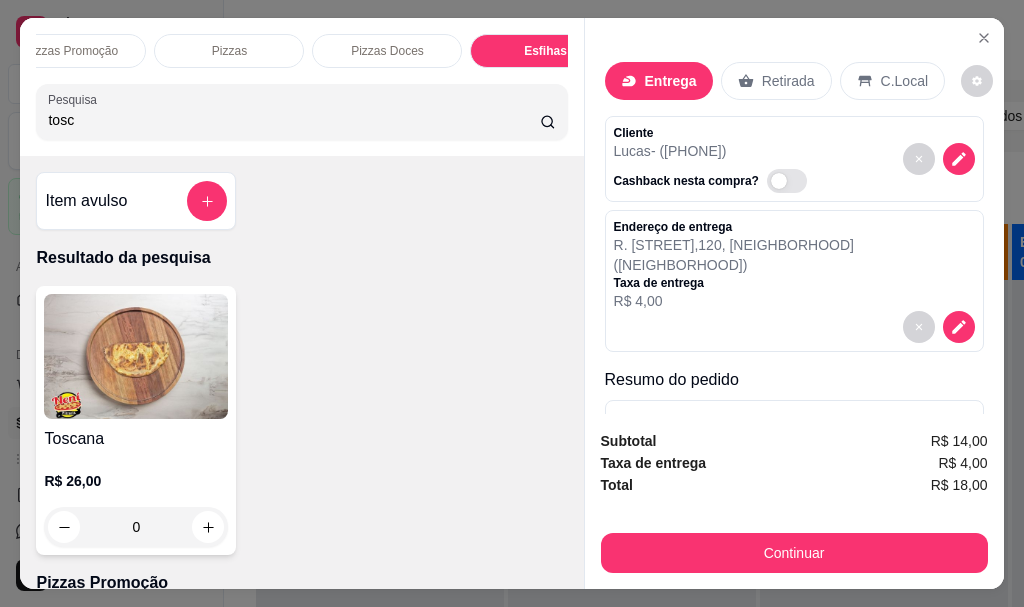 drag, startPoint x: 114, startPoint y: 128, endPoint x: 0, endPoint y: 137, distance: 114.35471 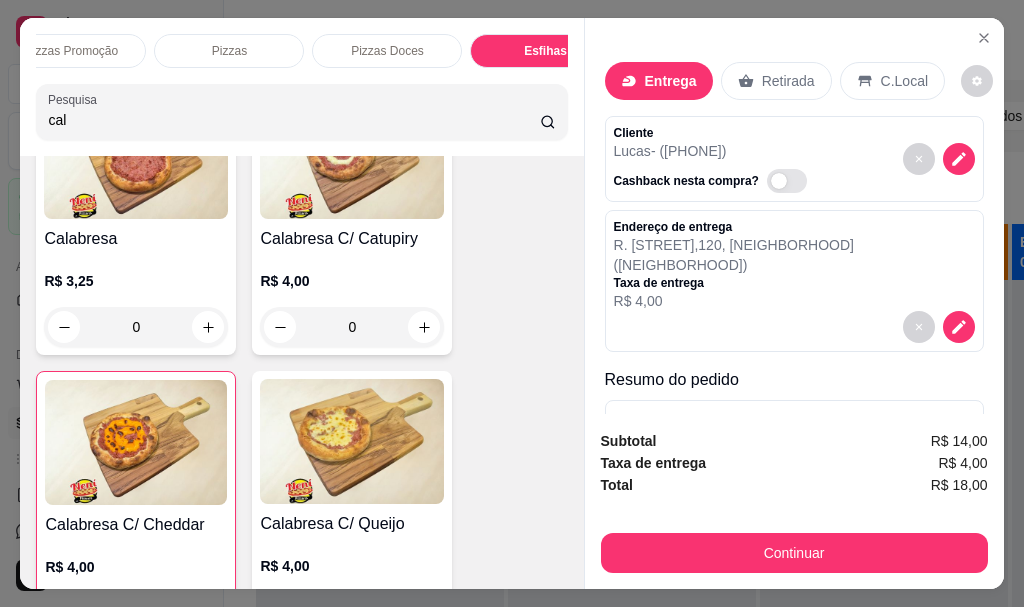 scroll, scrollTop: 400, scrollLeft: 0, axis: vertical 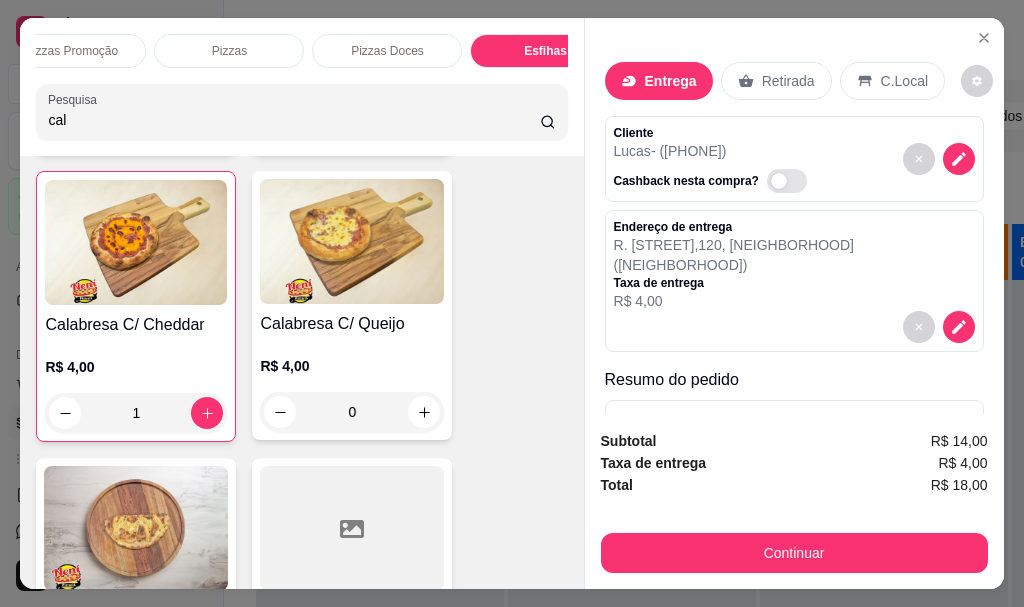 type on "cal" 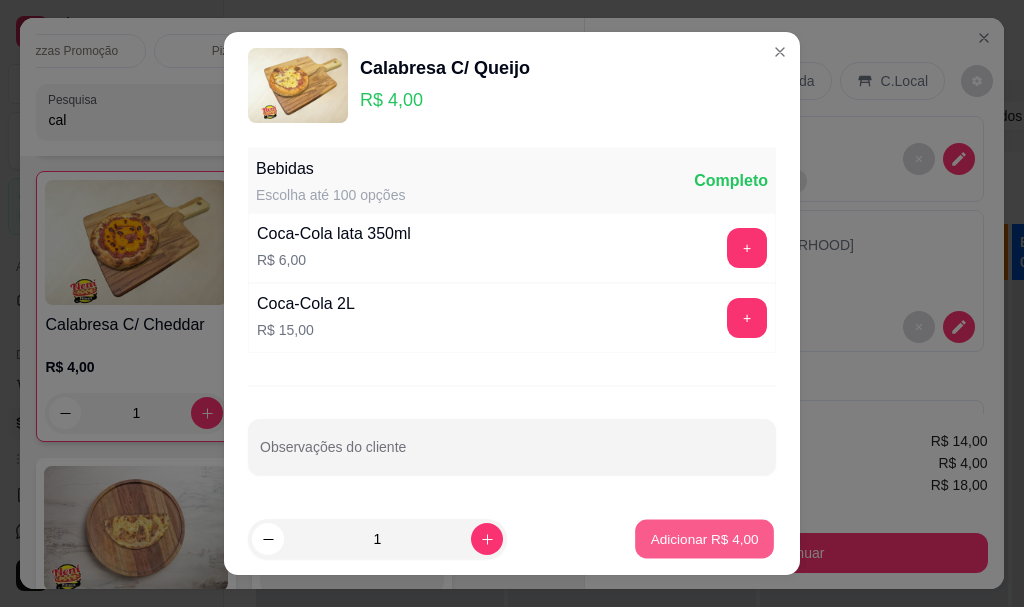 click on "Adicionar   R$ 4,00" at bounding box center [704, 539] 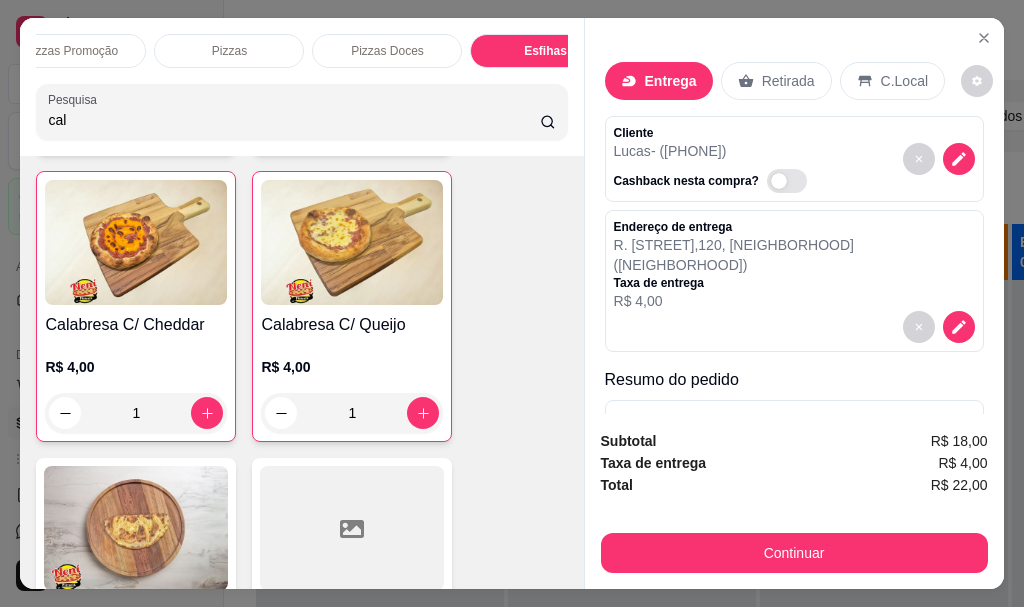 drag, startPoint x: 233, startPoint y: 138, endPoint x: 0, endPoint y: 116, distance: 234.03632 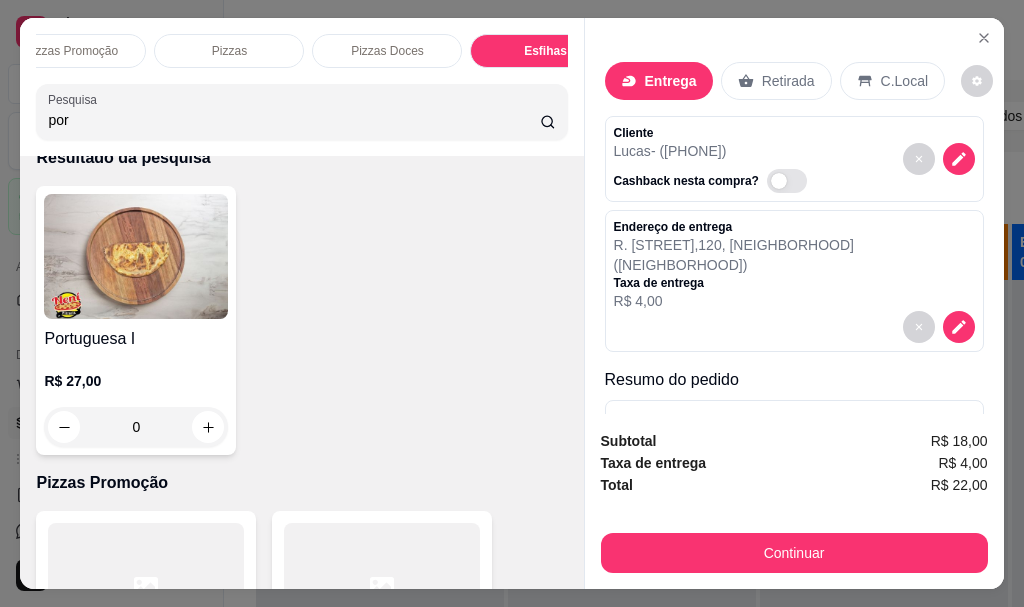 scroll, scrollTop: 0, scrollLeft: 0, axis: both 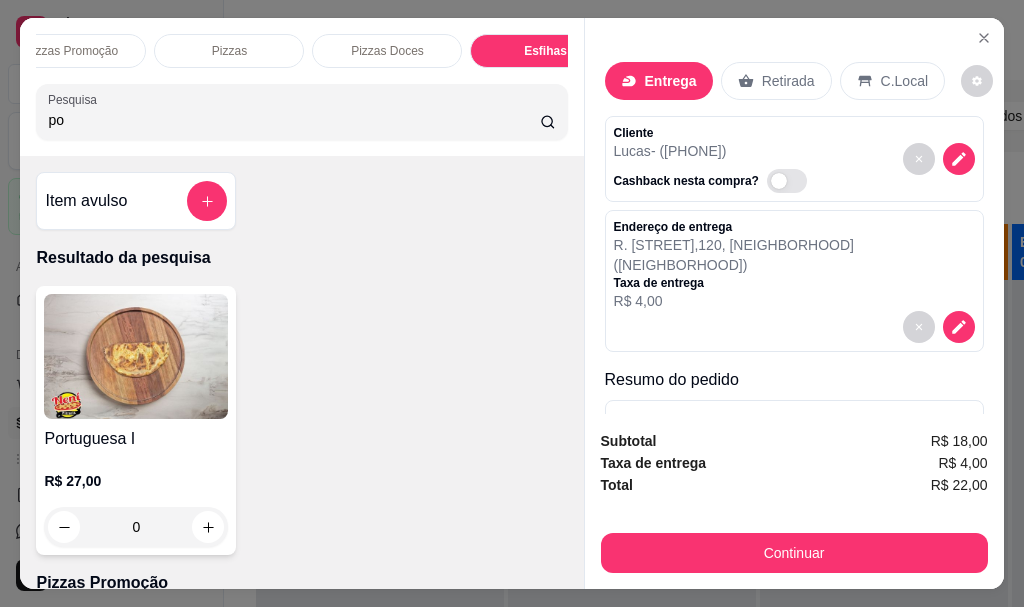 type on "p" 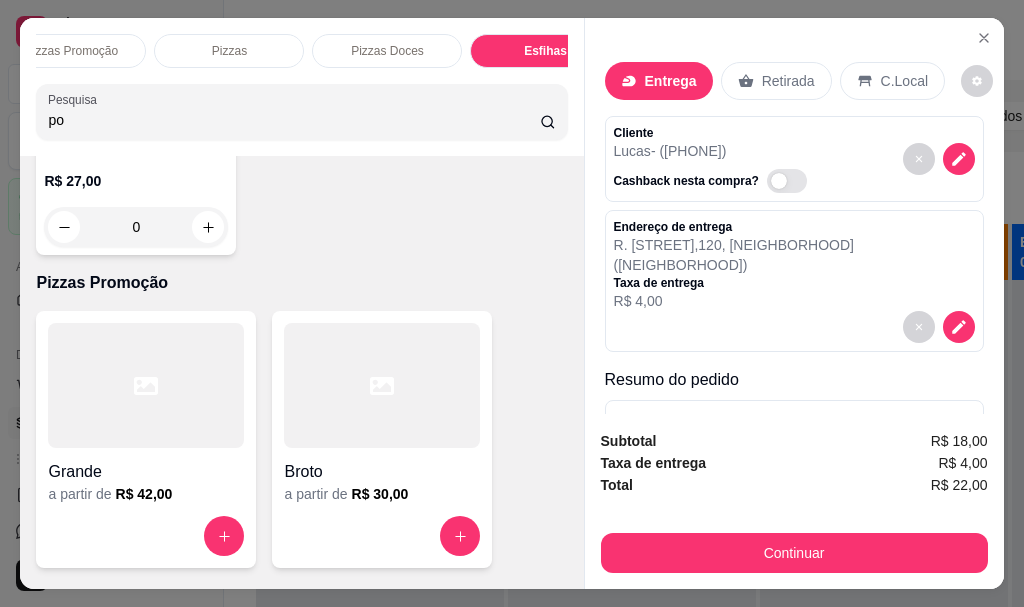 type on "p" 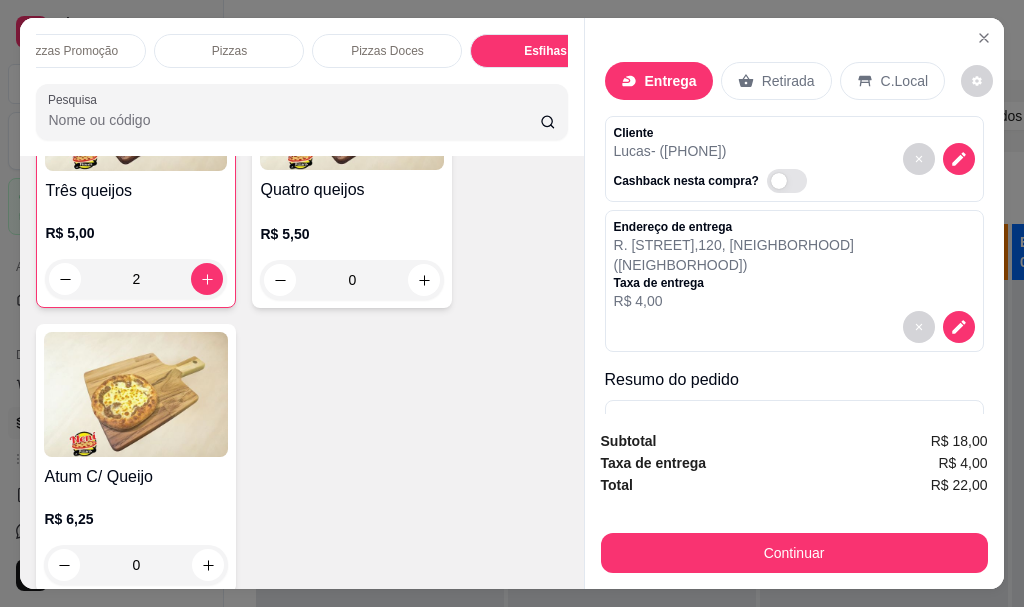 scroll, scrollTop: 4710, scrollLeft: 0, axis: vertical 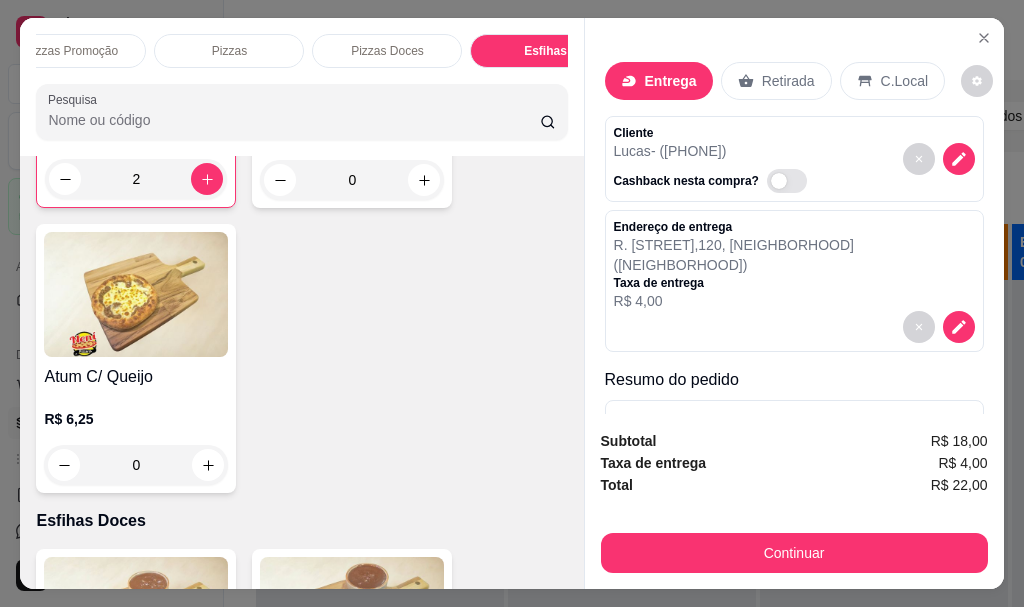 type 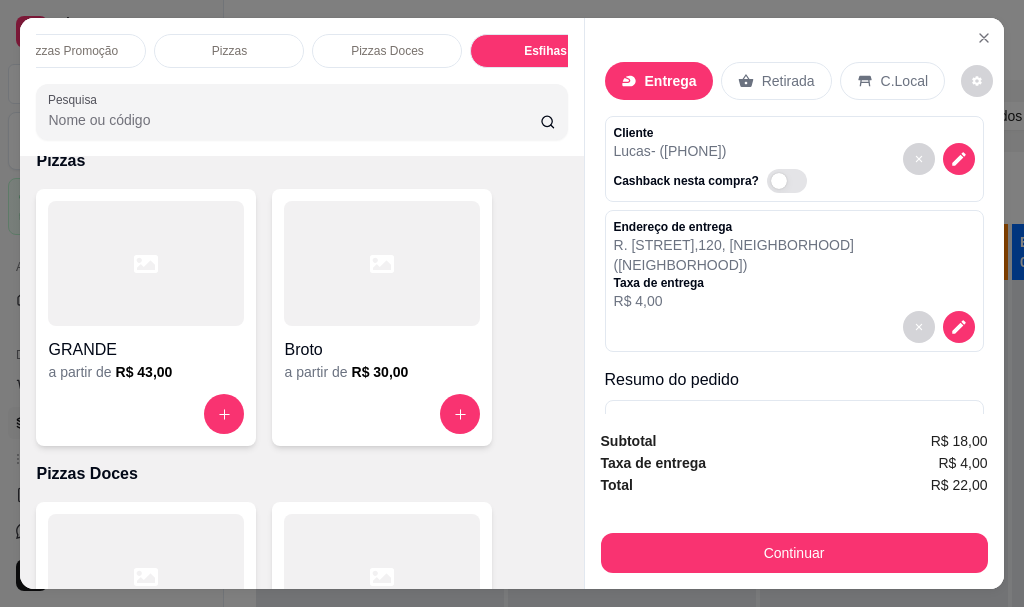 scroll, scrollTop: 0, scrollLeft: 0, axis: both 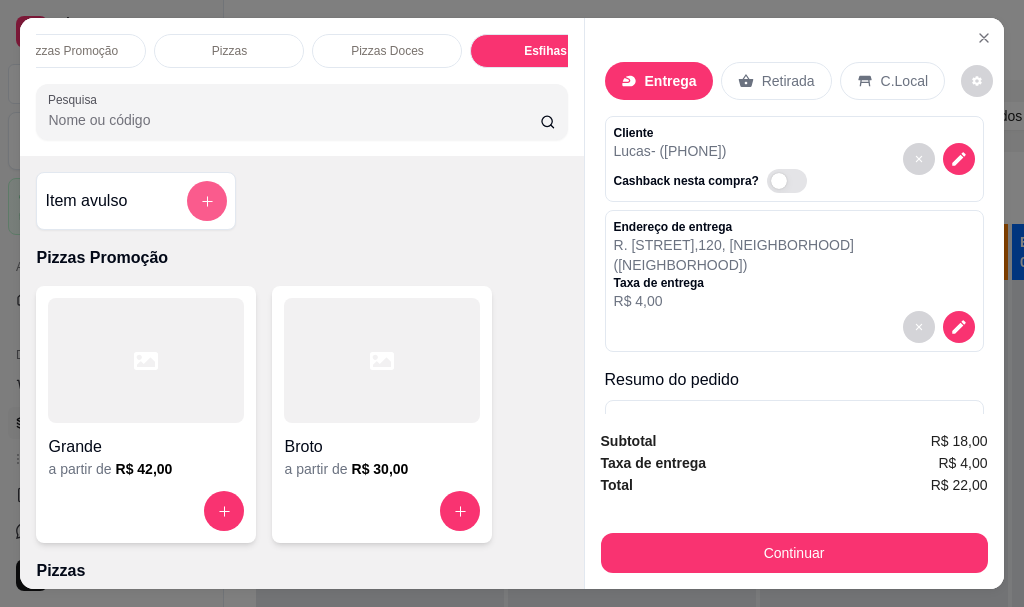 click 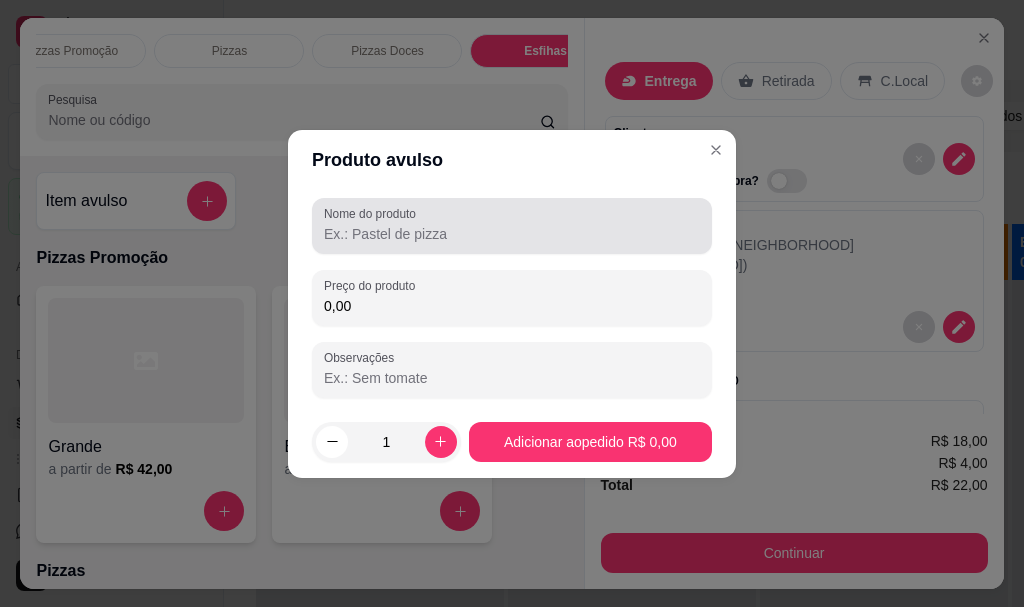 click on "Nome do produto" at bounding box center (512, 234) 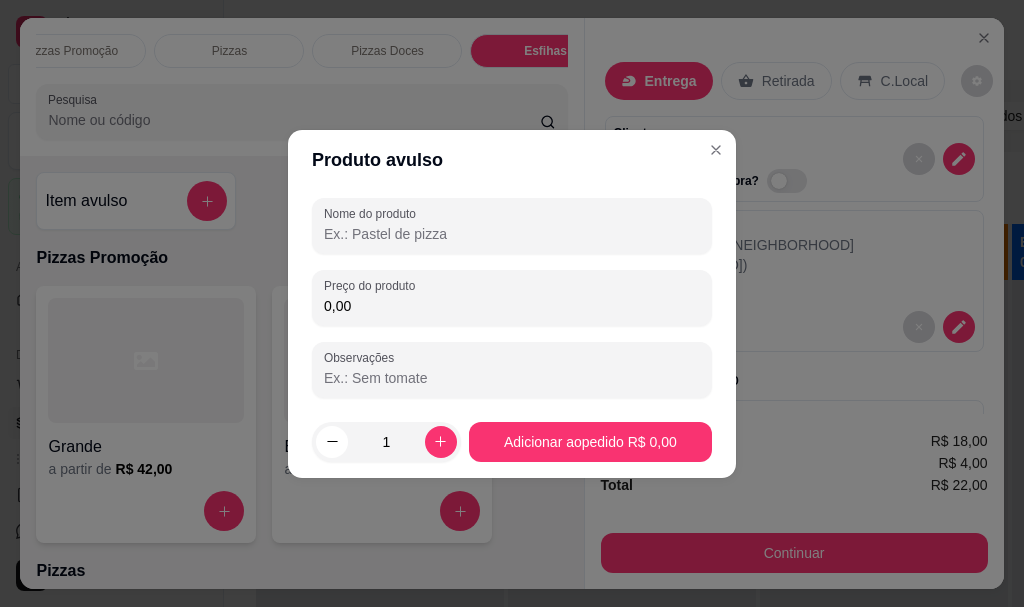 type on "P" 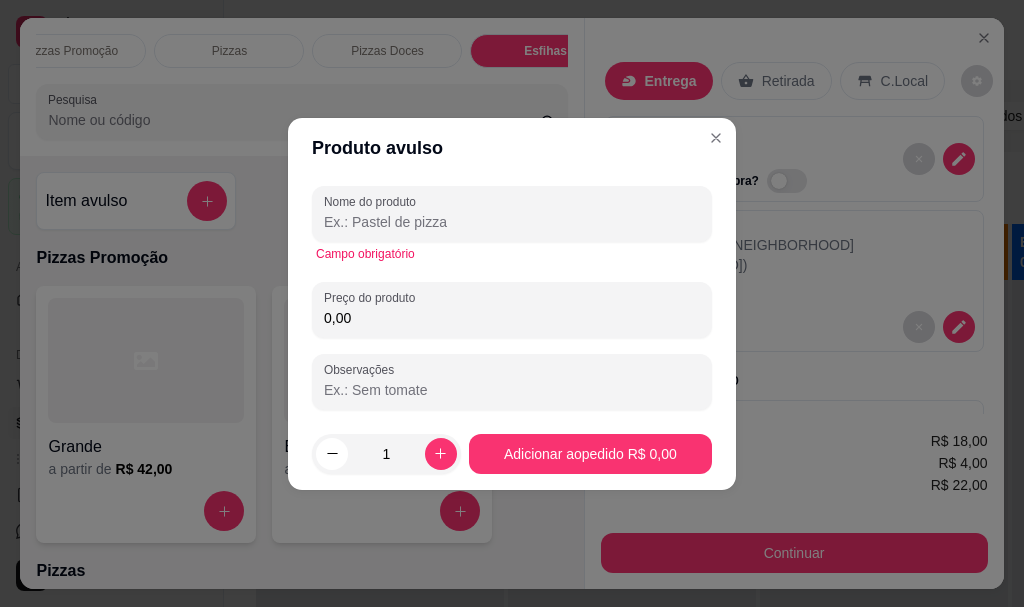type on "e" 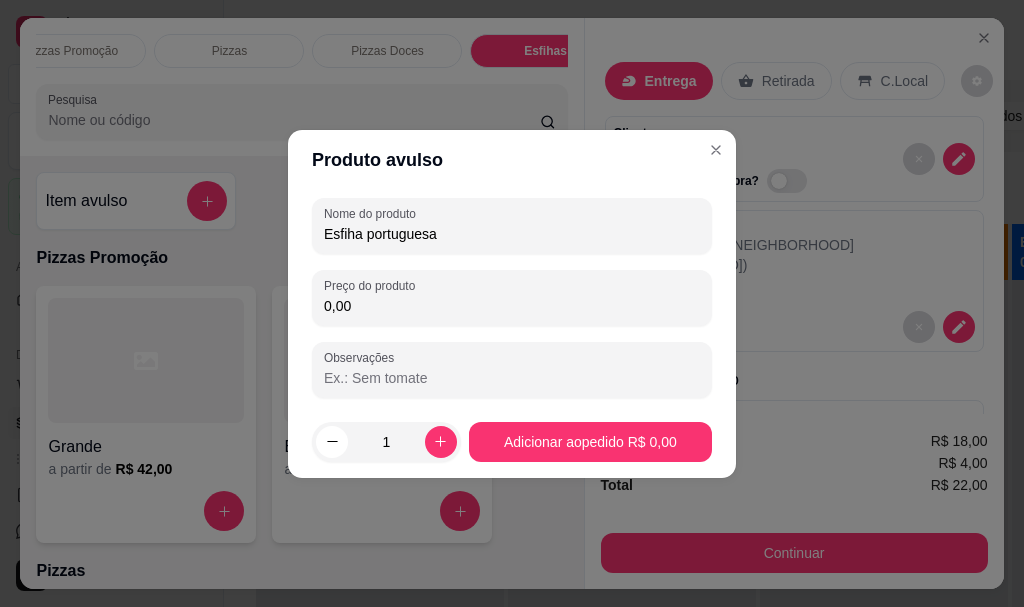 type on "Esfiha portuguesa" 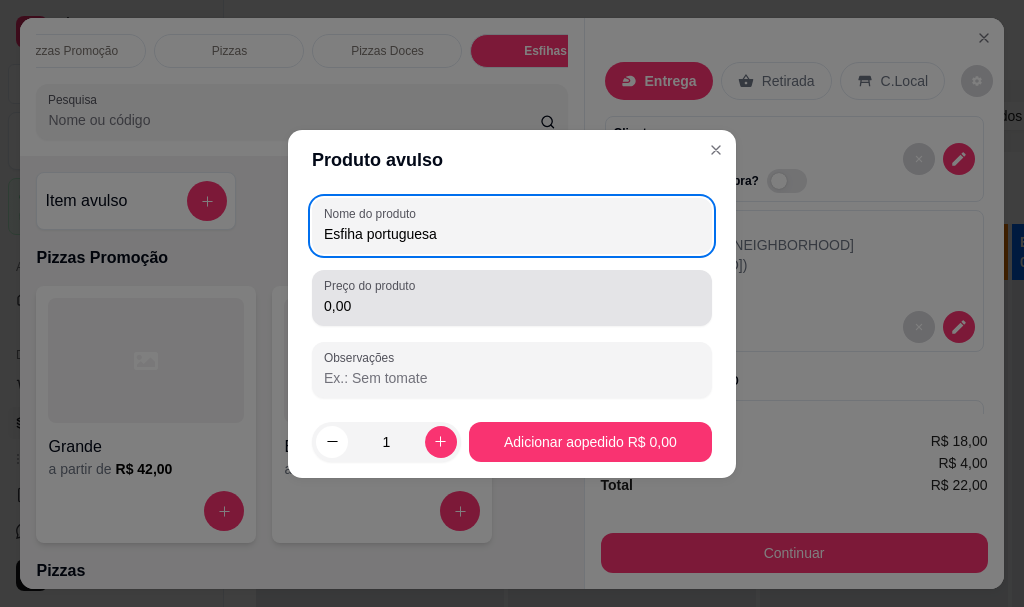 click on "0,00" at bounding box center (512, 298) 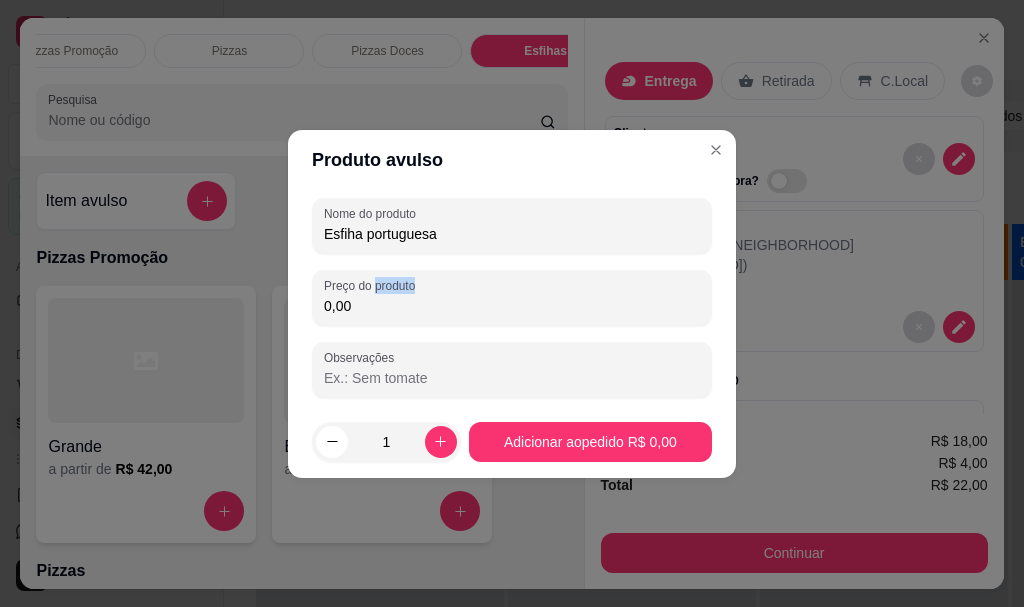 drag, startPoint x: 375, startPoint y: 316, endPoint x: 276, endPoint y: 309, distance: 99.24717 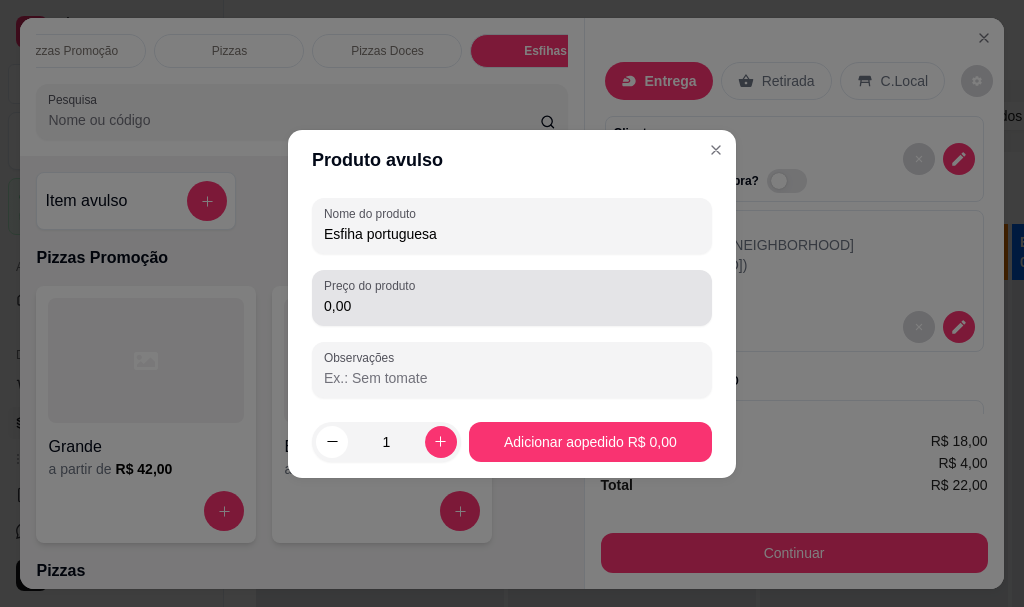 click on "0,00" at bounding box center [512, 306] 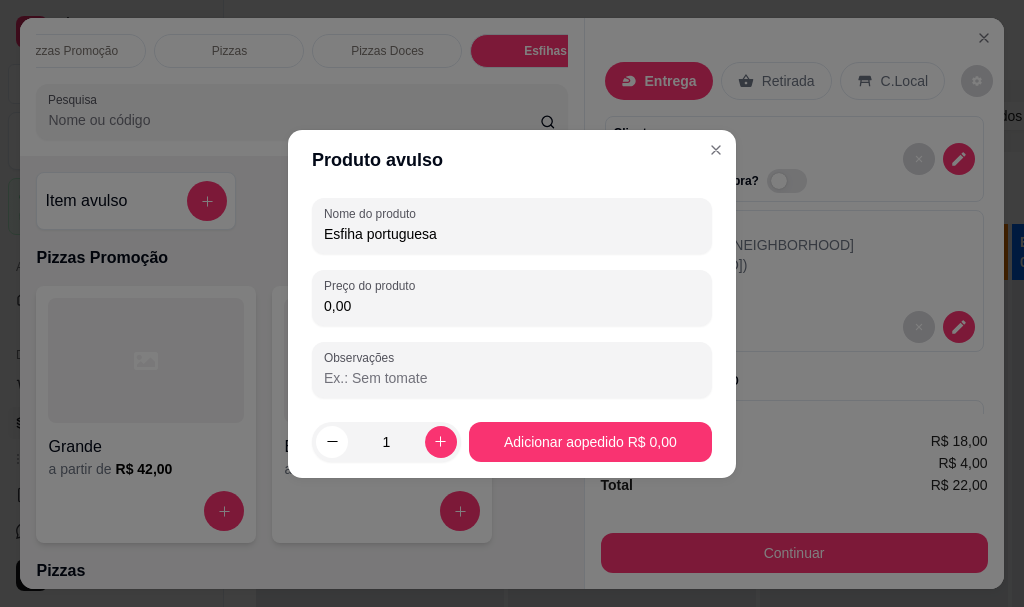drag, startPoint x: 362, startPoint y: 308, endPoint x: 318, endPoint y: 302, distance: 44.407207 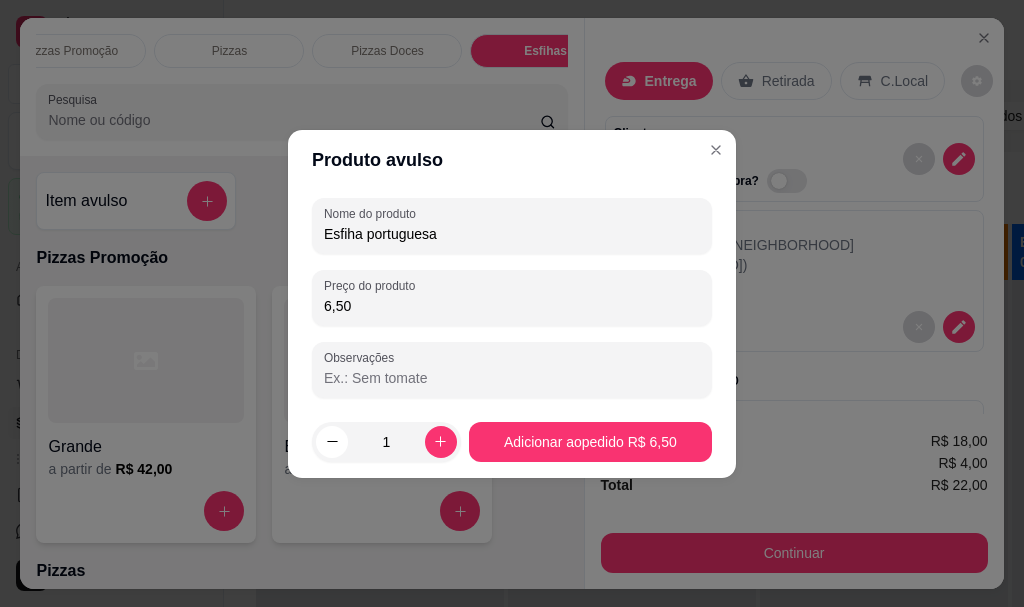 type on "6,50" 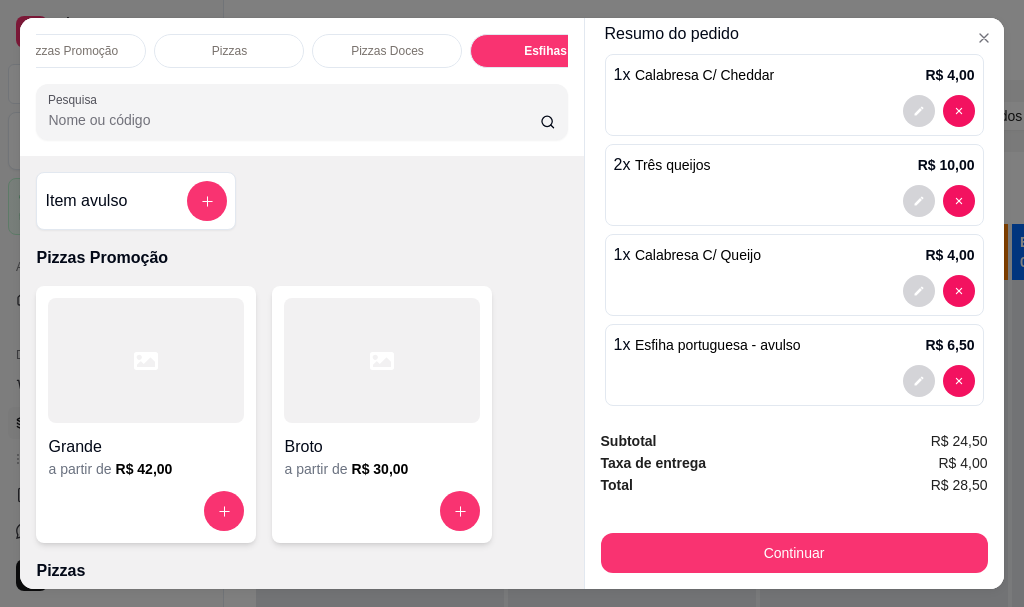 scroll, scrollTop: 46, scrollLeft: 0, axis: vertical 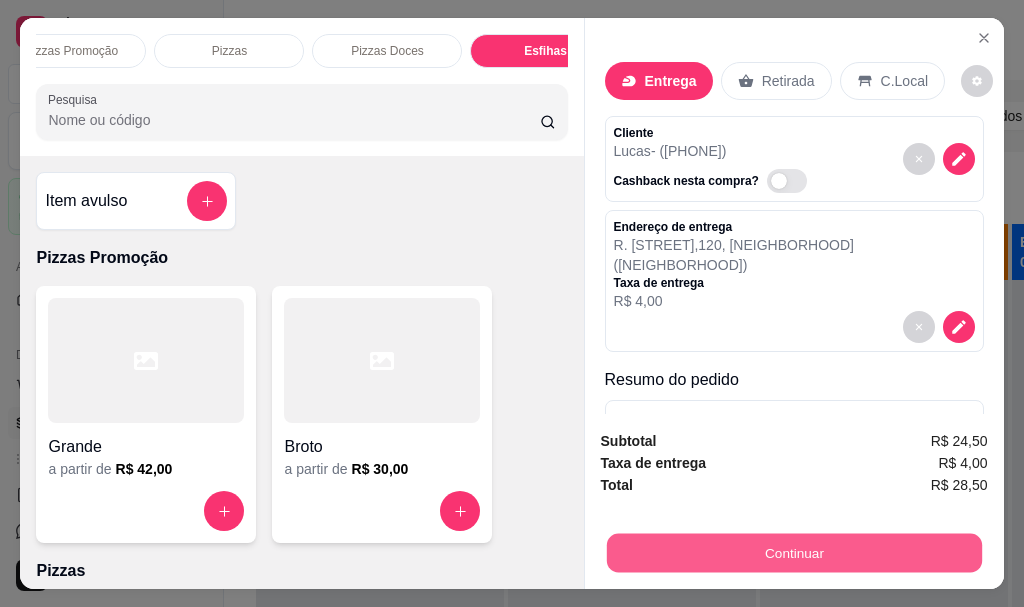 click on "Continuar" at bounding box center [793, 552] 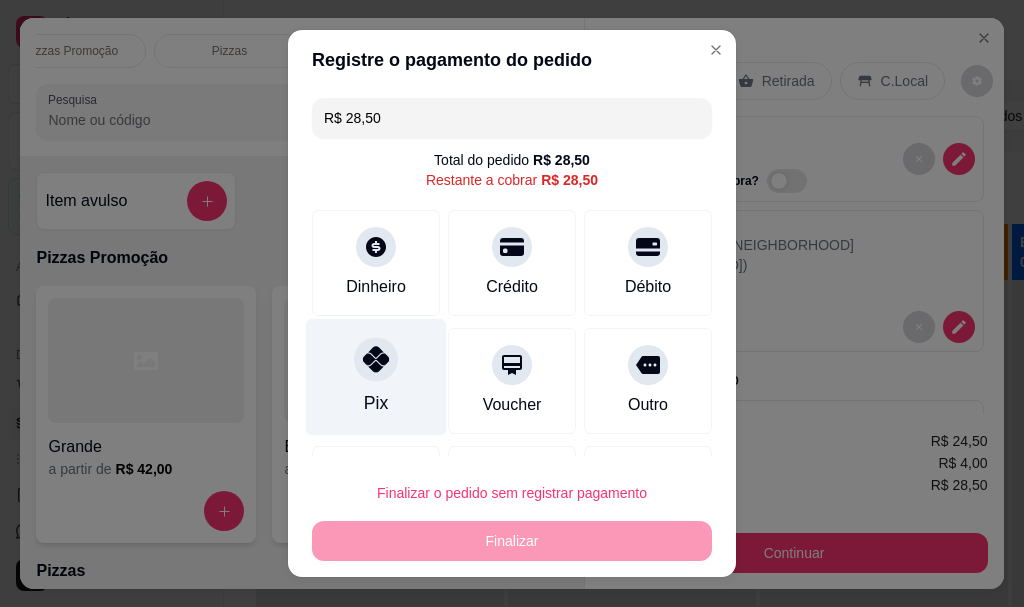 click 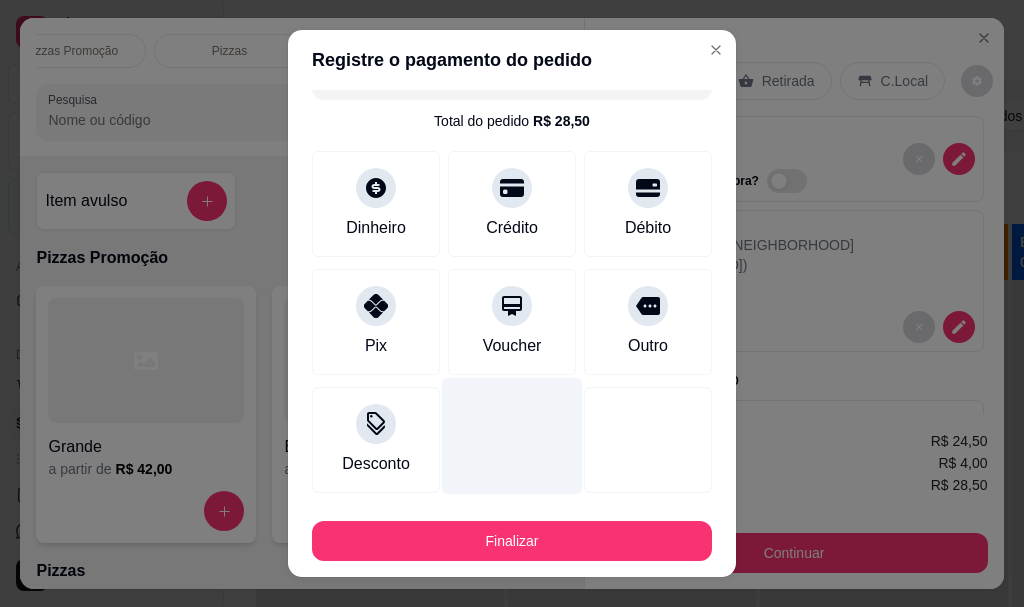 scroll, scrollTop: 139, scrollLeft: 0, axis: vertical 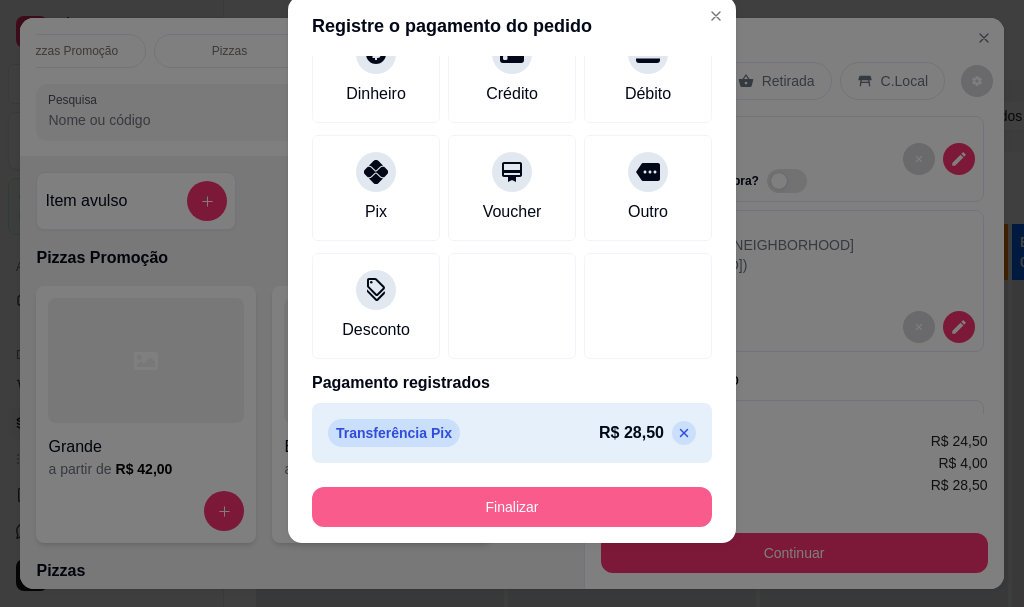 click on "Finalizar" at bounding box center [512, 507] 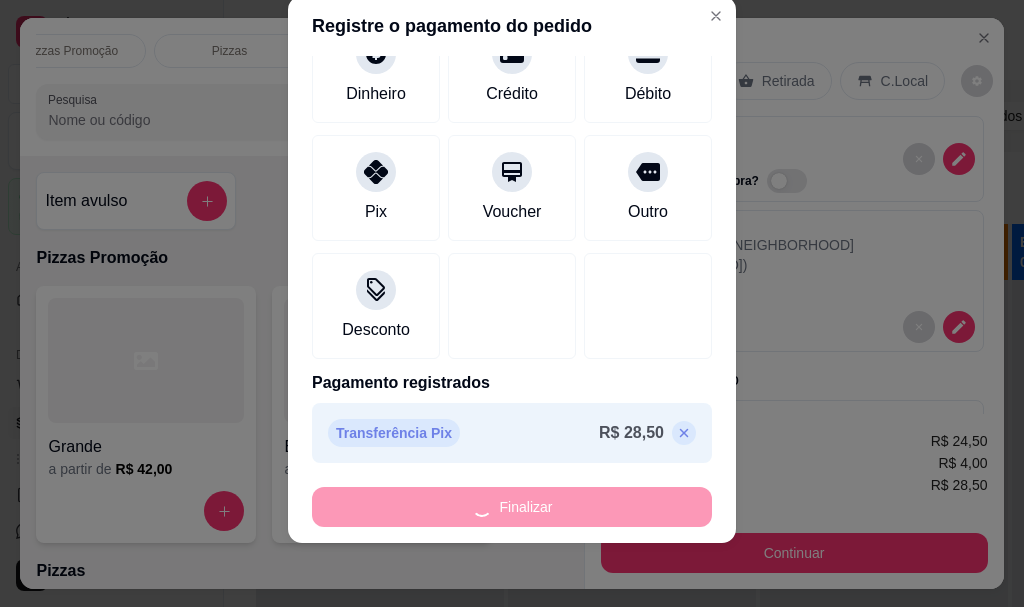 type on "0" 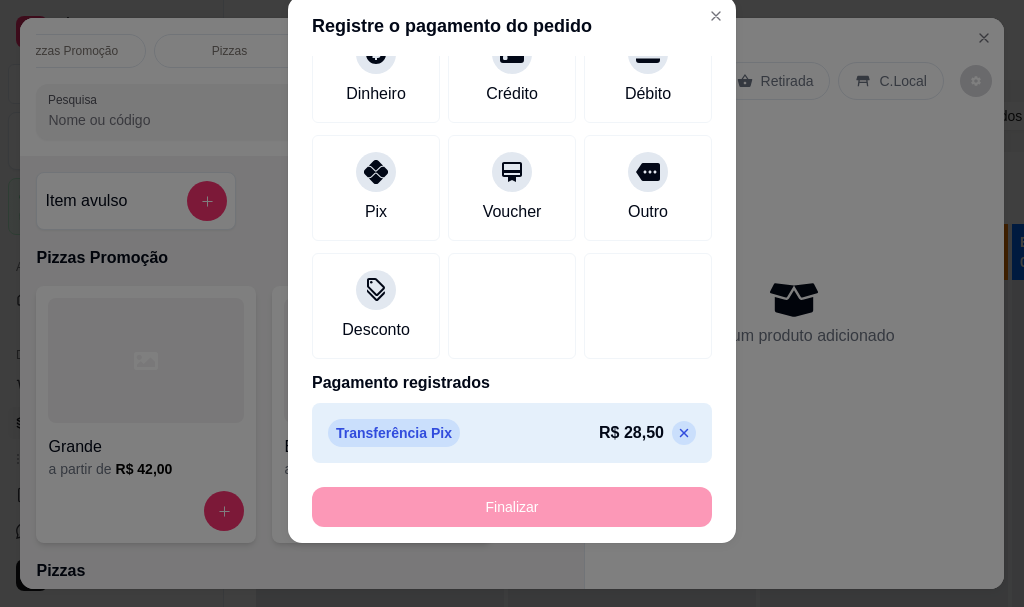 type on "-R$ 28,50" 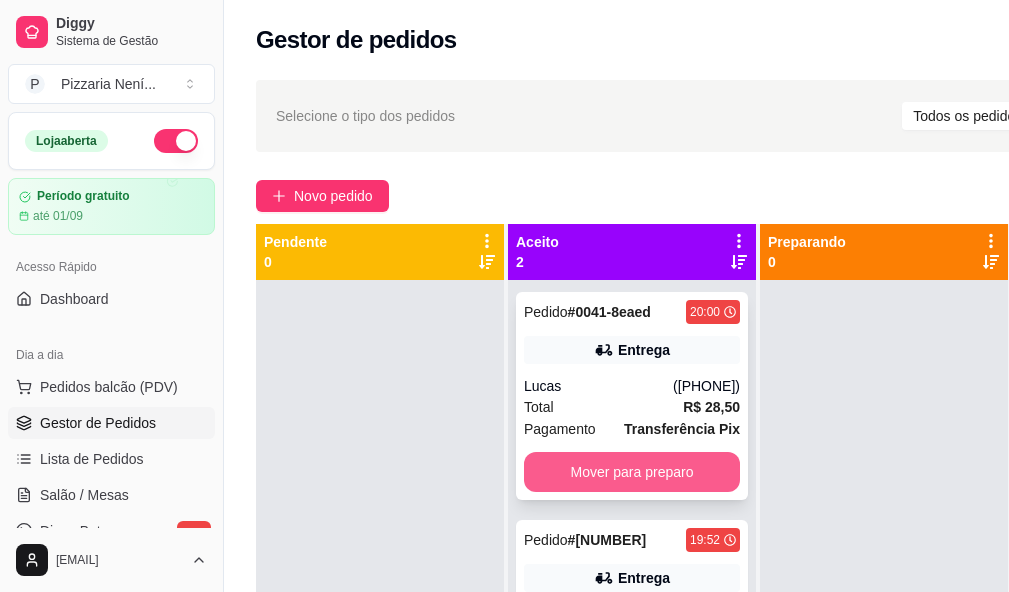 scroll, scrollTop: 71, scrollLeft: 0, axis: vertical 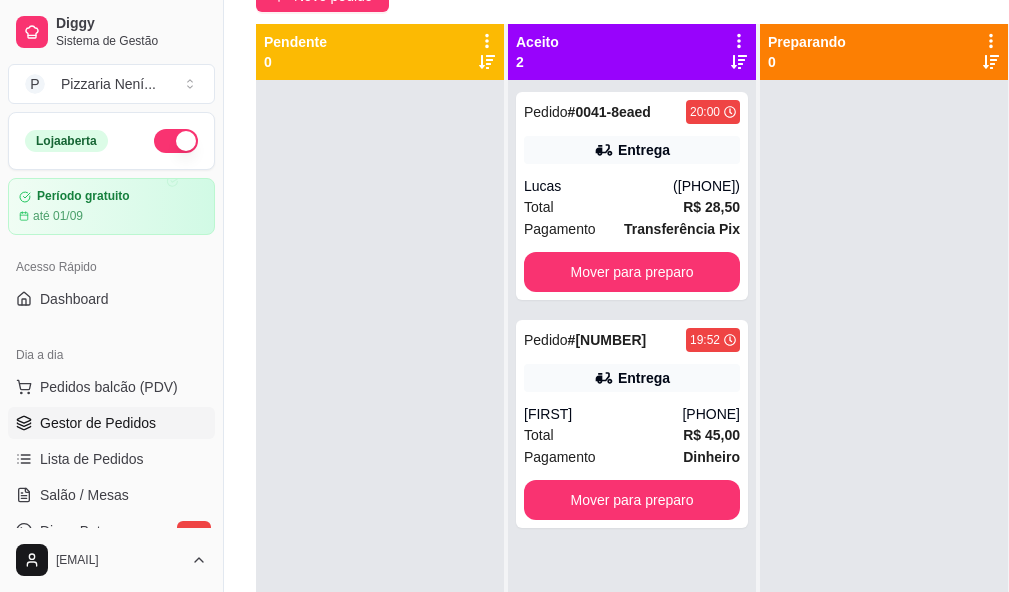click 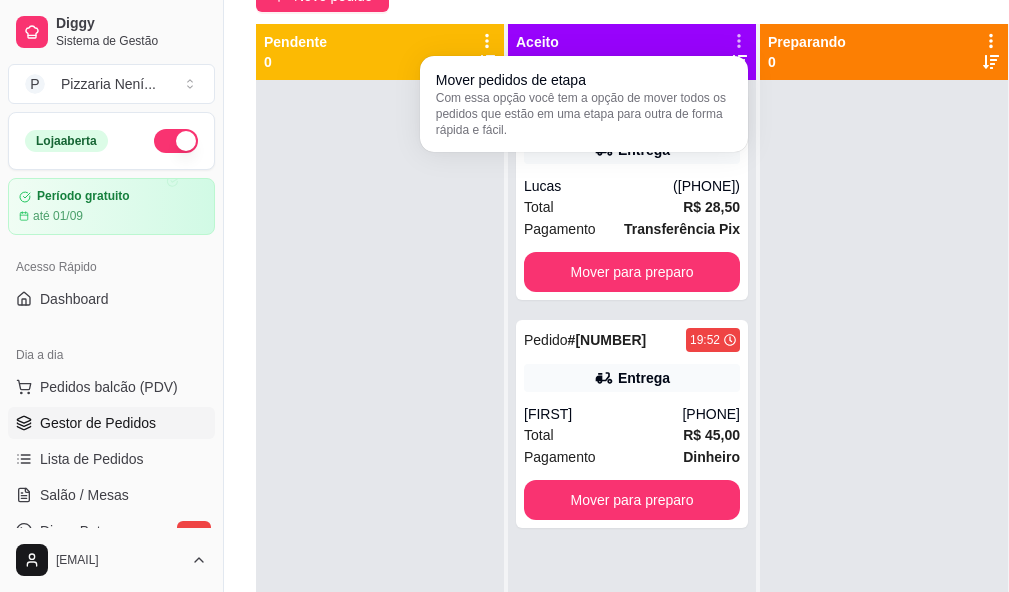 click 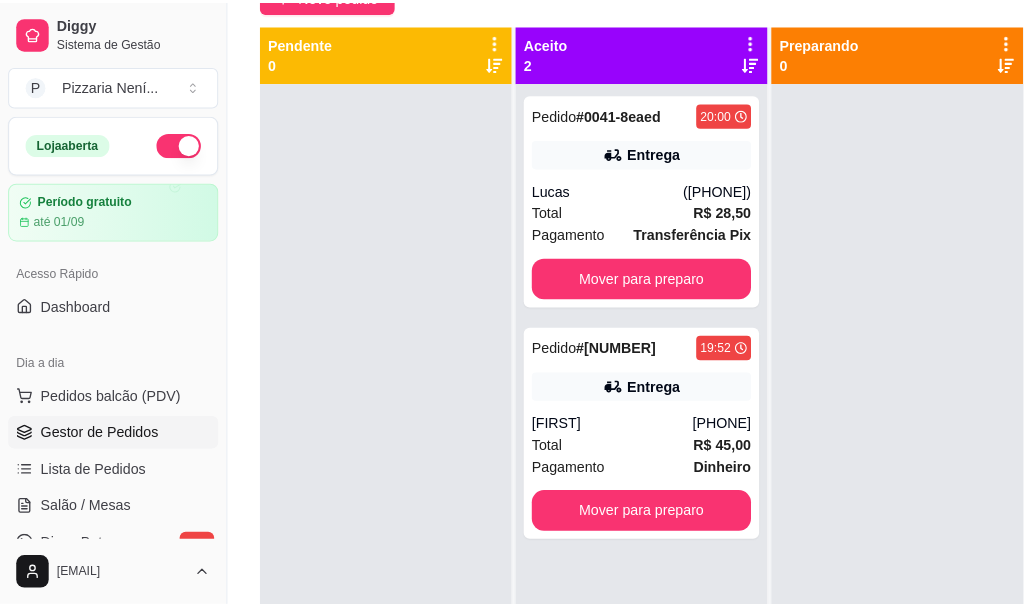 scroll, scrollTop: 0, scrollLeft: 0, axis: both 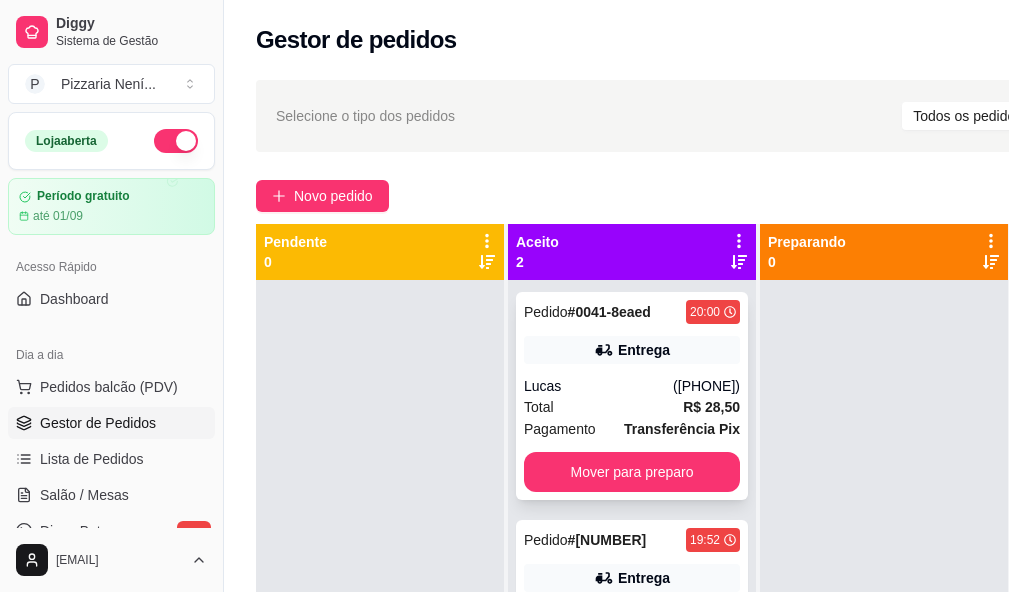 click on "# 0041-8eaed" at bounding box center (609, 312) 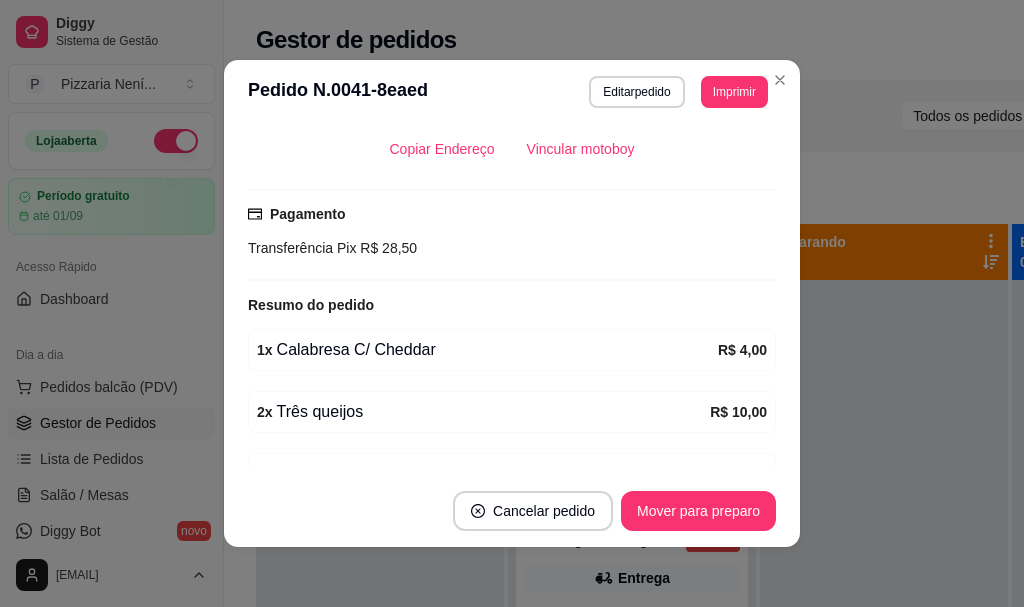 scroll, scrollTop: 569, scrollLeft: 0, axis: vertical 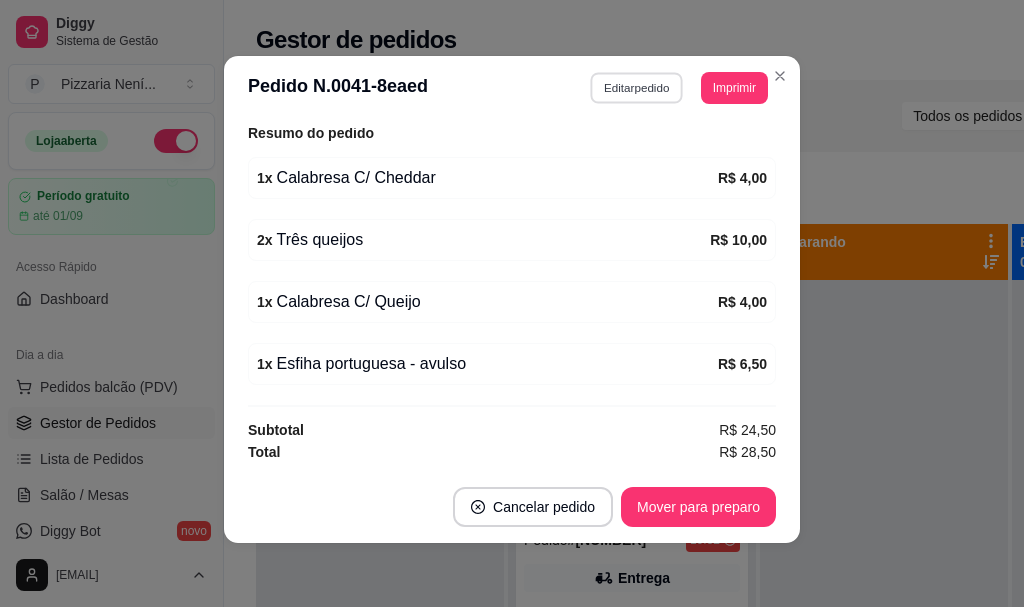 click on "Editar  pedido" at bounding box center [637, 87] 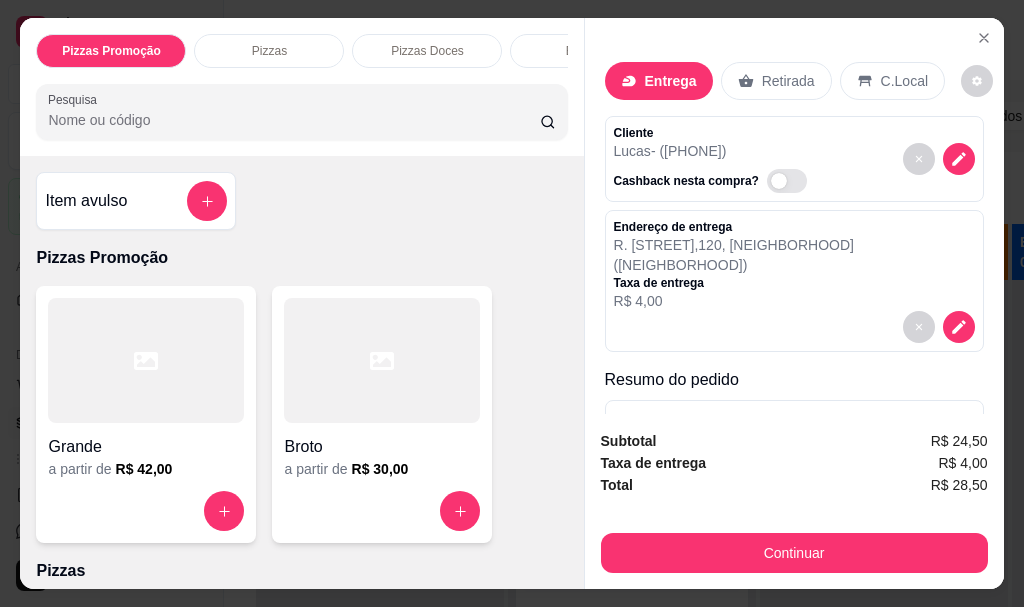 scroll, scrollTop: 0, scrollLeft: 40, axis: horizontal 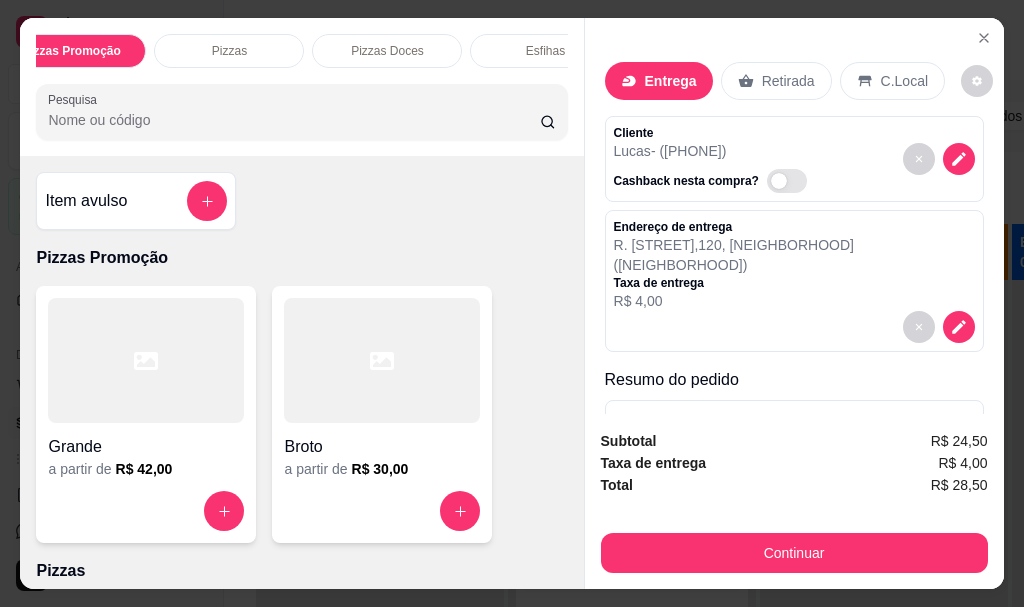 click on "Esfihas" at bounding box center [545, 51] 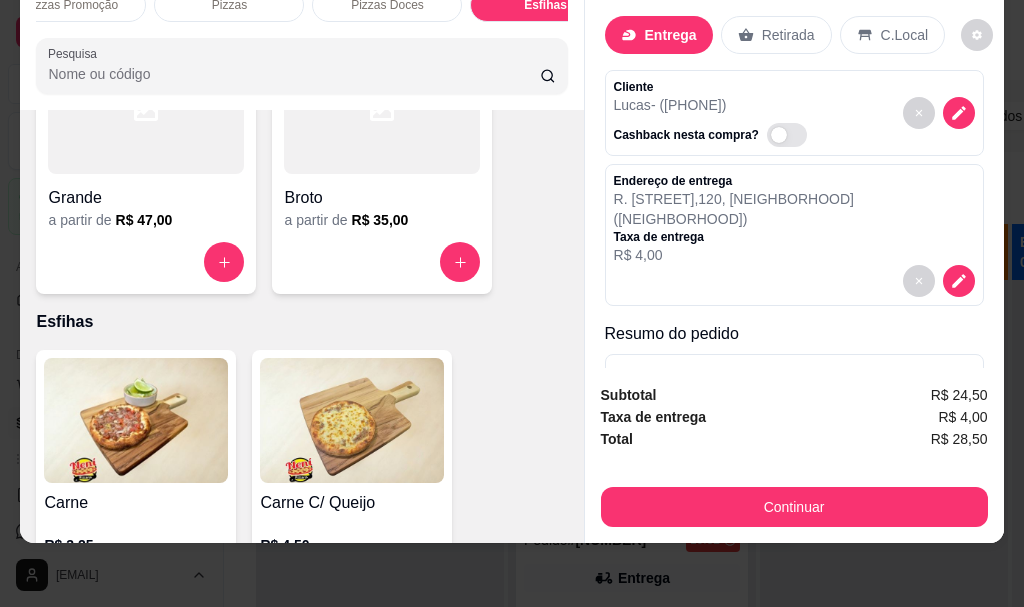 scroll, scrollTop: 729, scrollLeft: 0, axis: vertical 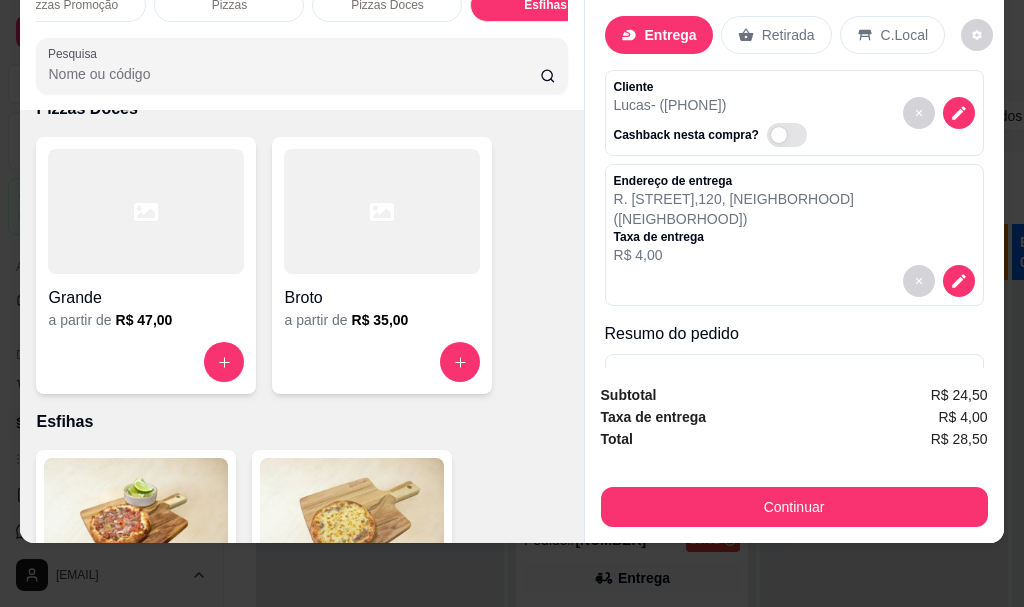 click on "Pesquisa" at bounding box center (294, 74) 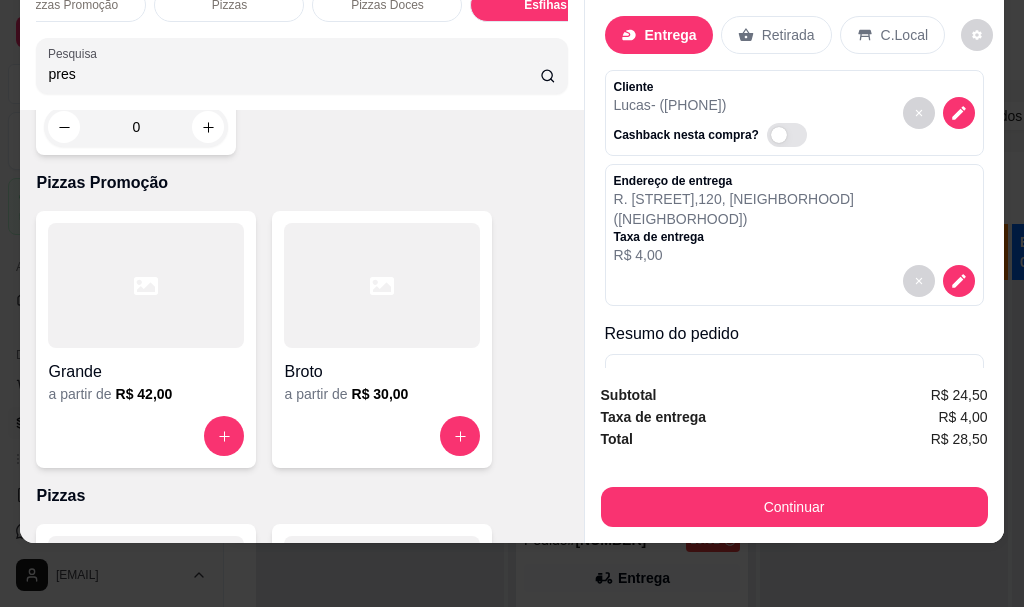 scroll, scrollTop: 0, scrollLeft: 0, axis: both 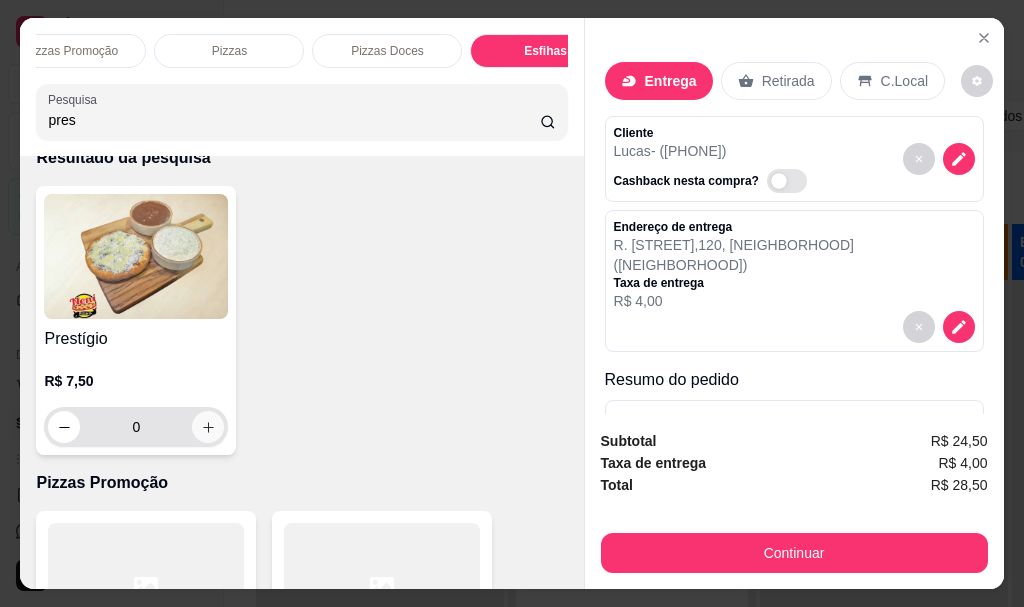 type on "pres" 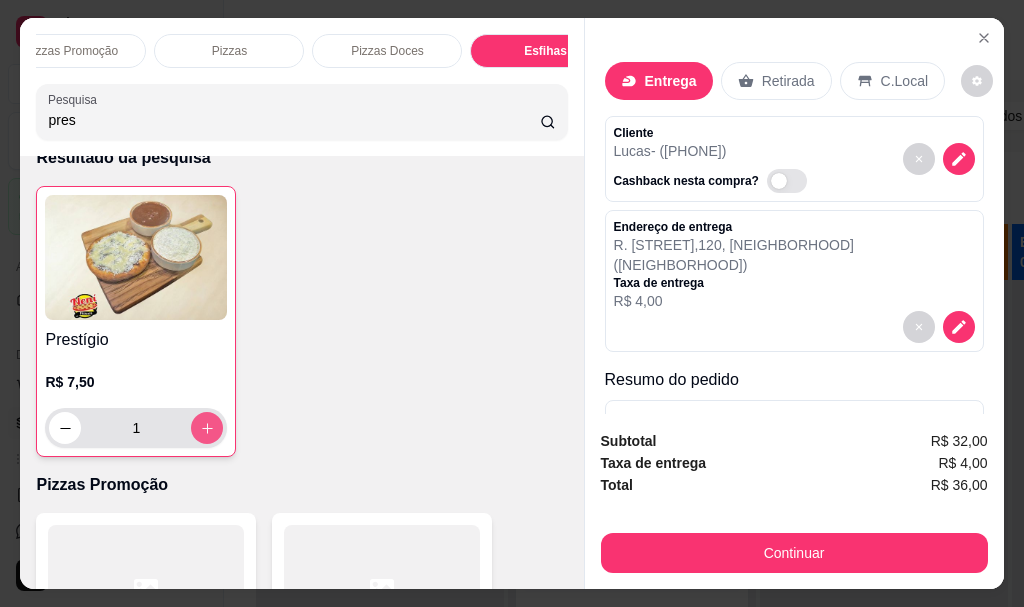 click 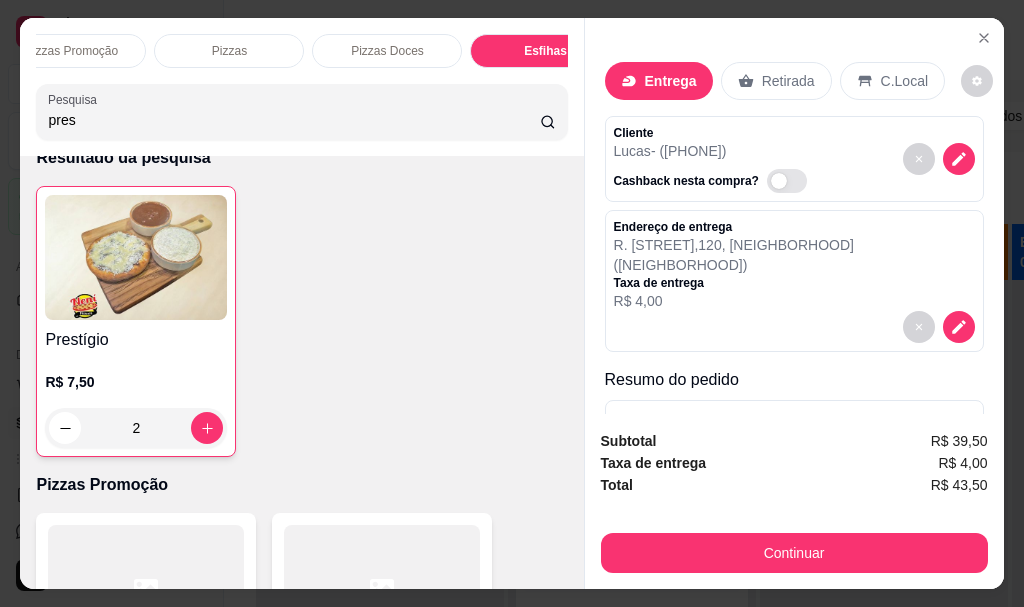 scroll, scrollTop: 200, scrollLeft: 0, axis: vertical 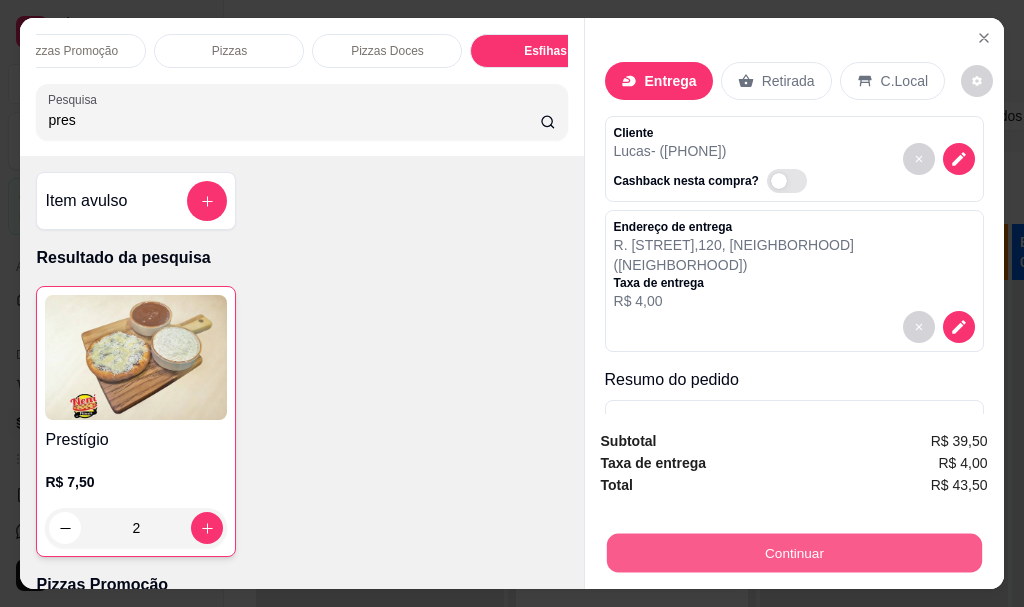 click on "Continuar" at bounding box center [793, 552] 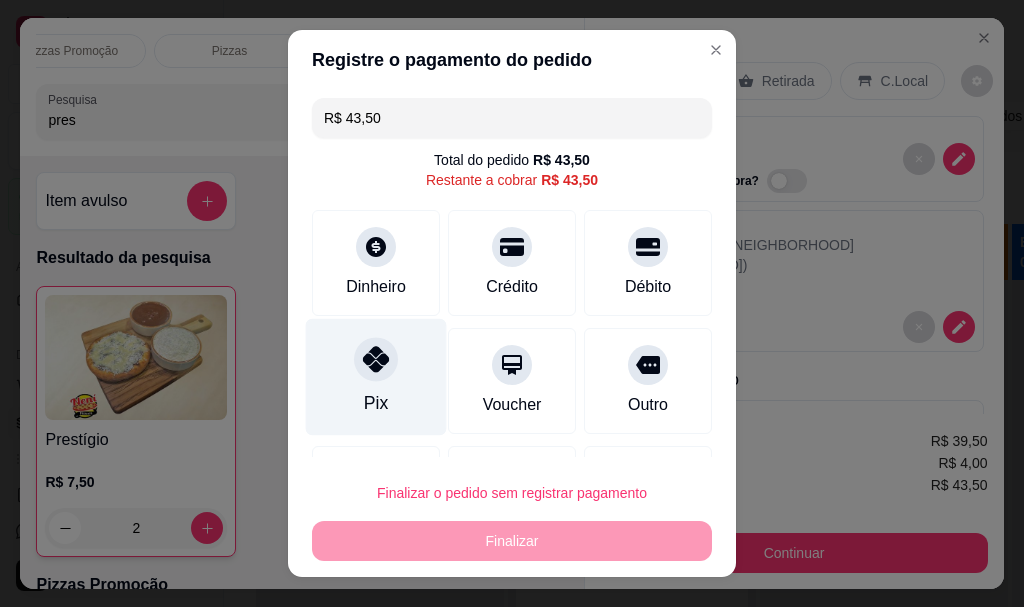 click on "Pix" at bounding box center [376, 377] 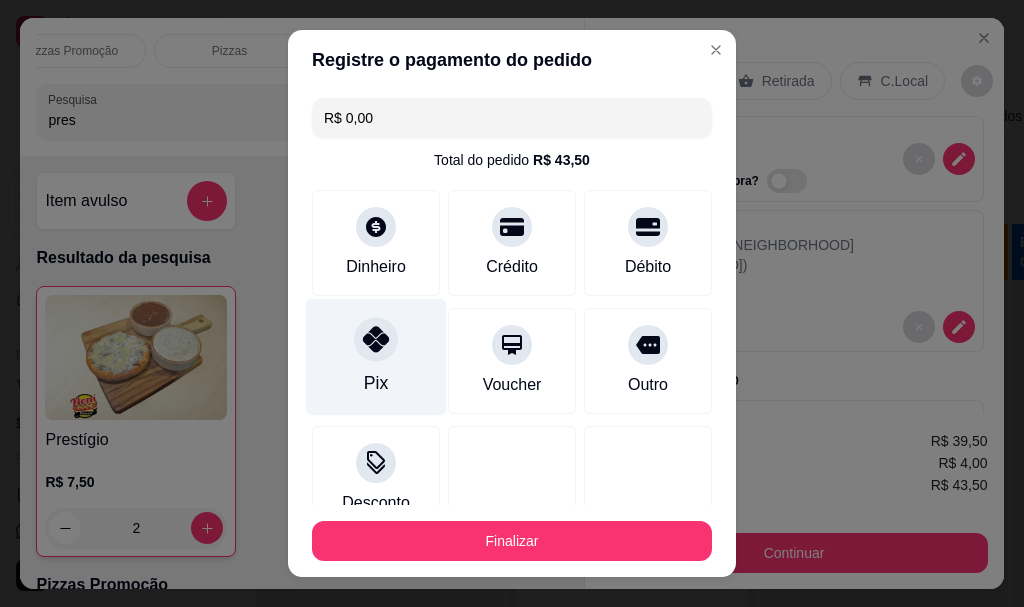 click on "Pix" at bounding box center (376, 357) 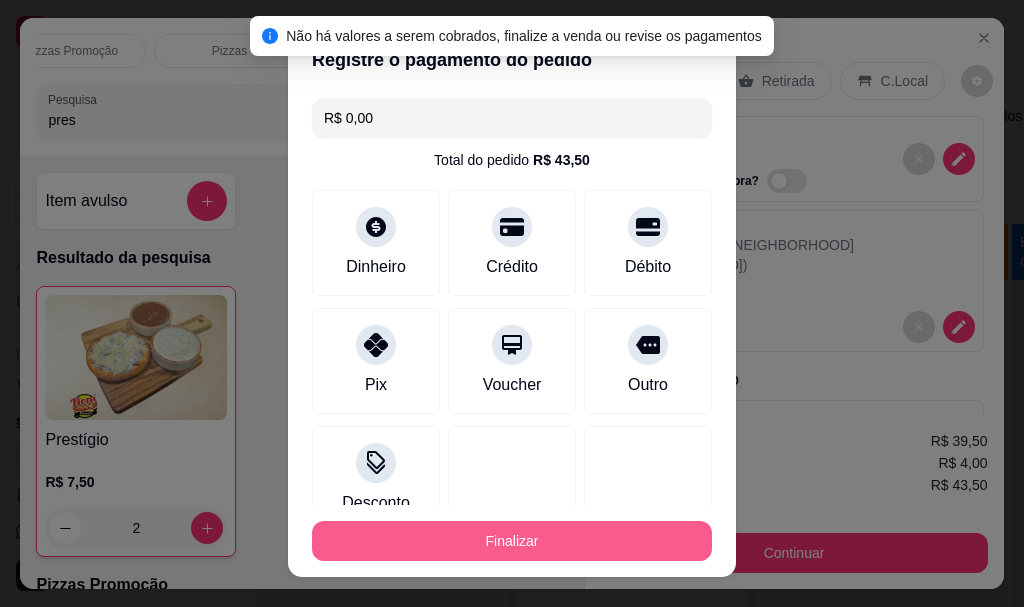 click on "Finalizar" at bounding box center (512, 541) 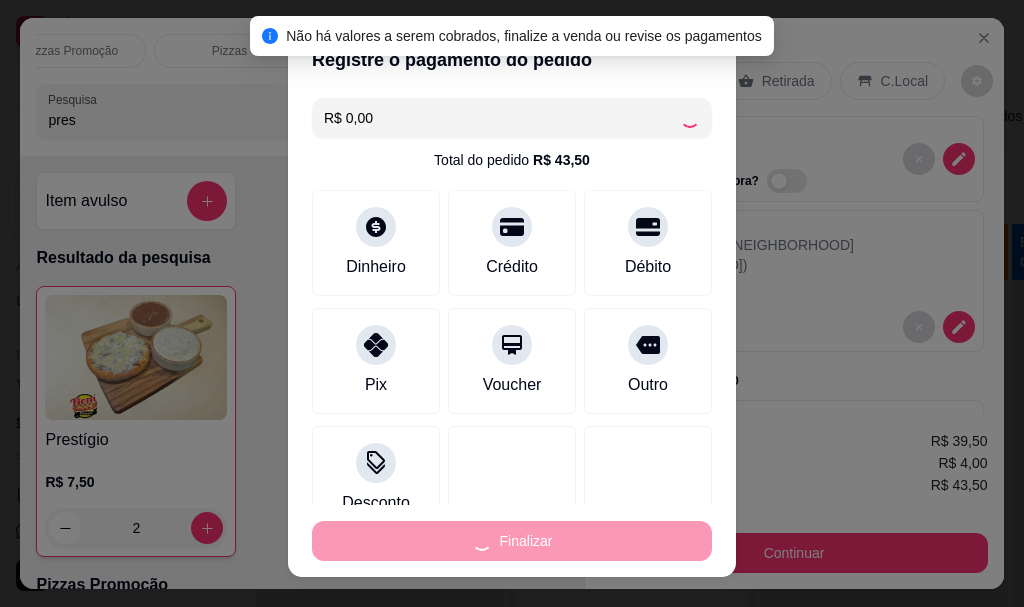 type on "0" 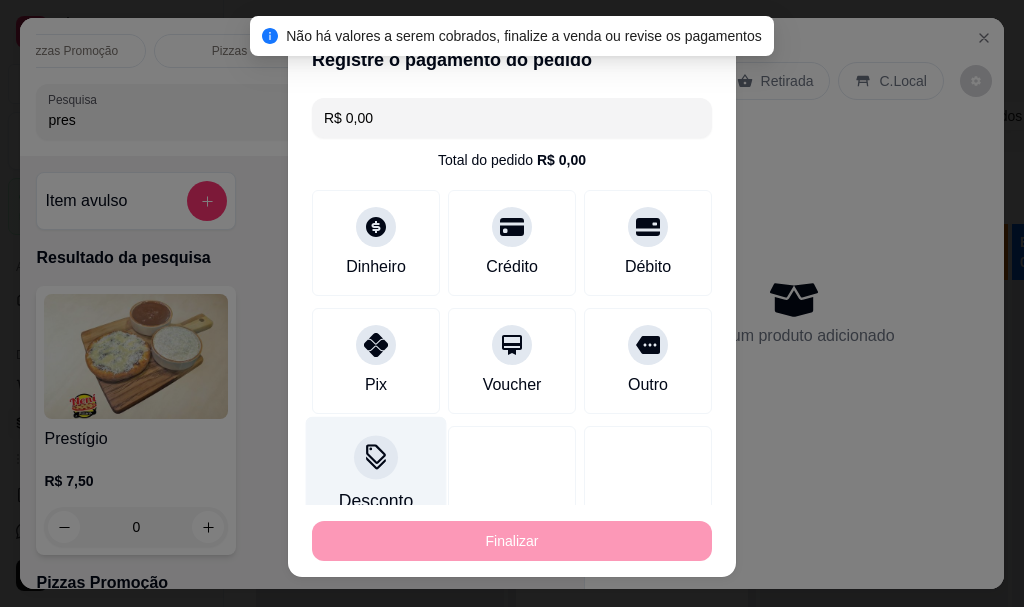 type on "-R$ 43,50" 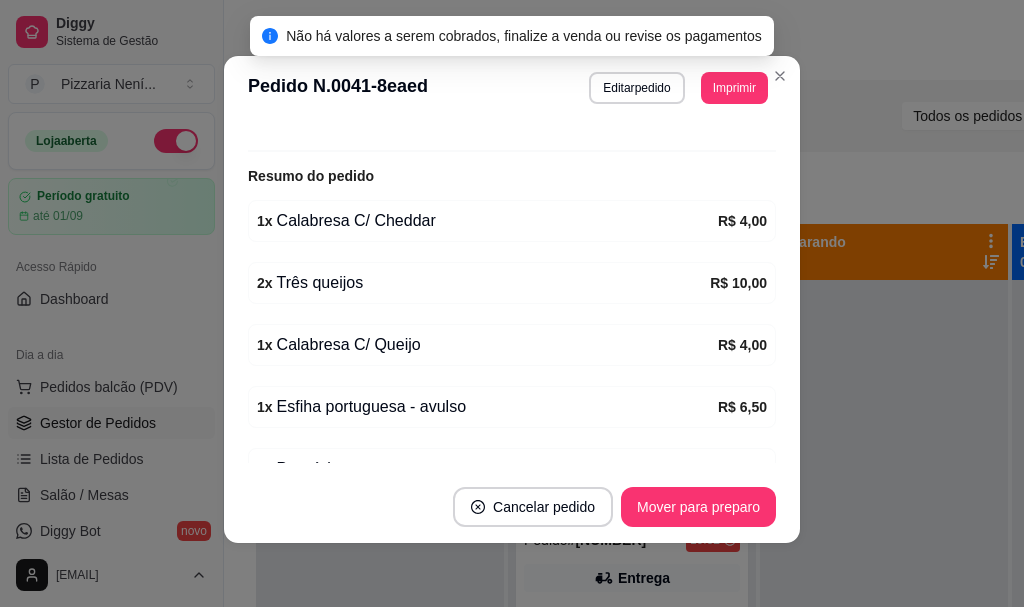 scroll, scrollTop: 613, scrollLeft: 0, axis: vertical 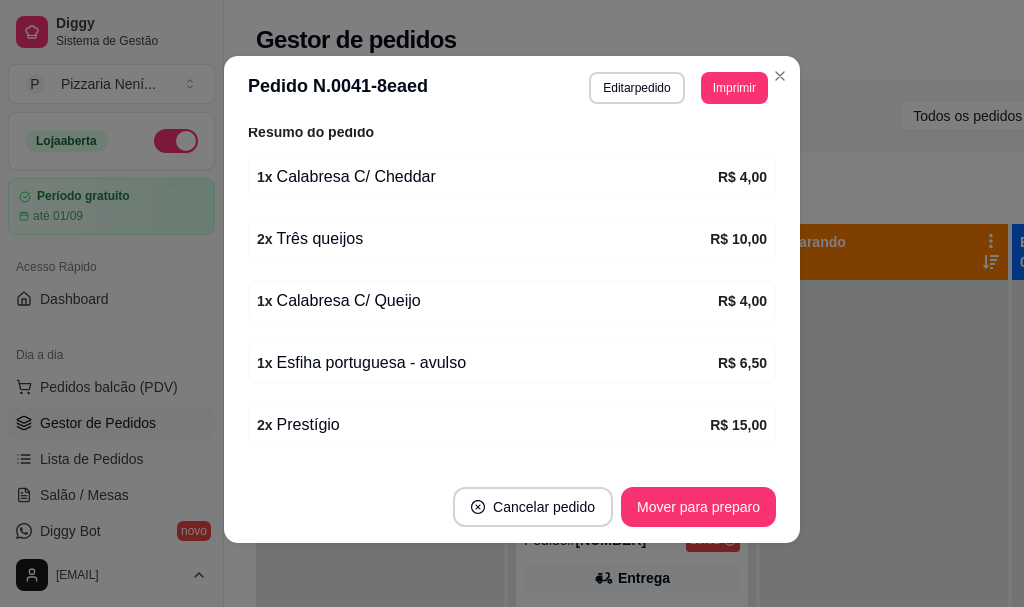 click on "Mover para preparo" at bounding box center [698, 507] 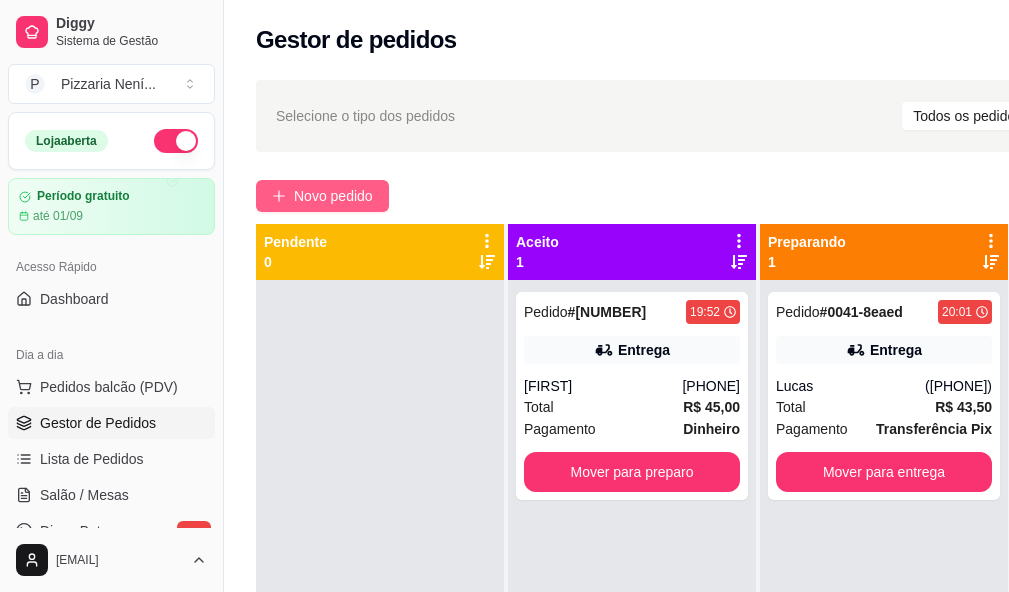 click on "Novo pedido" at bounding box center (333, 196) 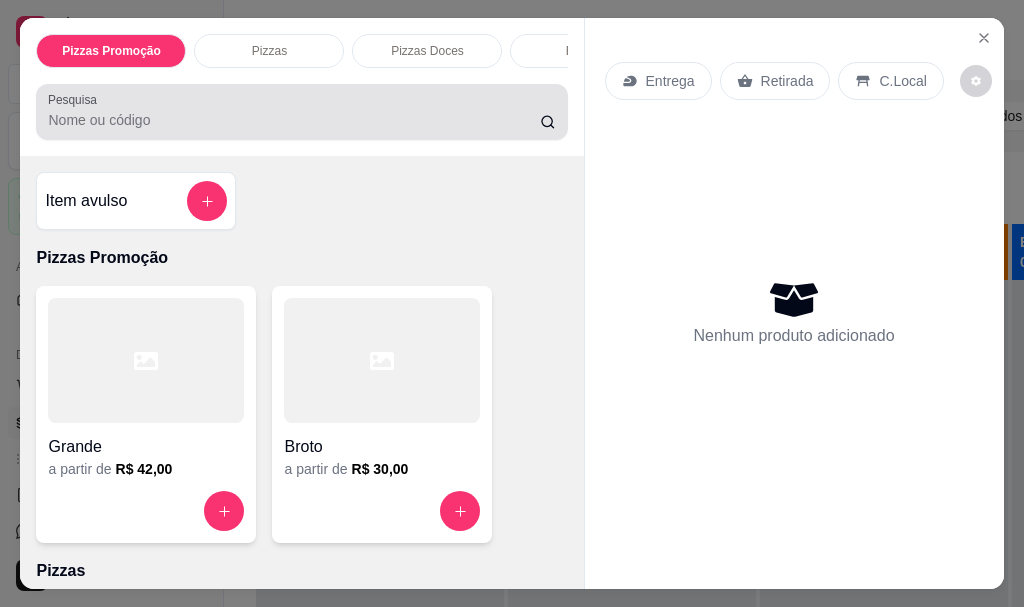 click on "Pesquisa" at bounding box center [294, 120] 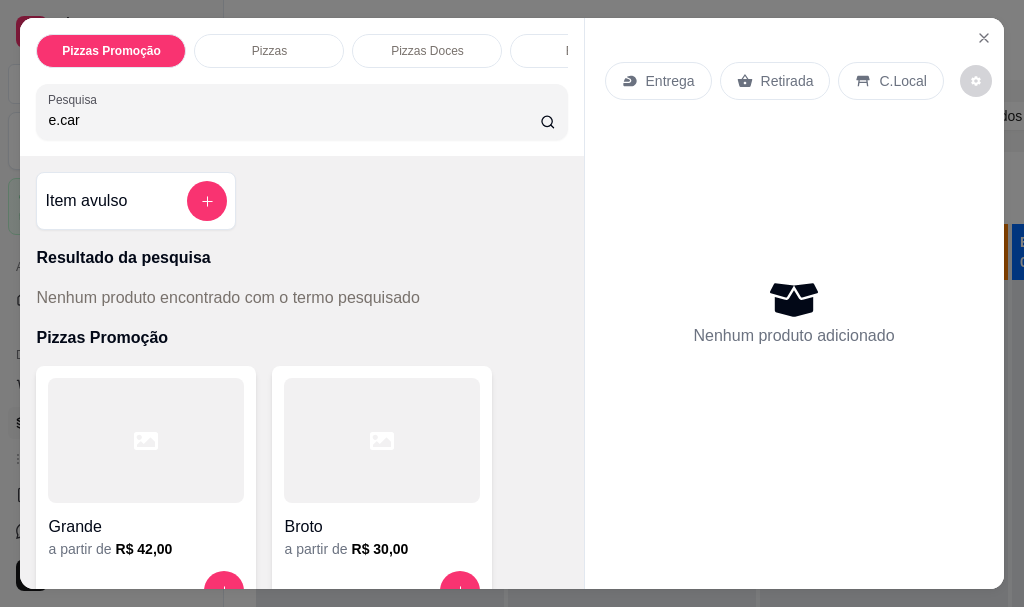 scroll, scrollTop: 53, scrollLeft: 0, axis: vertical 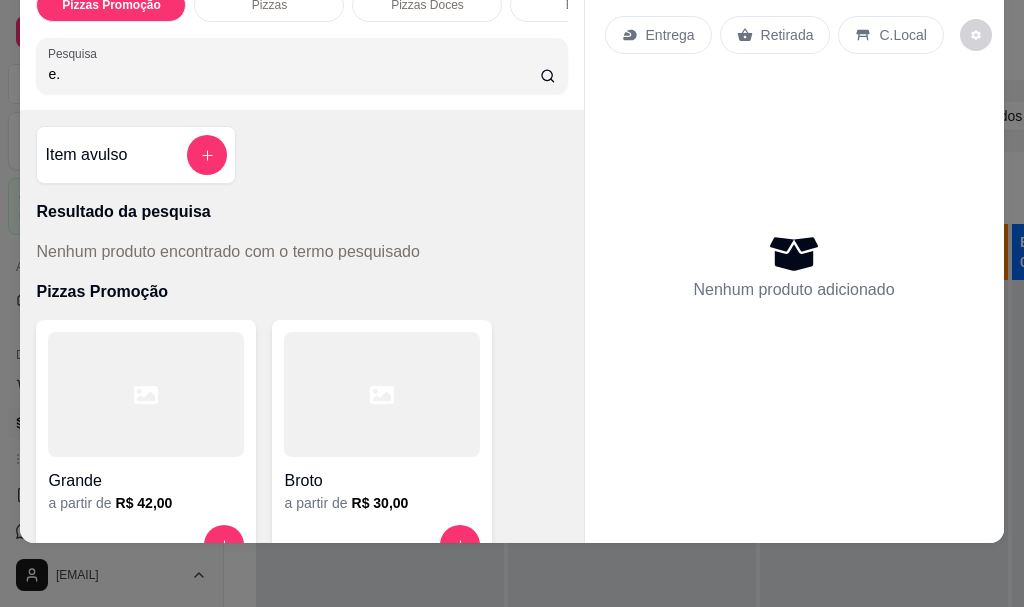 type on "e" 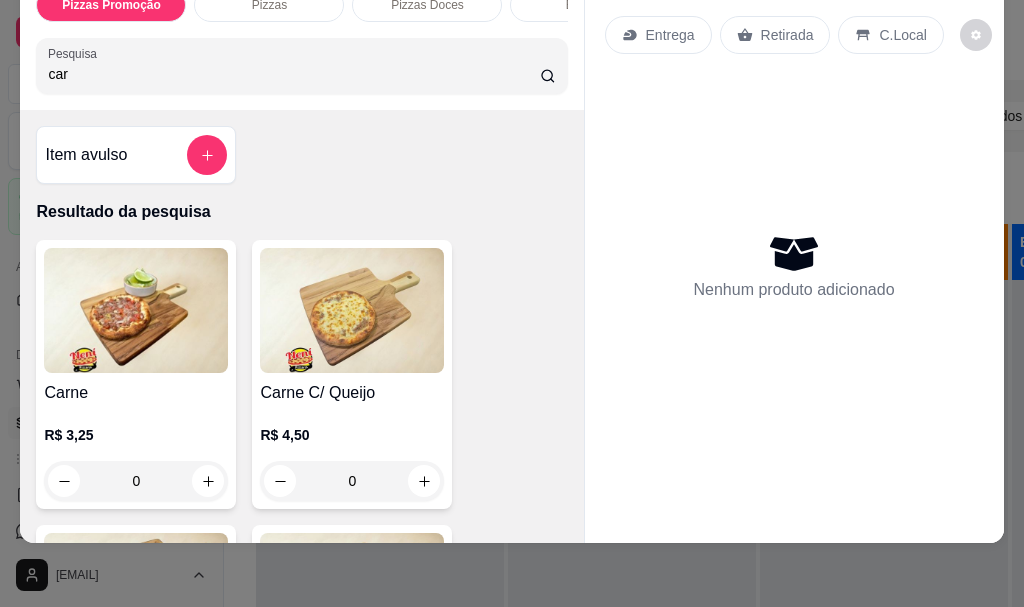 type on "car" 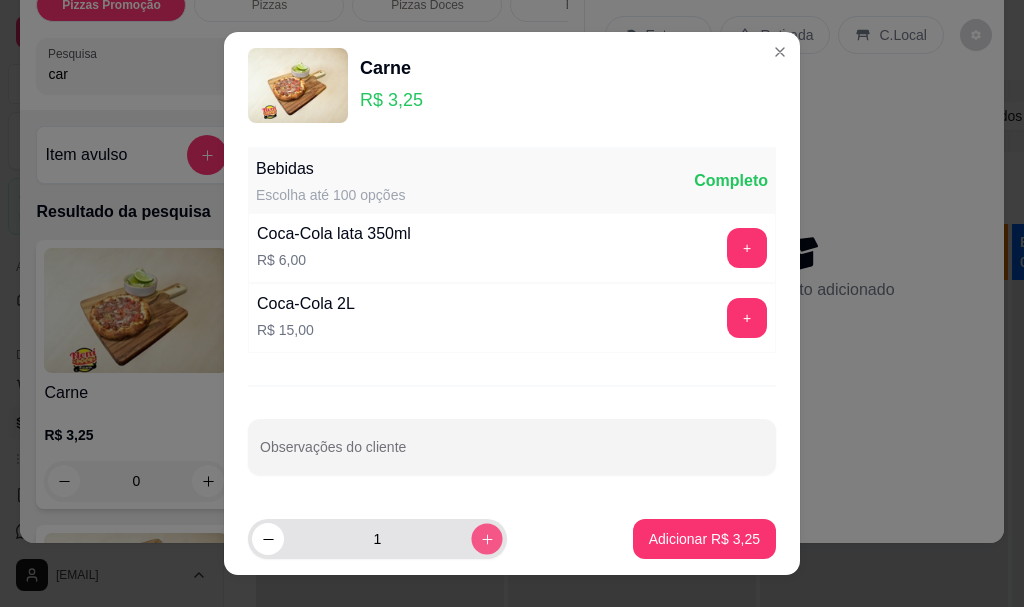 click at bounding box center [486, 538] 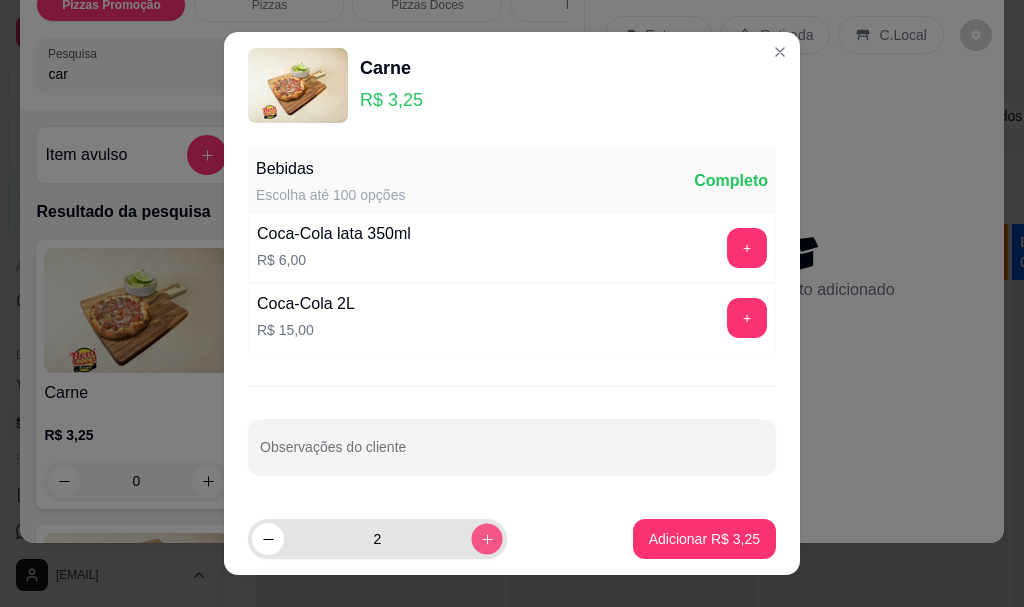click at bounding box center [486, 538] 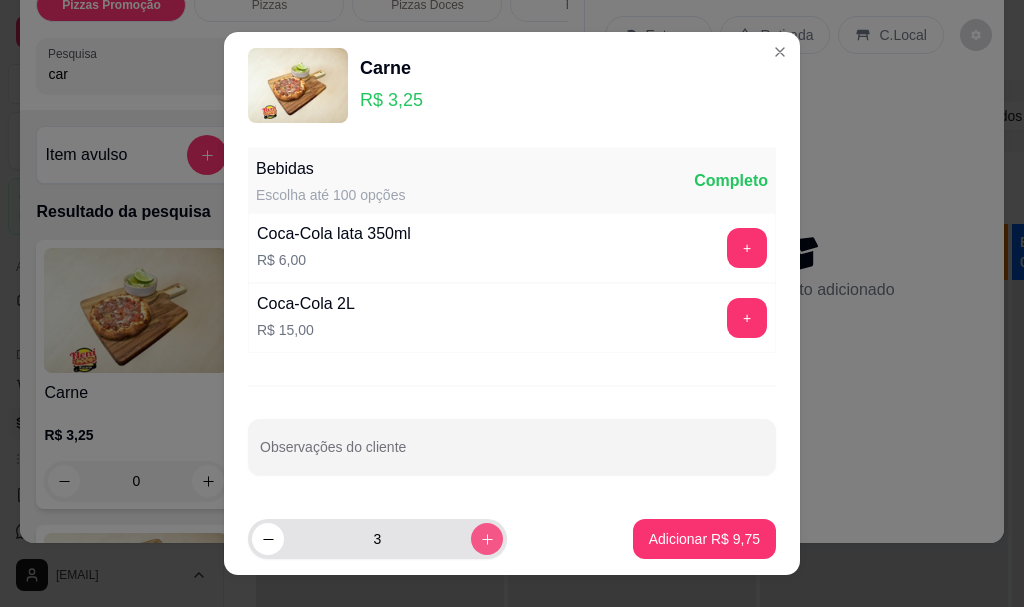 click at bounding box center (487, 539) 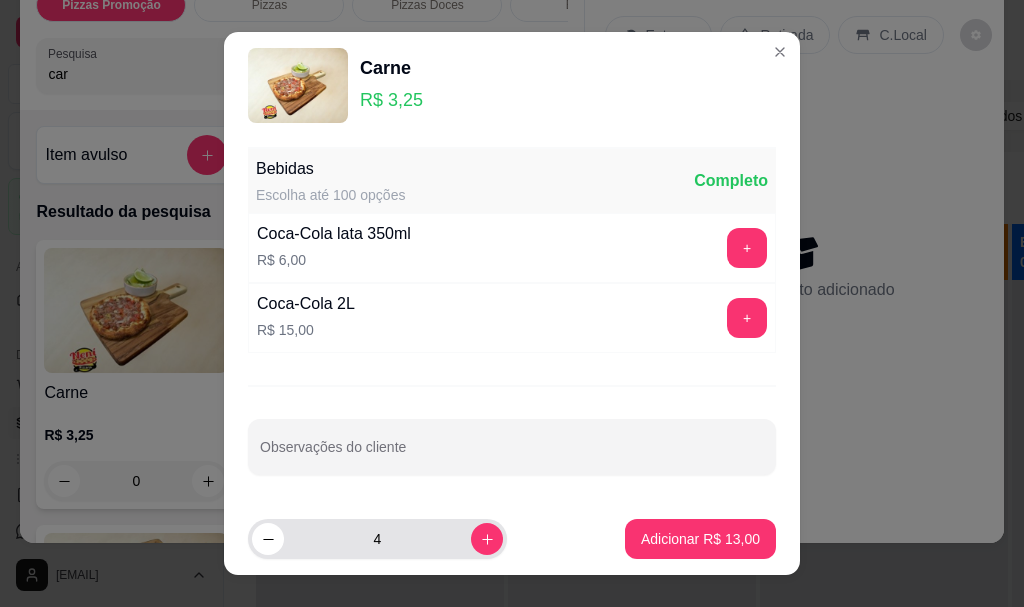 click at bounding box center (268, 539) 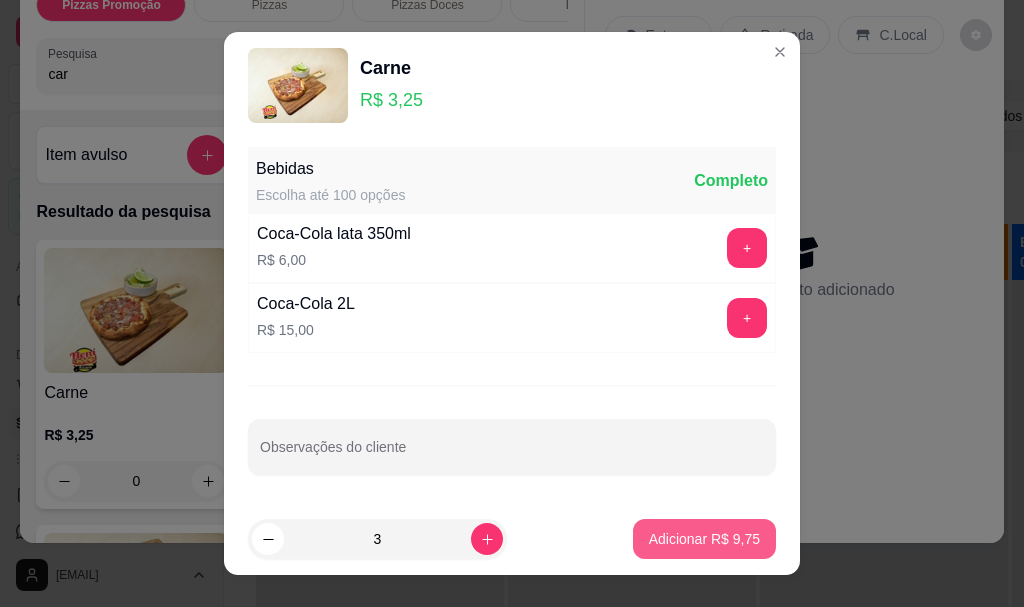 click on "Adicionar   R$ 9,75" at bounding box center [704, 539] 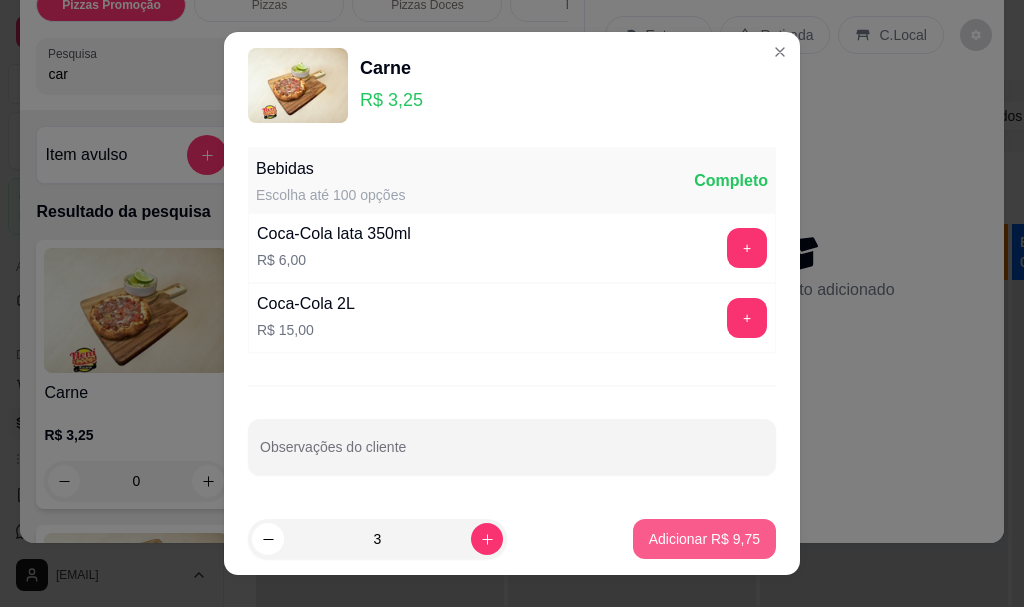 type on "3" 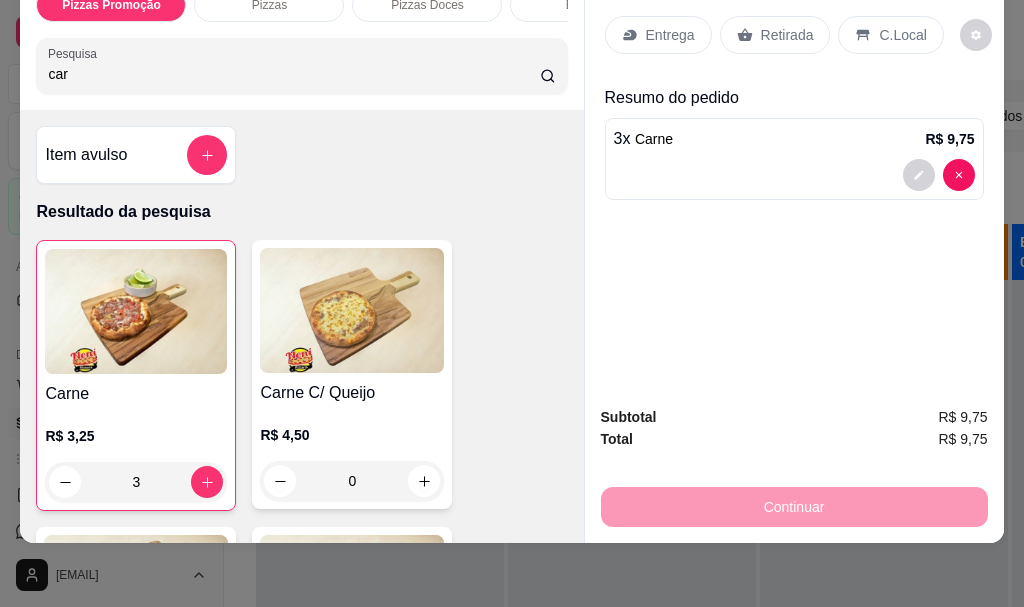 click on "car" at bounding box center [294, 74] 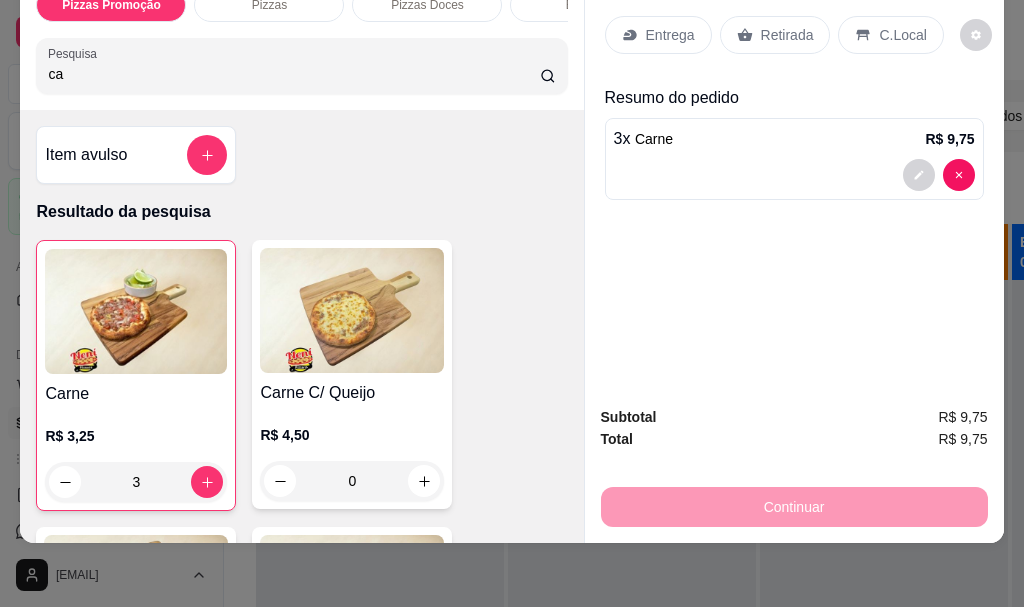 type on "c" 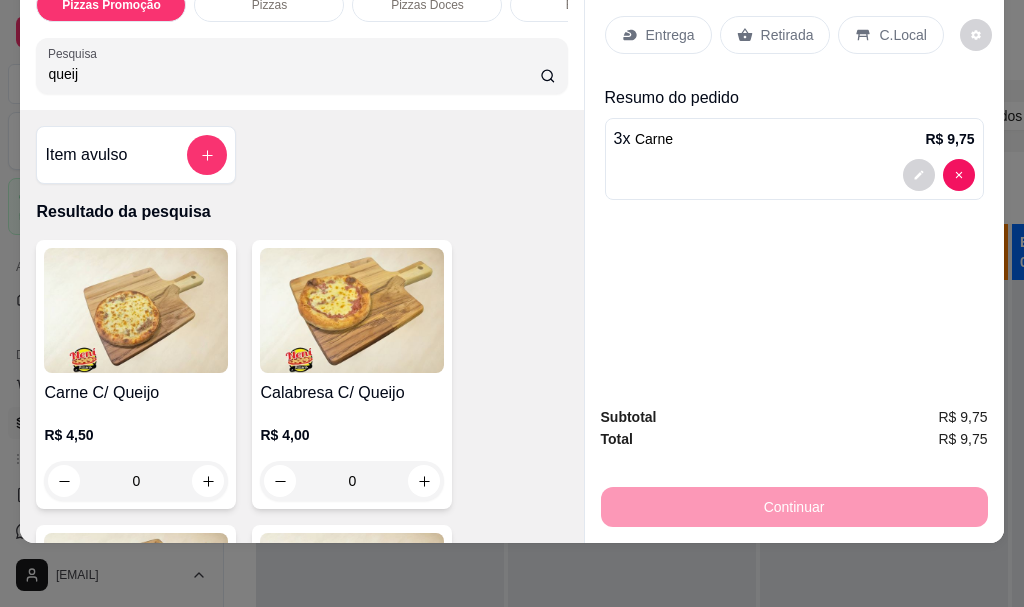 type on "queij" 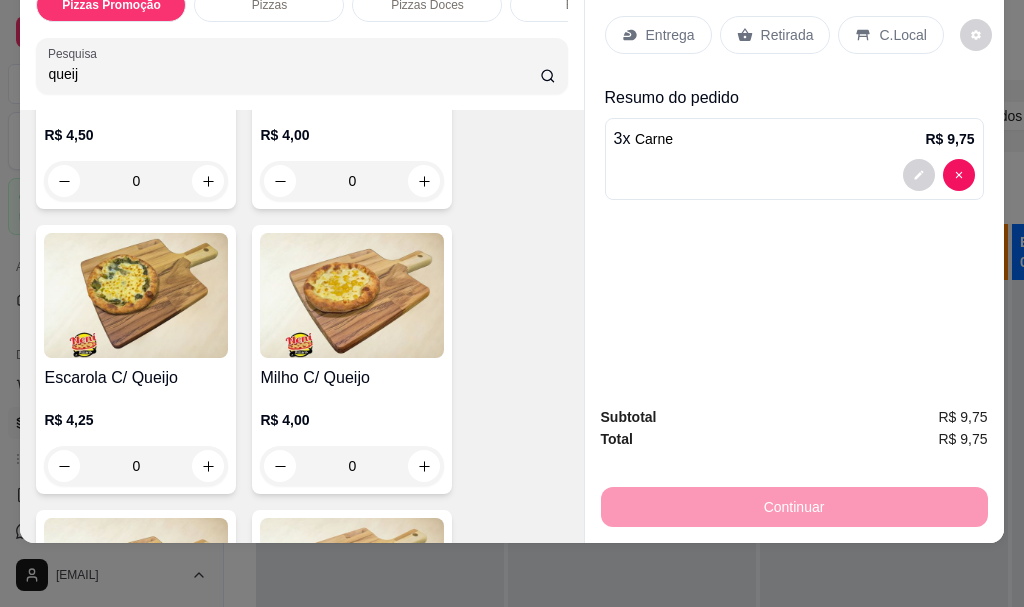 scroll, scrollTop: 500, scrollLeft: 0, axis: vertical 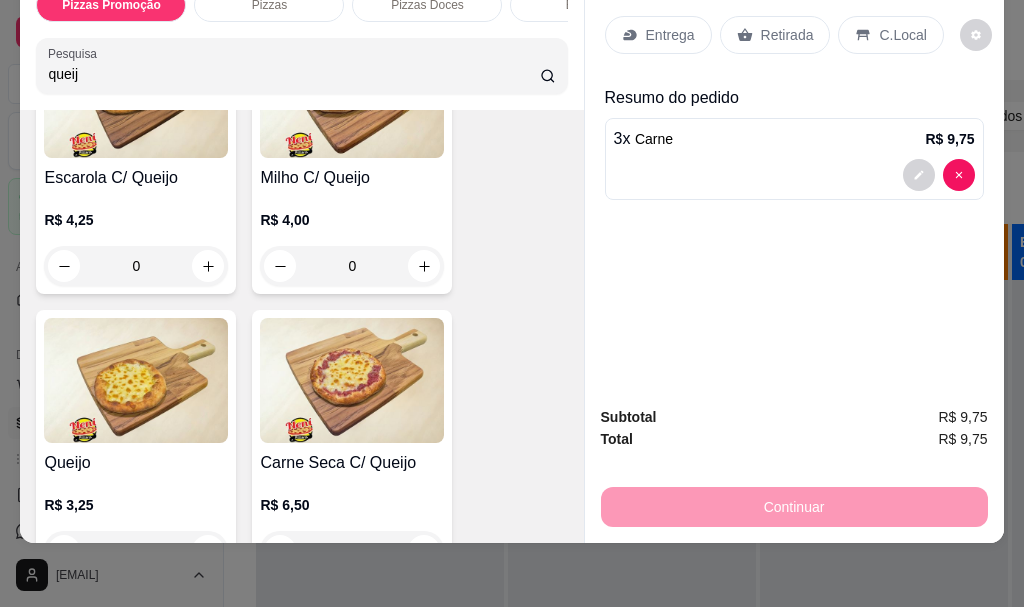 click at bounding box center (136, 380) 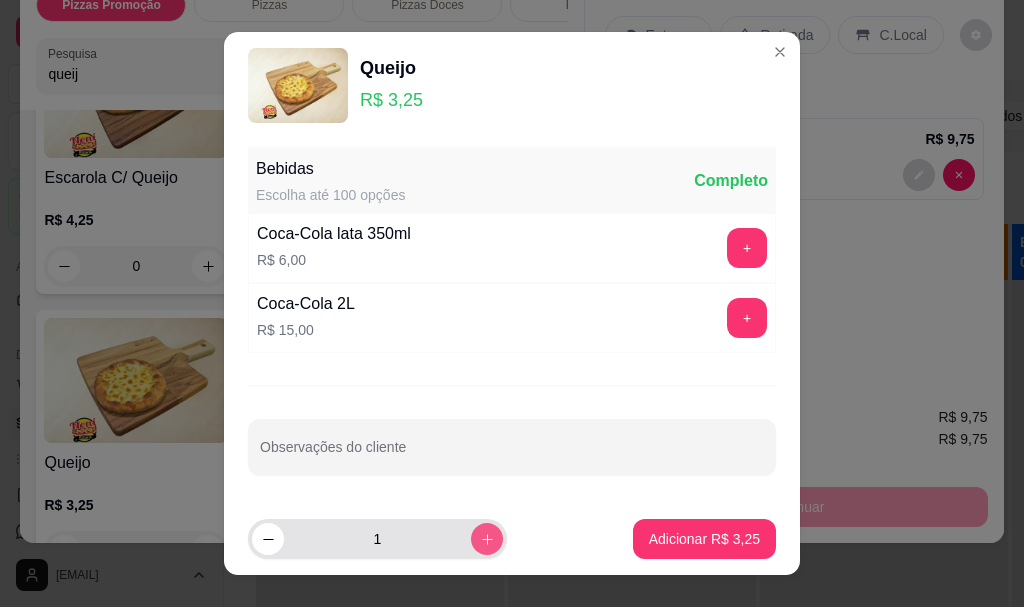 click 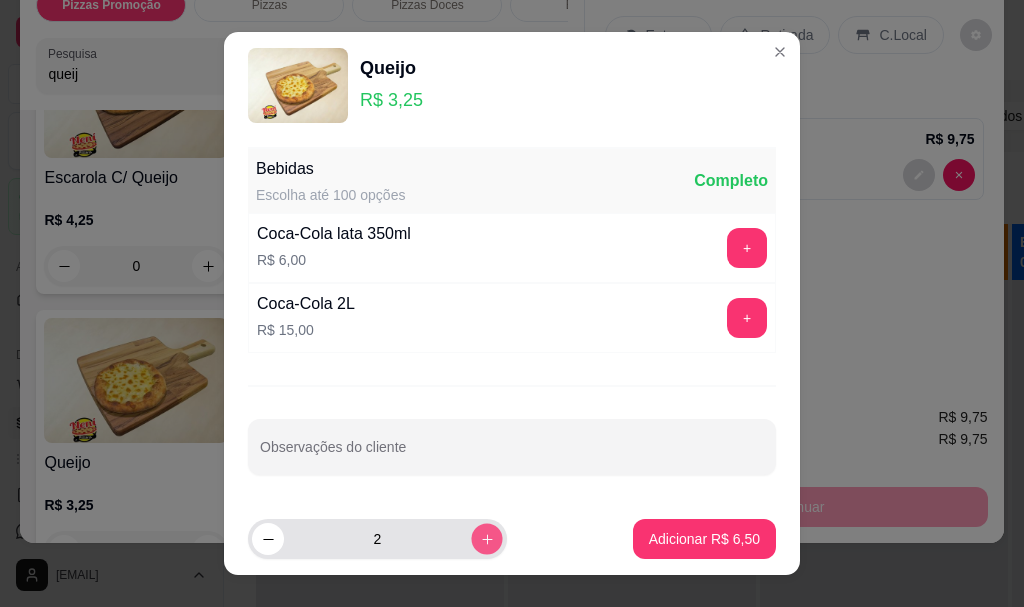 click 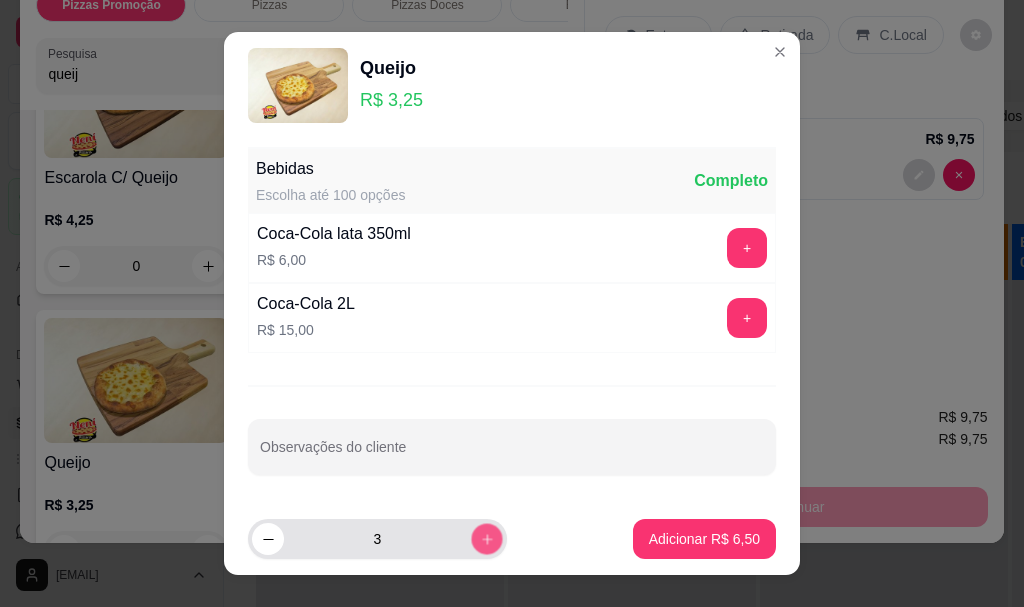 click 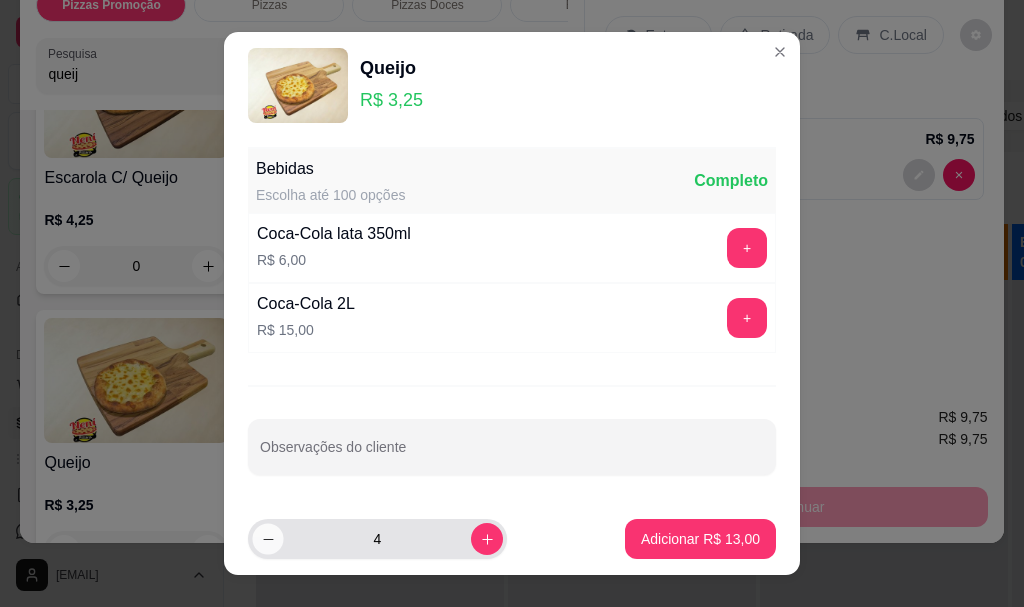 click 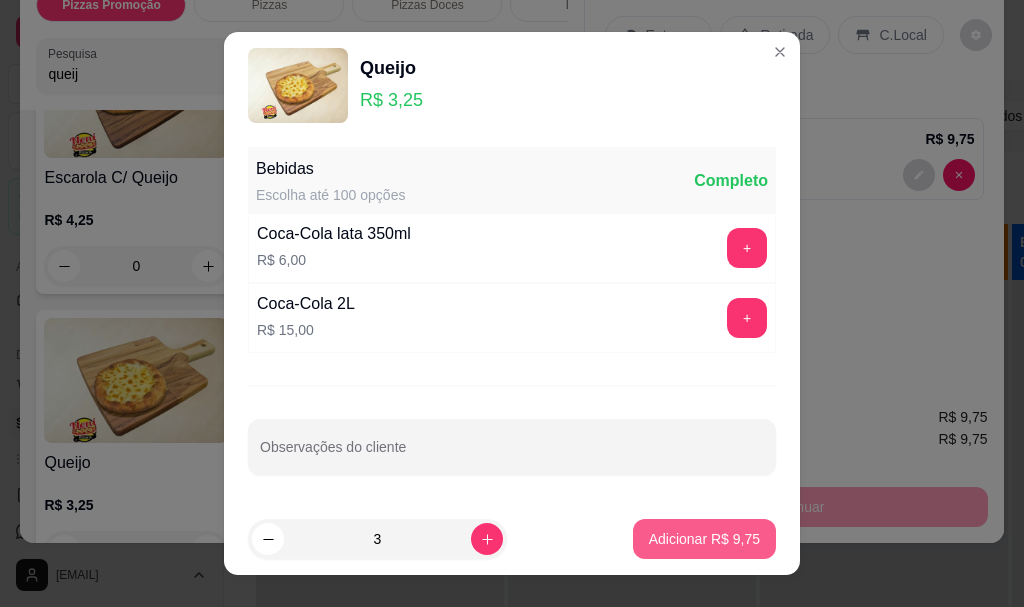 click on "Adicionar   R$ 9,75" at bounding box center [704, 539] 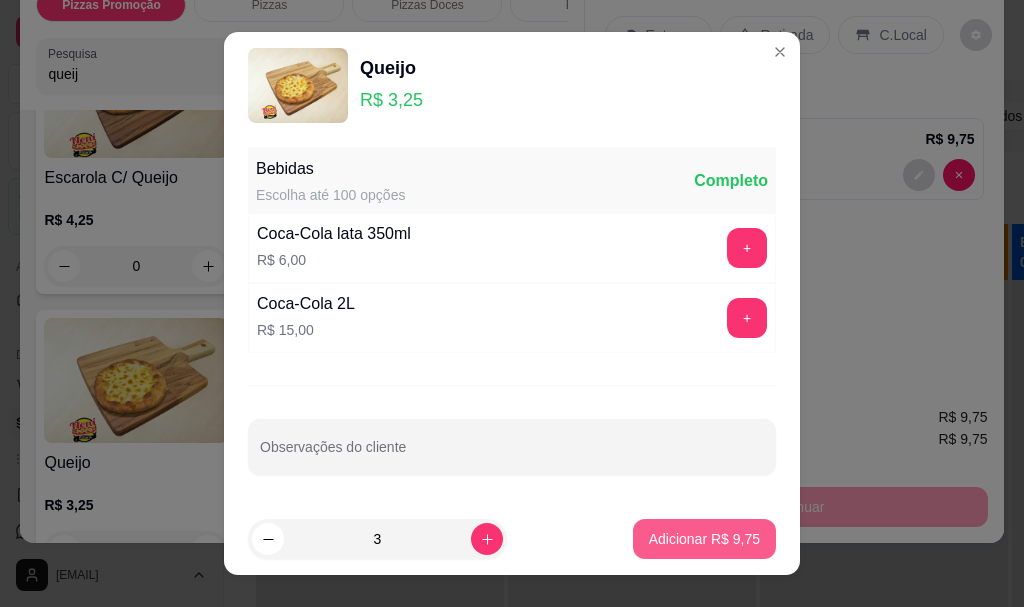 type on "3" 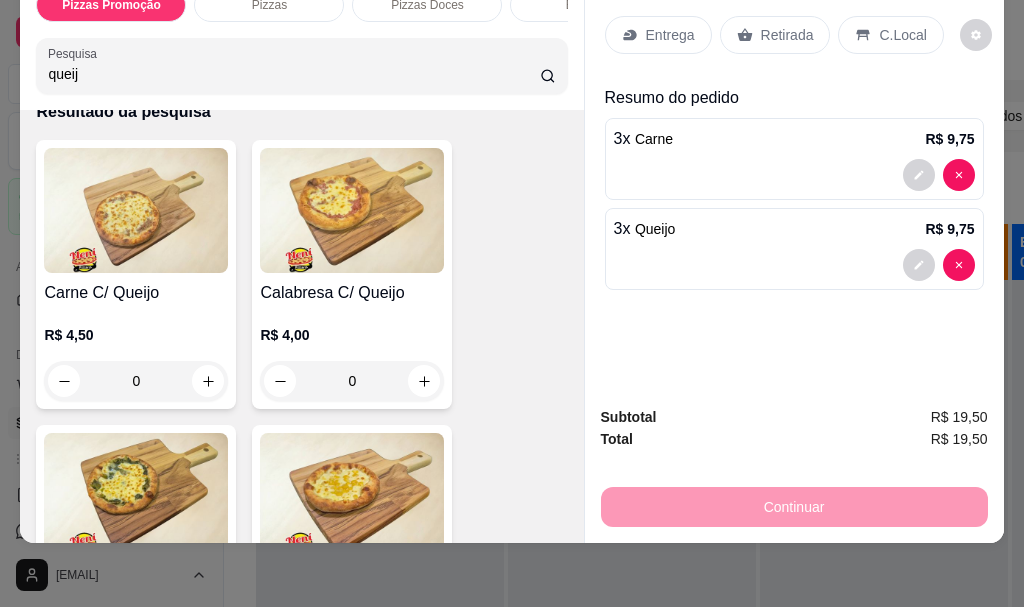 scroll, scrollTop: 0, scrollLeft: 0, axis: both 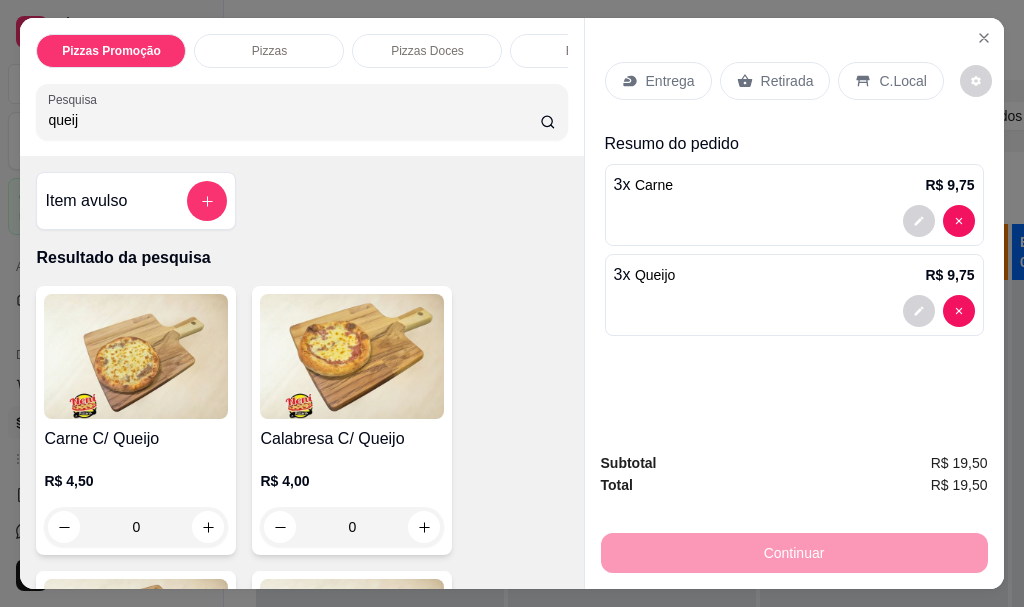 click on "Retirada" at bounding box center (787, 81) 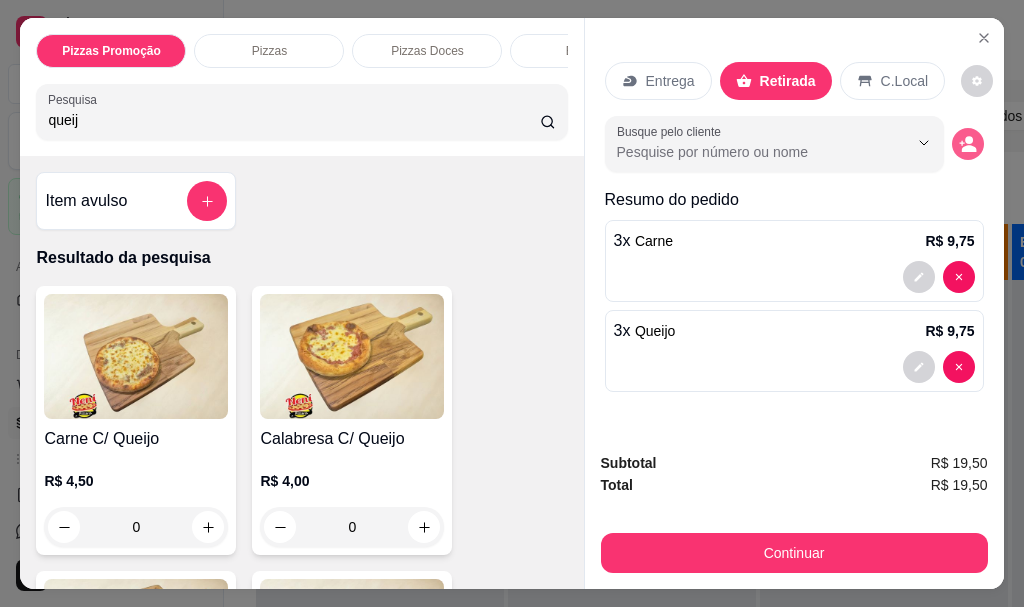 click 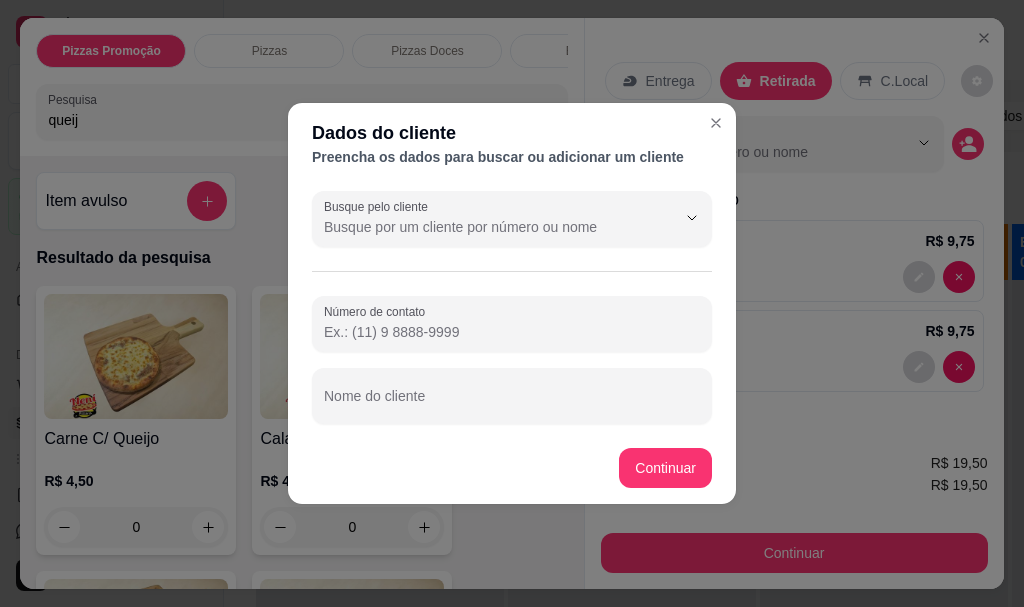 click on "Nome do cliente" at bounding box center (512, 404) 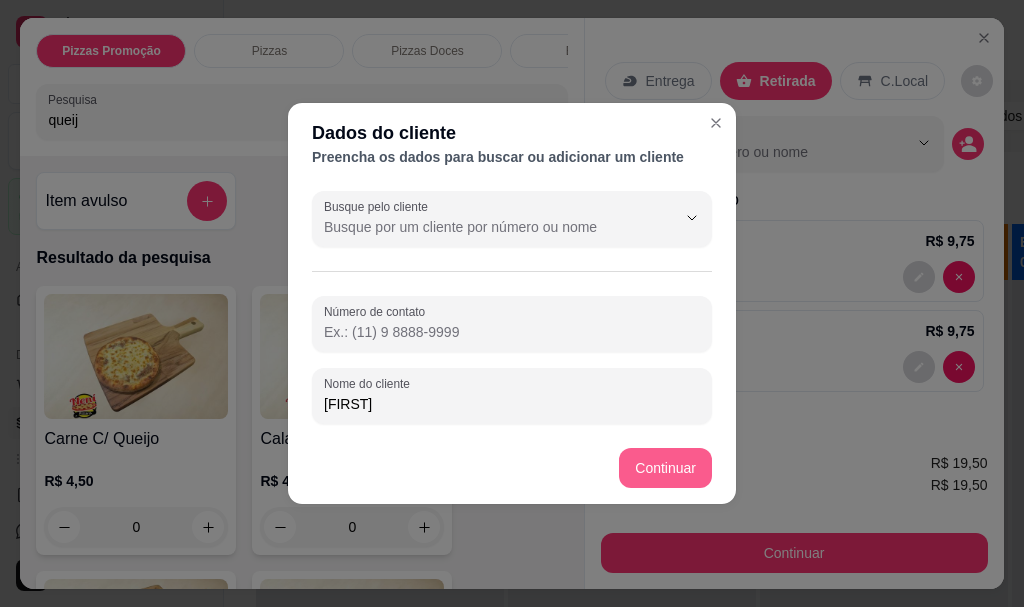 type on "daniel" 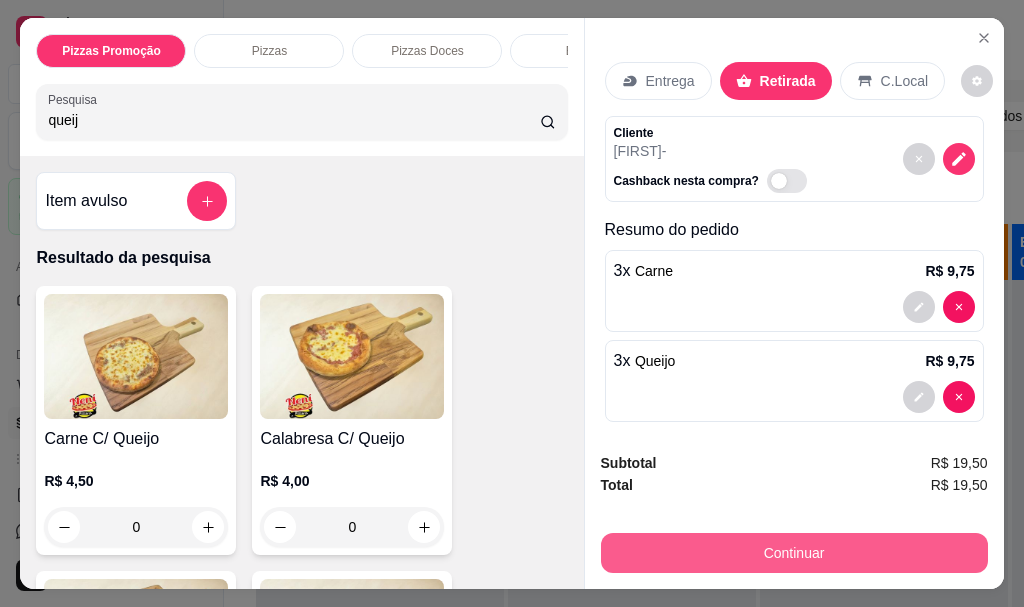 click on "Continuar" at bounding box center [794, 553] 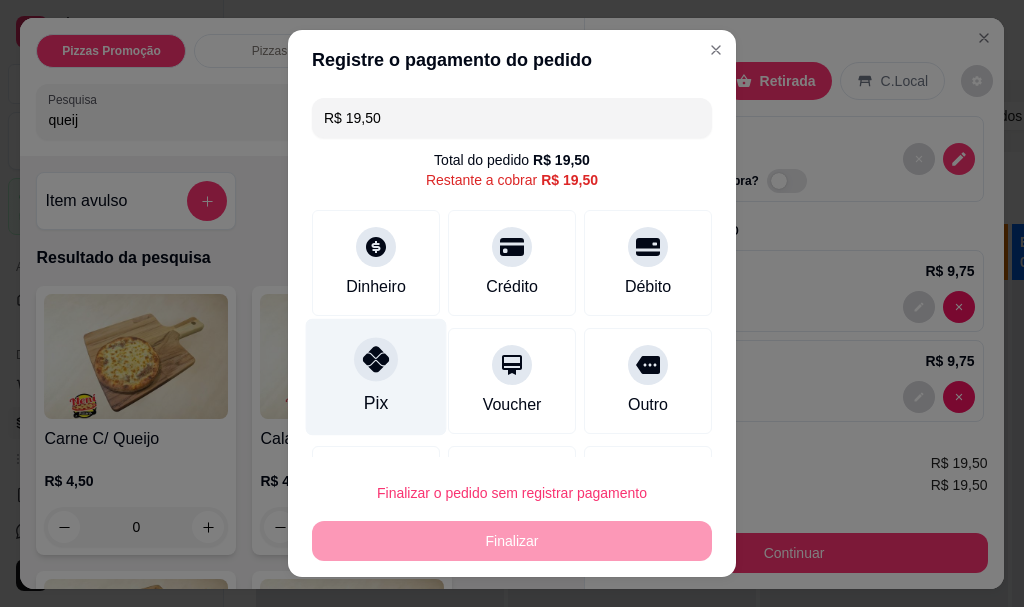 click 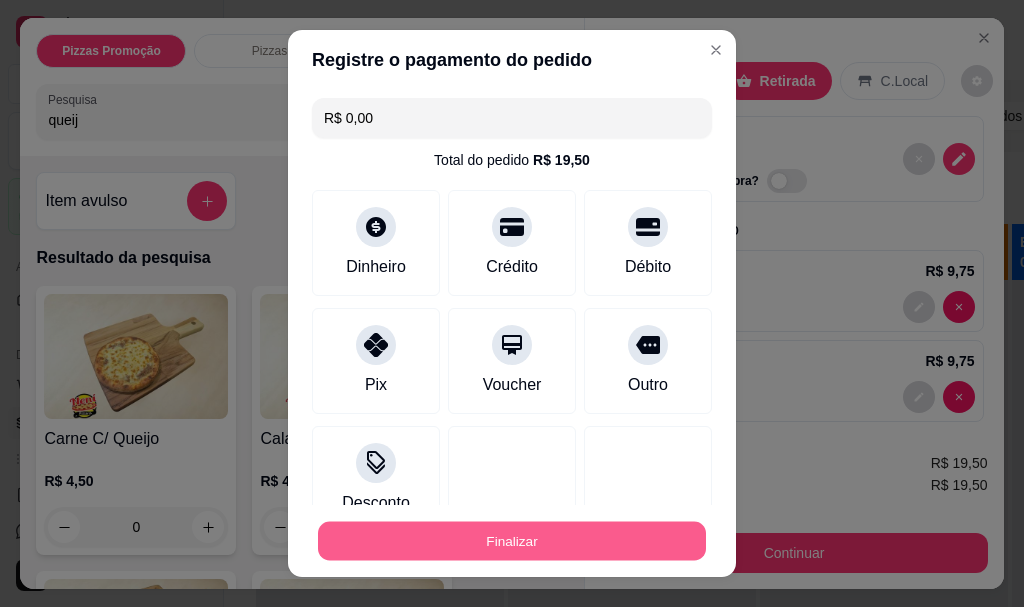 click on "Finalizar" at bounding box center [512, 540] 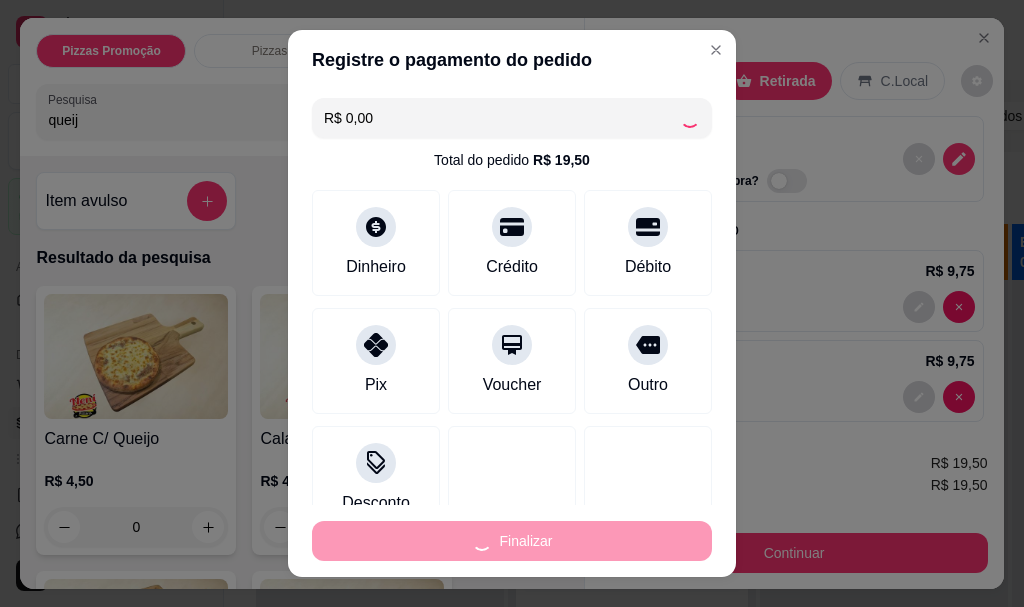 type on "0" 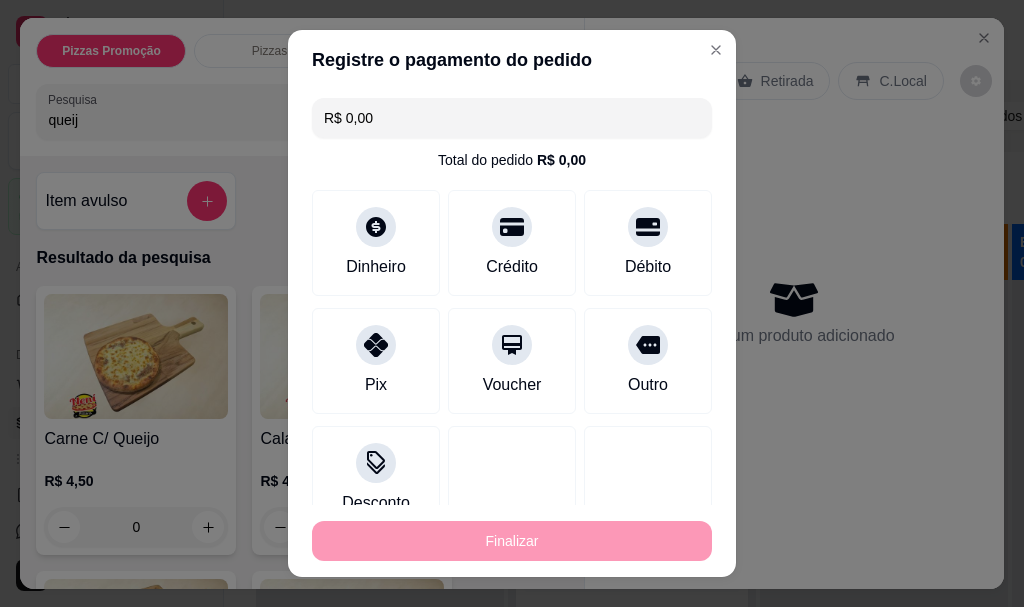 type on "-R$ 19,50" 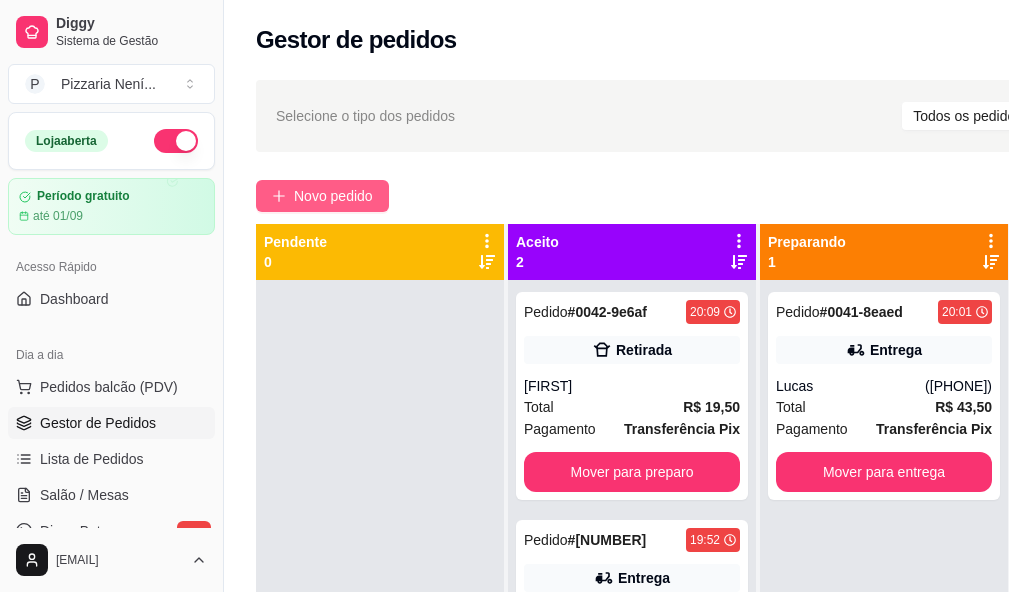 click on "Novo pedido" at bounding box center (333, 196) 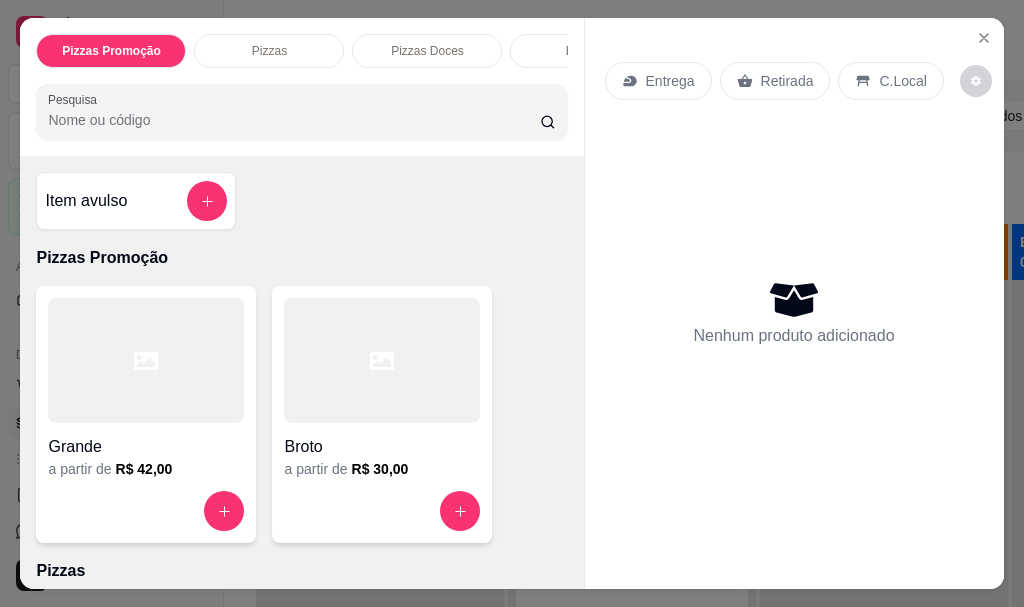 click on "Entrega" at bounding box center [670, 81] 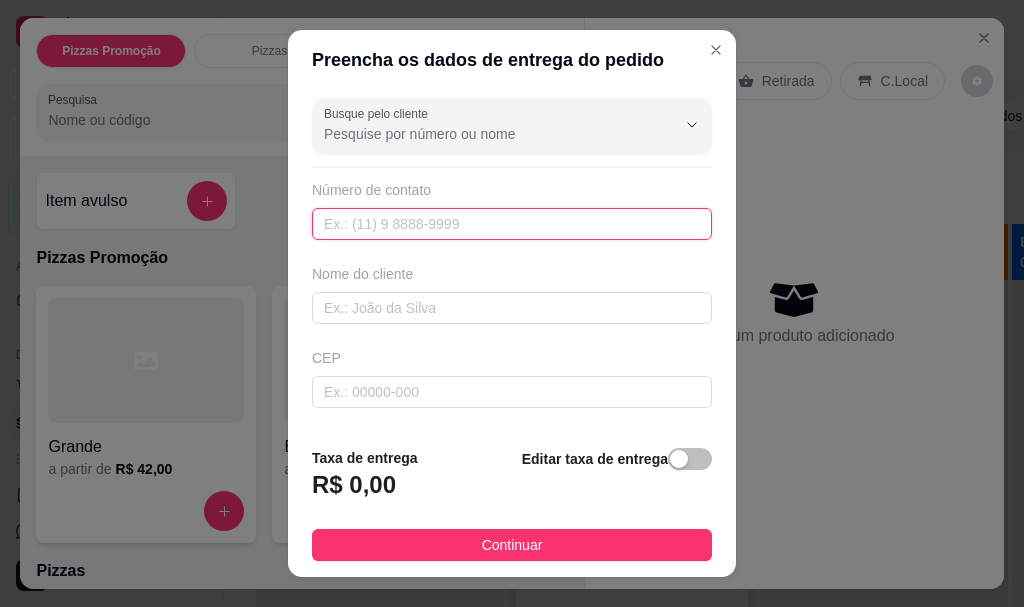 click at bounding box center (512, 224) 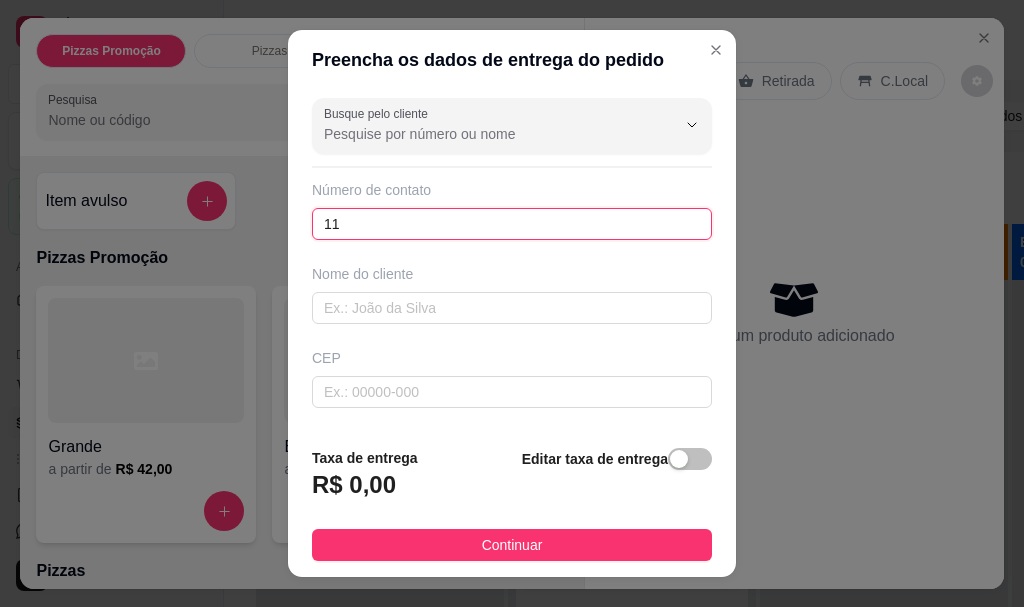 paste on "(11) 94994-6677" 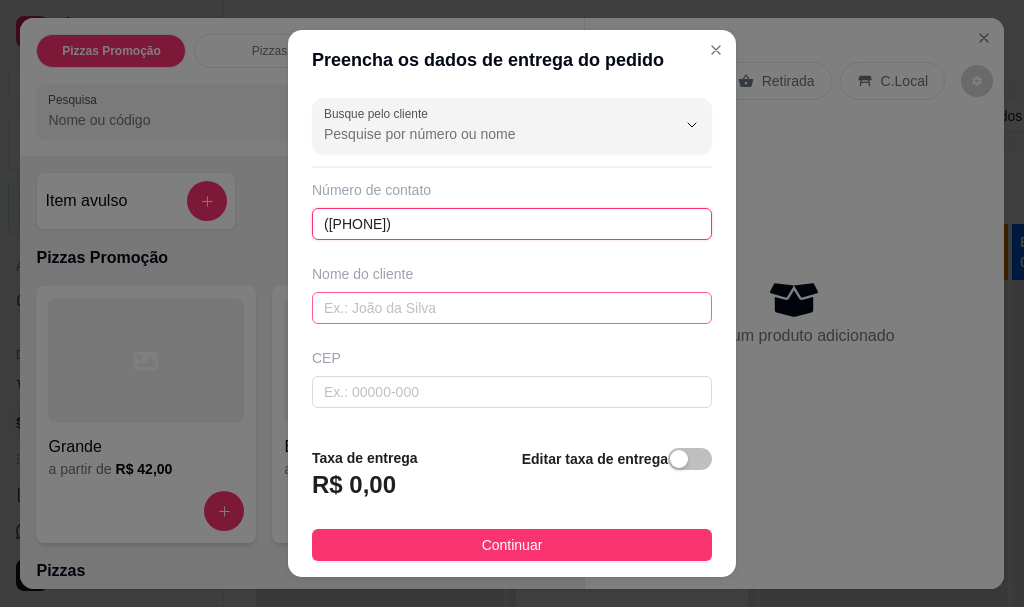 type on "(11) 94994-6677" 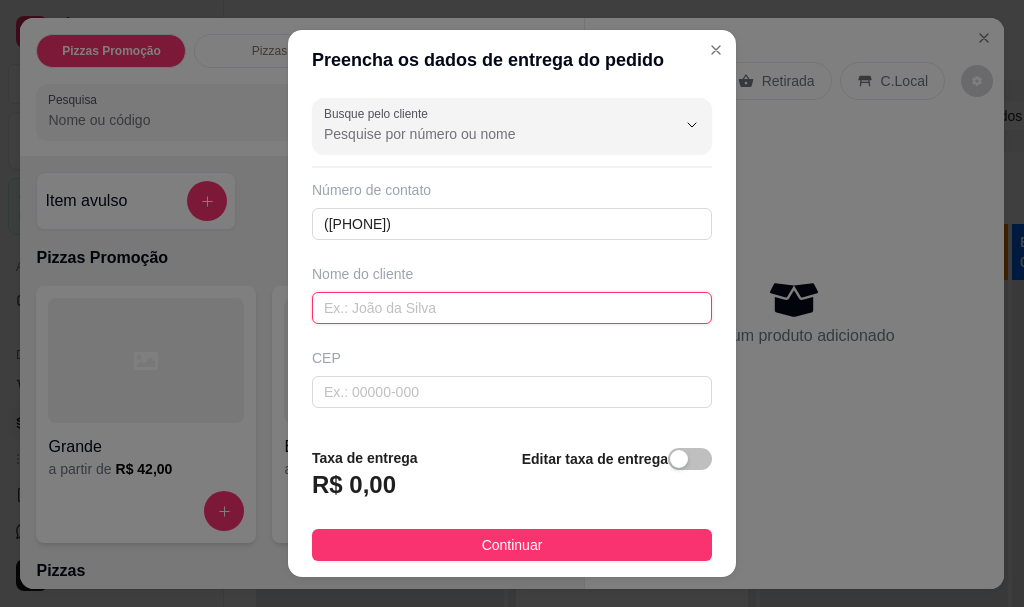click at bounding box center [512, 308] 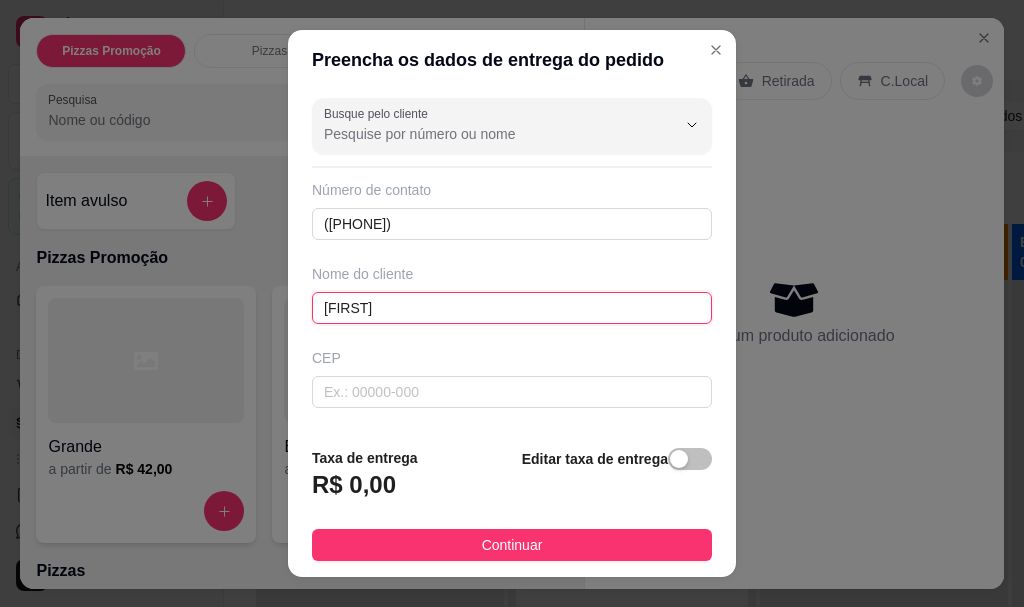 scroll, scrollTop: 300, scrollLeft: 0, axis: vertical 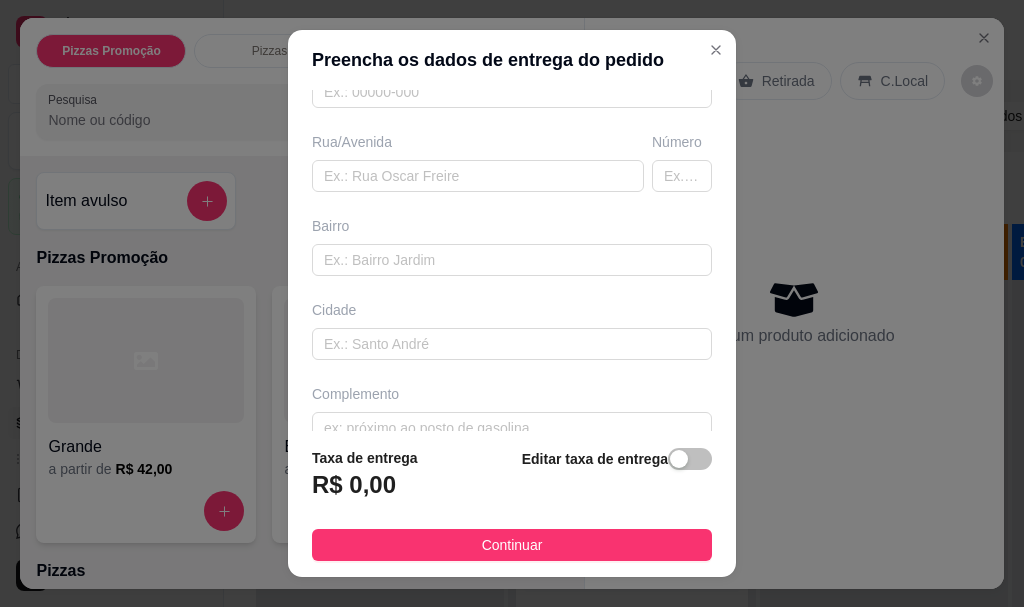 type on "richard" 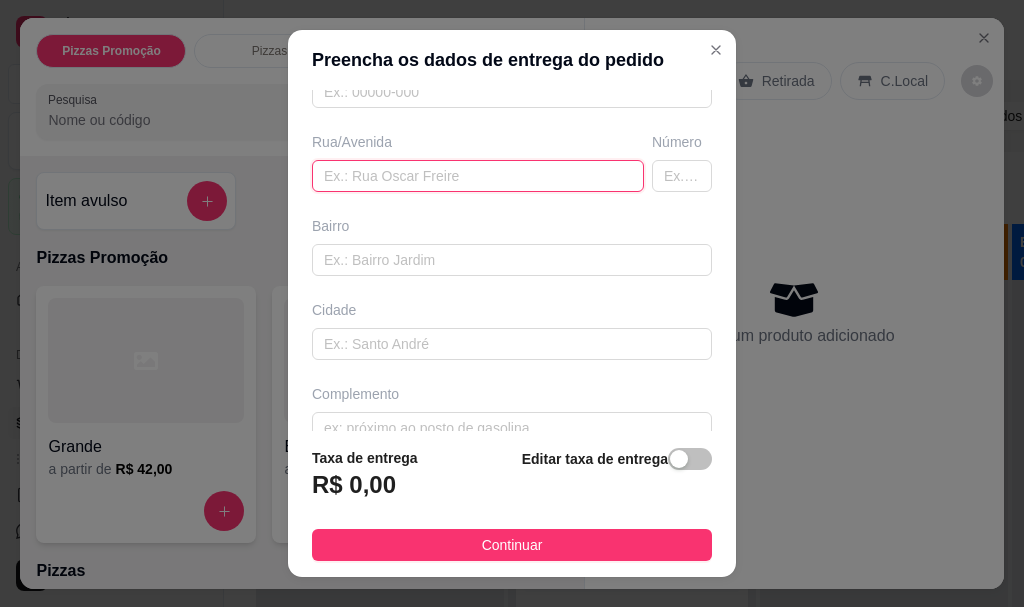 paste on "Travessa sonho lindo" 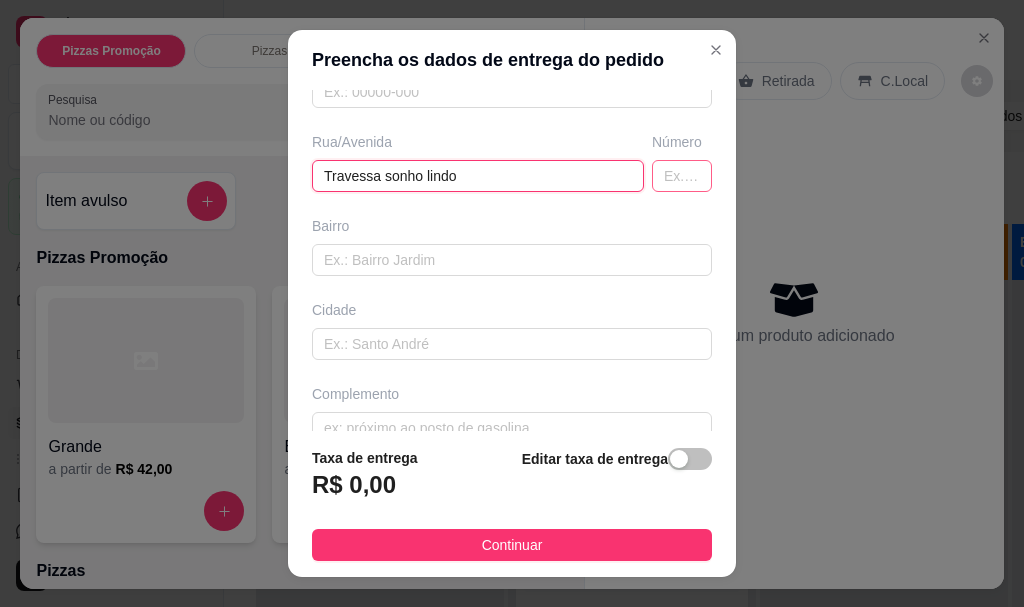 type on "Travessa sonho lindo" 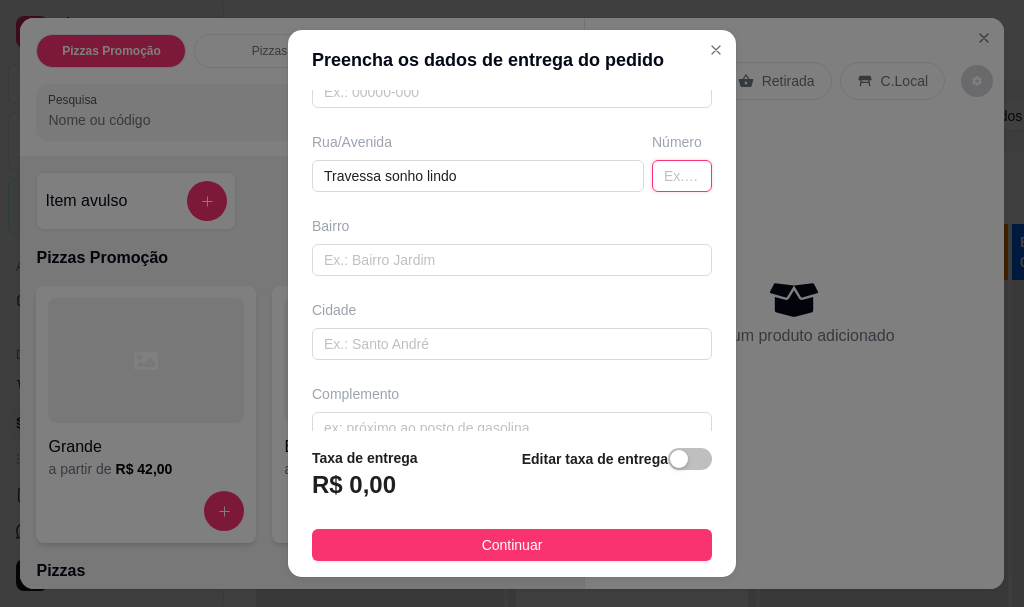 click at bounding box center [682, 176] 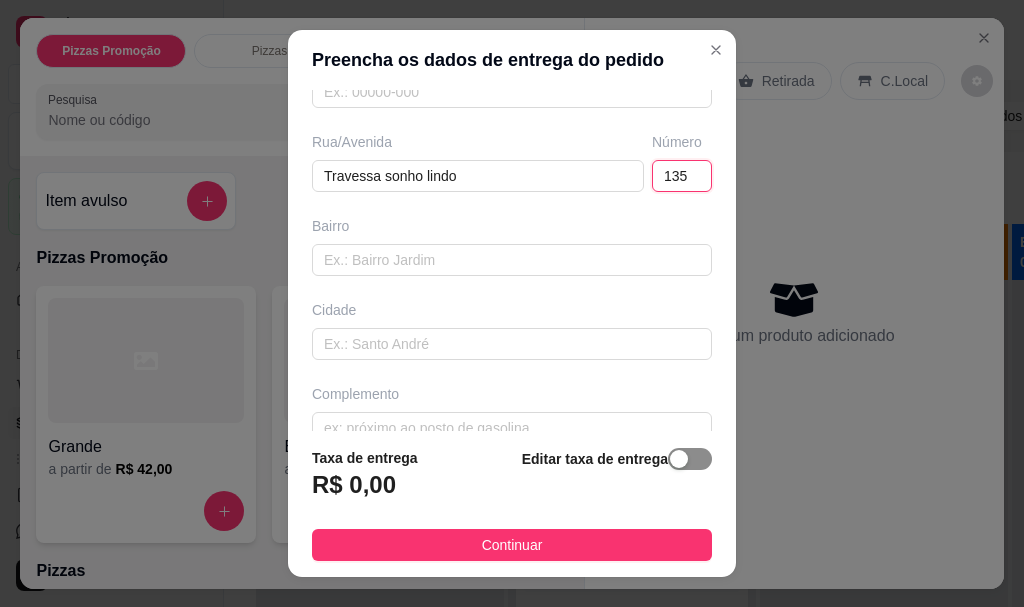 type on "135" 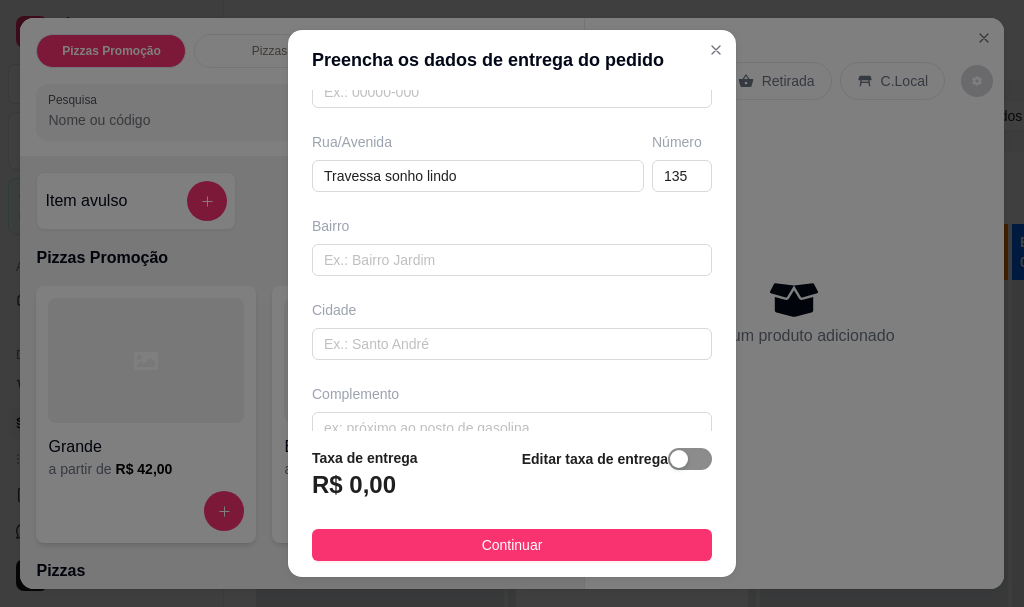 click at bounding box center [690, 459] 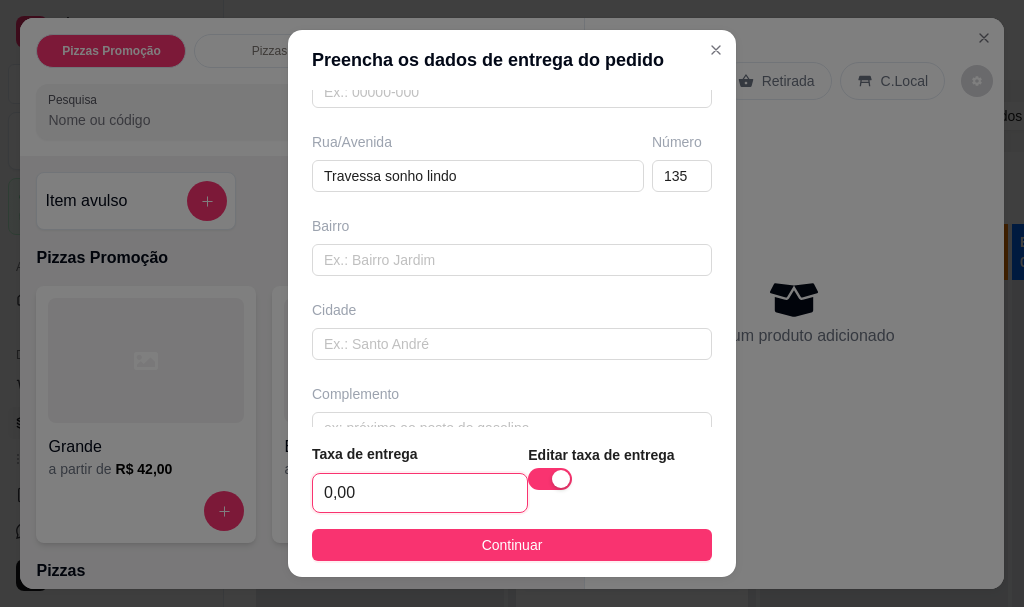 drag, startPoint x: 363, startPoint y: 488, endPoint x: 387, endPoint y: 487, distance: 24.020824 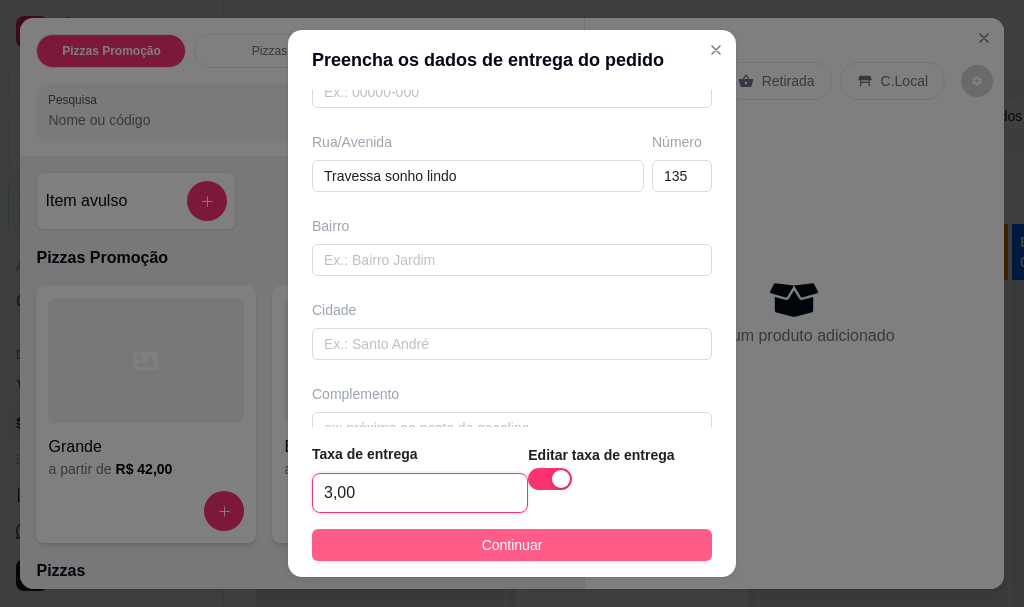 type on "3,00" 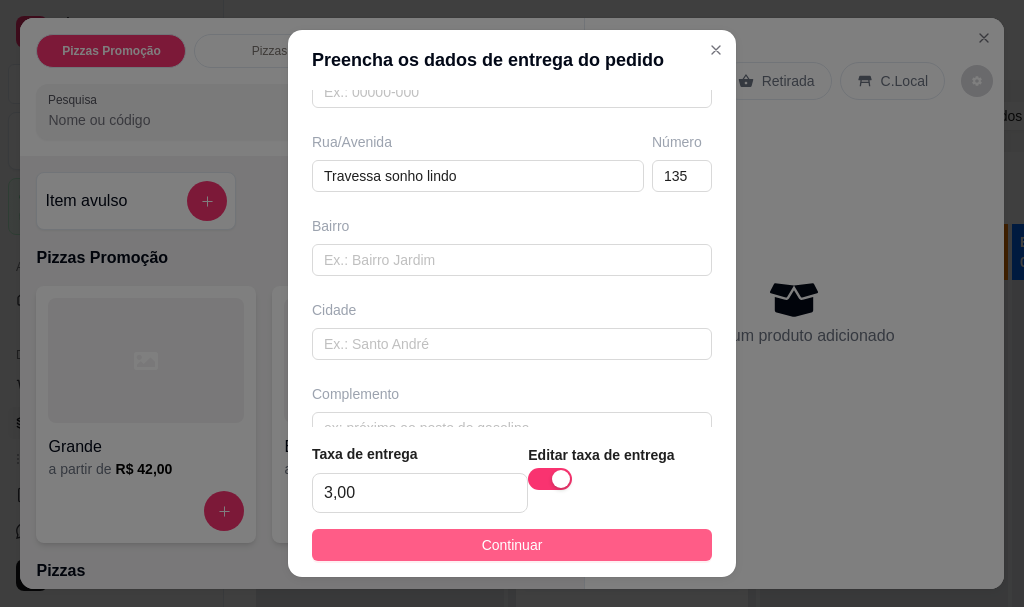 click on "Continuar" at bounding box center (512, 545) 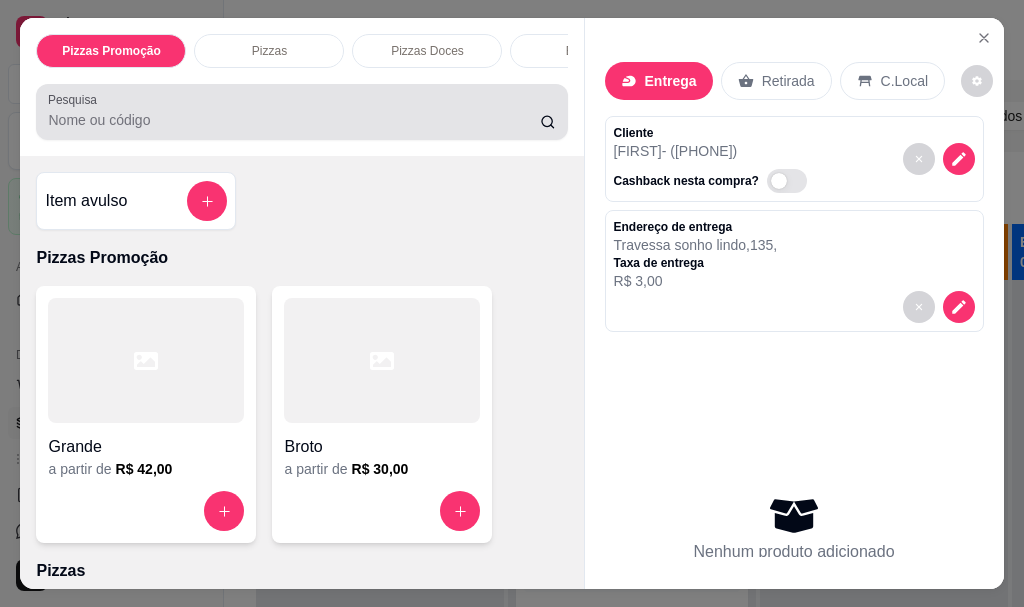 click on "Pesquisa" at bounding box center (301, 112) 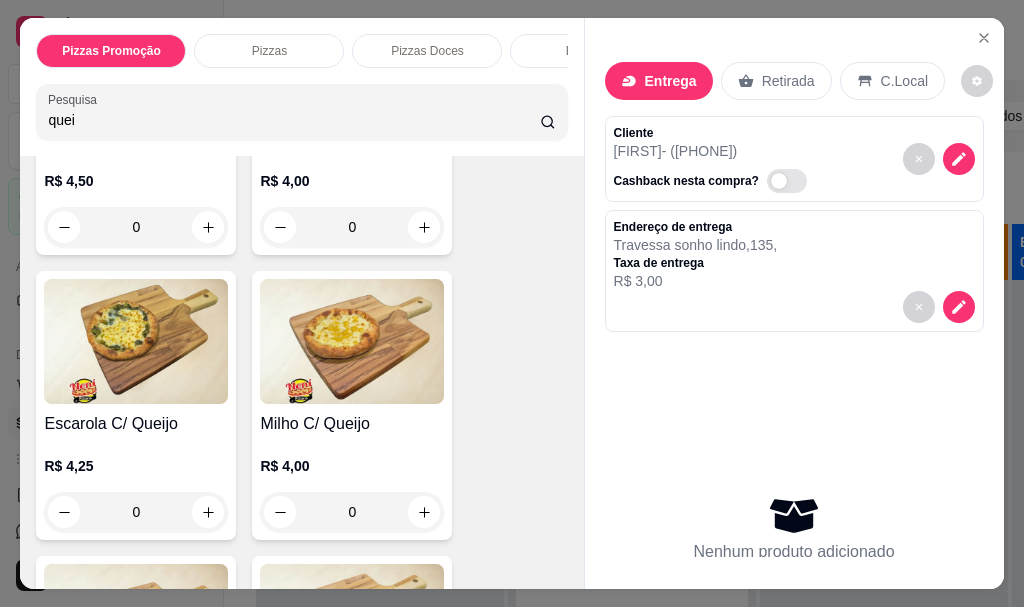 scroll, scrollTop: 600, scrollLeft: 0, axis: vertical 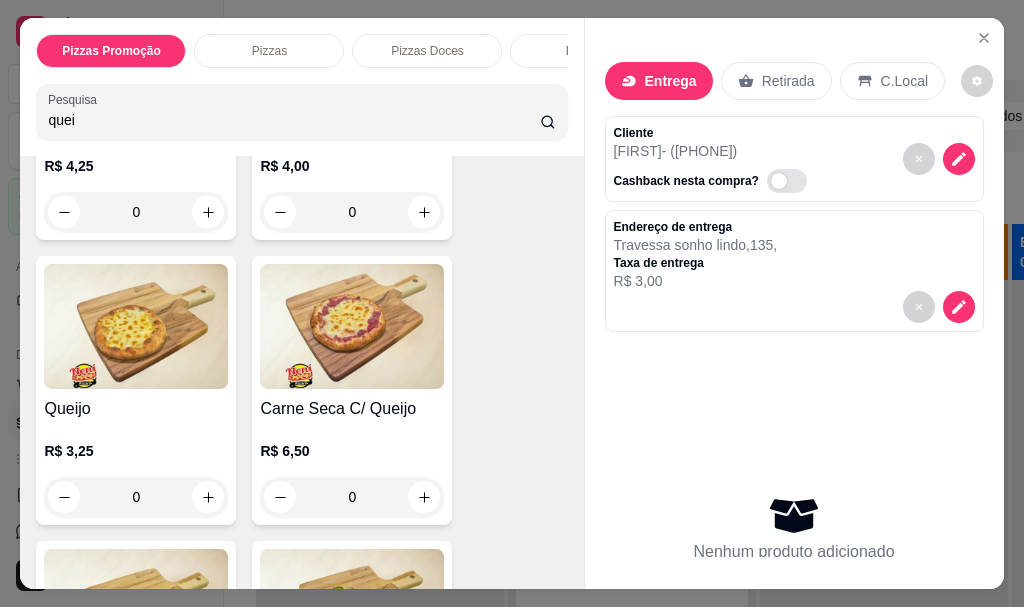 type on "quei" 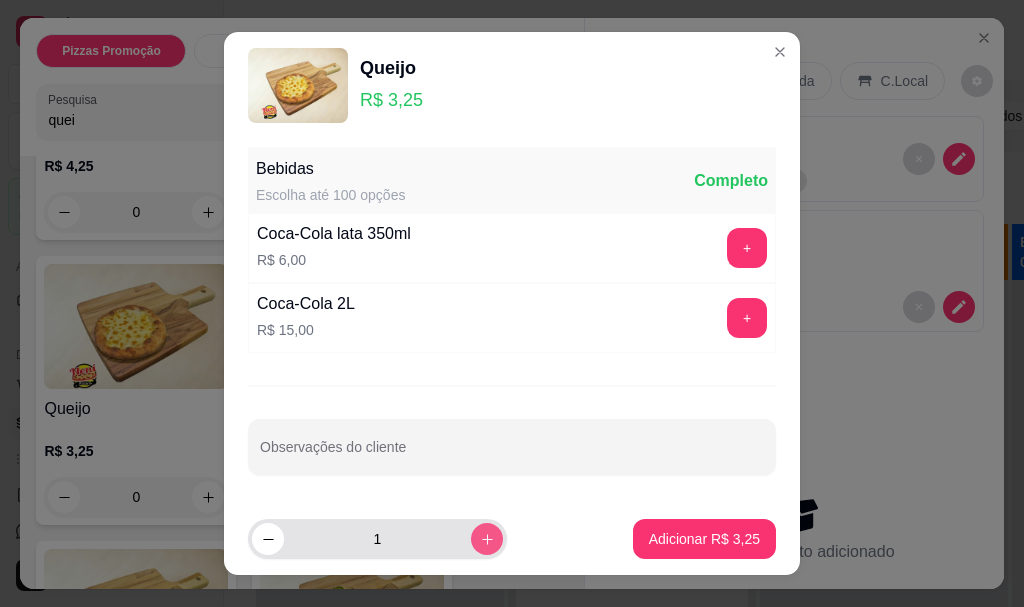 click 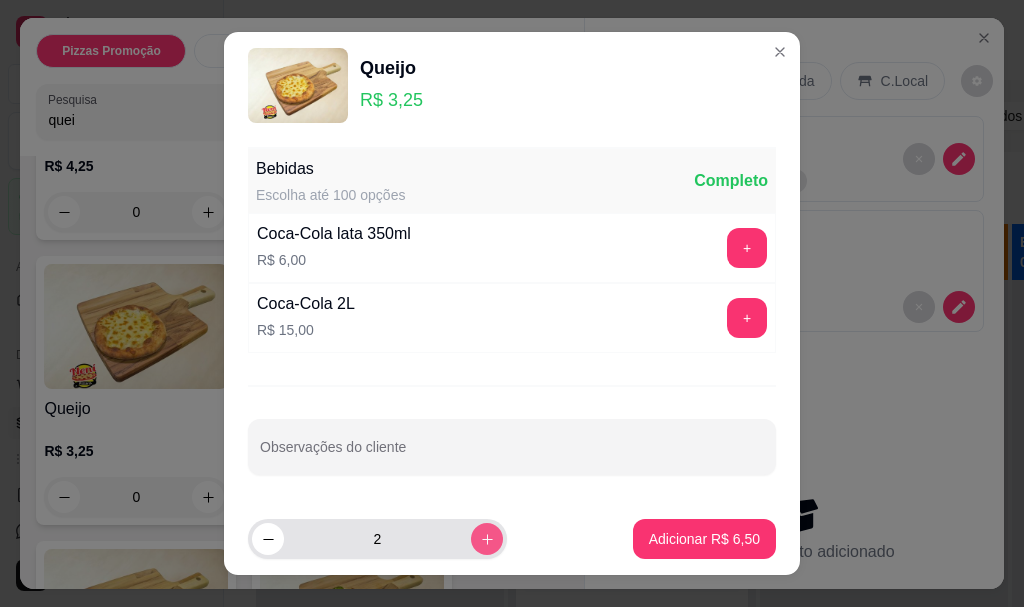 click 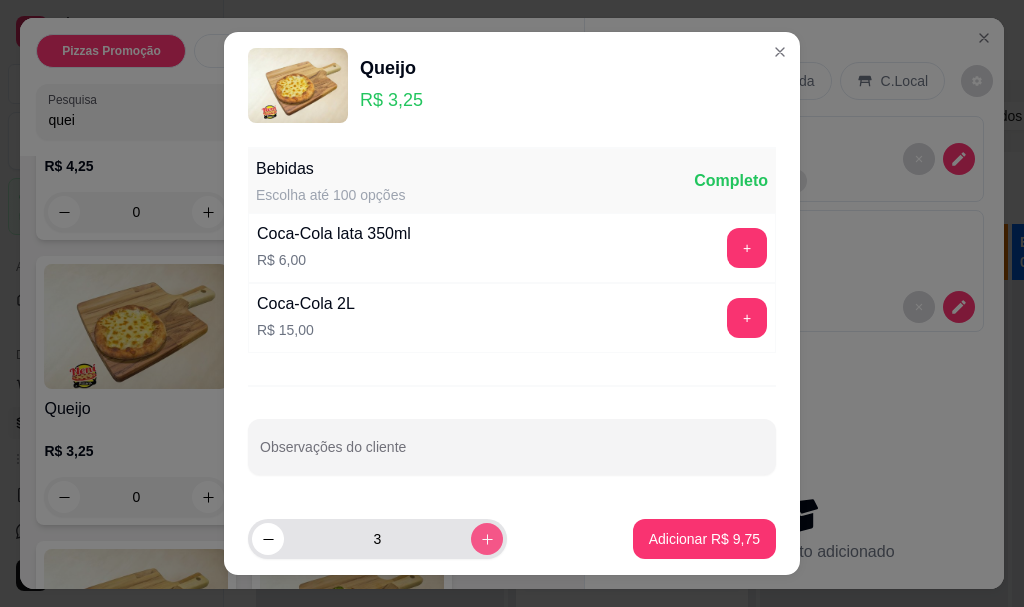 click 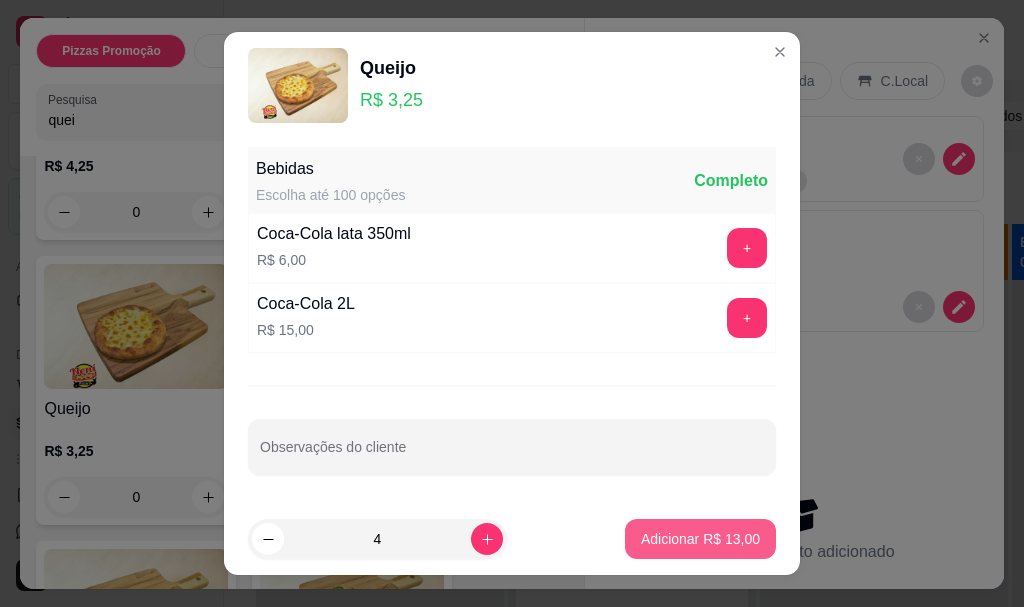 click on "Adicionar   R$ 13,00" at bounding box center [700, 539] 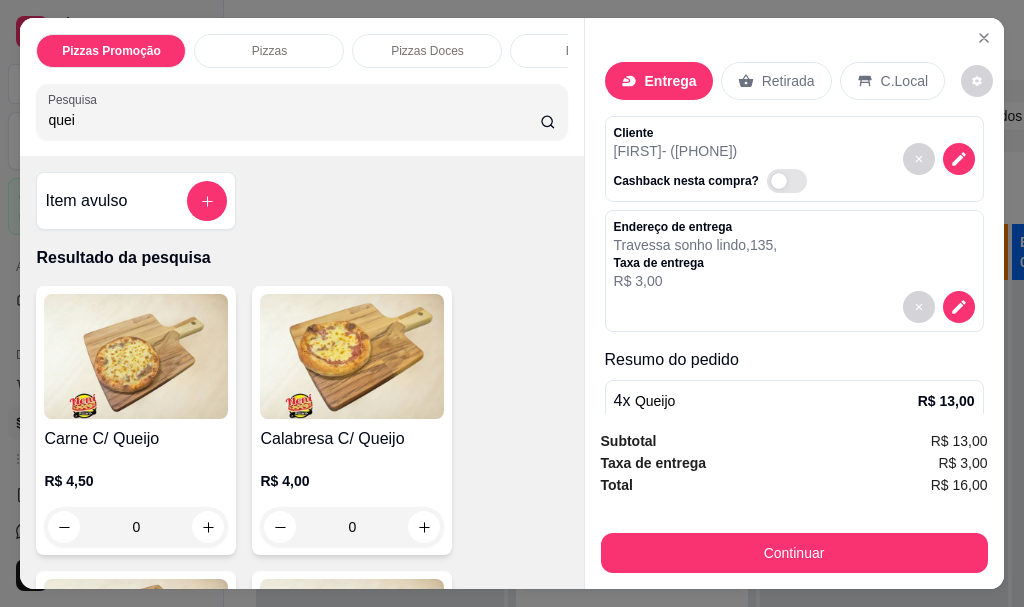 scroll, scrollTop: 0, scrollLeft: 0, axis: both 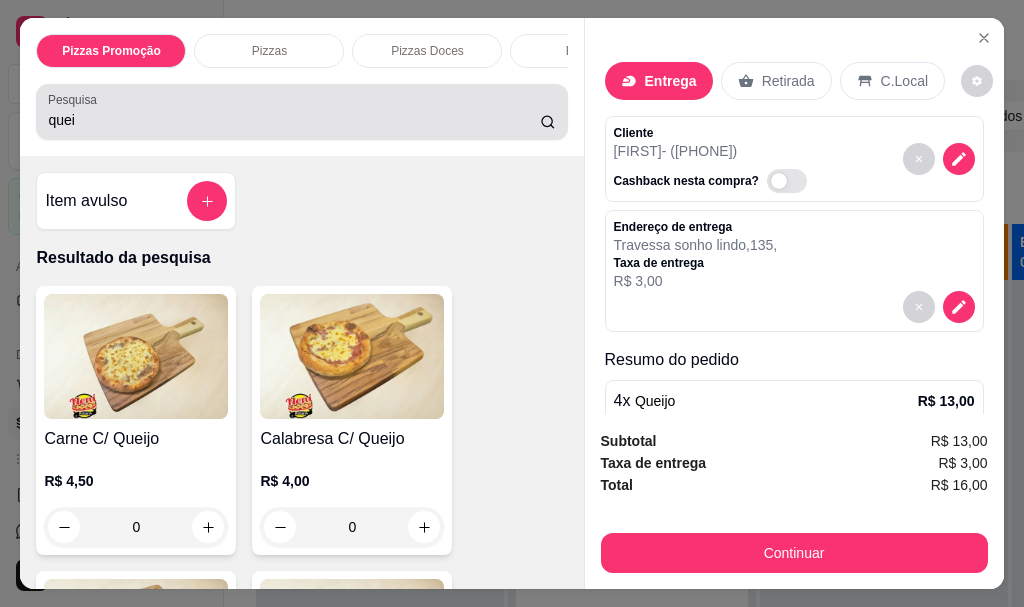 click on "quei" at bounding box center [294, 120] 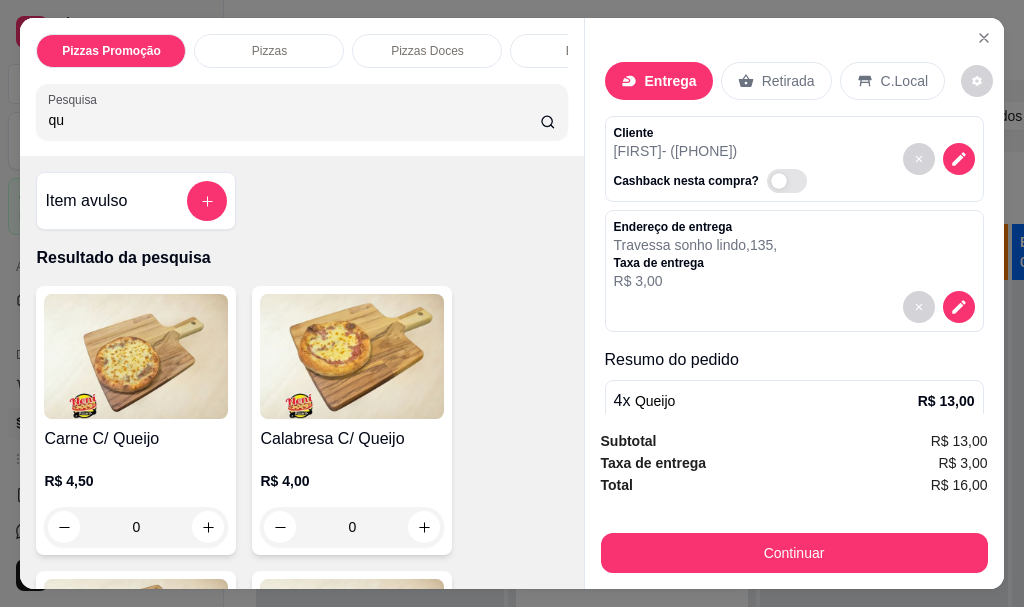 type on "q" 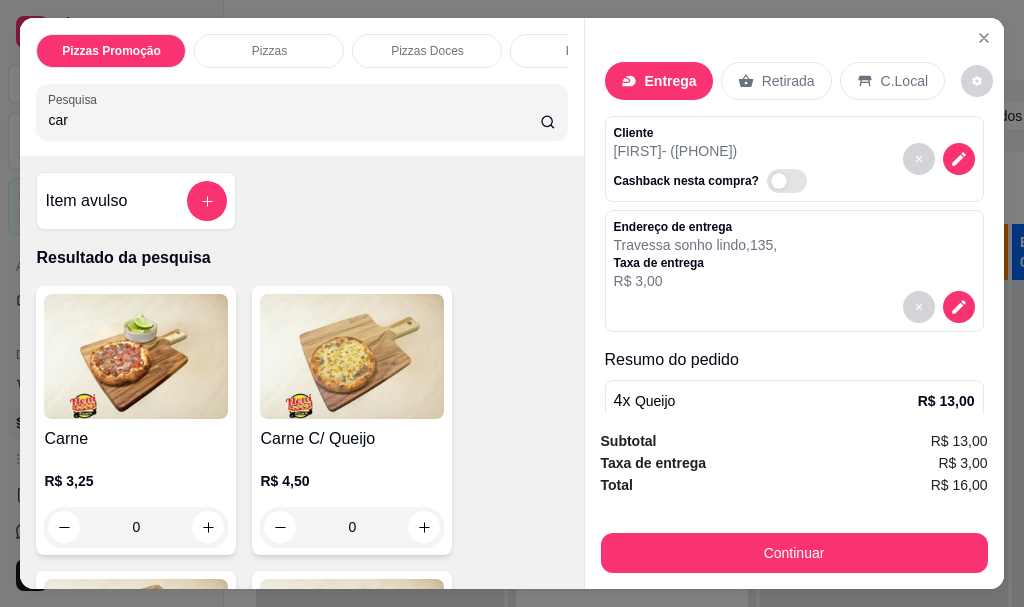 click at bounding box center (136, 356) 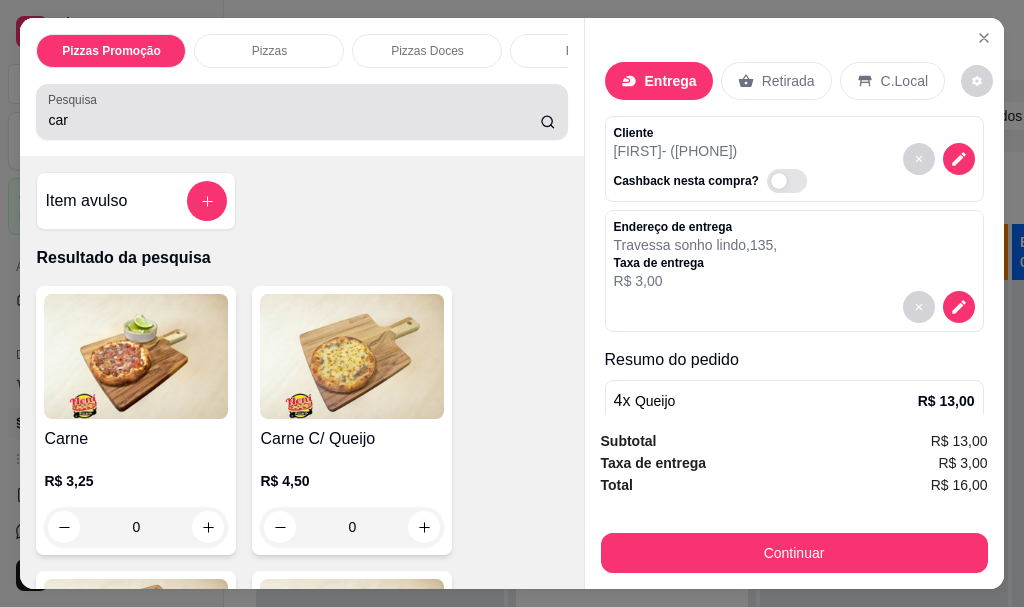 click on "car" at bounding box center [301, 112] 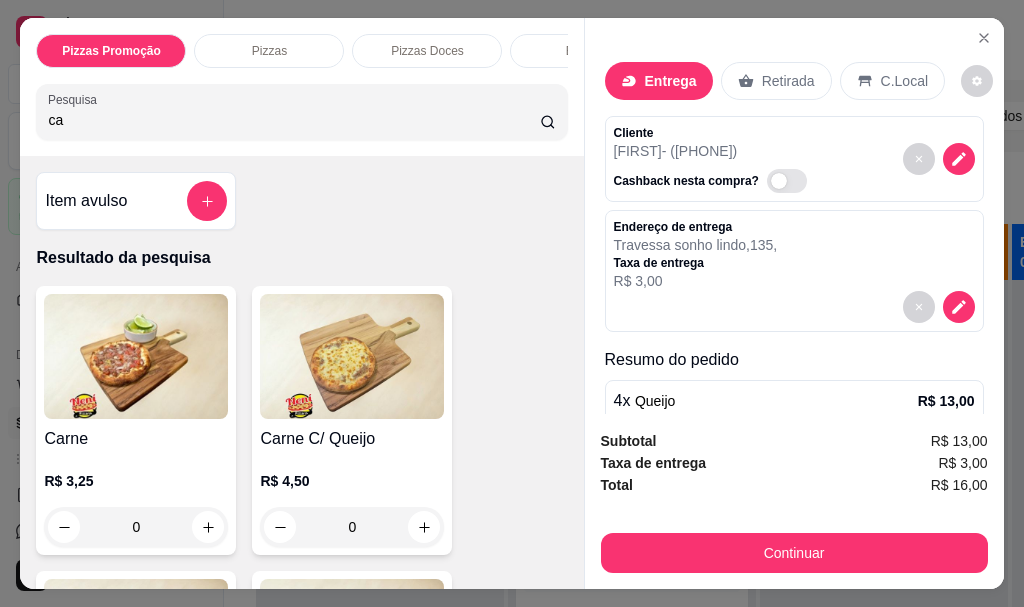 type on "c" 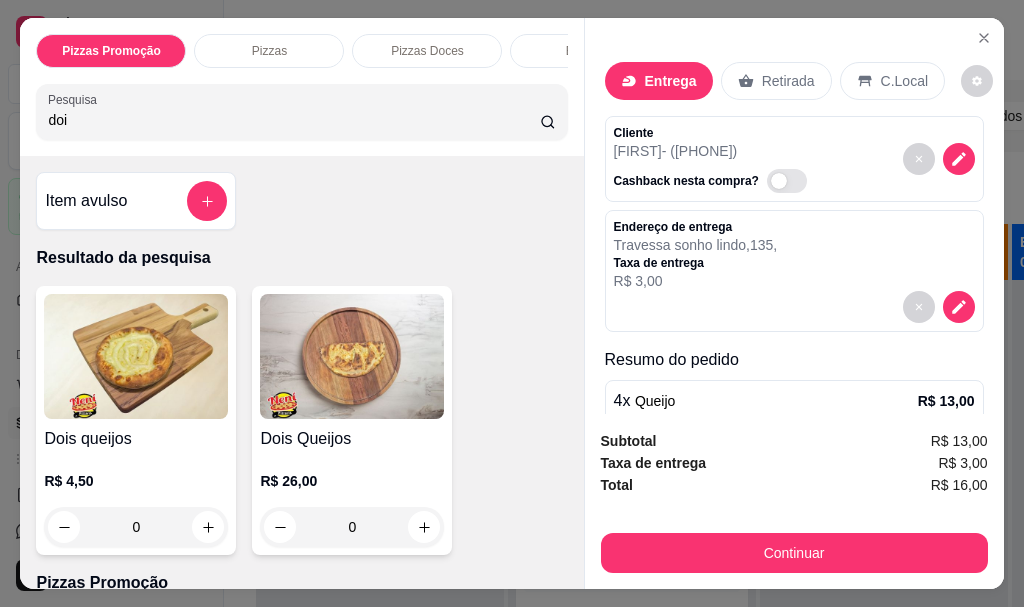 type on "doi" 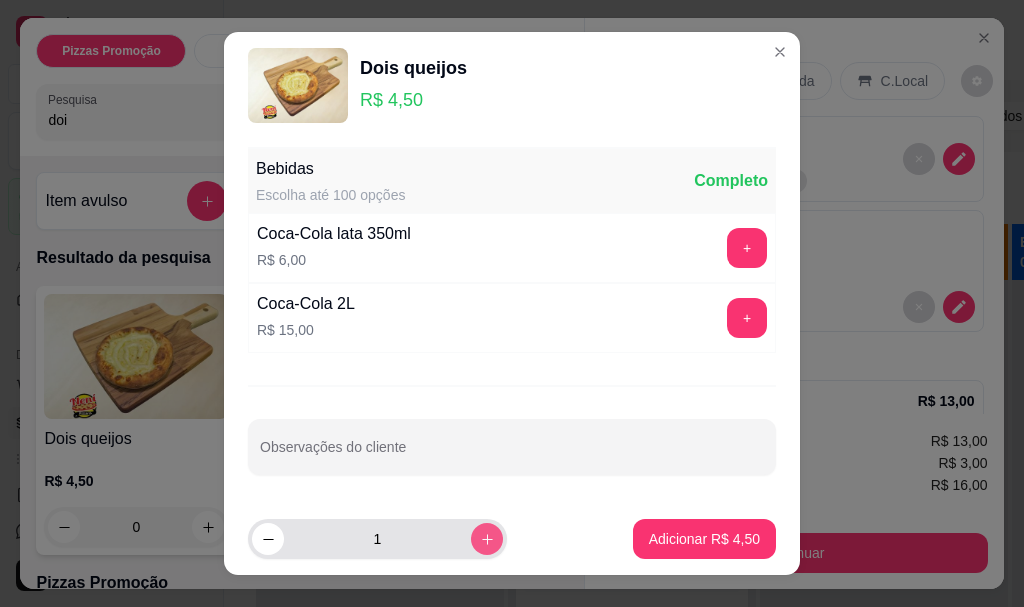 click 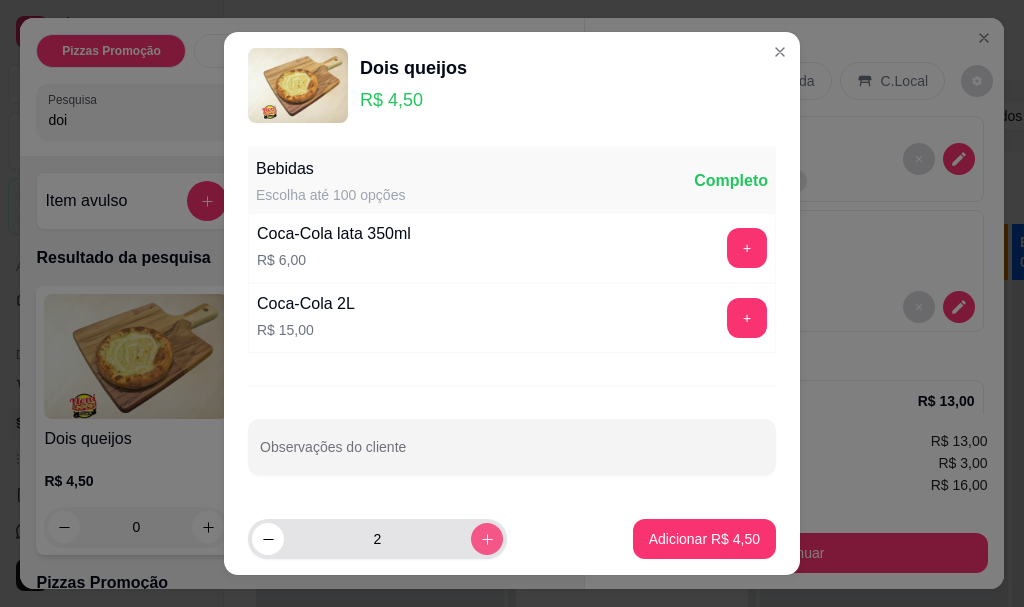 click 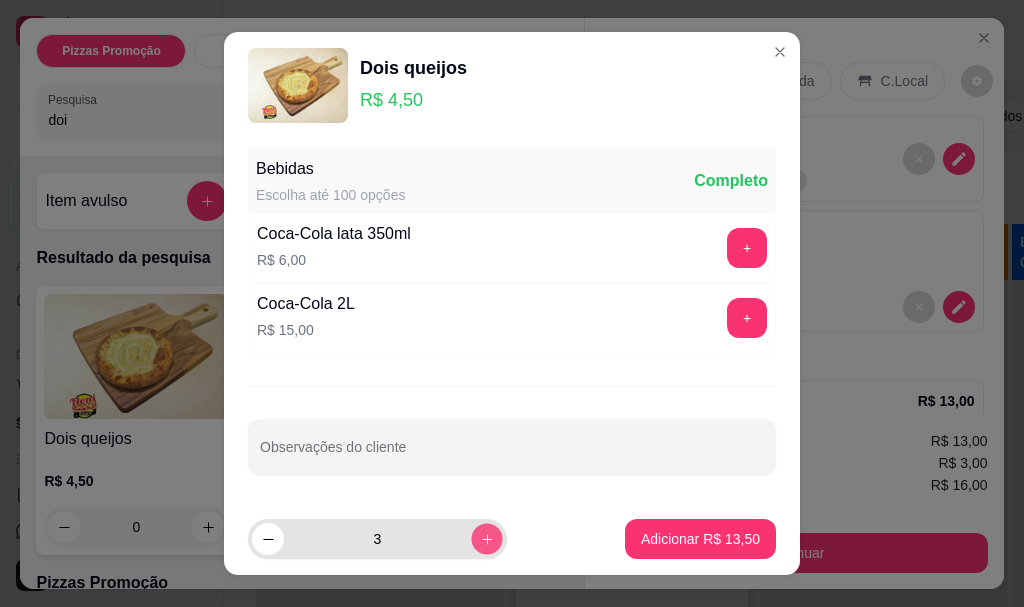 click 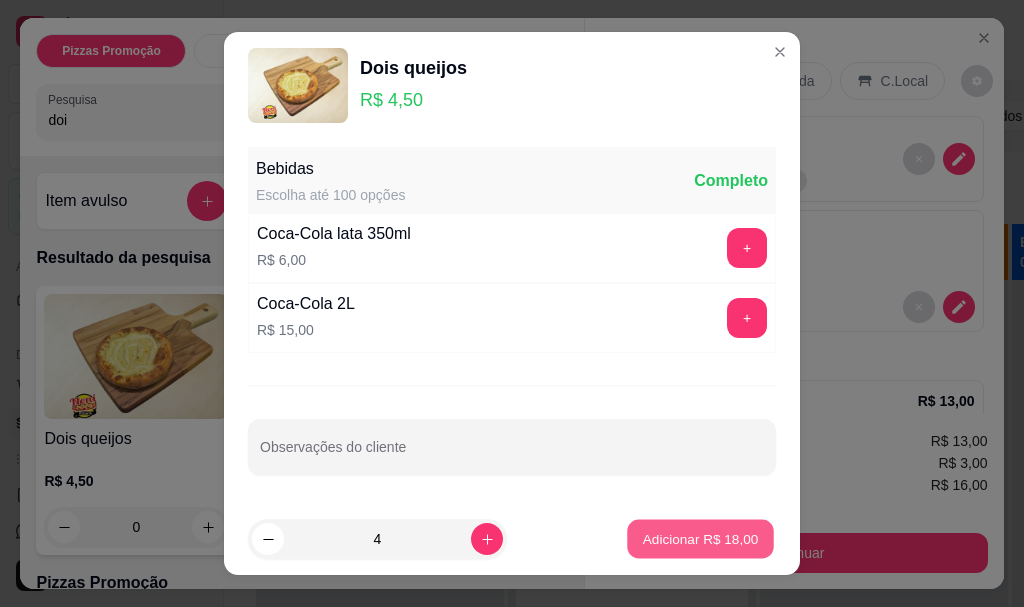 click on "Adicionar   R$ 18,00" at bounding box center [701, 538] 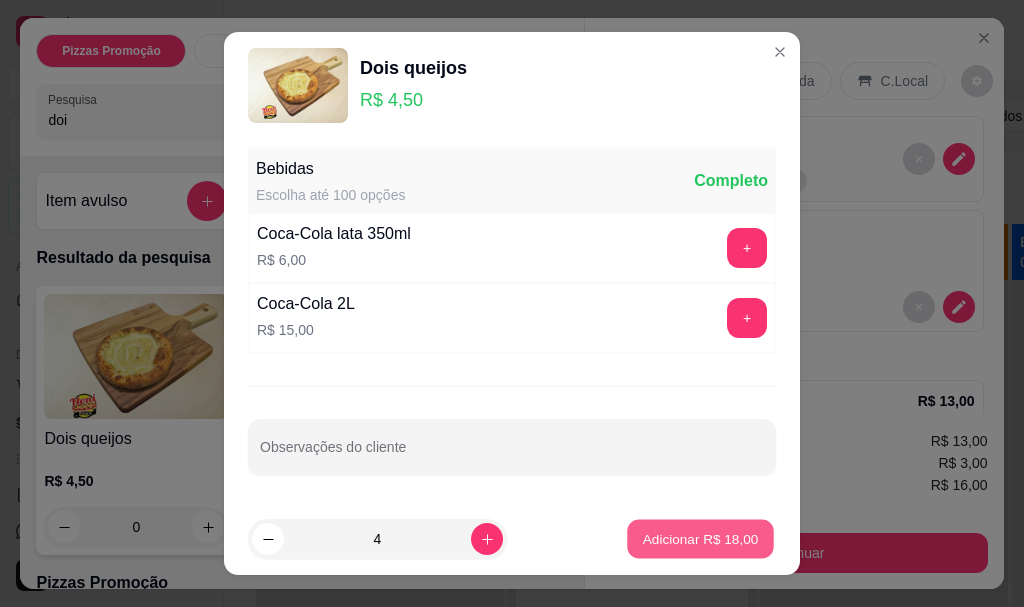 type on "4" 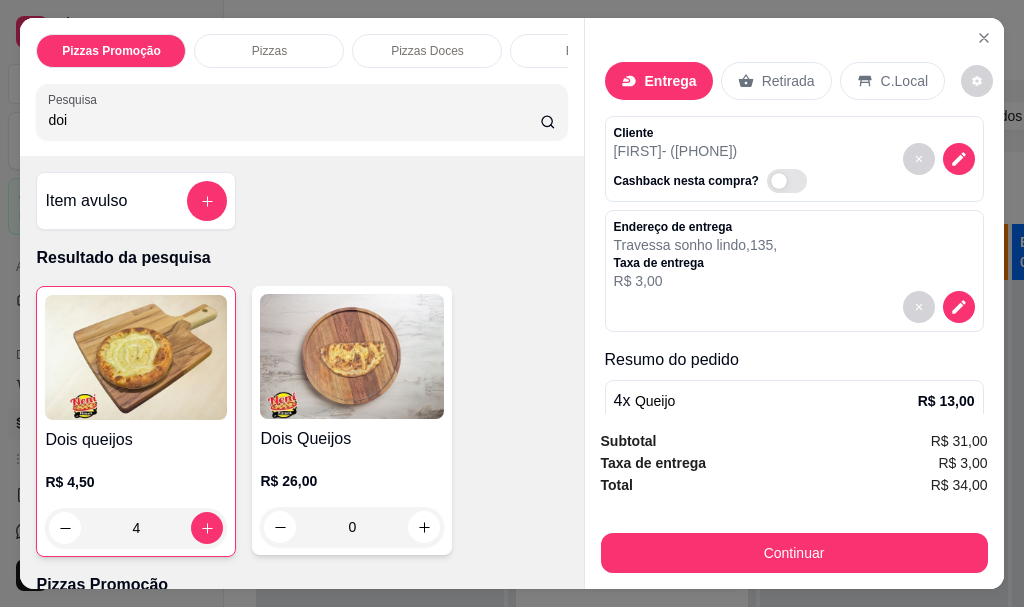 click on "doi" at bounding box center (294, 120) 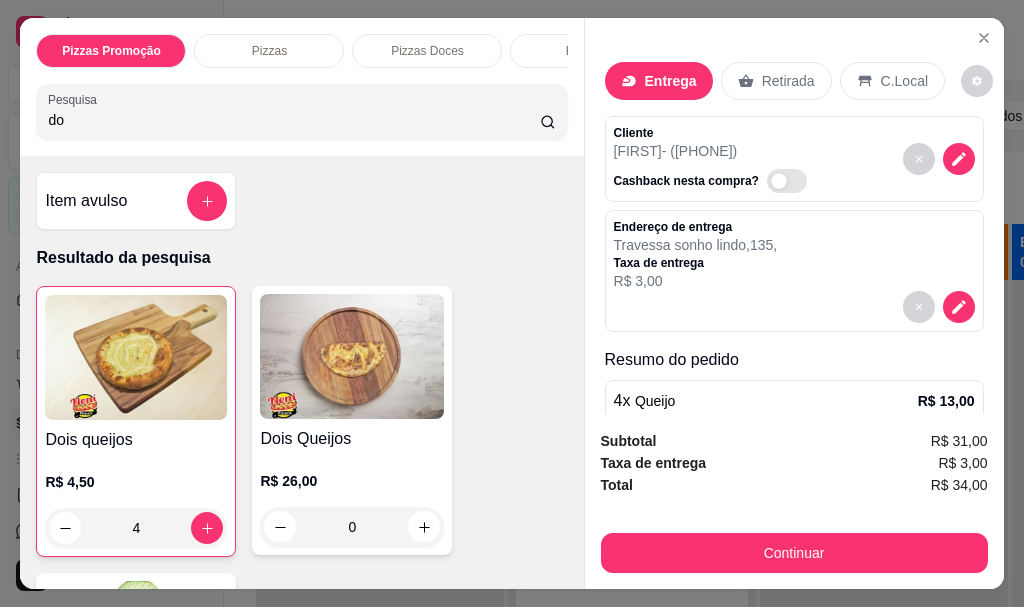 type on "d" 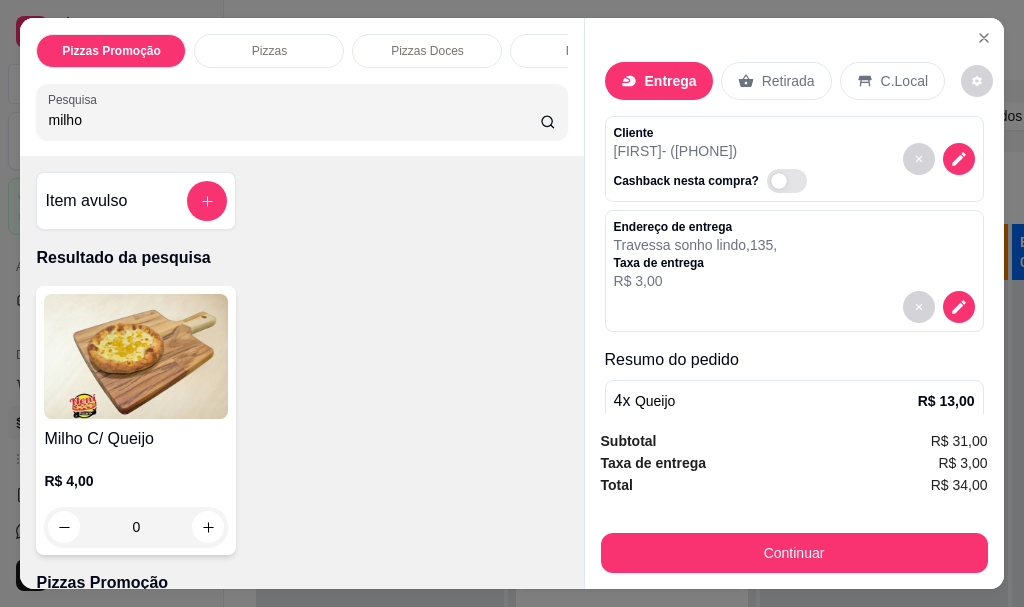 type on "milho" 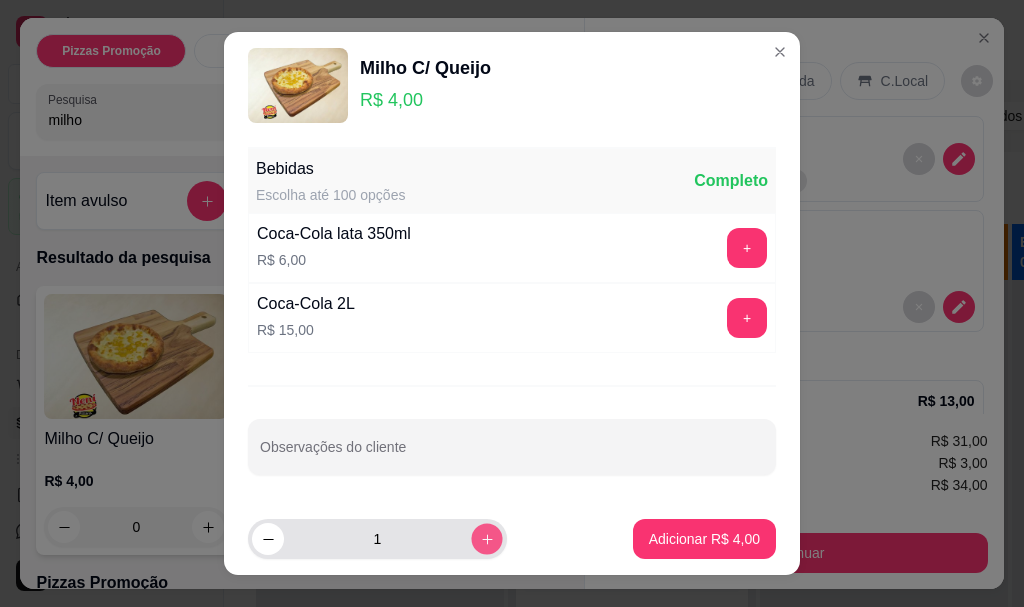 click at bounding box center (486, 538) 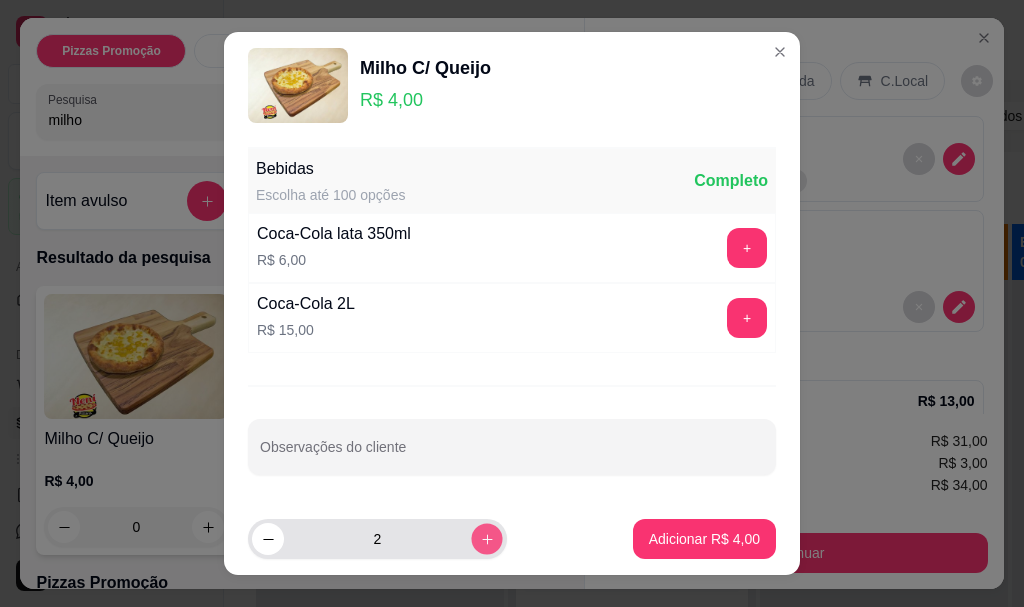 click at bounding box center [486, 538] 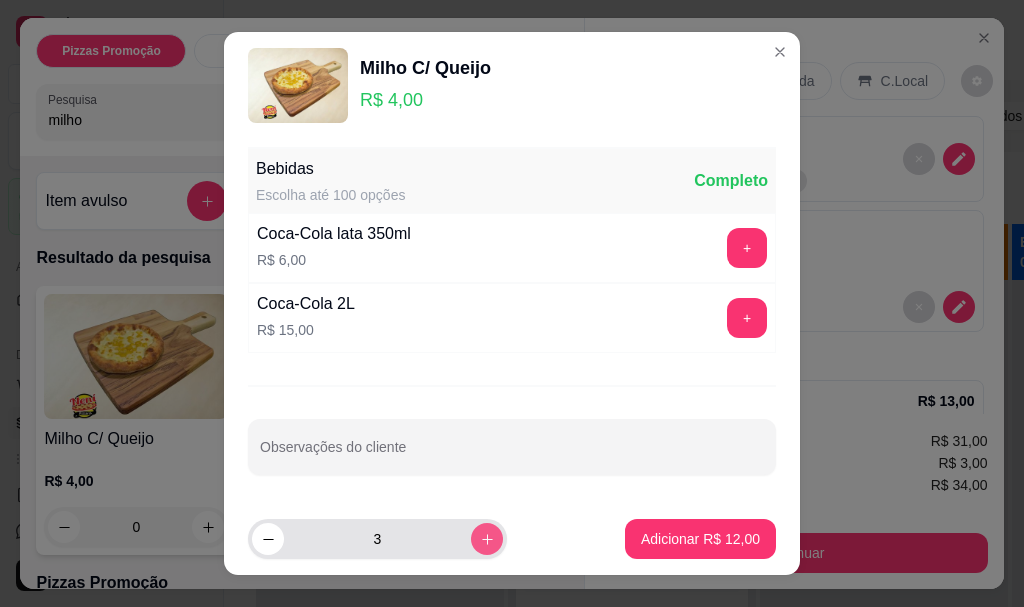 click at bounding box center (487, 539) 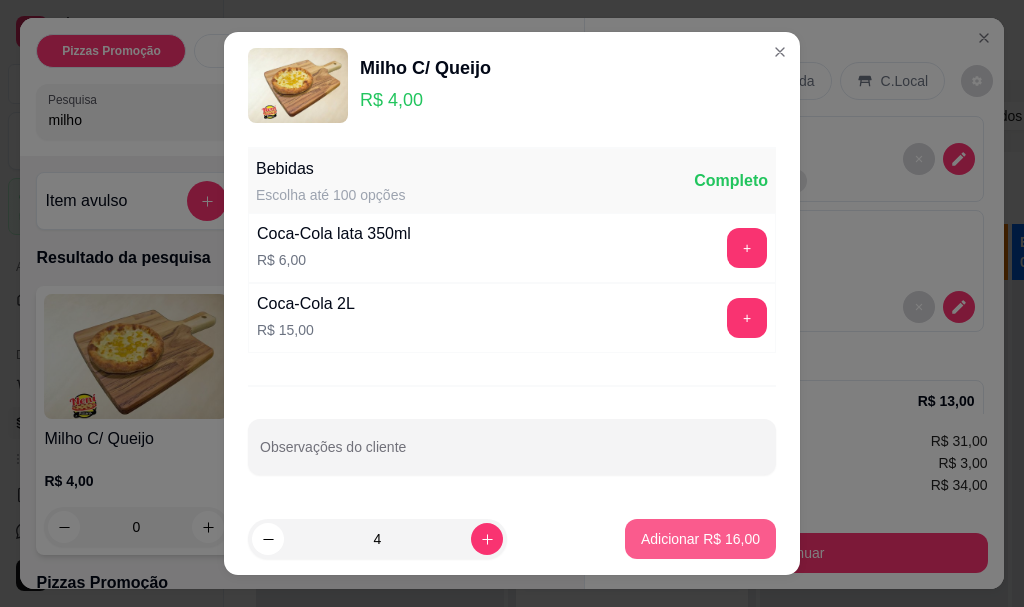 click on "Adicionar   R$ 16,00" at bounding box center (700, 539) 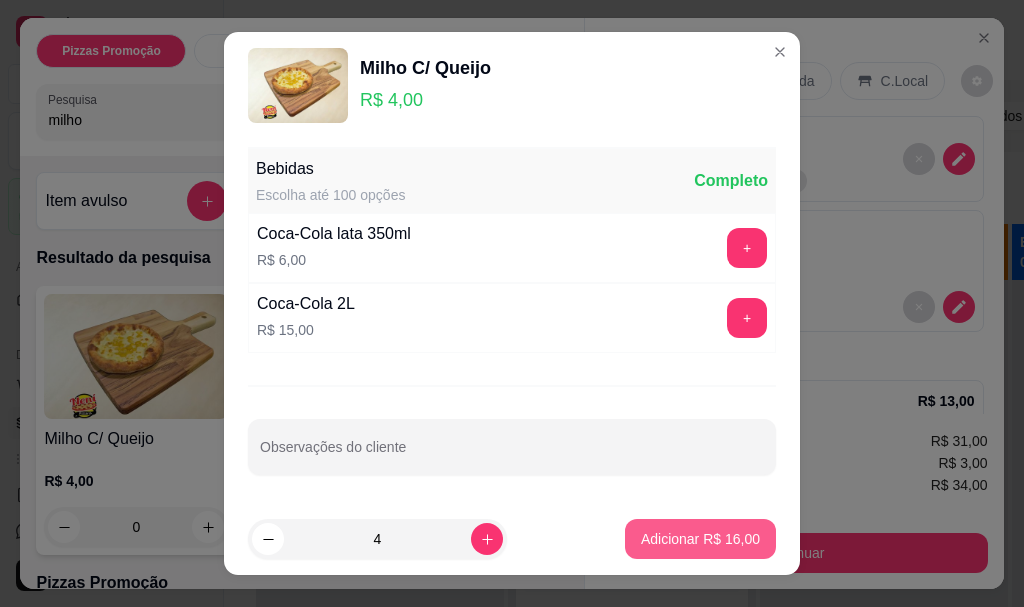 type on "4" 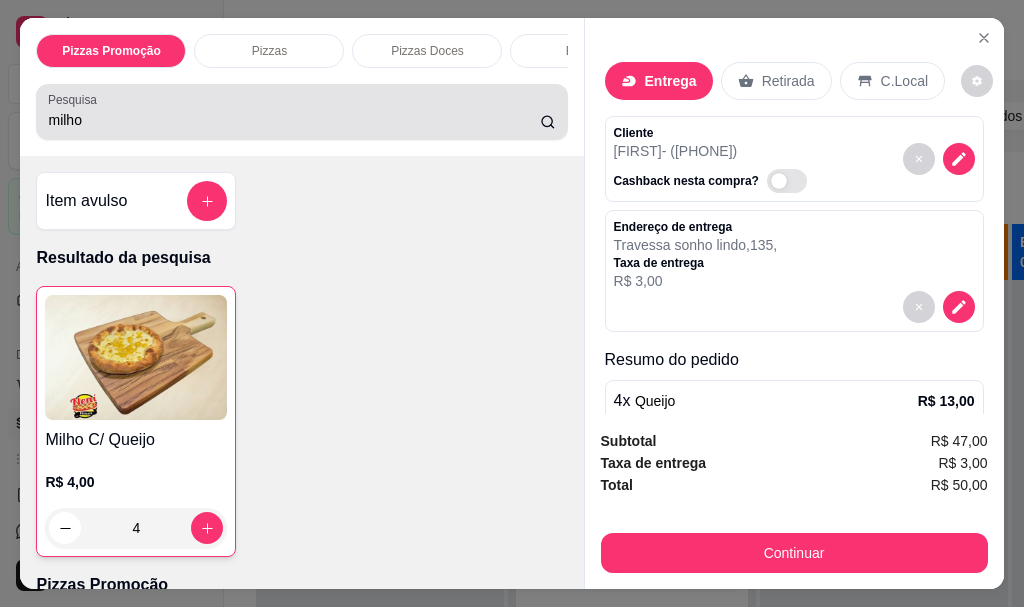 click on "milho" at bounding box center [294, 120] 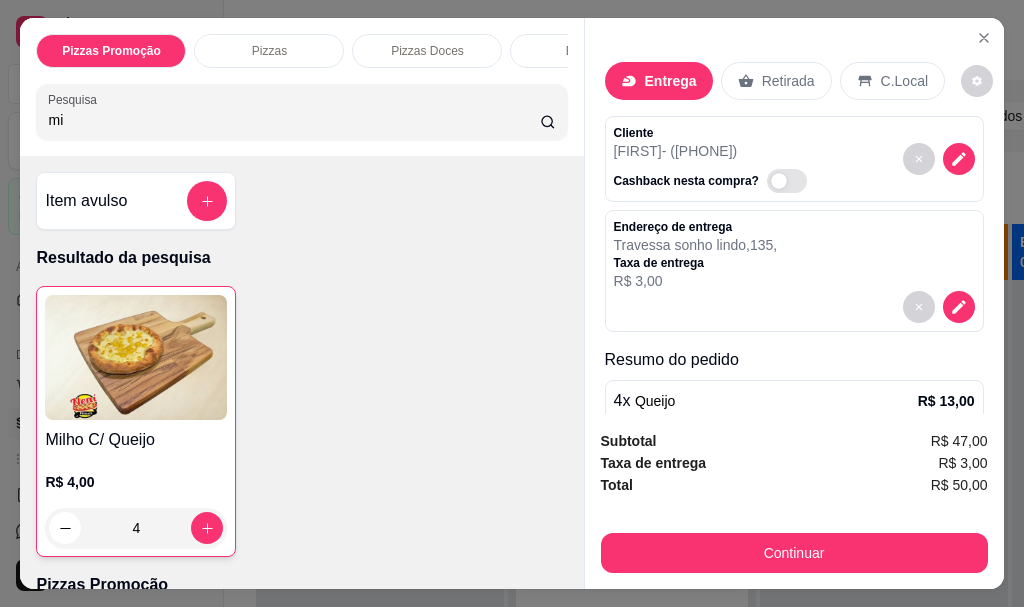 type on "m" 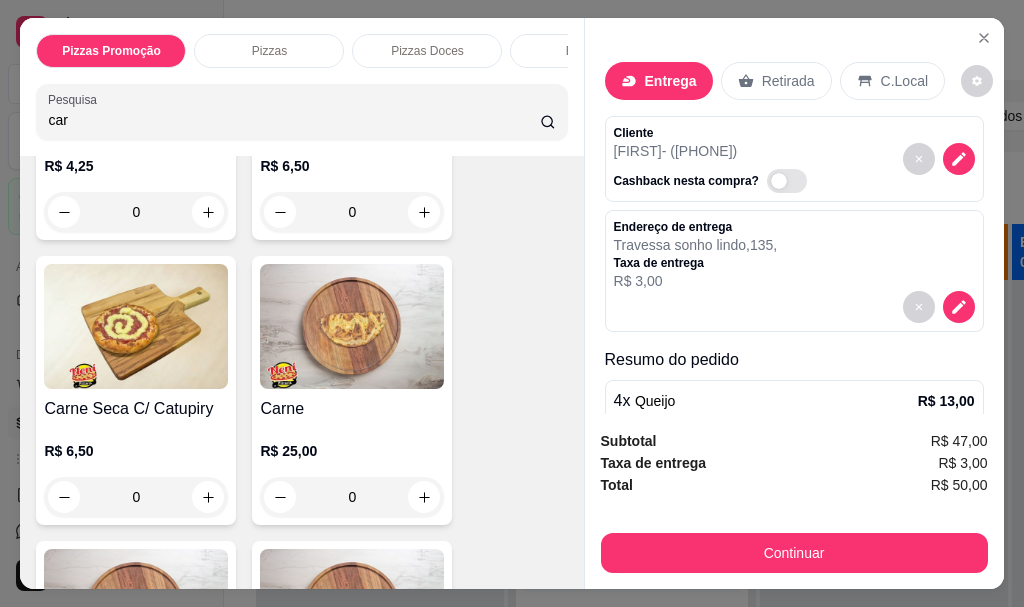 scroll, scrollTop: 300, scrollLeft: 0, axis: vertical 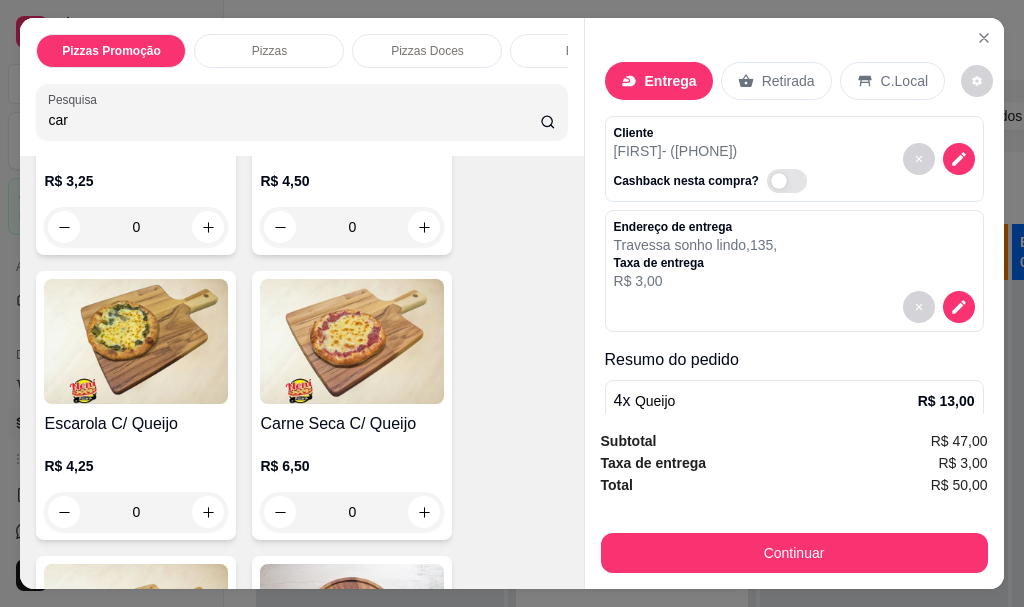 type on "car" 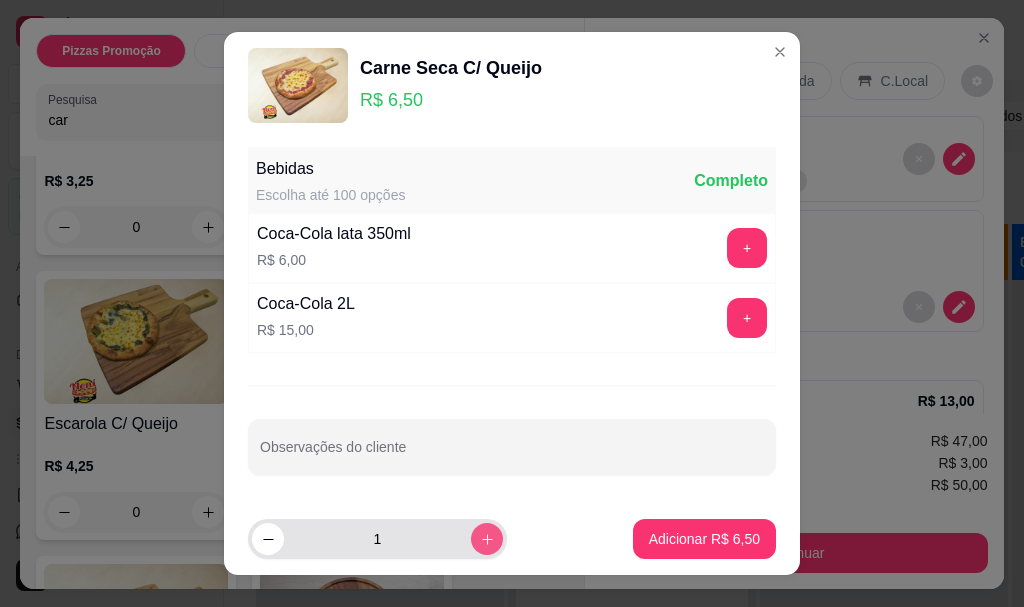 click at bounding box center (487, 539) 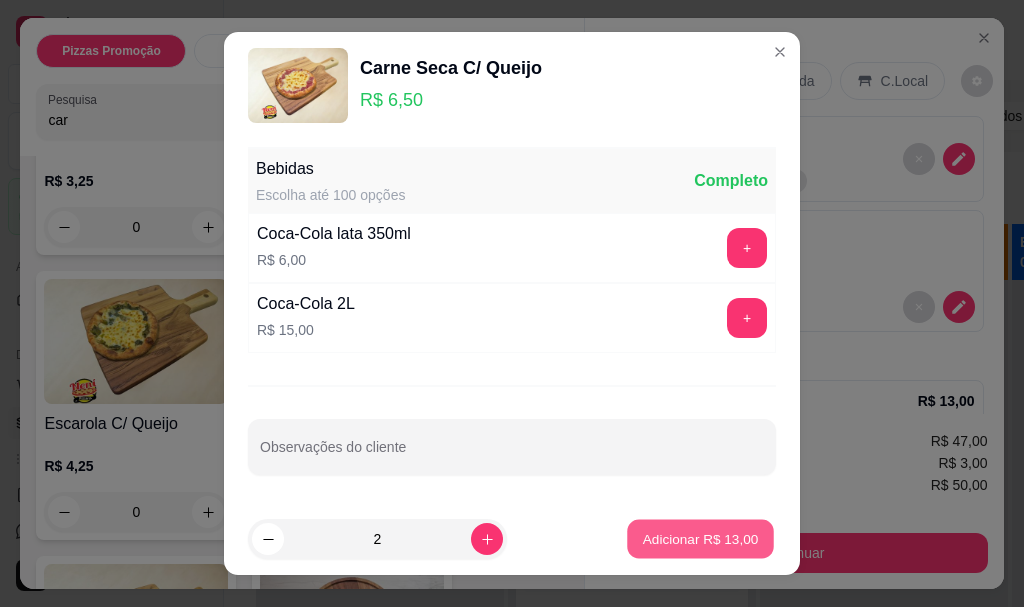 click on "Adicionar   R$ 13,00" at bounding box center (701, 538) 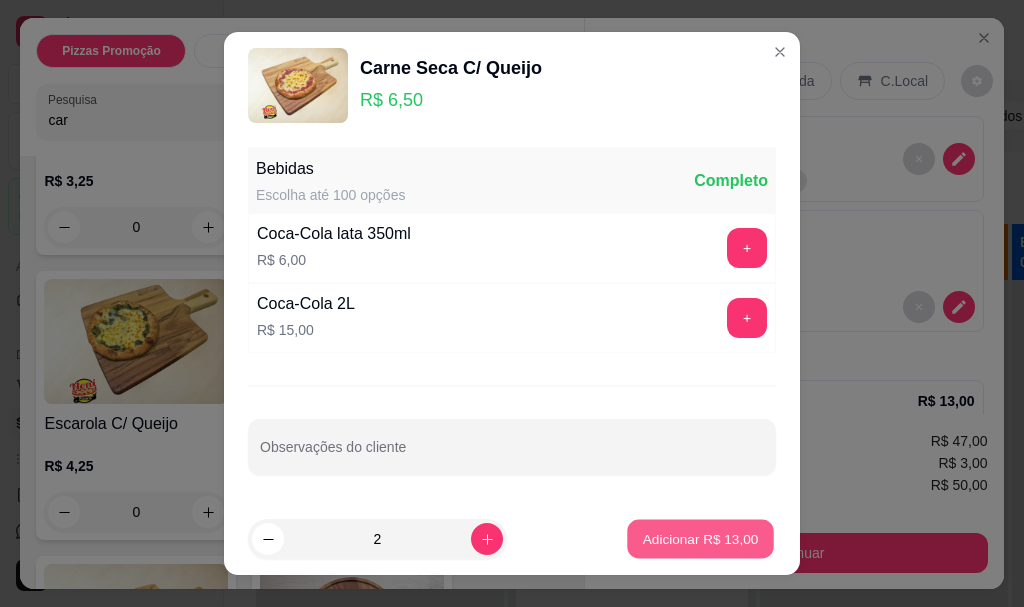 type on "2" 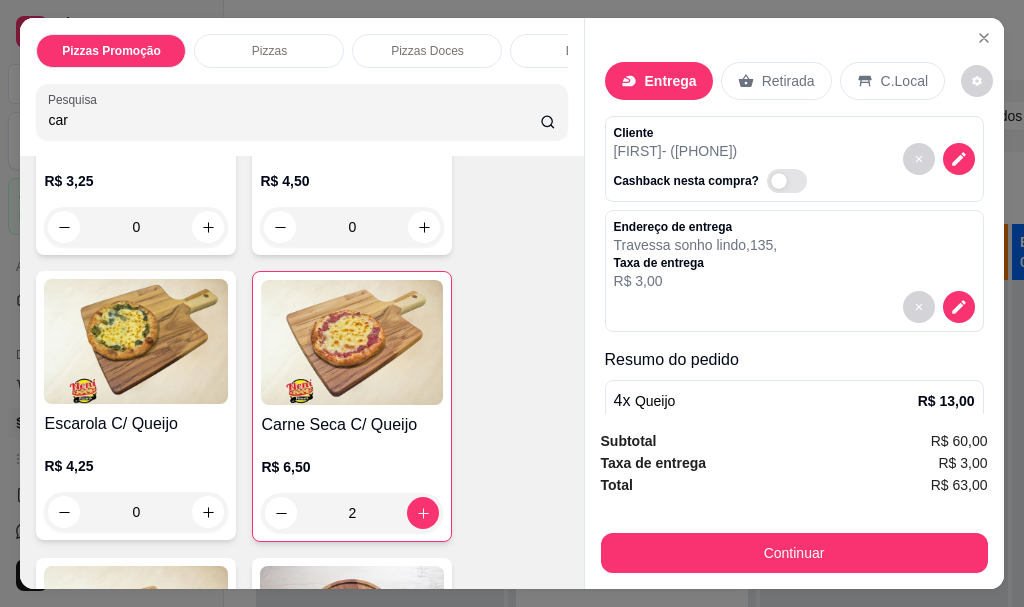 scroll, scrollTop: 0, scrollLeft: 0, axis: both 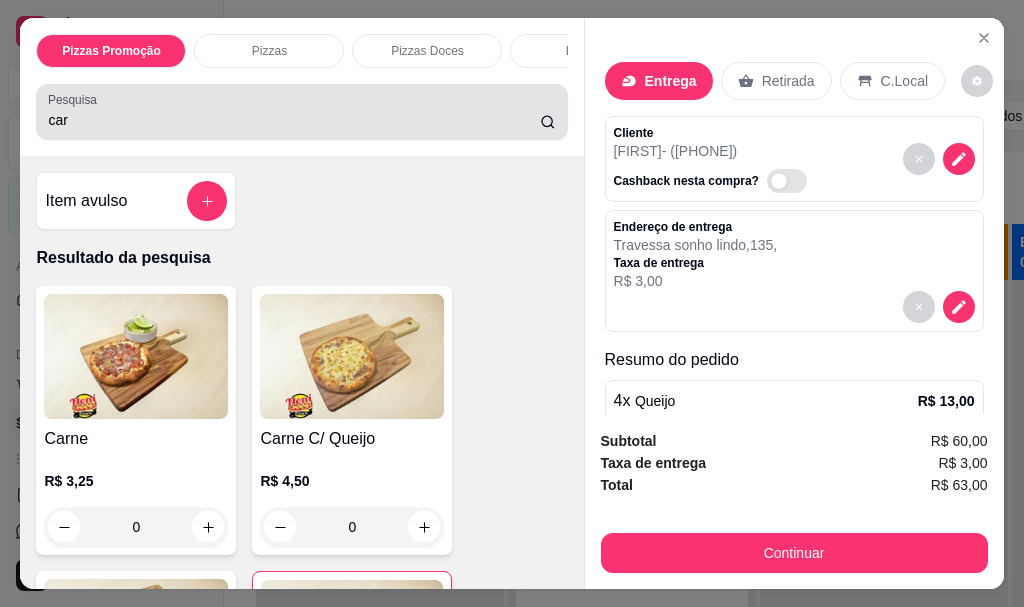 click on "car" at bounding box center [294, 120] 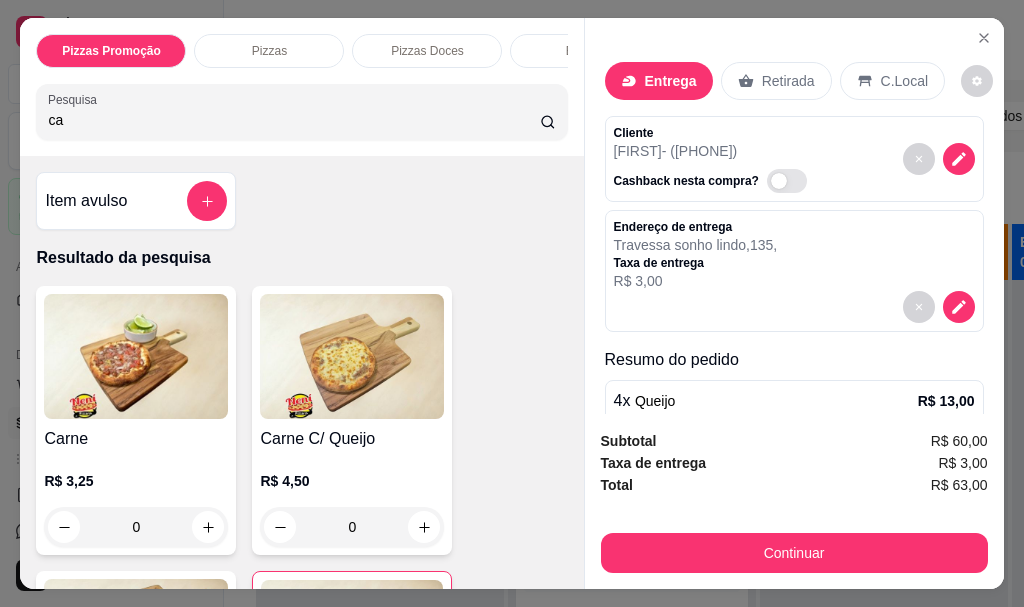 type on "c" 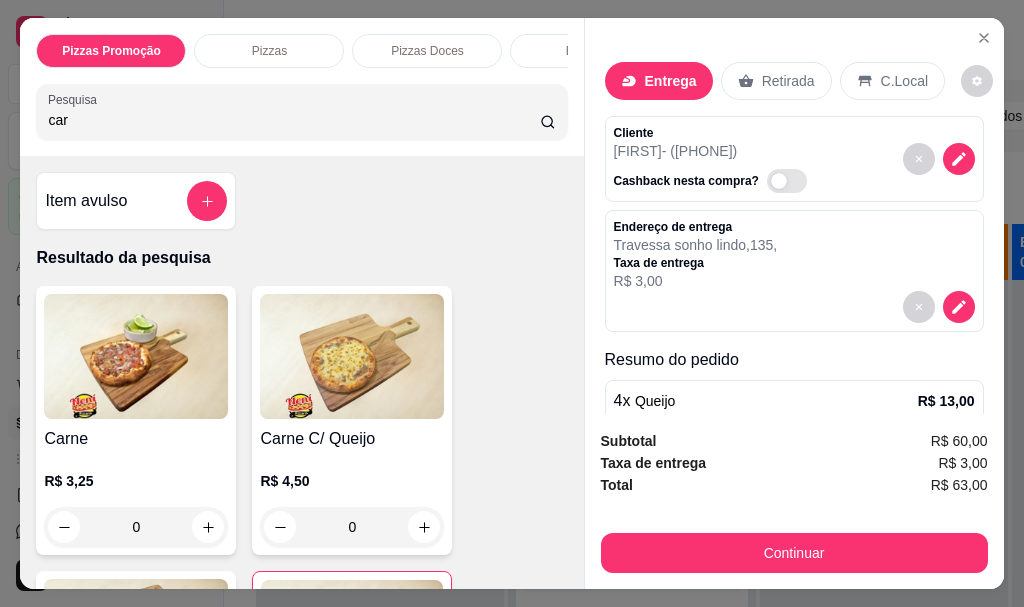 click on "car" at bounding box center (294, 120) 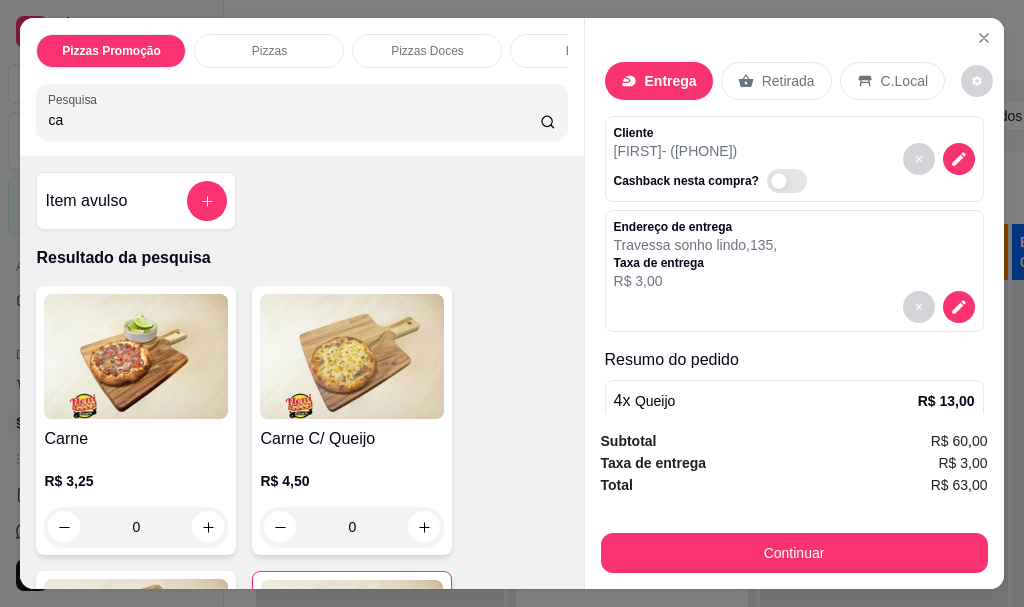 type on "c" 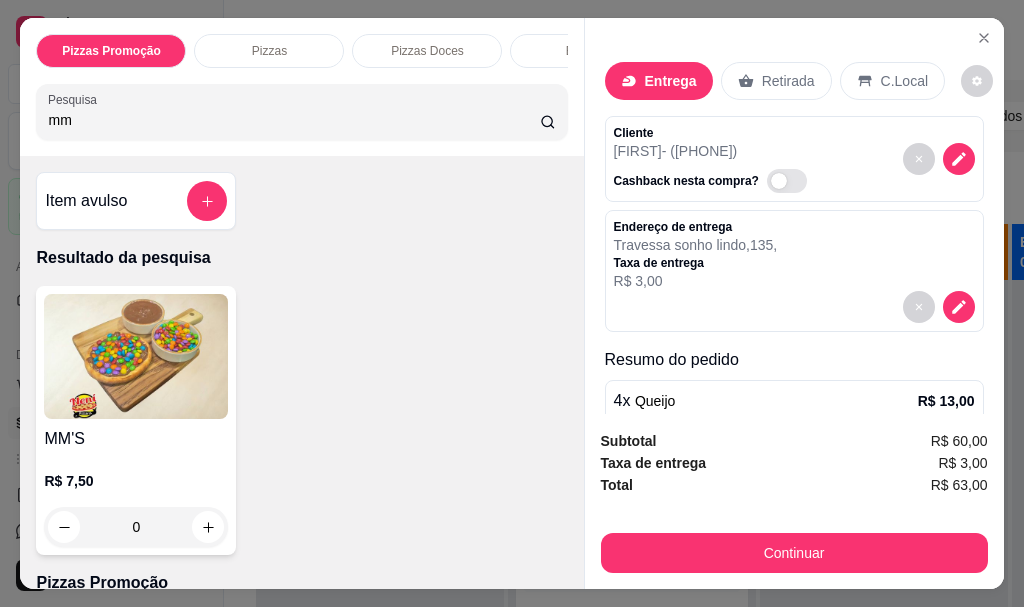 type on "mm" 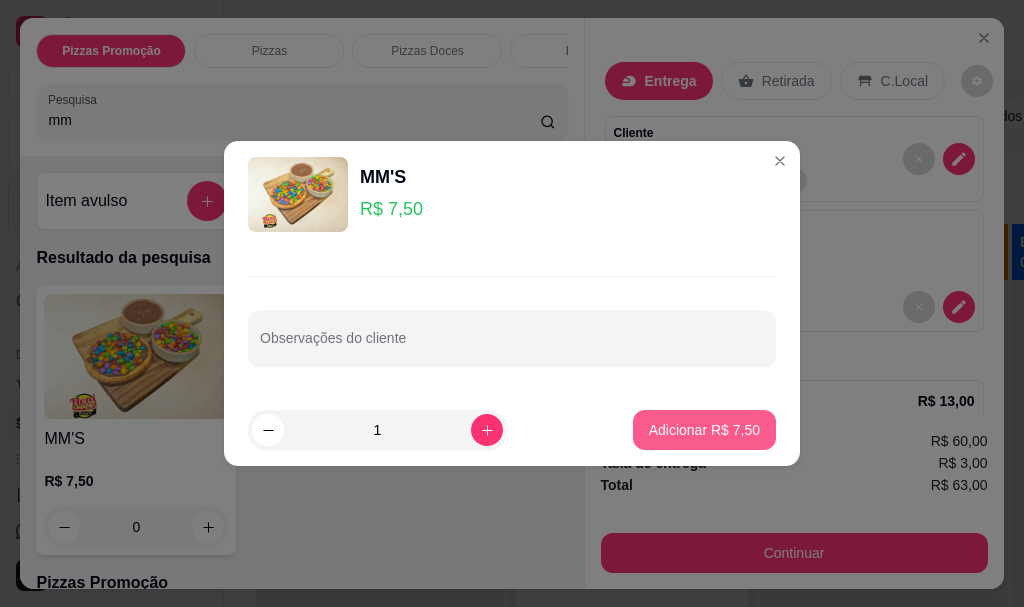 click on "Adicionar   R$ 7,50" at bounding box center (704, 430) 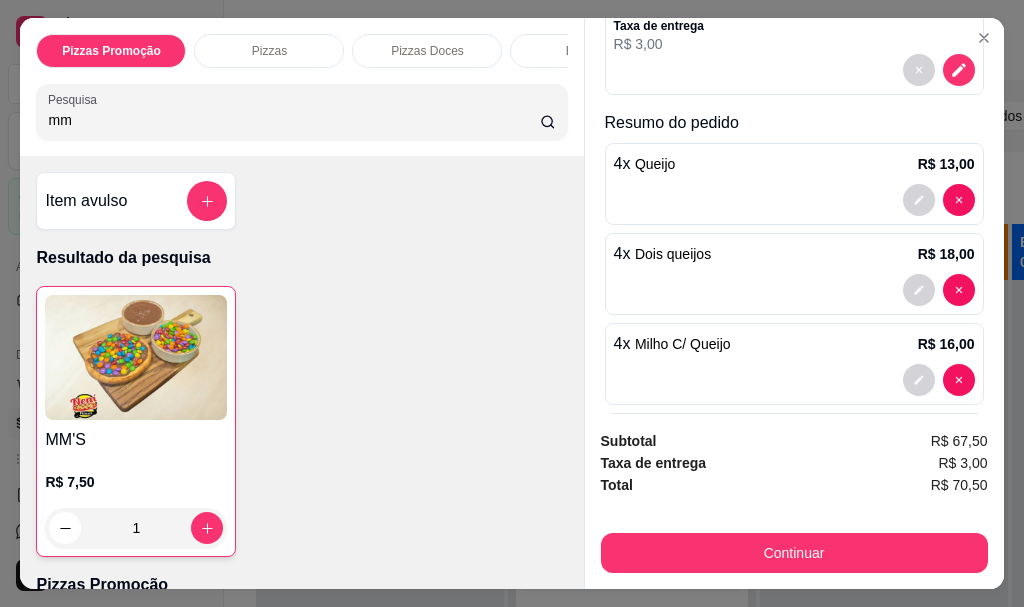 scroll, scrollTop: 436, scrollLeft: 0, axis: vertical 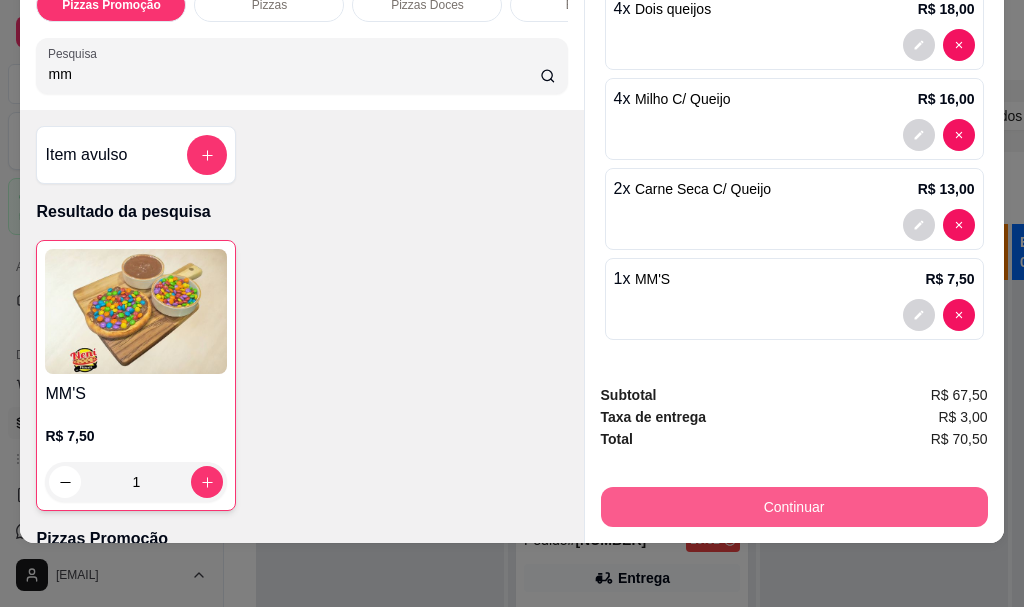click on "Continuar" at bounding box center (794, 507) 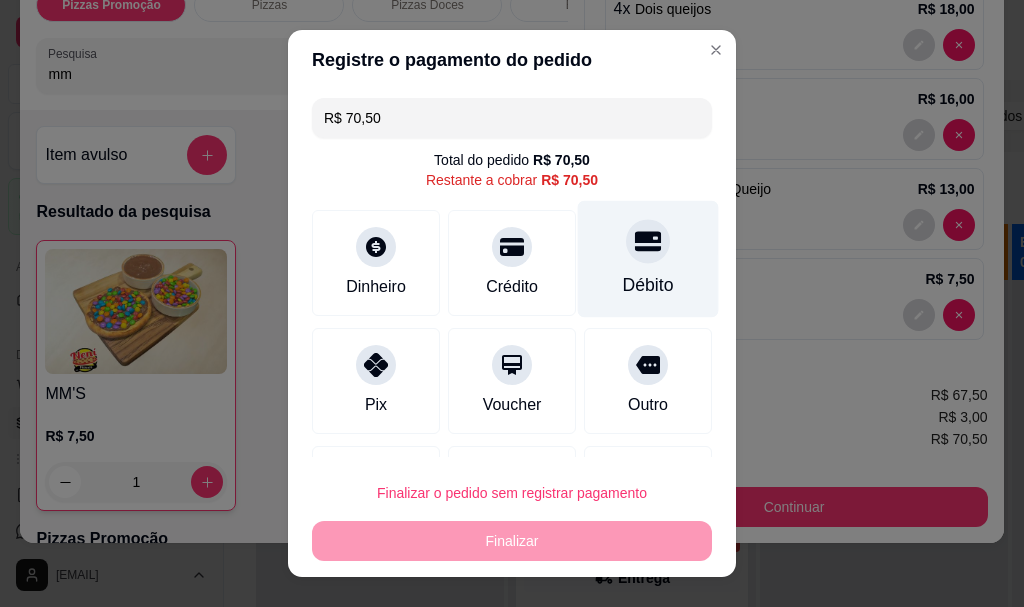 click on "Débito" at bounding box center [648, 259] 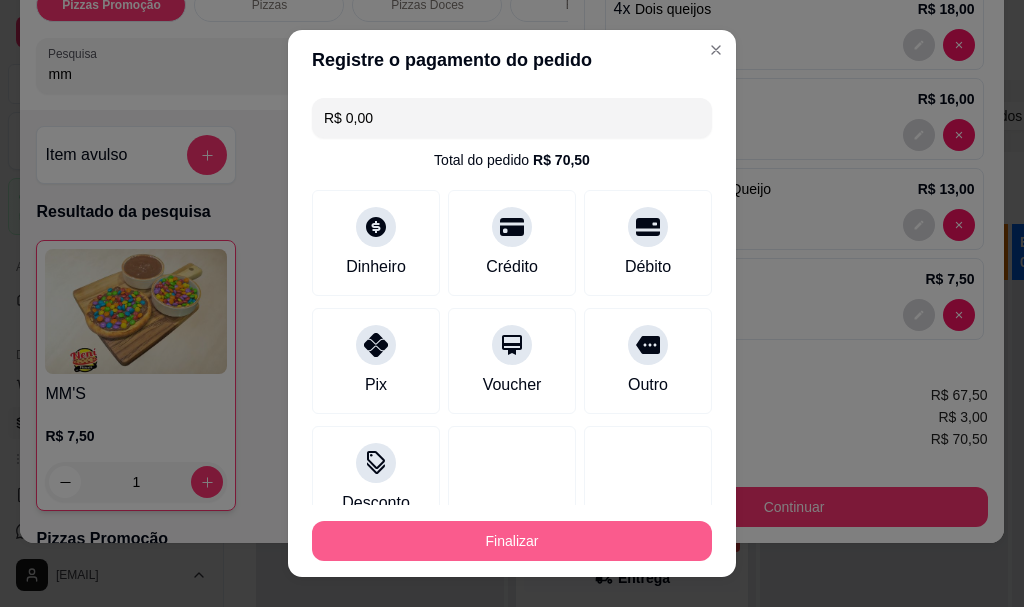 click on "Finalizar" at bounding box center (512, 541) 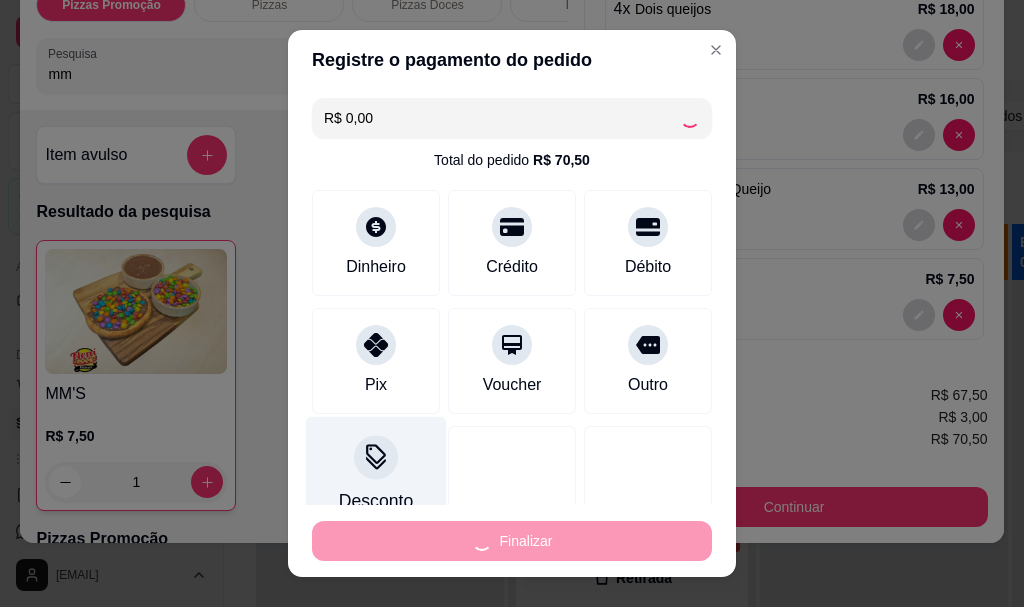 type on "0" 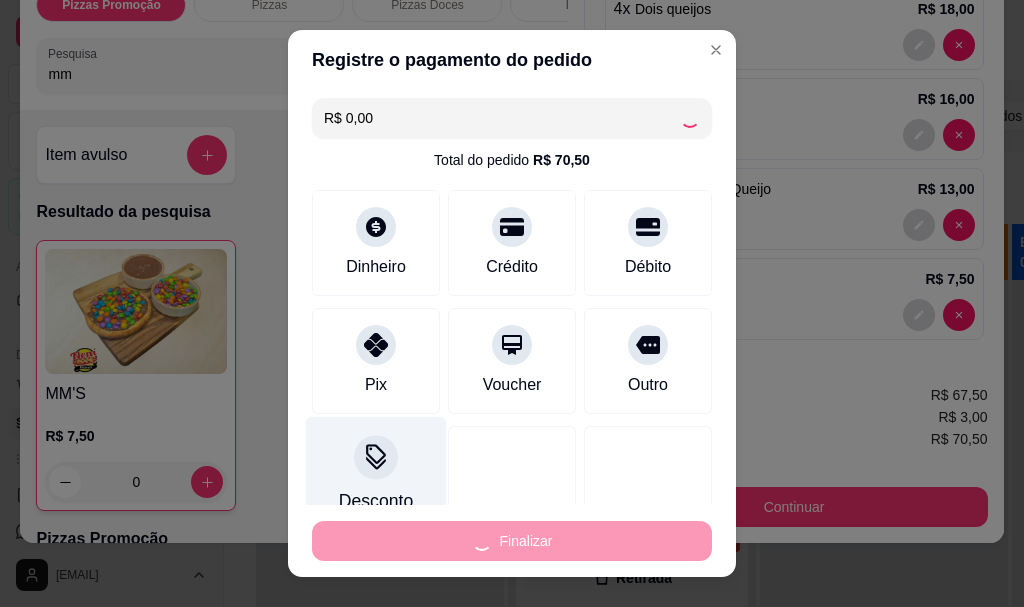 type on "-R$ 70,50" 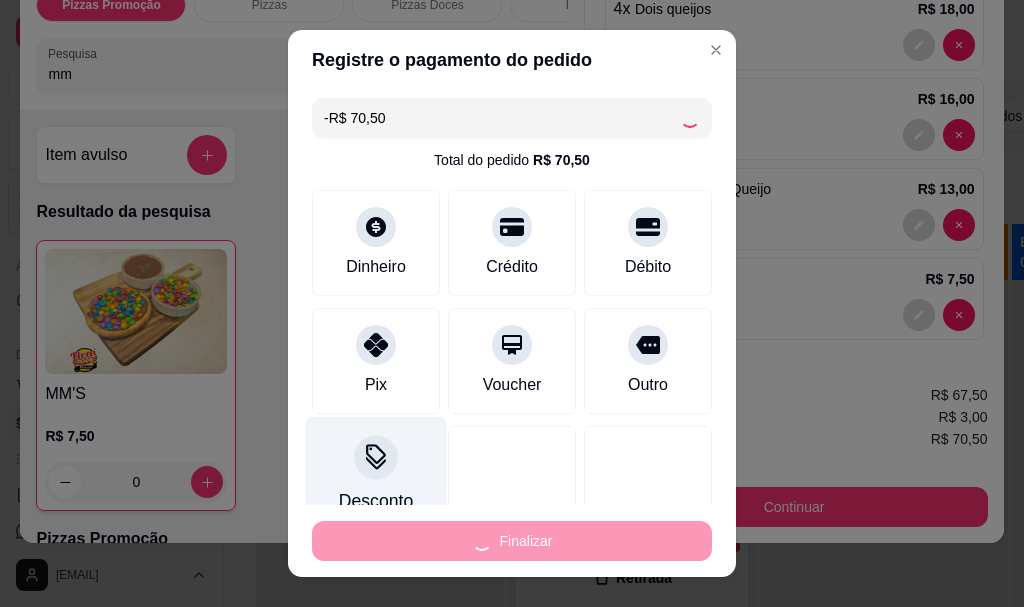 scroll, scrollTop: 0, scrollLeft: 0, axis: both 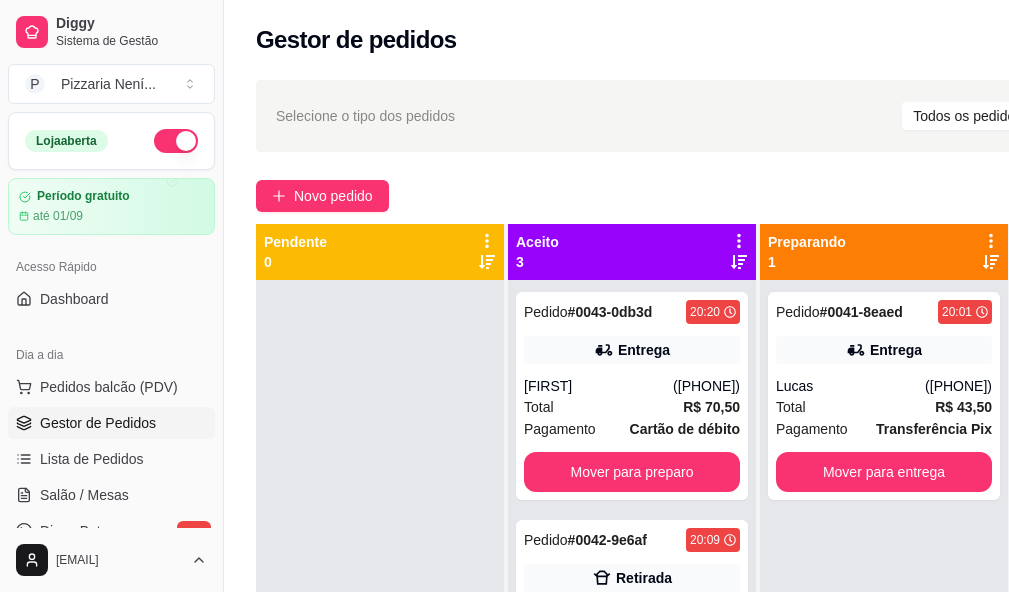 click on "Selecione o tipo dos pedidos Todos os pedidos Pedidos agendados Novo pedido Pendente 0 Aceito 3 Pedido  # 0043-0db3d 20:20 Entrega richard (11) 94994-6677 Total R$ 70,50 Pagamento Cartão de débito Mover para preparo Pedido  # 0042-9e6af 20:09 Retirada daniel Total R$ 19,50 Pagamento Transferência Pix Mover para preparo Pedido  # 0040-332f9 19:52 Entrega daiane 96392-5915 Total R$ 45,00 Pagamento Dinheiro Mover para preparo Preparando 1 Pedido  # 0041-8eaed 20:01 Entrega Lucas (11) 95950-5530 Total R$ 43,50 Pagamento Transferência Pix Mover para entrega Em entrega 0" at bounding box center (728, 454) 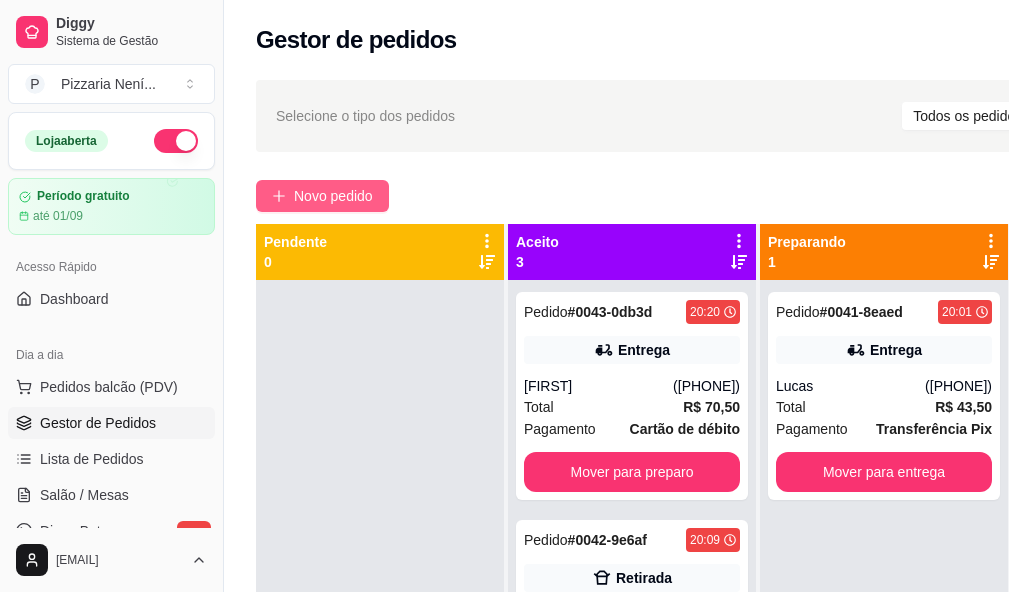 click on "Novo pedido" at bounding box center [333, 196] 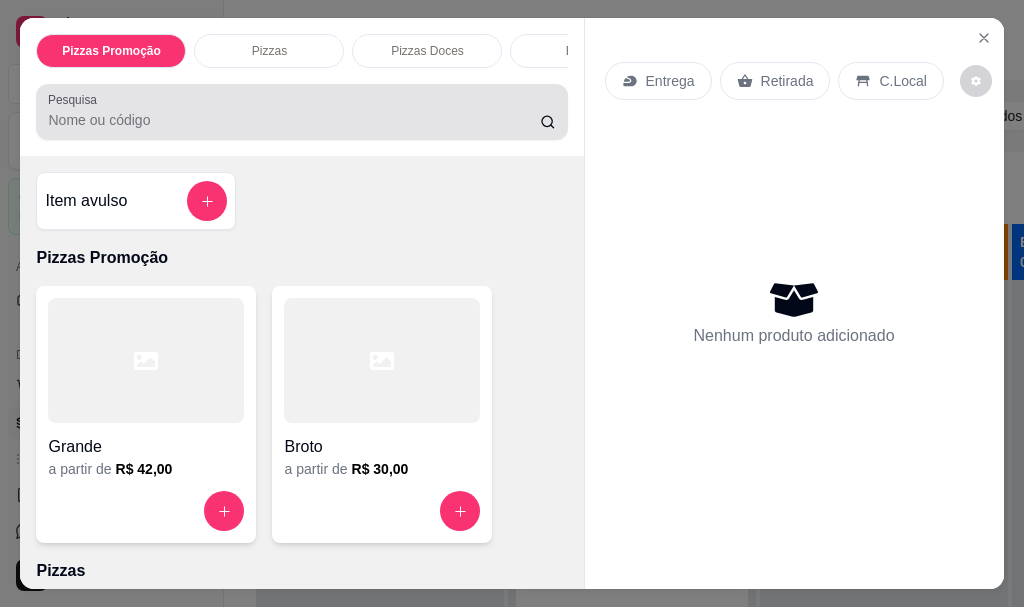 click on "Pesquisa" at bounding box center [294, 120] 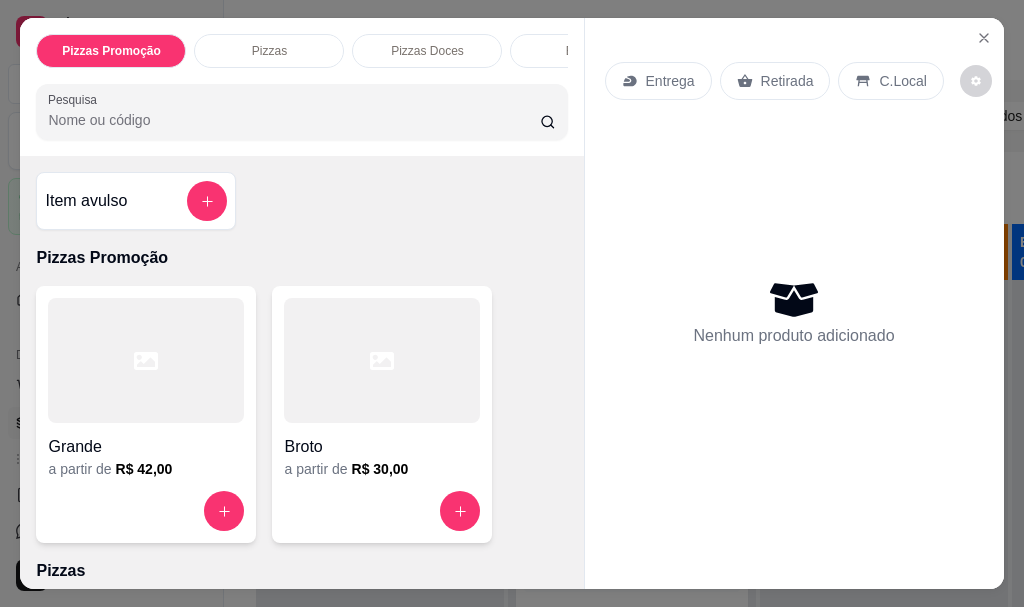 click on "Pesquisa" at bounding box center (294, 120) 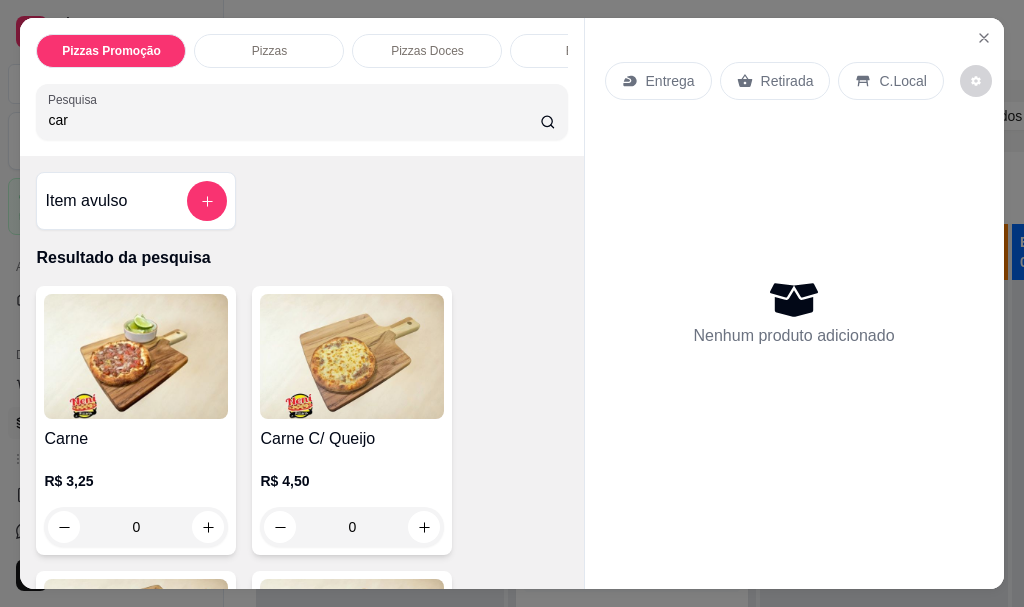 type on "car" 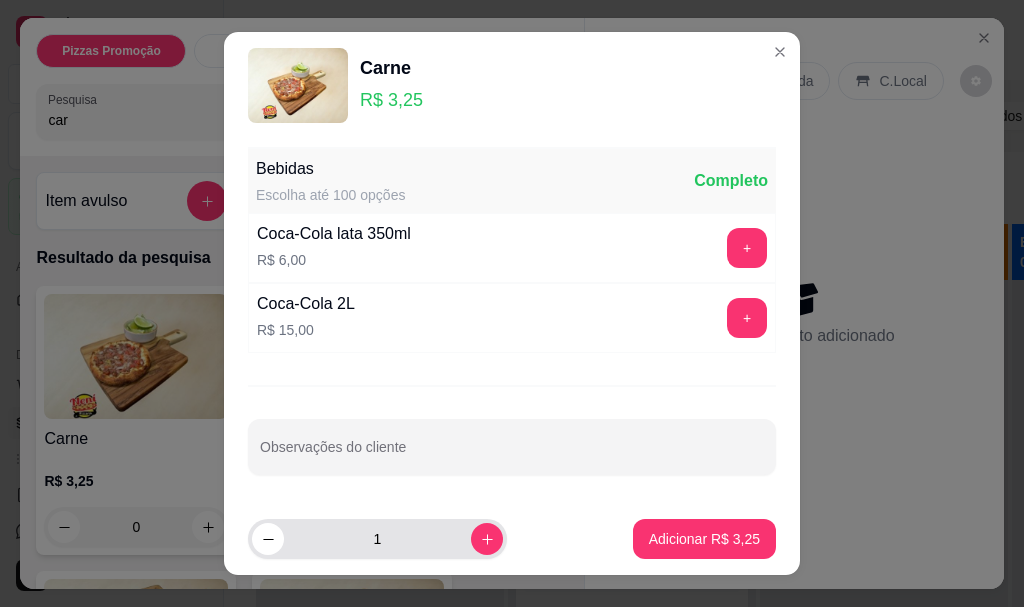 click 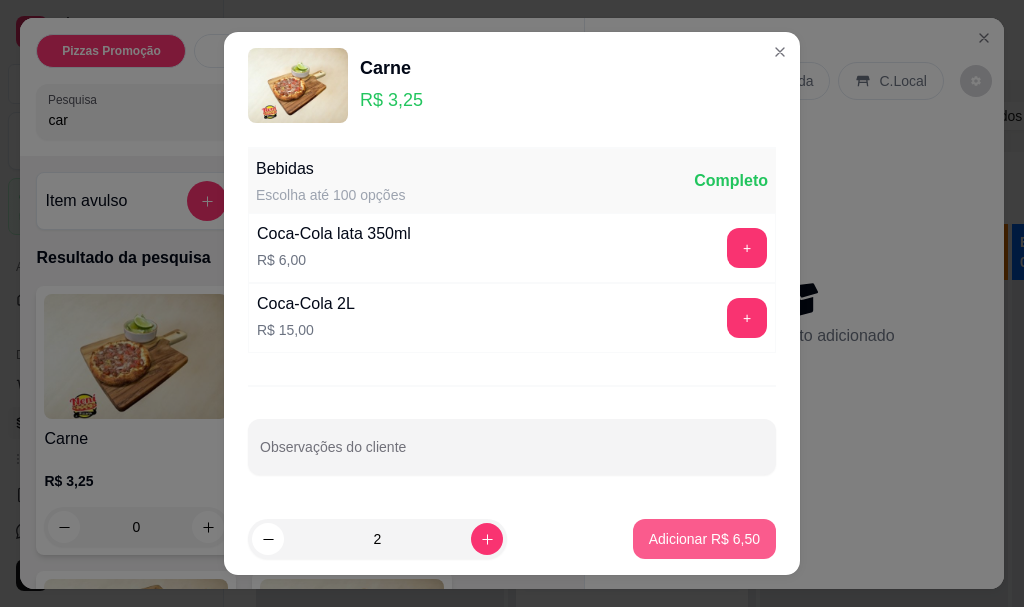 click on "Adicionar   R$ 6,50" at bounding box center (704, 539) 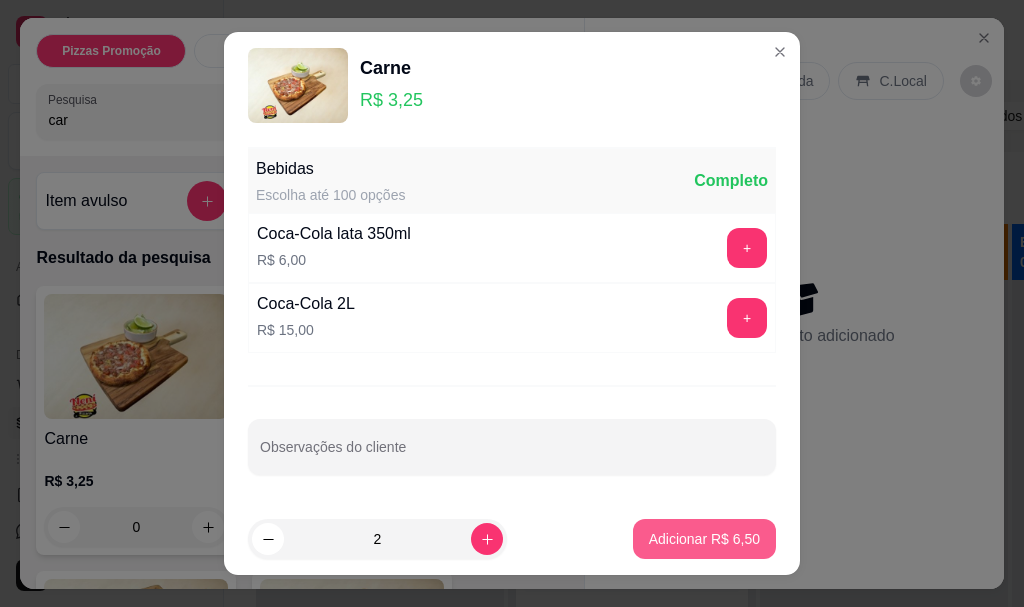 type on "2" 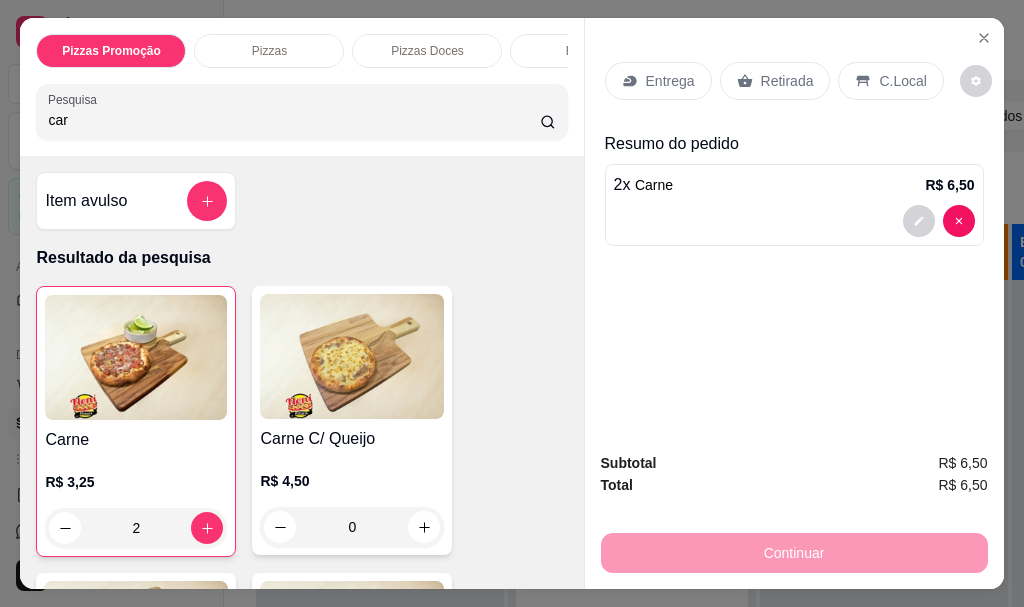 click on "car" at bounding box center [294, 120] 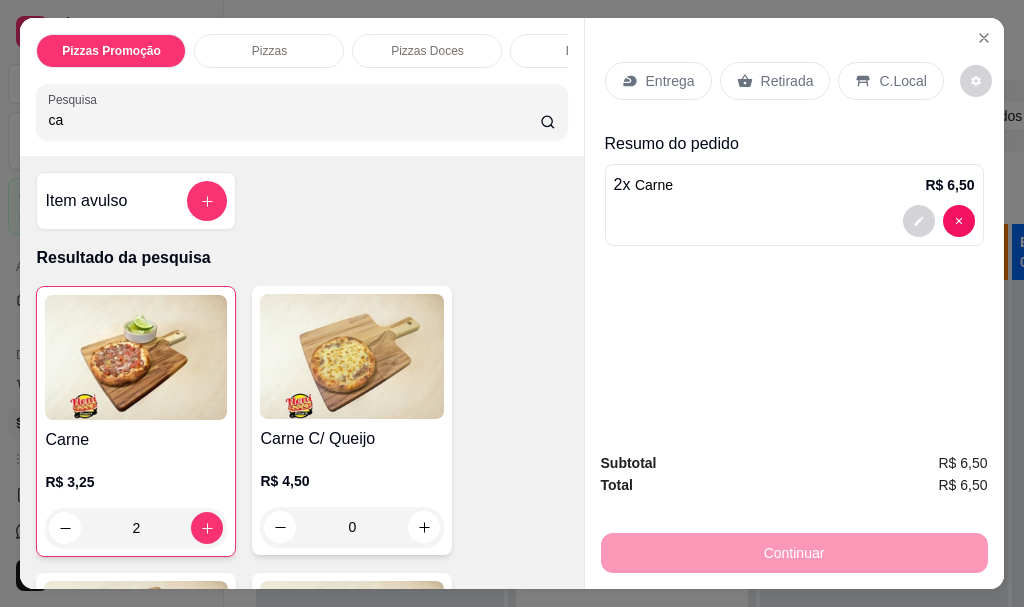 type on "c" 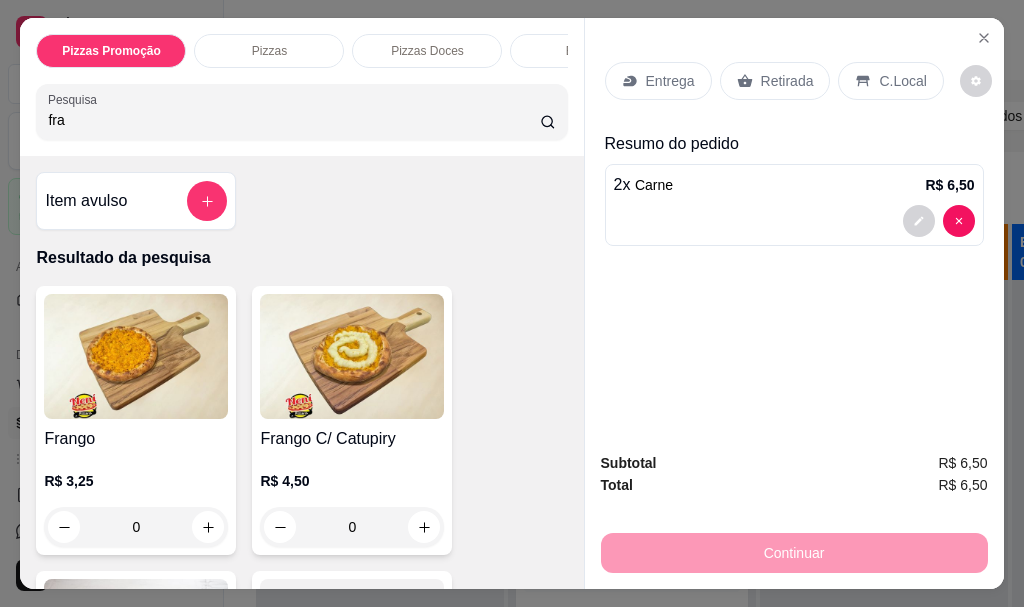 type on "fra" 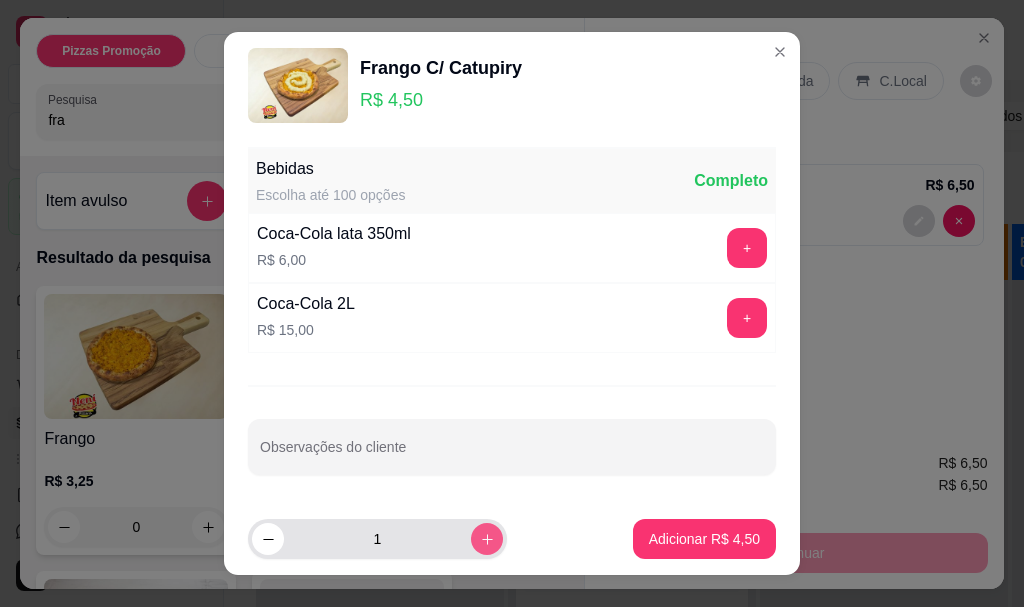 click 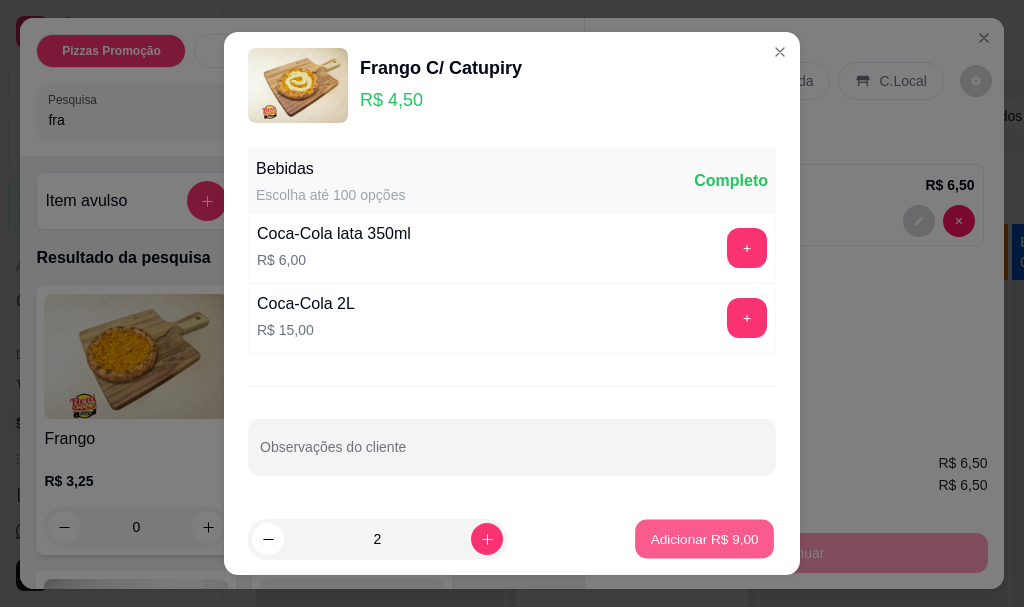 click on "Adicionar   R$ 9,00" at bounding box center [704, 538] 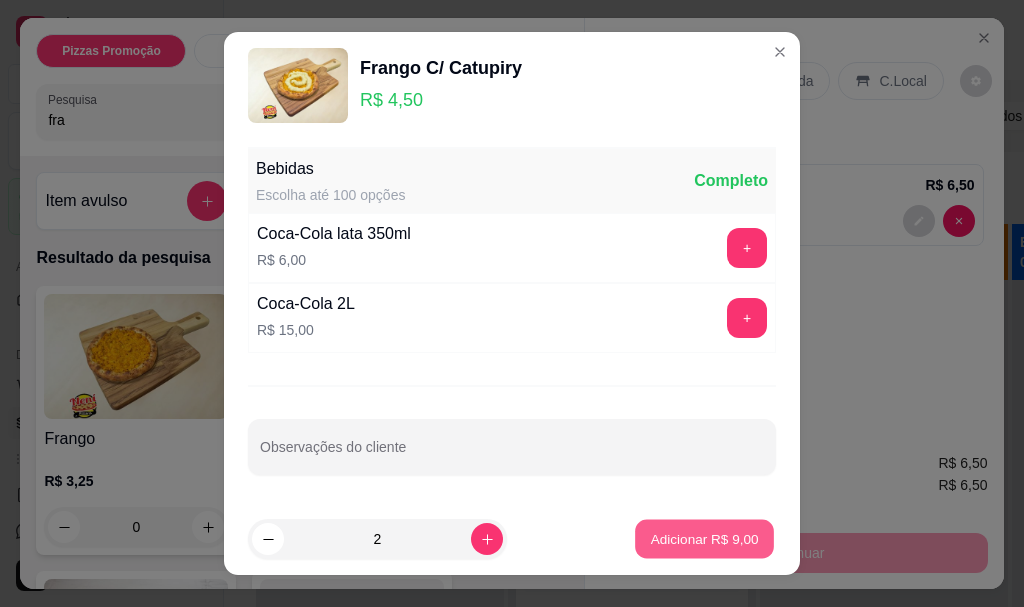 type on "2" 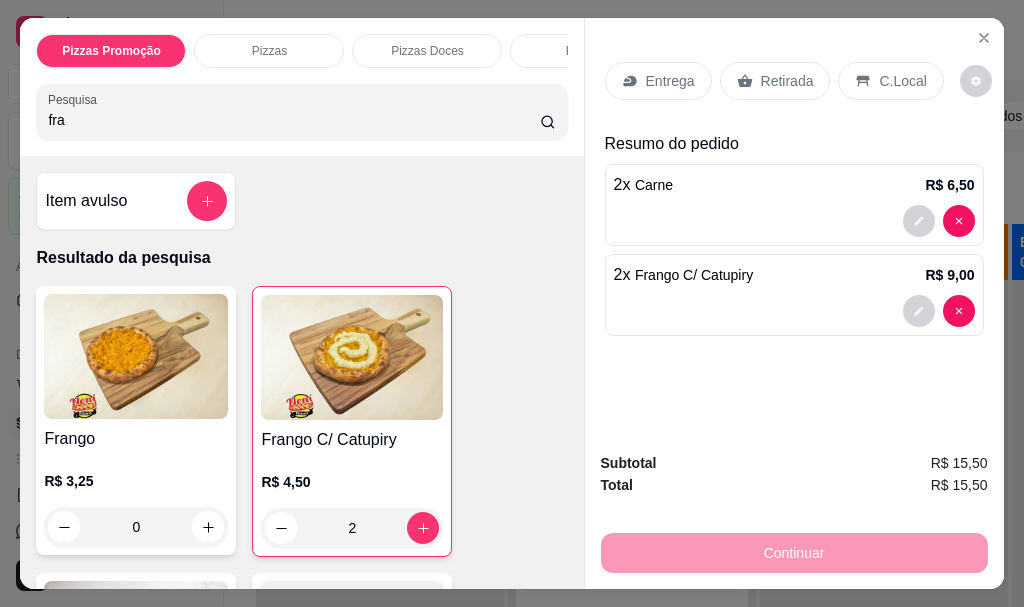 click on "fra" at bounding box center [294, 120] 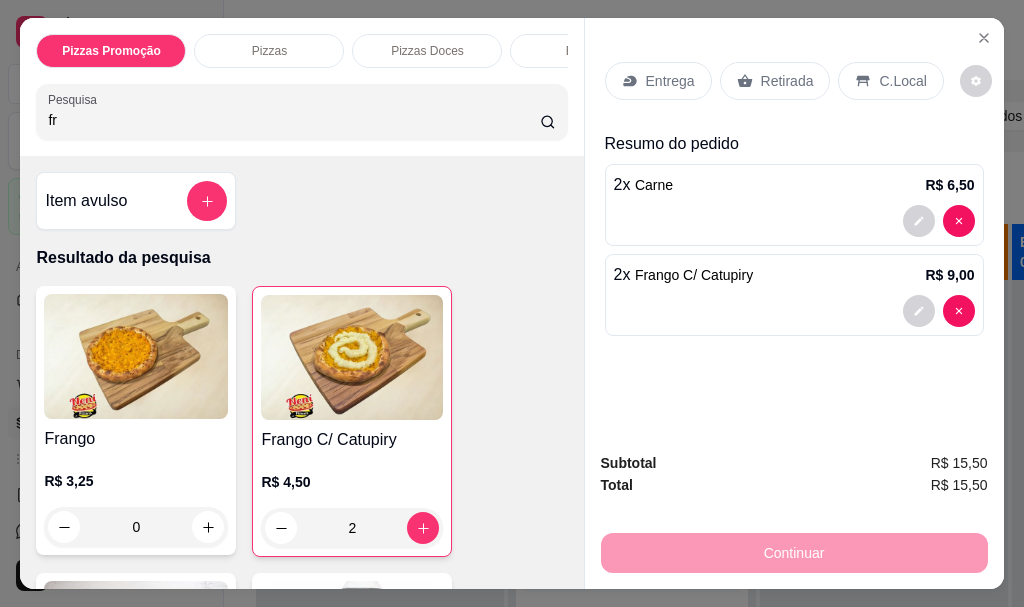 type on "f" 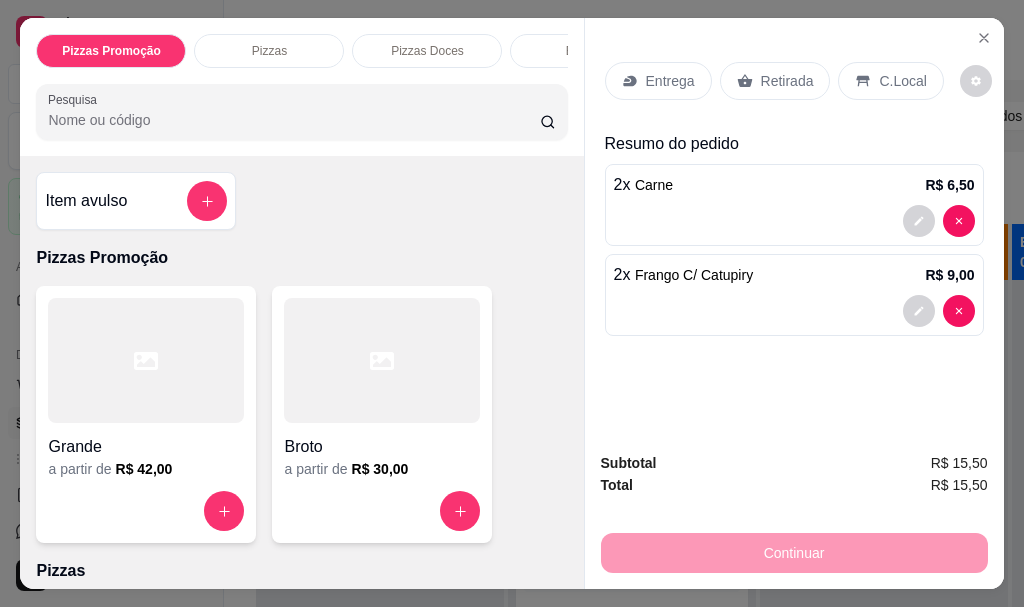 type 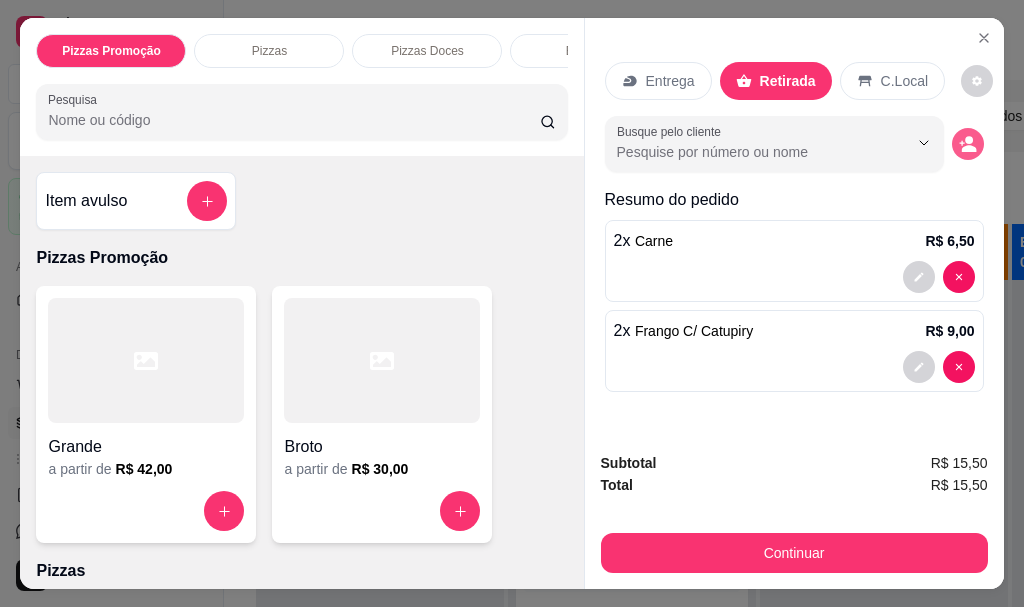 click at bounding box center (968, 144) 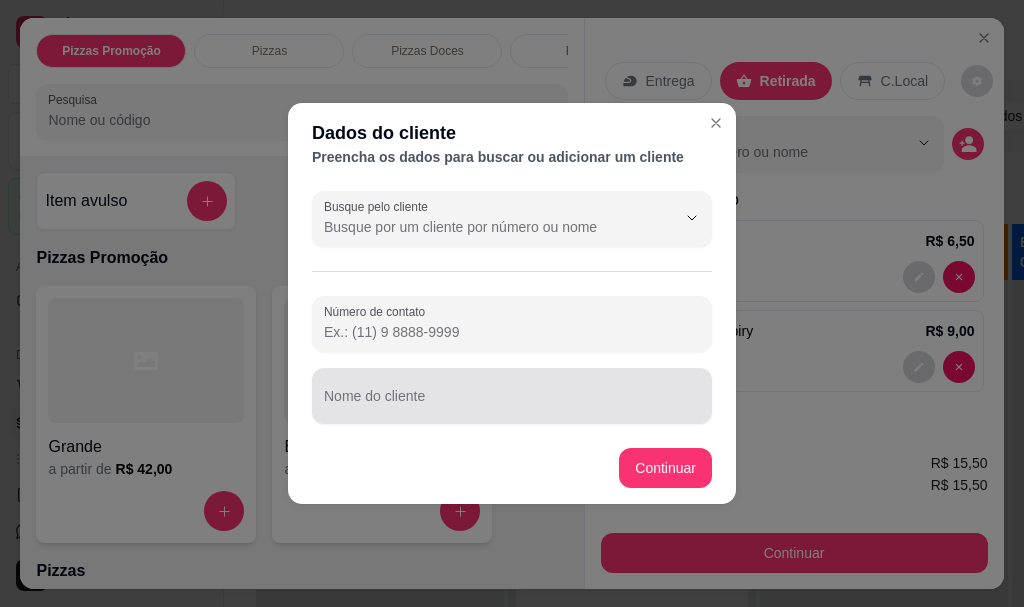 click on "Nome do cliente" at bounding box center [512, 404] 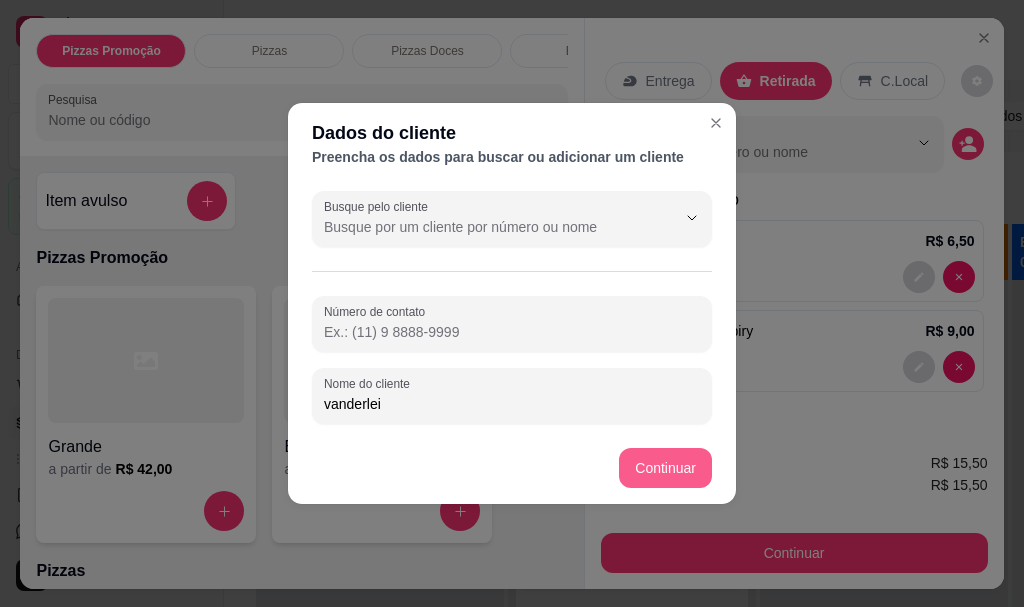 type on "vanderlei" 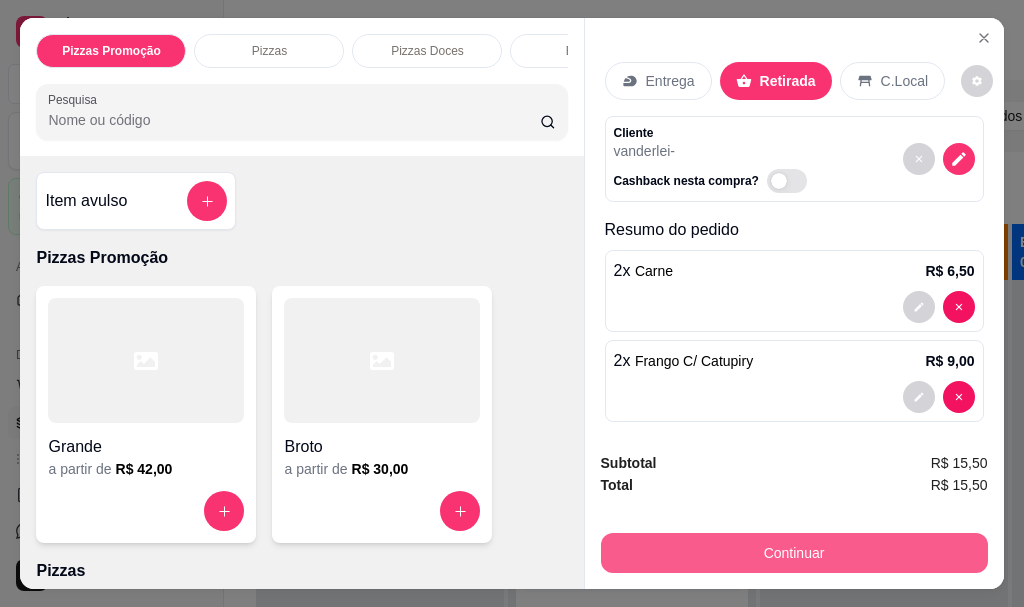 click on "Continuar" at bounding box center [794, 553] 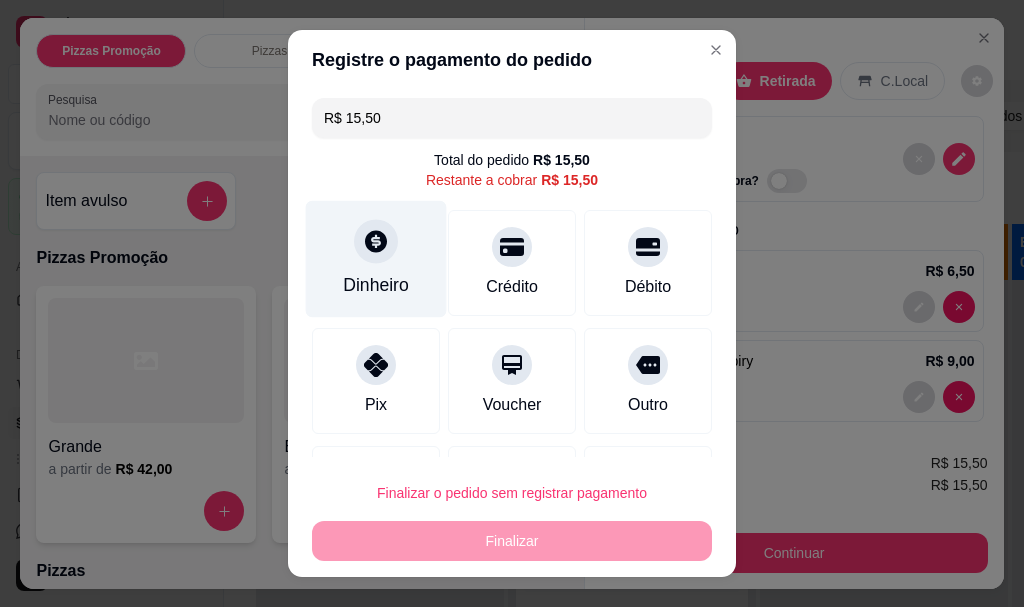 click on "Dinheiro" at bounding box center [376, 259] 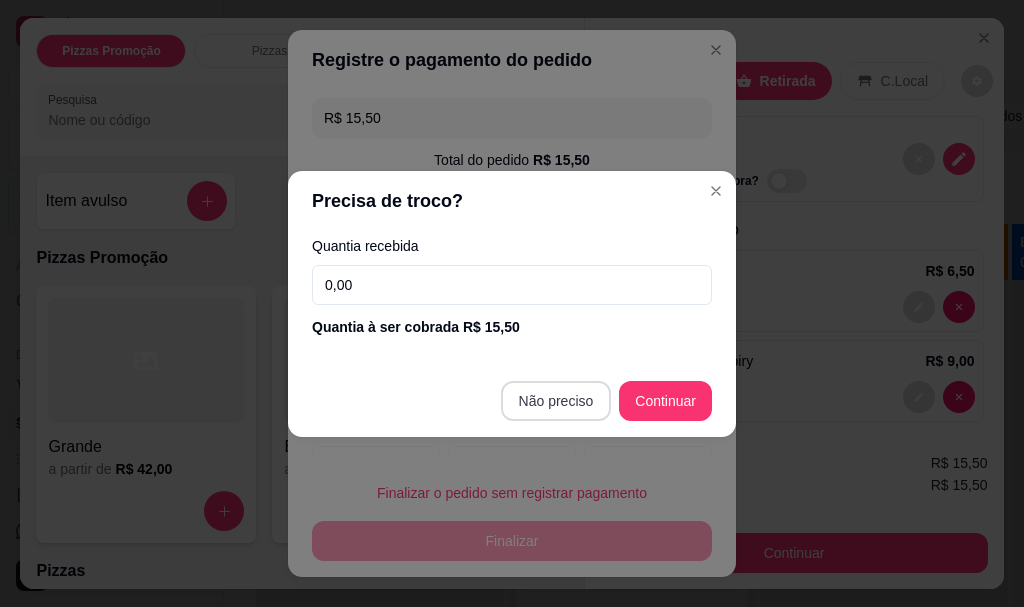 type on "R$ 0,00" 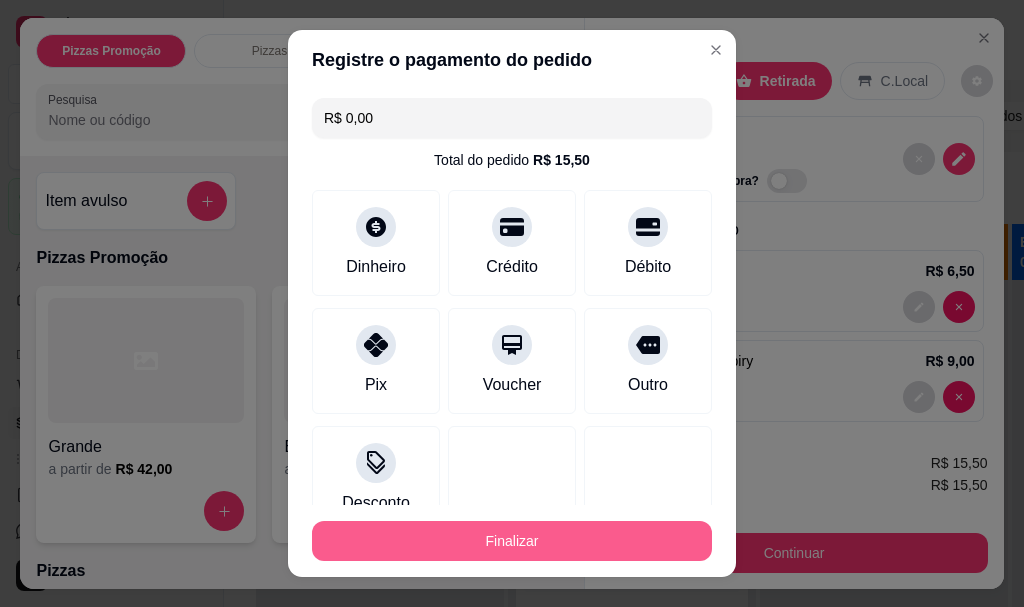 click on "Finalizar" at bounding box center (512, 541) 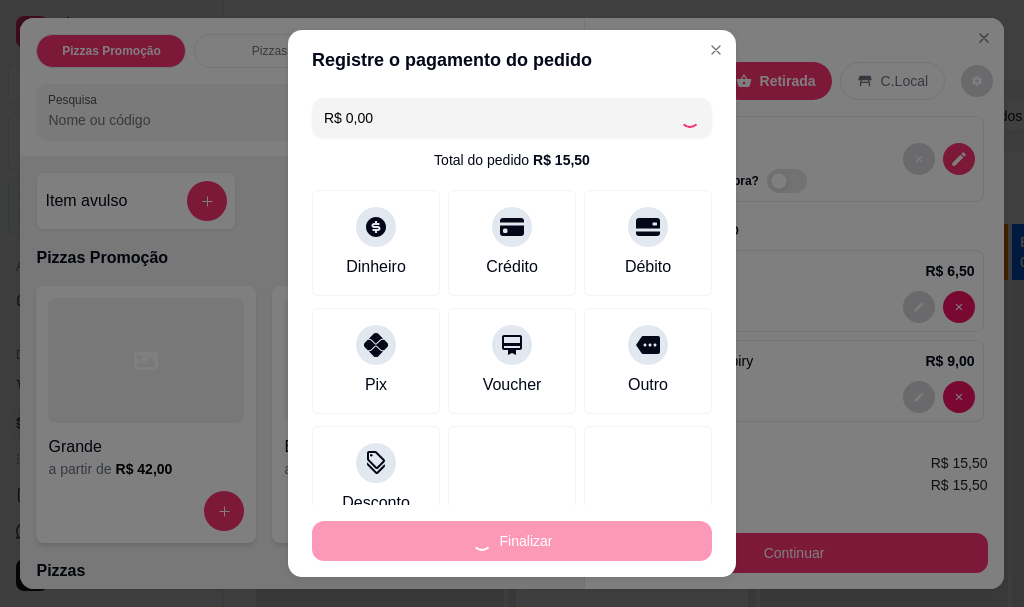 type on "0" 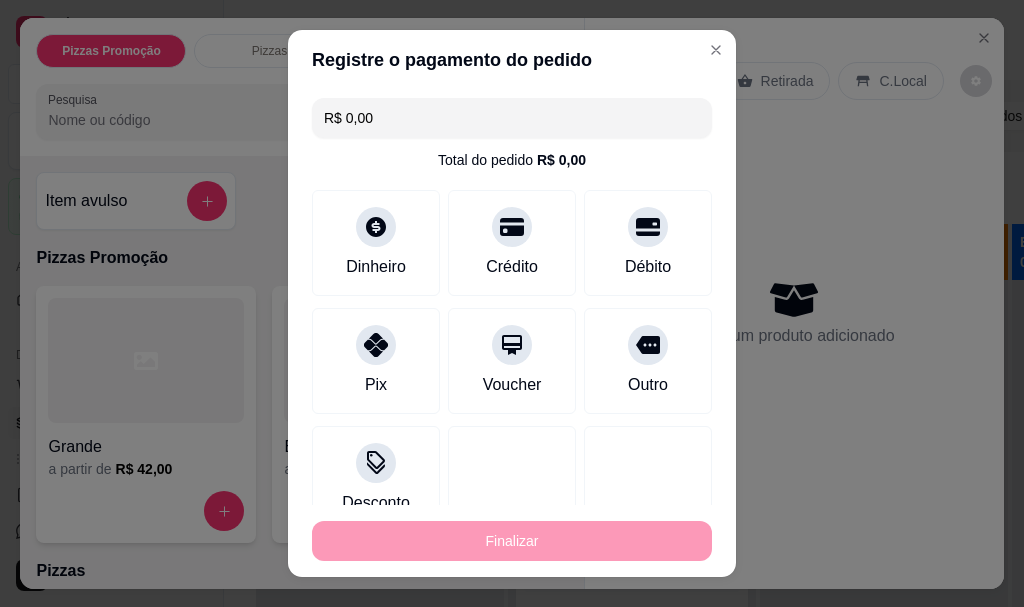 type on "-R$ 15,50" 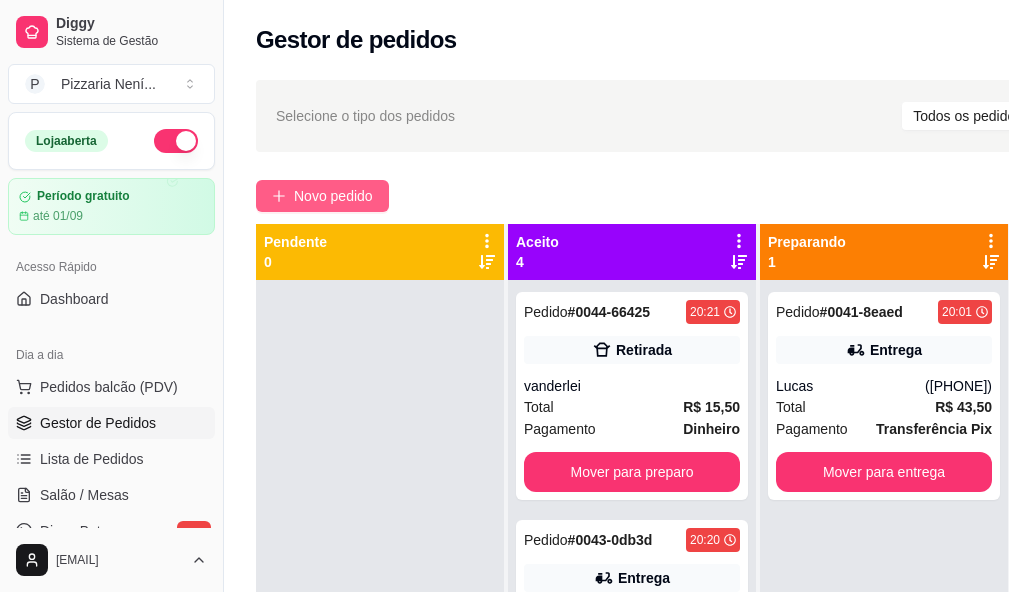 click on "Novo pedido" at bounding box center (322, 196) 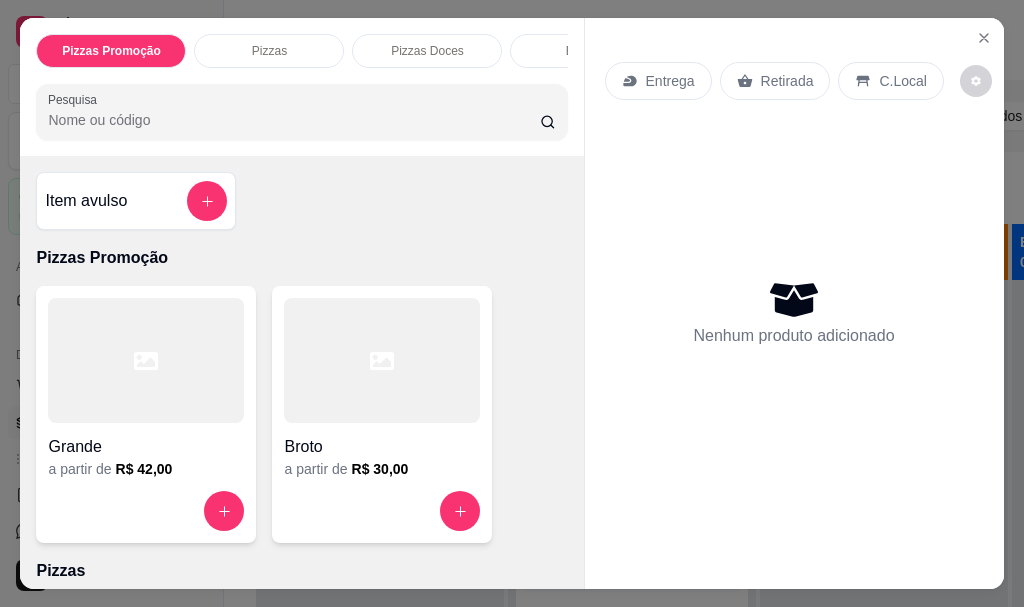 click on "Entrega" at bounding box center [670, 81] 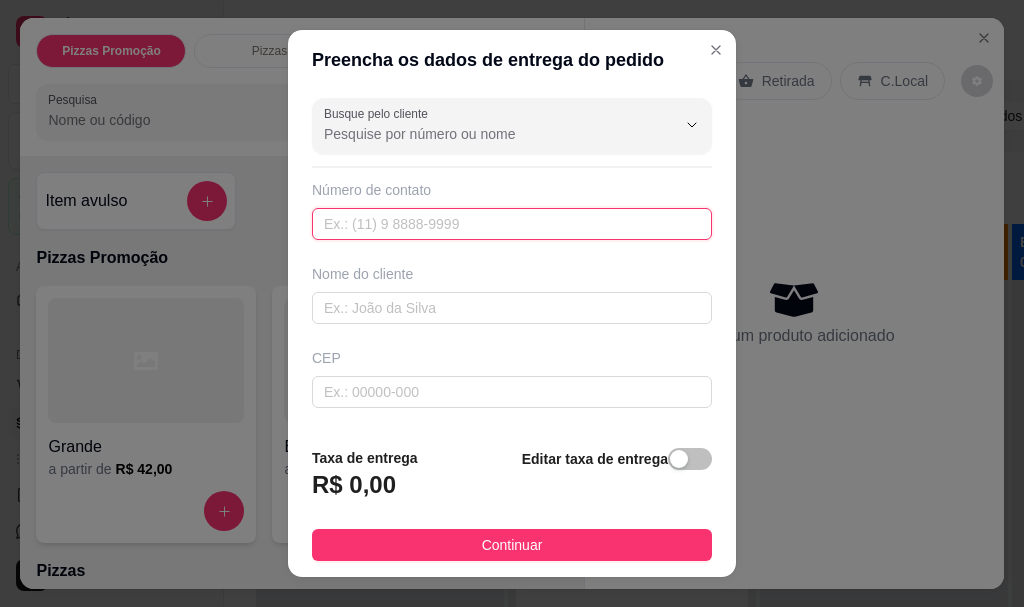 paste on "(11) 99858-0923" 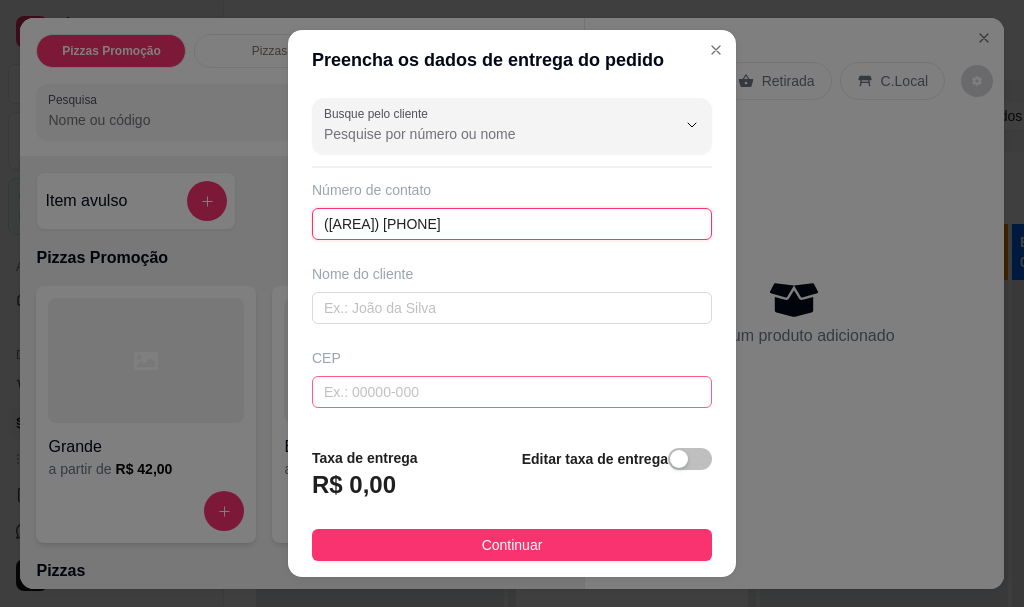 type on "(11) 99858-0923" 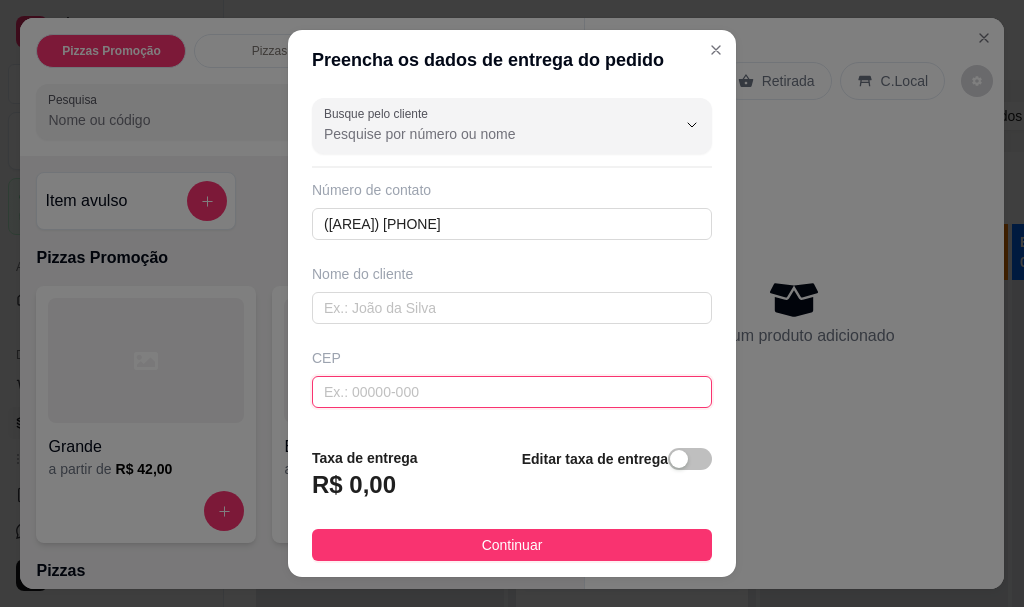 click at bounding box center [512, 392] 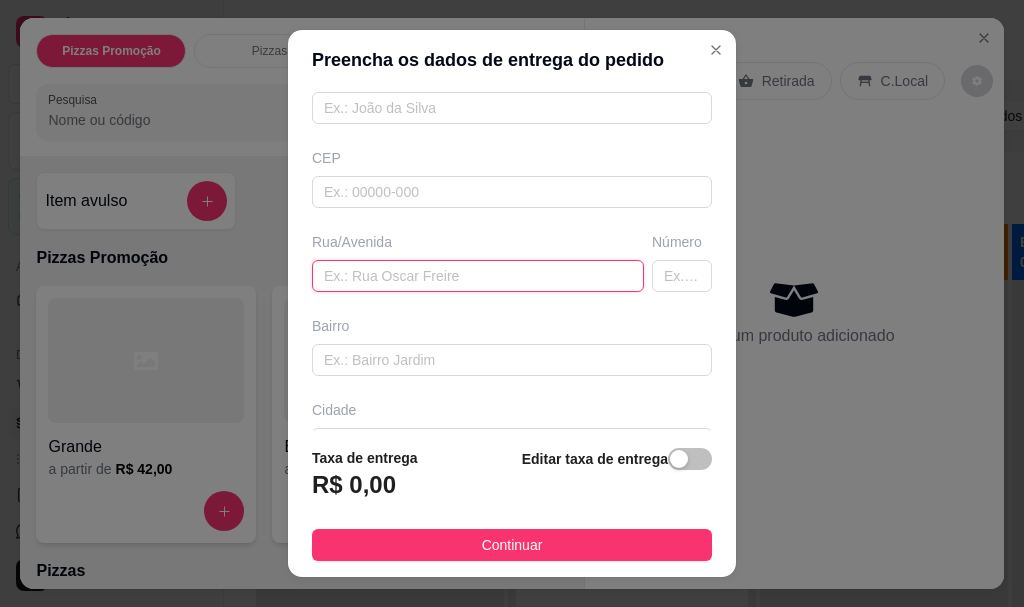 click at bounding box center (478, 276) 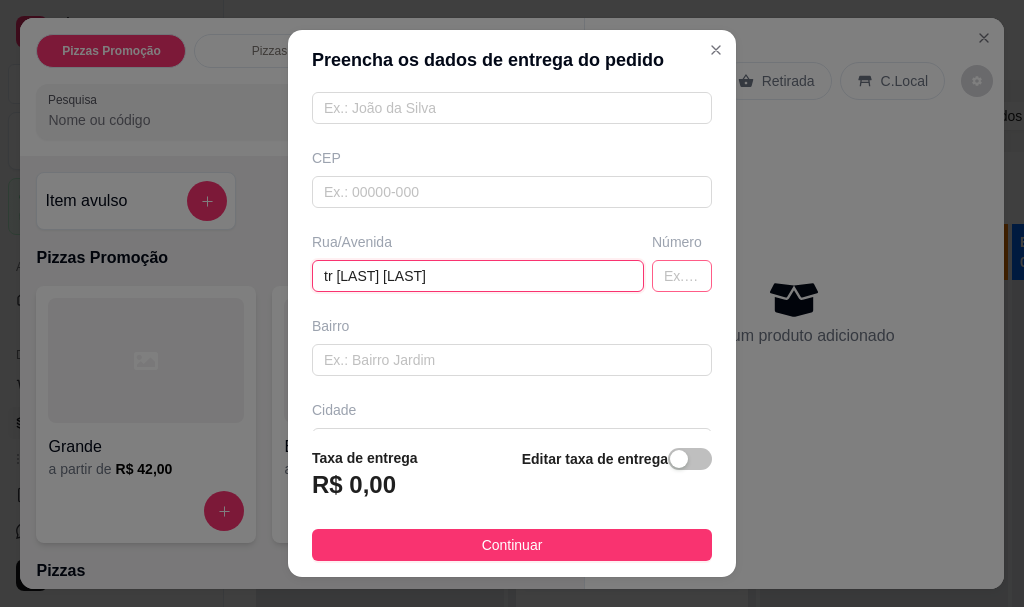 type on "tr Benedito gomes" 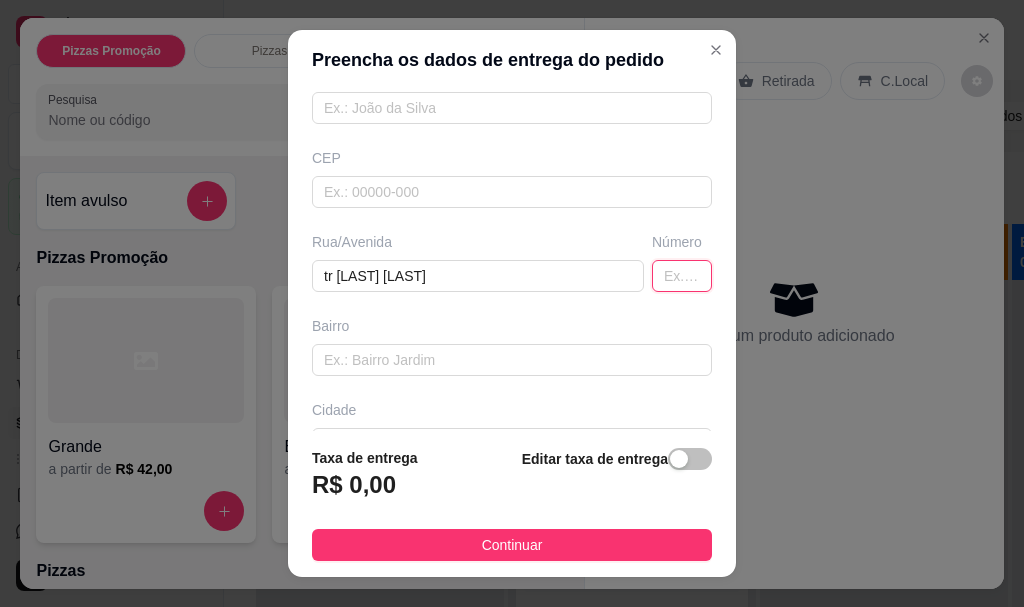 click at bounding box center (682, 276) 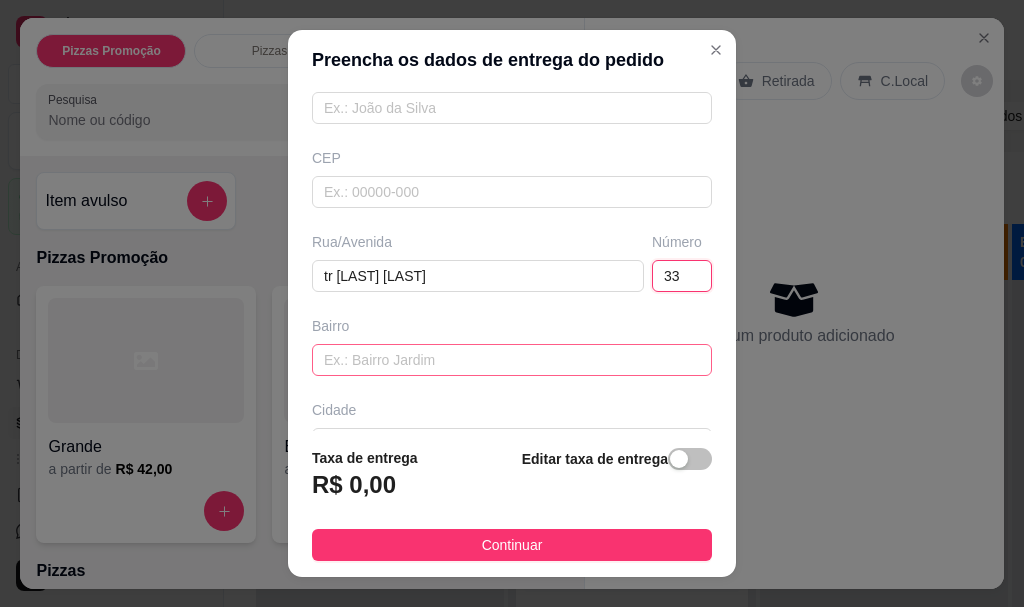 type on "33" 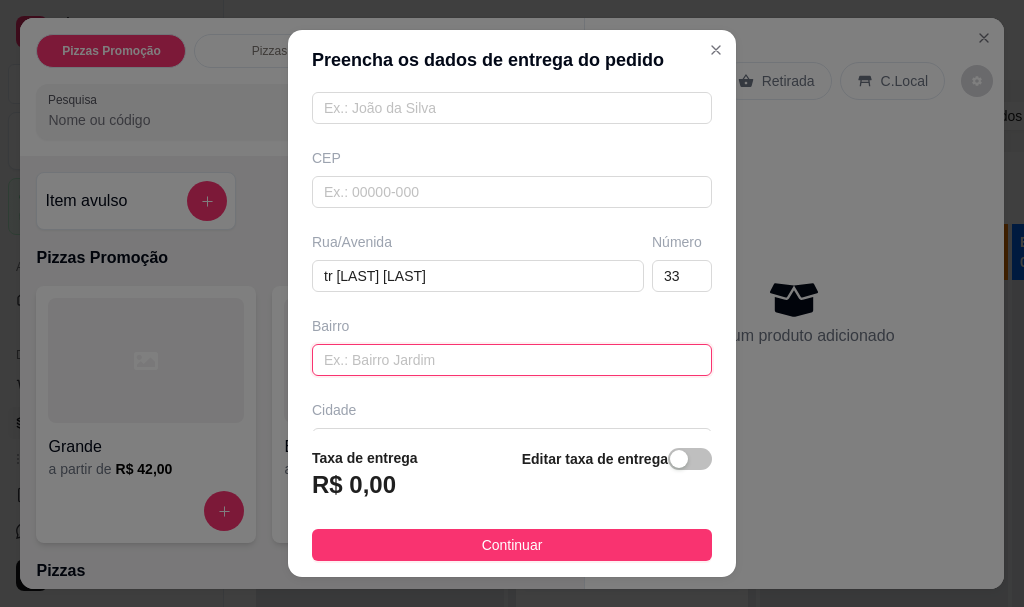 click at bounding box center (512, 360) 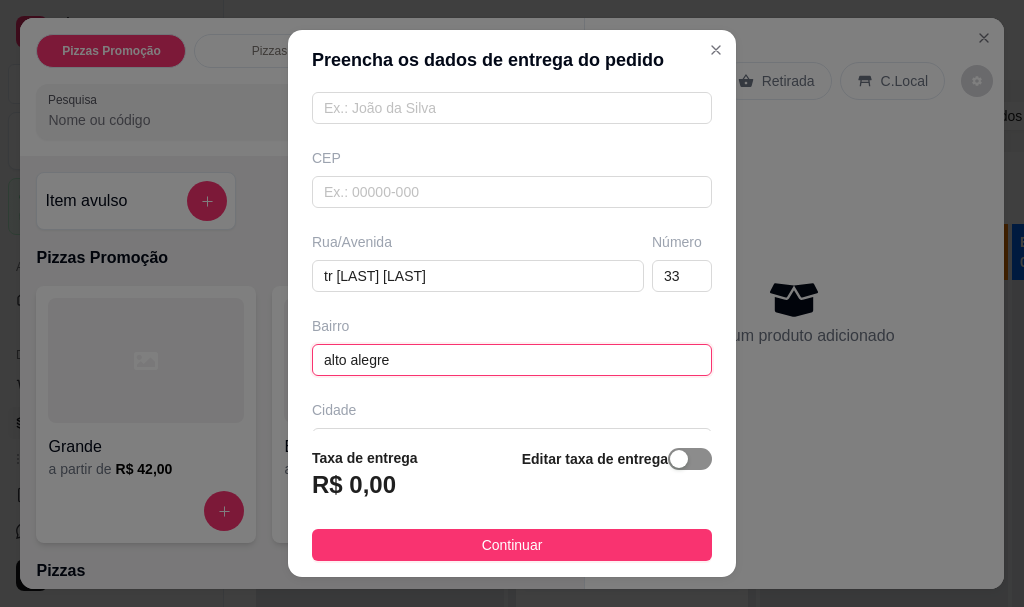 type on "alto alegre" 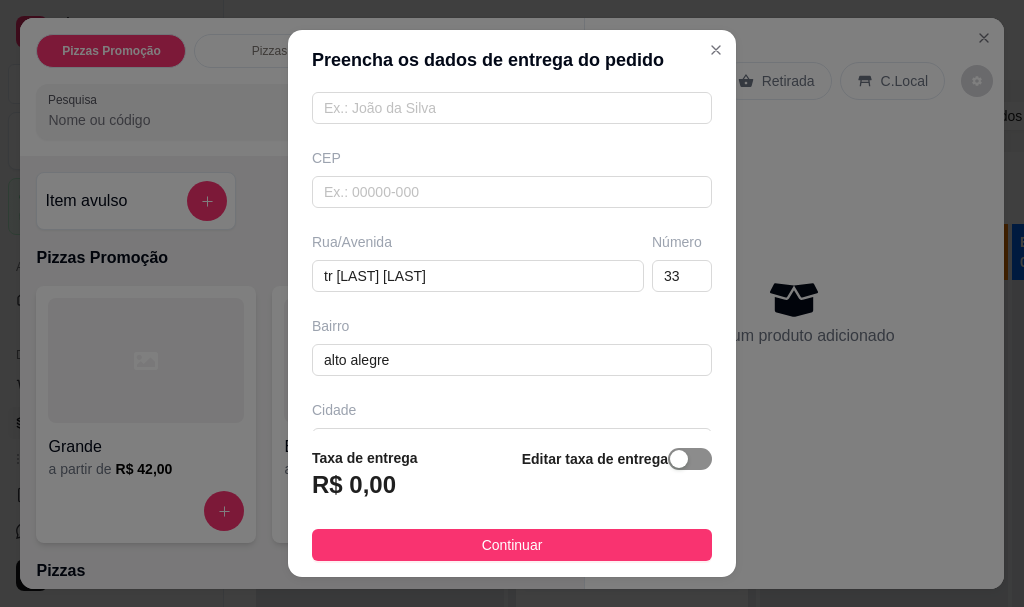 drag, startPoint x: 681, startPoint y: 463, endPoint x: 611, endPoint y: 462, distance: 70.00714 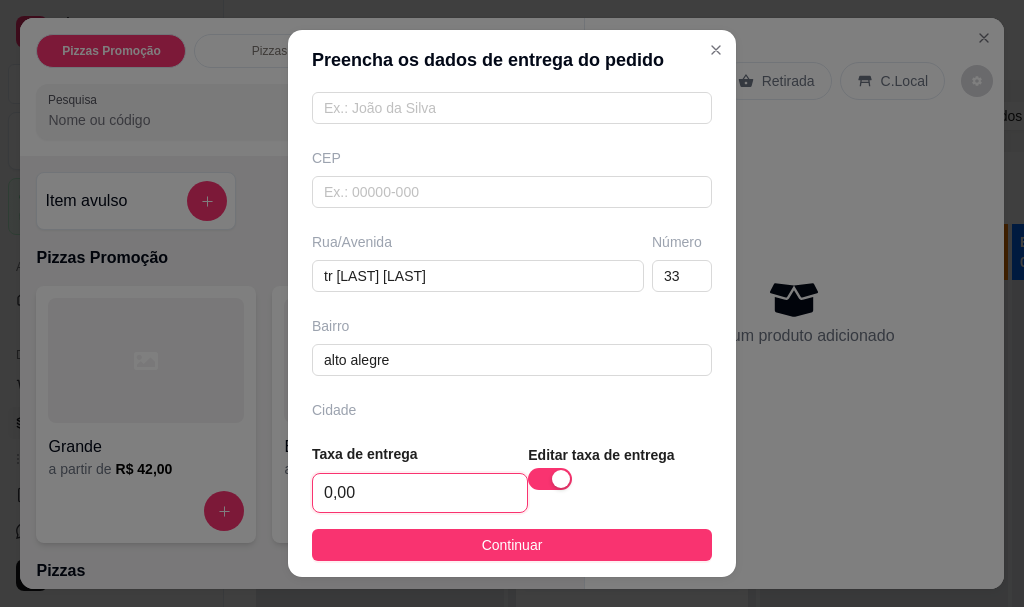 click on "0,00" at bounding box center [420, 493] 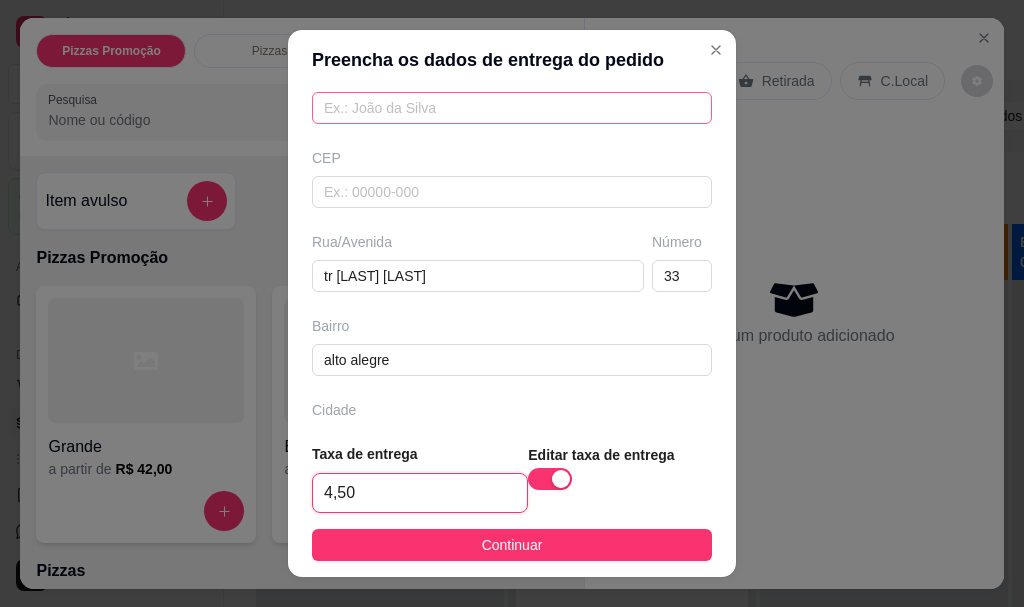 scroll, scrollTop: 0, scrollLeft: 0, axis: both 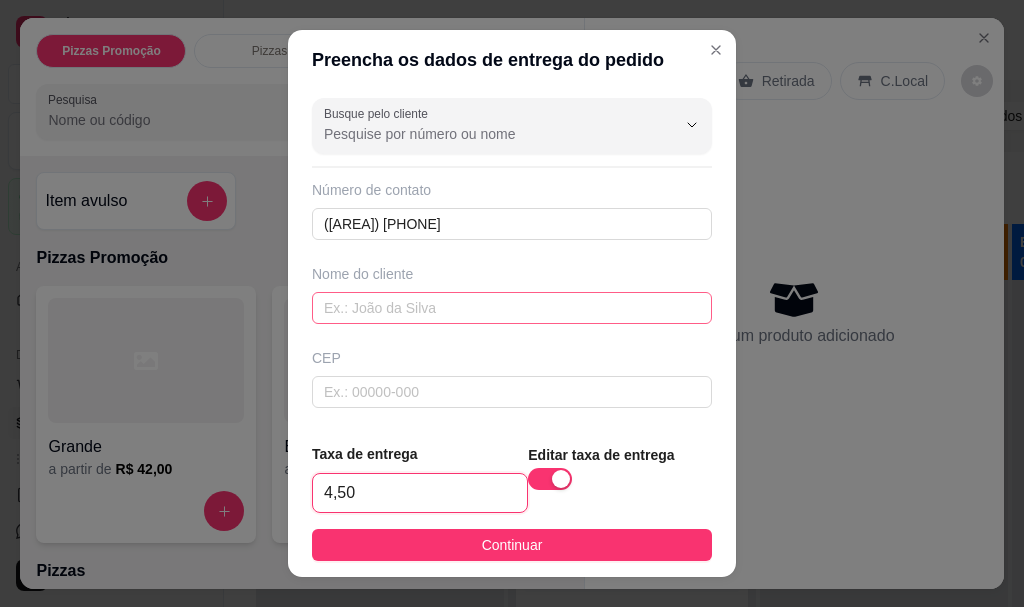 type on "4,50" 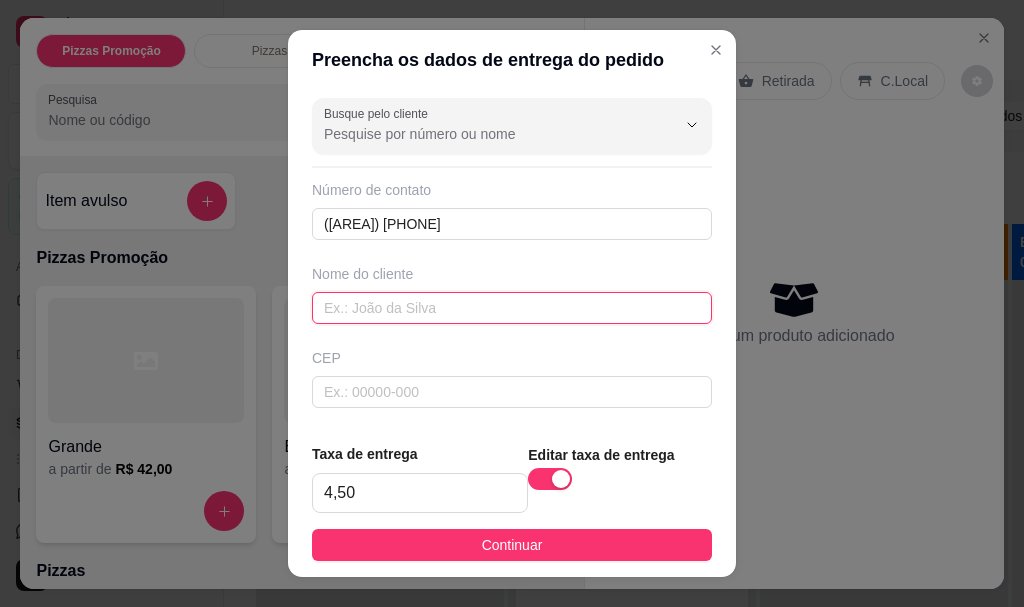 click at bounding box center (512, 308) 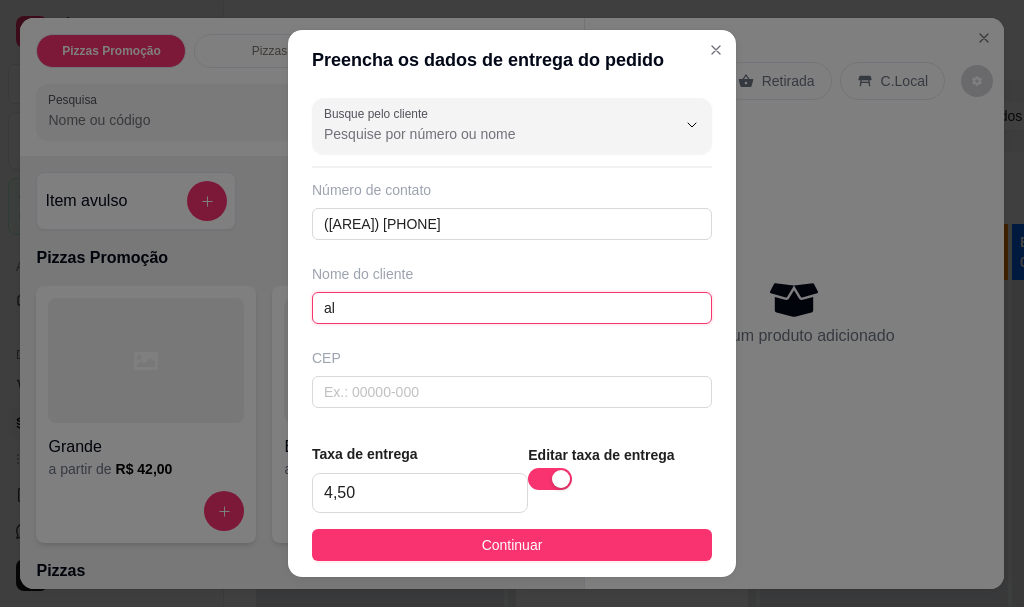 type on "a" 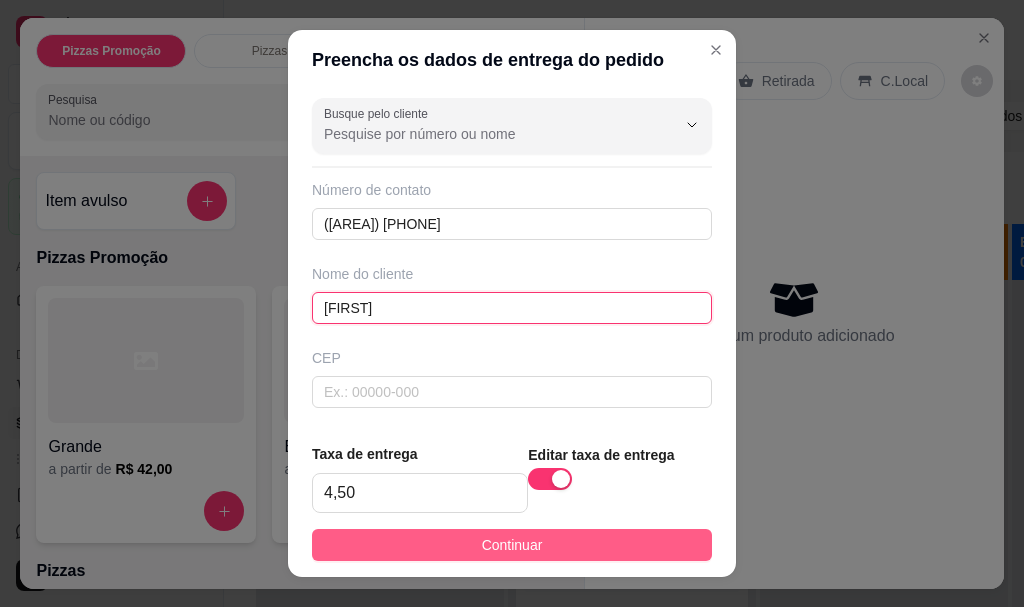 type on "Alexandre" 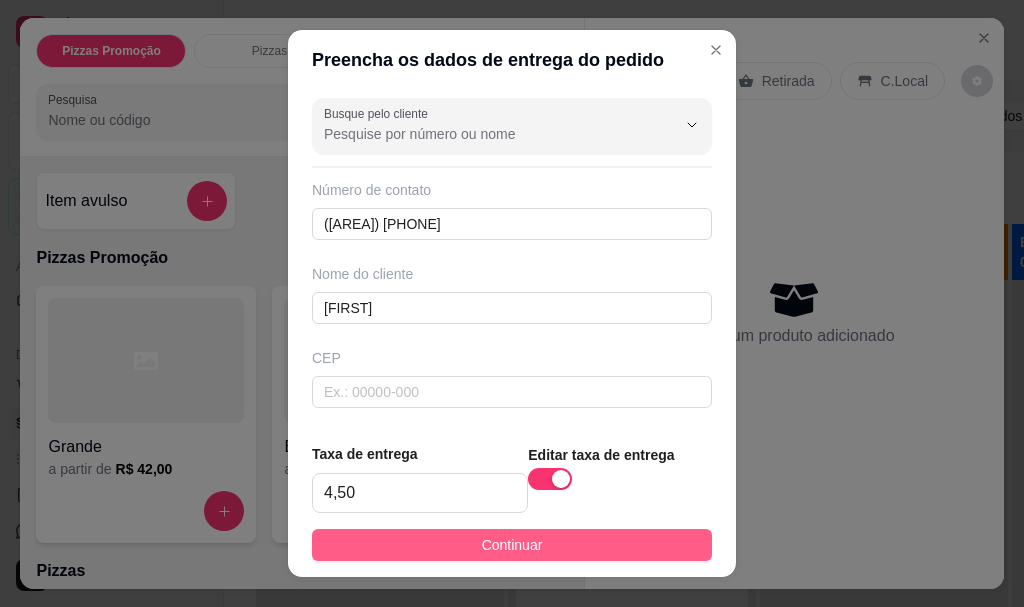click on "Continuar" at bounding box center (512, 545) 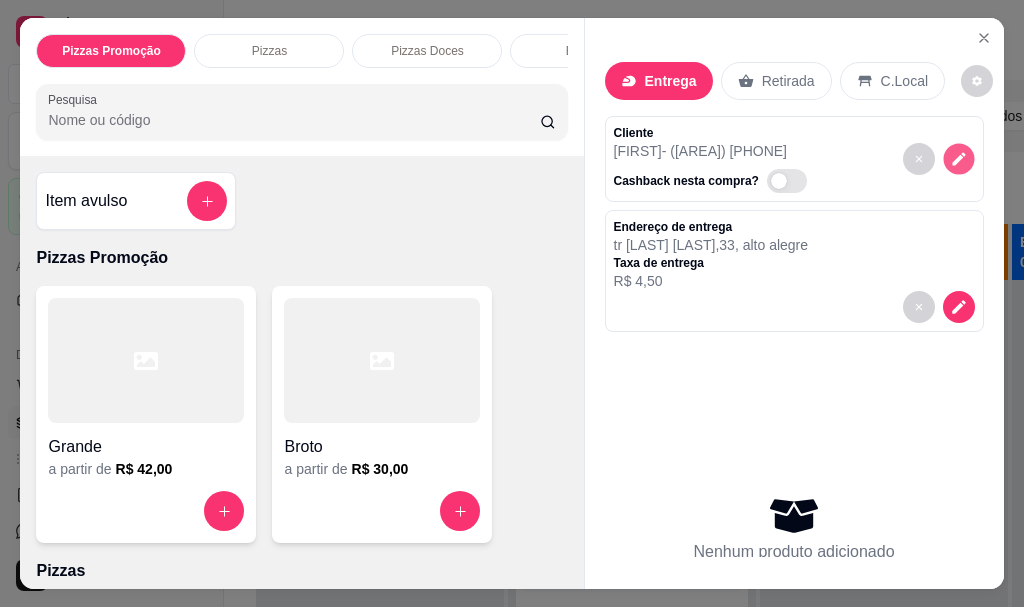click at bounding box center [958, 159] 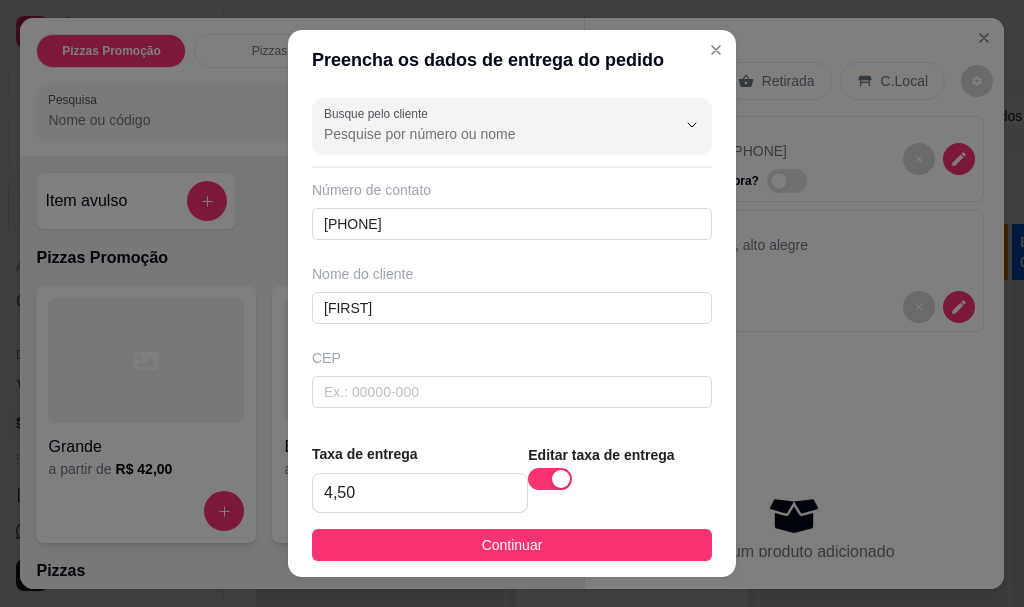 scroll, scrollTop: 100, scrollLeft: 0, axis: vertical 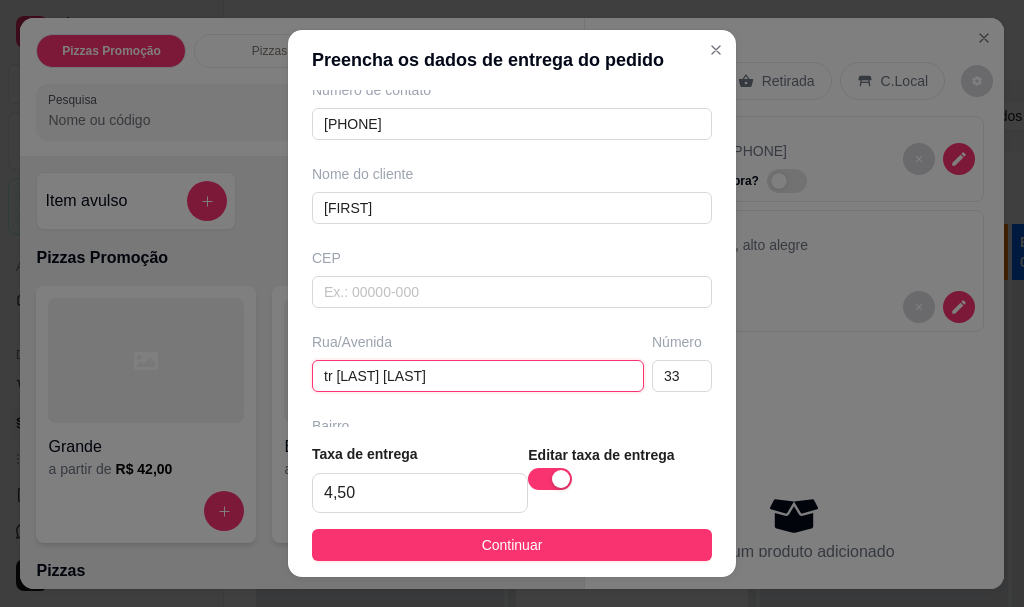 click on "tr Benedito gomes" at bounding box center [478, 376] 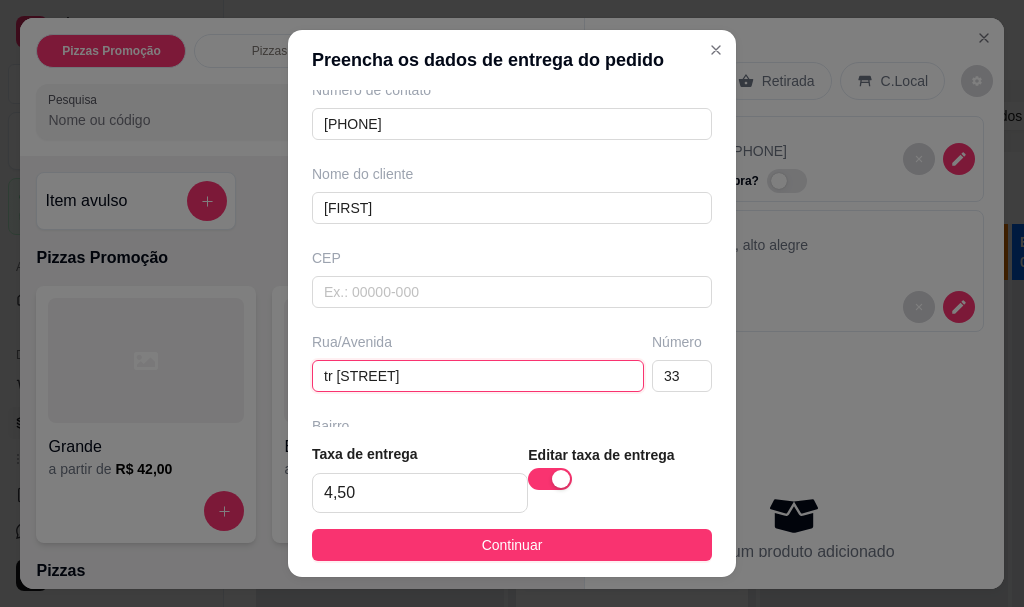 type on "tr Benedito Costa gomes" 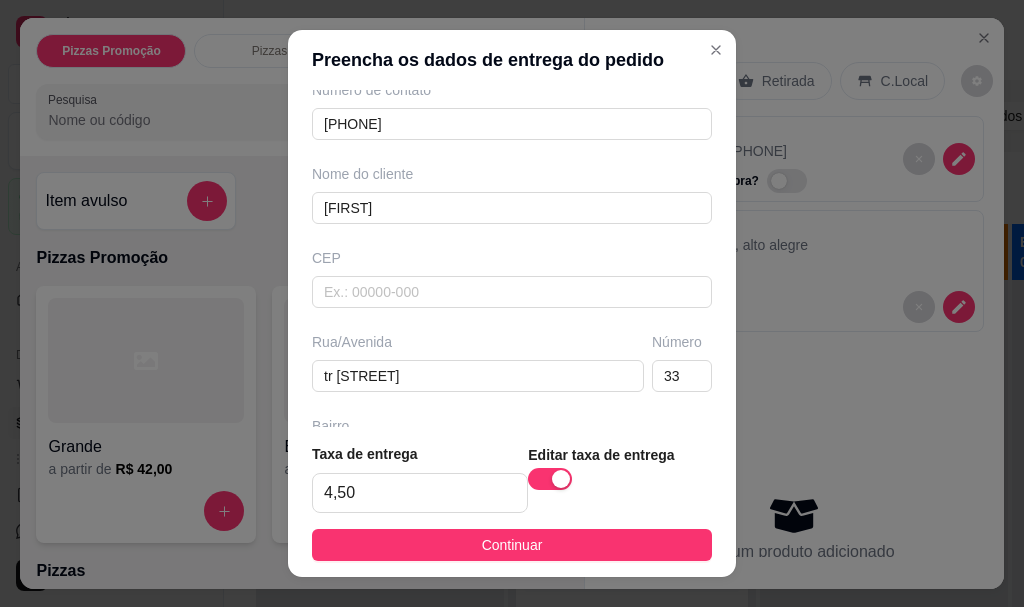click on "Continuar" at bounding box center (512, 545) 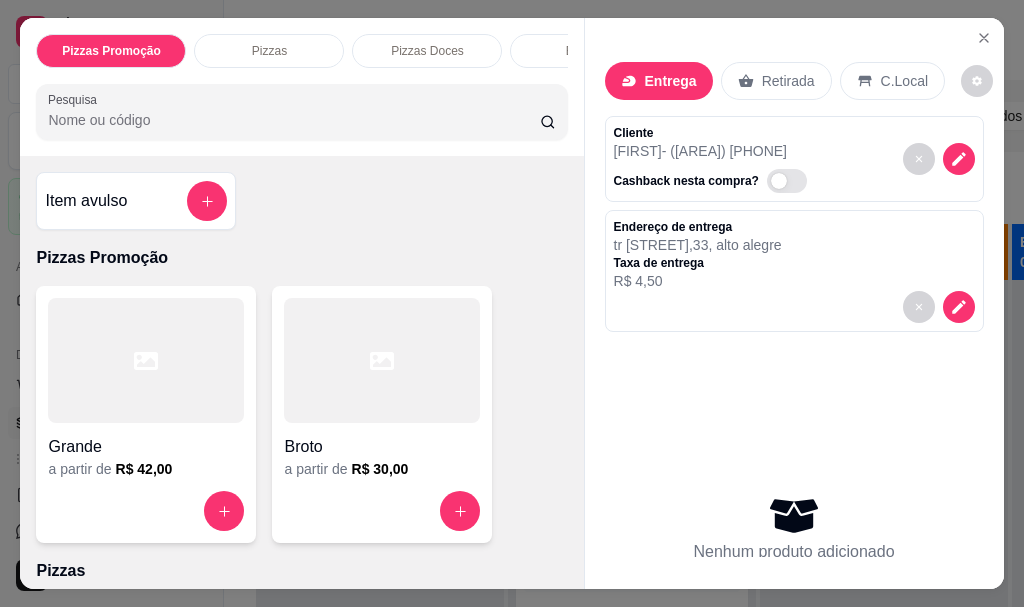 click on "Pesquisa" at bounding box center (294, 120) 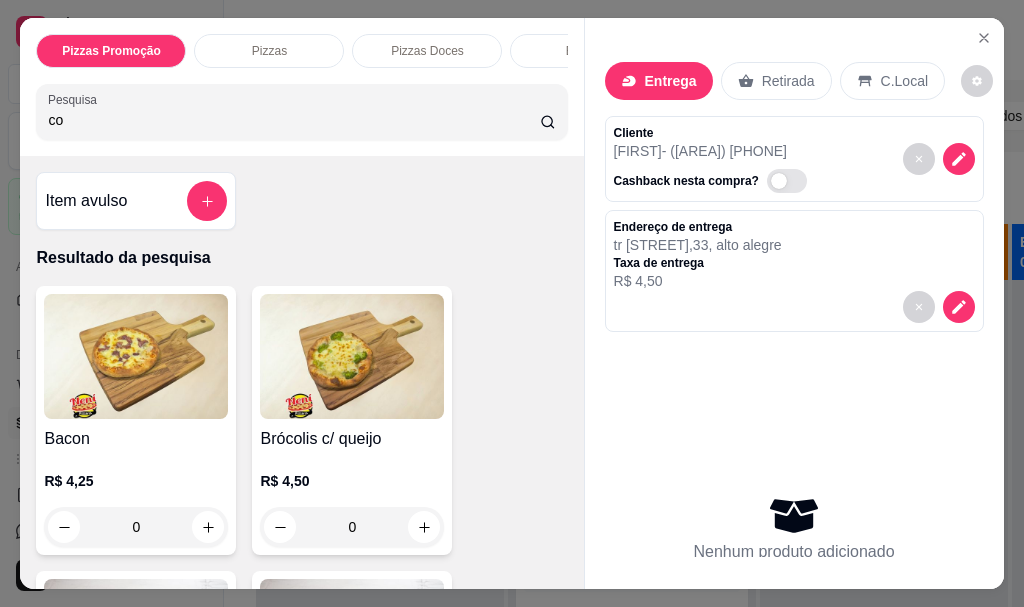 type on "c" 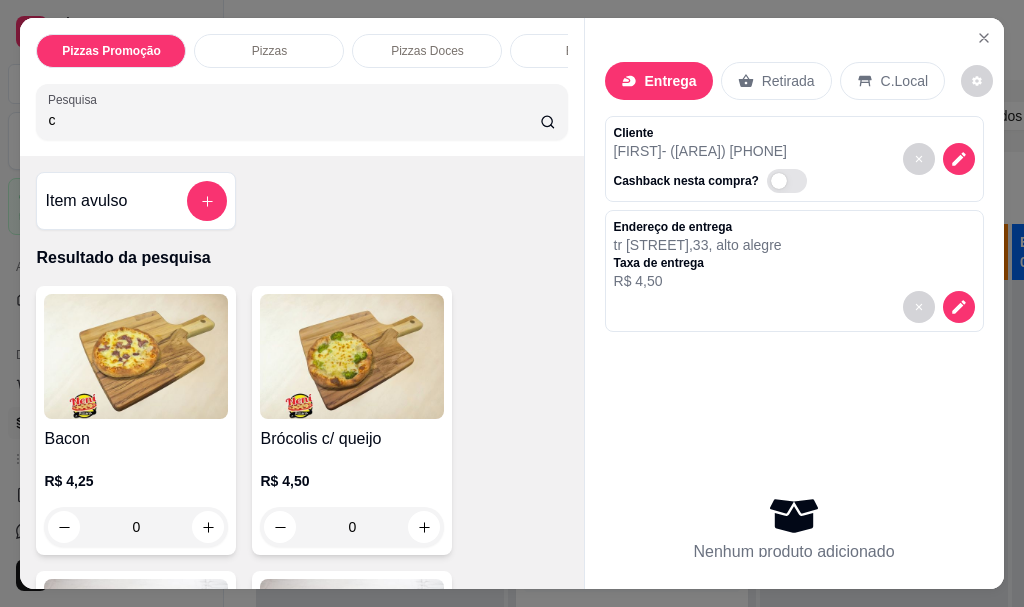 type 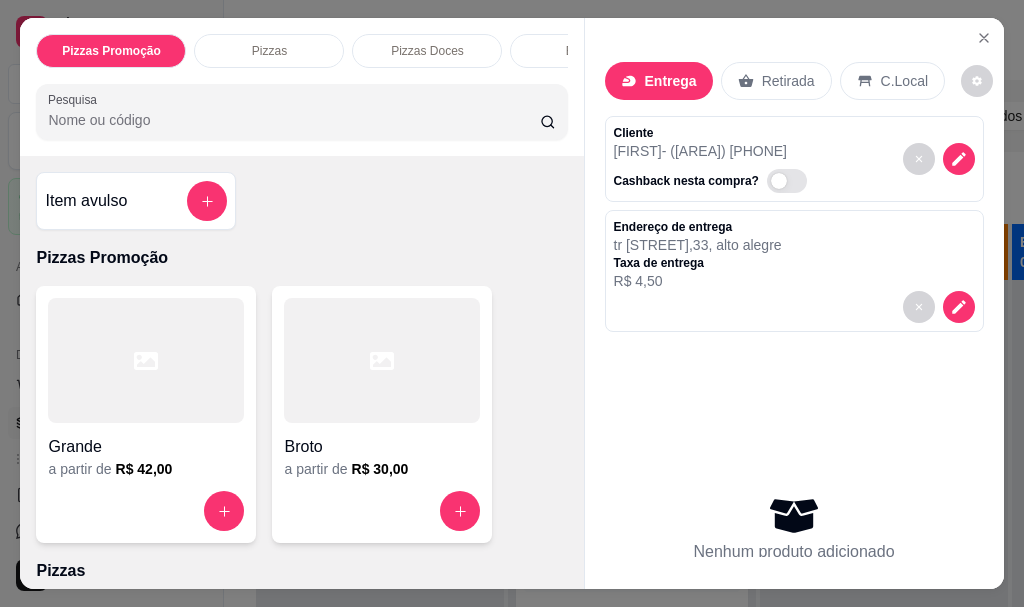 click 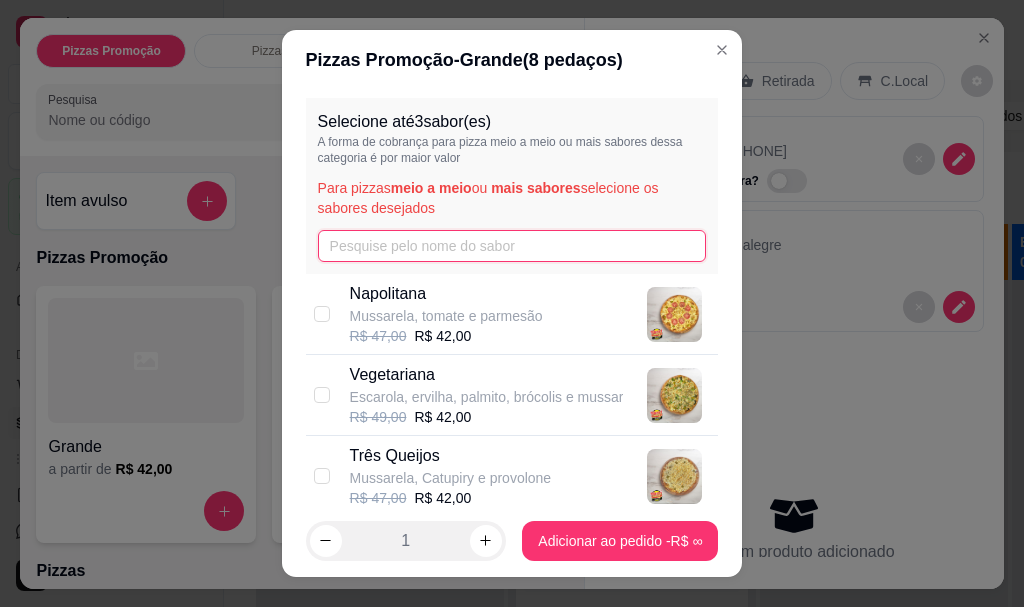 click at bounding box center (512, 246) 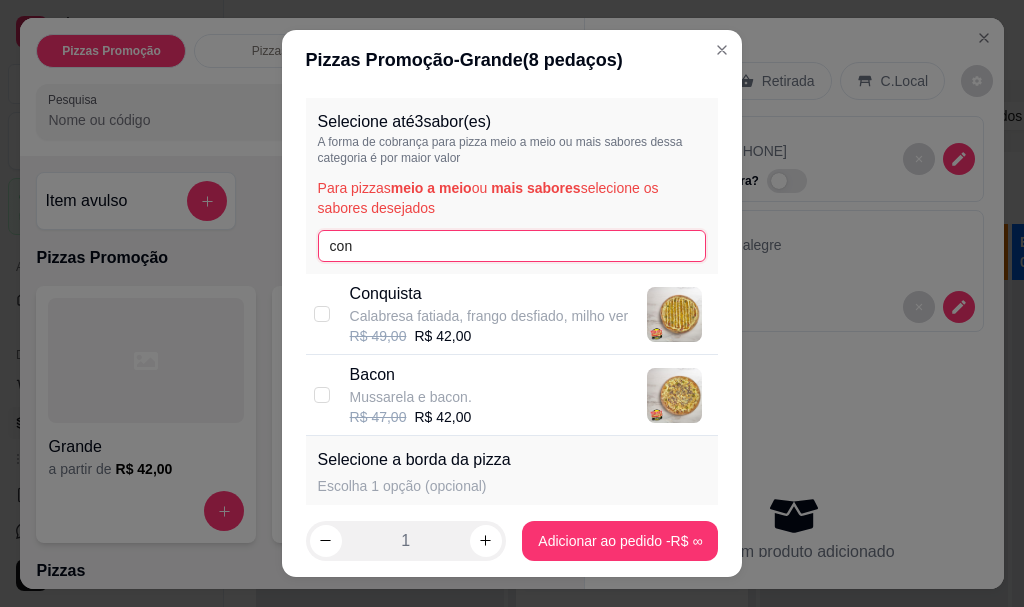 type on "con" 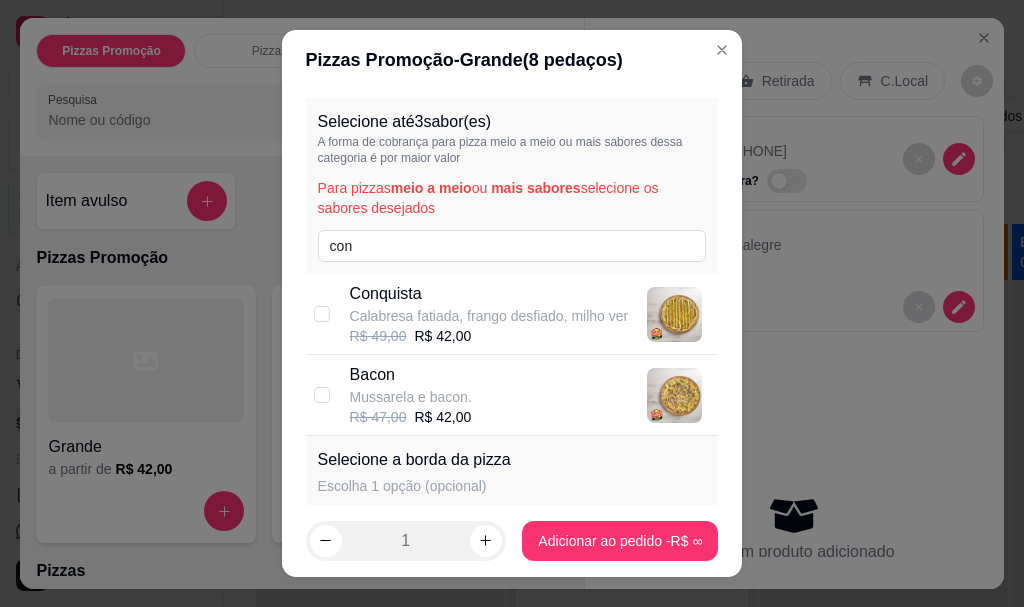 click on "Conquista" at bounding box center (489, 294) 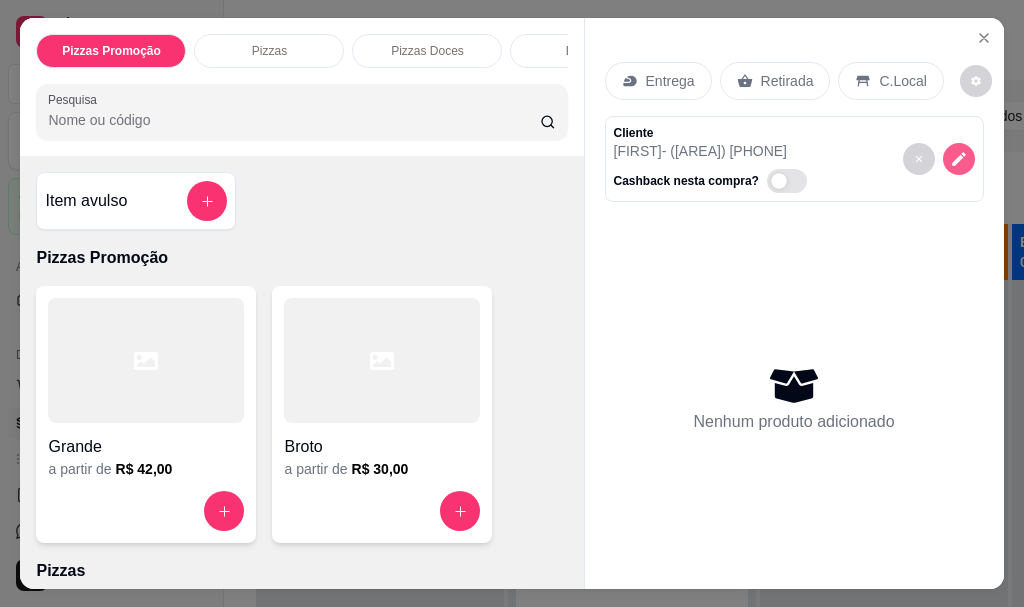 click 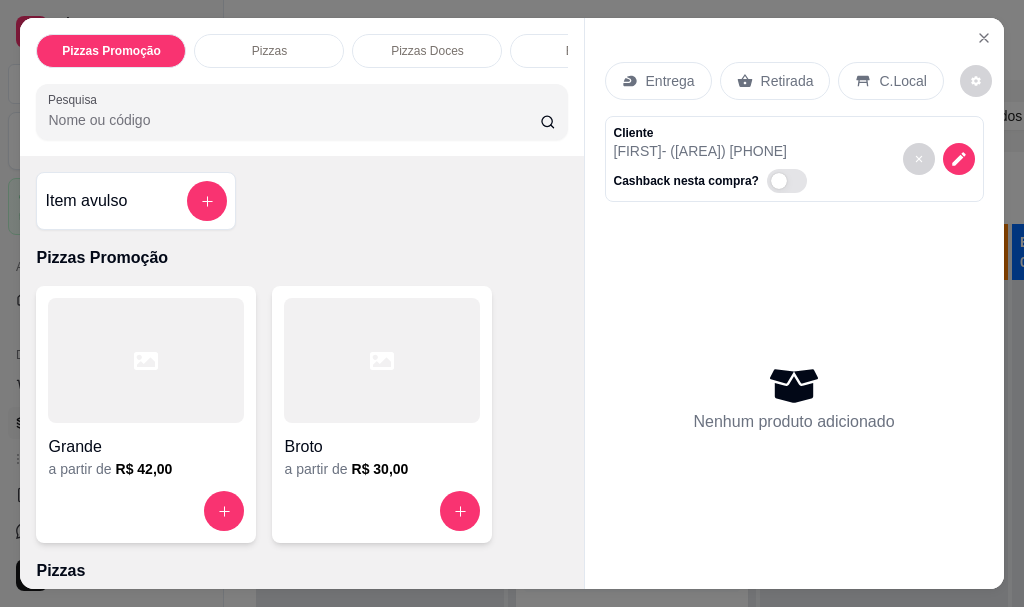 click on "Entrega" at bounding box center (670, 81) 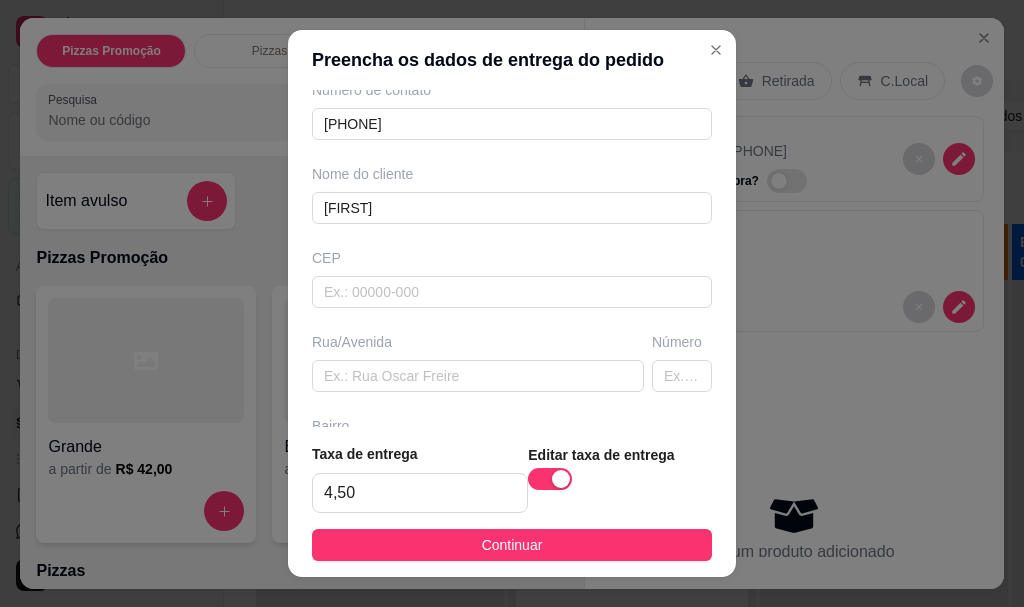 scroll, scrollTop: 337, scrollLeft: 0, axis: vertical 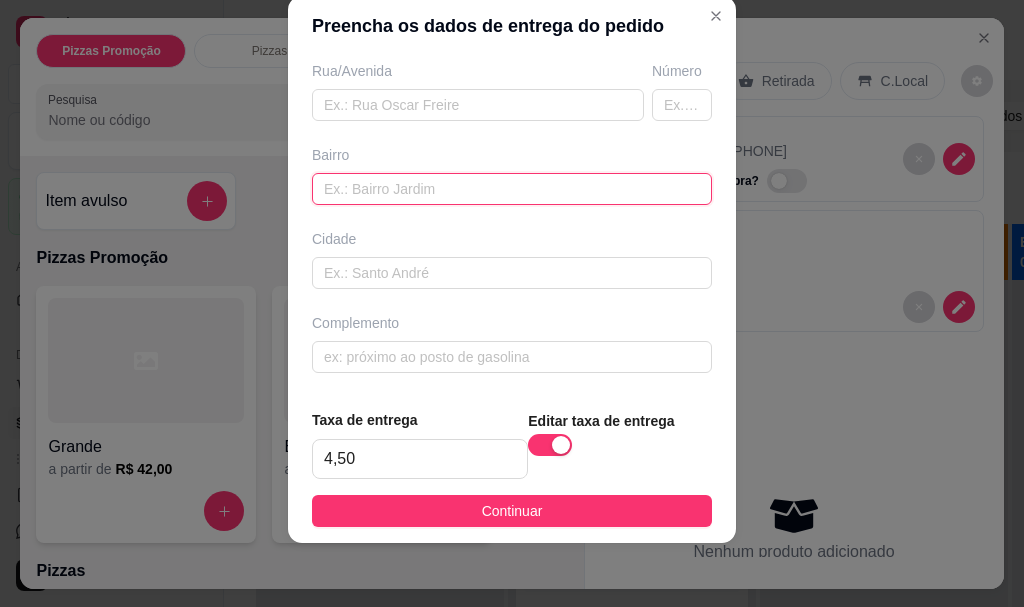 click at bounding box center [512, 189] 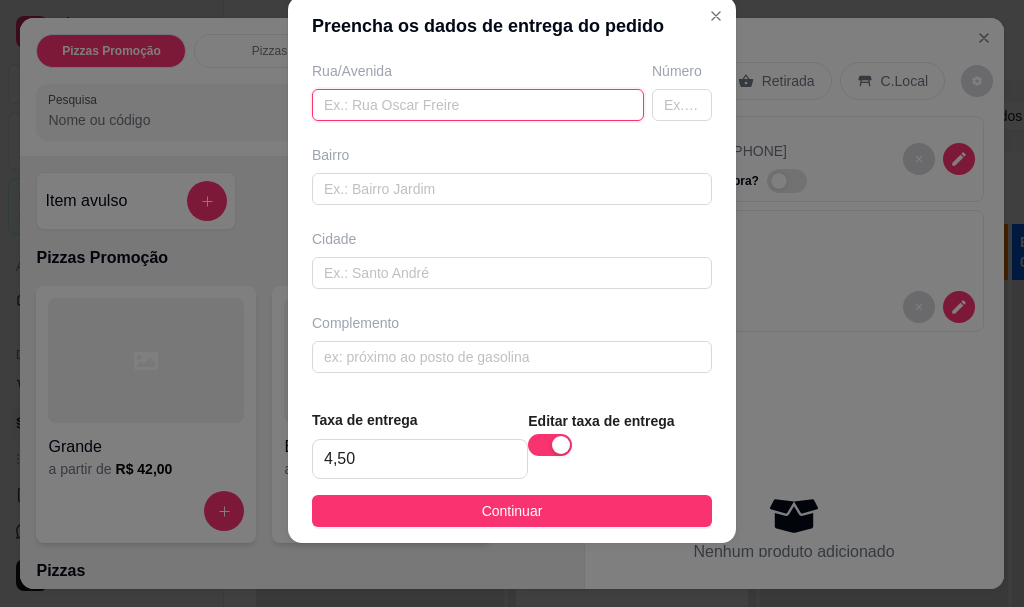 click at bounding box center [478, 105] 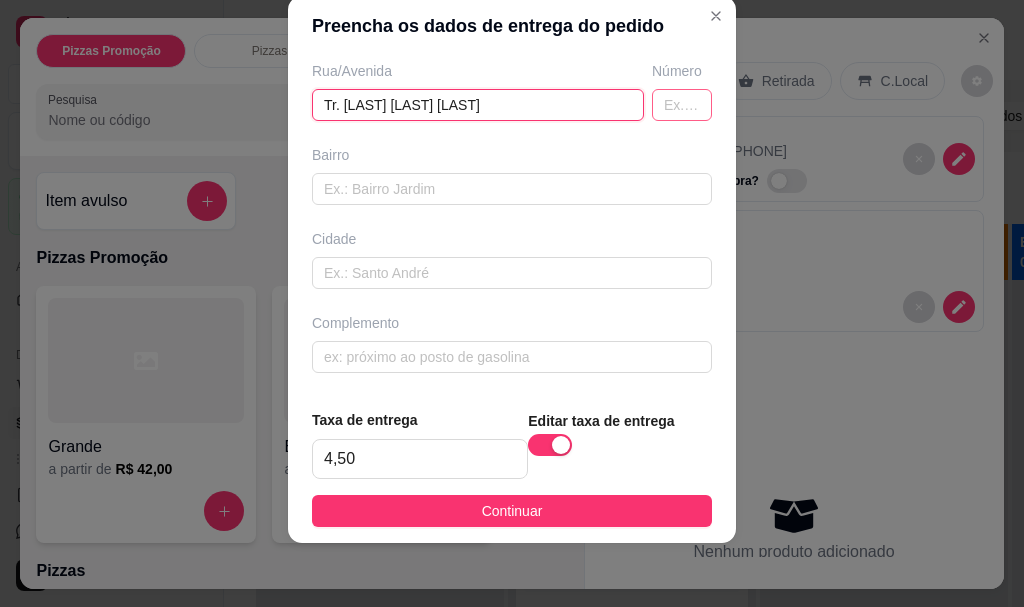 type on "Tr. Benedito Costa Gomes" 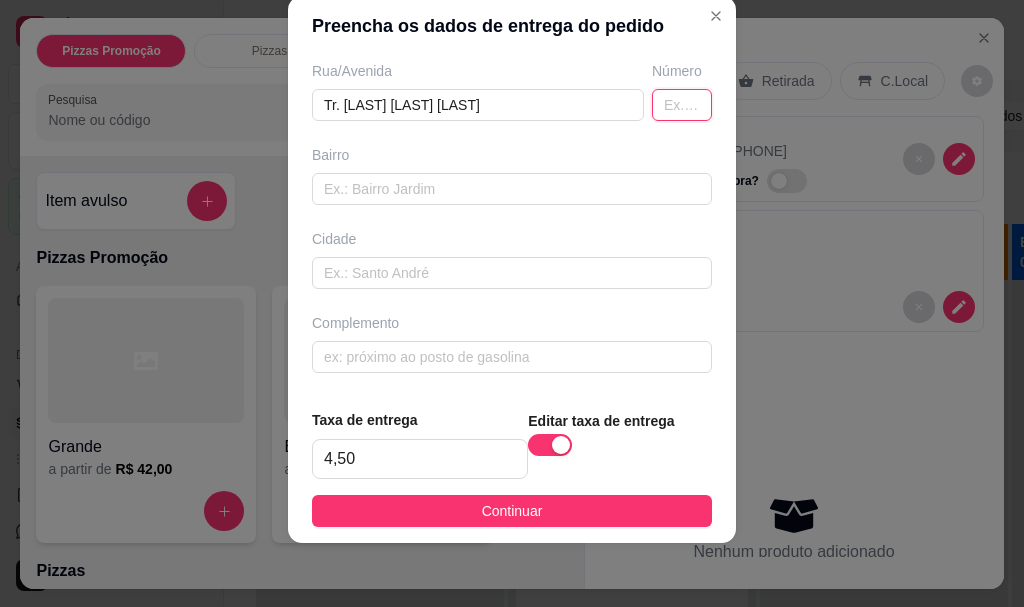 click at bounding box center (682, 105) 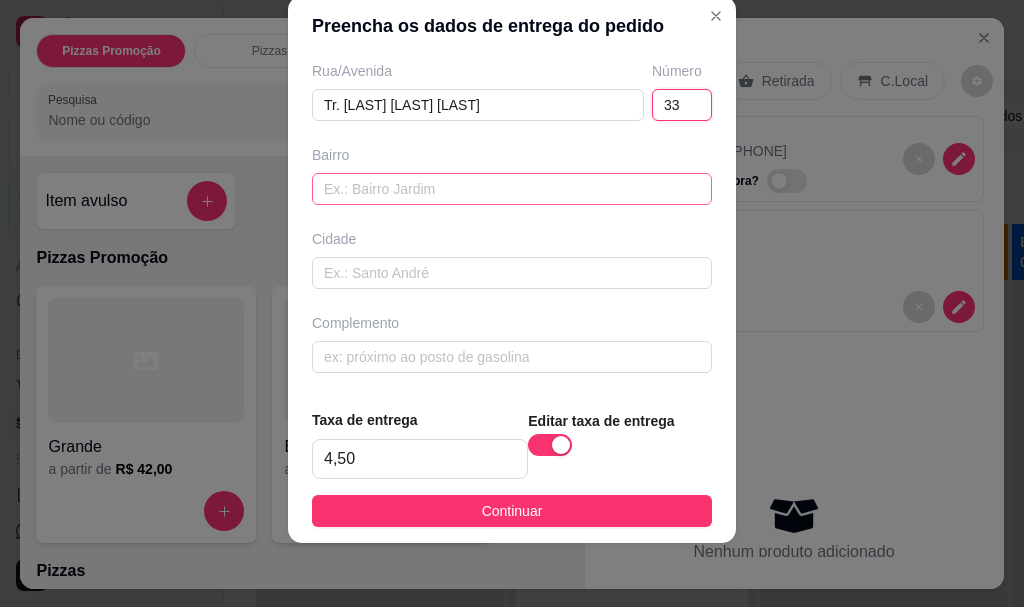 type on "33" 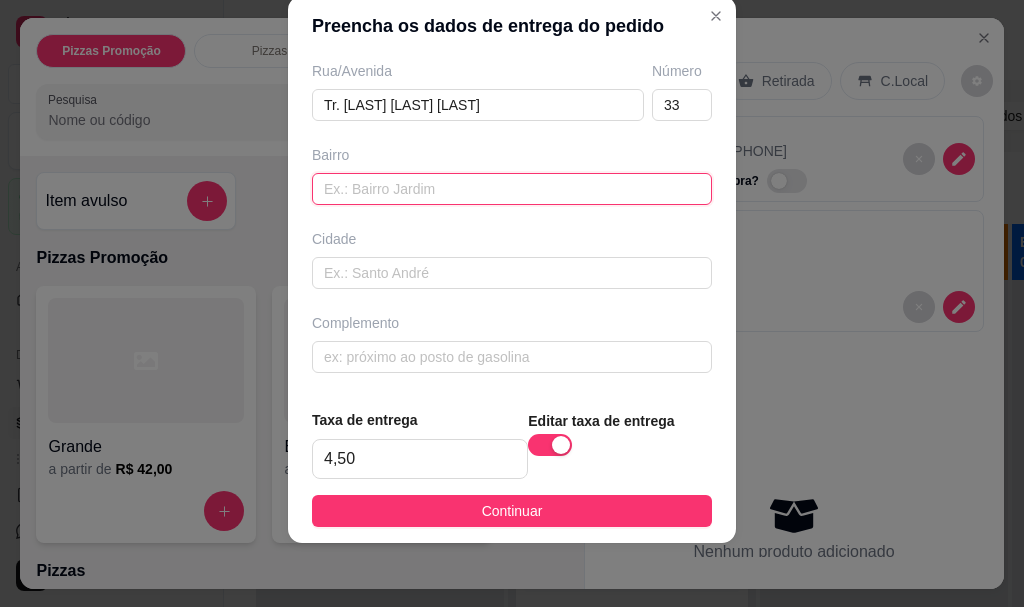 click at bounding box center [512, 189] 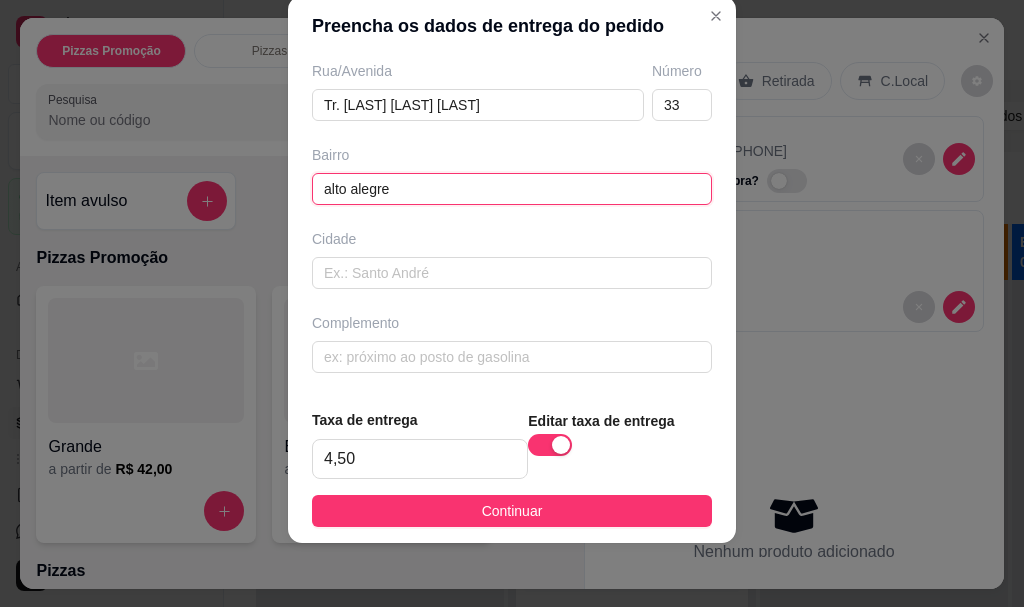 type on "alto alegre" 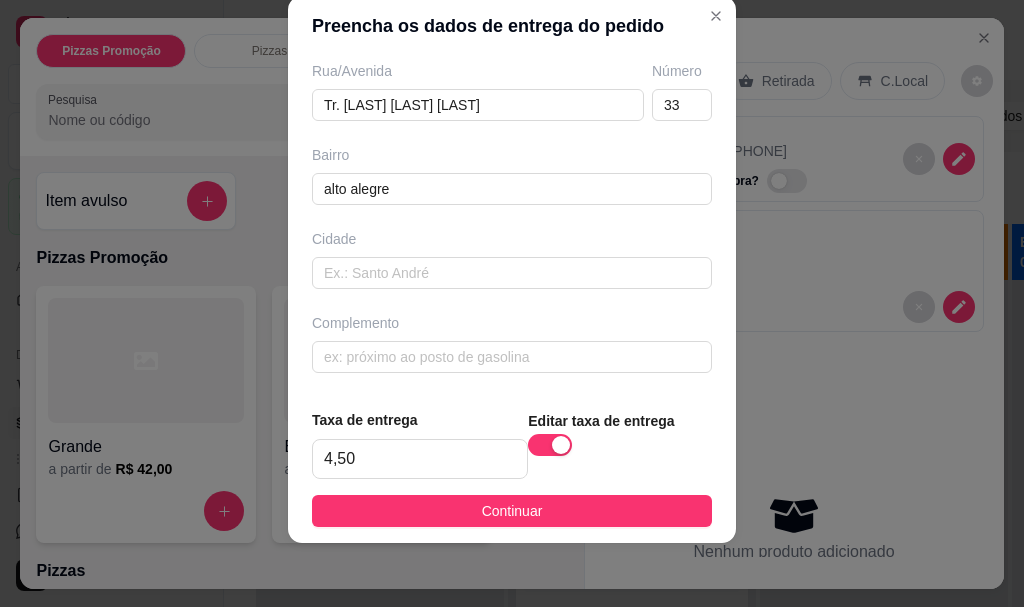 click on "Continuar" at bounding box center (512, 511) 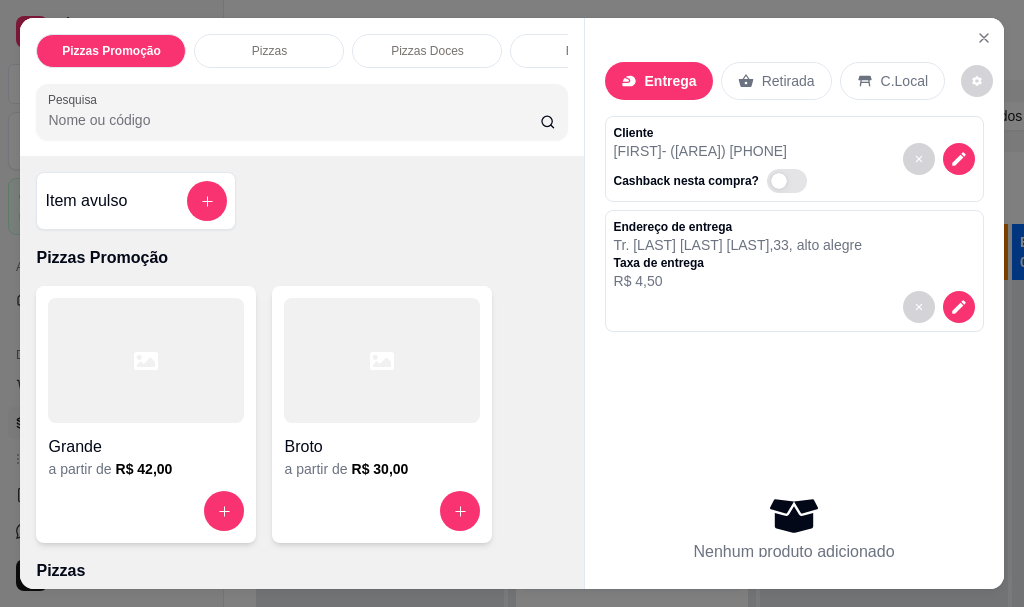 click at bounding box center [146, 360] 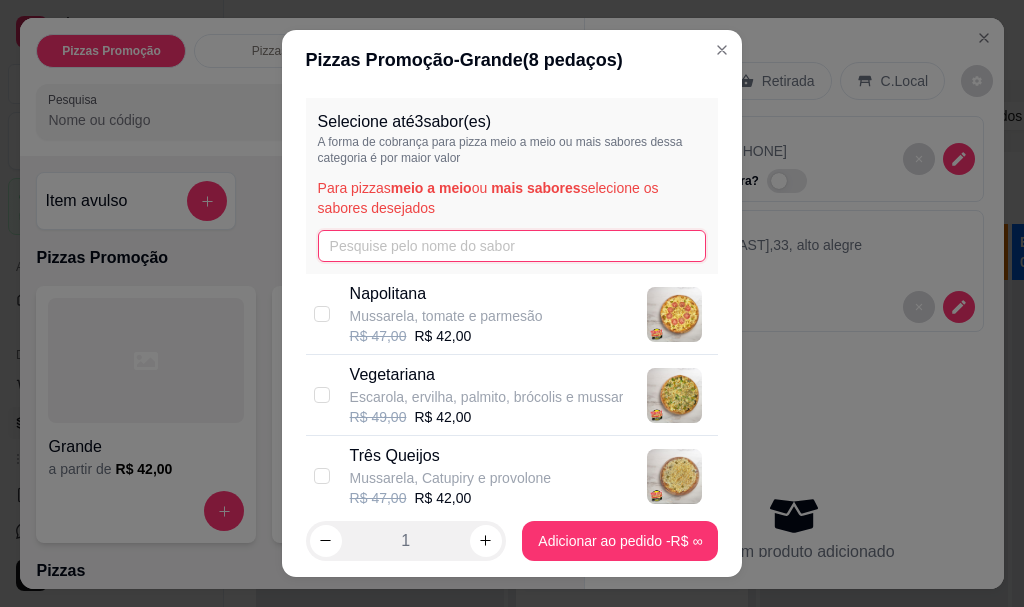 click at bounding box center [512, 246] 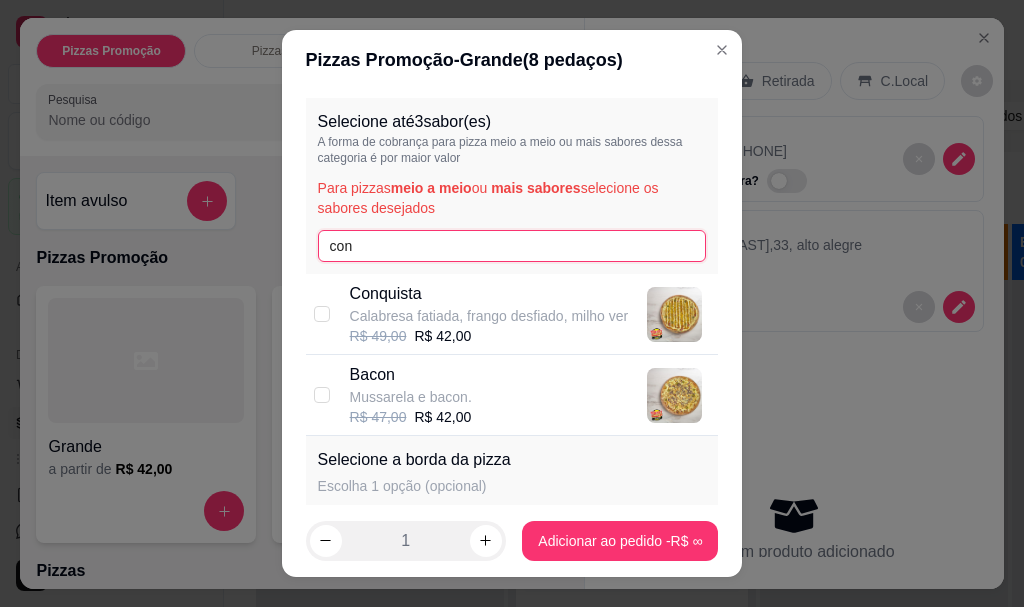 type on "con" 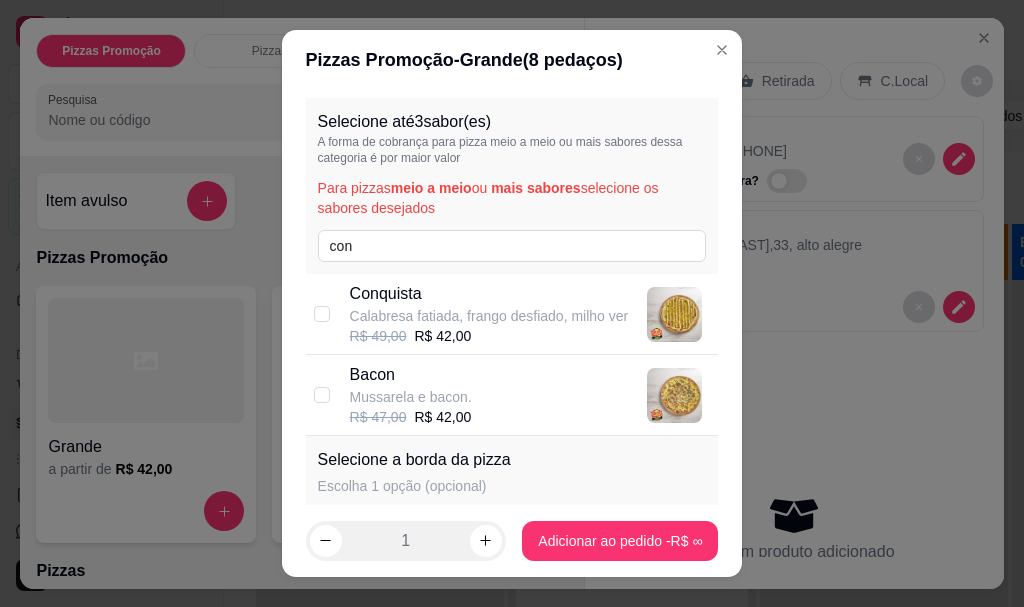 click on "Conquista" at bounding box center [489, 294] 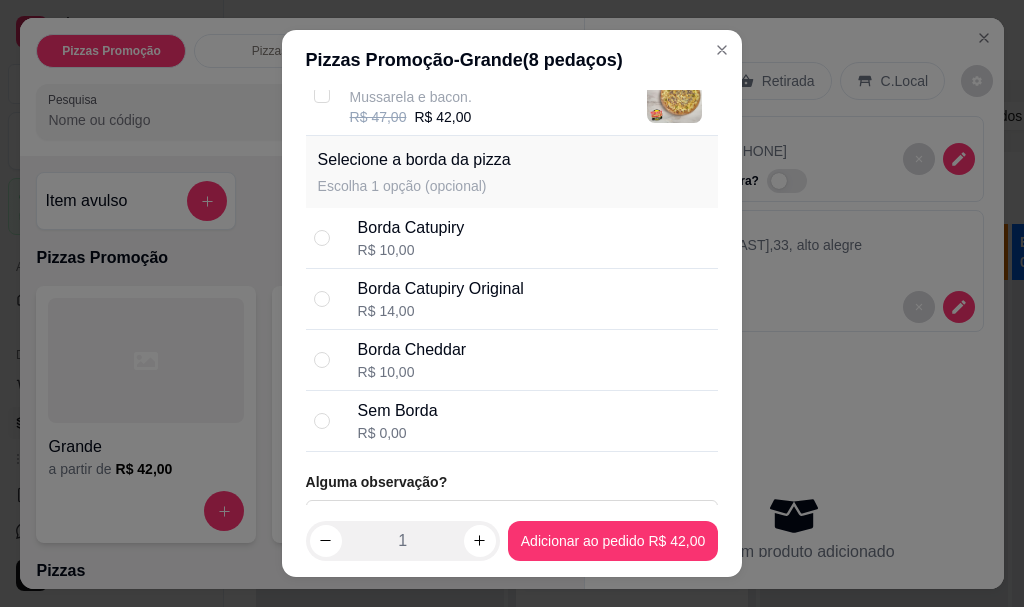 scroll, scrollTop: 335, scrollLeft: 0, axis: vertical 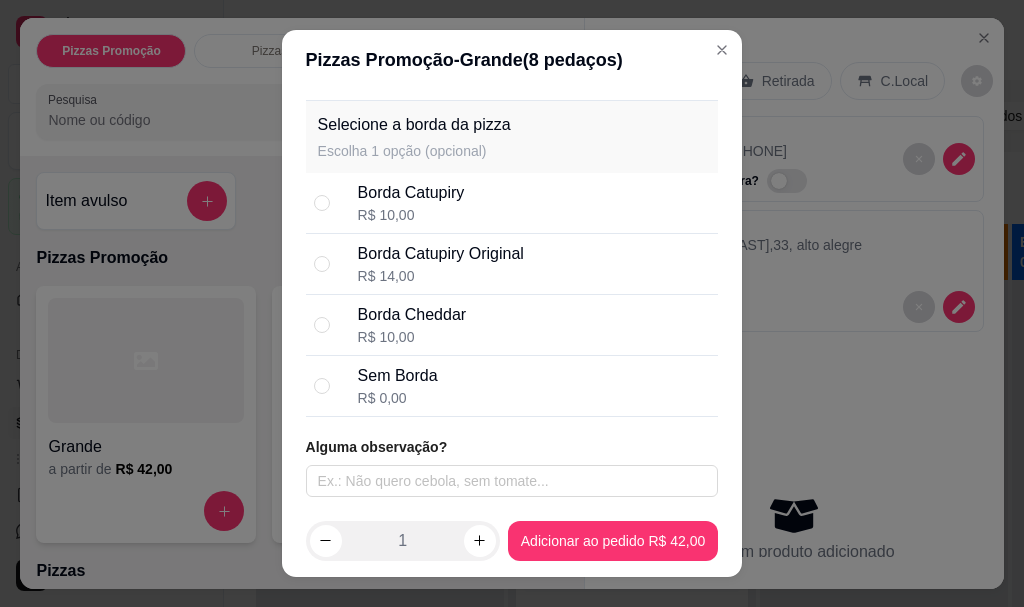 click on "R$ 10,00" at bounding box center [411, 215] 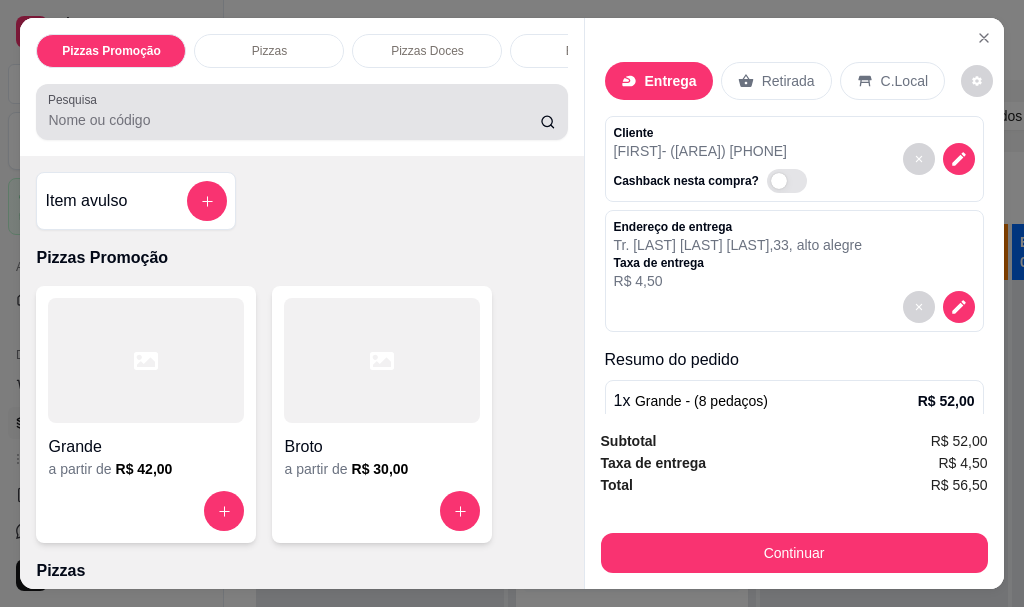 click on "Pesquisa" at bounding box center (294, 120) 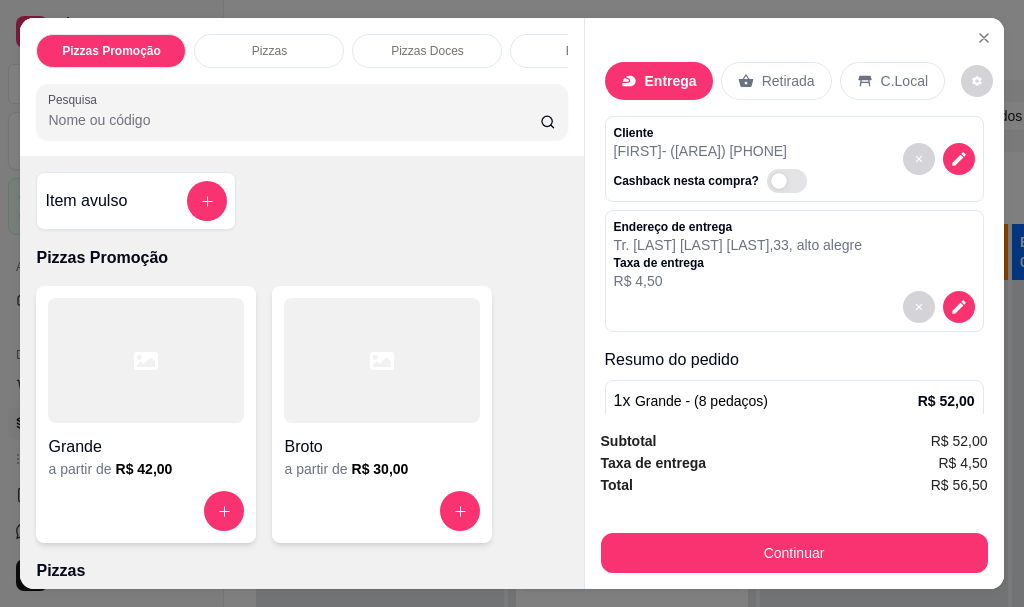 click at bounding box center [146, 360] 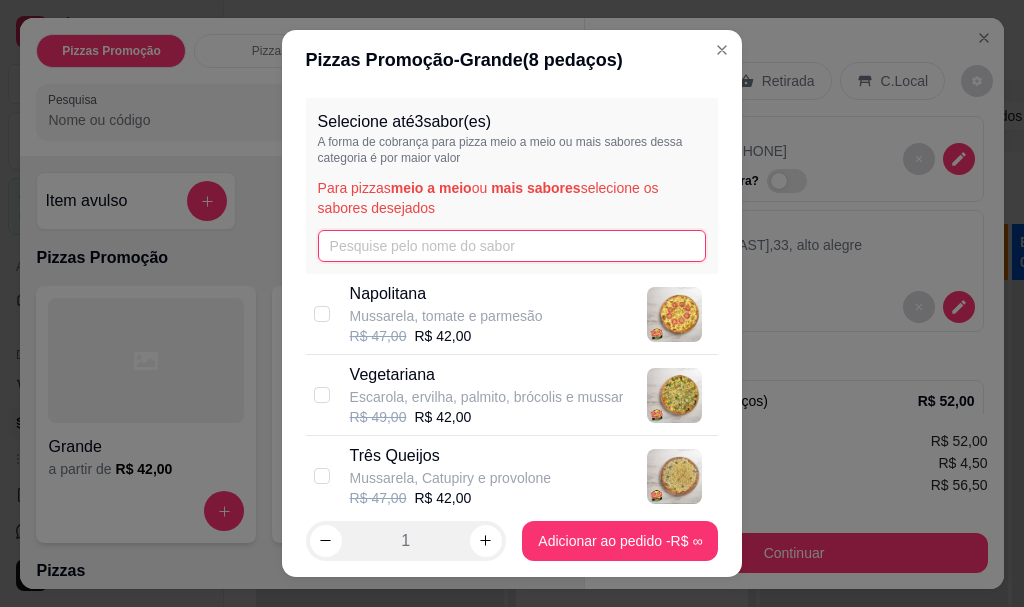click at bounding box center (512, 246) 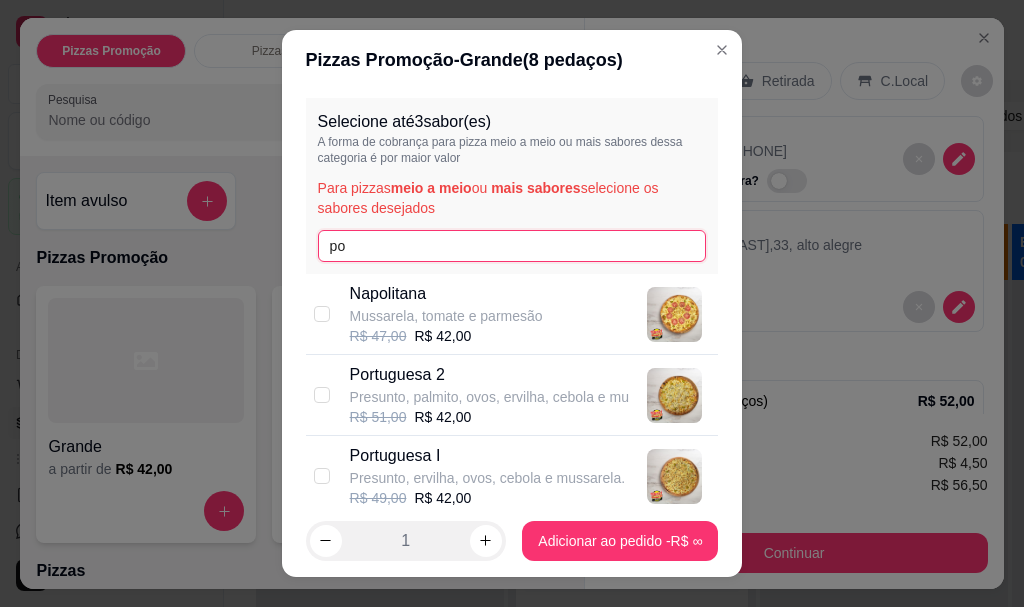 type on "po" 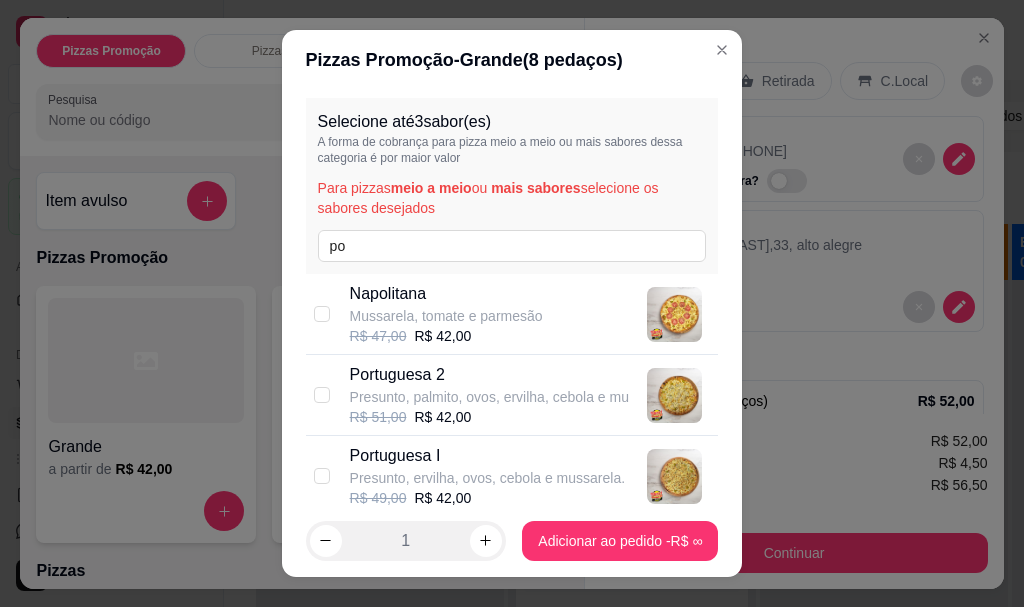 click on "Portuguesa 2 Presunto, palmito, ovos, ervilha, cebola e mu R$ 51,00 R$ 42,00" at bounding box center (512, 395) 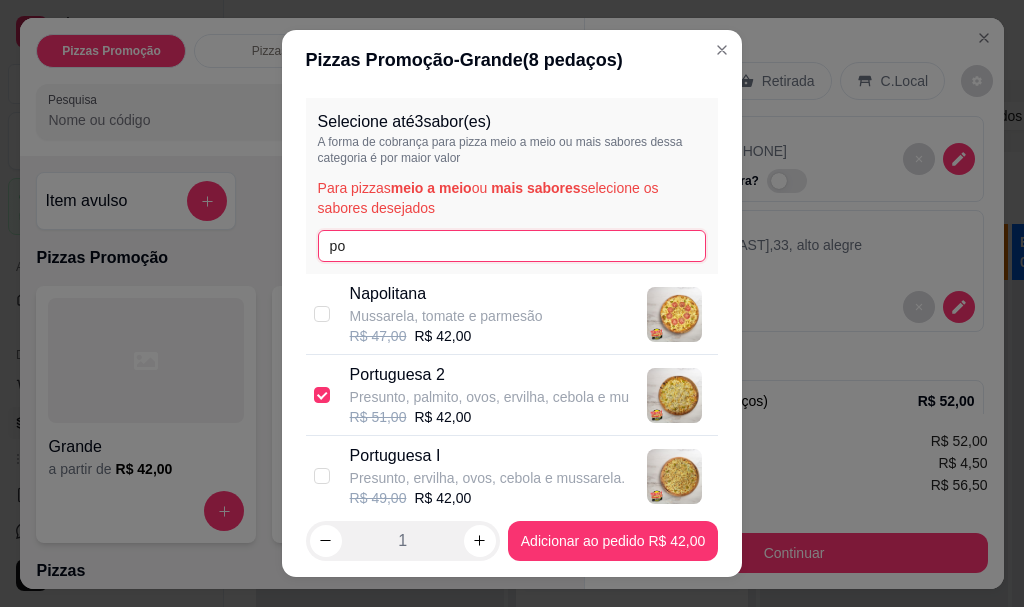 click on "po" at bounding box center [512, 246] 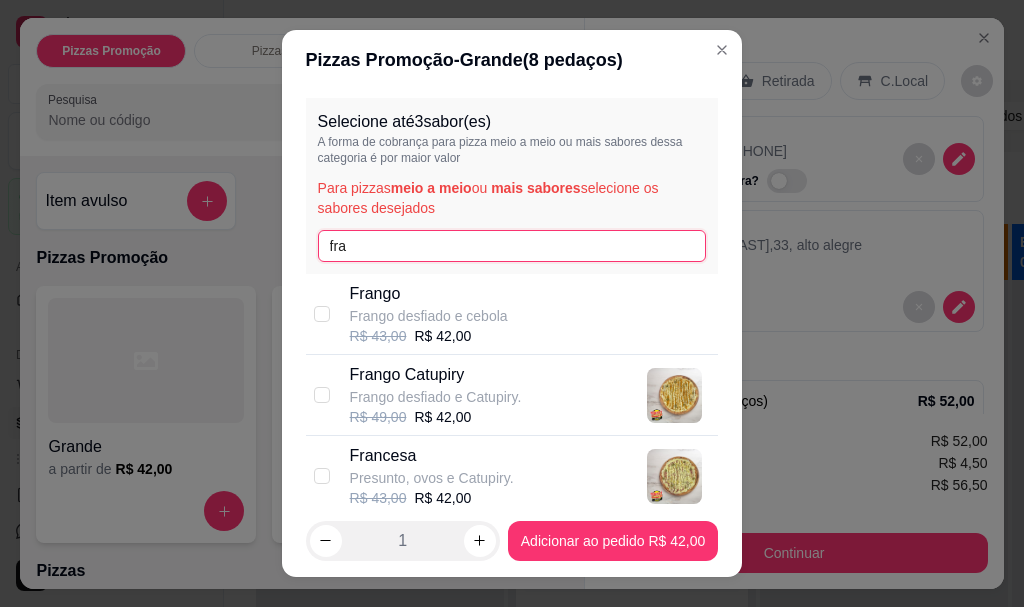 type on "fra" 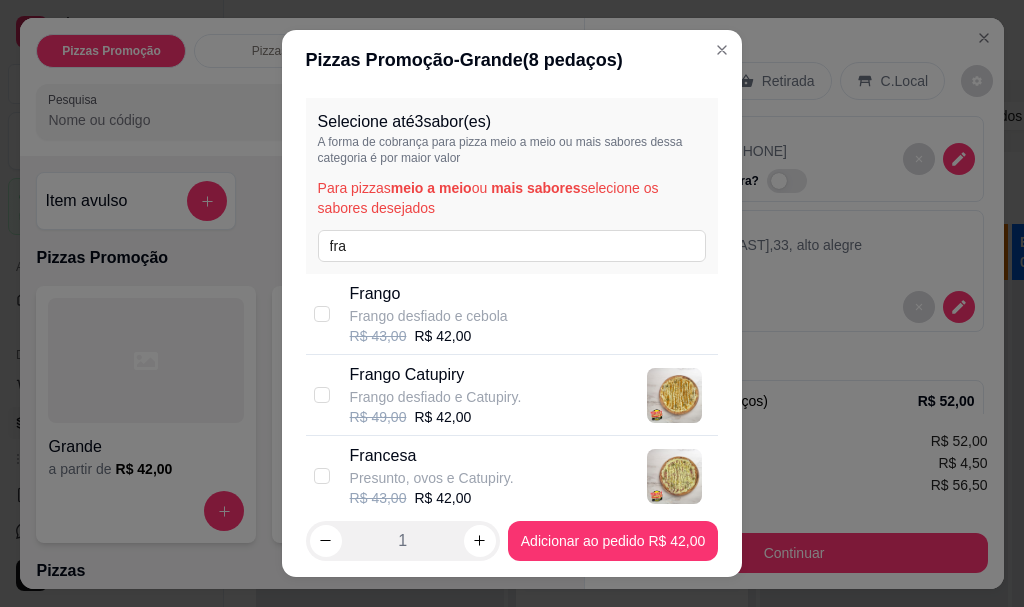 click on "Frango Catupiry Frango desfiado e Catupiry. R$ 49,00 R$ 42,00" at bounding box center (512, 395) 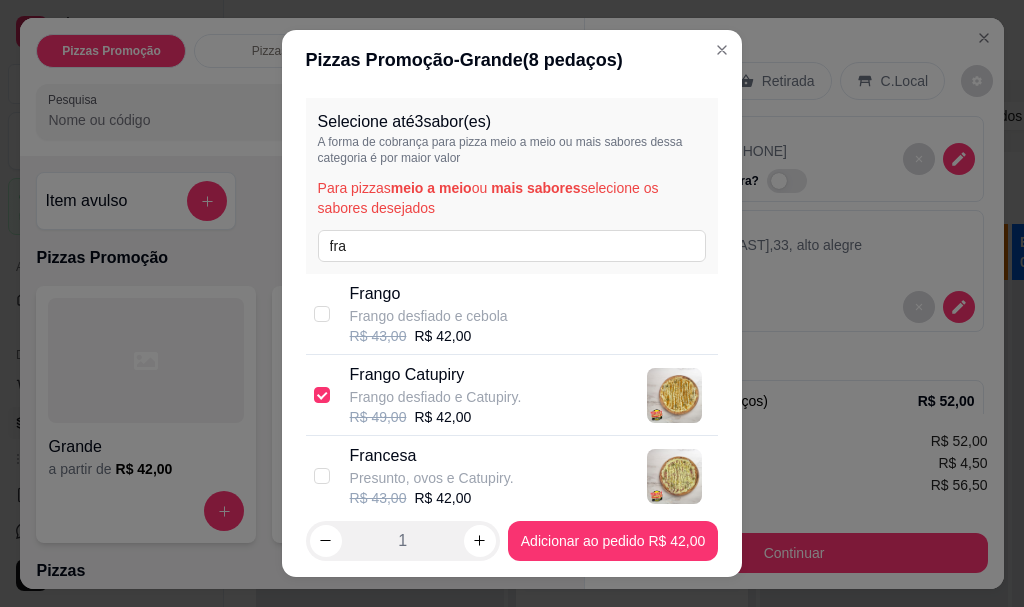 scroll, scrollTop: 497, scrollLeft: 0, axis: vertical 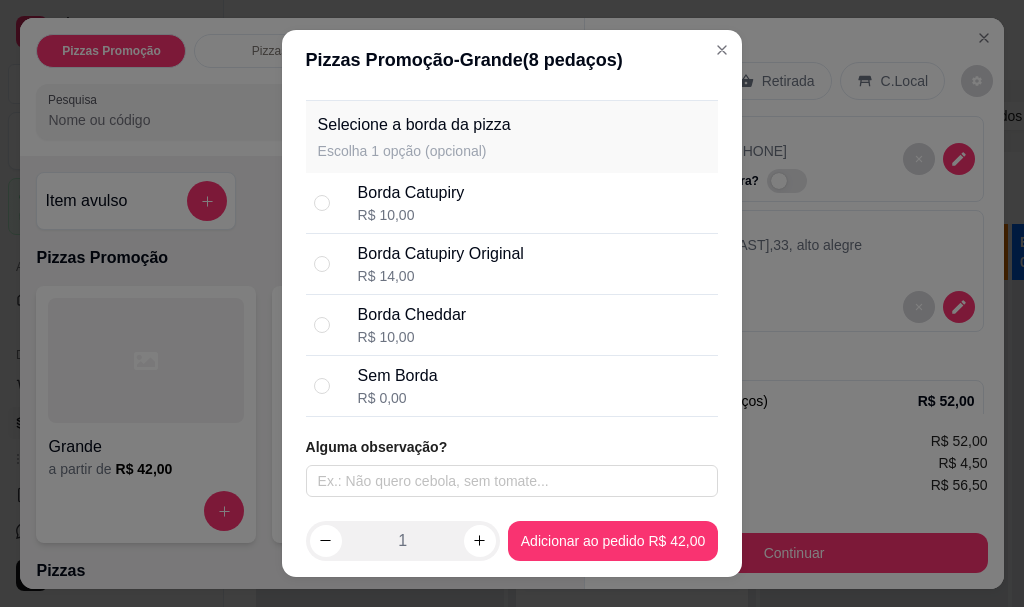 drag, startPoint x: 315, startPoint y: 202, endPoint x: 320, endPoint y: 217, distance: 15.811388 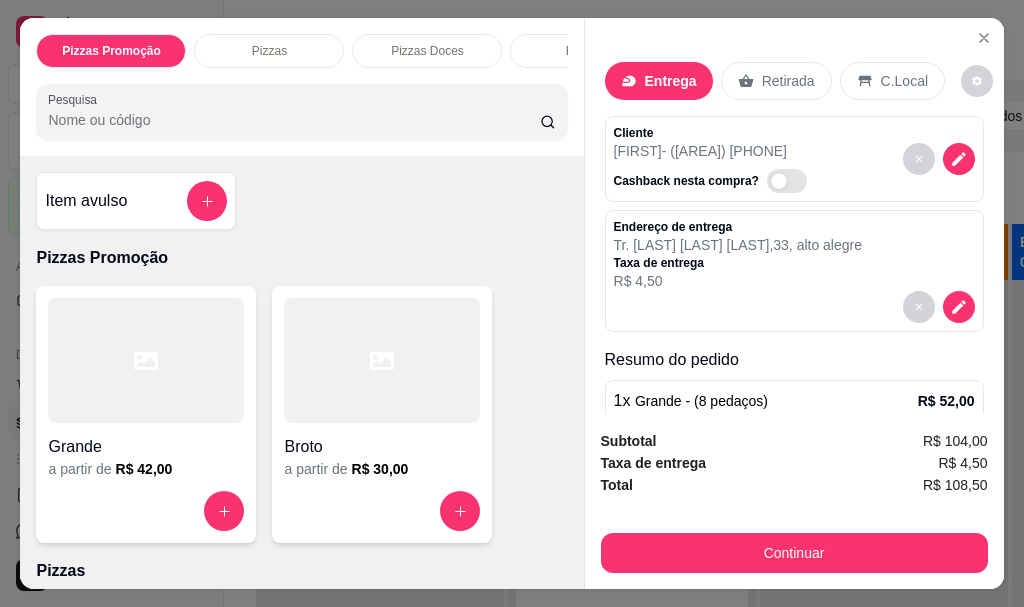scroll, scrollTop: 362, scrollLeft: 0, axis: vertical 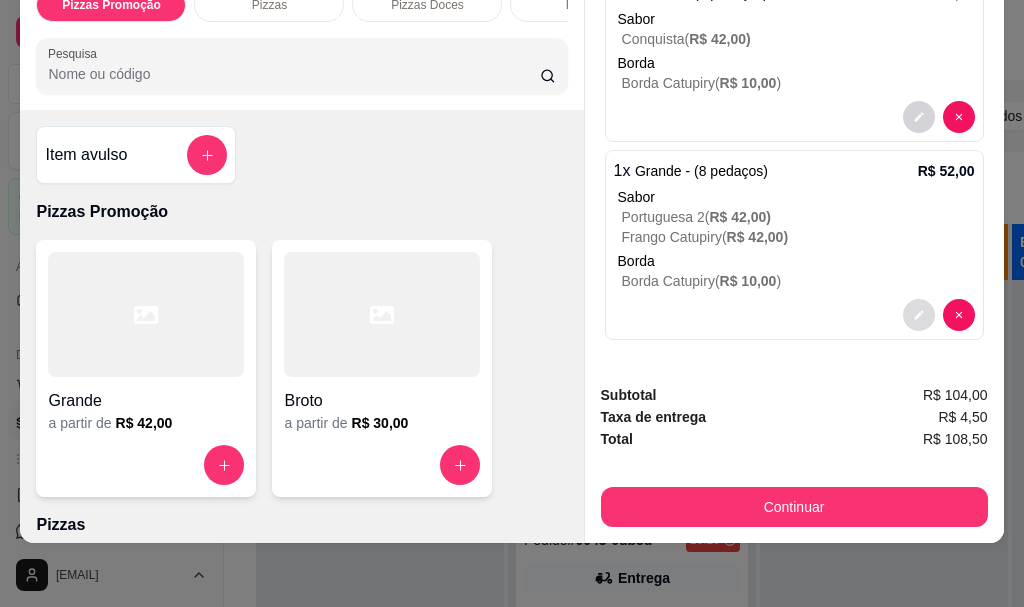 click 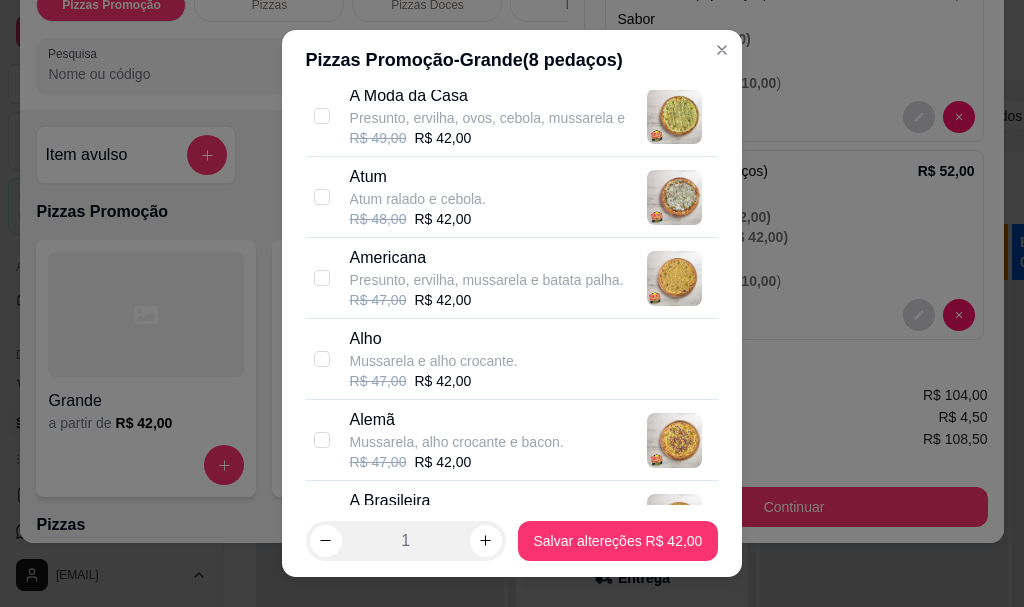 scroll, scrollTop: 4061, scrollLeft: 0, axis: vertical 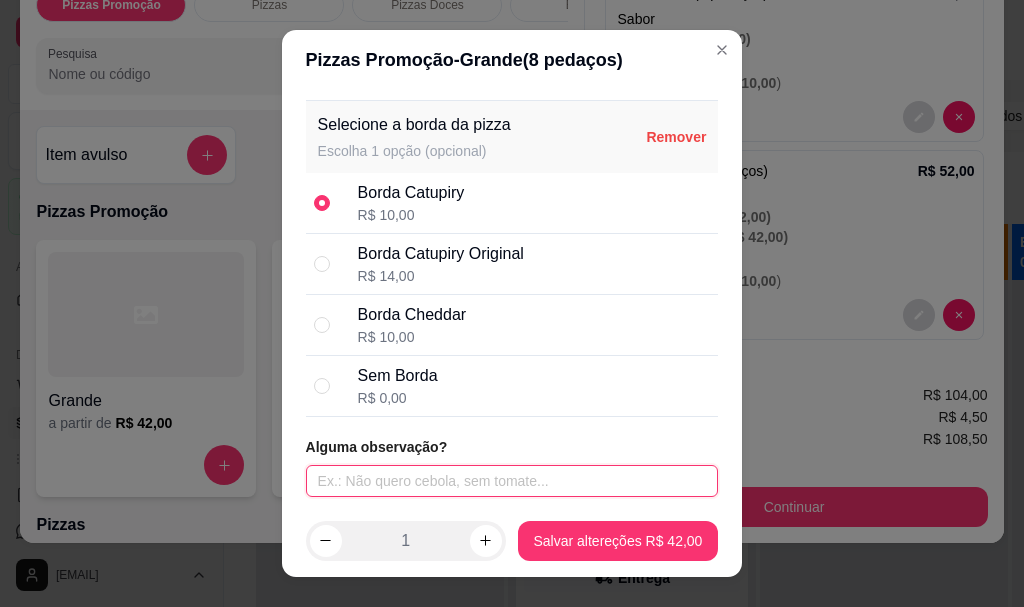 click at bounding box center (512, 481) 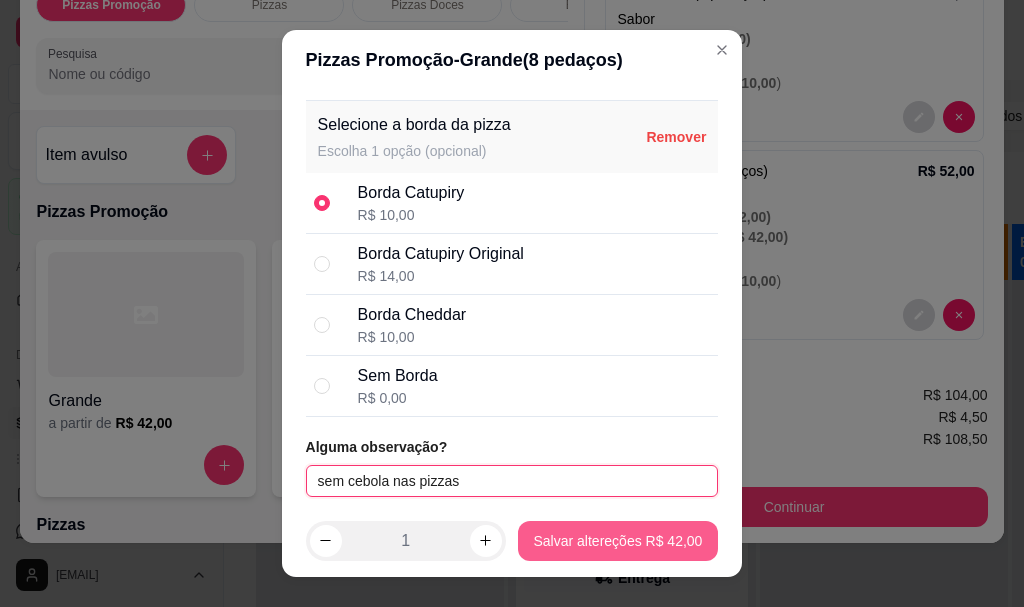 type on "sem cebola nas pizzas" 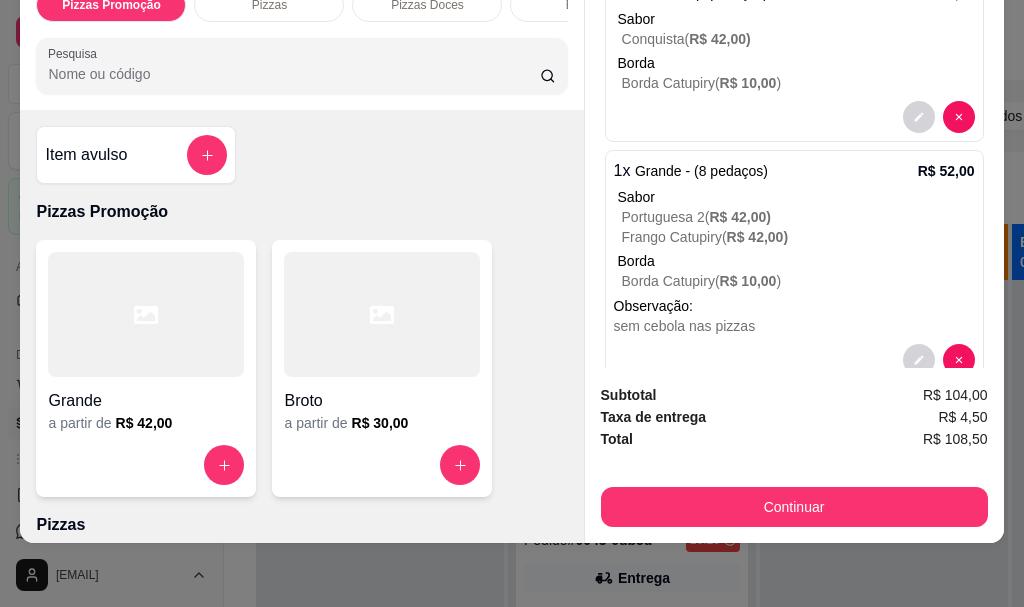 scroll, scrollTop: 0, scrollLeft: 0, axis: both 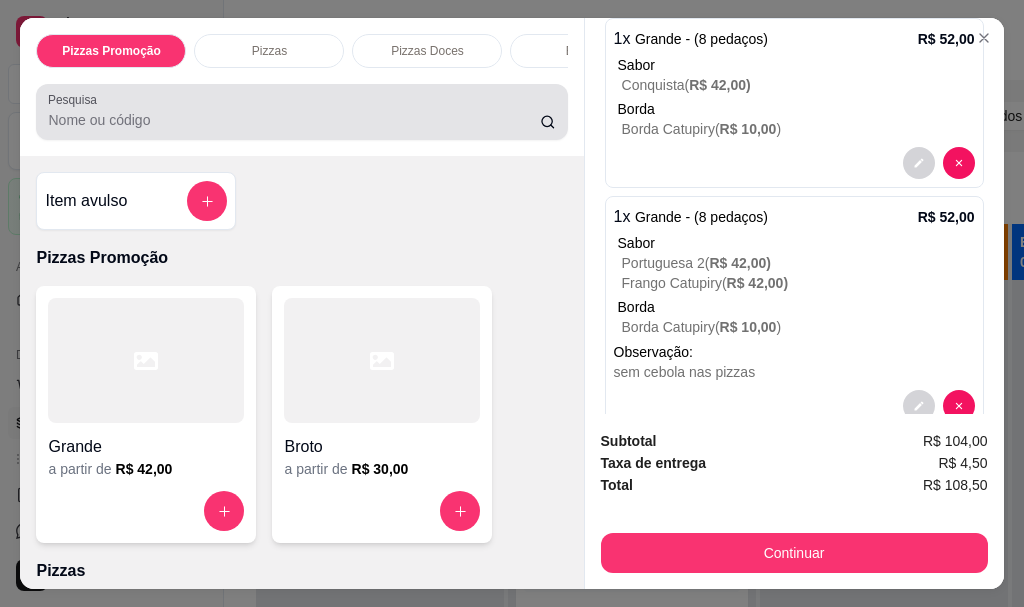 click on "Pesquisa" at bounding box center (294, 120) 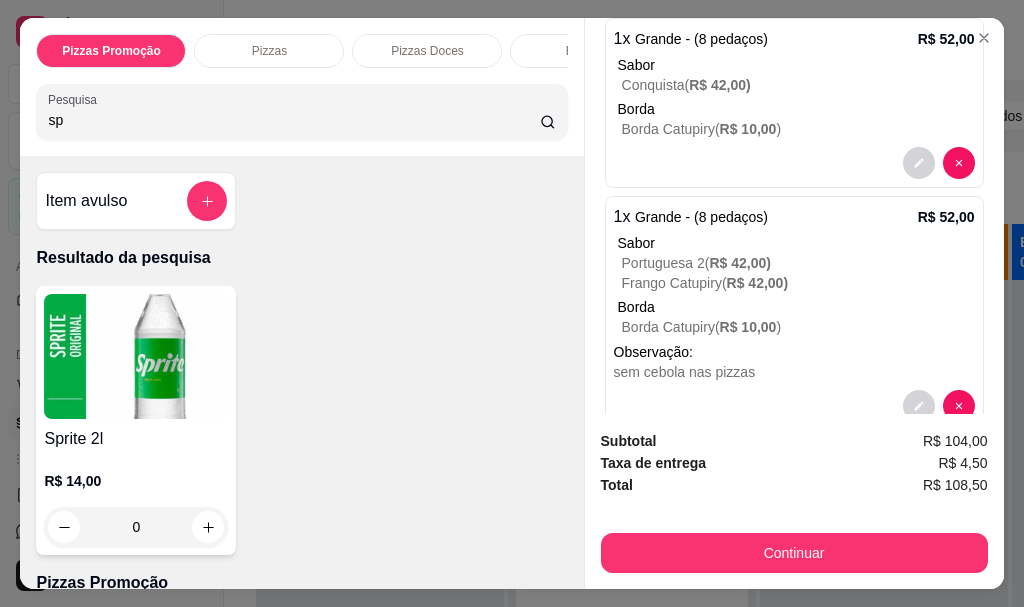 type on "sp" 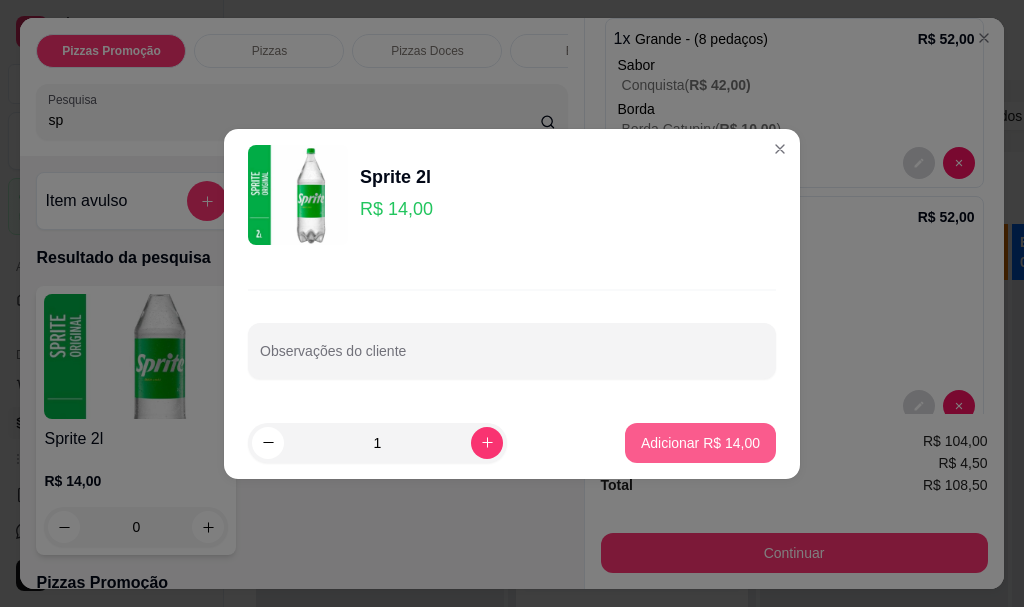 click on "Adicionar   R$ 14,00" at bounding box center [700, 443] 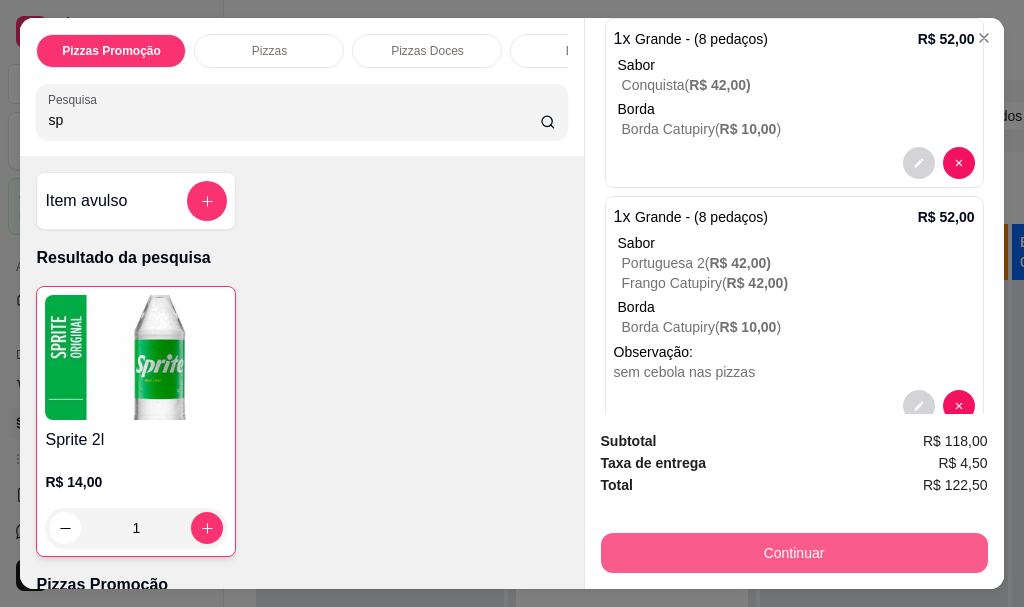 click on "Continuar" at bounding box center (794, 553) 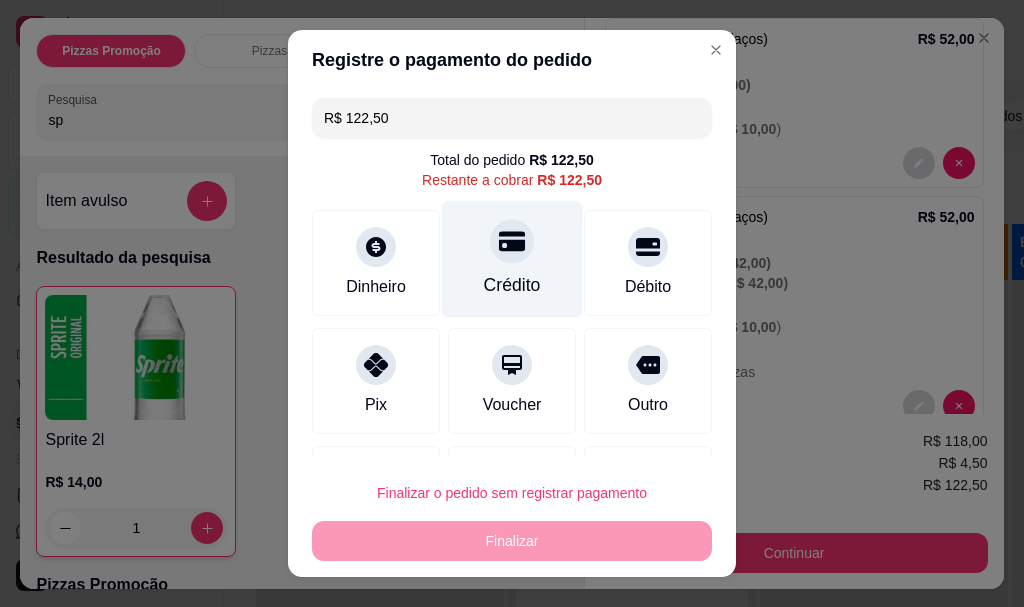 click on "Crédito" at bounding box center (512, 286) 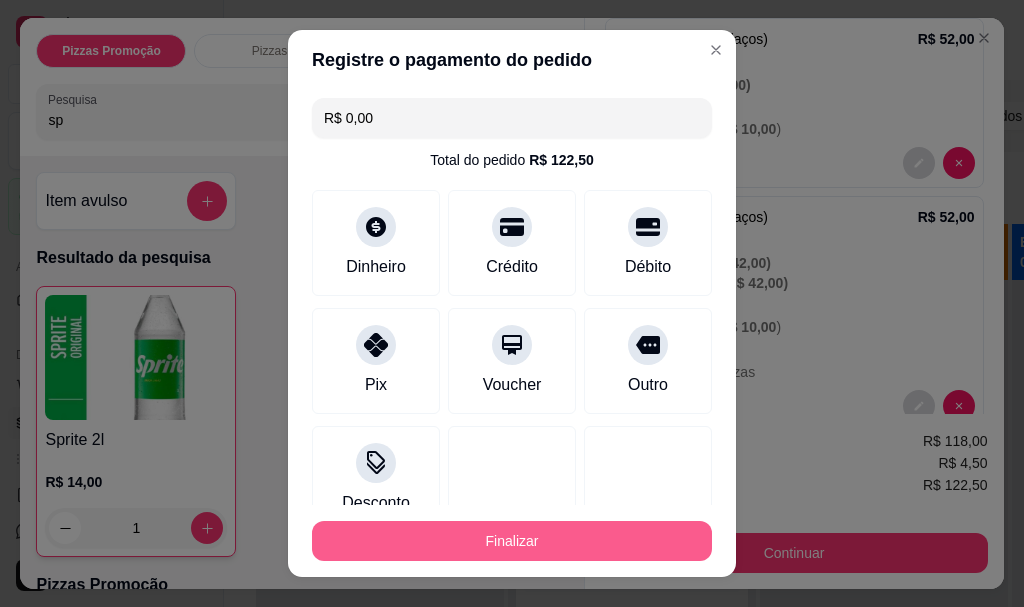 click on "Finalizar" at bounding box center (512, 541) 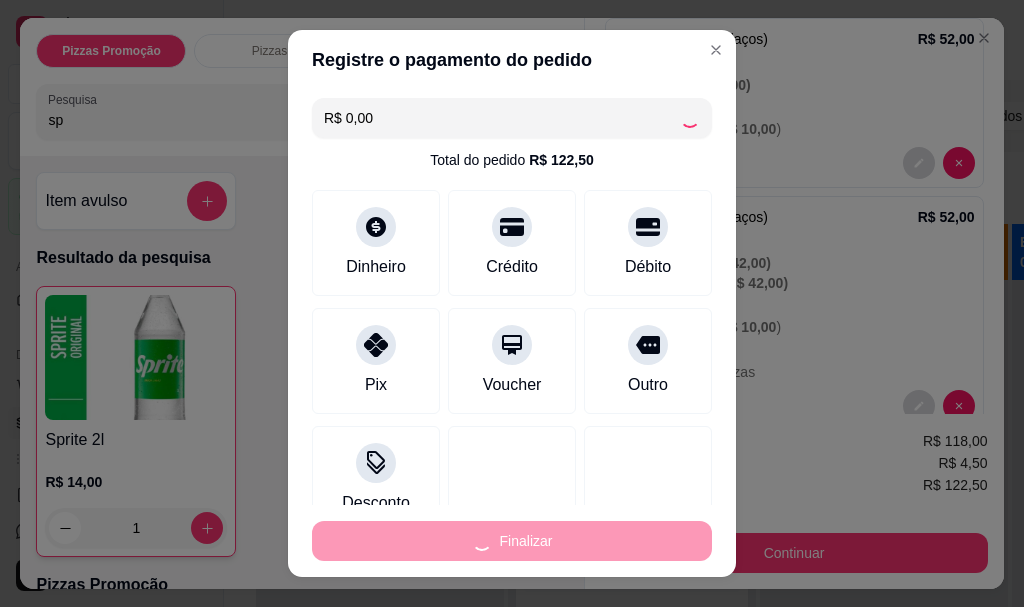 type on "0" 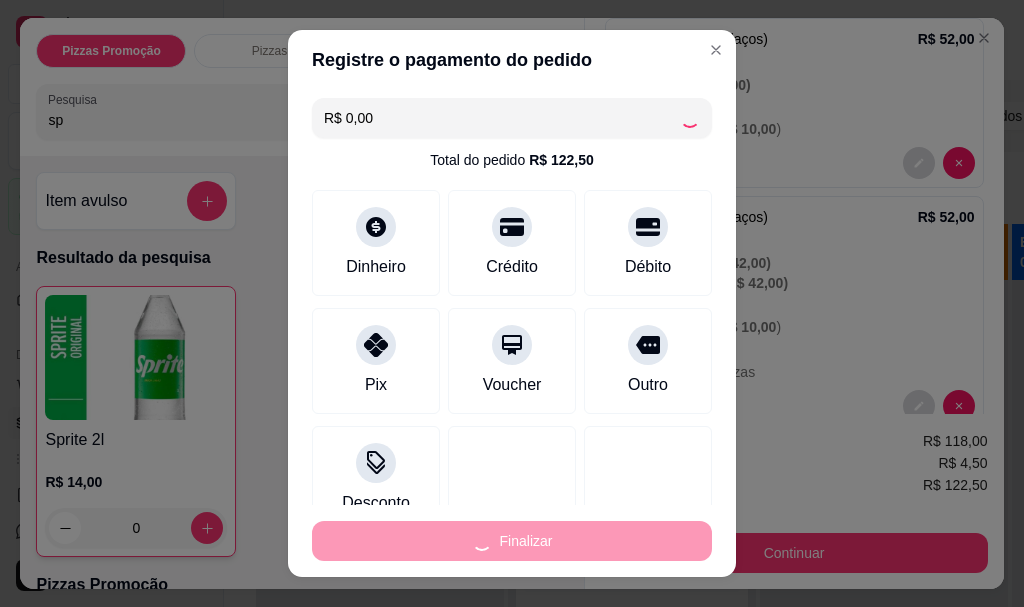type on "-R$ 122,50" 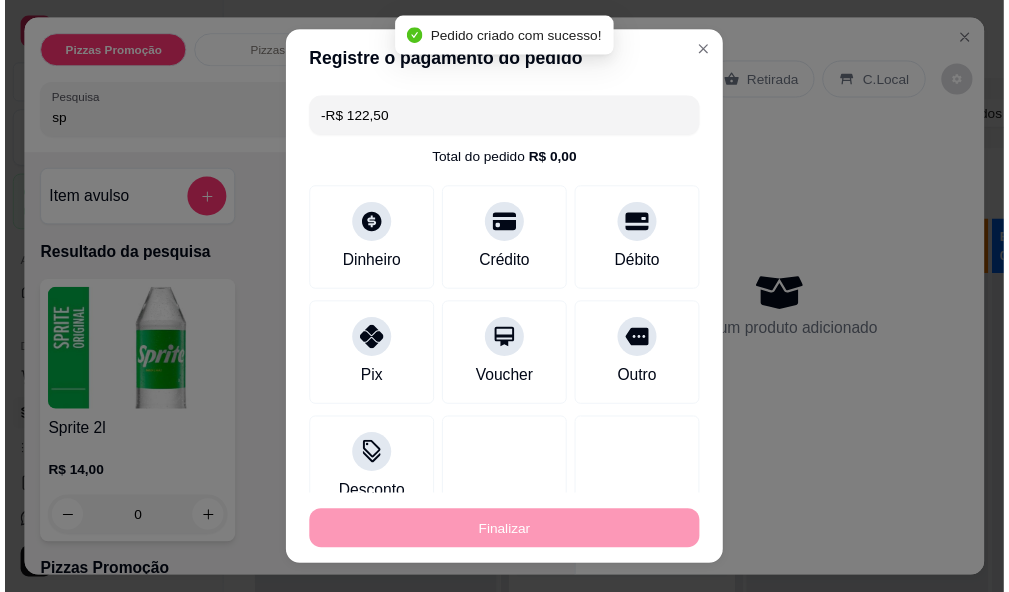 scroll, scrollTop: 0, scrollLeft: 0, axis: both 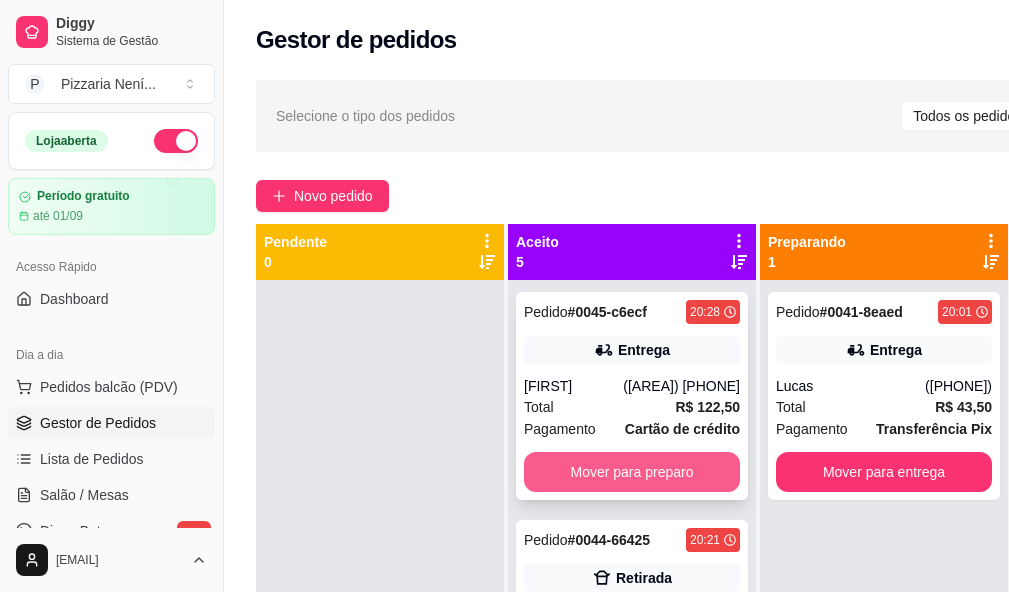 click on "Mover para preparo" at bounding box center (632, 472) 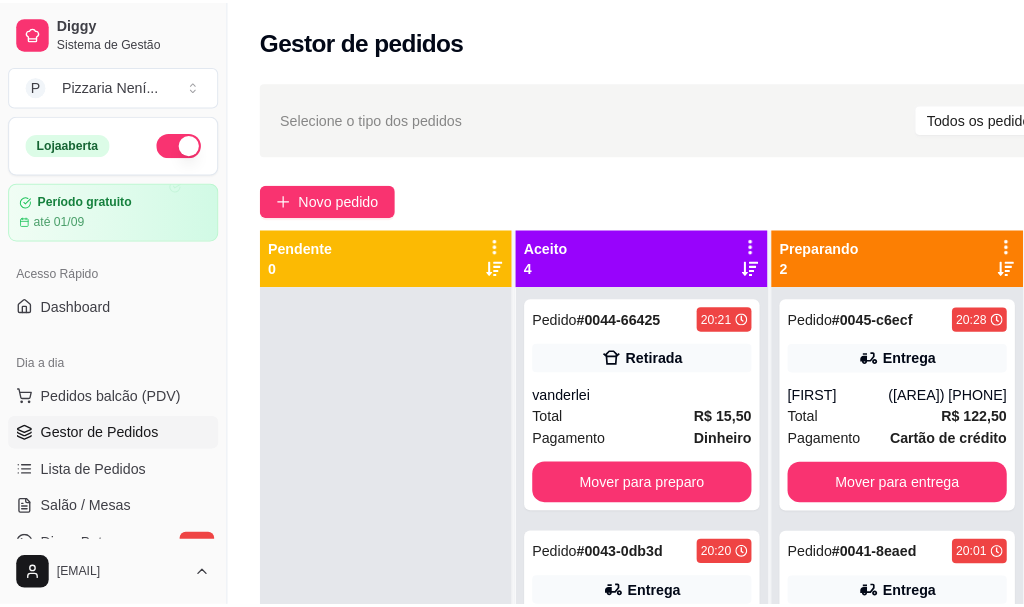 scroll, scrollTop: 71, scrollLeft: 0, axis: vertical 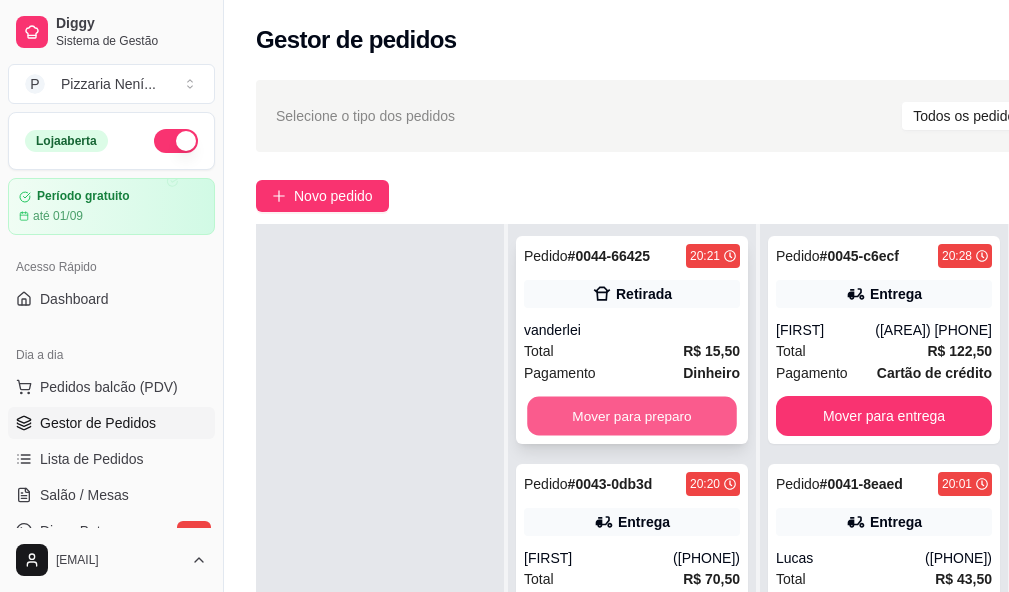 click on "Mover para preparo" at bounding box center [632, 416] 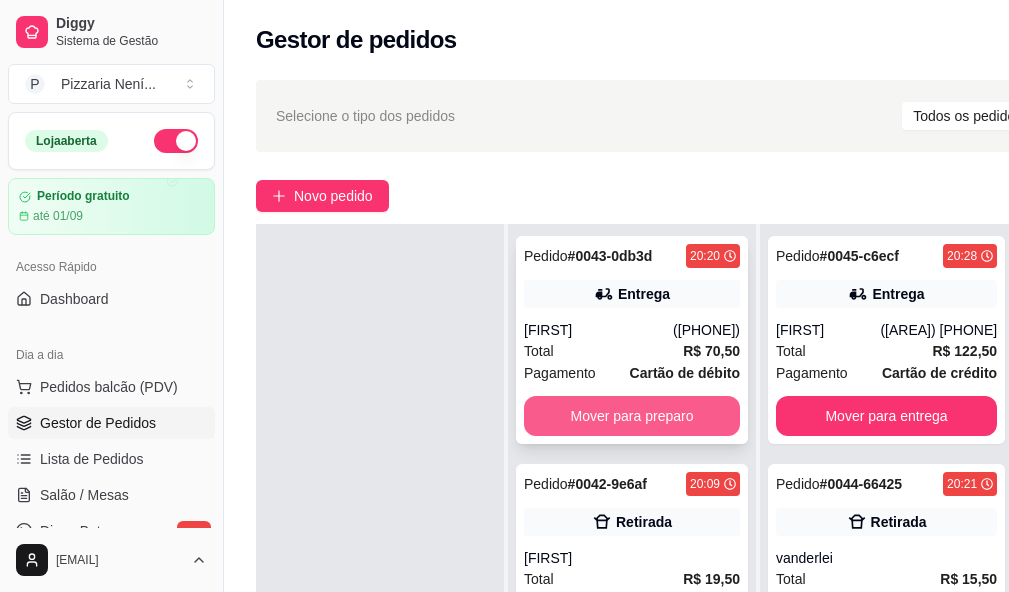 click on "Mover para preparo" at bounding box center [632, 416] 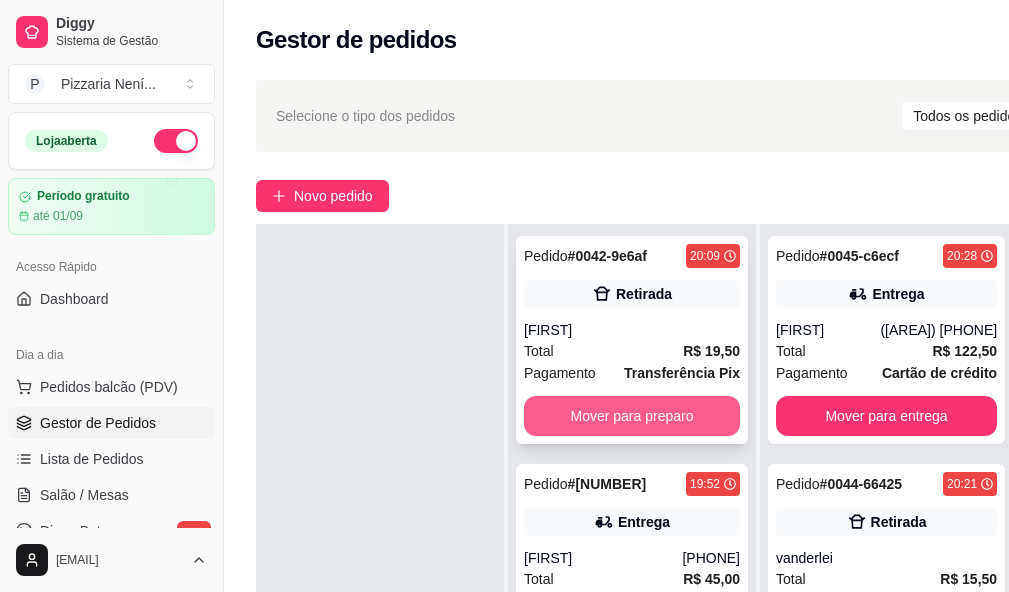 click on "Mover para preparo" at bounding box center [632, 416] 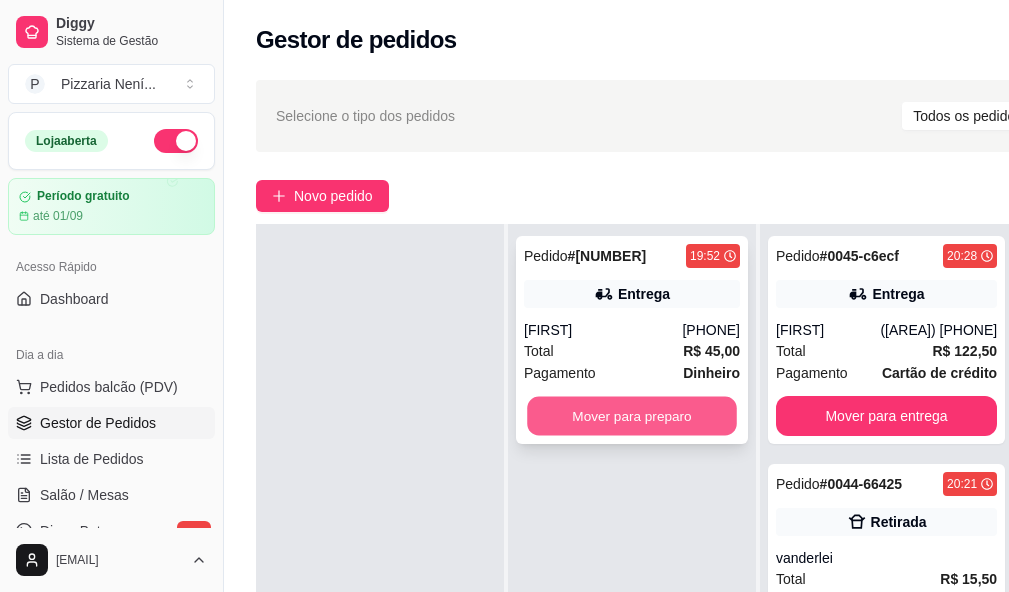 click on "Mover para preparo" at bounding box center [632, 416] 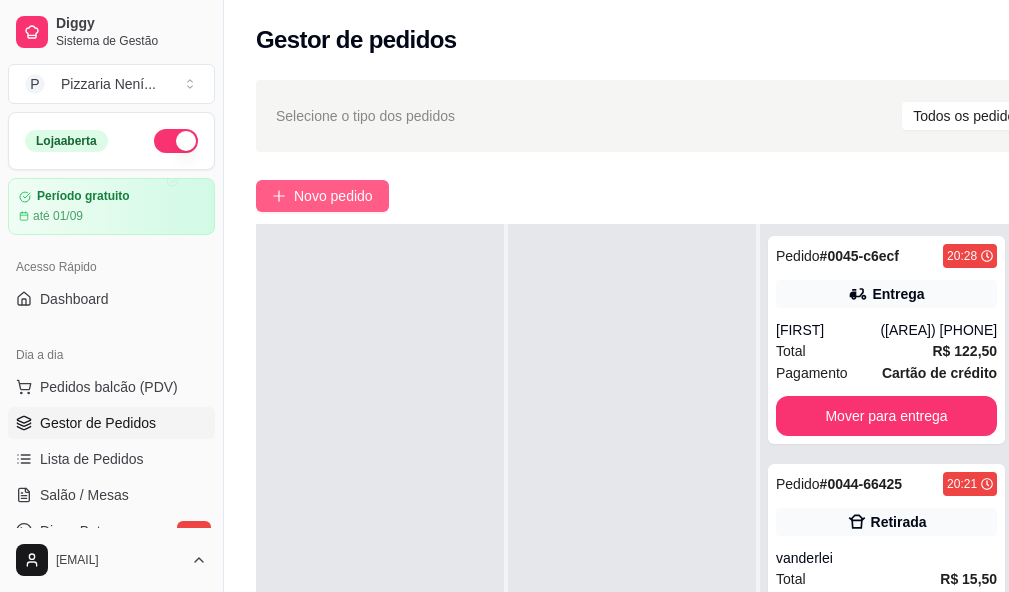 click on "Novo pedido" at bounding box center [333, 196] 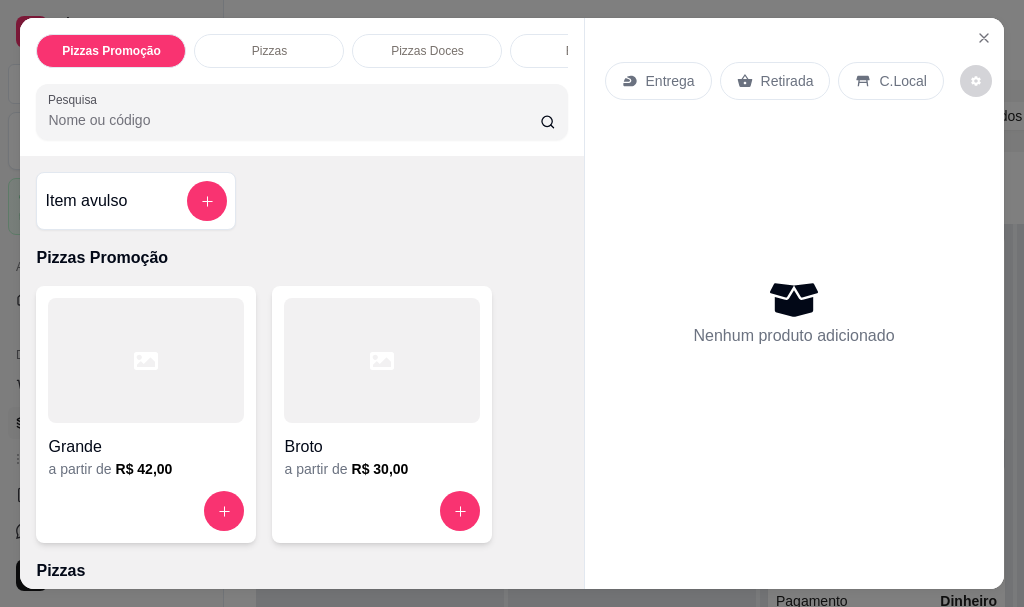 click on "Grande" at bounding box center [146, 447] 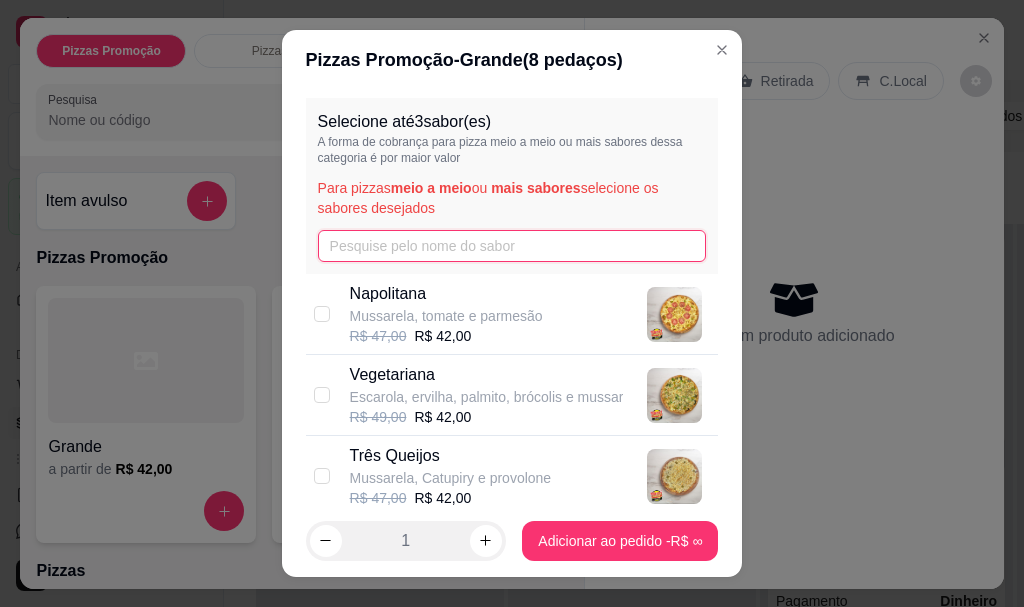 click at bounding box center (512, 246) 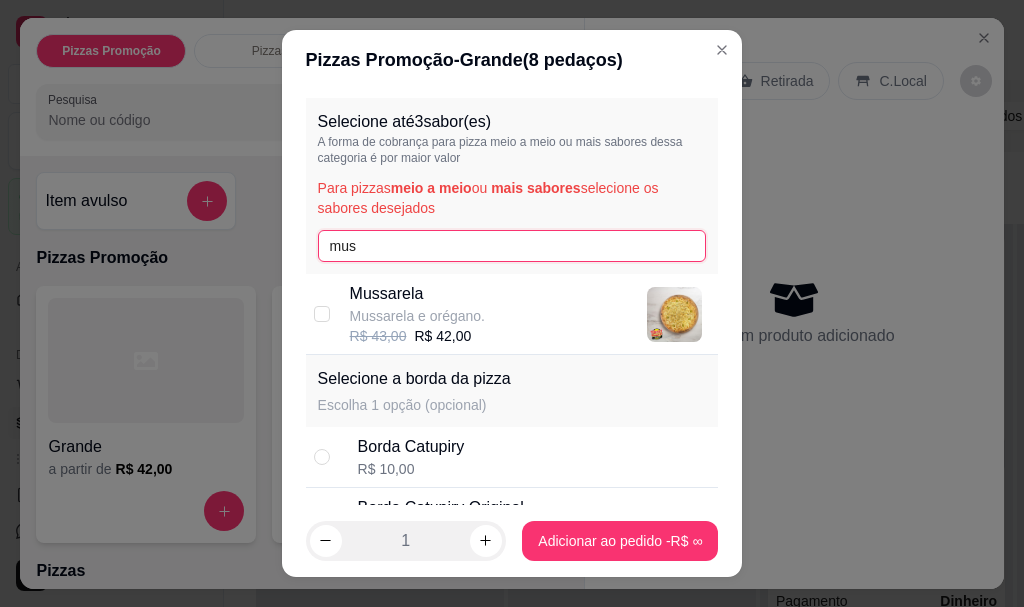 type on "mus" 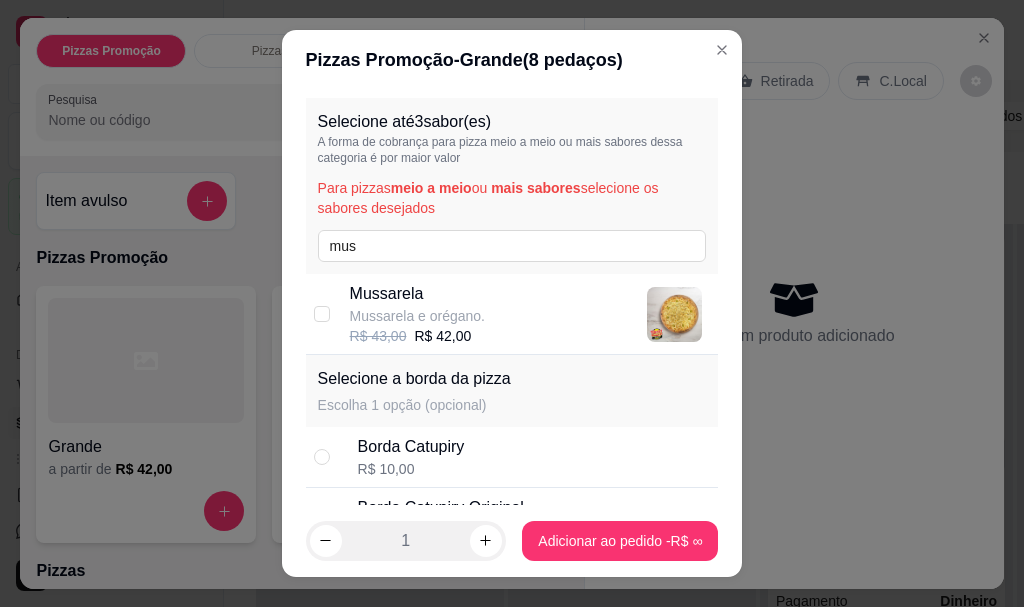 click on "Mussarela" at bounding box center (417, 294) 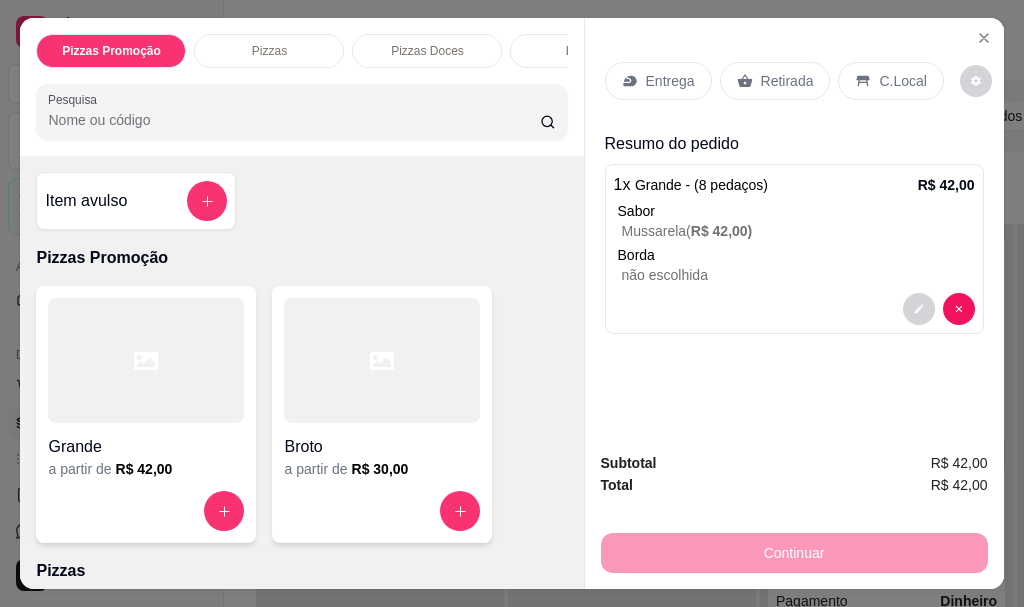 click on "Retirada" at bounding box center [787, 81] 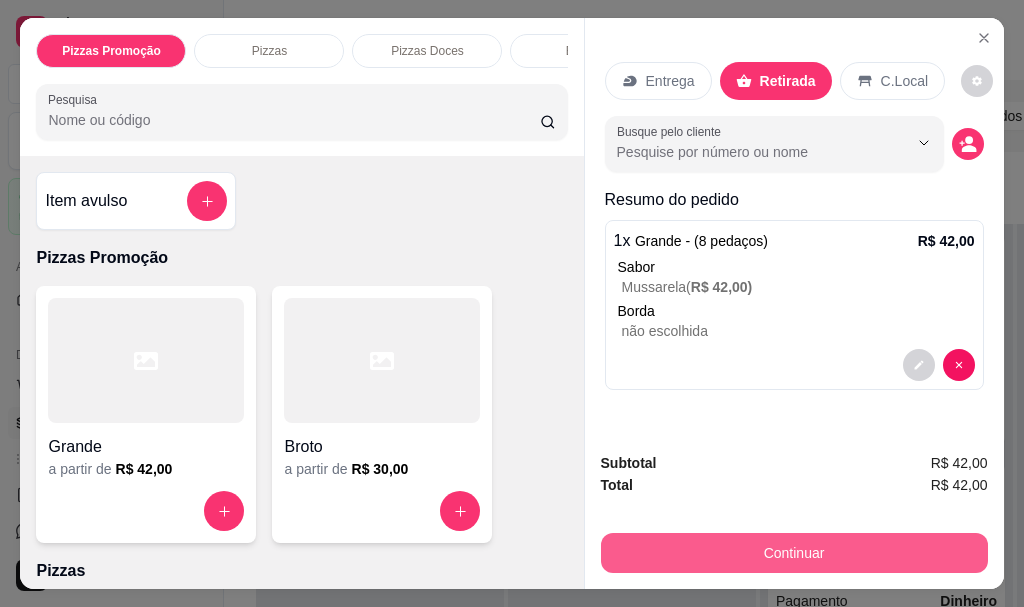click on "Continuar" at bounding box center [794, 553] 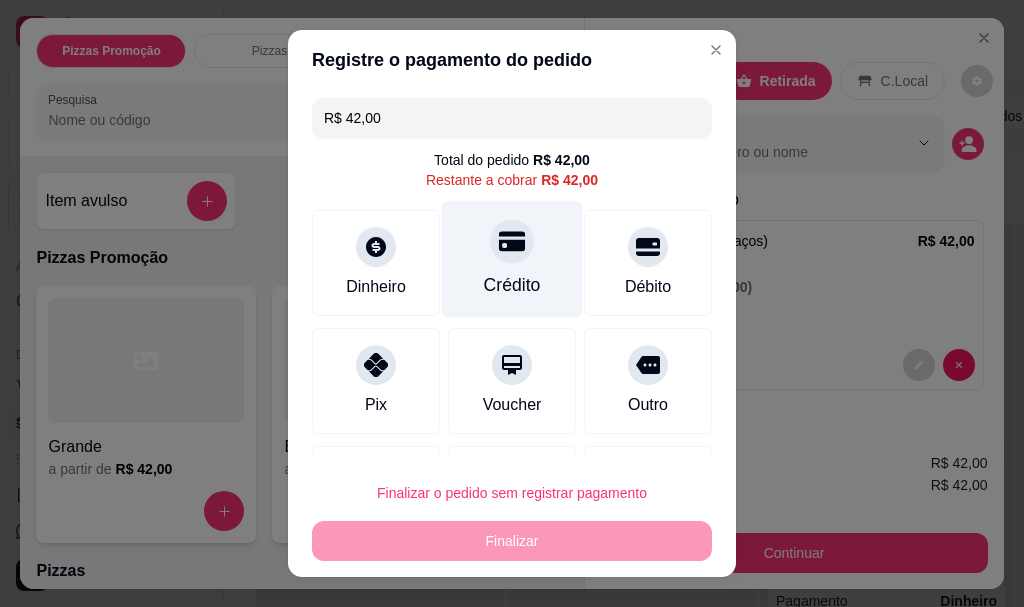click on "Crédito" at bounding box center (512, 259) 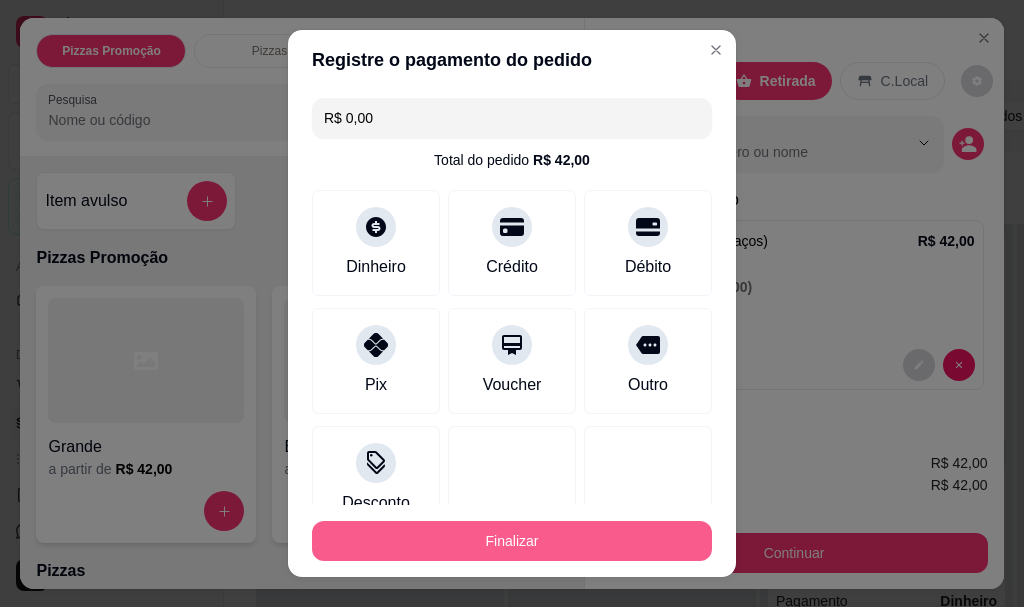 click on "Finalizar" at bounding box center [512, 541] 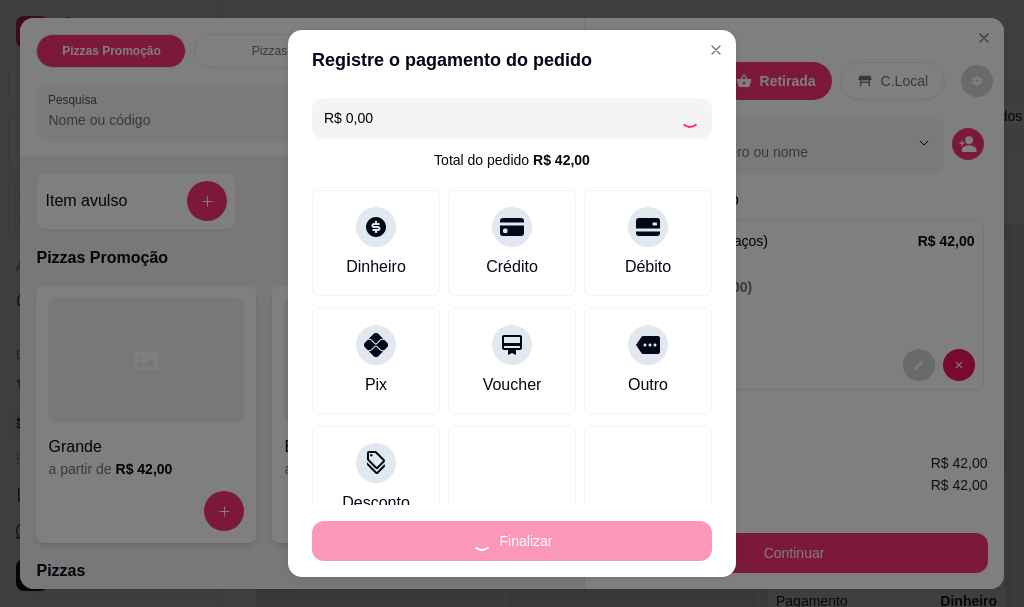 type on "-R$ 42,00" 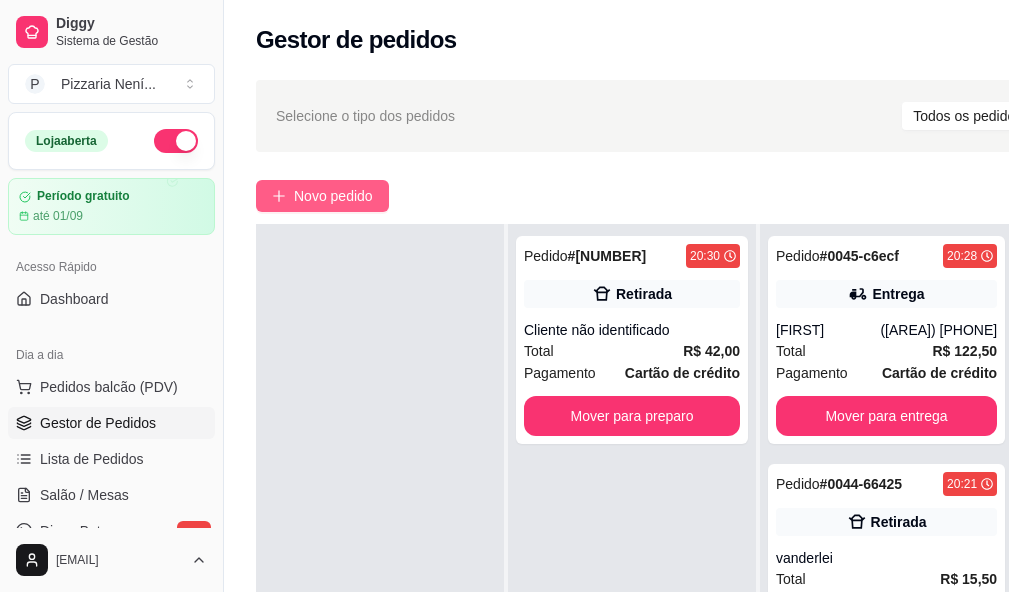 click on "Novo pedido" at bounding box center [333, 196] 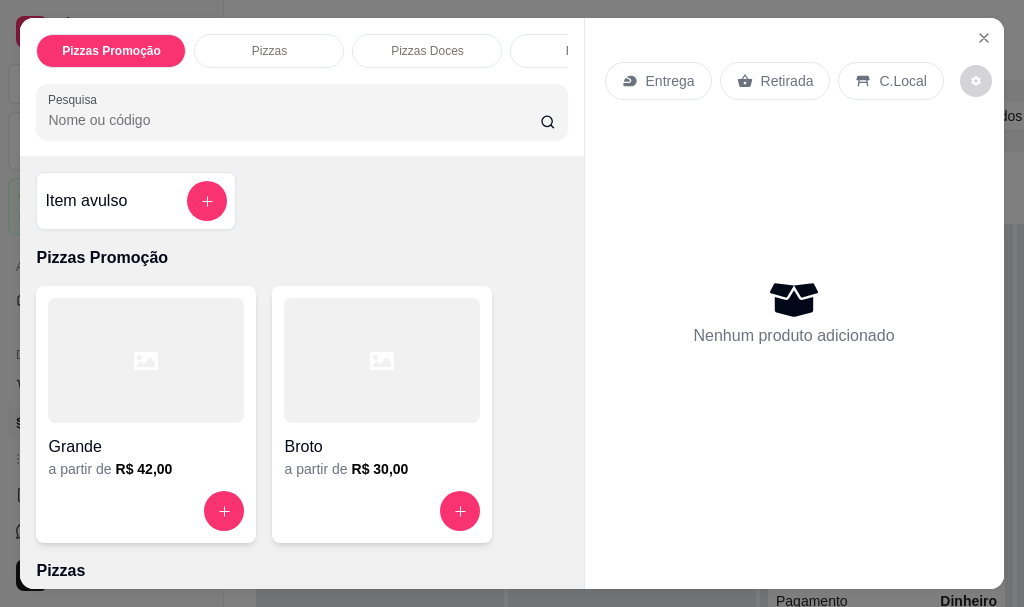 click on "Entrega" at bounding box center [670, 81] 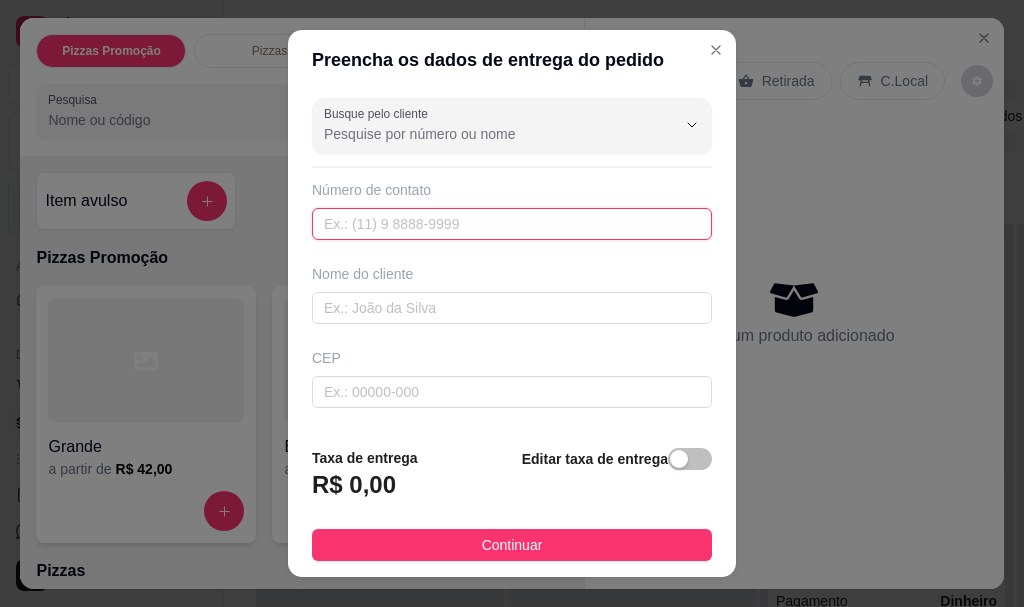 paste on "97974-3162" 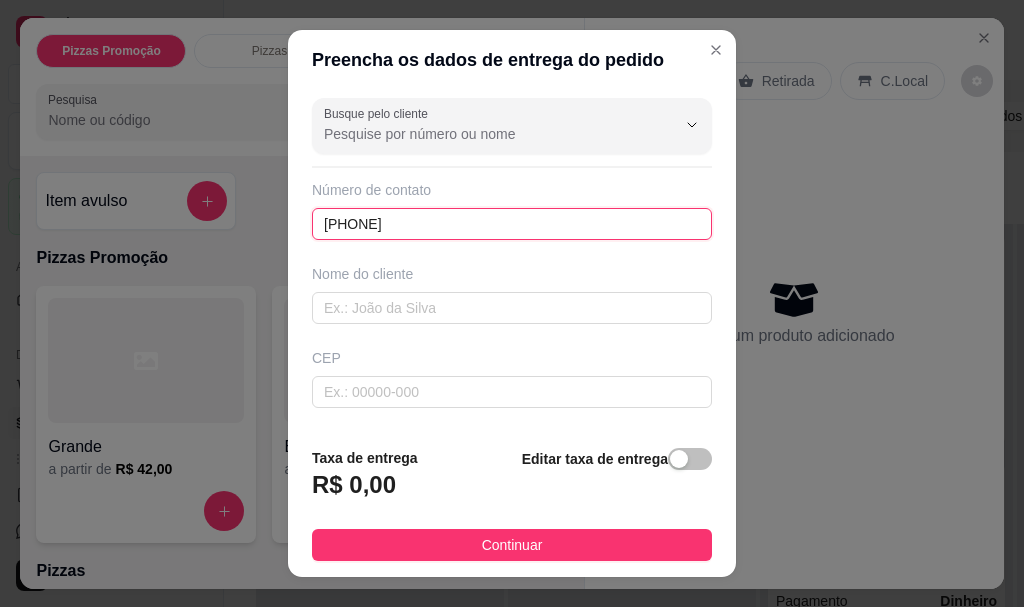 click on "97974-3162" at bounding box center (512, 224) 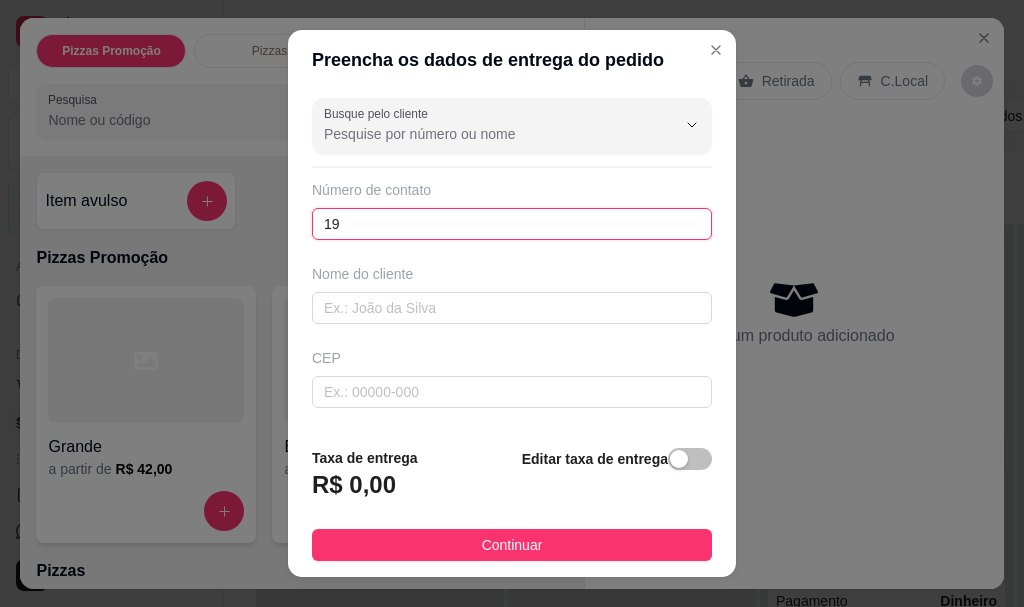 type on "1" 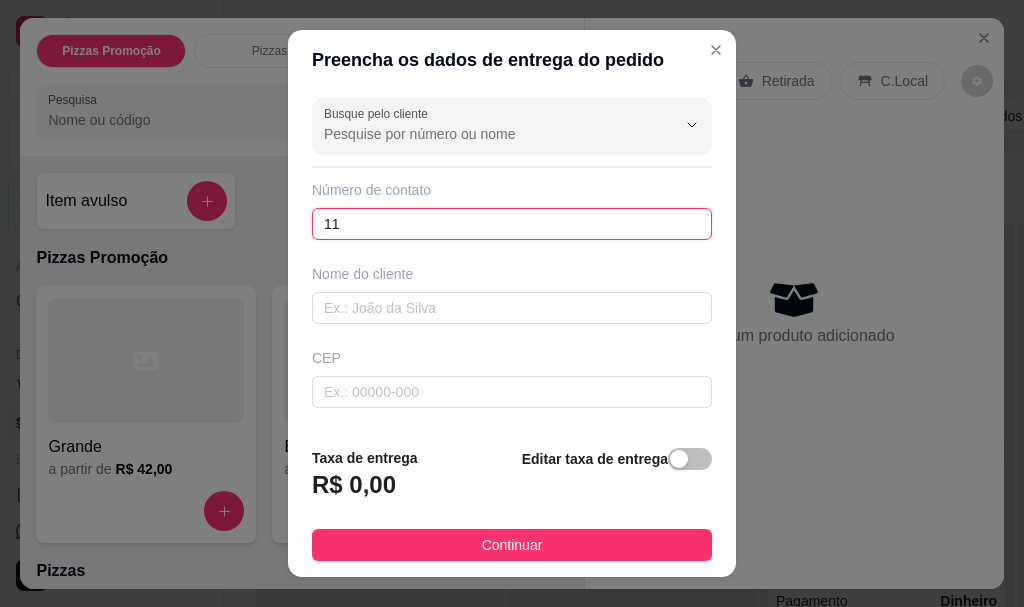 paste on "(11) 97974-3162" 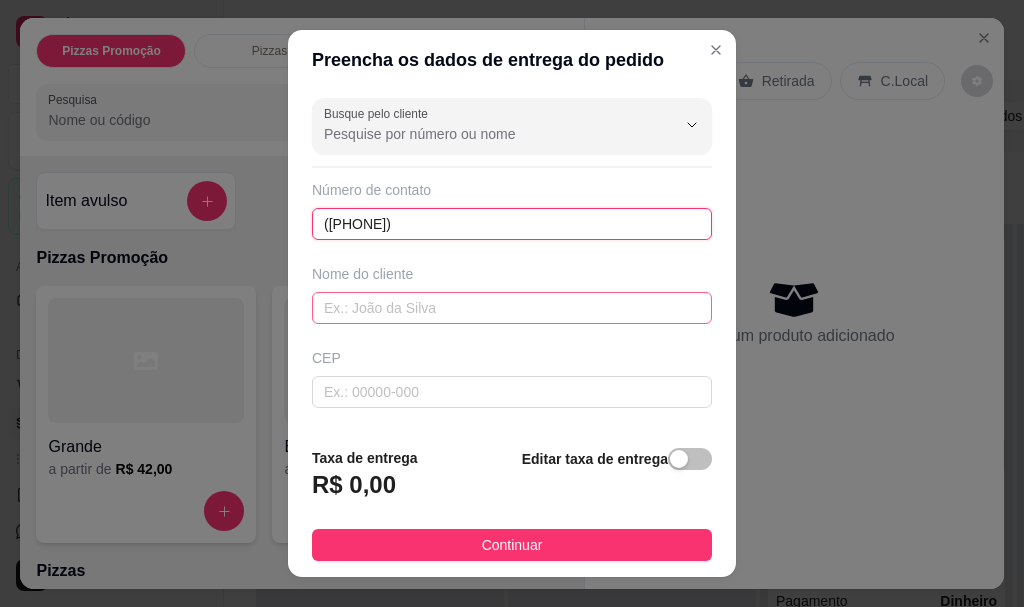 type on "(11) 97974-3162" 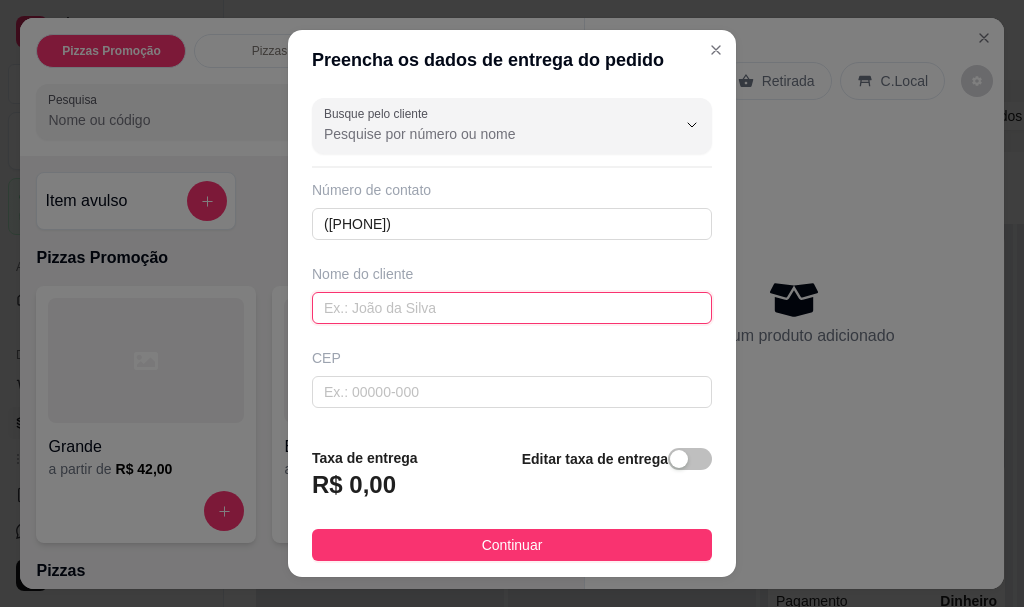 click at bounding box center [512, 308] 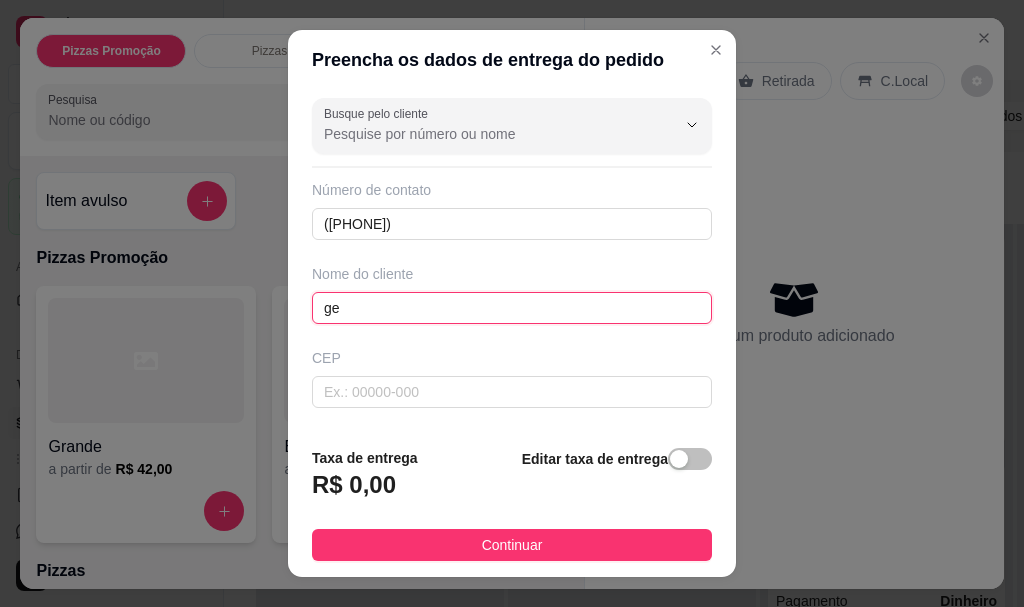 type on "g" 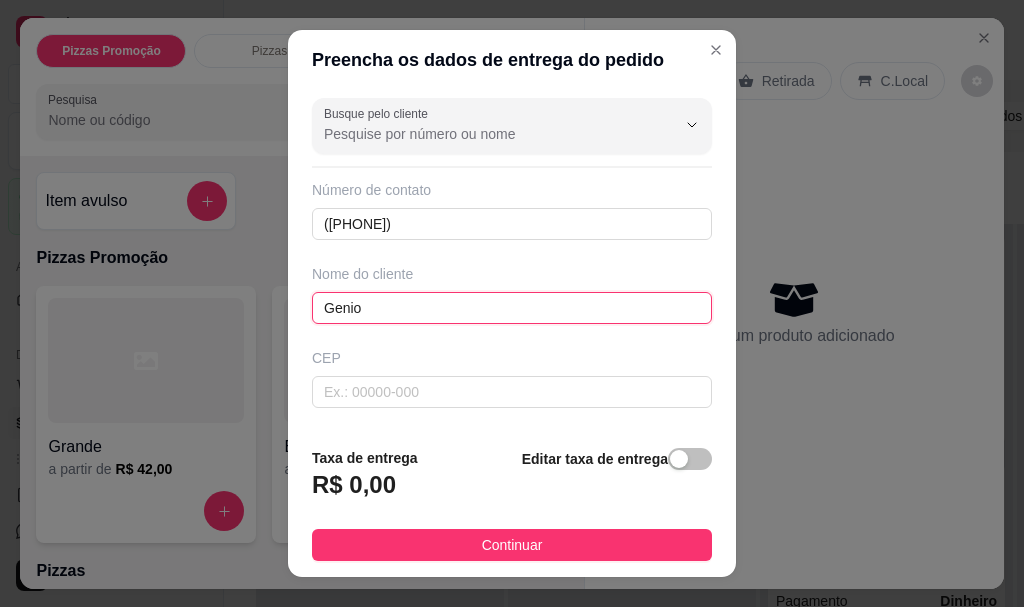 scroll, scrollTop: 200, scrollLeft: 0, axis: vertical 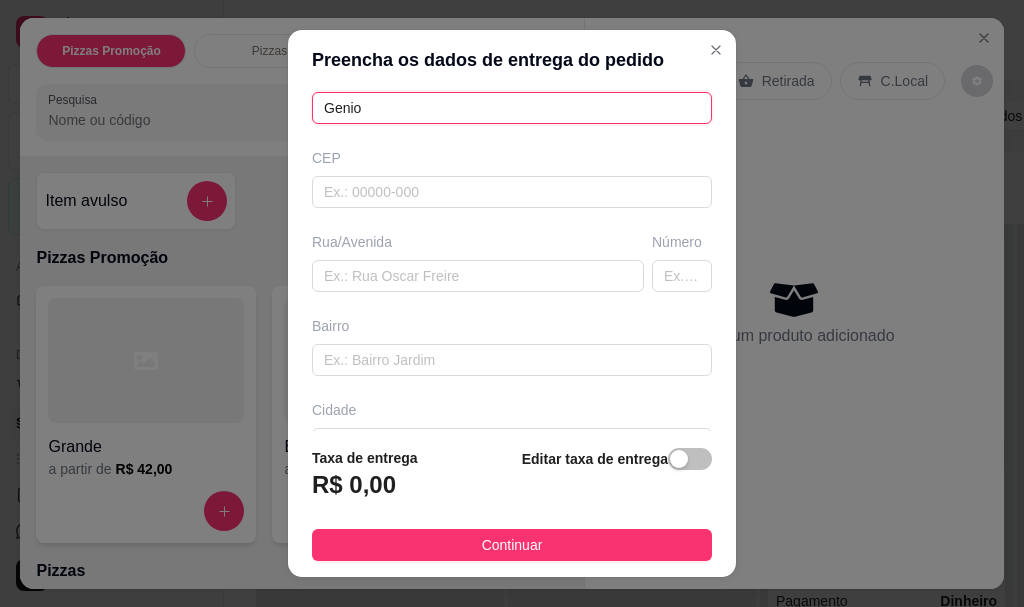 type on "Genio" 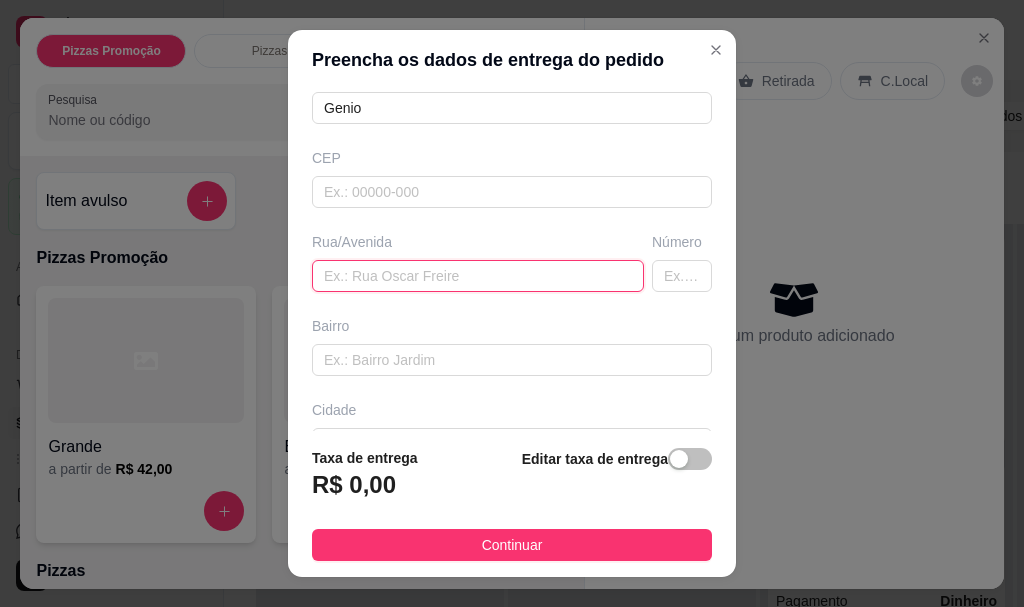 click at bounding box center (478, 276) 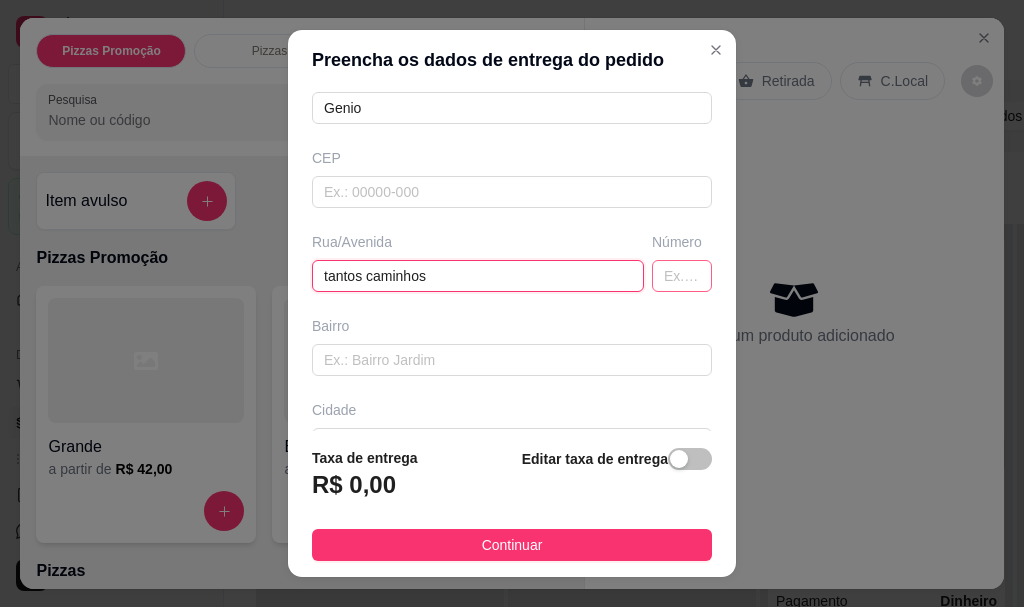 type on "tantos caminhos" 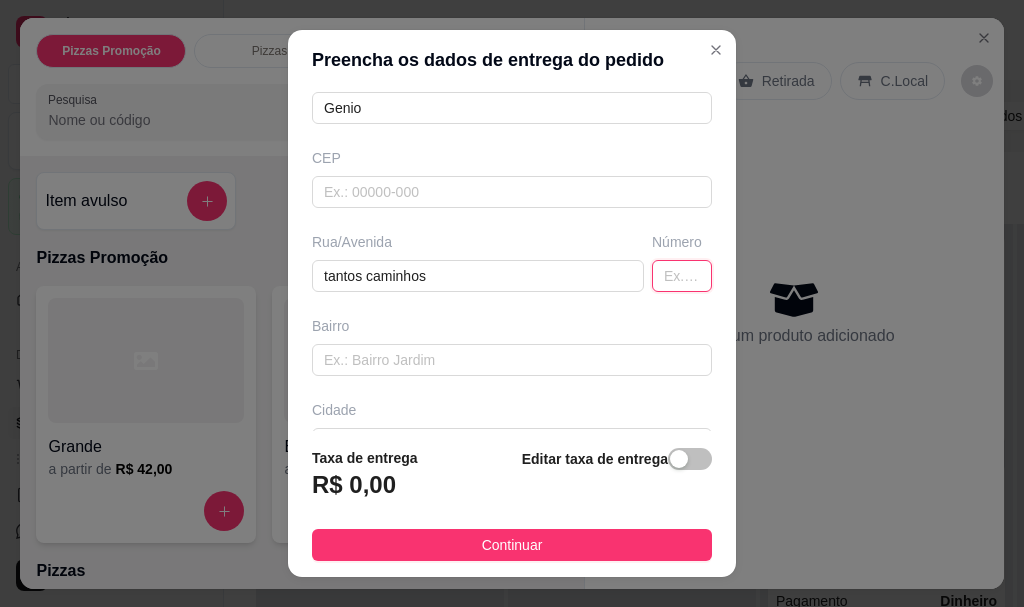 click at bounding box center (682, 276) 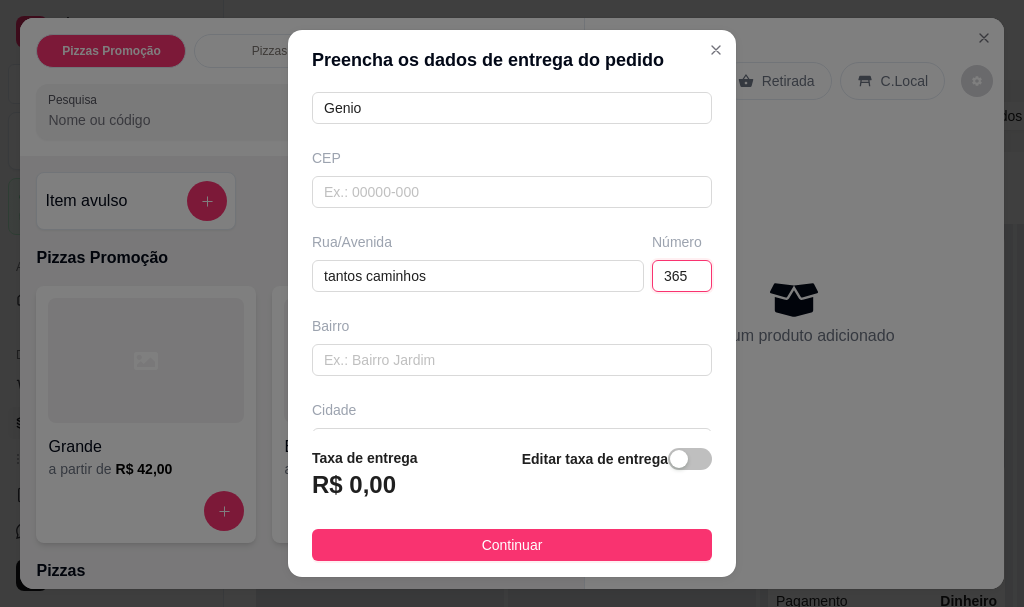 type on "365" 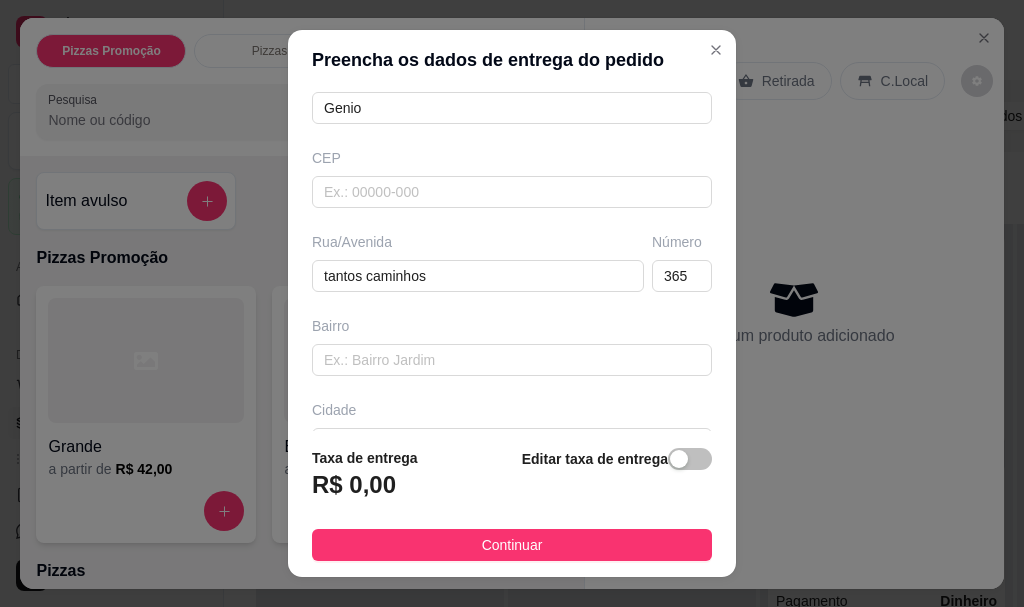click on "Taxa de entrega R$ 0,00 Editar taxa de entrega" at bounding box center (512, 480) 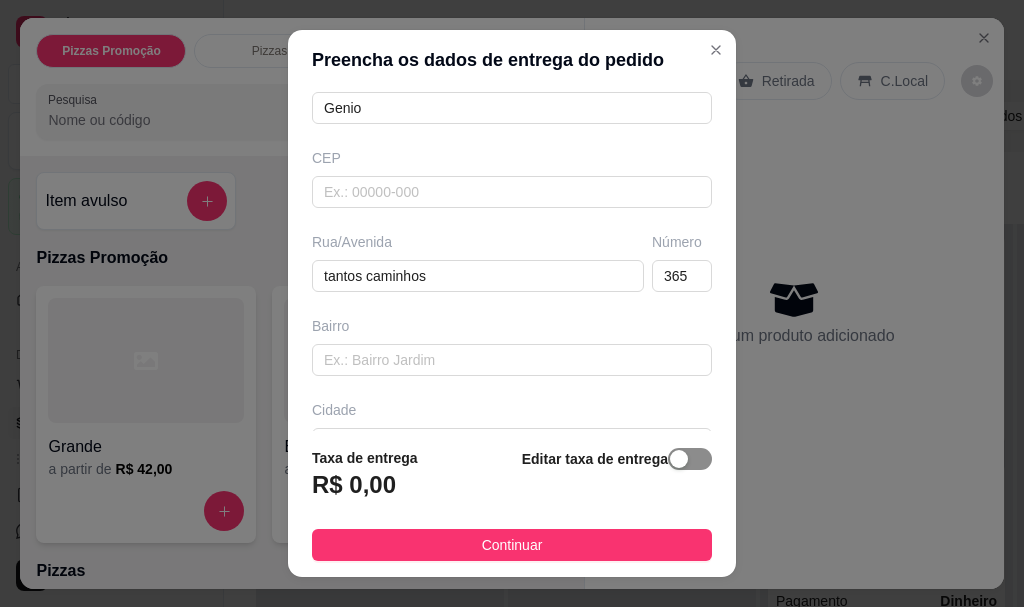 click at bounding box center [690, 459] 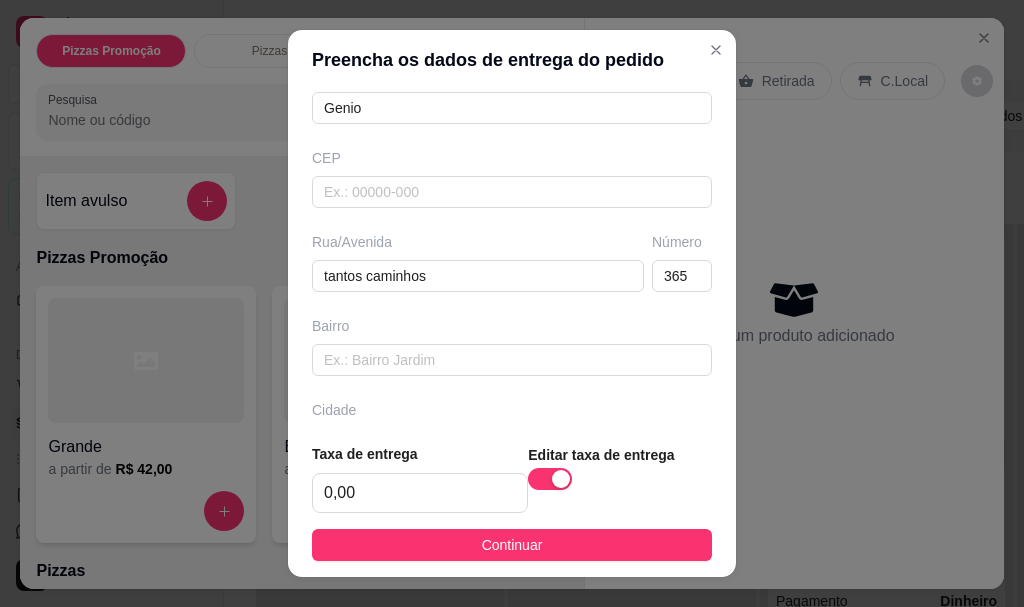 click on "Editar taxa de entrega" at bounding box center (620, 478) 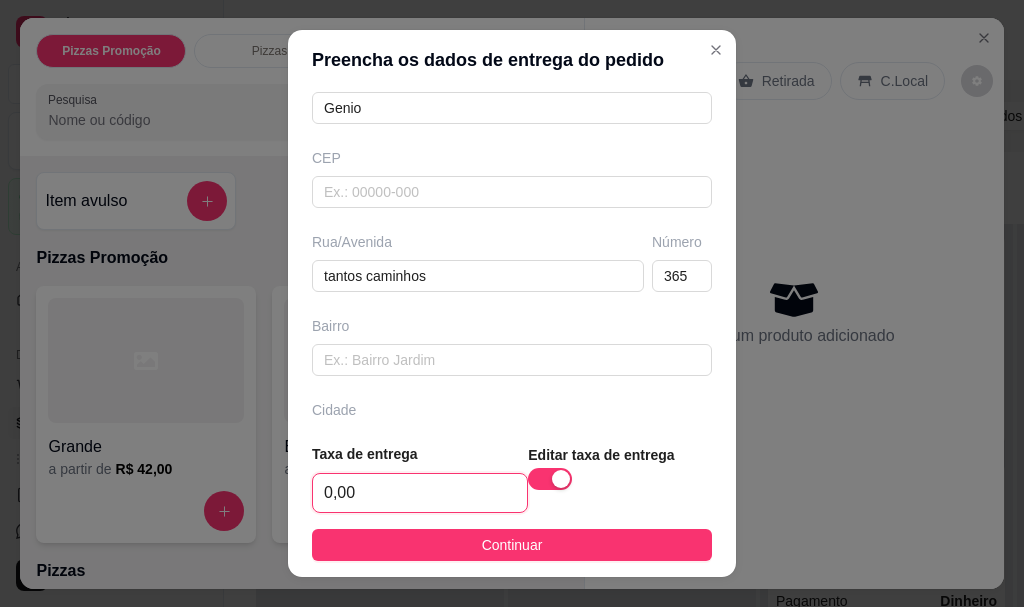 click on "0,00" at bounding box center [420, 493] 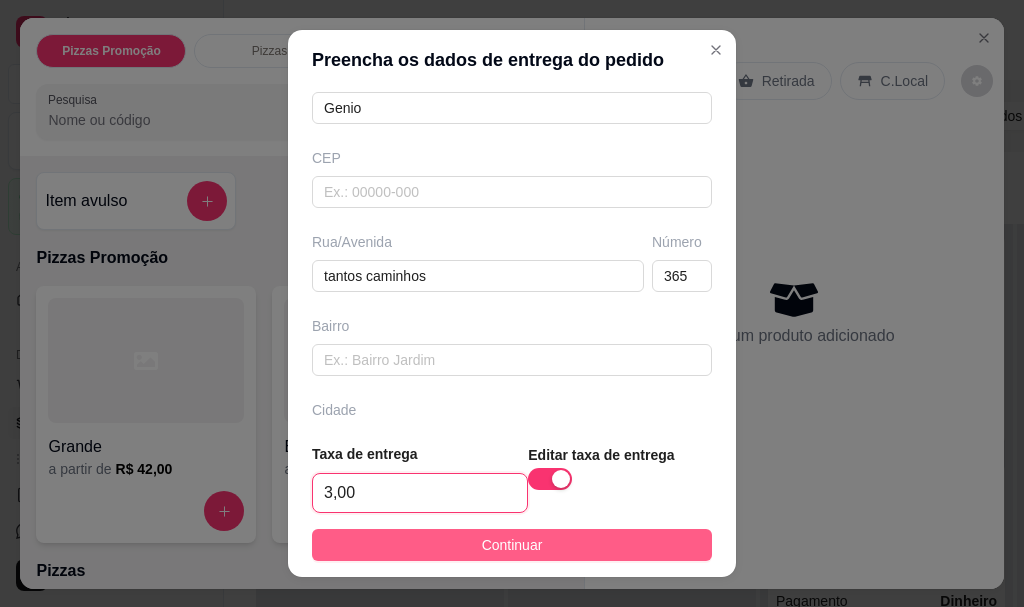 type on "3,00" 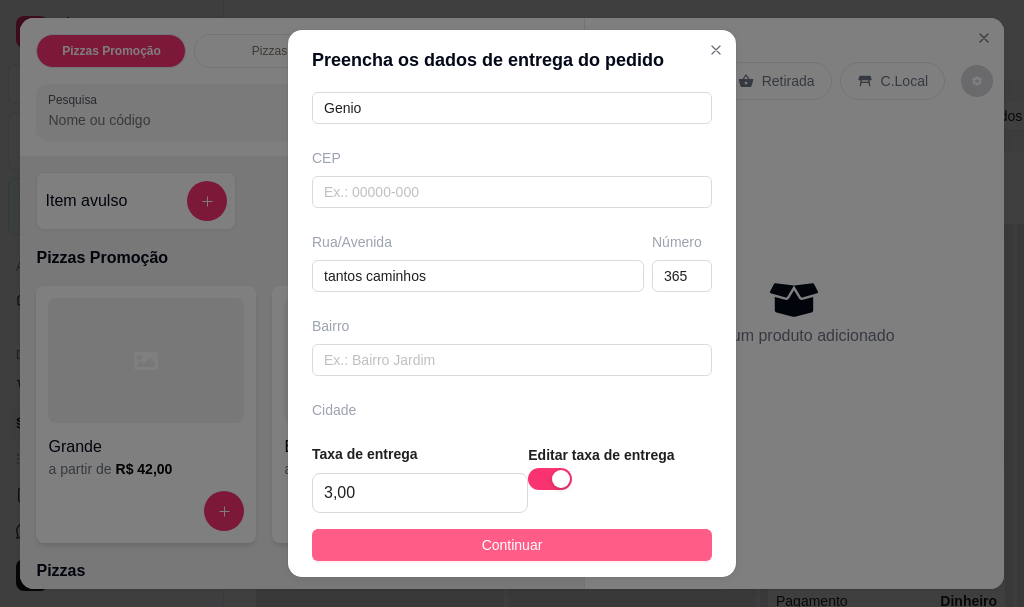 click on "Continuar" at bounding box center [512, 545] 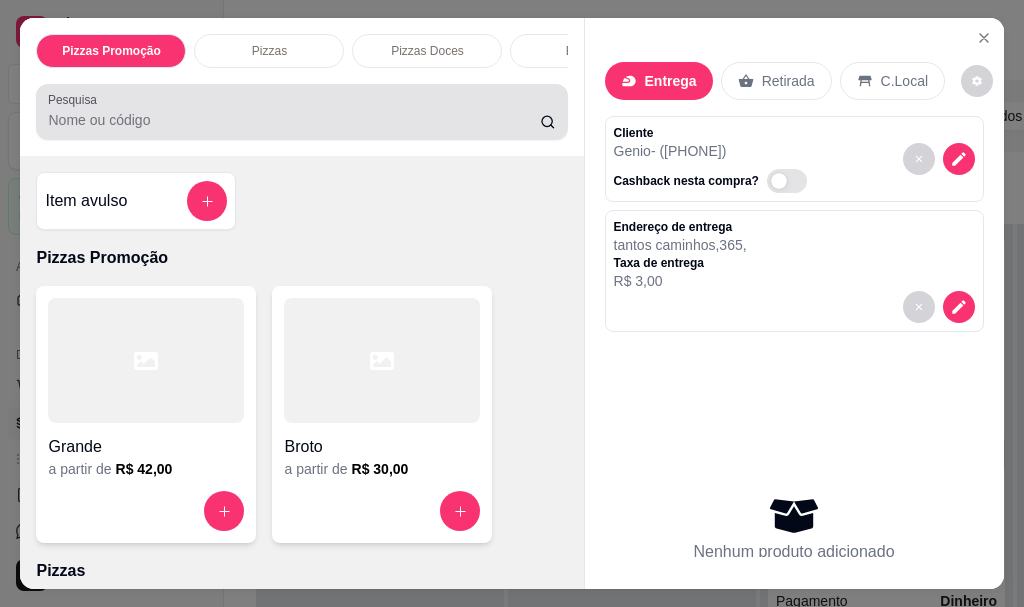 click on "Pesquisa" at bounding box center (294, 120) 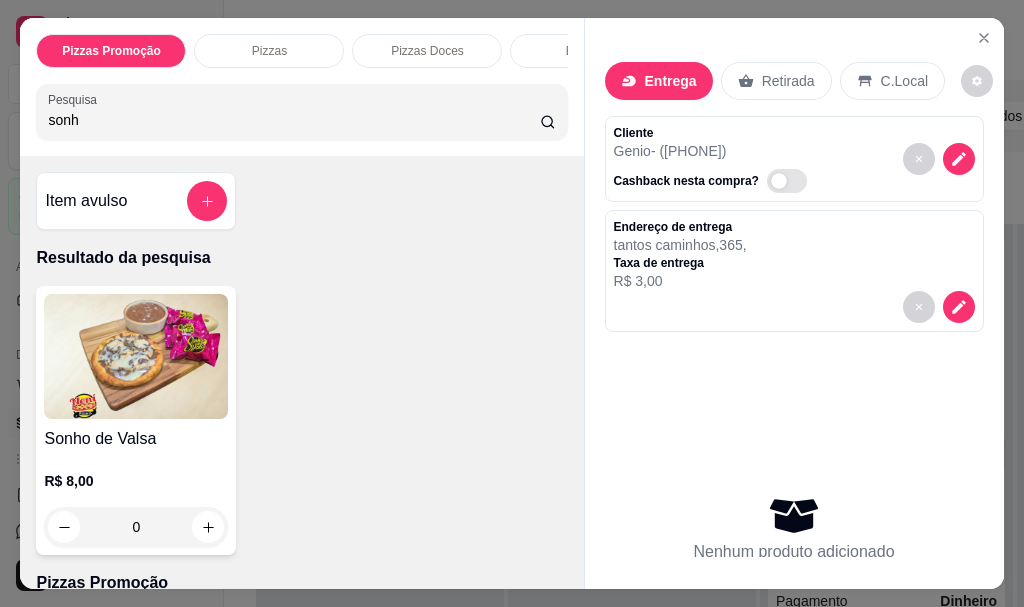 type on "sonh" 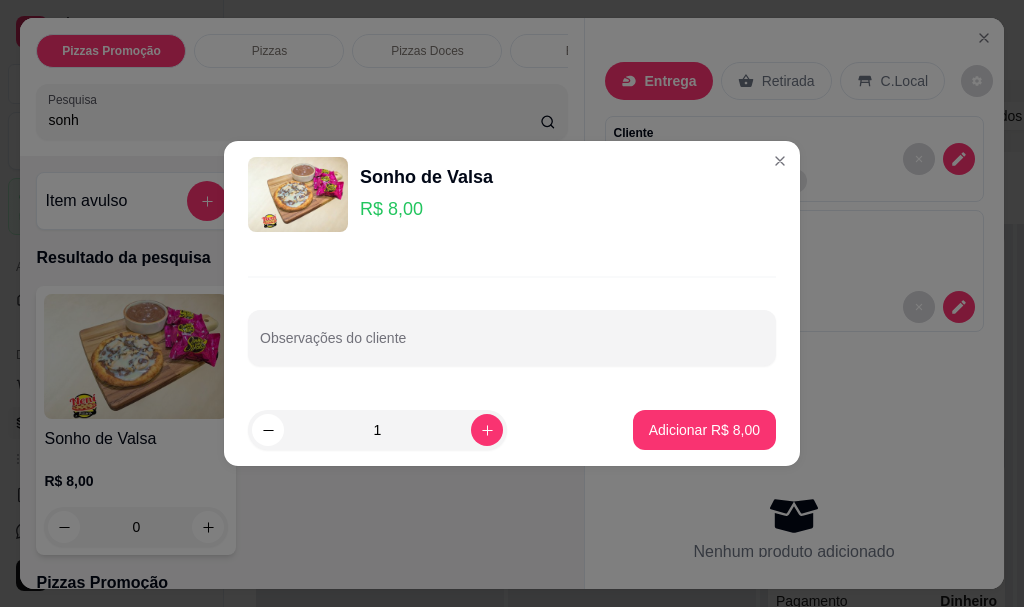 click on "1" at bounding box center [424, 430] 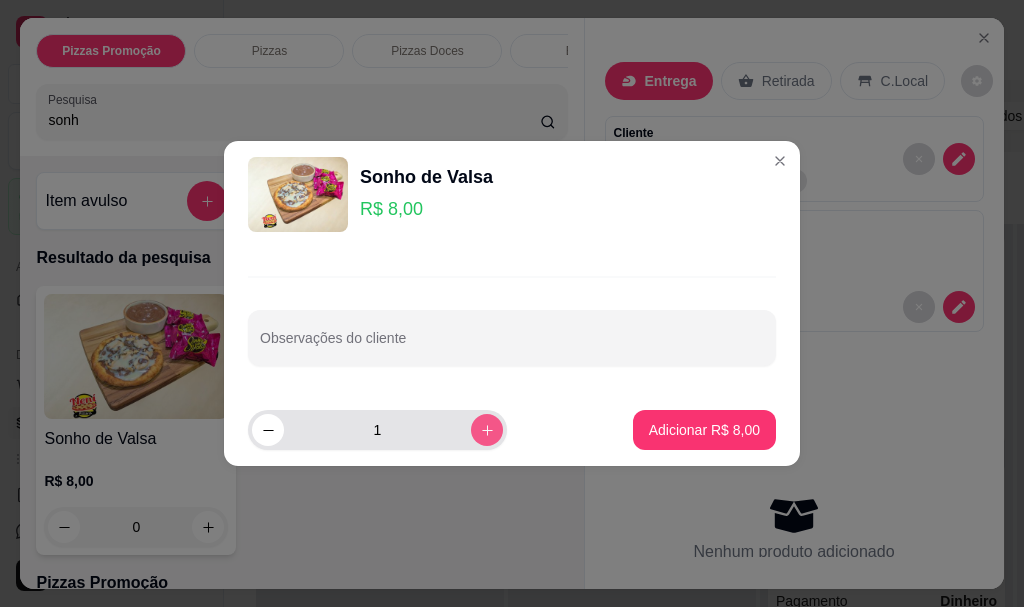 click 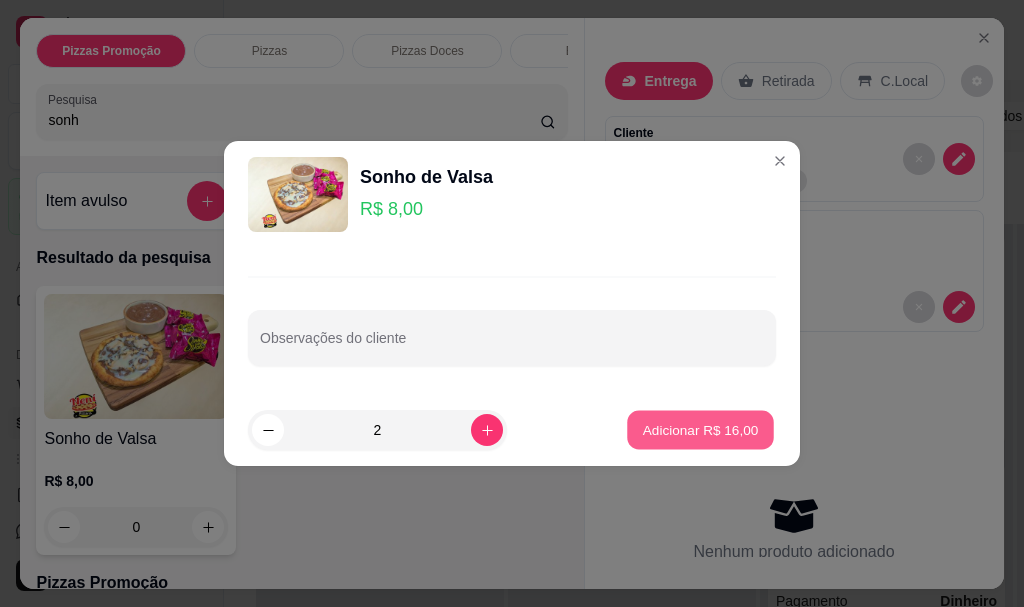 click on "Adicionar   R$ 16,00" at bounding box center (701, 429) 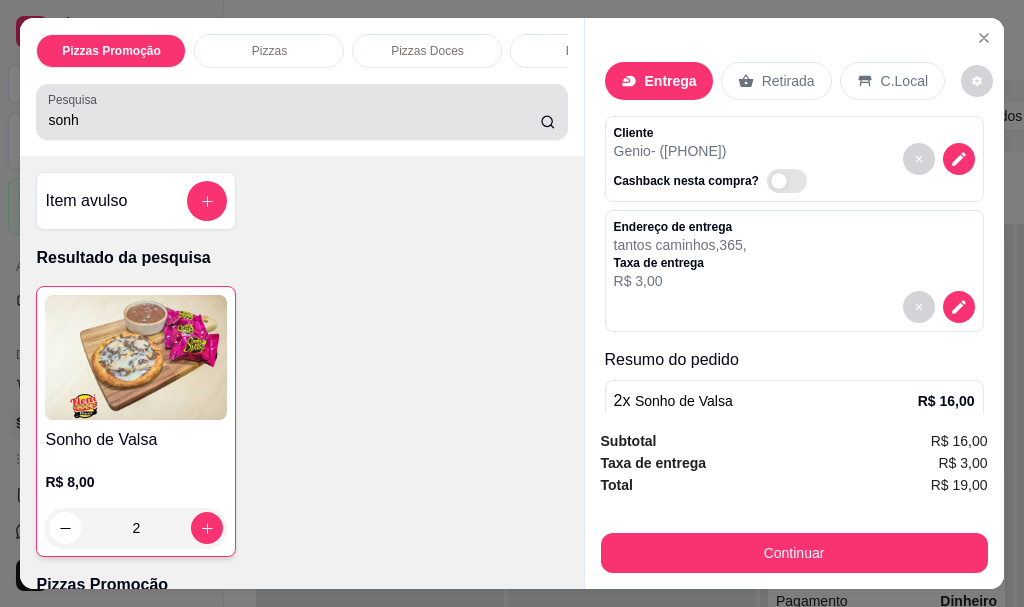click on "sonh" at bounding box center (301, 112) 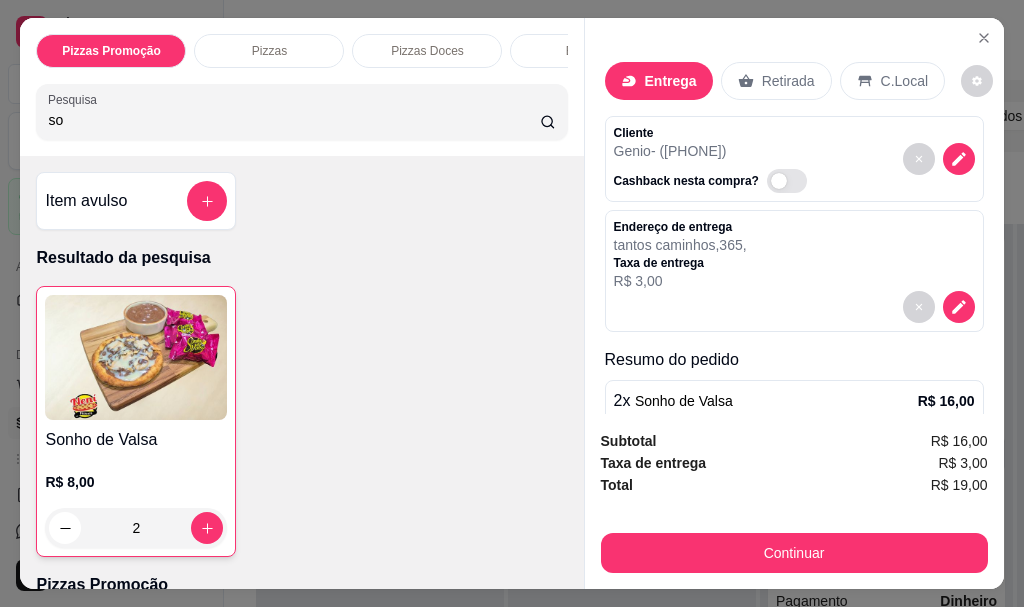 type on "s" 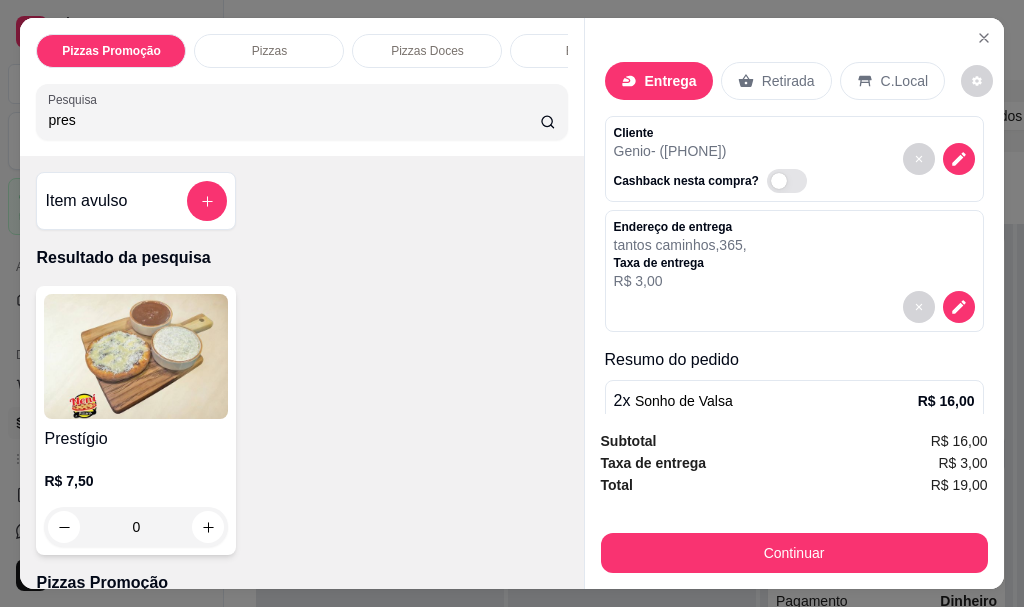 type on "pres" 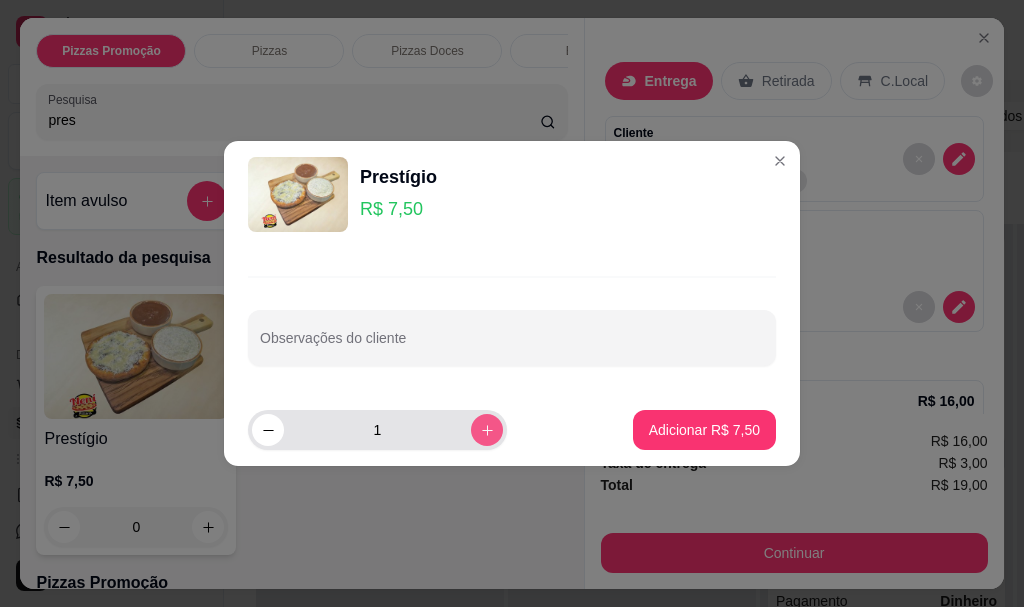 click 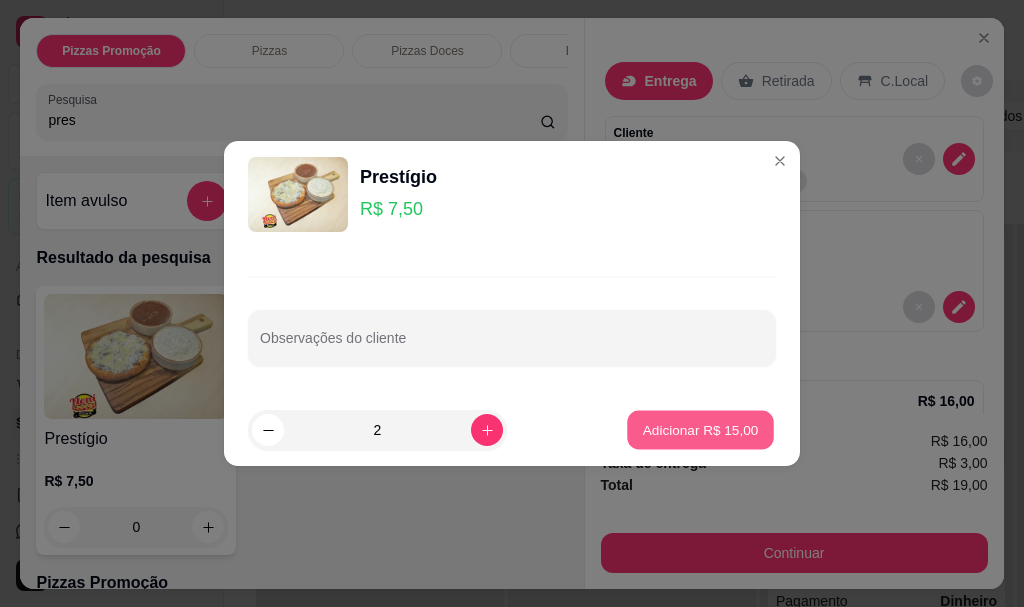 click on "Adicionar   R$ 15,00" at bounding box center [701, 429] 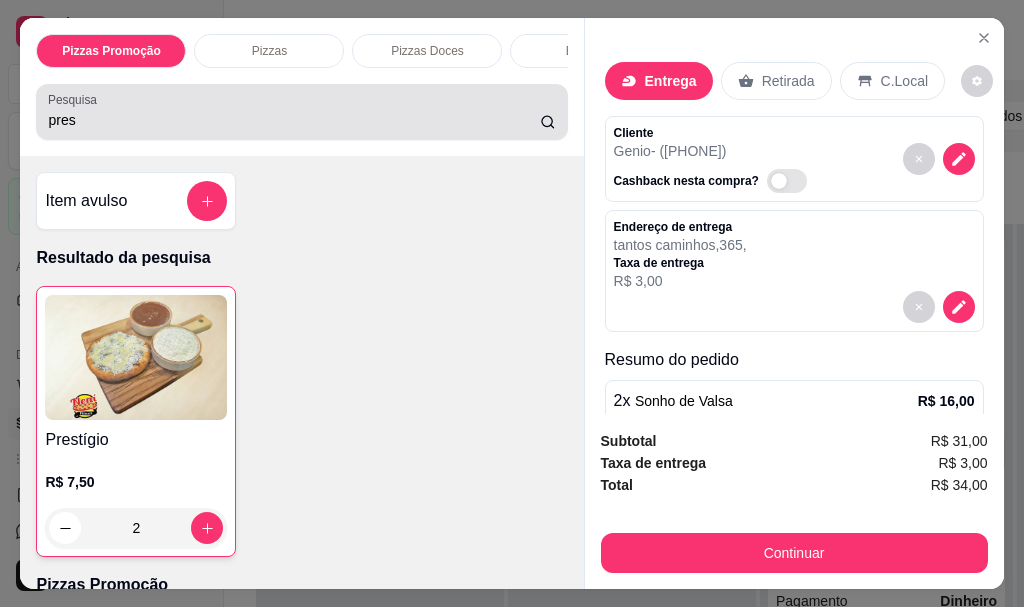 drag, startPoint x: 123, startPoint y: 140, endPoint x: 121, endPoint y: 125, distance: 15.132746 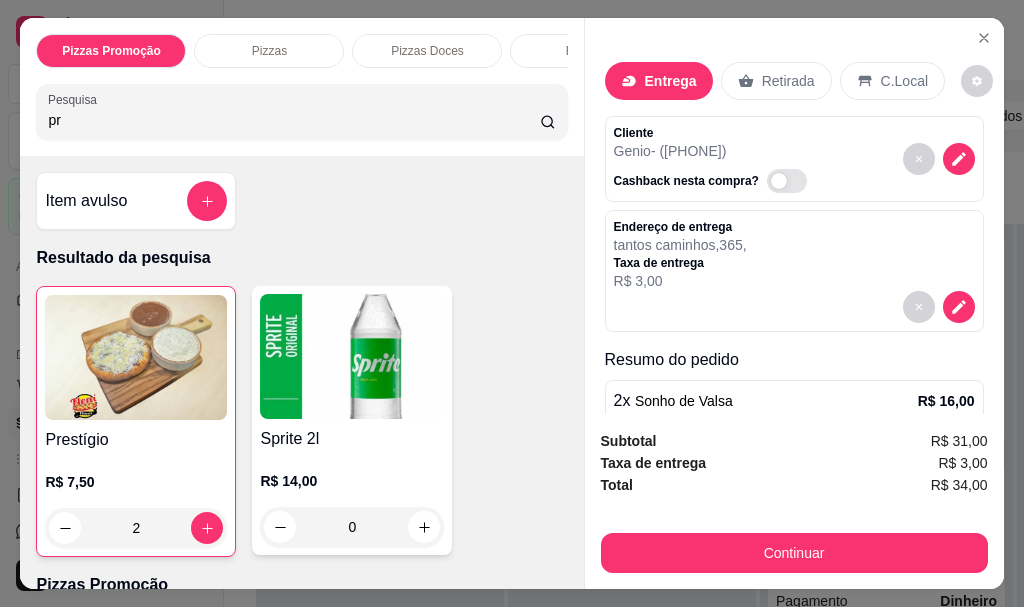 type on "p" 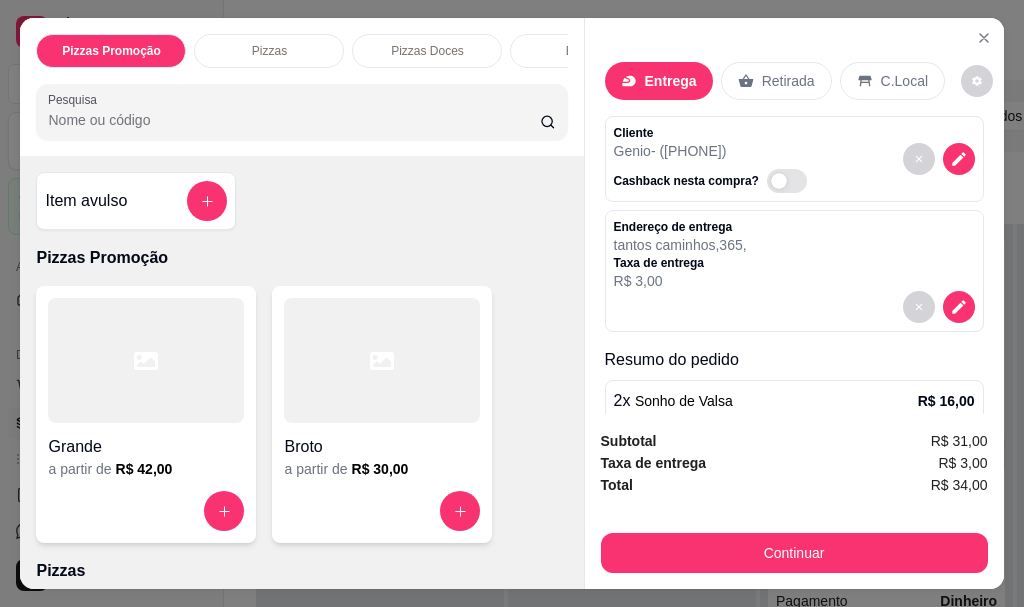 type 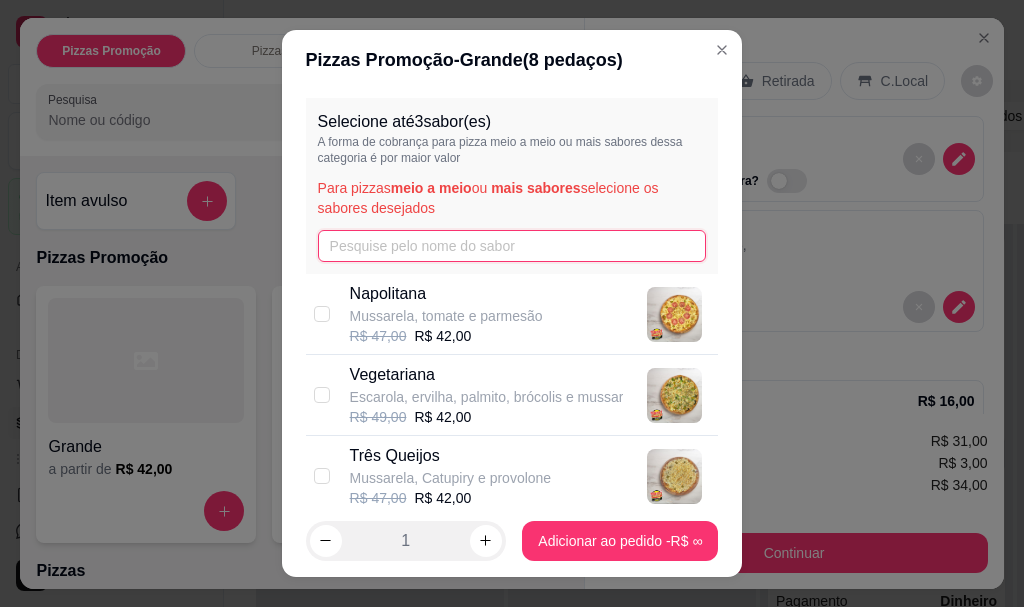click at bounding box center (512, 246) 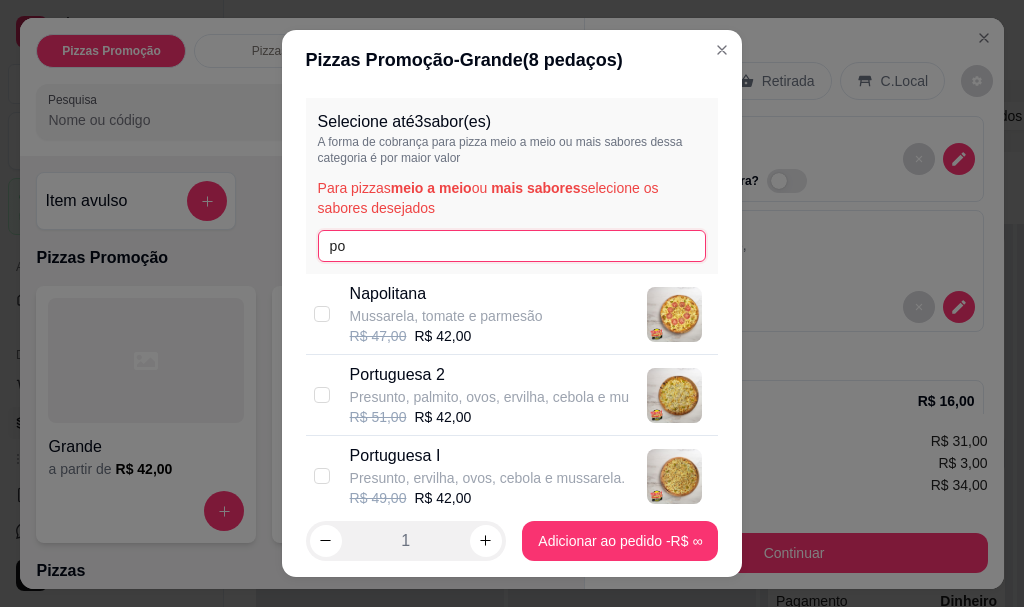 type on "po" 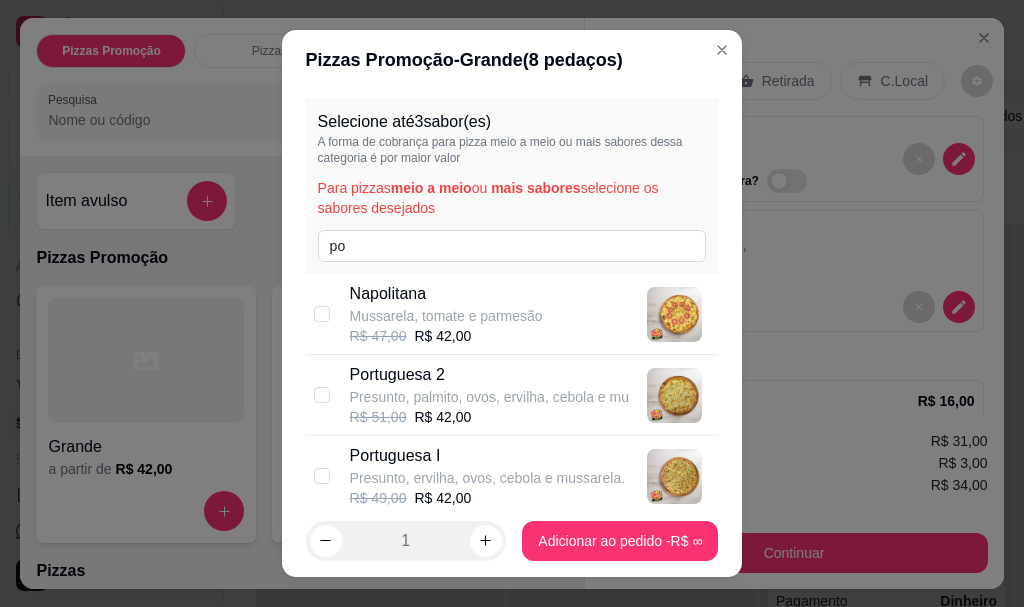 click on "Portuguesa I" at bounding box center [487, 456] 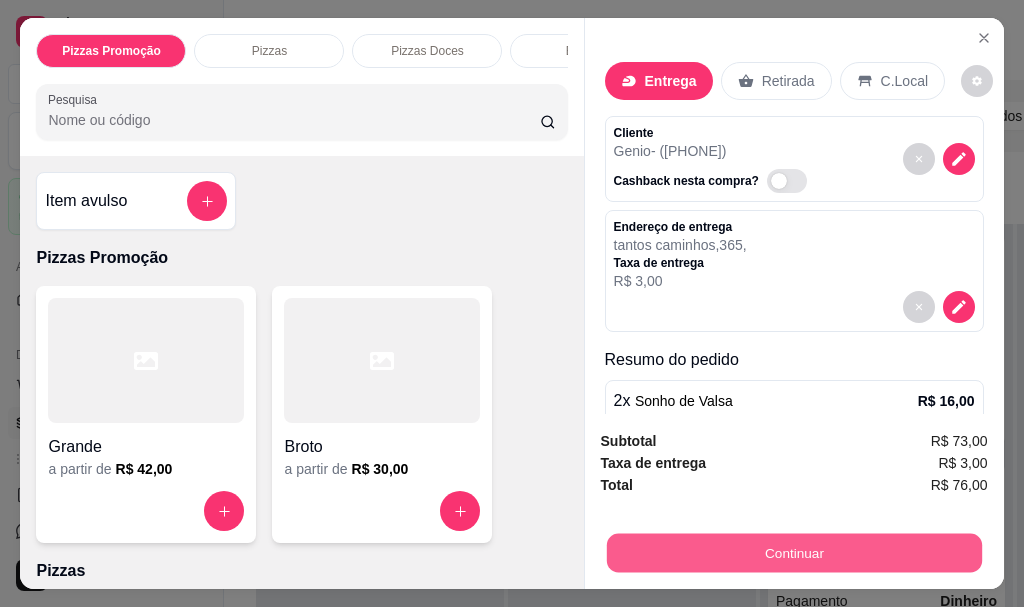 click on "Continuar" at bounding box center (793, 552) 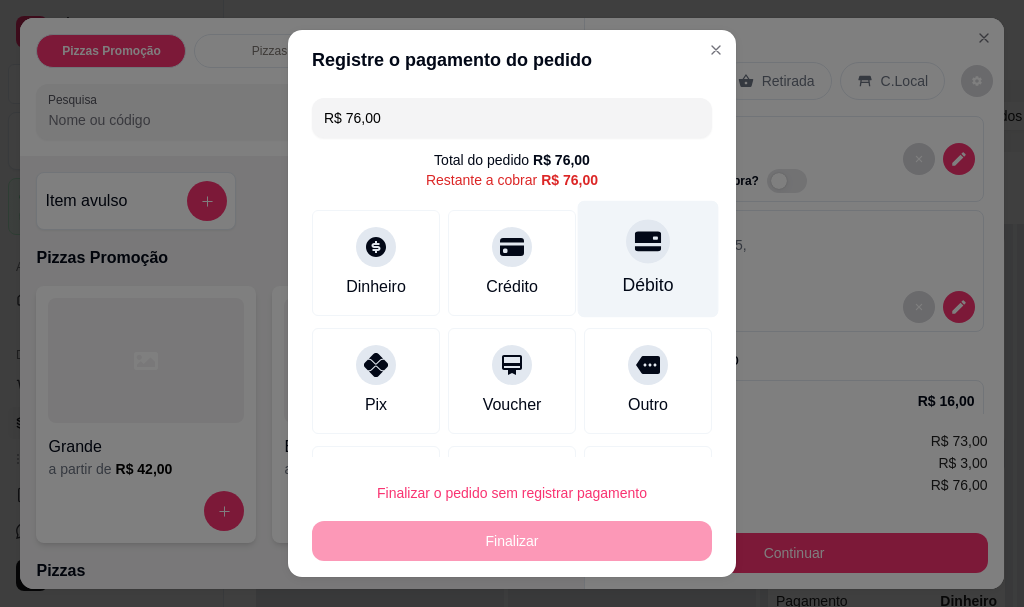 click 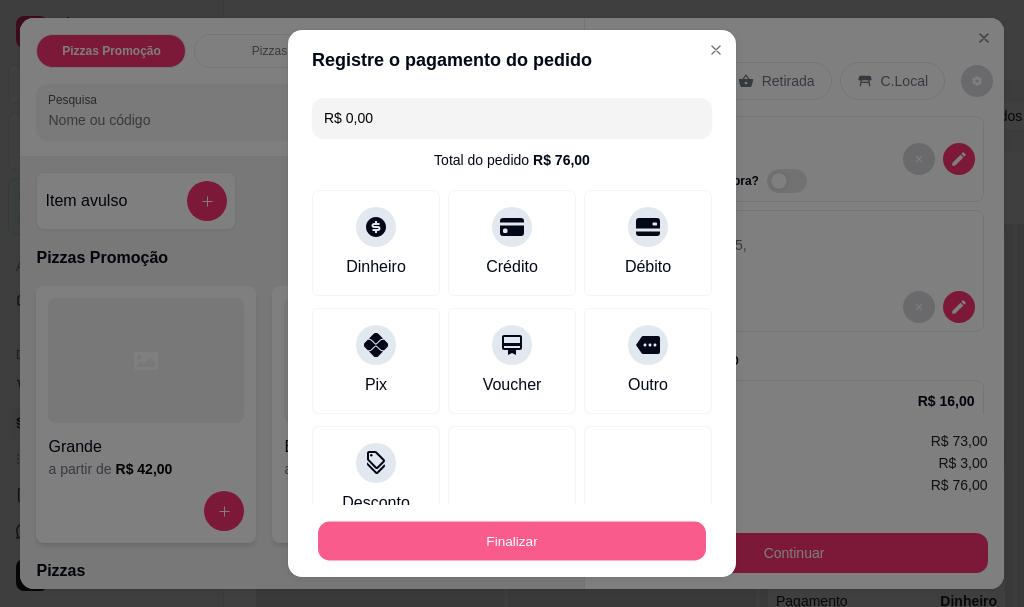click on "Finalizar" at bounding box center (512, 540) 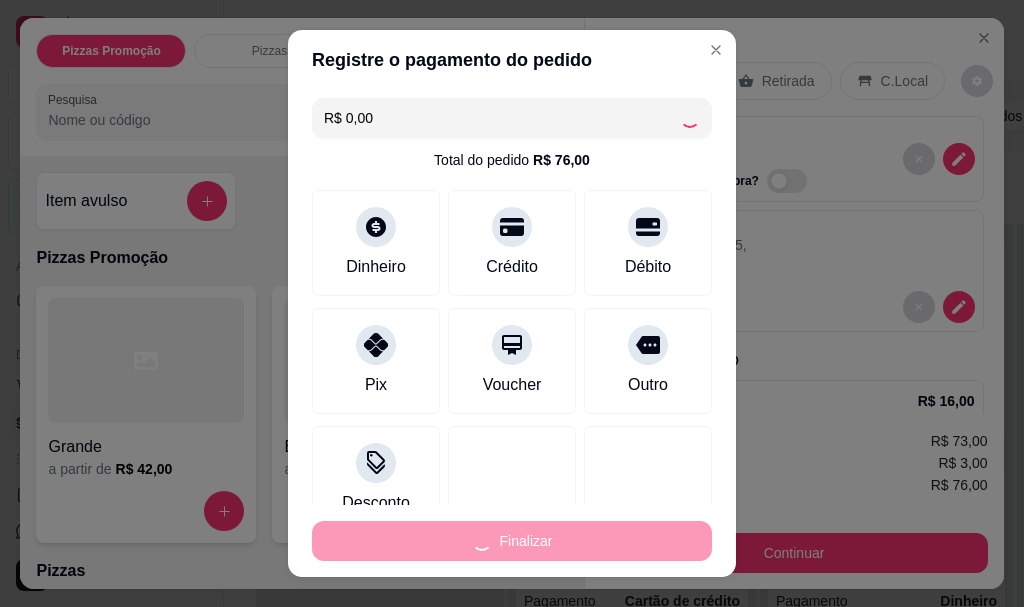 type on "0" 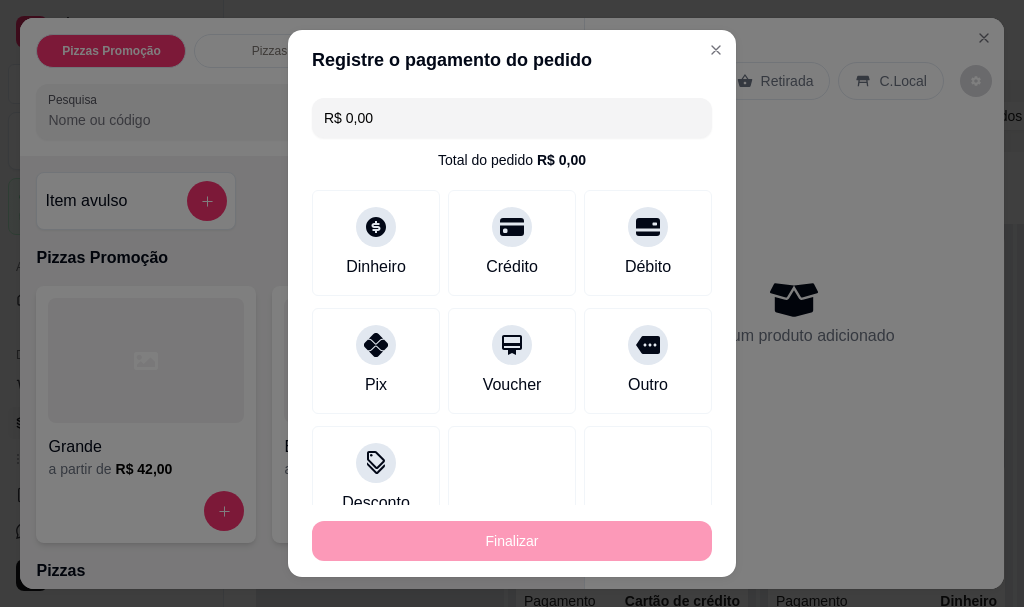 type on "-R$ 76,00" 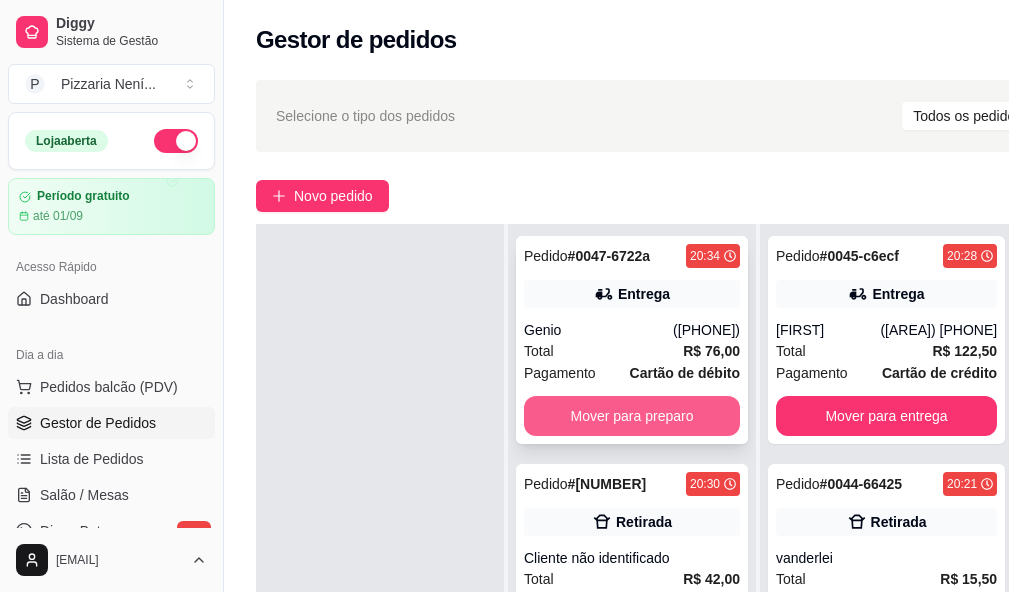 click on "Mover para preparo" at bounding box center [632, 416] 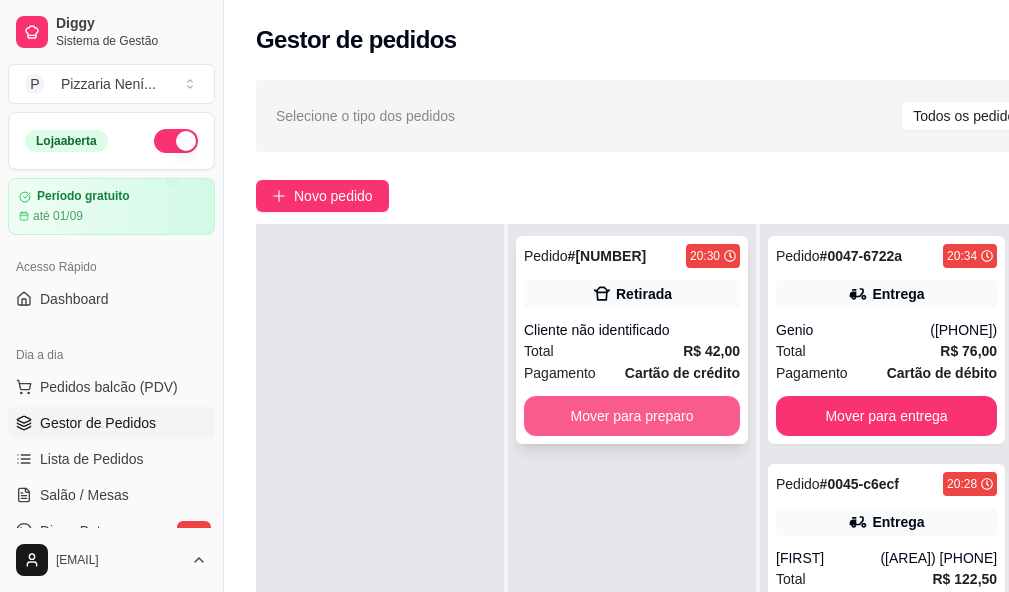 click on "Mover para preparo" at bounding box center [632, 416] 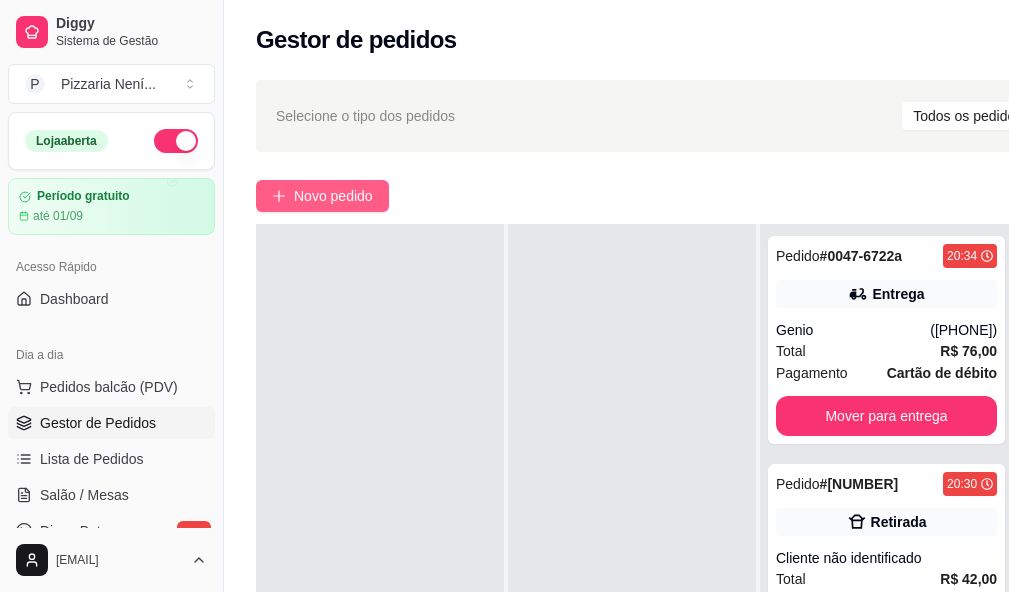 click on "Novo pedido" at bounding box center (333, 196) 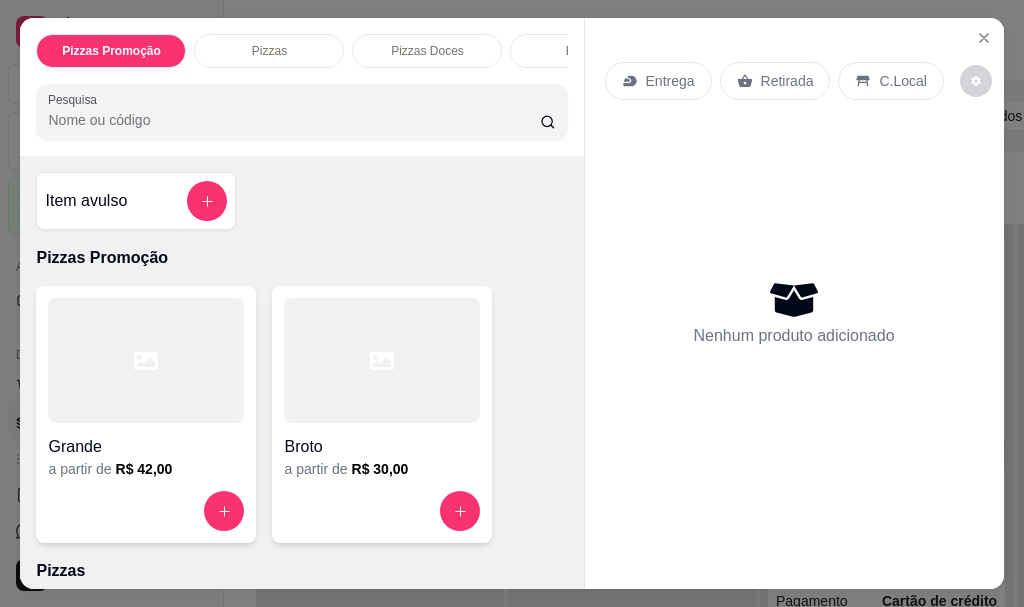 click on "Entrega" at bounding box center (670, 81) 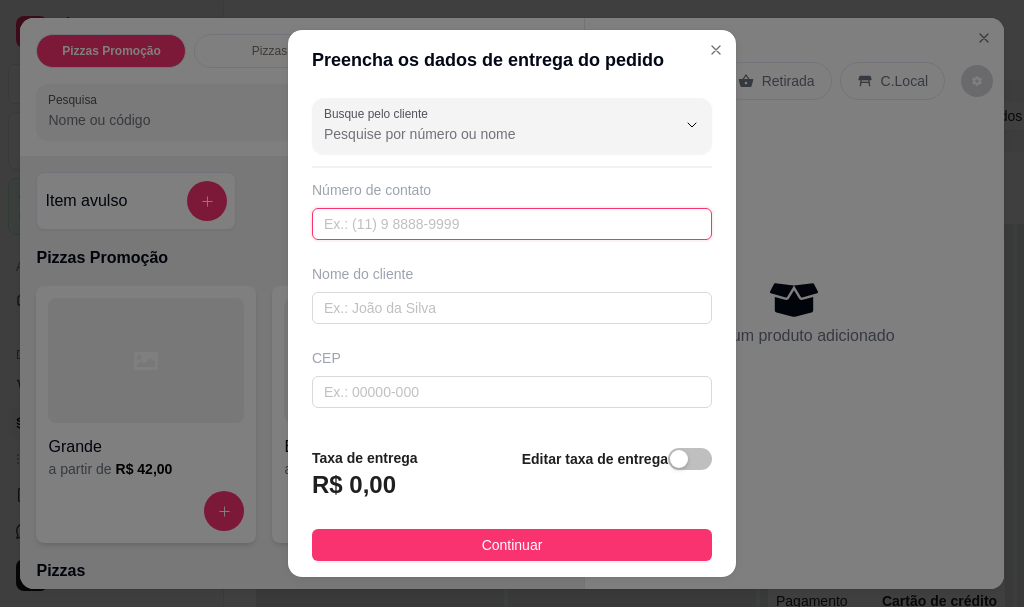 click at bounding box center [512, 224] 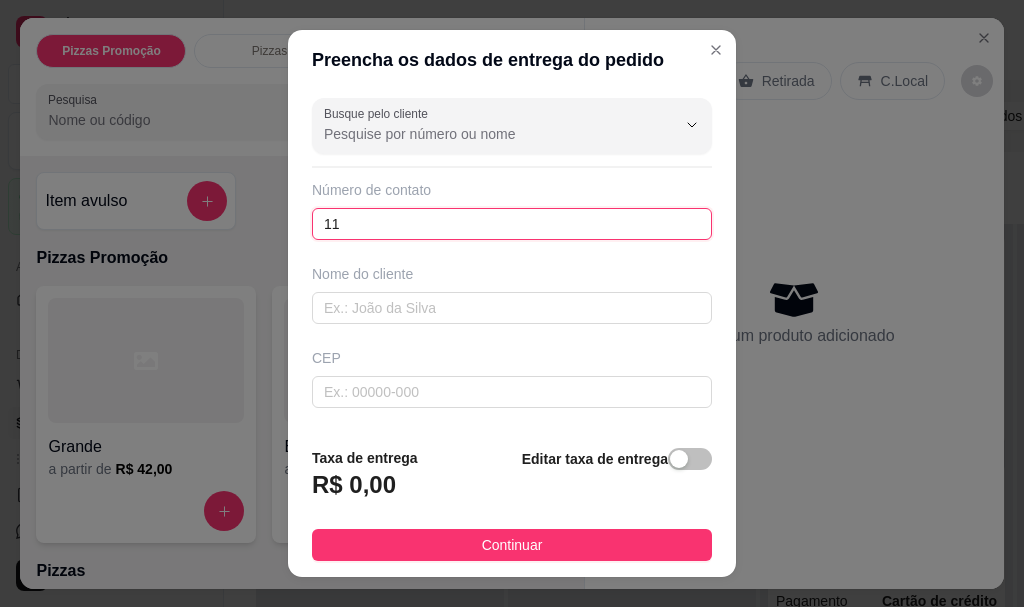 drag, startPoint x: 380, startPoint y: 246, endPoint x: 350, endPoint y: 221, distance: 39.051247 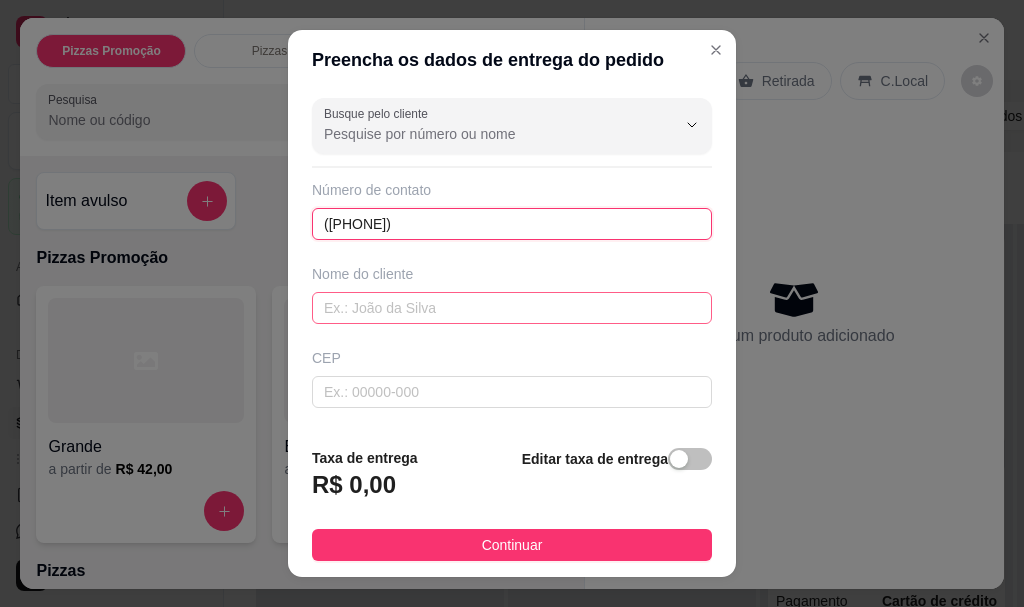 type on "(11) 93050-2378" 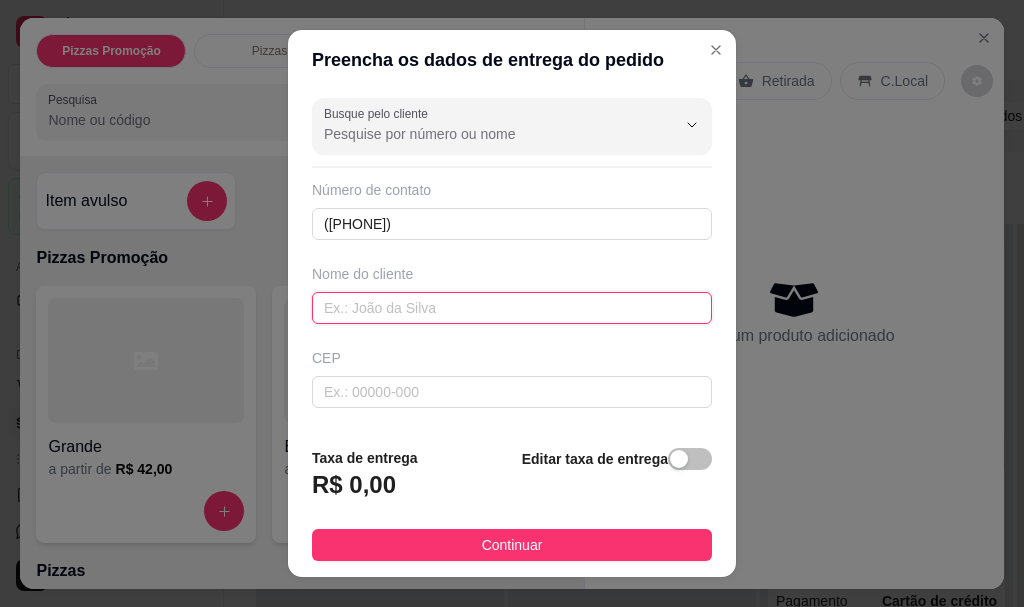 click at bounding box center [512, 308] 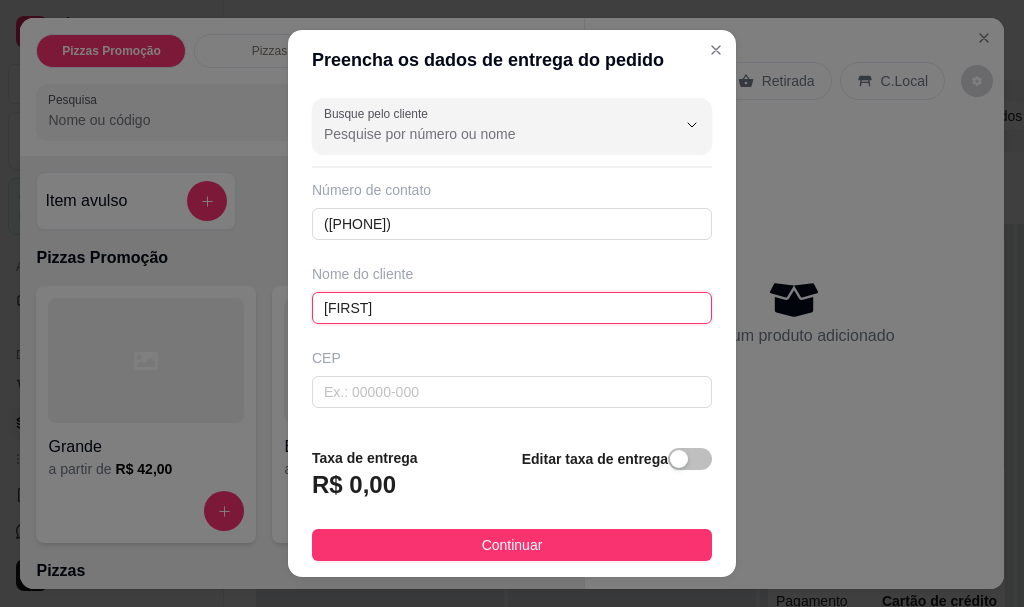 type on "Thayna" 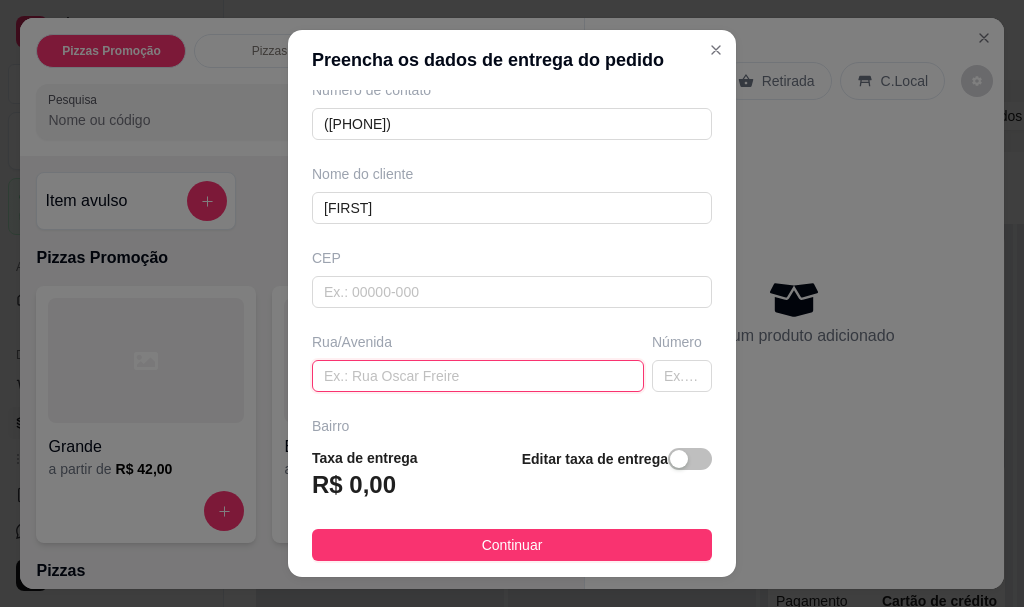 click at bounding box center [478, 376] 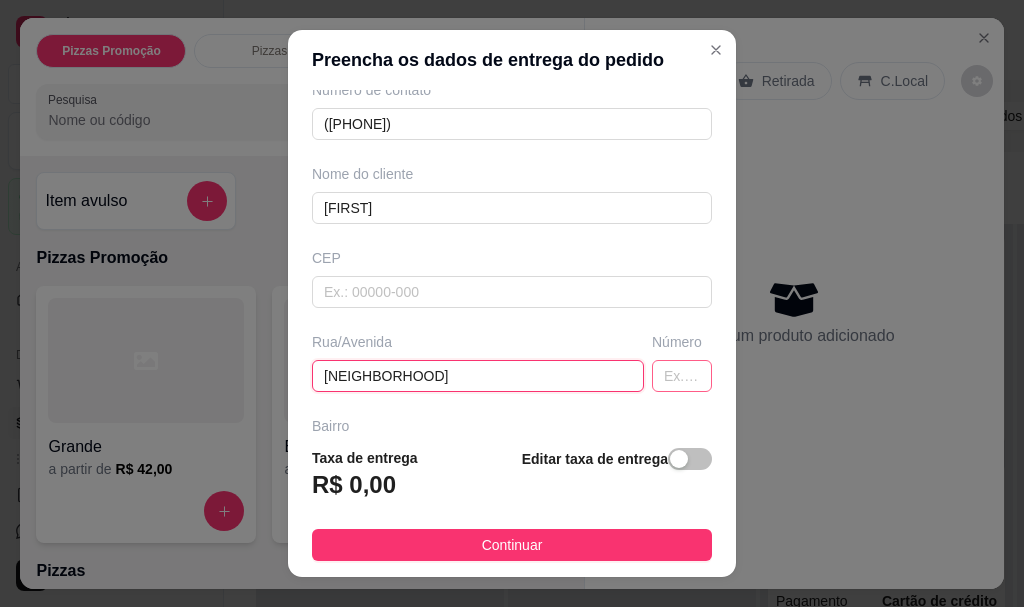 type on "vereda tropical" 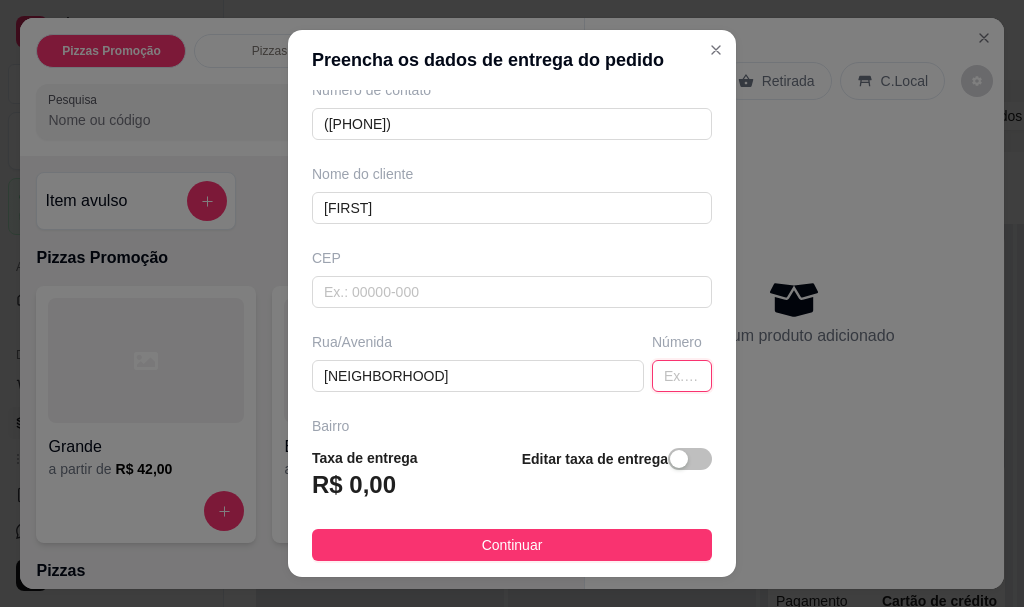 click at bounding box center [682, 376] 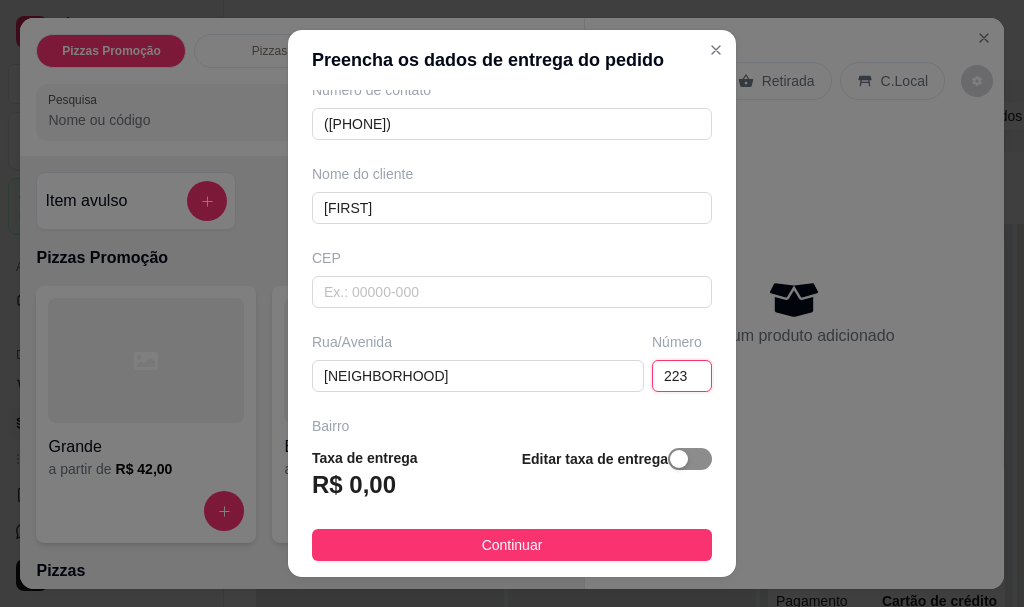 type on "223" 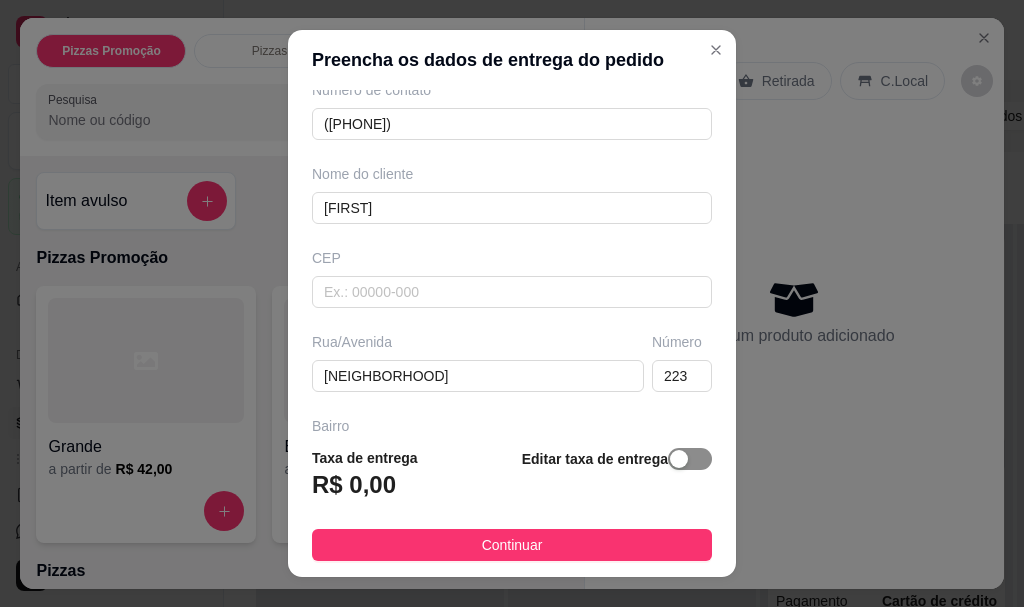 click at bounding box center (690, 459) 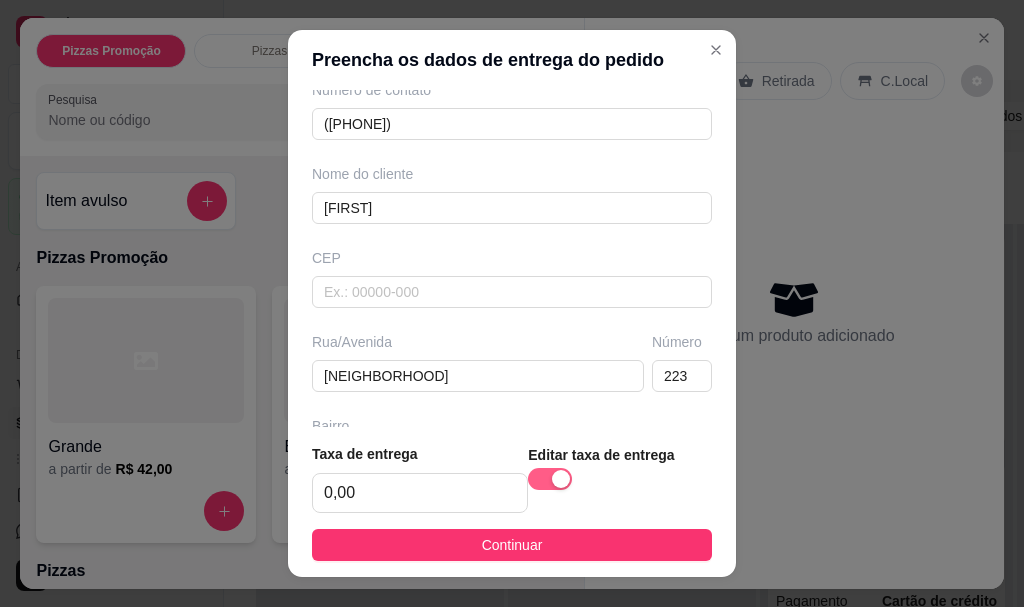 type 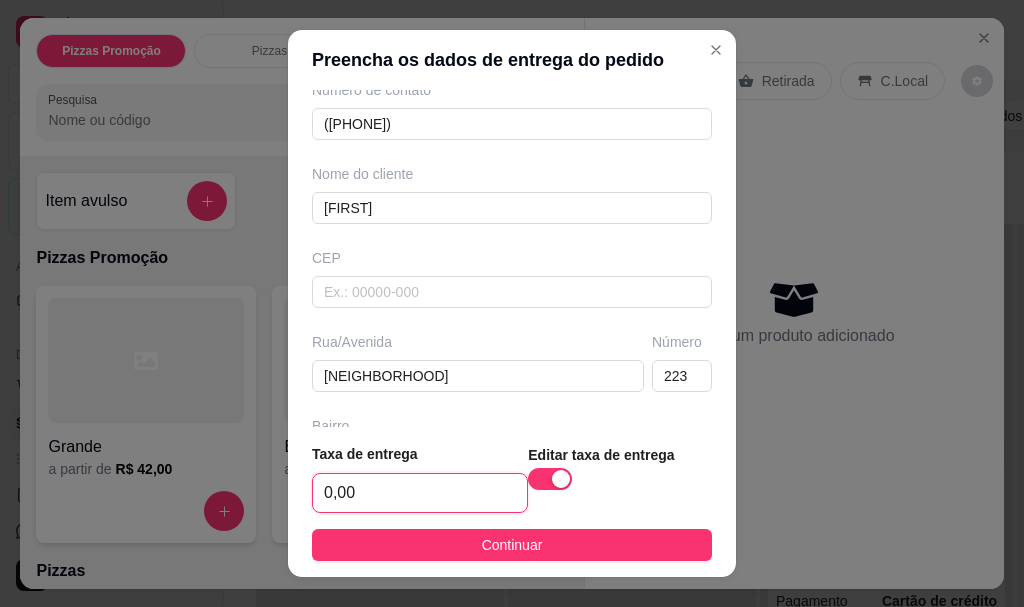 click on "0,00" at bounding box center (420, 493) 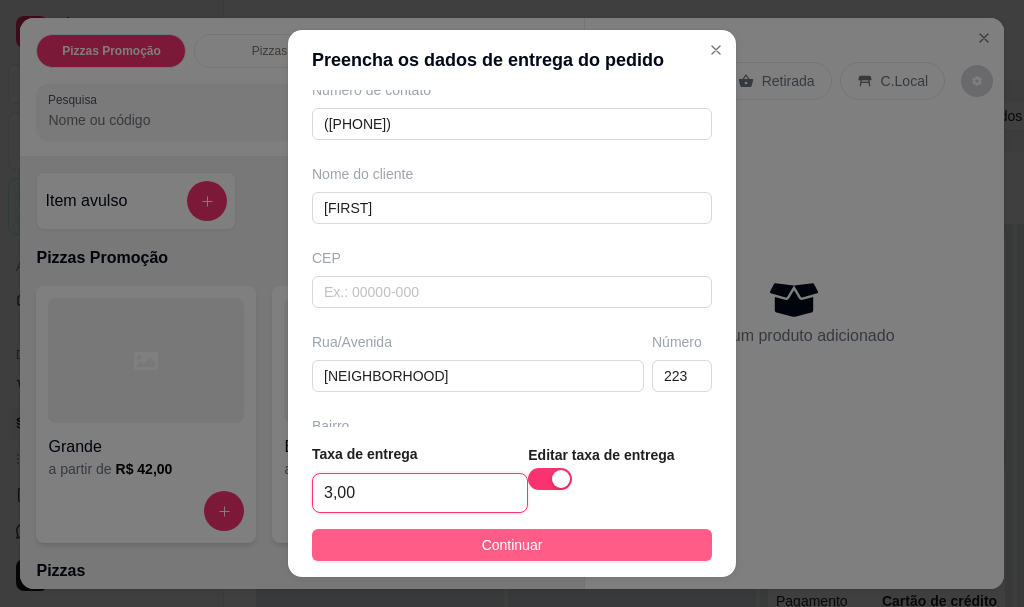 type on "3,00" 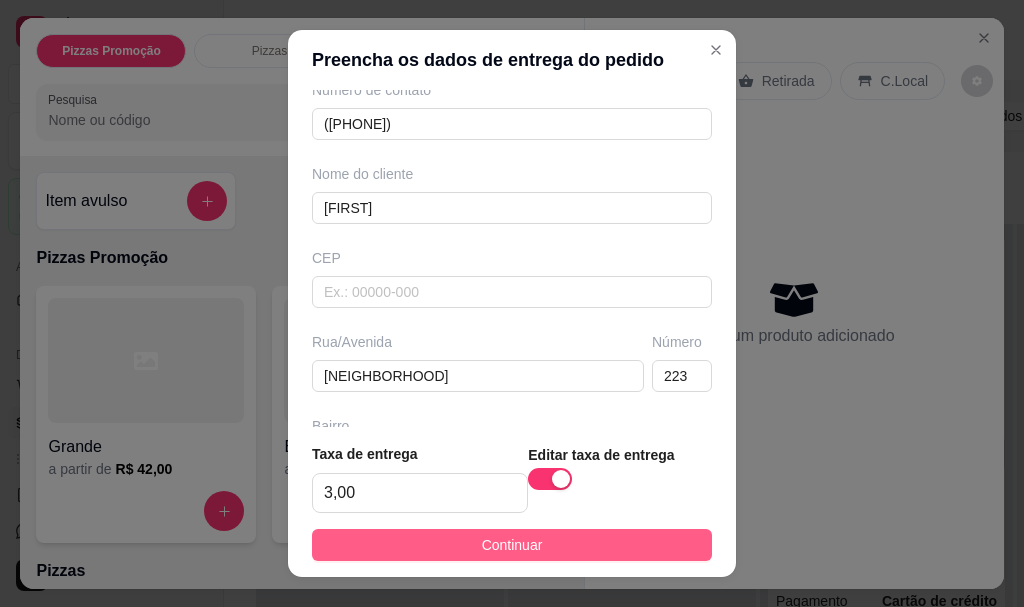 click on "Continuar" at bounding box center [512, 545] 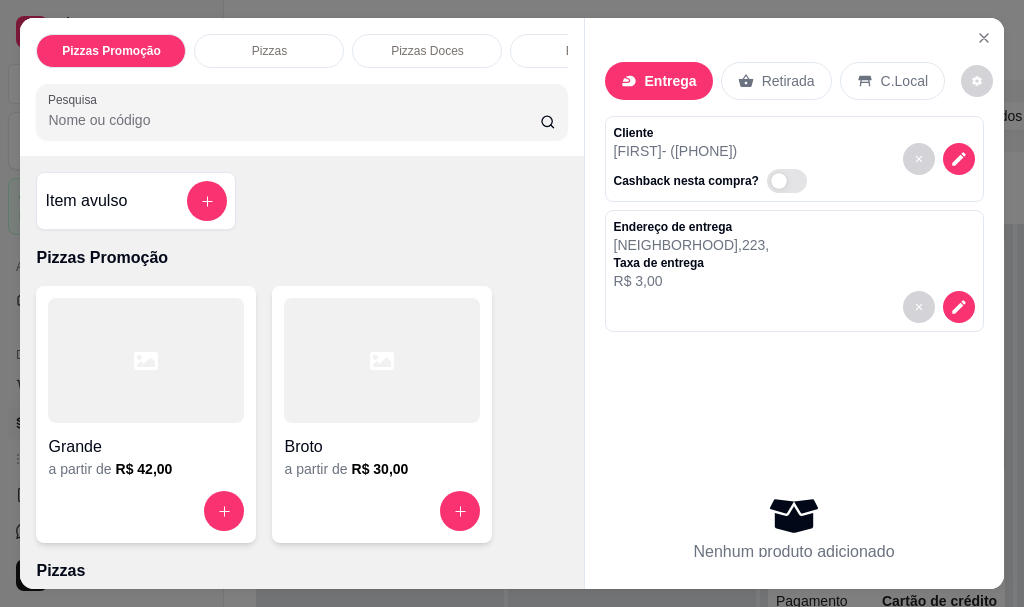 click on "Pesquisa" at bounding box center [294, 120] 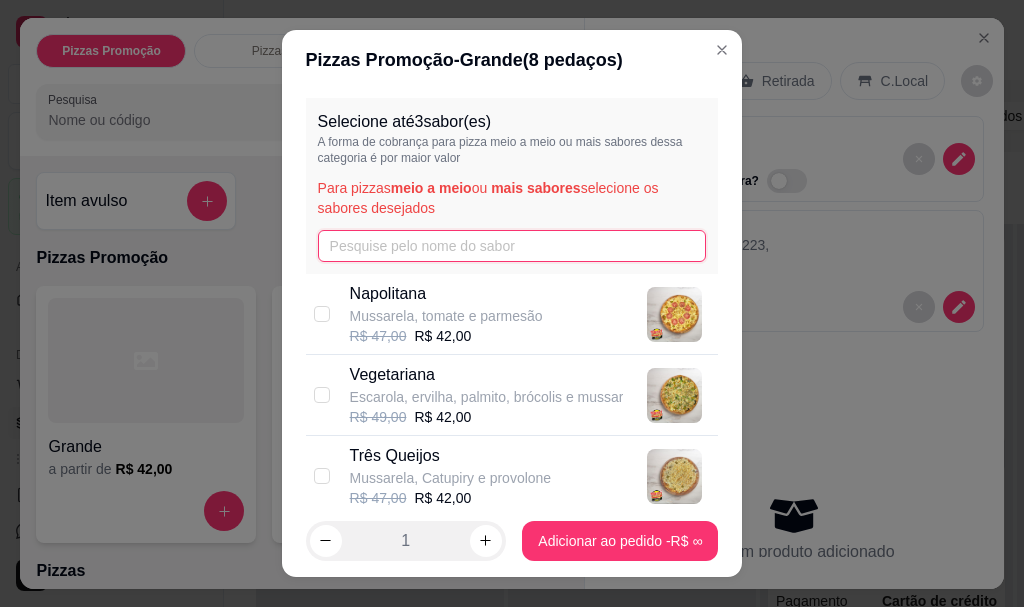 click at bounding box center (512, 246) 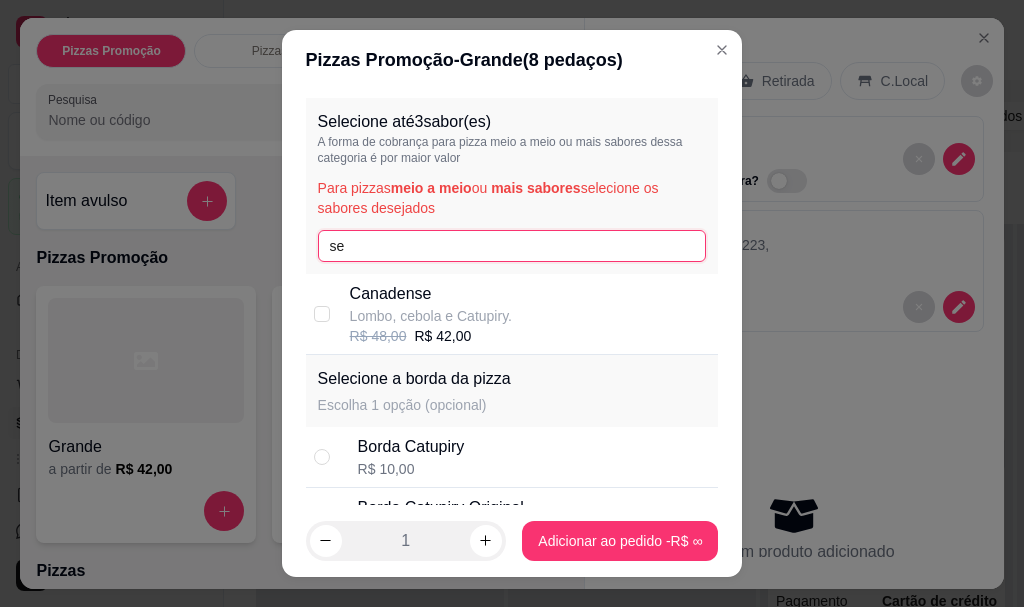 type on "s" 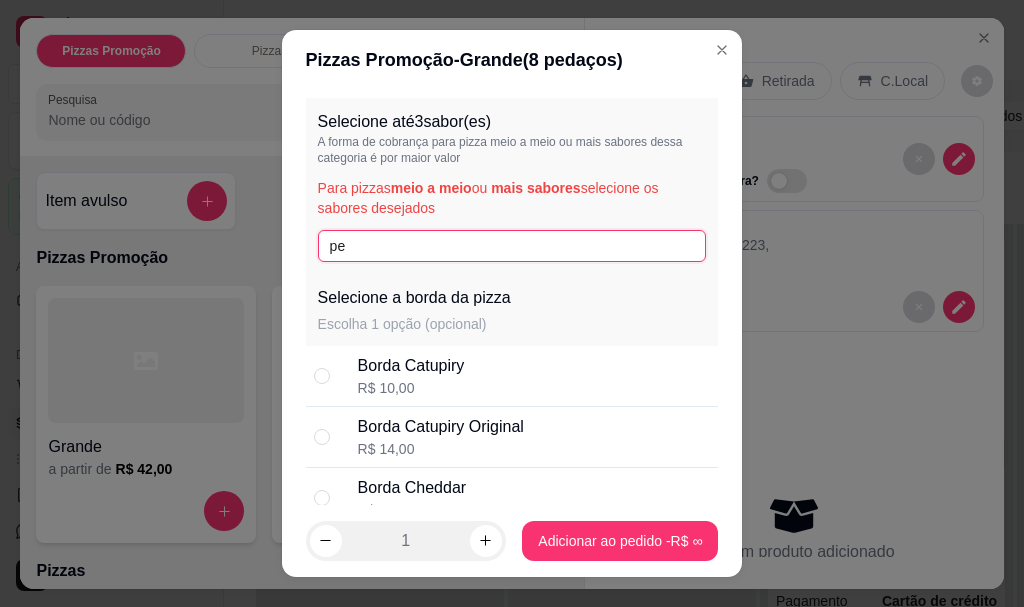 type on "p" 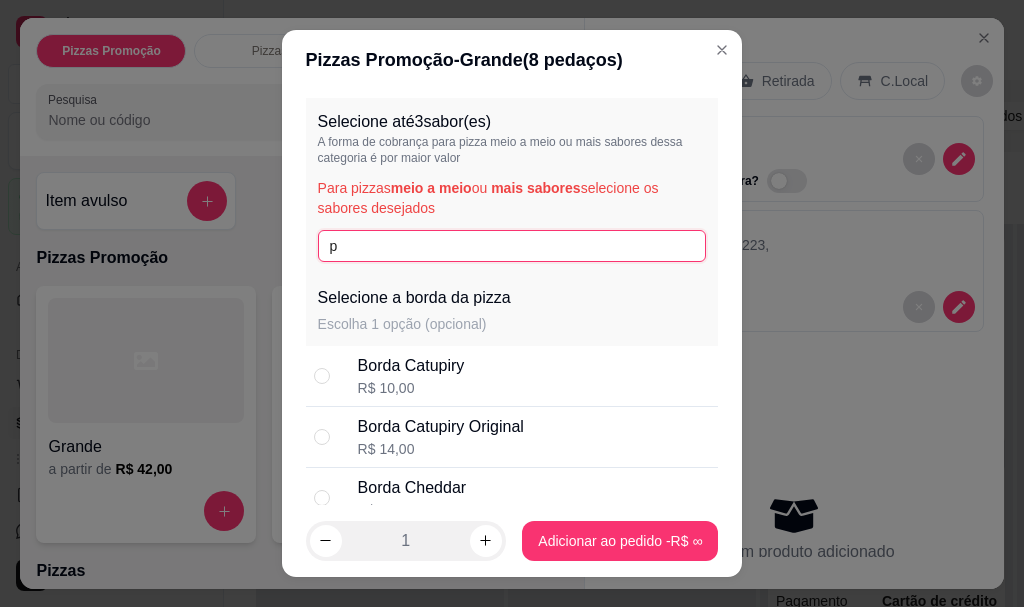 type 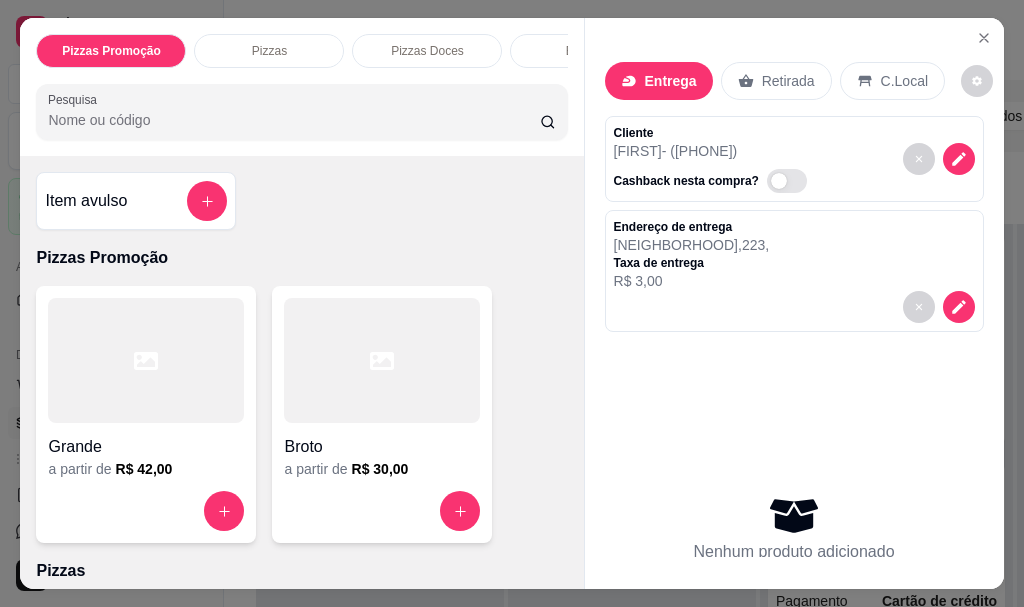 click on "Item avulso" at bounding box center [136, 201] 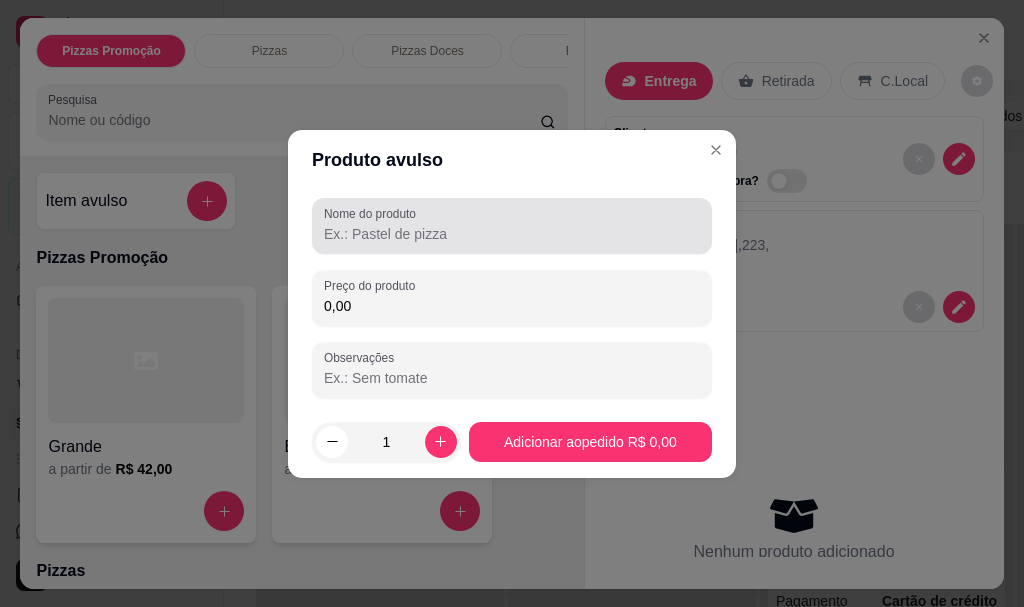 click on "Nome do produto" at bounding box center (512, 234) 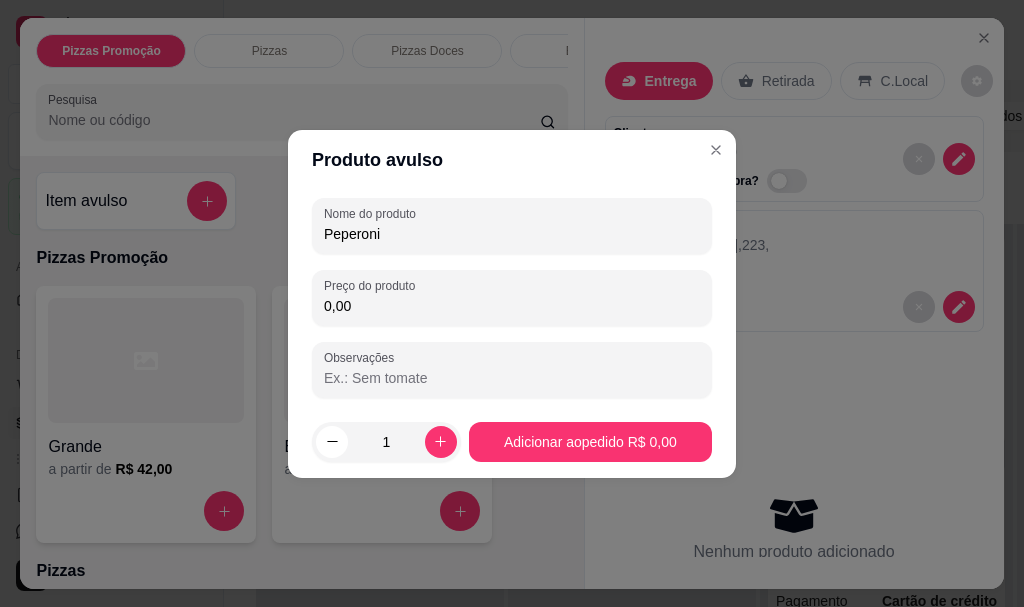 type on "Peperoni" 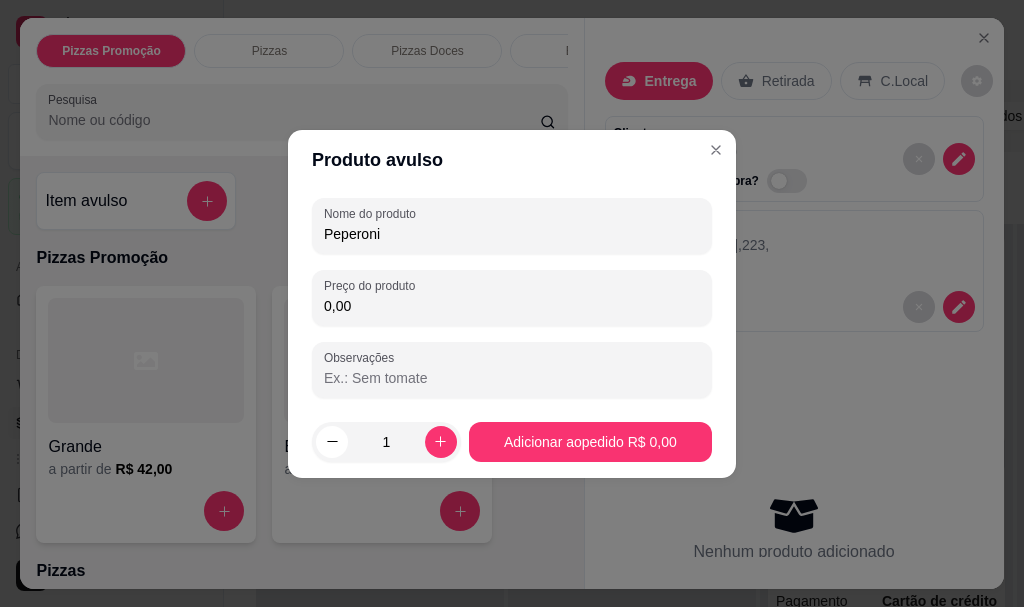 drag, startPoint x: 405, startPoint y: 231, endPoint x: 296, endPoint y: 230, distance: 109.004585 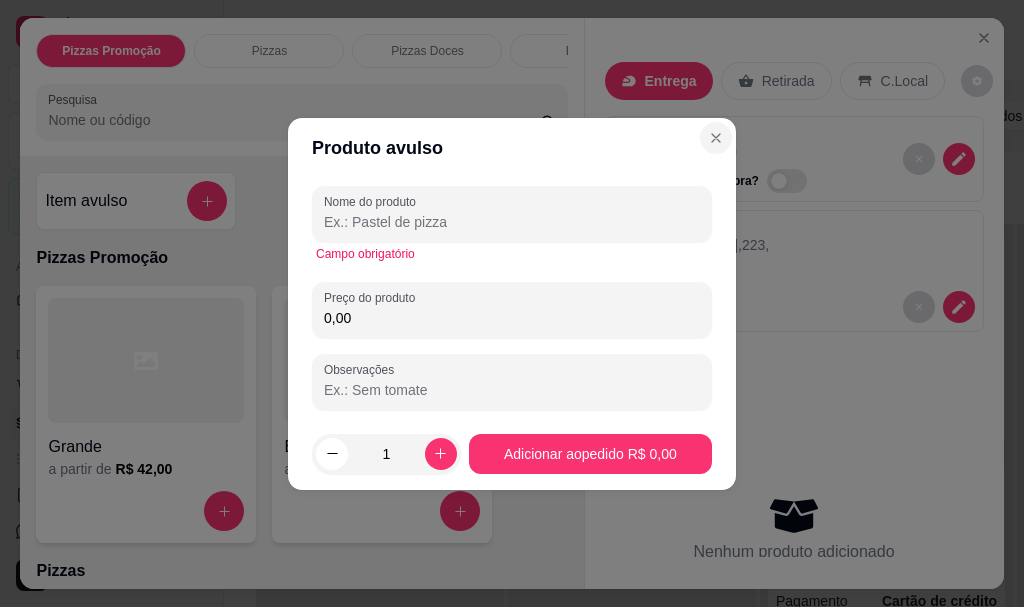 type 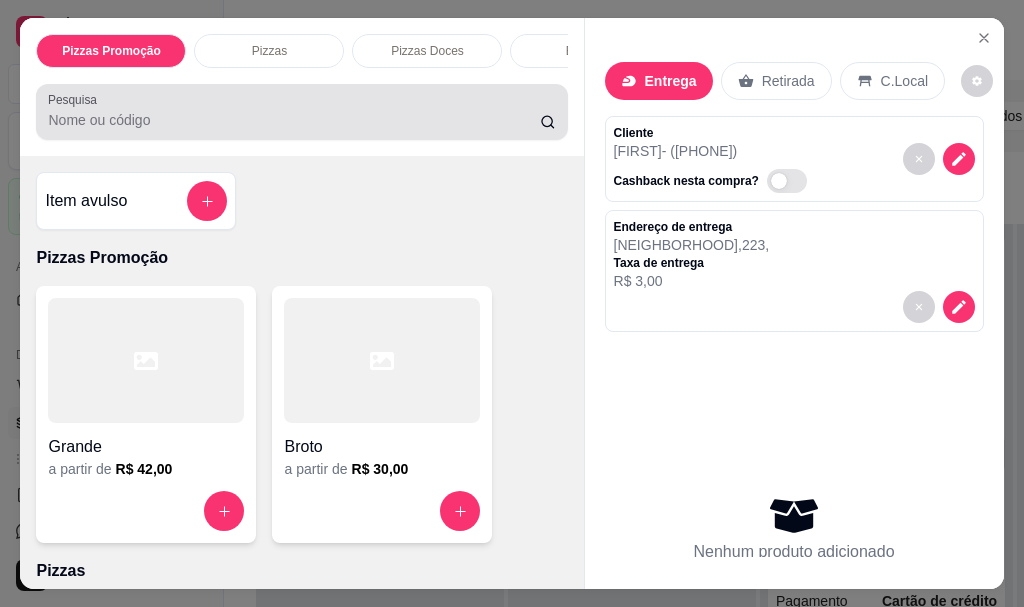 click at bounding box center (301, 112) 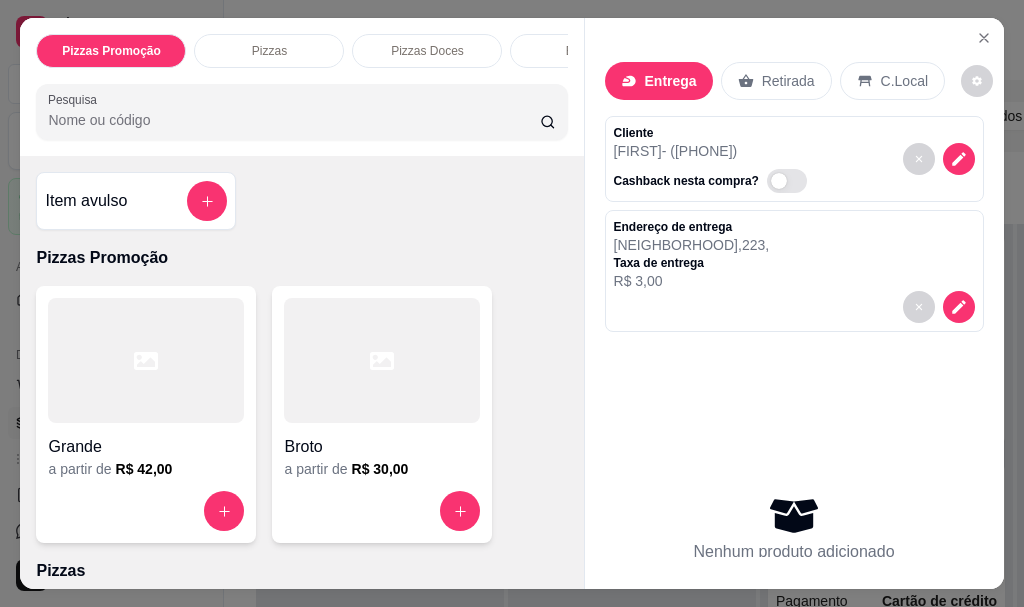 click at bounding box center (146, 360) 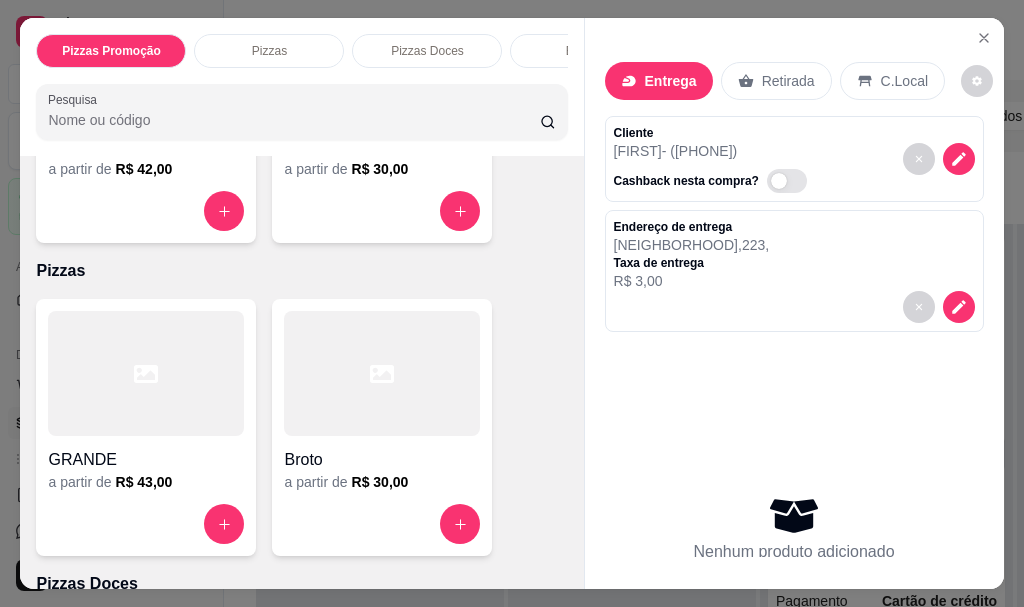 click at bounding box center (146, 373) 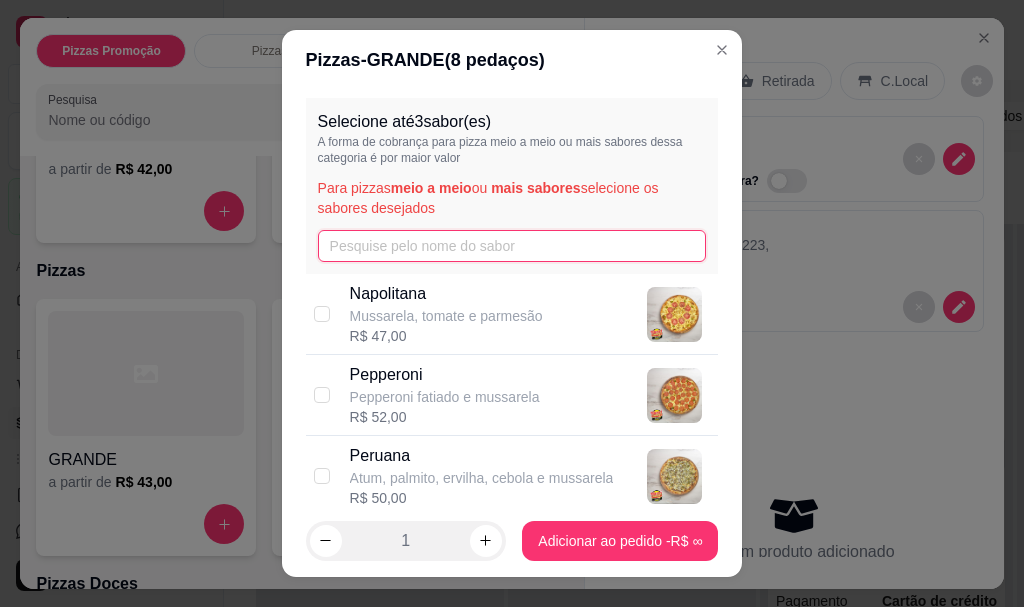 click at bounding box center (512, 246) 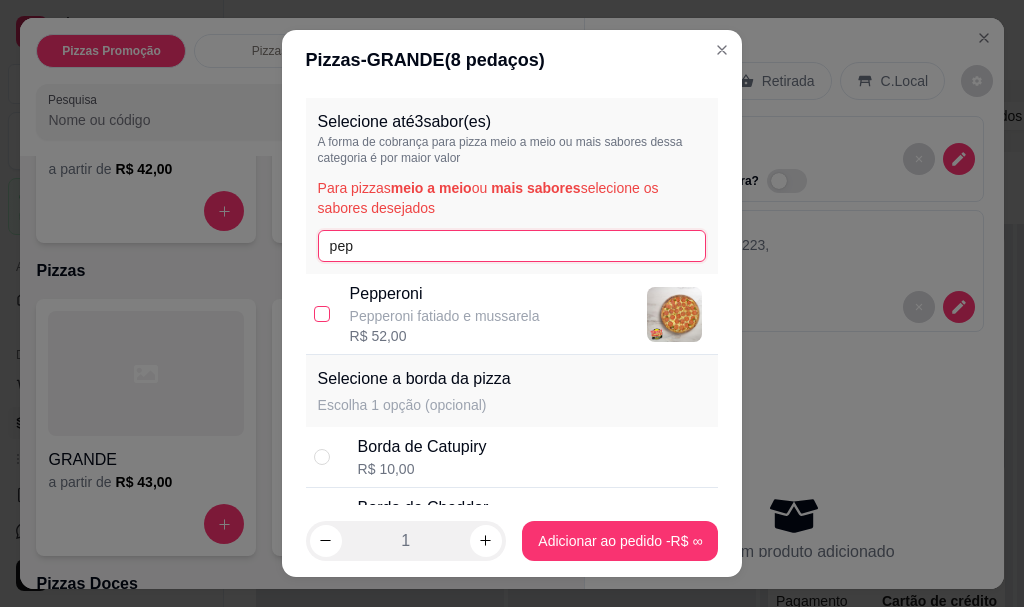 type on "pep" 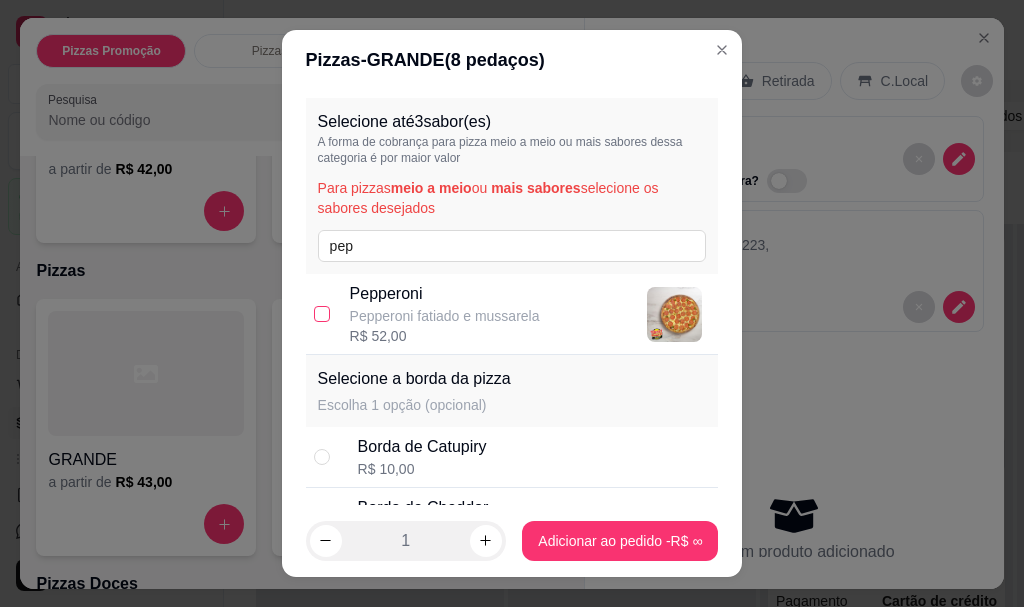 click at bounding box center (322, 314) 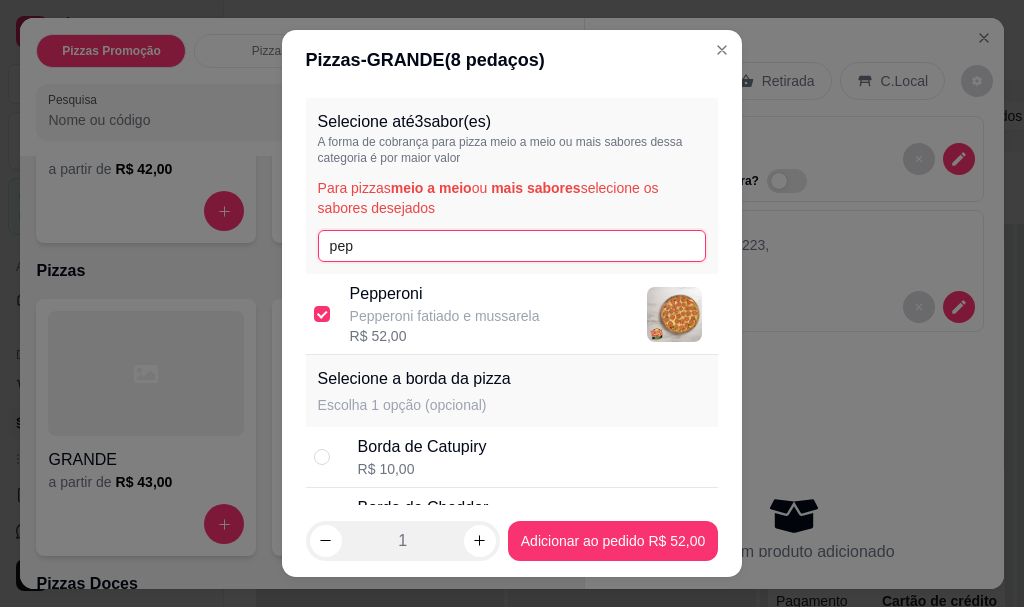 drag, startPoint x: 363, startPoint y: 244, endPoint x: 373, endPoint y: 249, distance: 11.18034 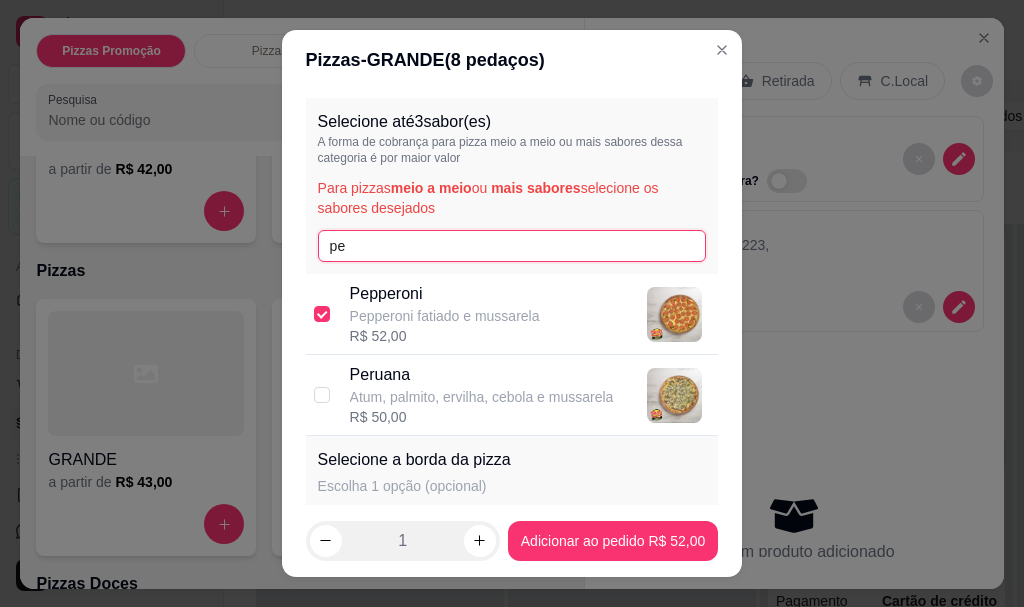 type on "p" 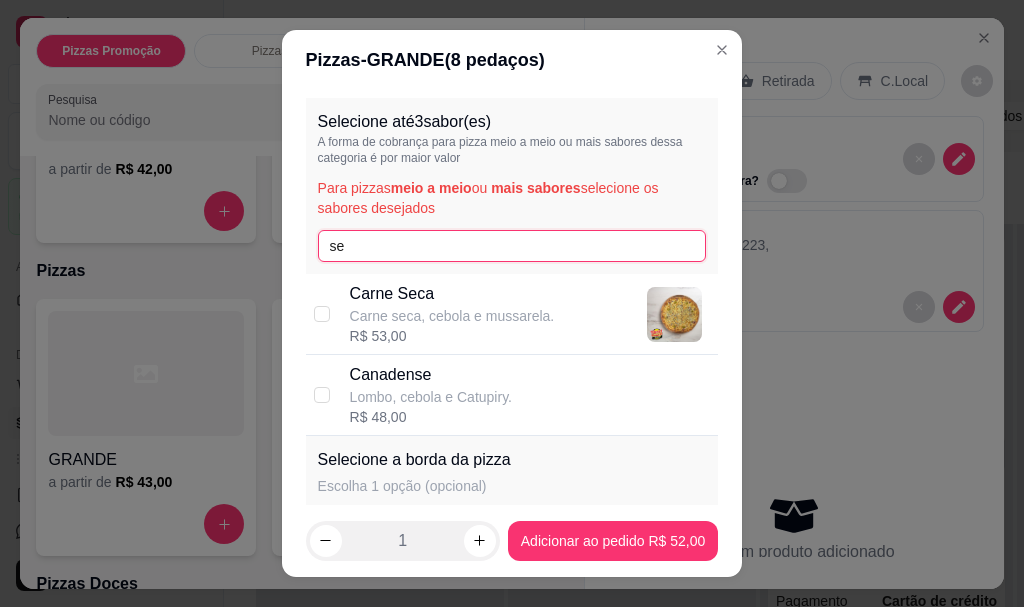 type on "s" 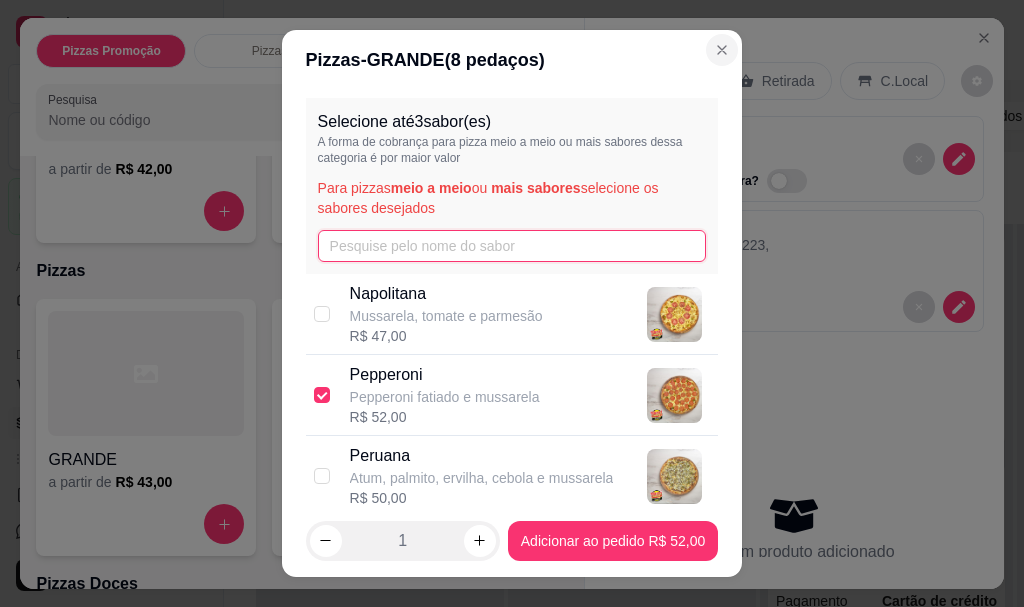 type 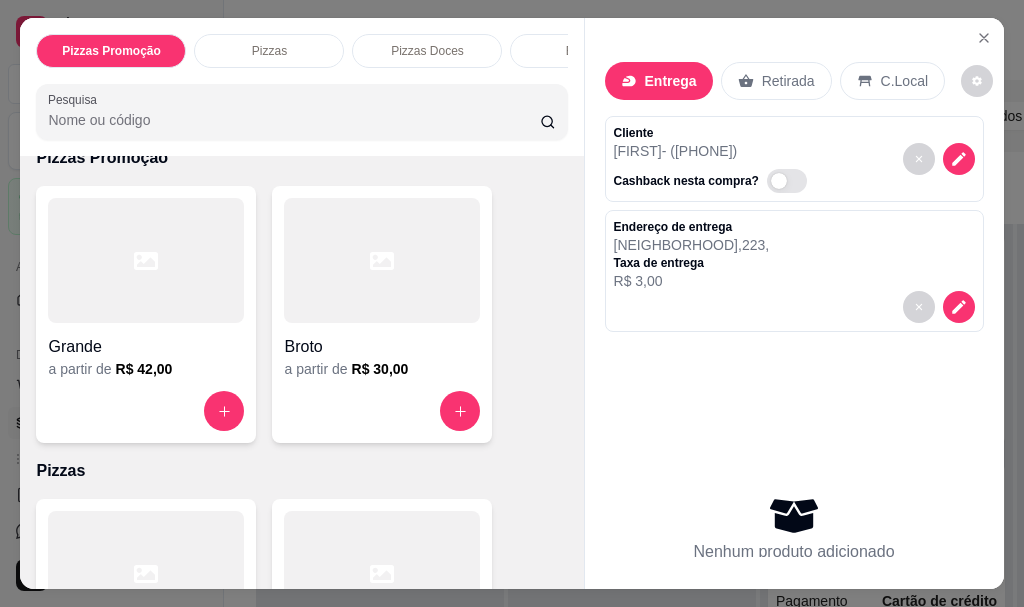 scroll, scrollTop: 0, scrollLeft: 0, axis: both 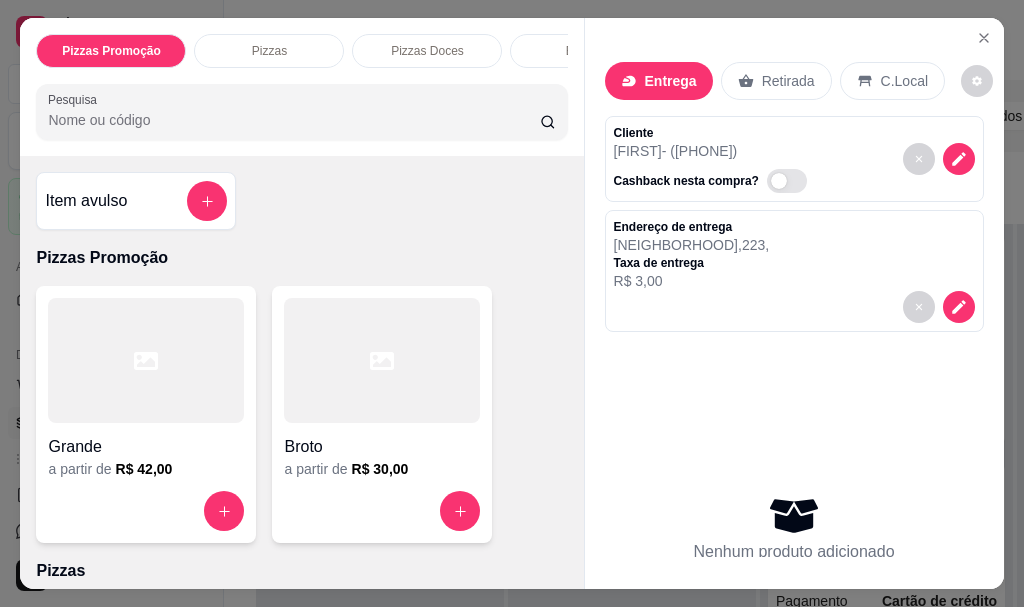 click on "Pizzas Doces" at bounding box center [427, 51] 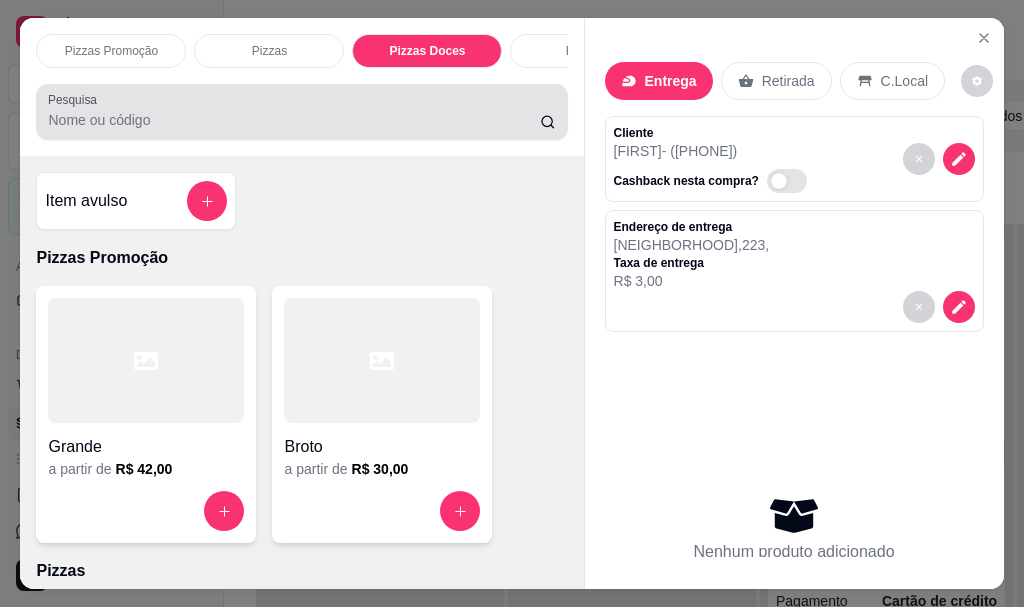 scroll, scrollTop: 716, scrollLeft: 0, axis: vertical 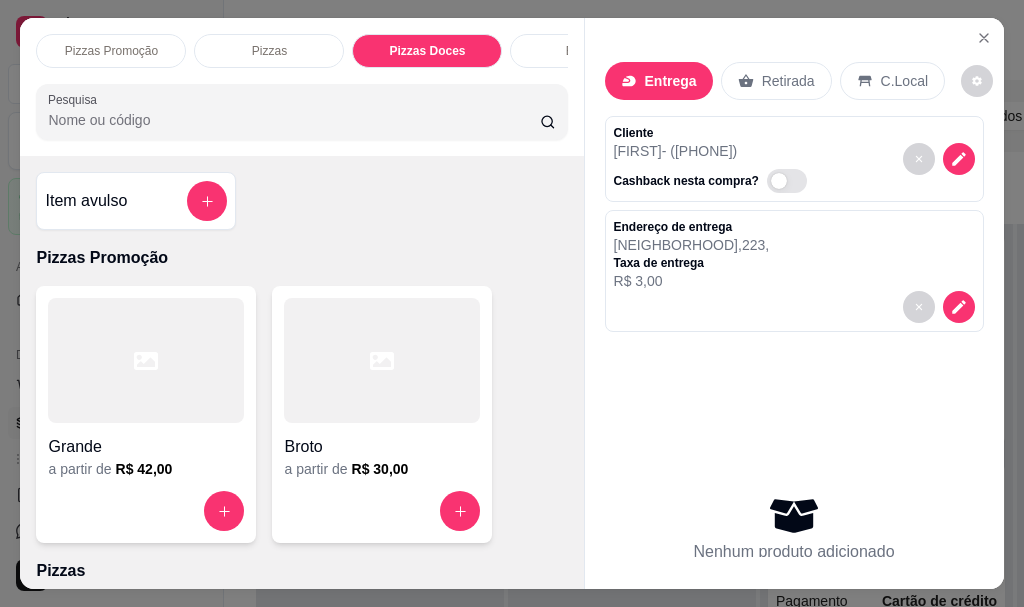 click on "Item avulso" at bounding box center [86, 201] 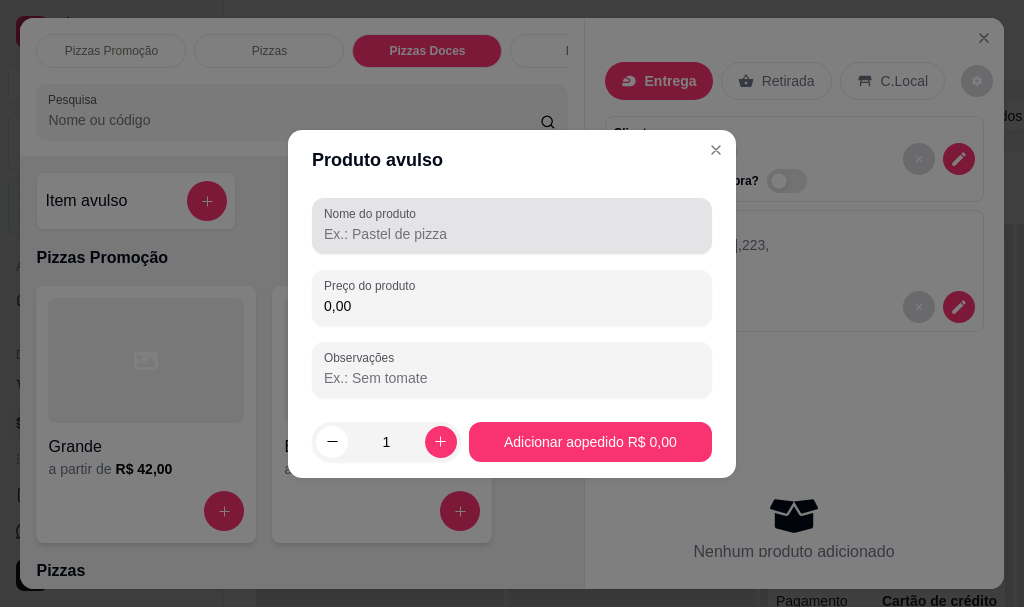 click on "Nome do produto" at bounding box center [512, 234] 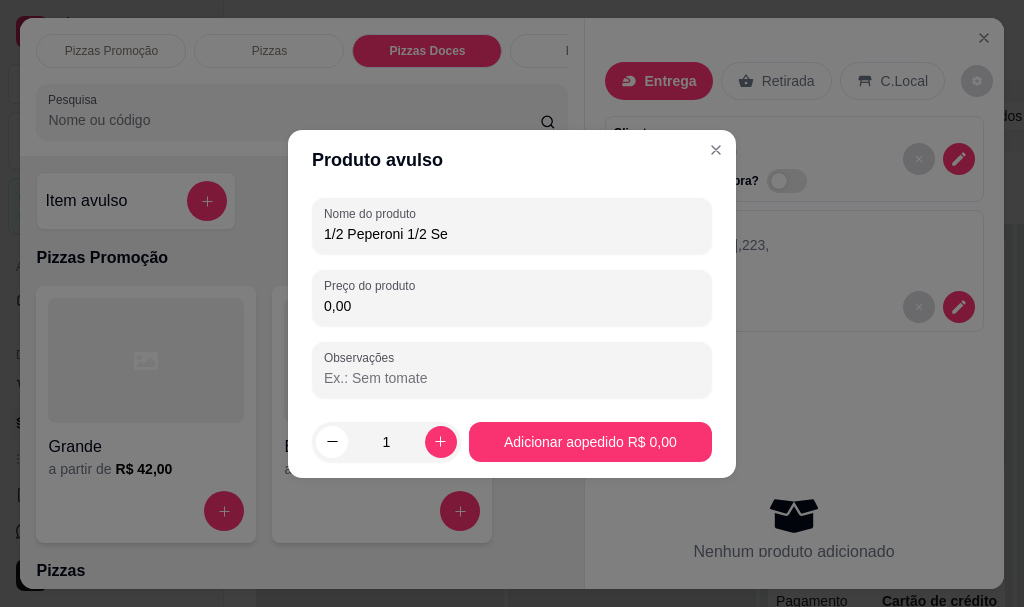 click on "1/2 Peperoni 1/2 Se" at bounding box center (512, 234) 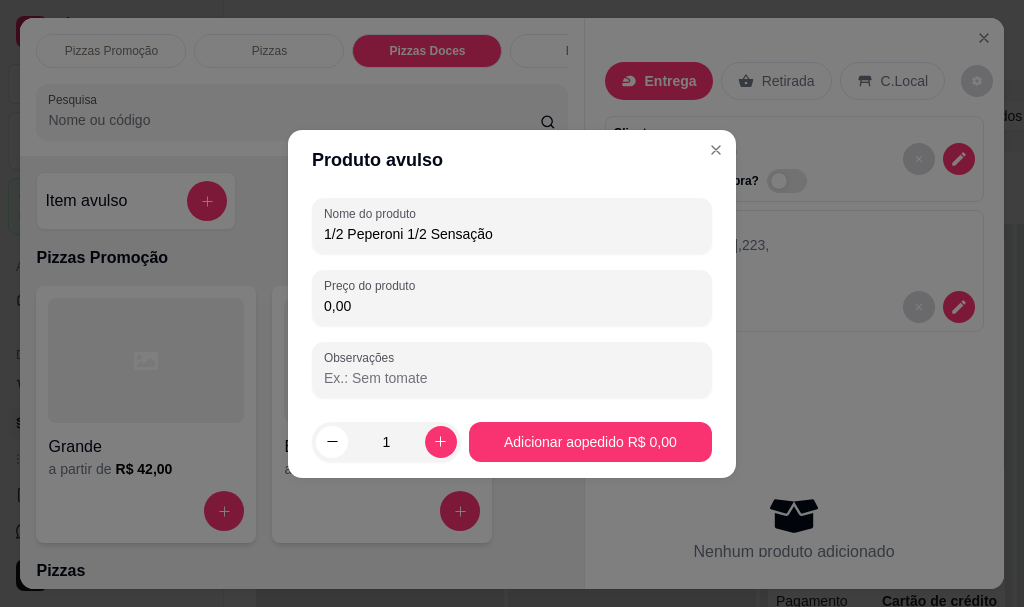 click on "0,00" at bounding box center [512, 306] 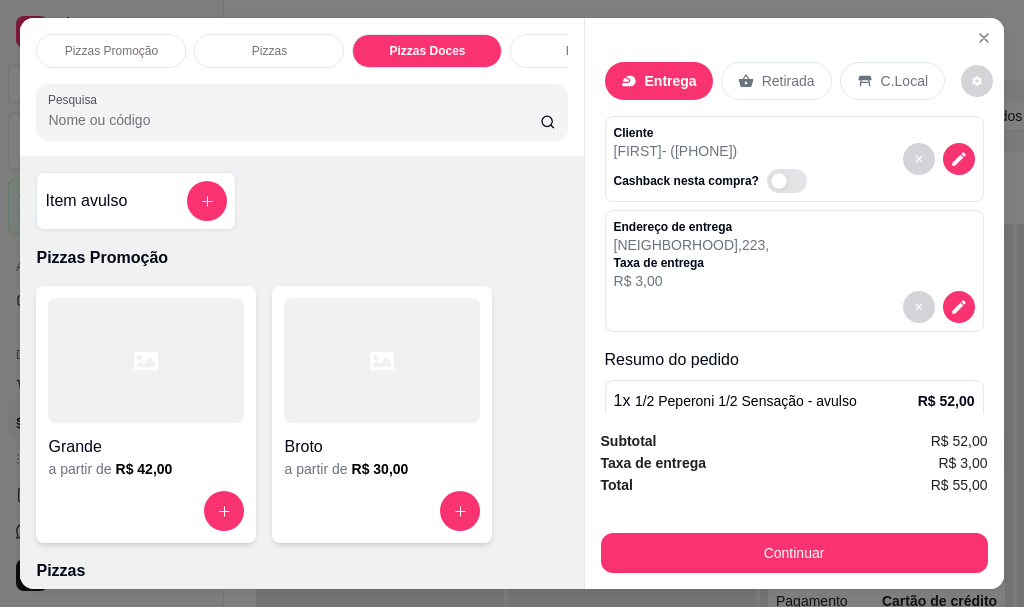 click on "Continuar" at bounding box center (794, 553) 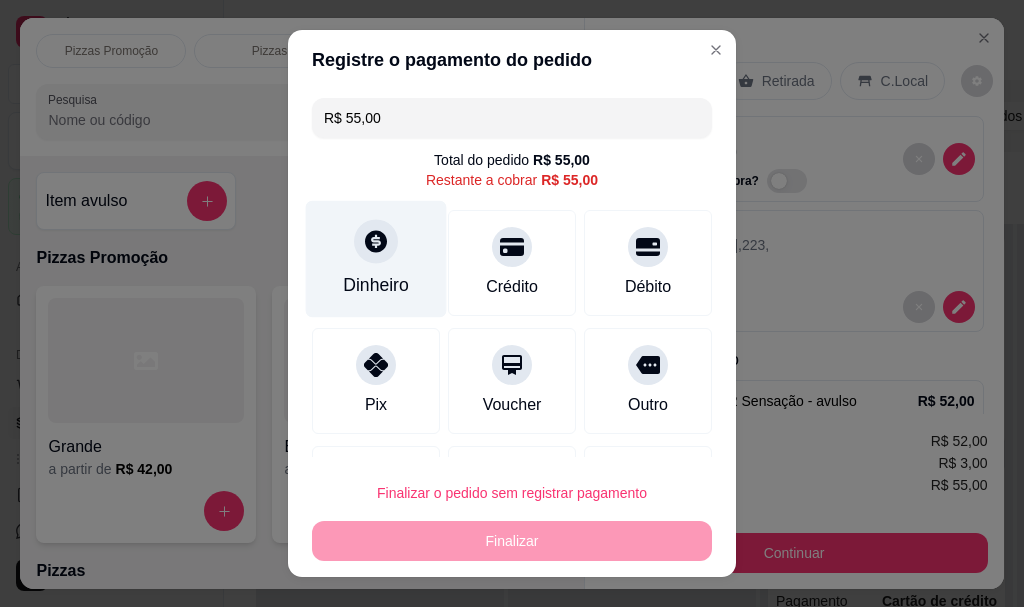 click 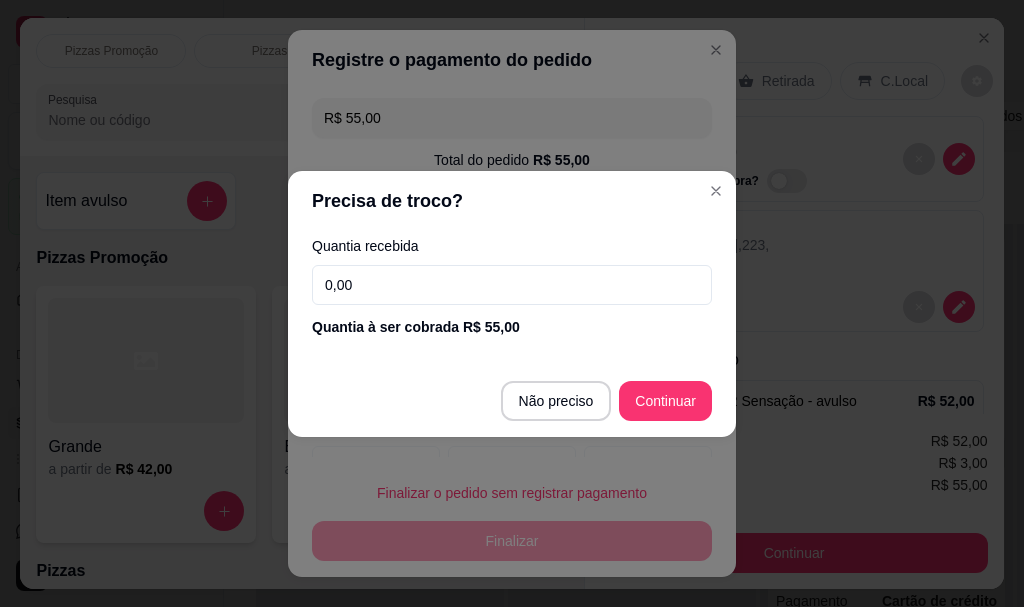 click on "0,00" at bounding box center (512, 285) 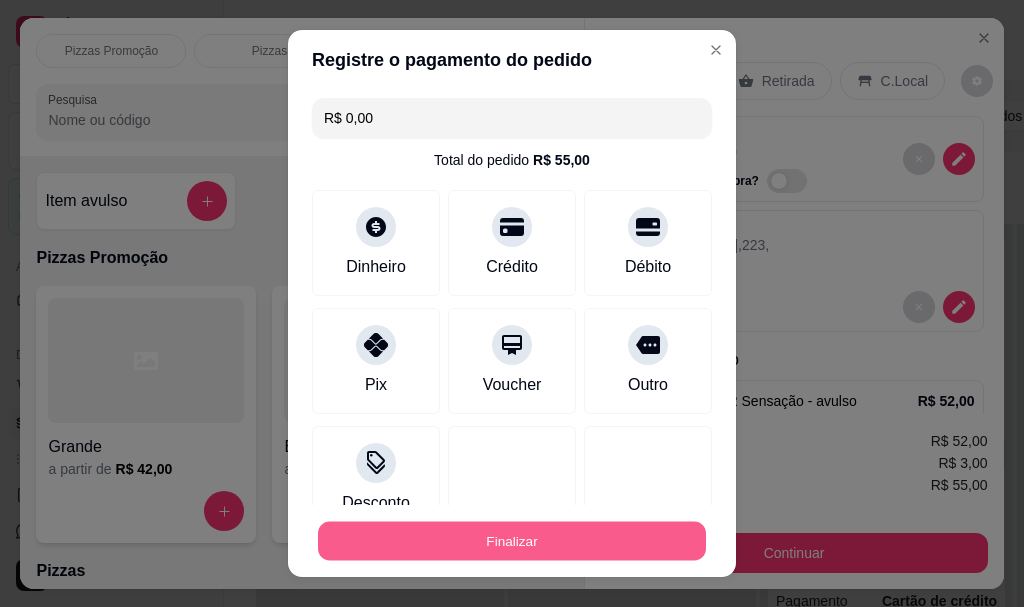 click on "Finalizar" at bounding box center [512, 540] 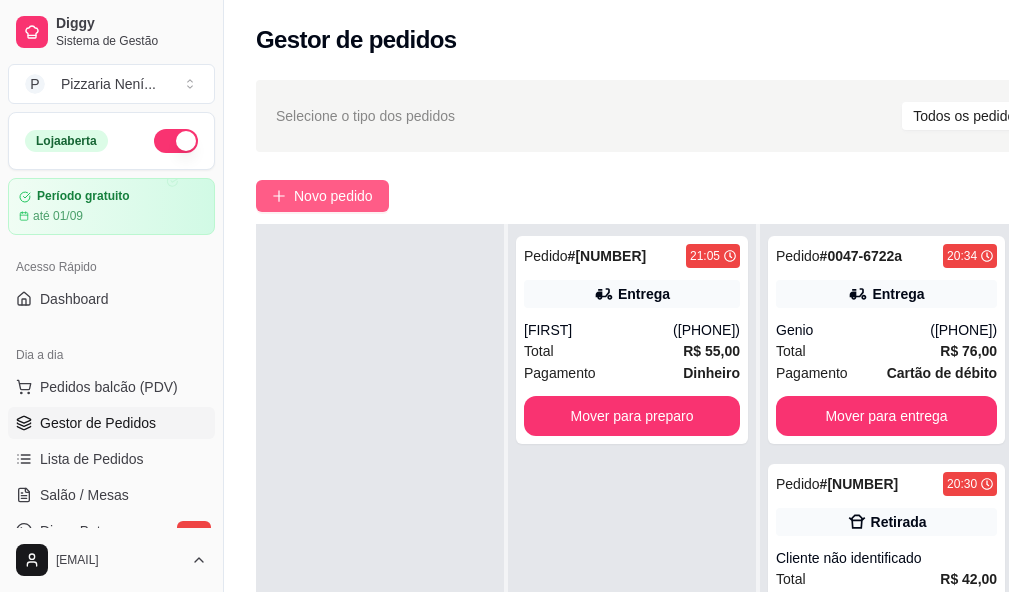 click on "Novo pedido" at bounding box center [333, 196] 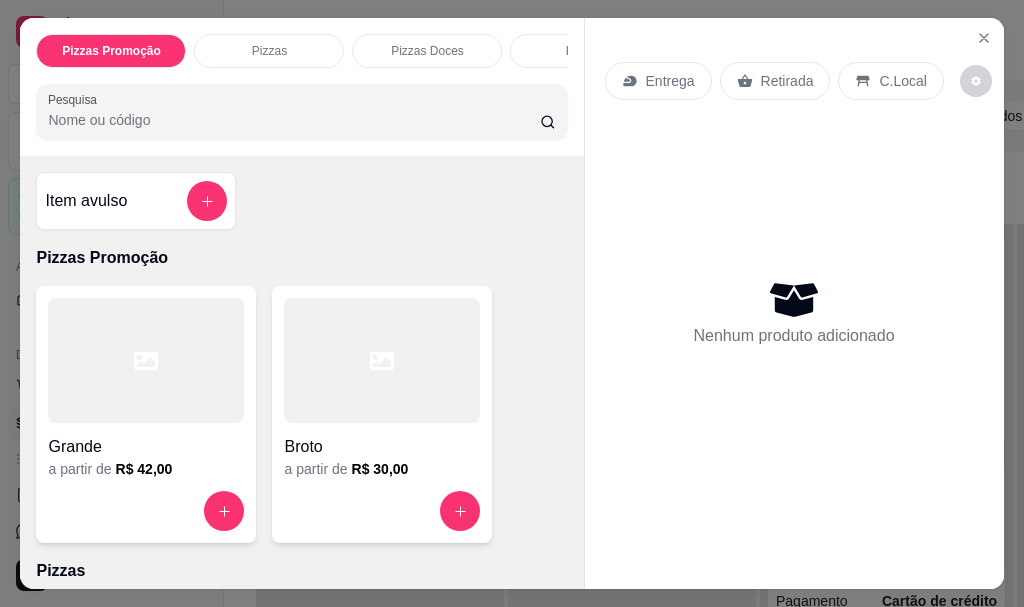 click on "Entrega" at bounding box center [658, 81] 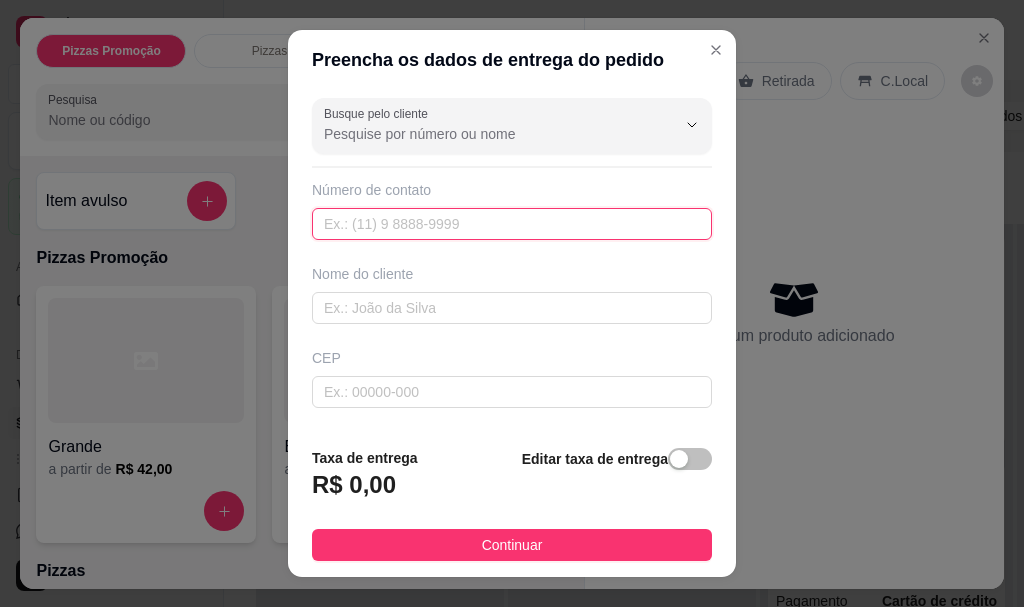 click at bounding box center (512, 224) 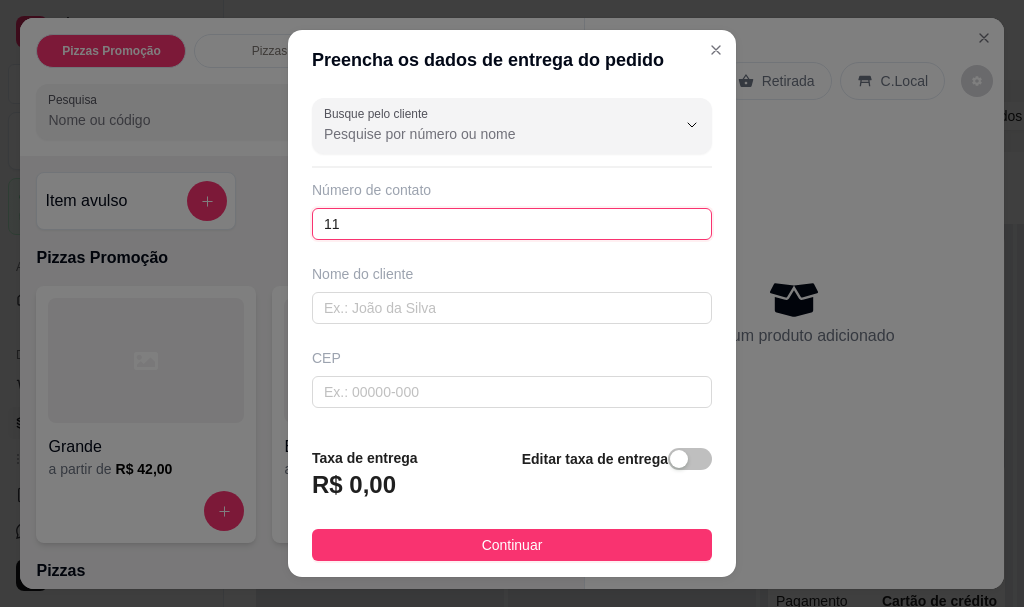 paste on "(11) 98810-1132" 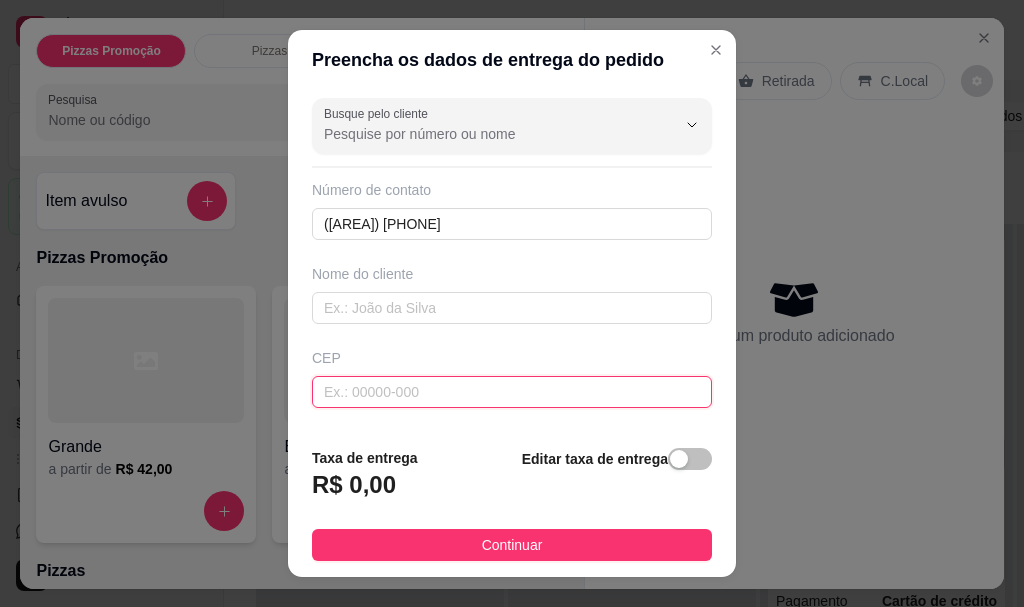click at bounding box center (512, 392) 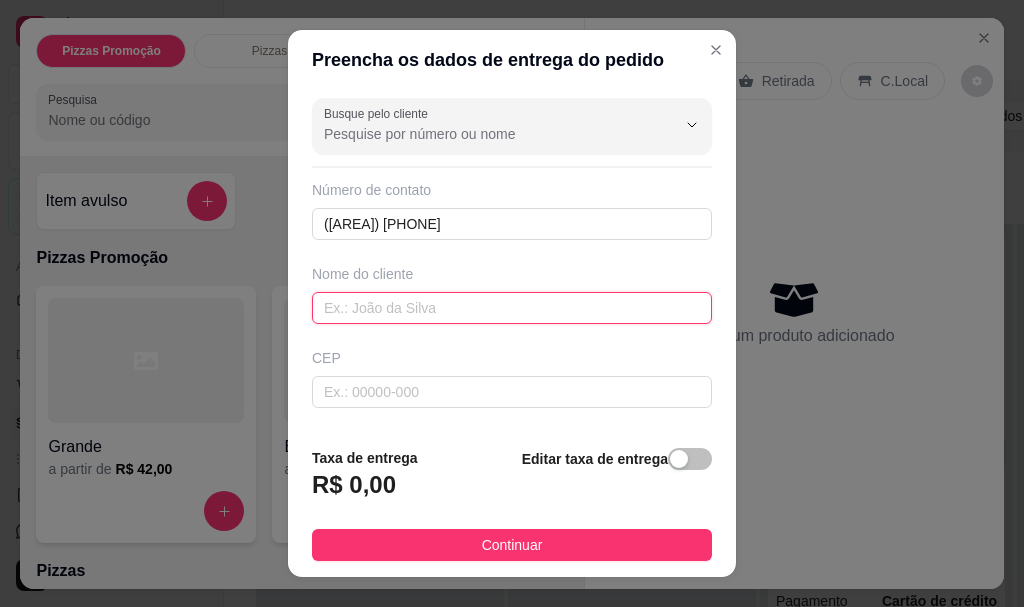 click at bounding box center (512, 308) 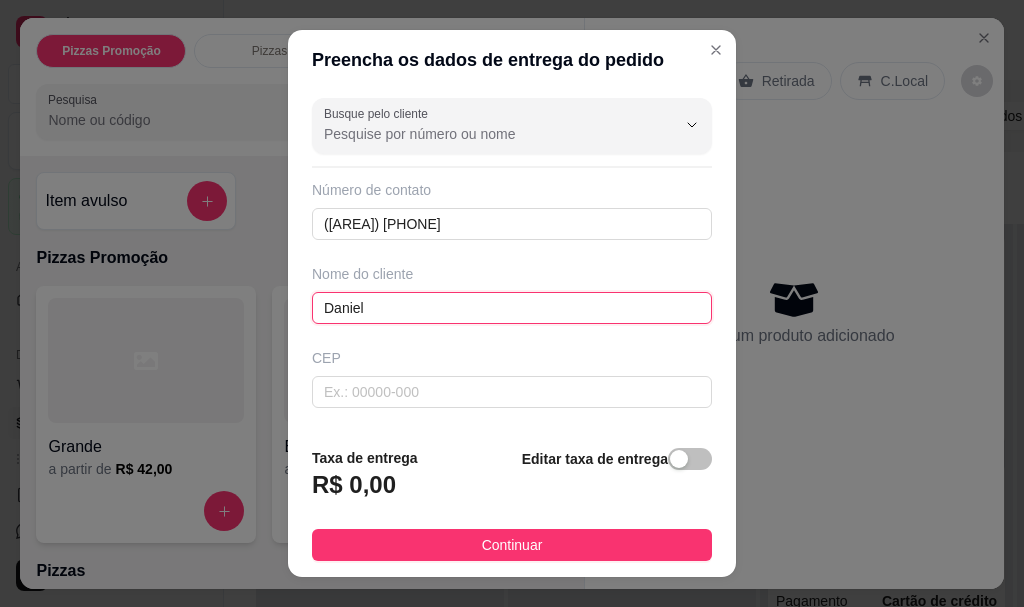 scroll, scrollTop: 200, scrollLeft: 0, axis: vertical 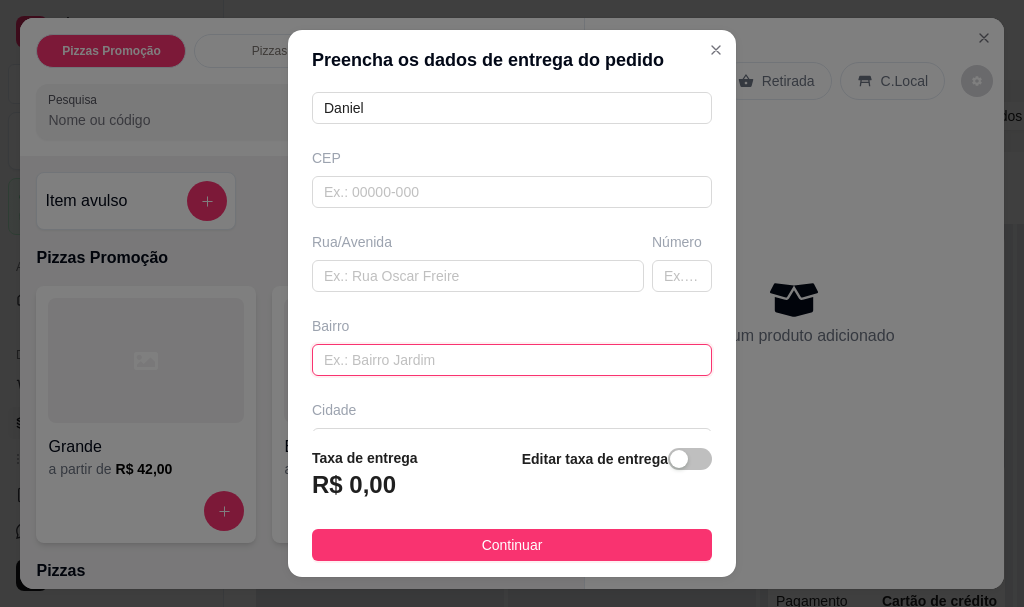 click at bounding box center [512, 360] 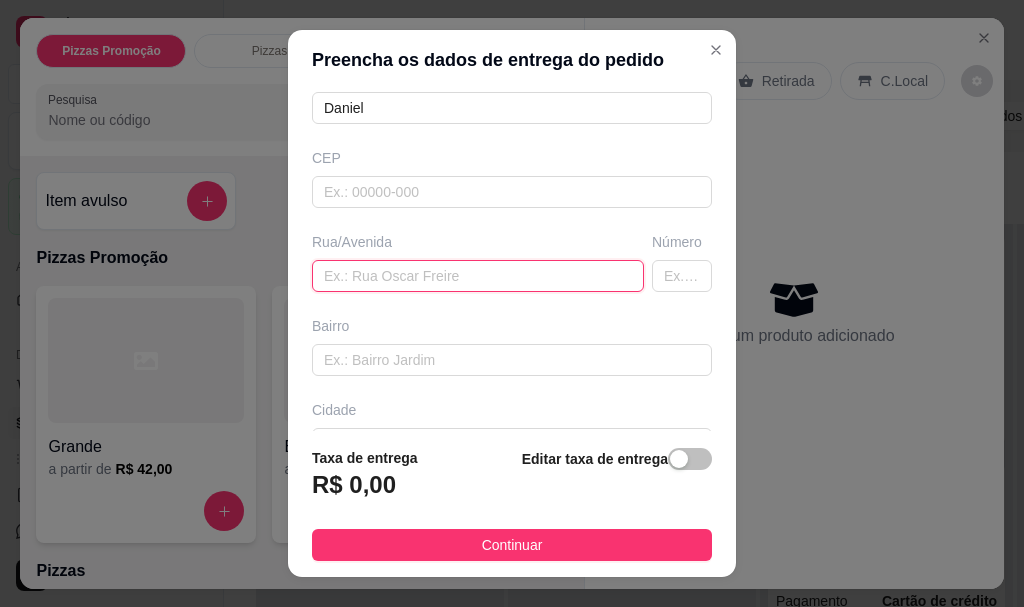 click at bounding box center (478, 276) 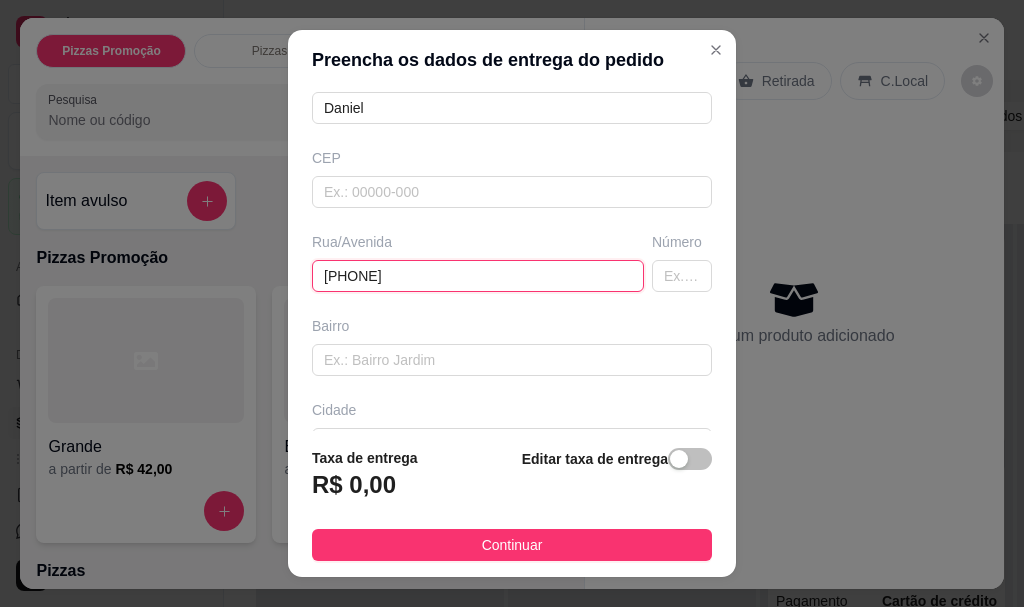 drag, startPoint x: 408, startPoint y: 283, endPoint x: 218, endPoint y: 279, distance: 190.0421 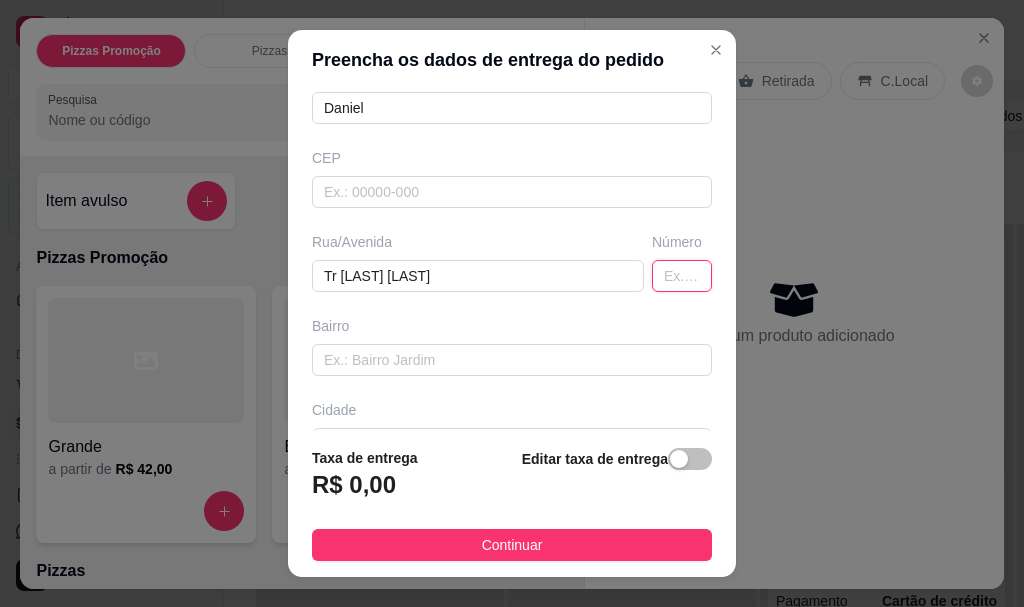 click at bounding box center (682, 276) 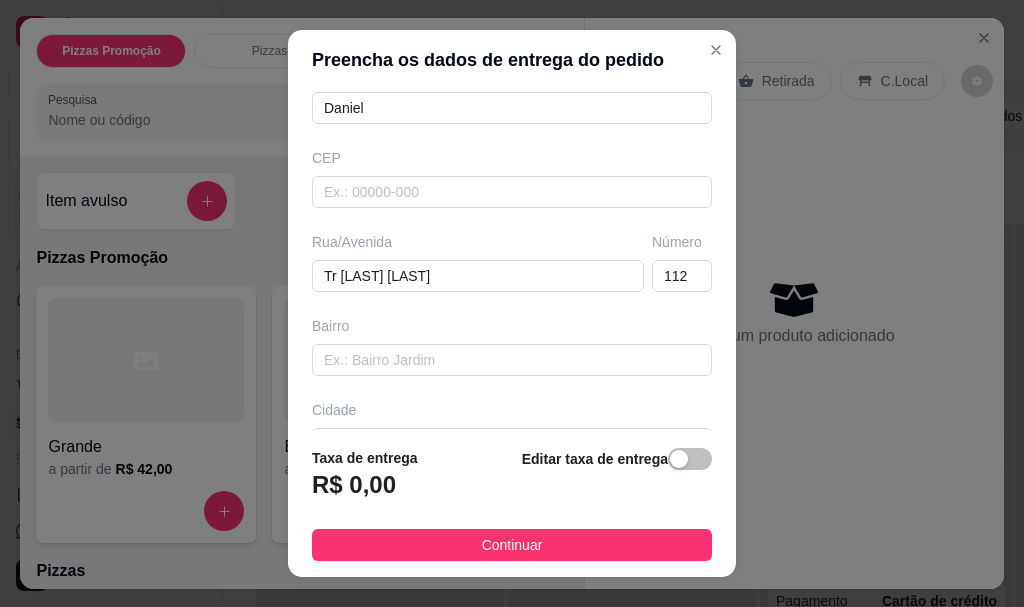 click on "Taxa de entrega R$ 0,00 Editar taxa de entrega" at bounding box center (512, 480) 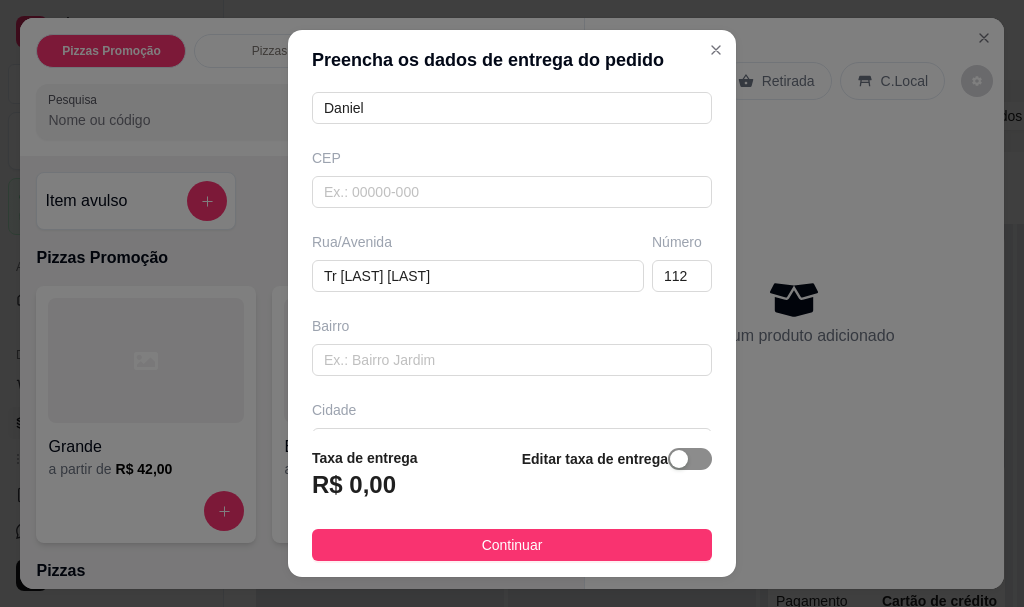 click at bounding box center [690, 459] 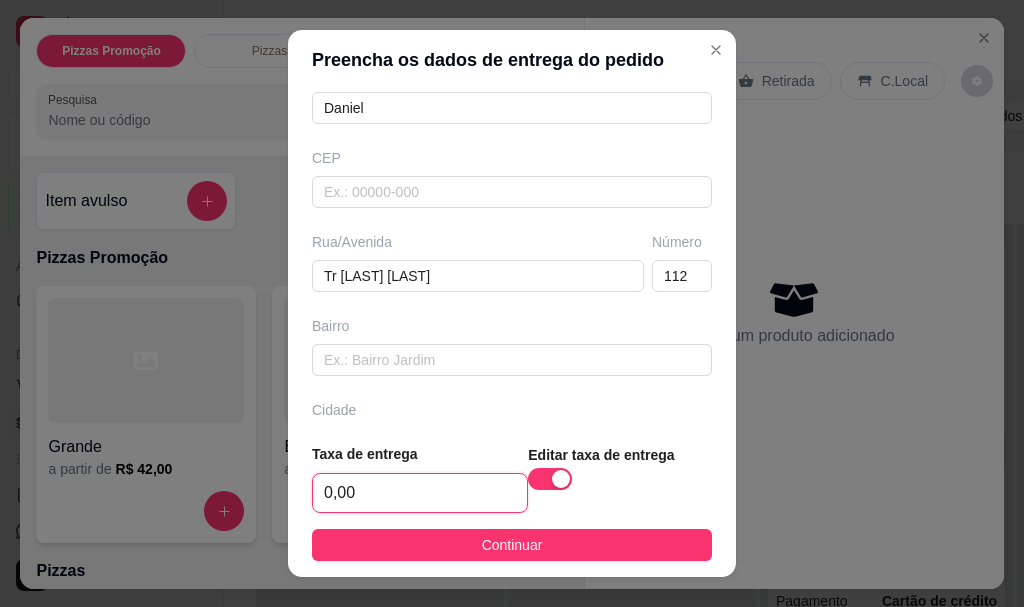 click on "0,00" at bounding box center [420, 493] 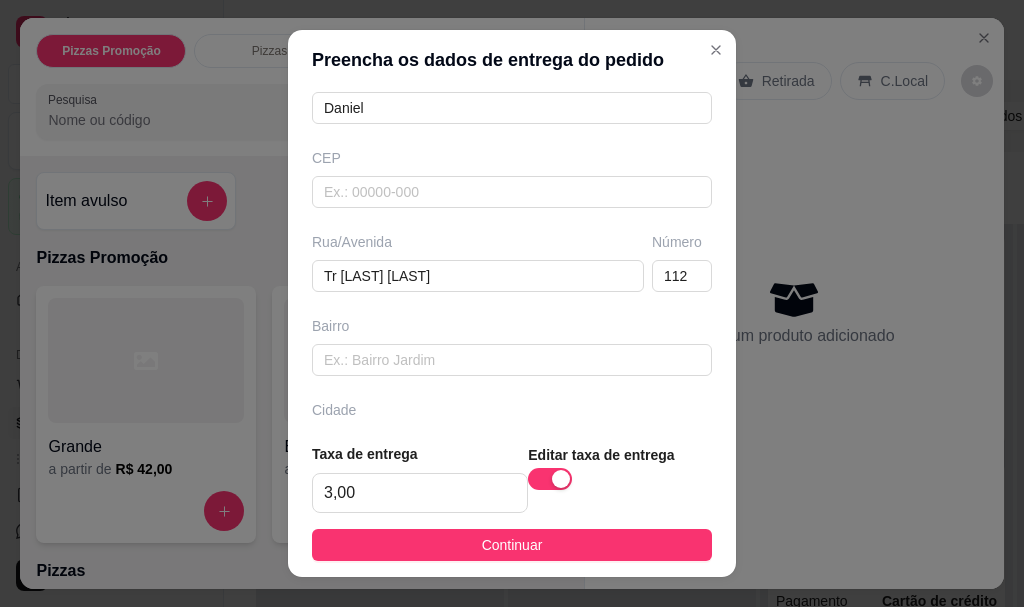 click on "Continuar" at bounding box center [512, 545] 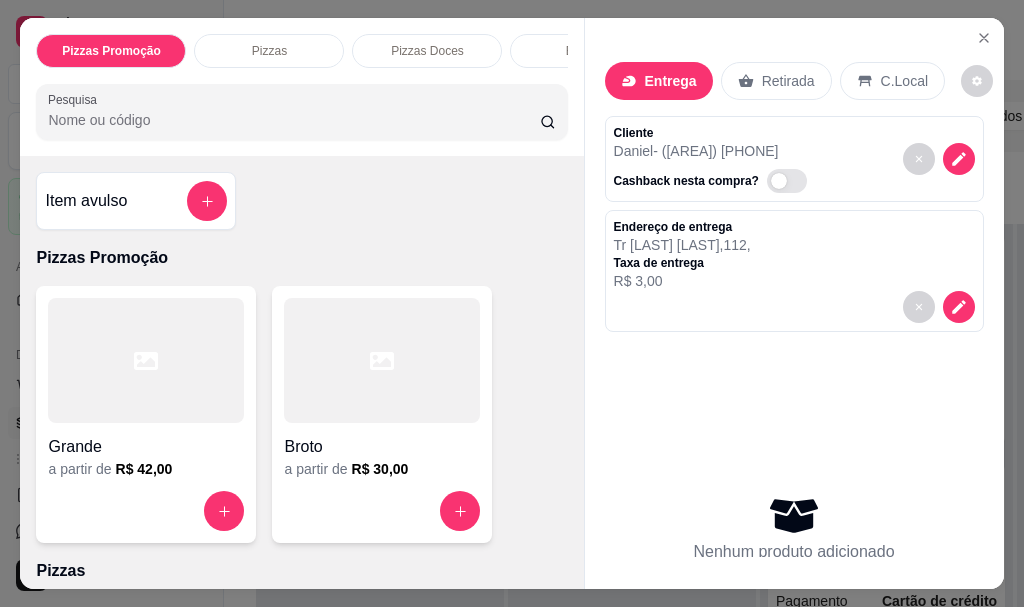 click at bounding box center [146, 360] 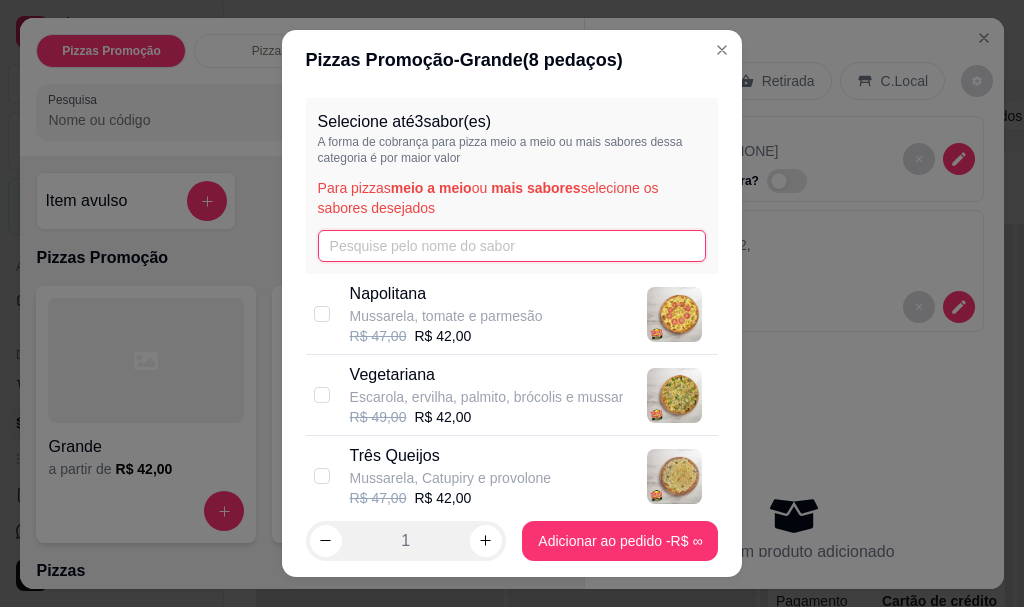 click at bounding box center (512, 246) 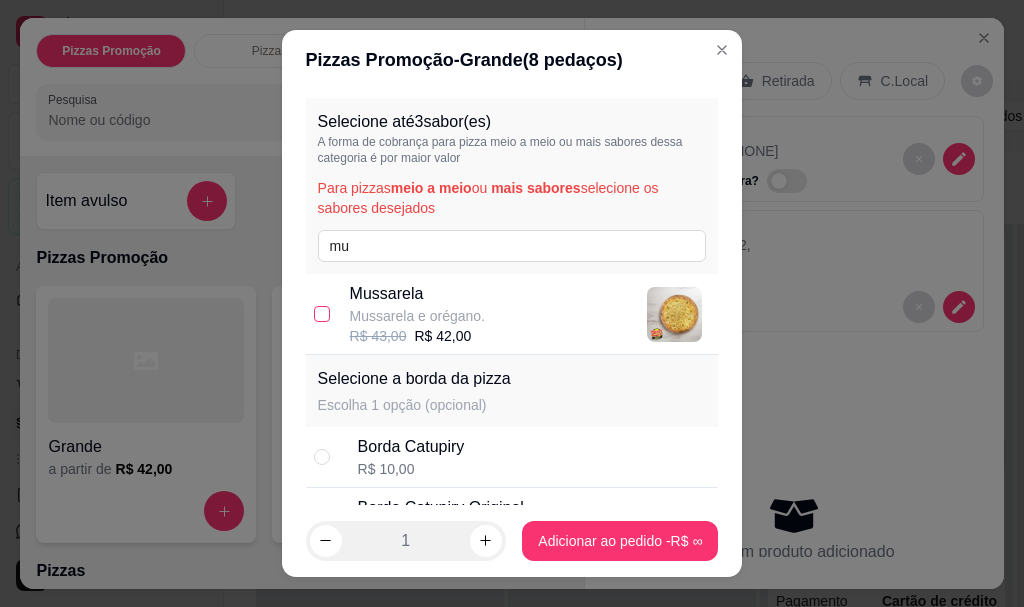 click at bounding box center [322, 314] 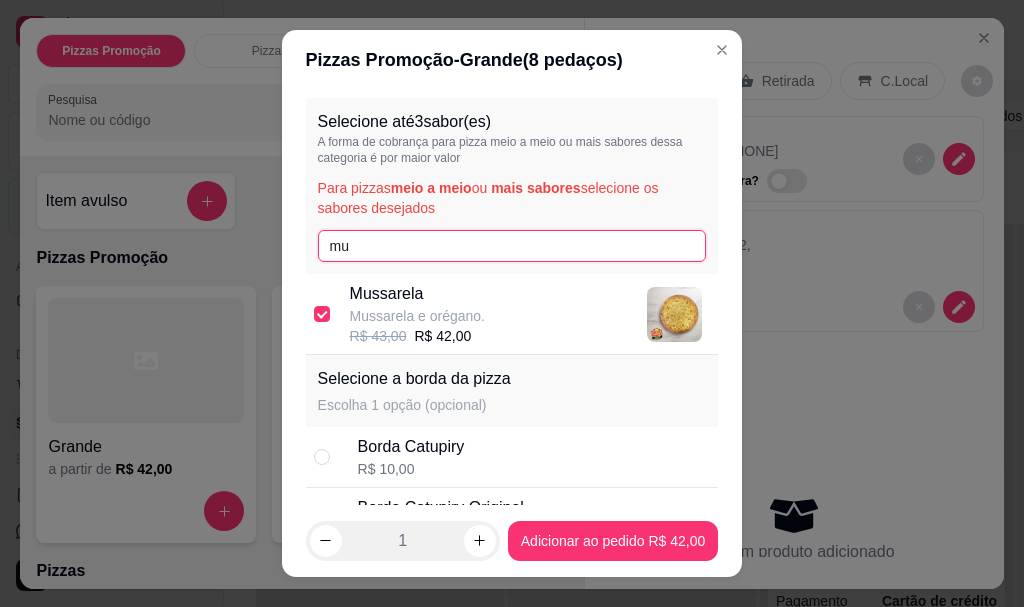 click on "mu" at bounding box center (512, 246) 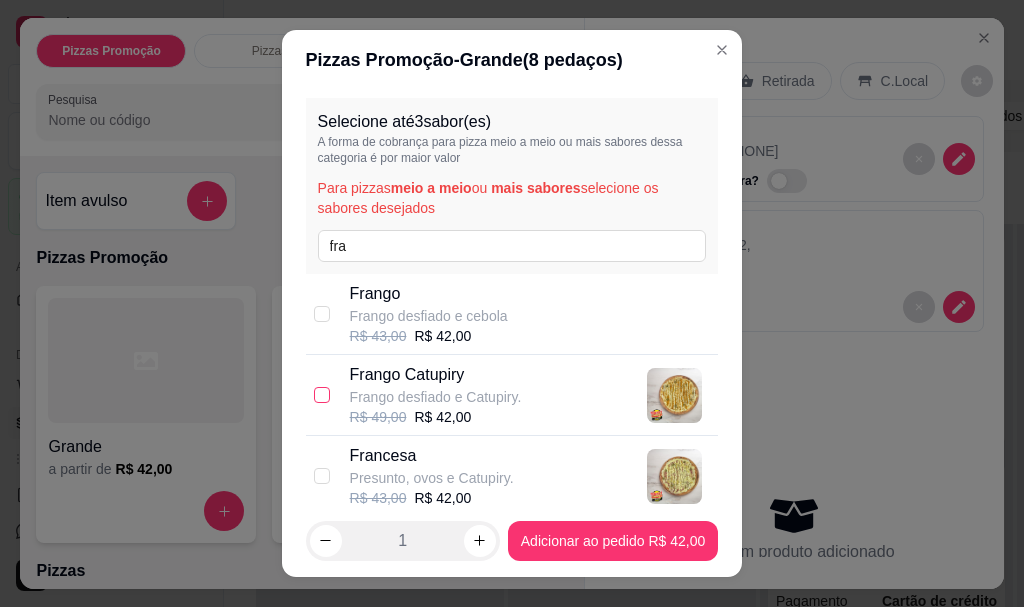 click at bounding box center [322, 395] 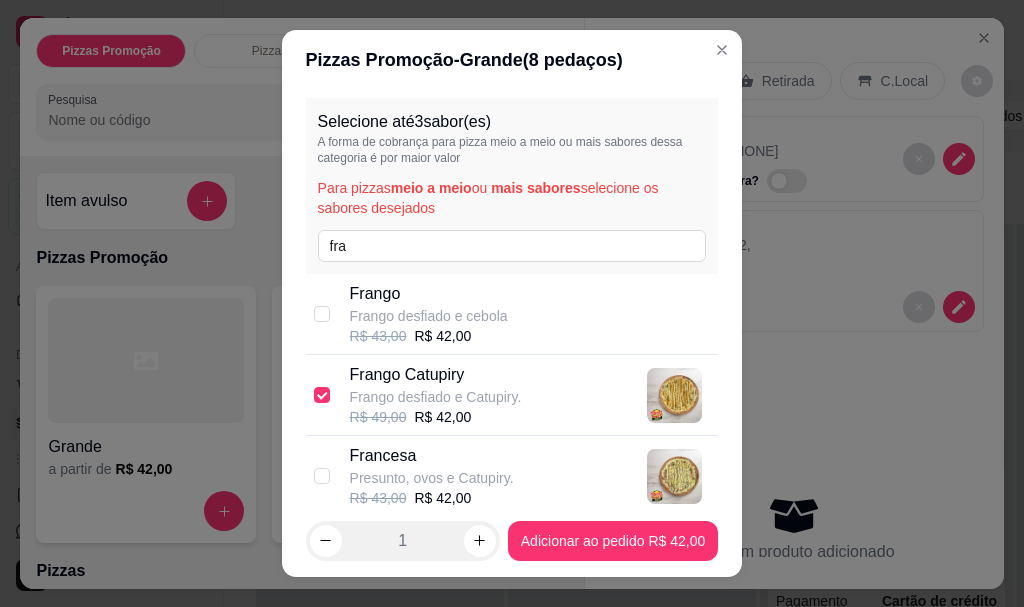 scroll, scrollTop: 34, scrollLeft: 0, axis: vertical 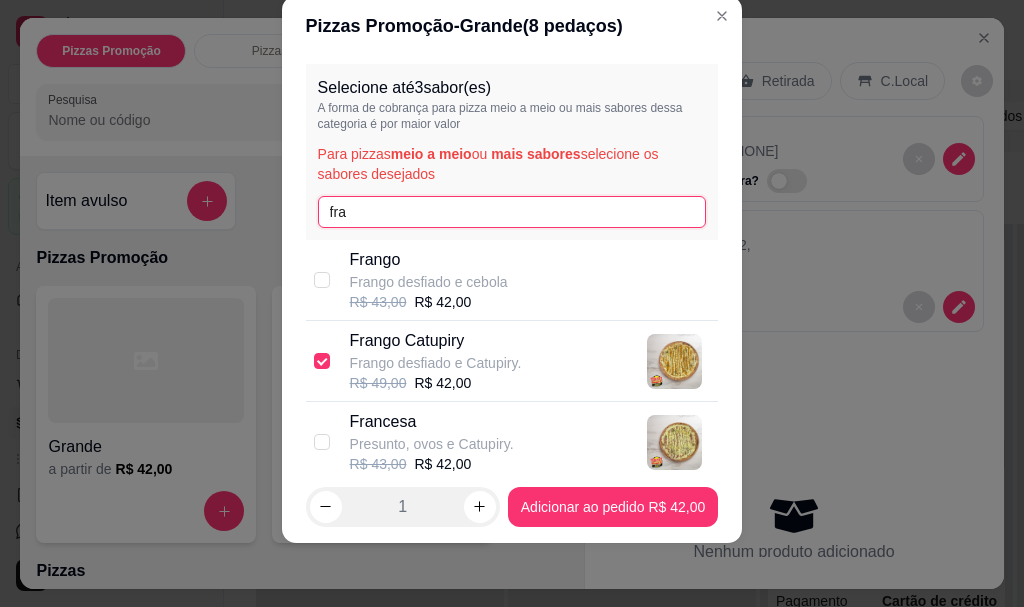 drag, startPoint x: 344, startPoint y: 217, endPoint x: 274, endPoint y: 217, distance: 70 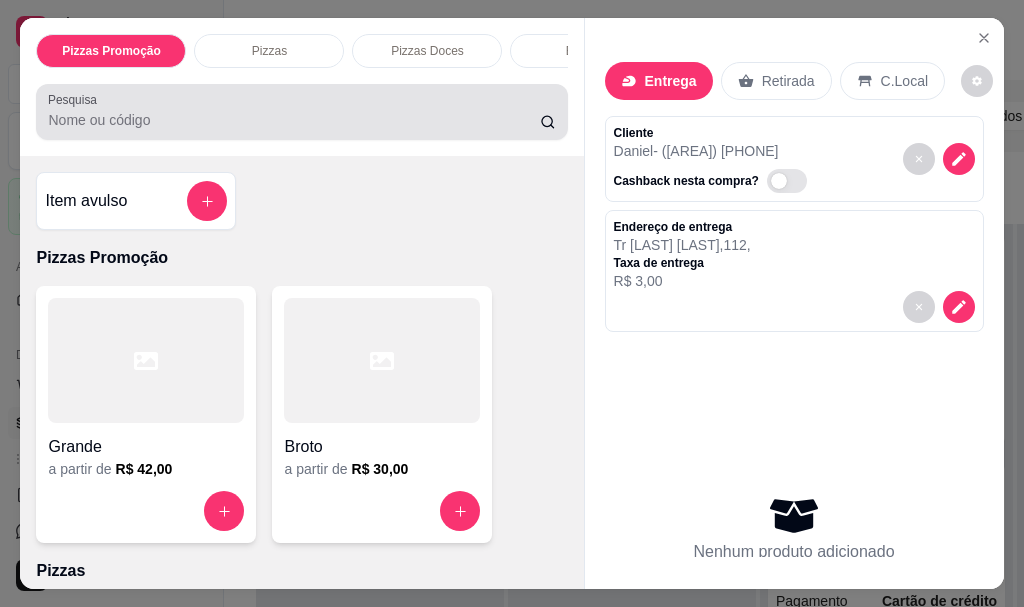 click on "Pesquisa" at bounding box center [301, 112] 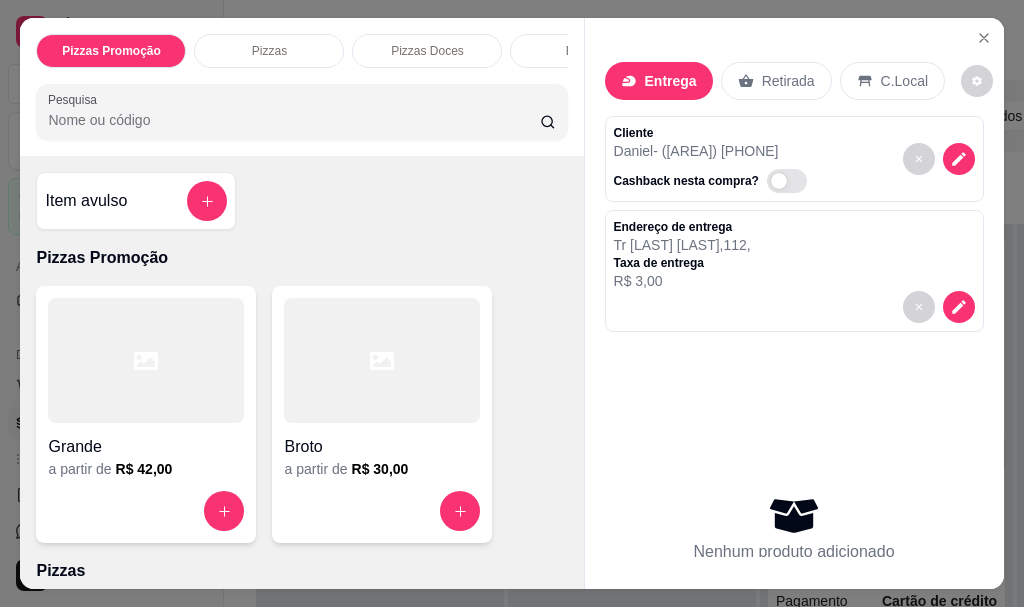 click on "Item avulso" at bounding box center (86, 201) 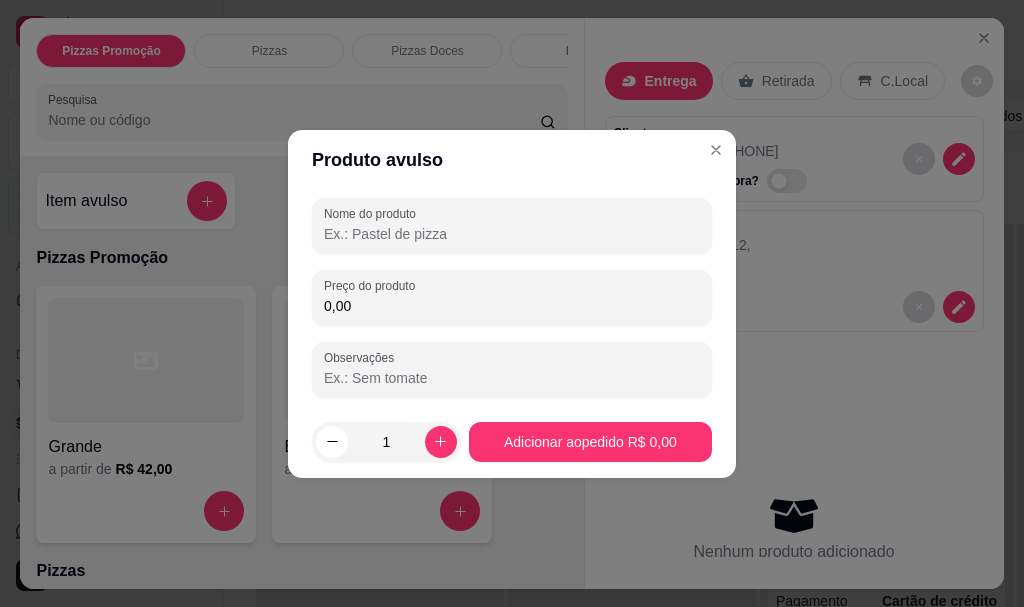 click on "Nome do produto" at bounding box center [512, 234] 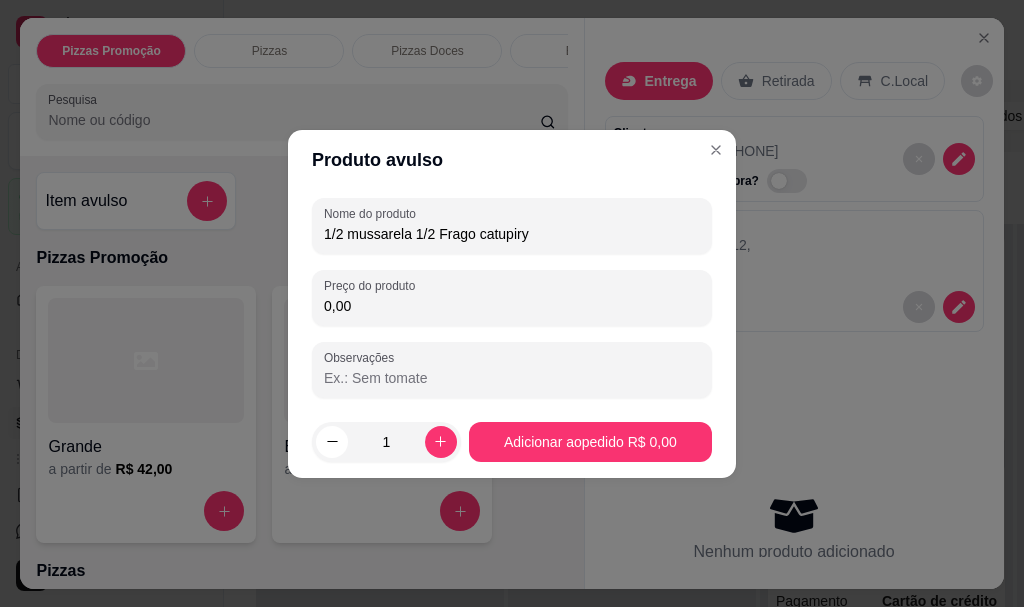 click on "1/2 mussarela 1/2 Frago catupiry" at bounding box center (512, 234) 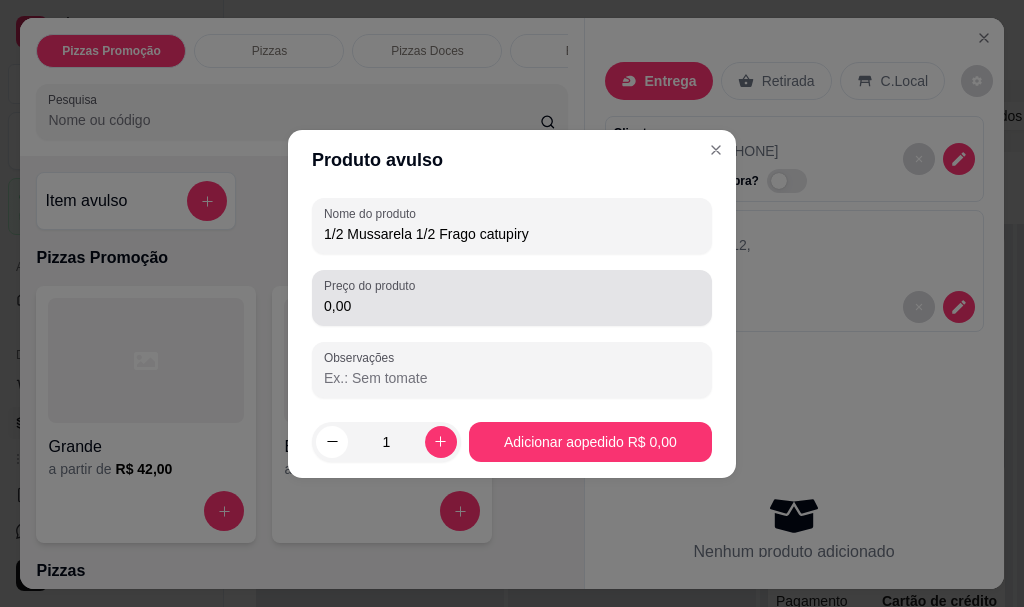 click on "Preço do produto" at bounding box center [373, 285] 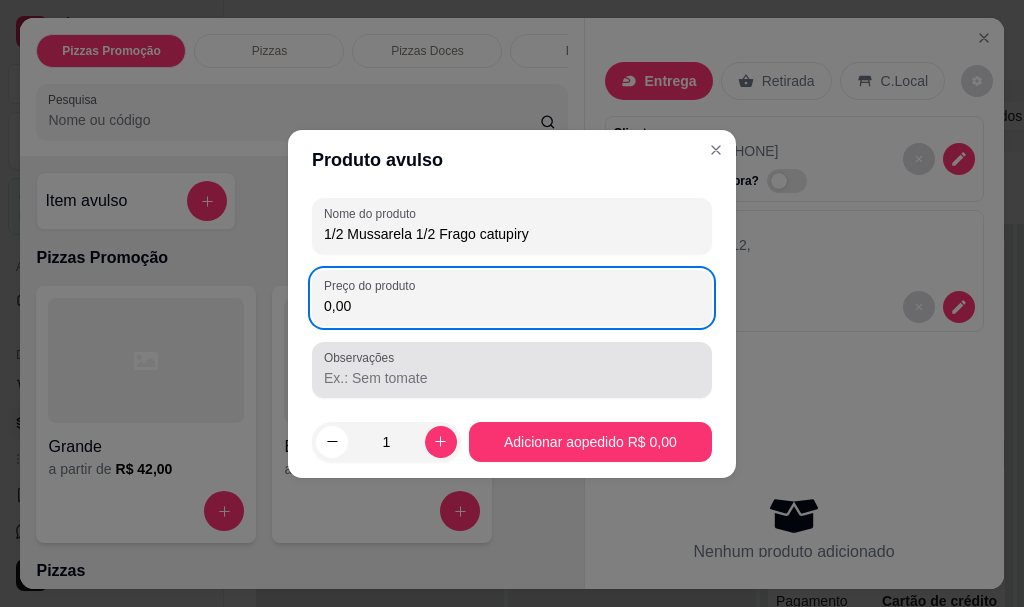 click on "Observações" at bounding box center [512, 378] 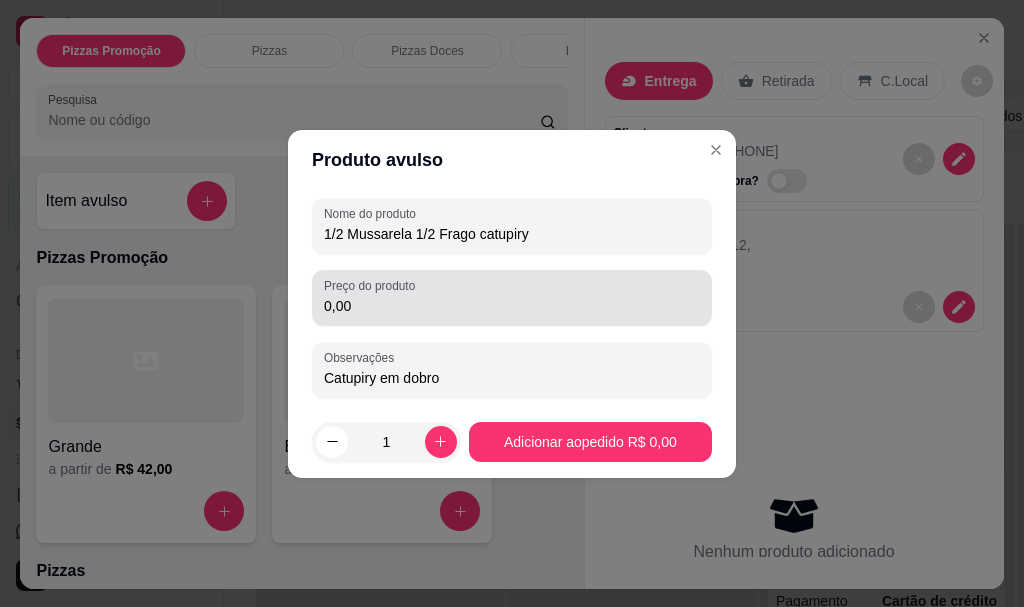 click on "0,00" at bounding box center [512, 306] 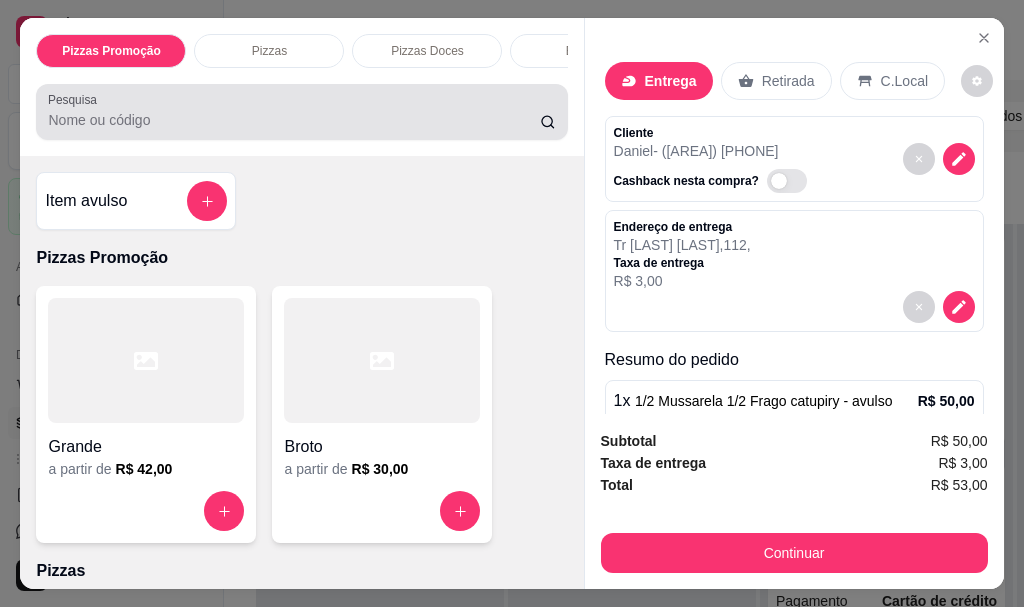 click on "Pesquisa" at bounding box center [294, 120] 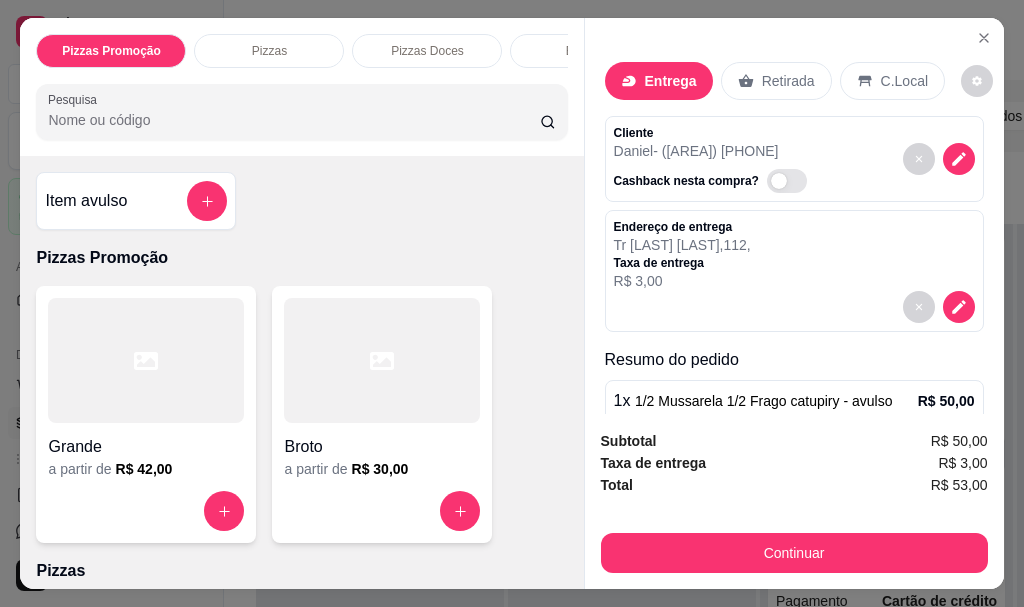 click on "Item avulso" at bounding box center [86, 201] 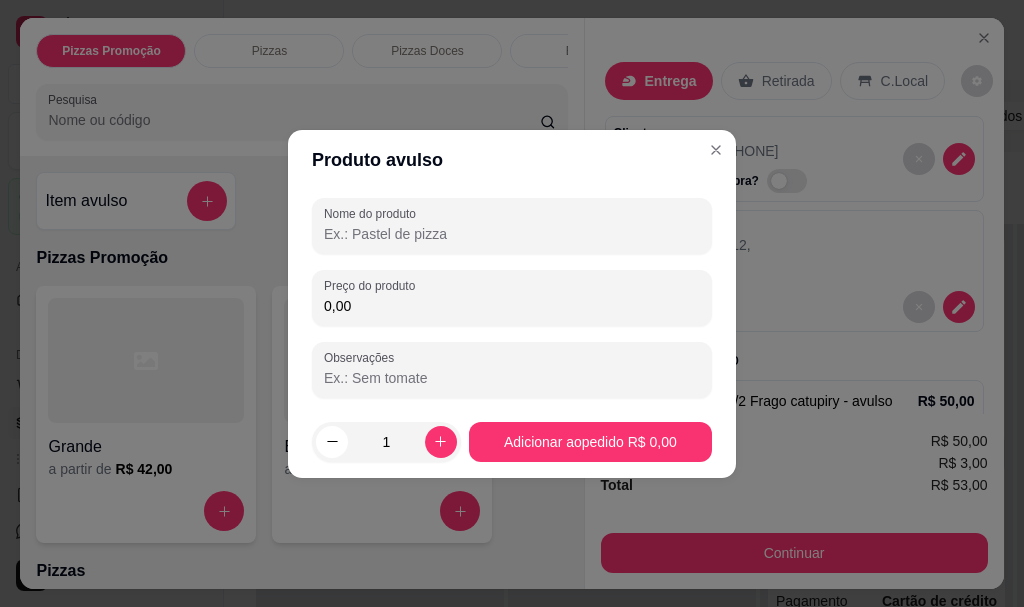 click on "Nome do produto" at bounding box center (512, 234) 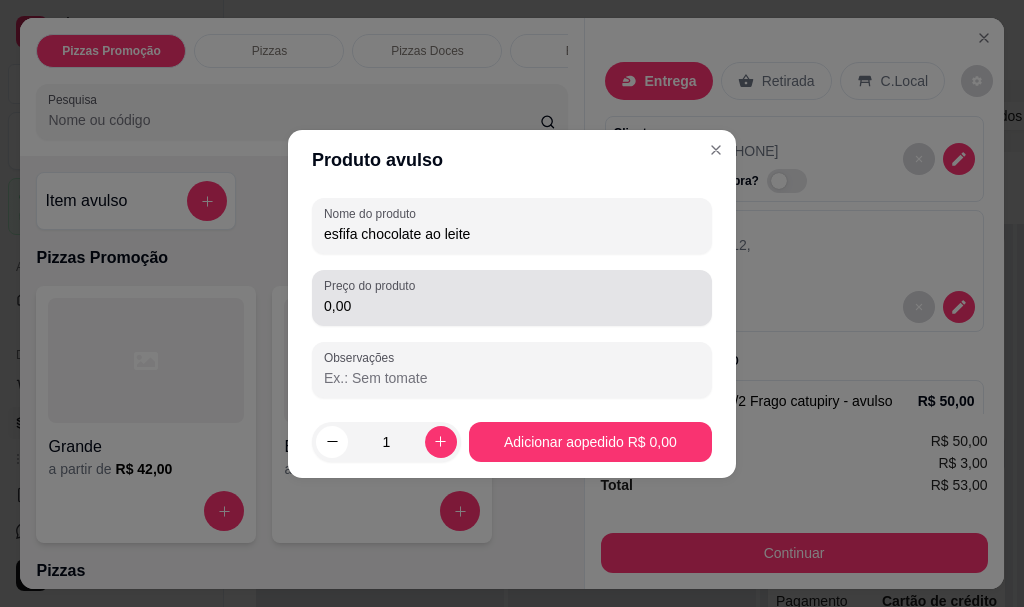 click on "0,00" at bounding box center (512, 298) 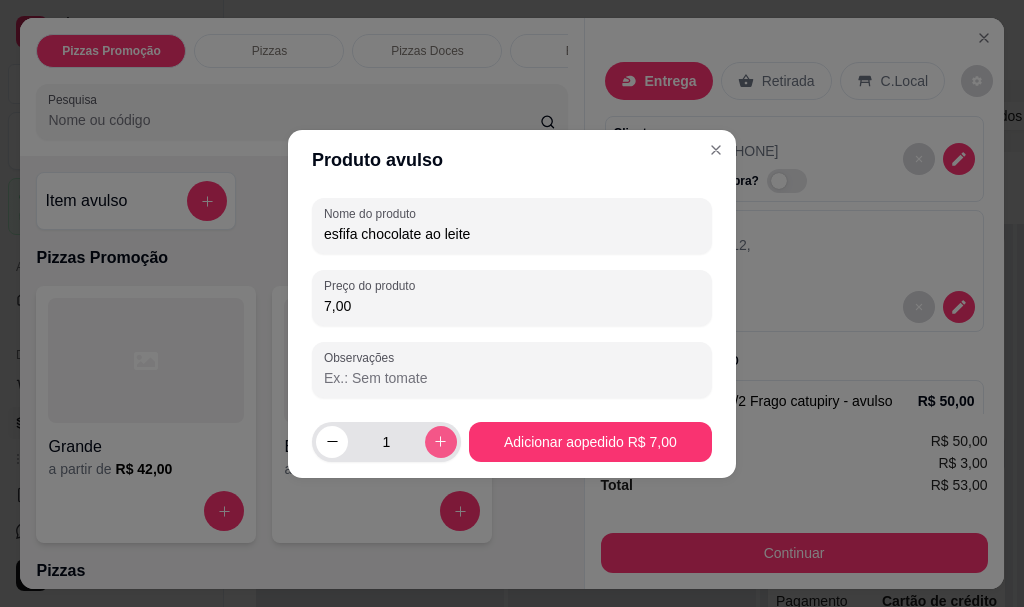 click at bounding box center (441, 442) 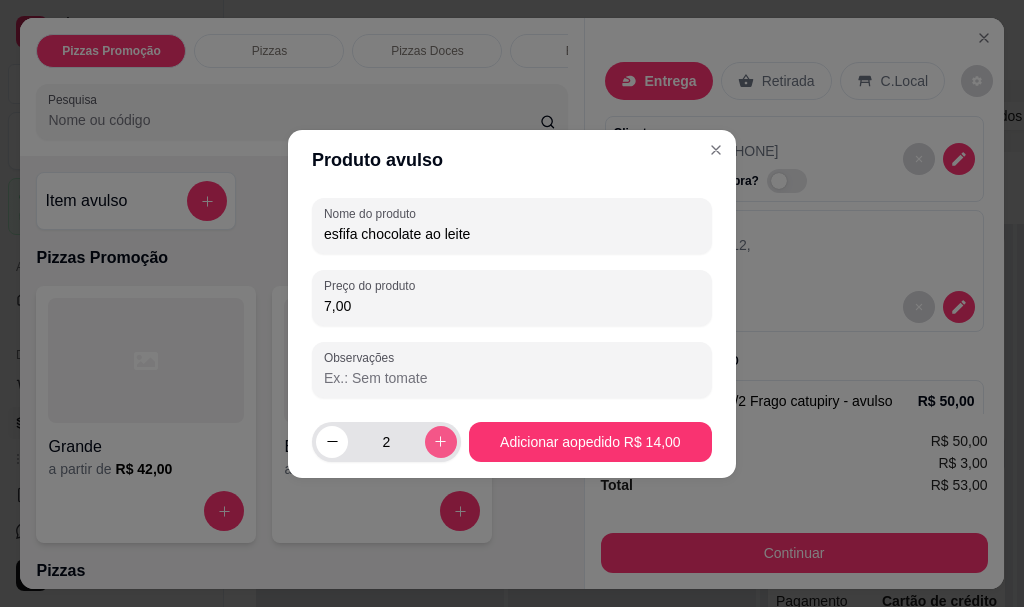 click at bounding box center (441, 442) 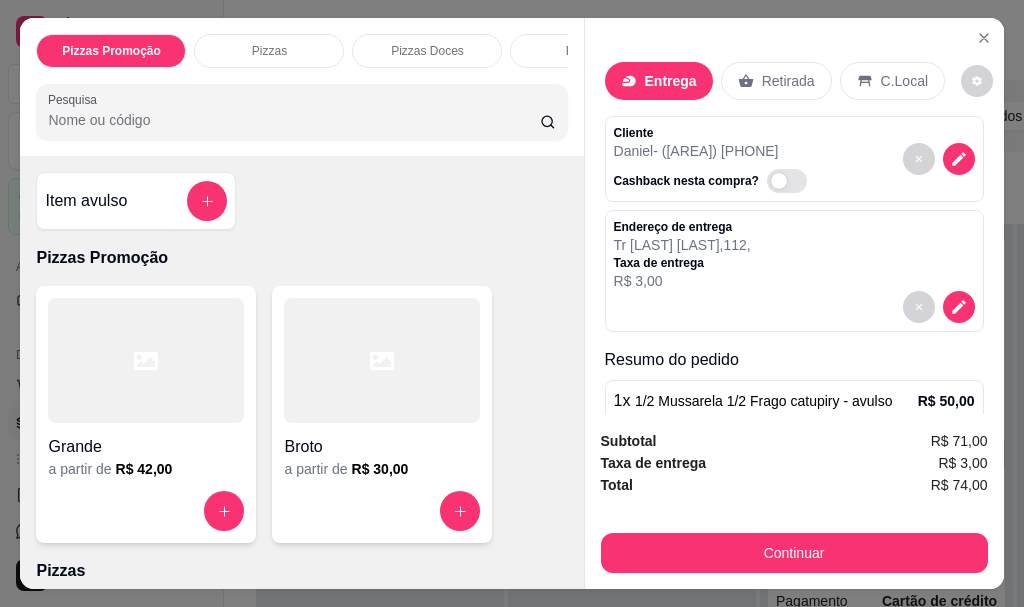 scroll, scrollTop: 211, scrollLeft: 0, axis: vertical 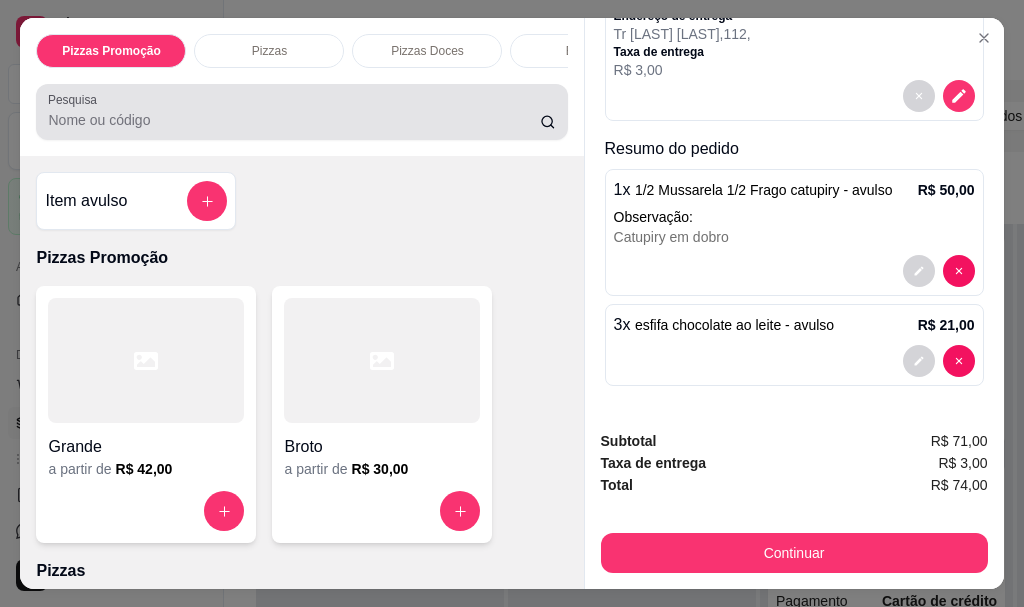 click on "Pesquisa" at bounding box center [294, 120] 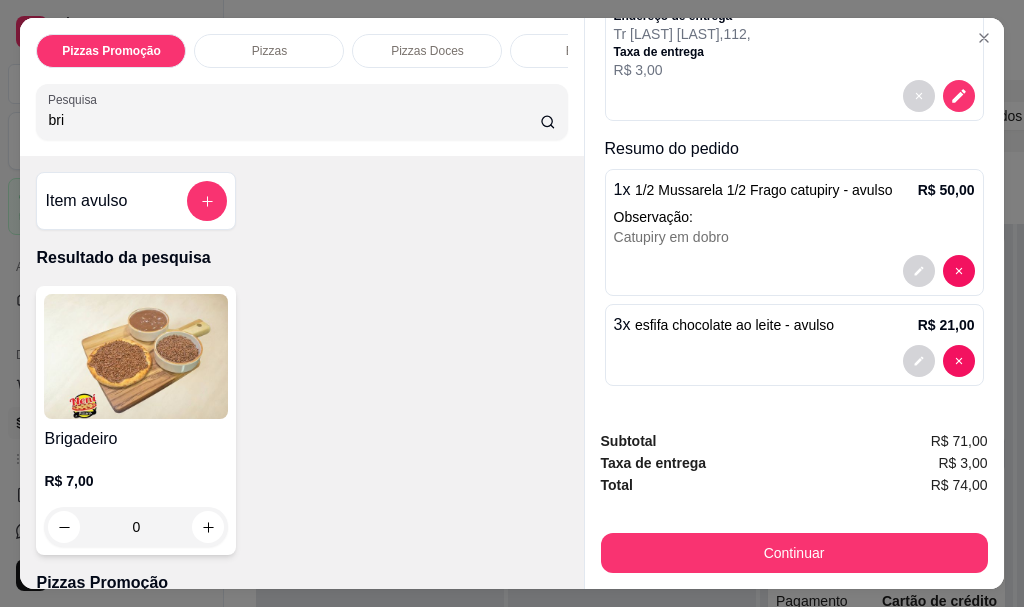 click at bounding box center [136, 356] 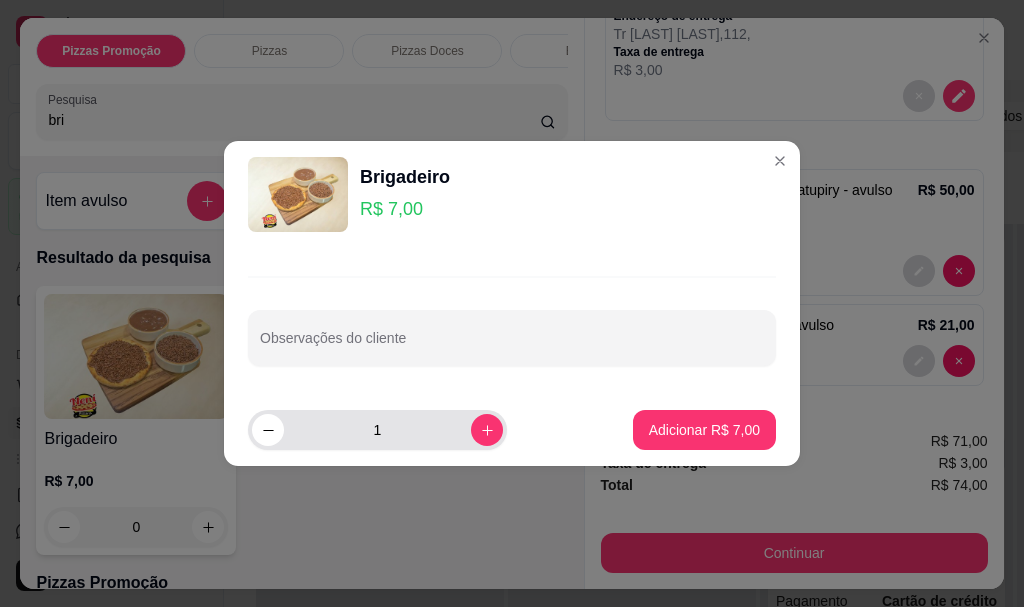 click at bounding box center [487, 430] 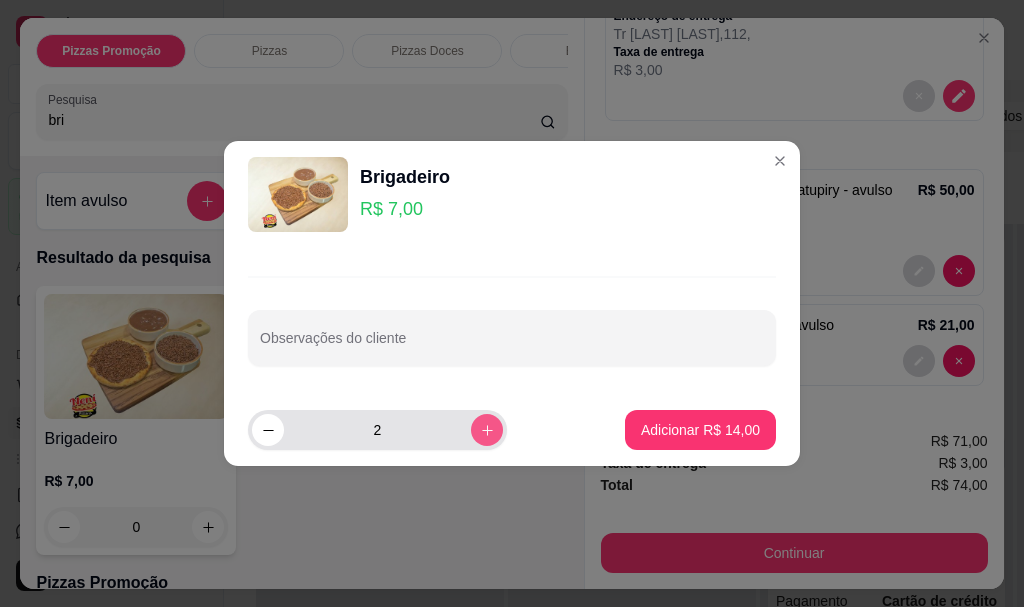 click at bounding box center (487, 430) 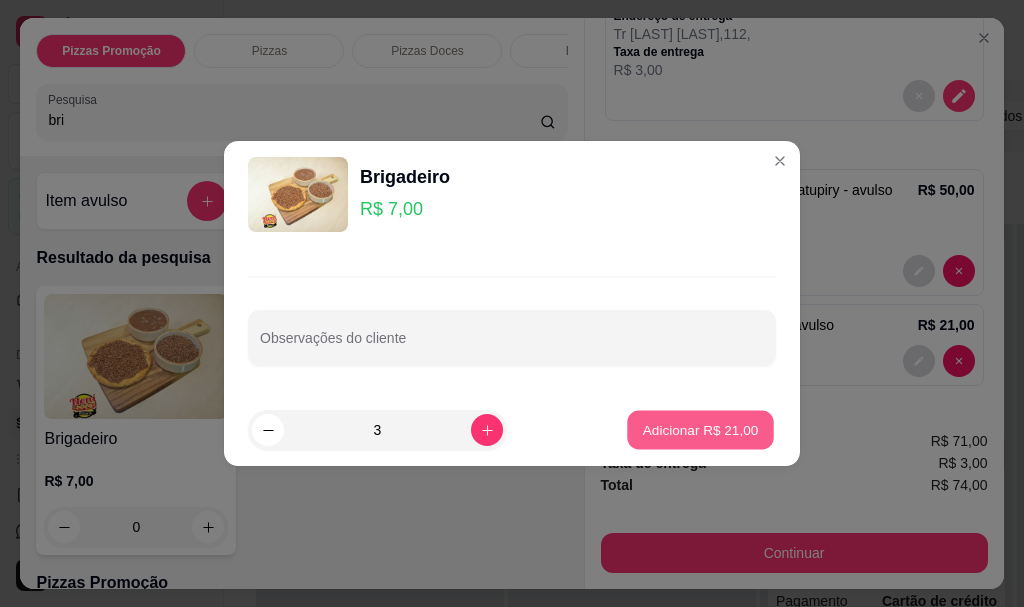 click on "Adicionar   R$ 21,00" at bounding box center (701, 429) 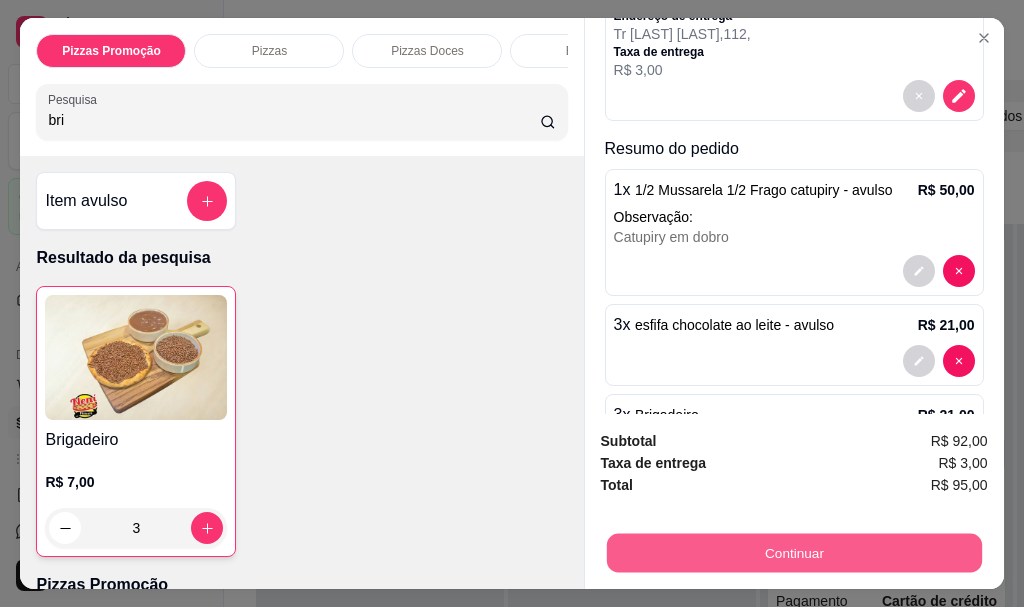 click on "Continuar" at bounding box center (793, 552) 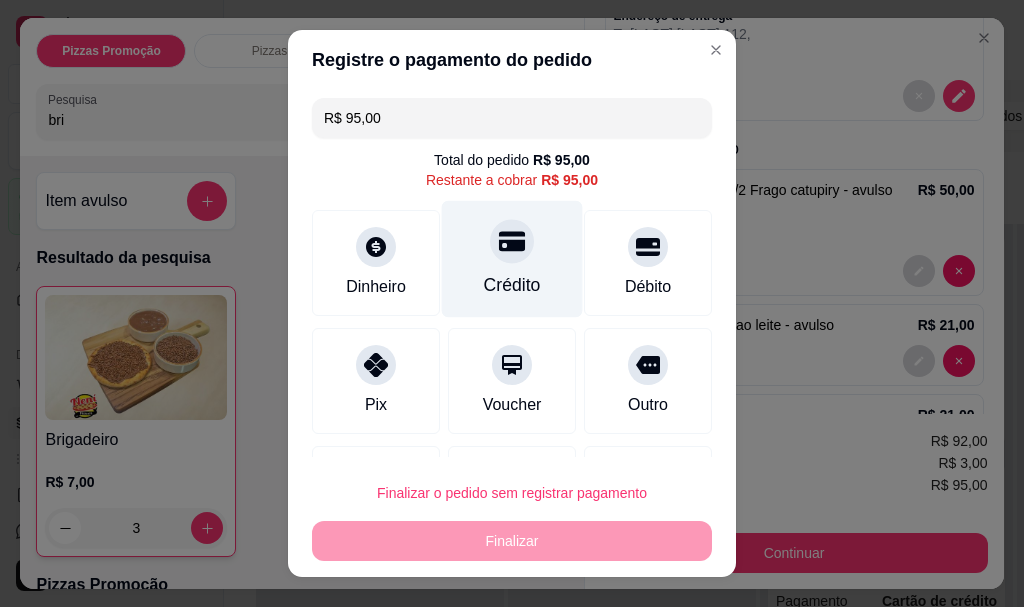 click 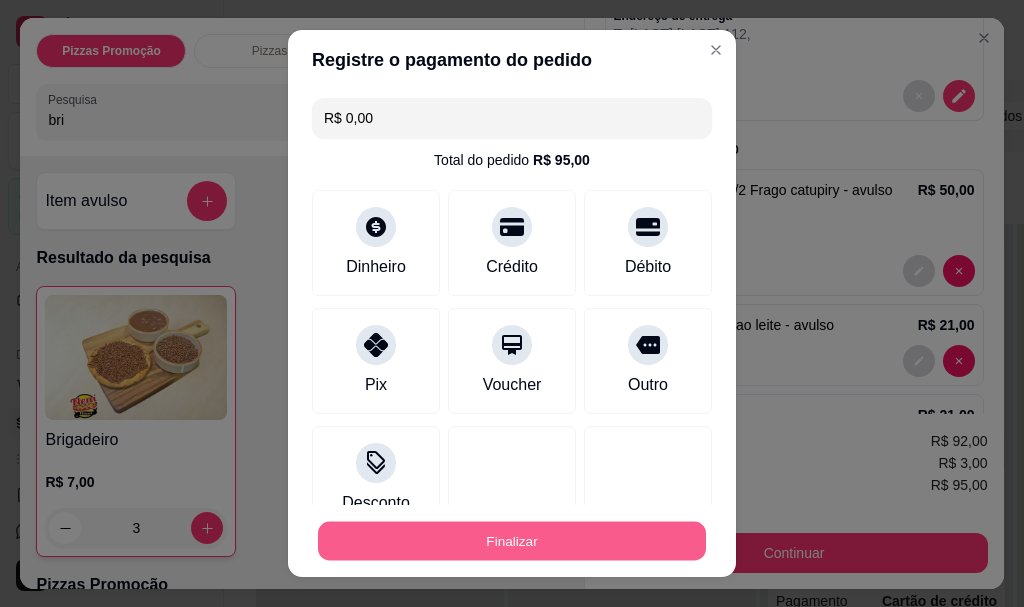 click on "Finalizar" at bounding box center (512, 540) 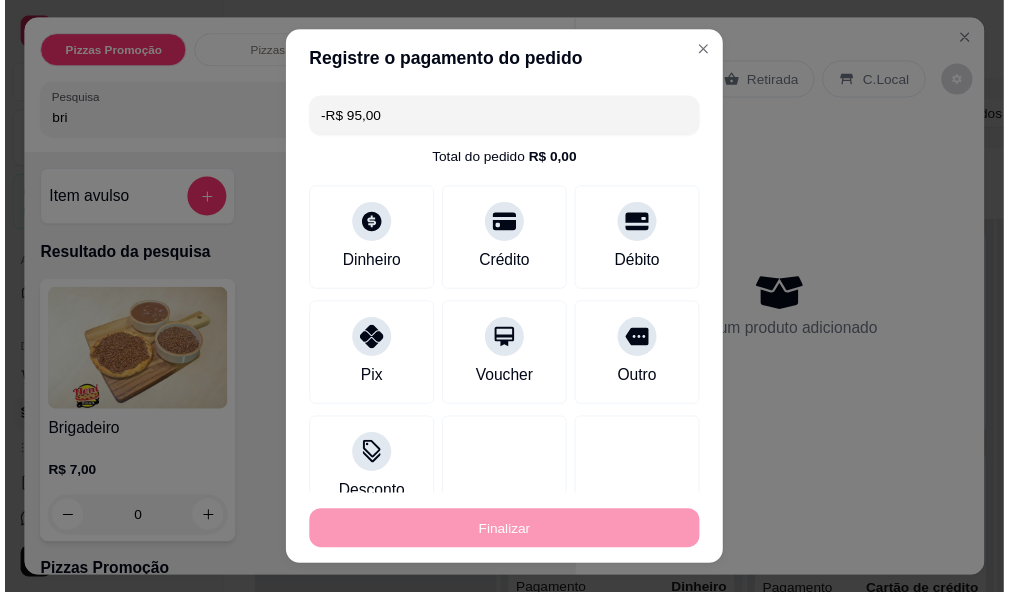 scroll, scrollTop: 0, scrollLeft: 0, axis: both 